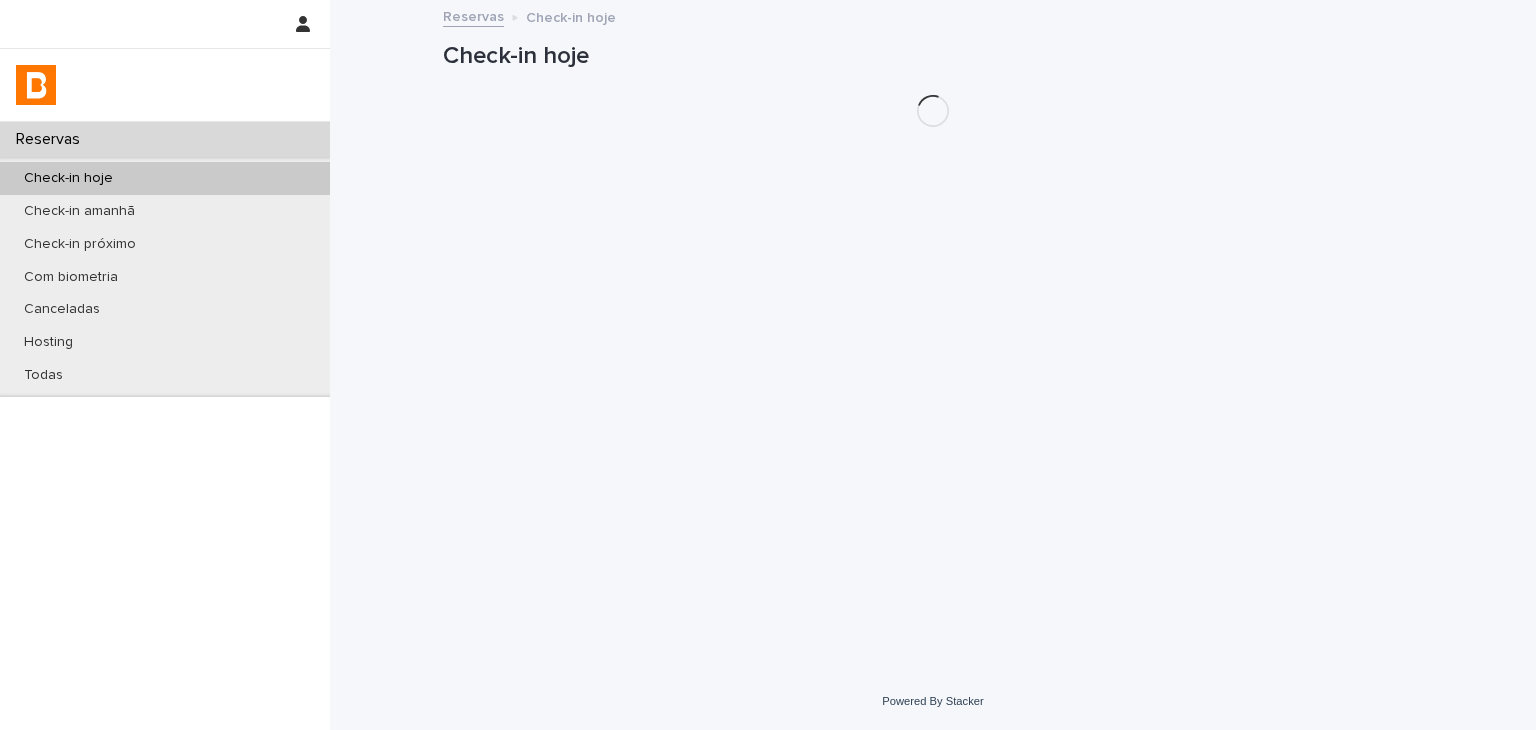 scroll, scrollTop: 0, scrollLeft: 0, axis: both 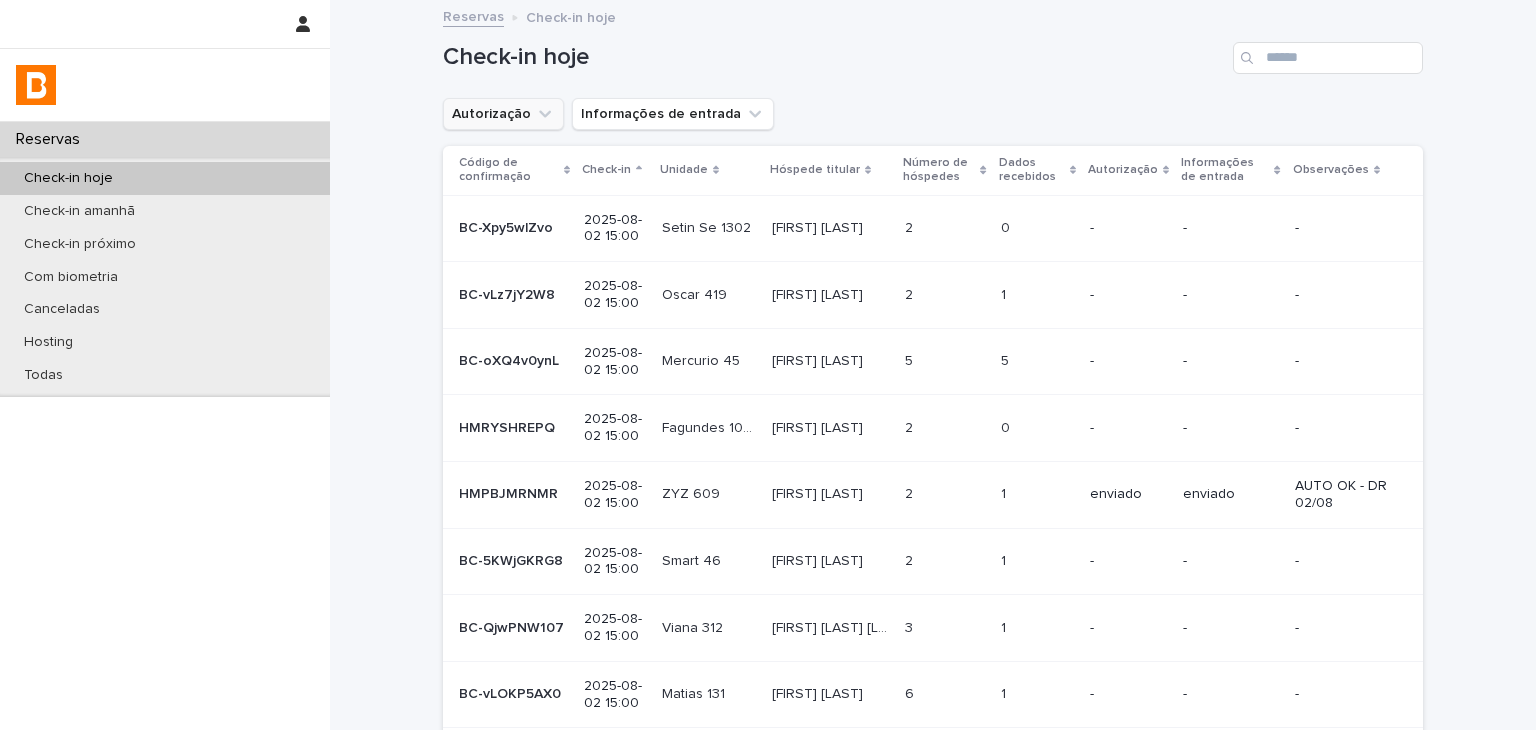 click on "Autorização" at bounding box center (503, 114) 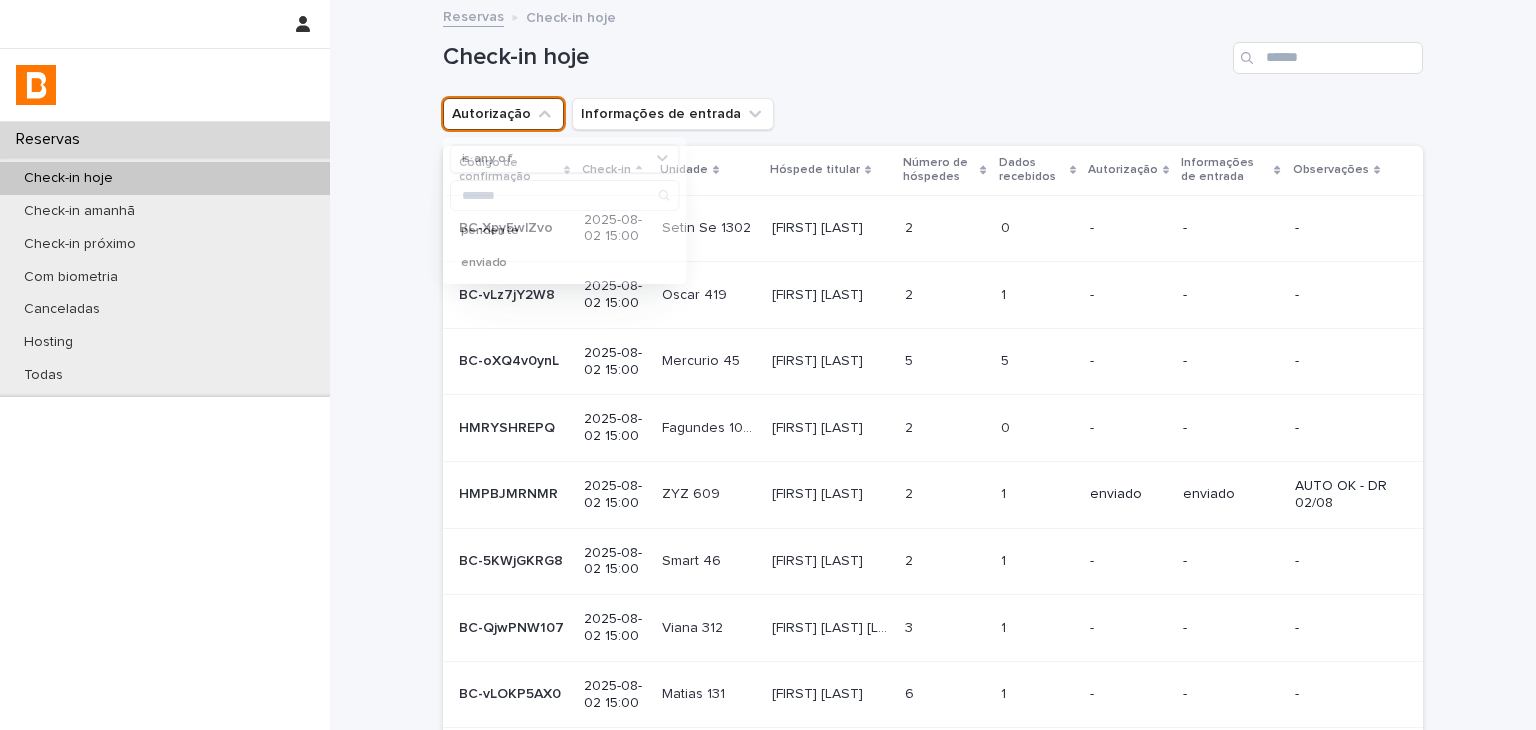 click on "is any of" at bounding box center (564, 158) 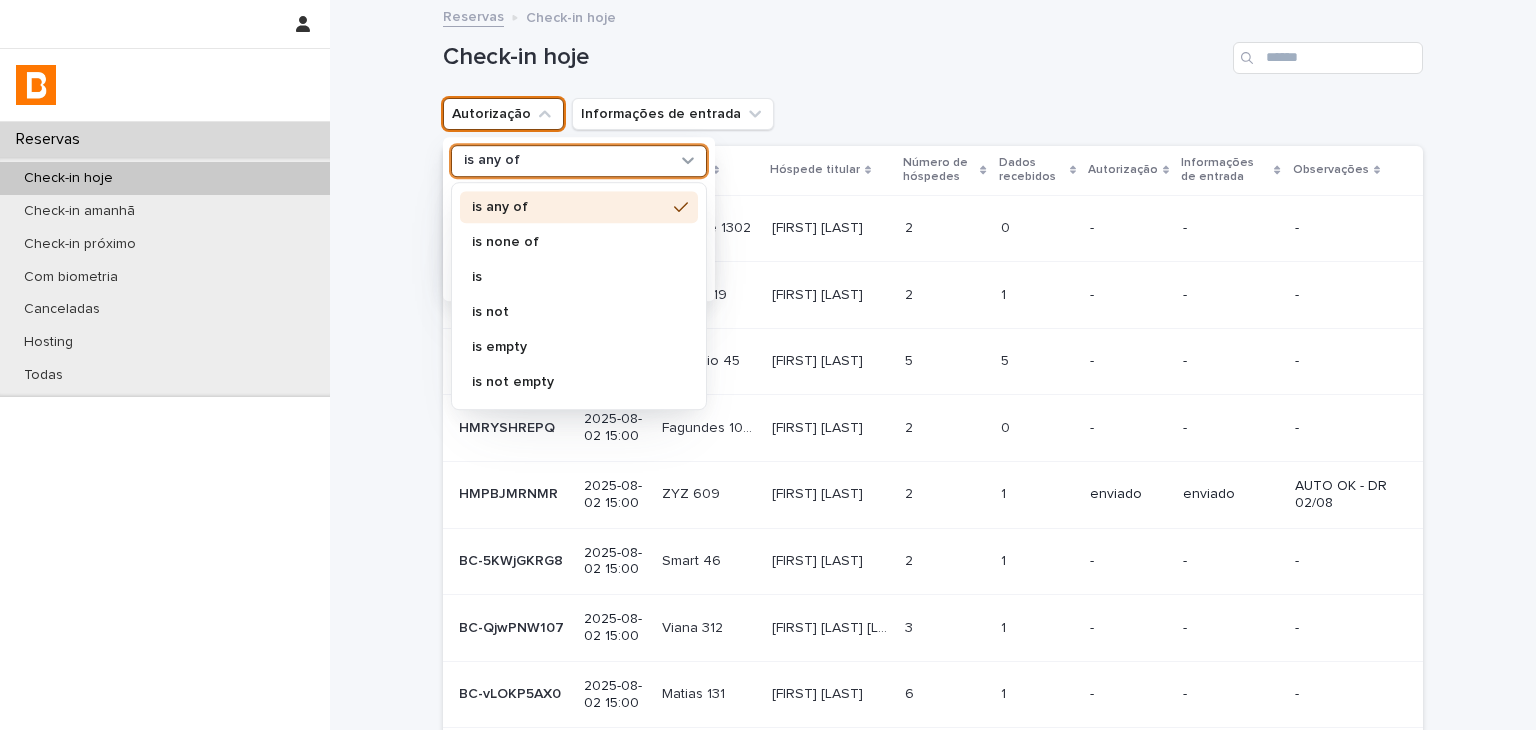 drag, startPoint x: 536, startPoint y: 229, endPoint x: 536, endPoint y: 243, distance: 14 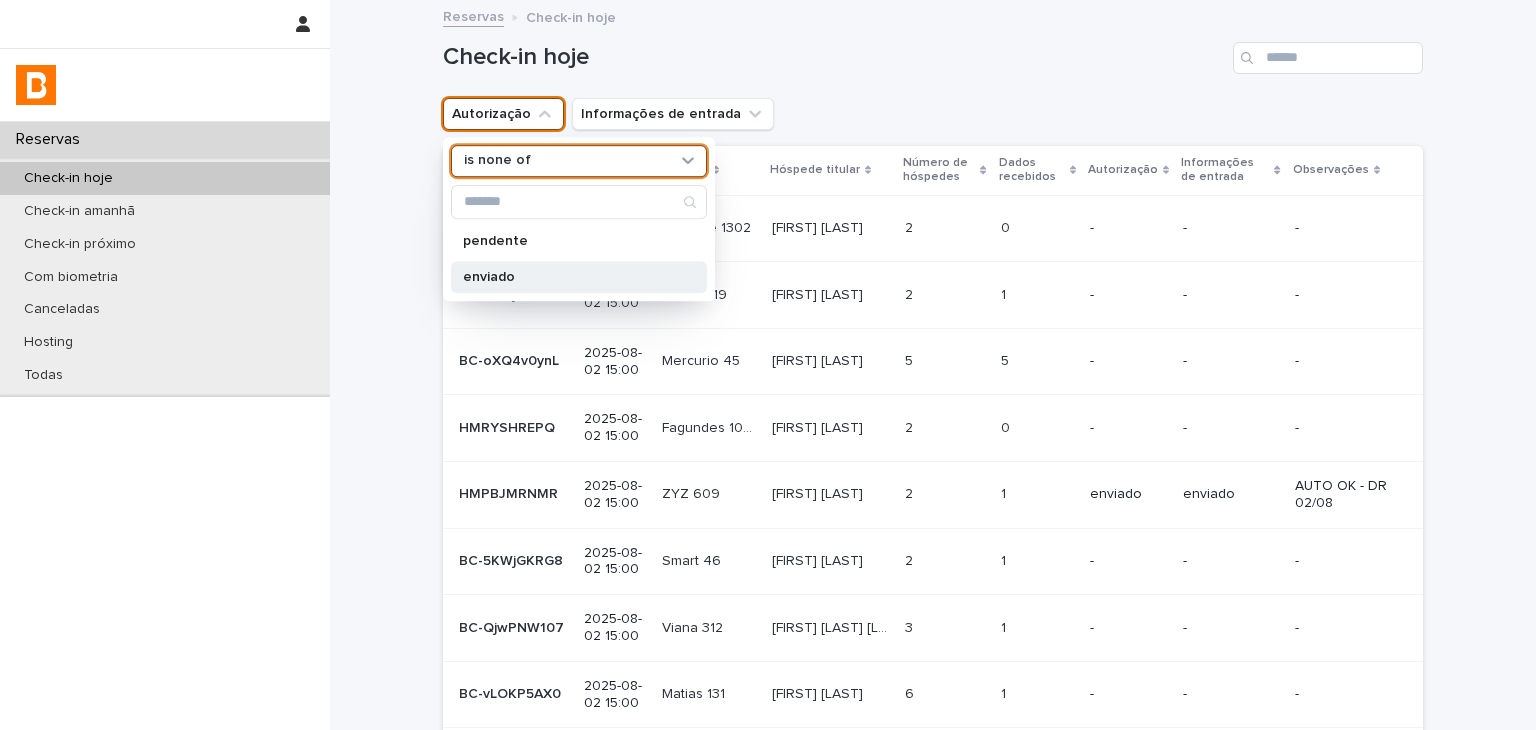 drag, startPoint x: 540, startPoint y: 269, endPoint x: 675, endPoint y: 192, distance: 155.41557 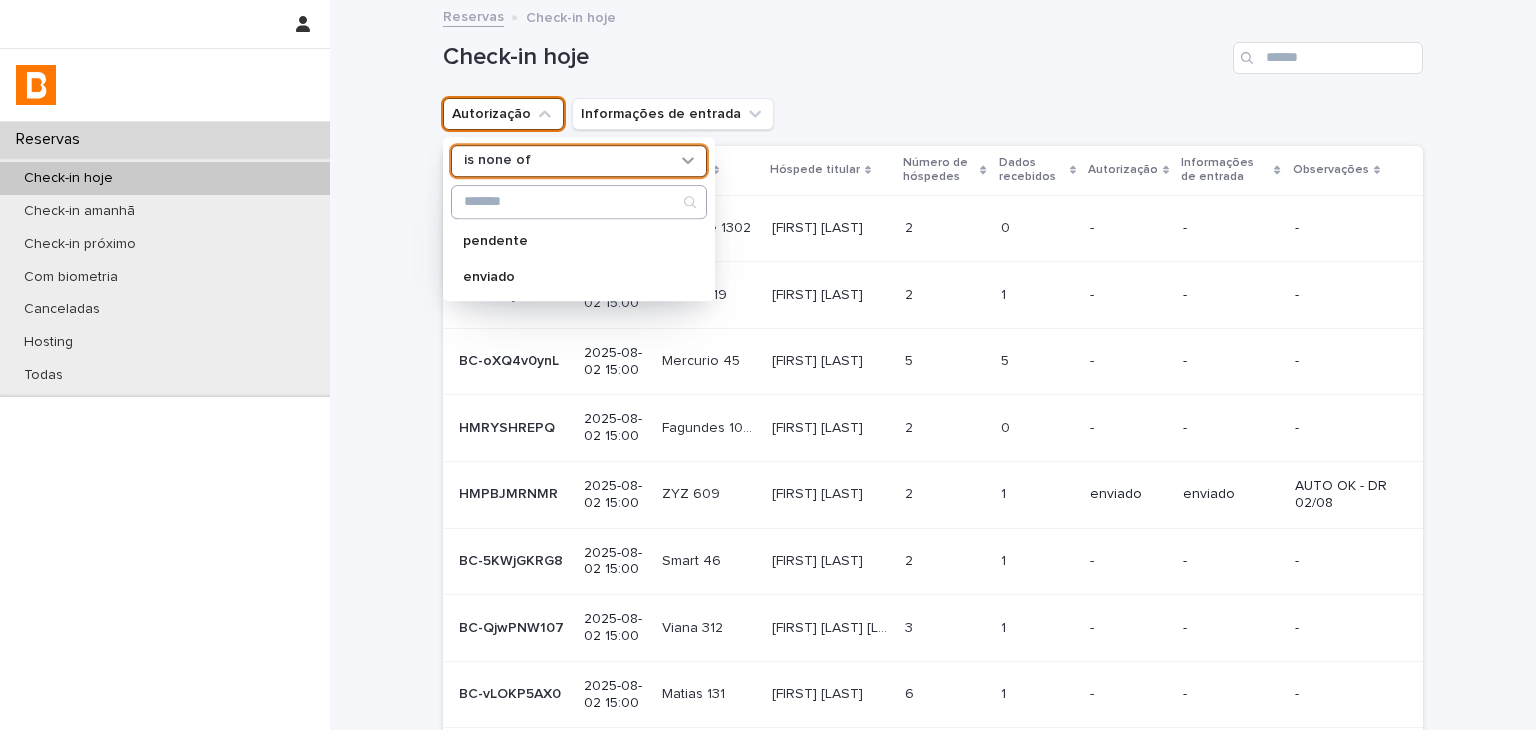 click on "enviado" at bounding box center (569, 277) 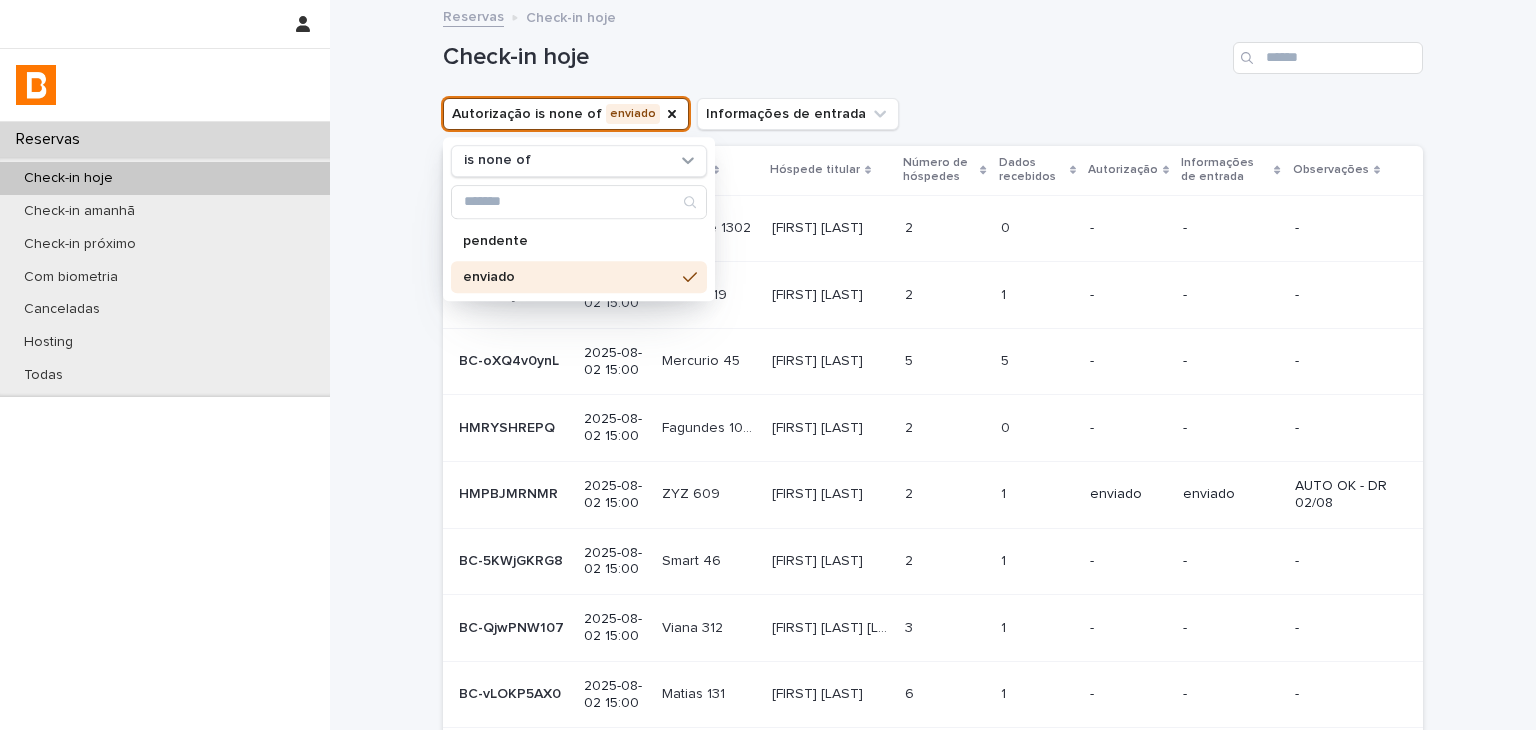 click on "Autorização is none of enviado is none of pendente enviado Informações de entrada" at bounding box center [671, 114] 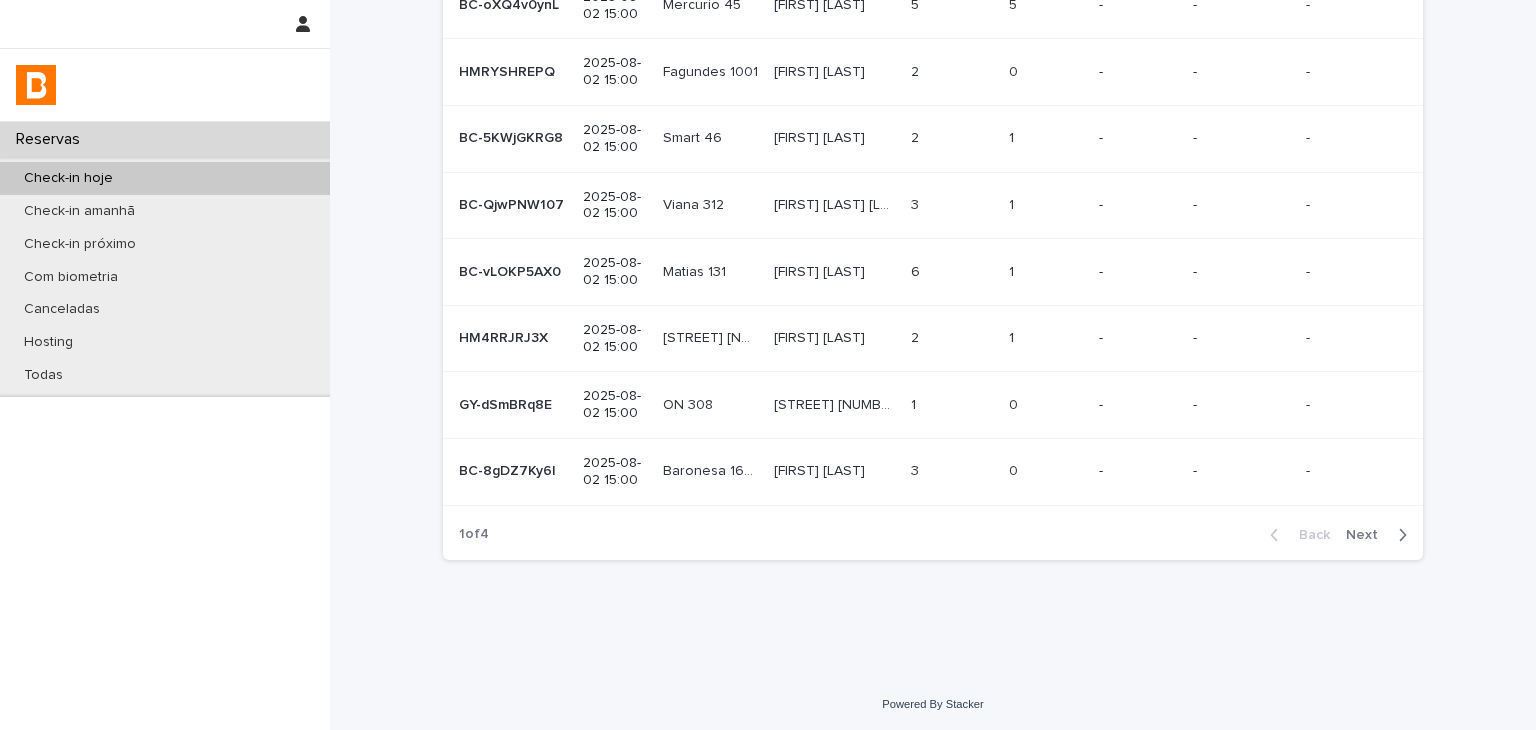 scroll, scrollTop: 0, scrollLeft: 0, axis: both 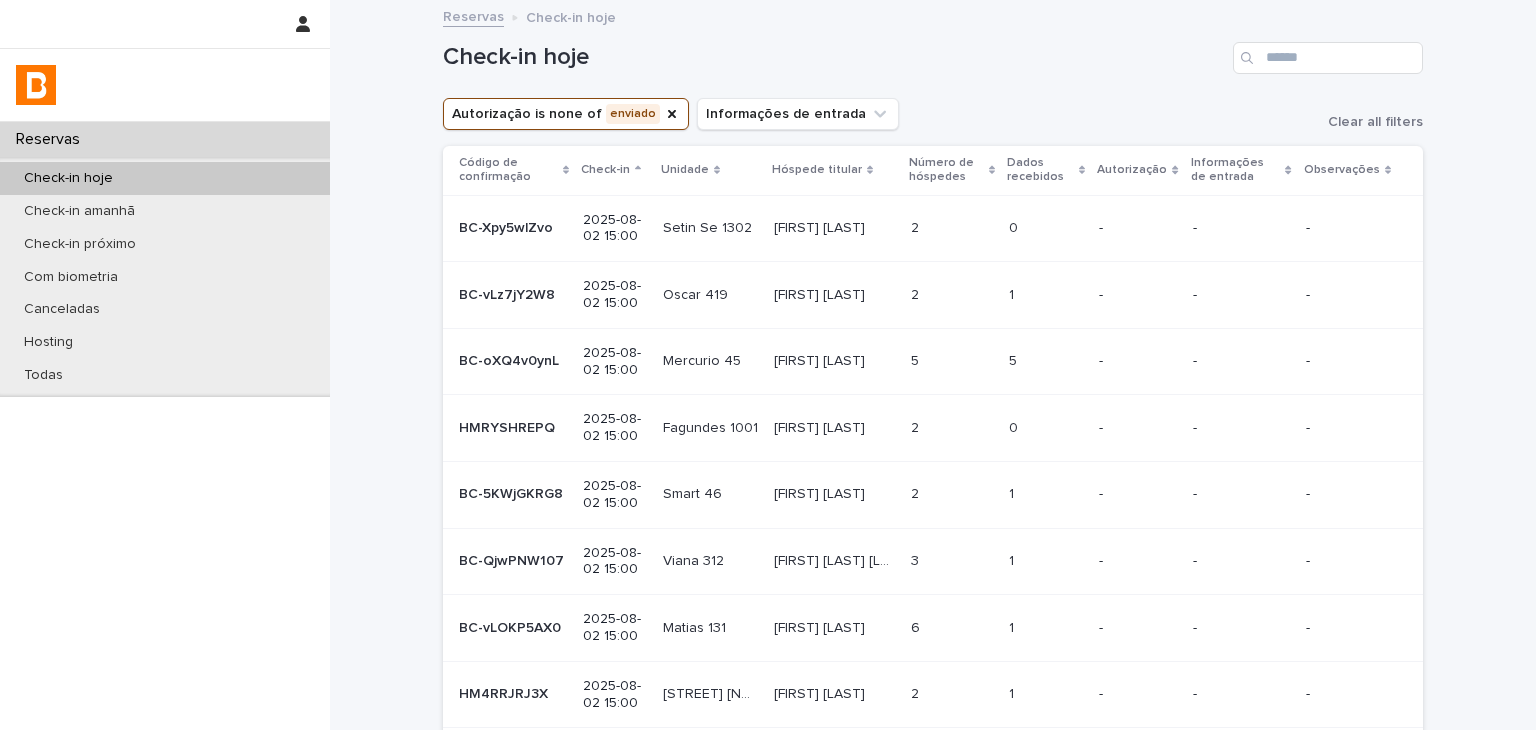 click on "Check-in hoje Autorização is none of enviado Informações de entrada Clear all filters Código de confirmação Check-in Unidade Hóspede titular Número de hóspedes Dados recebidos Autorização Informações de entrada Observações BC-Xpy5wlZvo BC-Xpy5wlZvo   2025-08-02 15:00 Setin Se 1302 Setin Se 1302   [FIRST] [LAST] [FIRST] [LAST]   2 2   0 0   - - - BC-vLz7jY2W8 BC-vLz7jY2W8   2025-08-02 15:00 Oscar 419 Oscar 419   [FIRST] [LAST] [FIRST] [LAST]   2 2   1 1   - - - BC-oXQ4v0ynL BC-oXQ4v0ynL   2025-08-02 15:00 Mercurio 45 Mercurio 45   [FIRST] [LAST] [FIRST] [LAST]   5 5   5 5   - - - HMRYSHREPQ HMRYSHREPQ   2025-08-02 15:00 Fagundes 1001 Fagundes 1001   [FIRST] [LAST] [FIRST] [LAST]   2 2   0 0   - - - BC-5KWjGKRG8 BC-5KWjGKRG8   2025-08-02 15:00 Smart 46 Smart 46   [FIRST] [LAST] [FIRST] [LAST]   2 2   1 1   - - - BC-QjwPNW107 BC-QjwPNW107   2025-08-02 15:00 Viana 312 Viana 312   [FIRST] [LAST]" at bounding box center (933, 517) 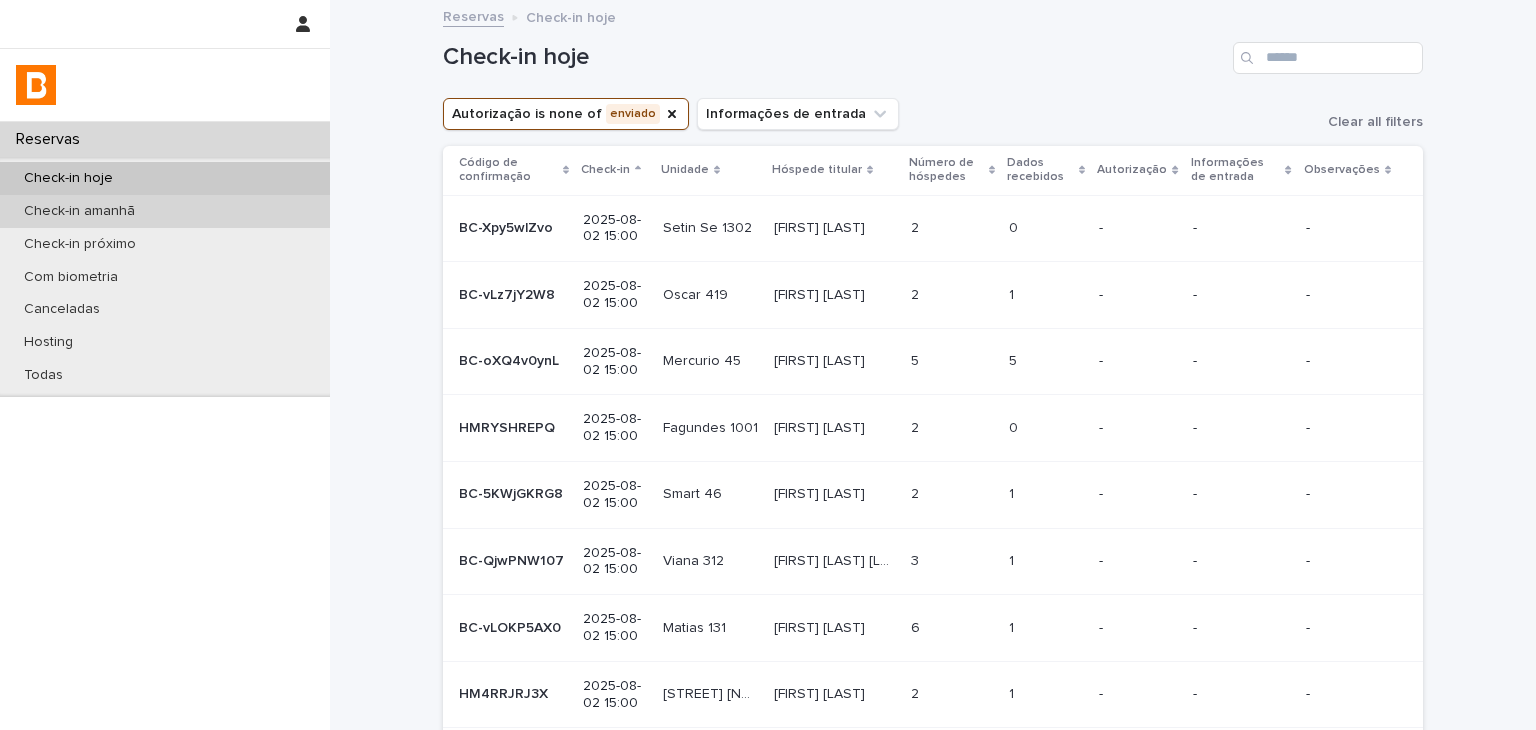 click on "Check-in amanhã" at bounding box center (165, 211) 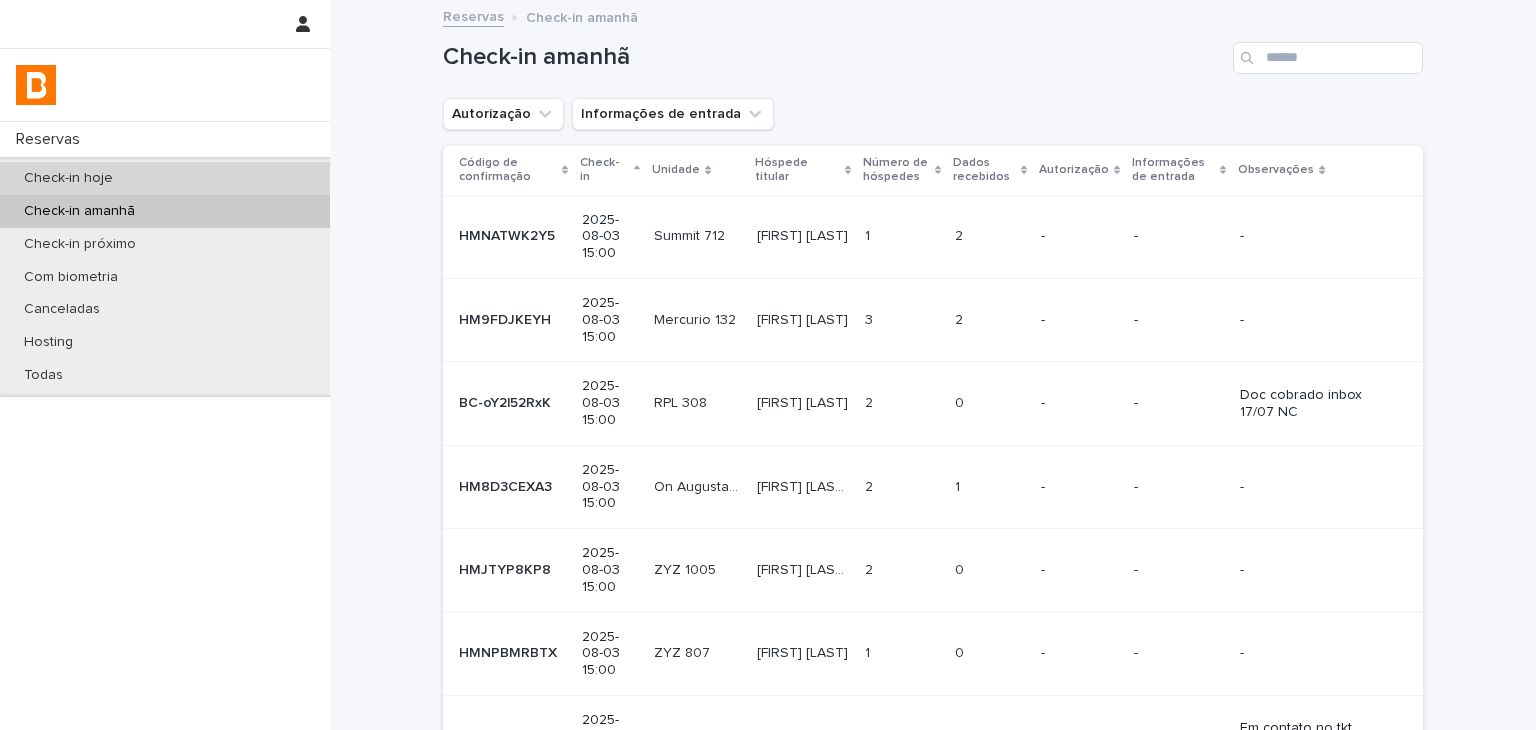 click on "Check-in hoje" at bounding box center [165, 178] 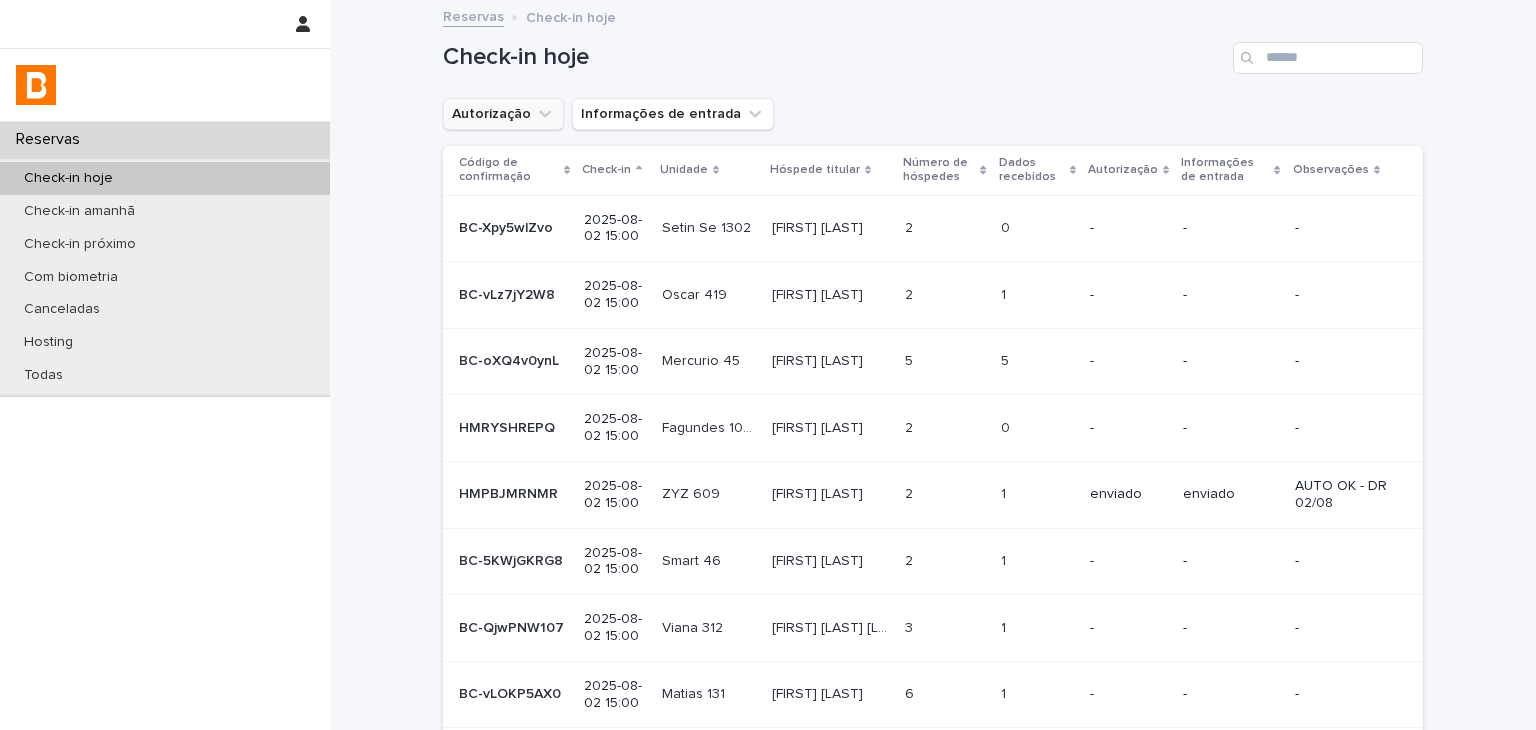 click on "Autorização" at bounding box center (503, 114) 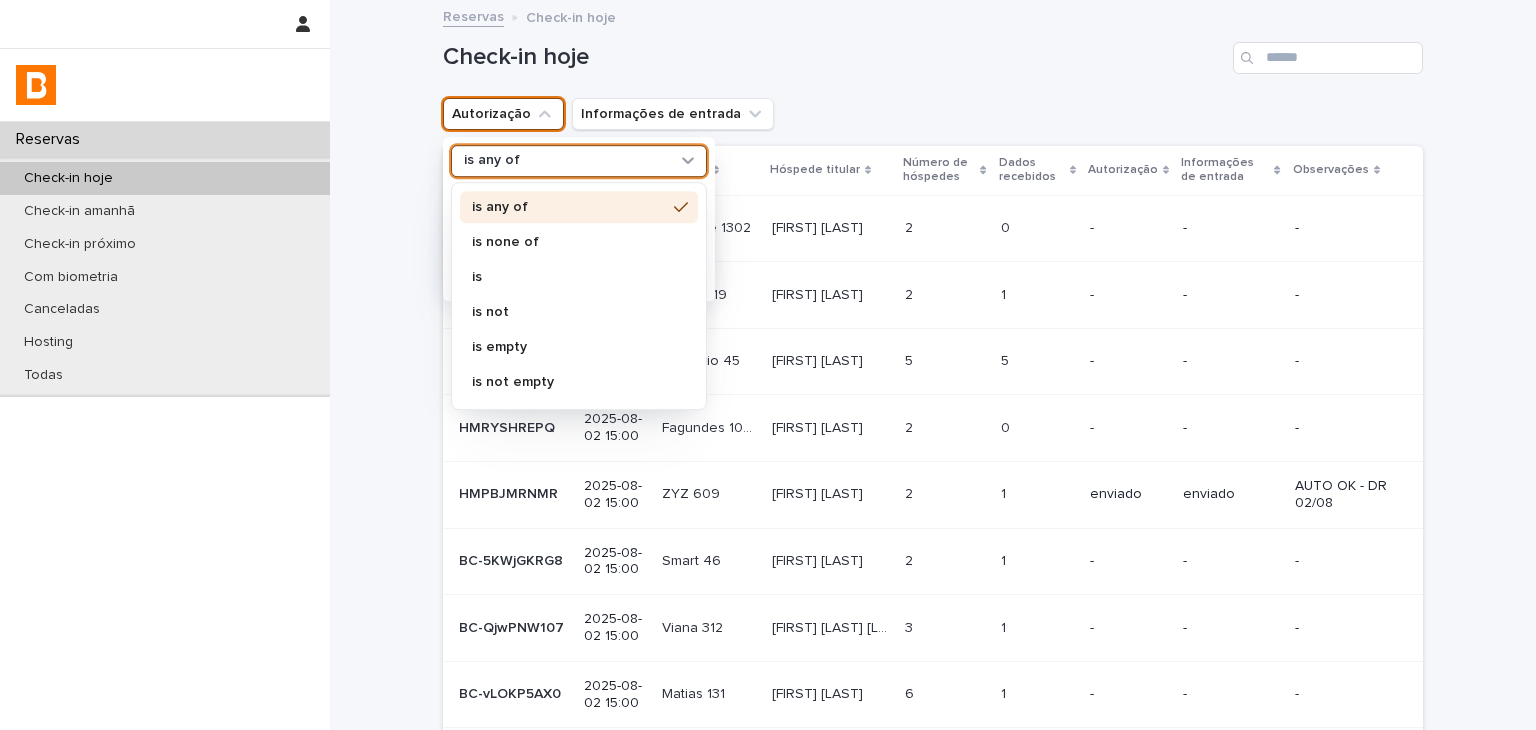 drag, startPoint x: 516, startPoint y: 155, endPoint x: 518, endPoint y: 175, distance: 20.09975 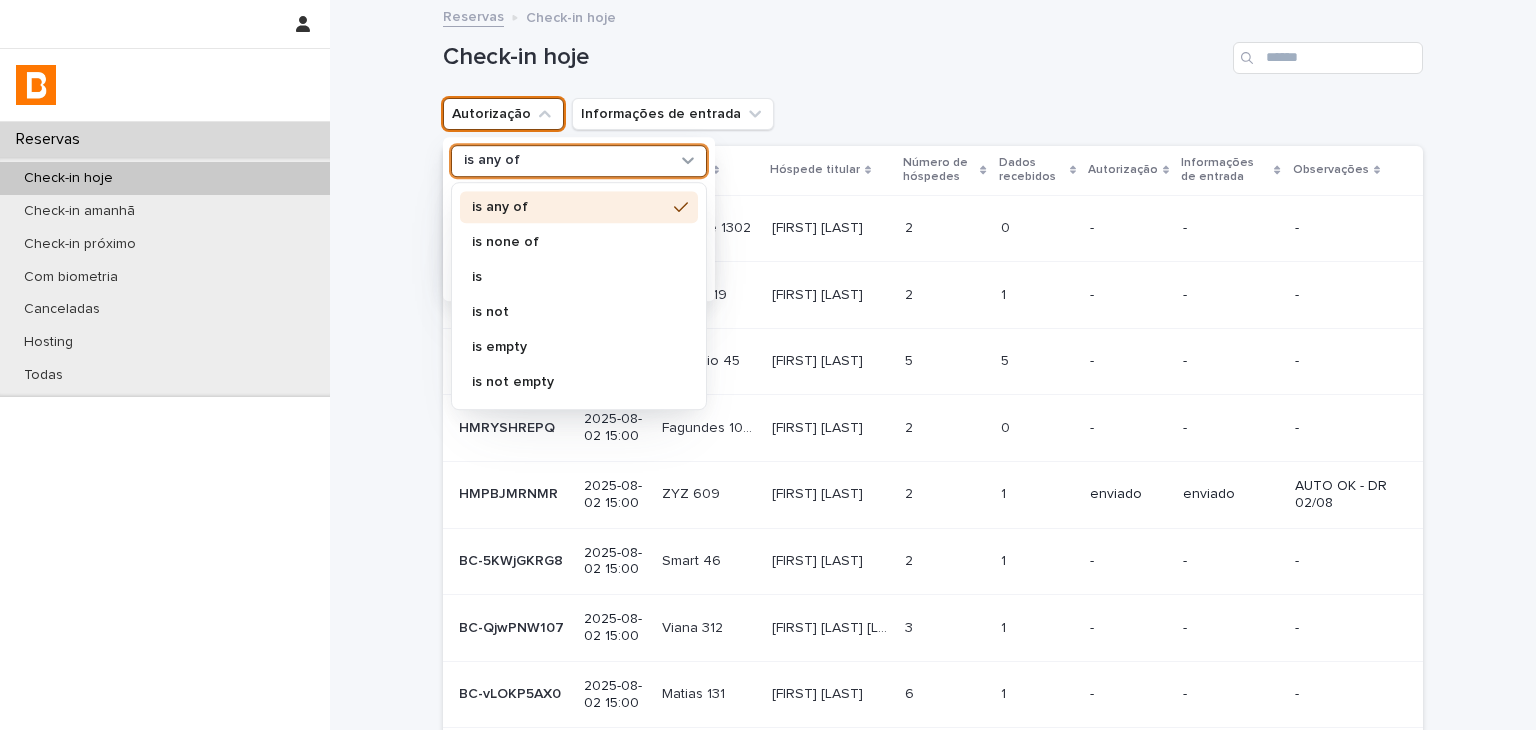 drag, startPoint x: 520, startPoint y: 241, endPoint x: 522, endPoint y: 251, distance: 10.198039 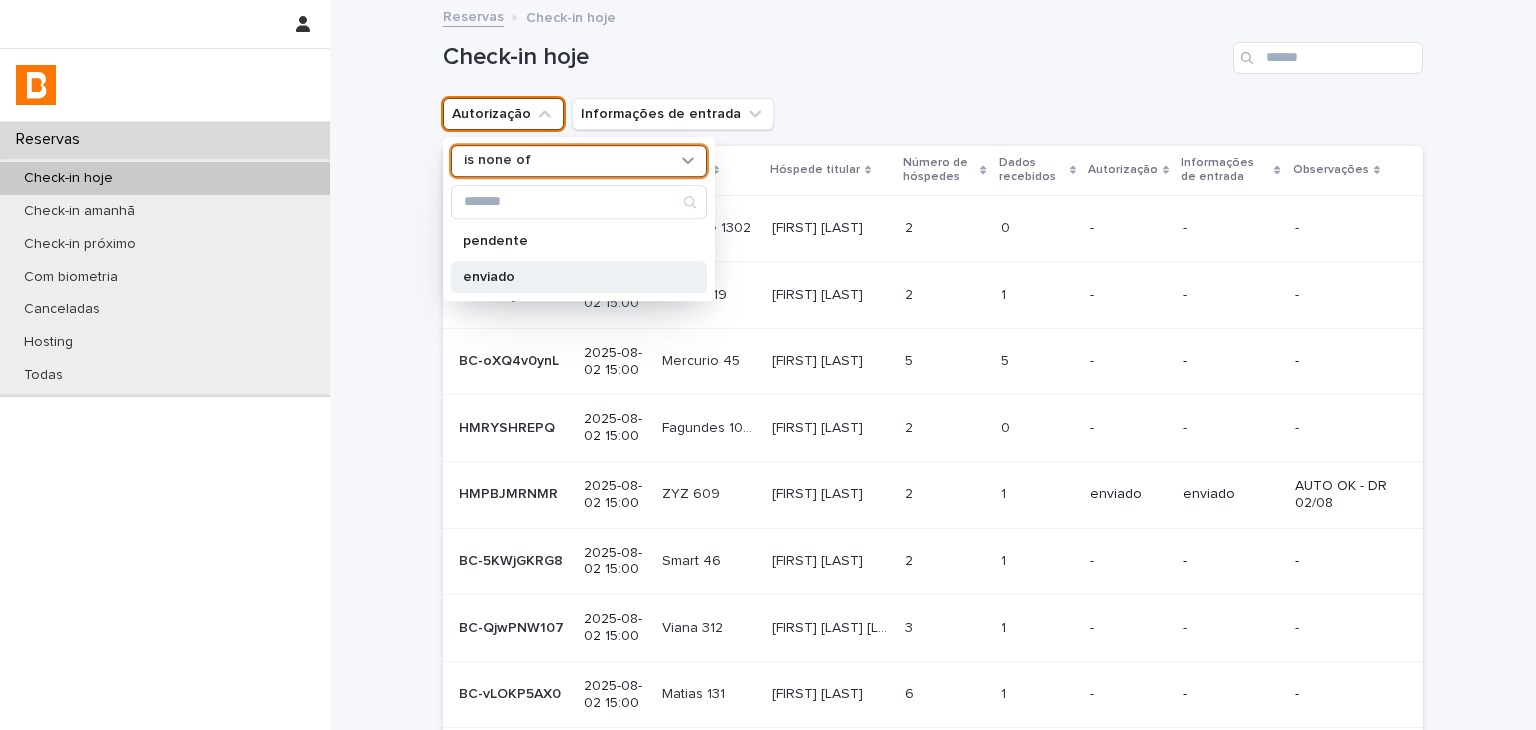 click on "enviado" at bounding box center (579, 277) 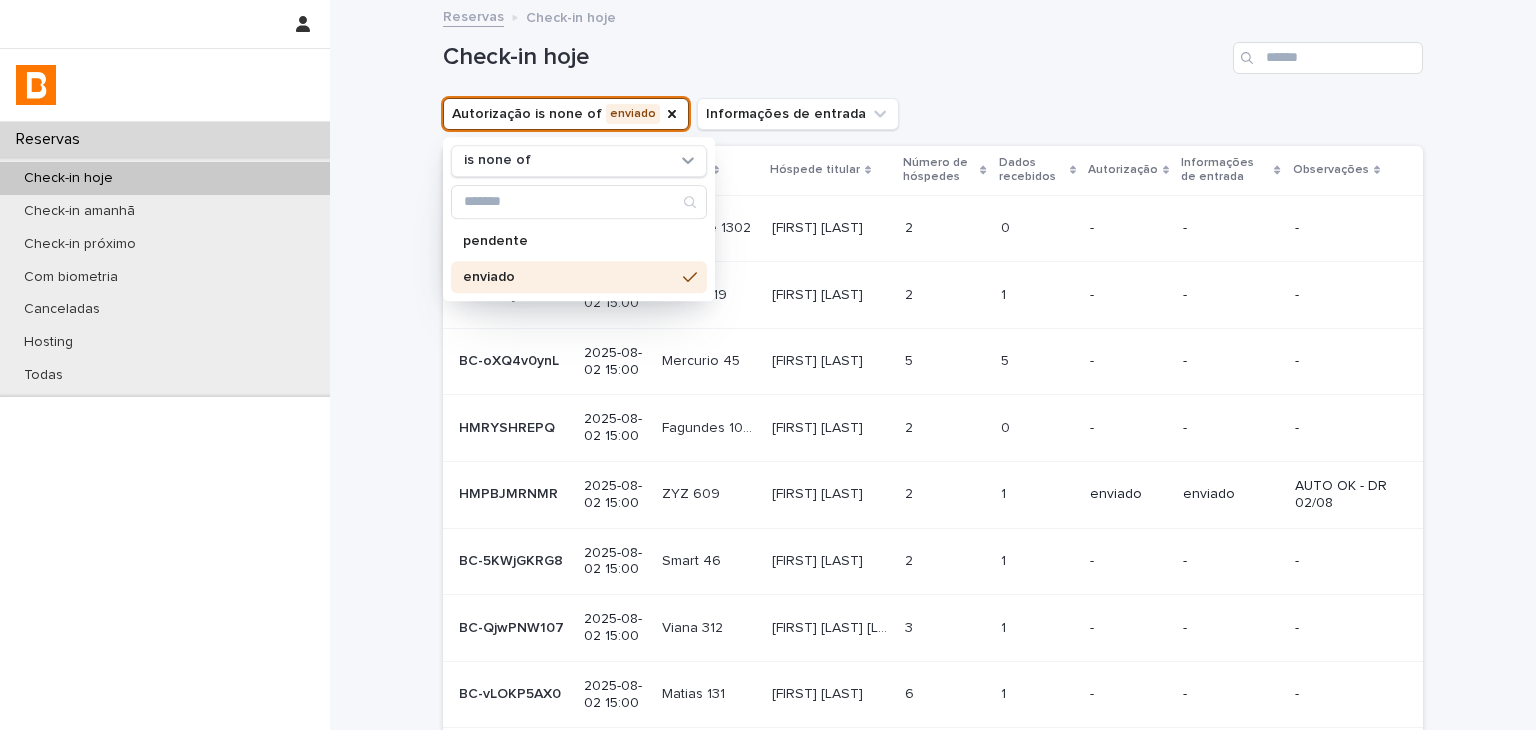 click on "Check-in hoje" at bounding box center (933, 50) 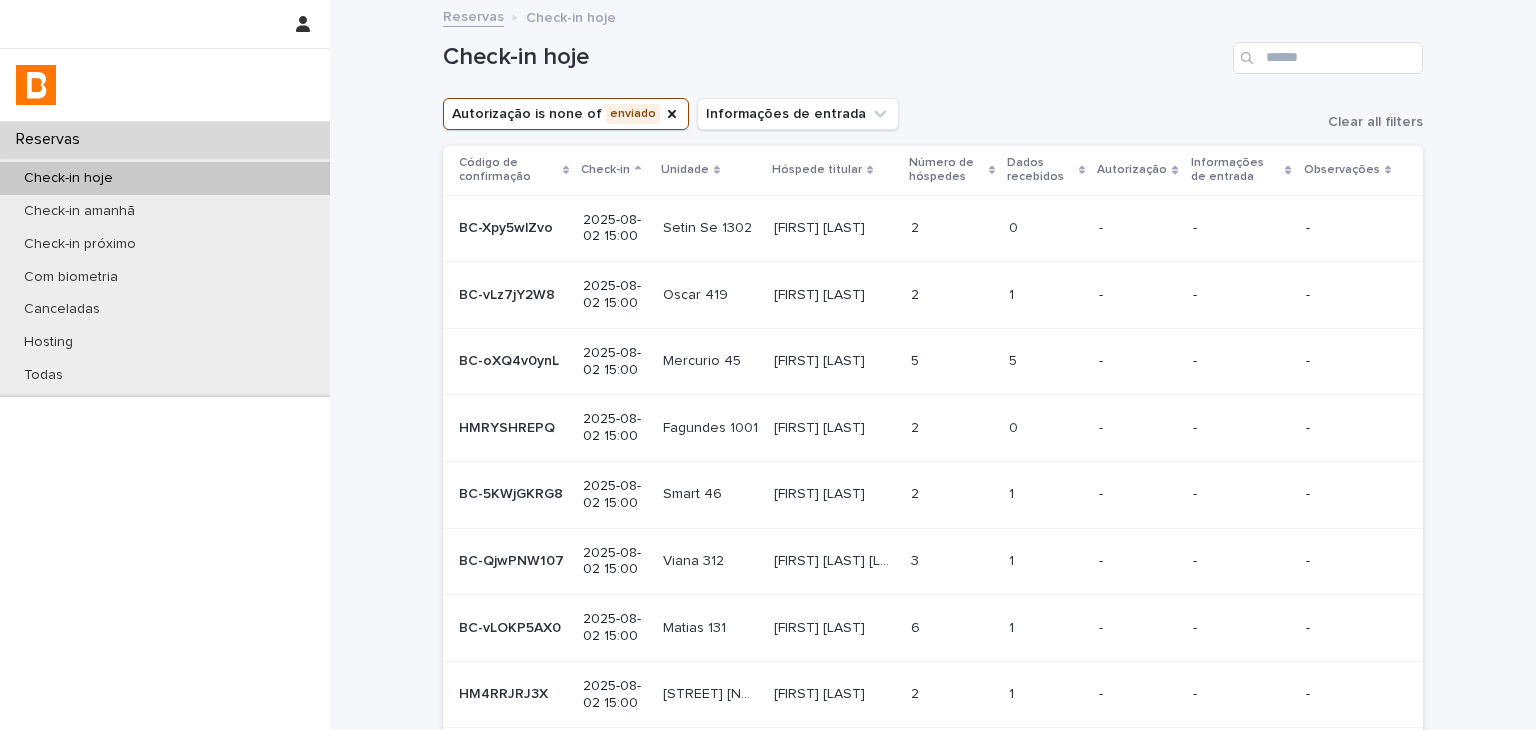 click on "-" at bounding box center (1360, 361) 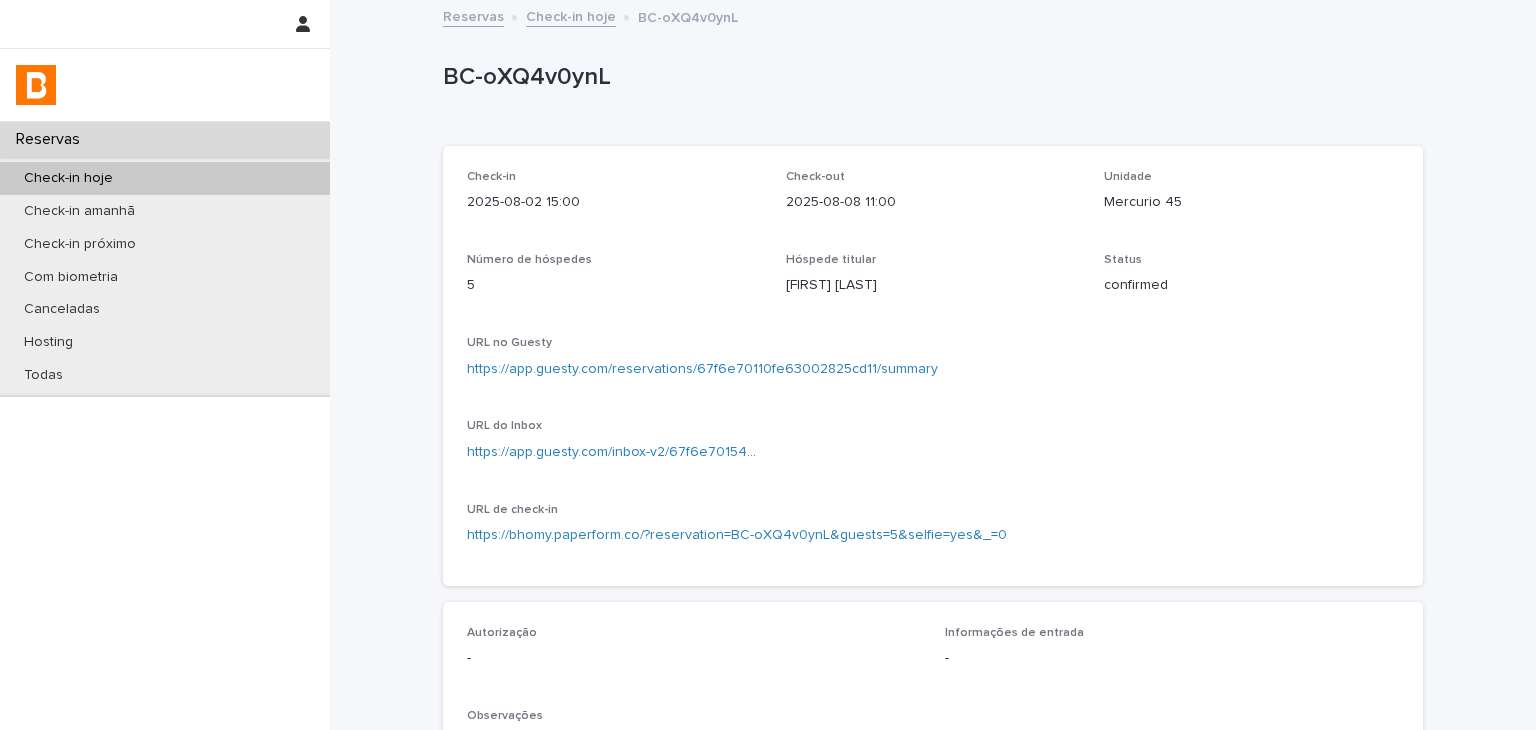 click on "Check-in hoje" at bounding box center [165, 178] 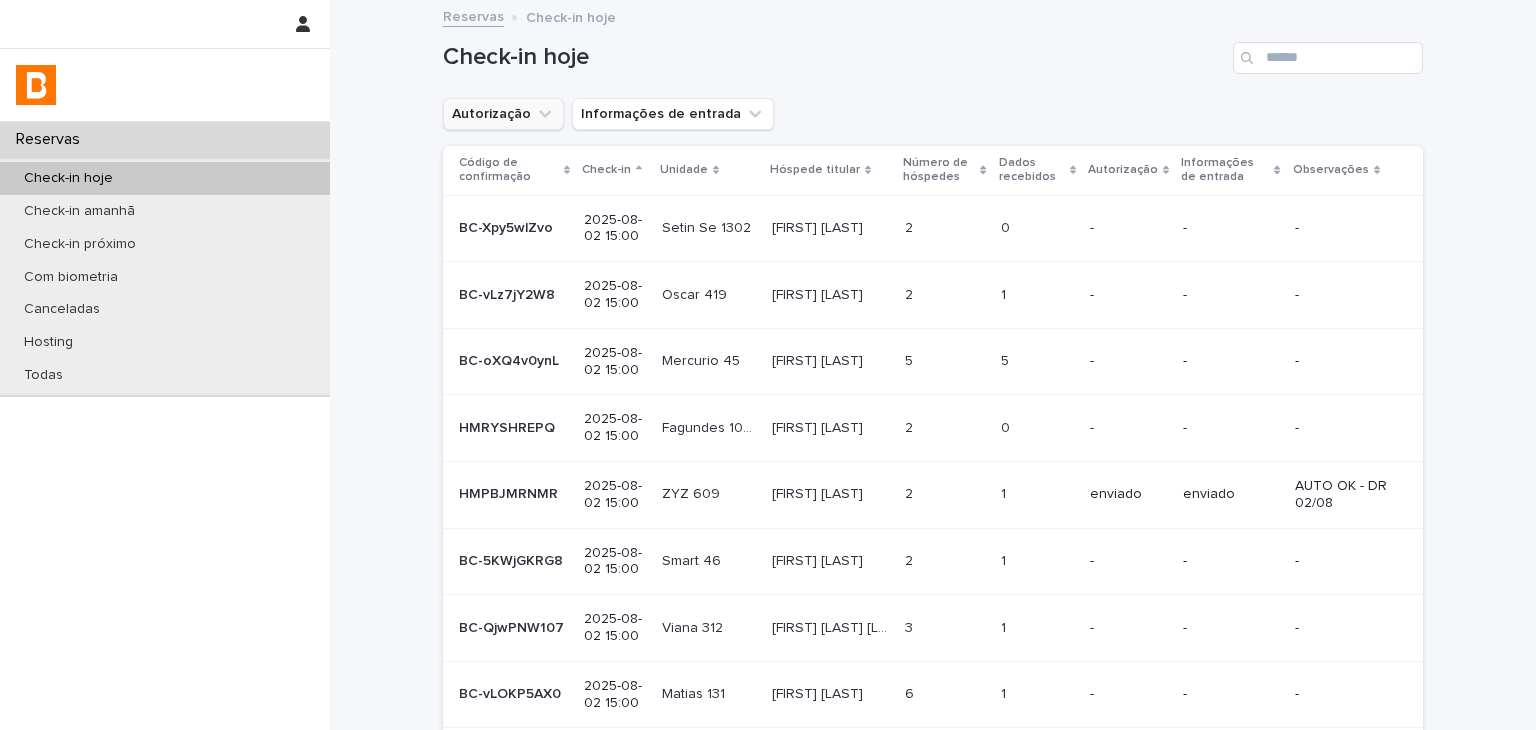click on "Autorização" at bounding box center [503, 114] 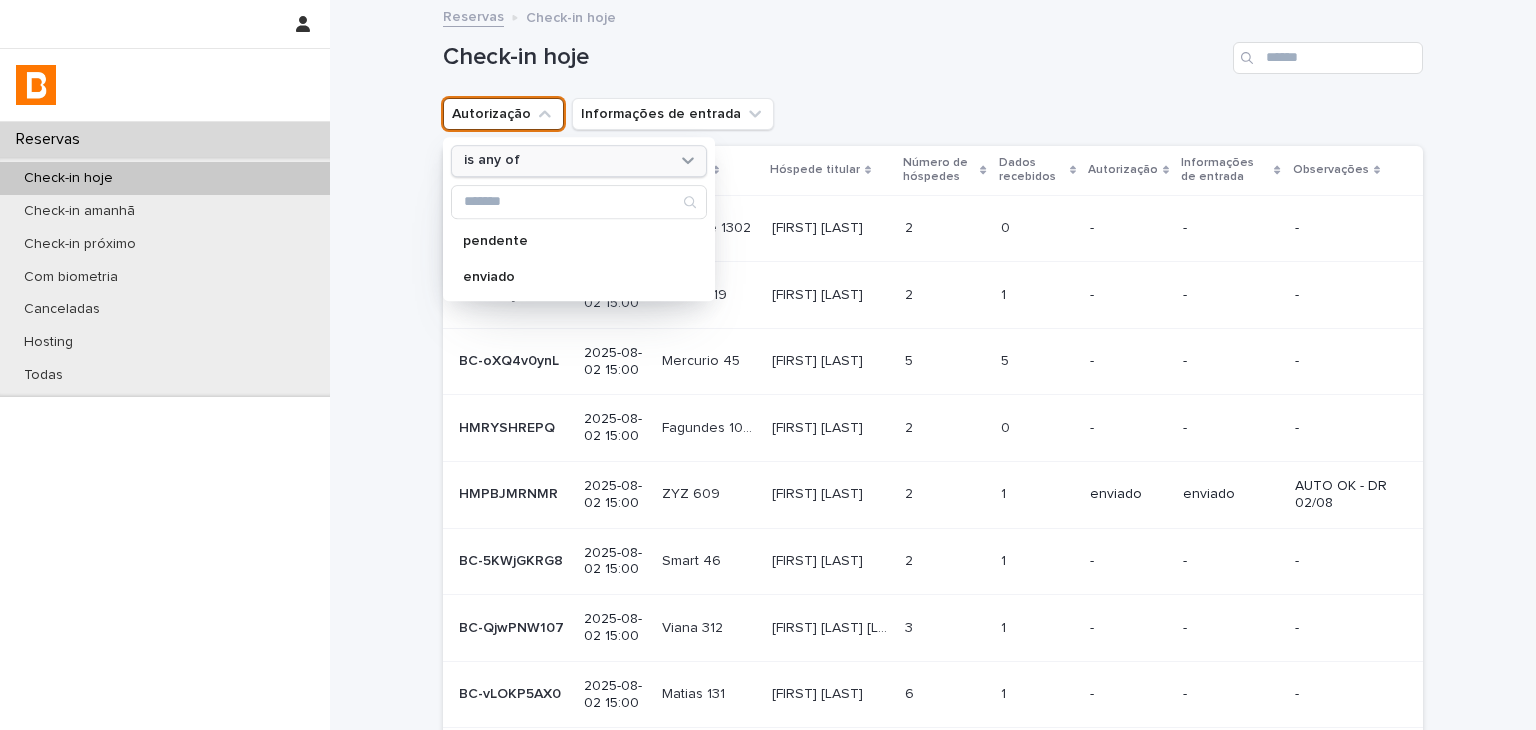 click on "is any of" at bounding box center (579, 161) 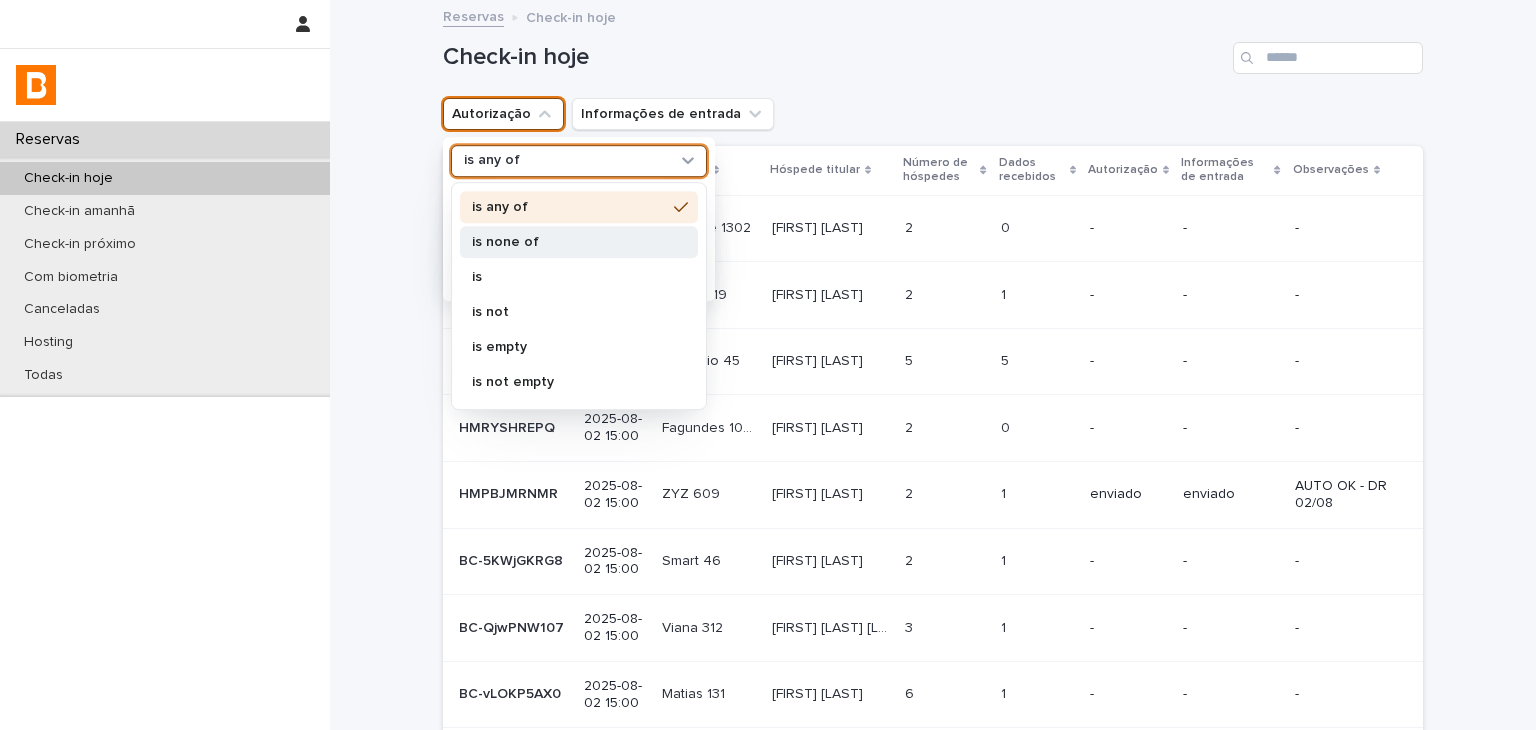 click on "is none of" at bounding box center (579, 242) 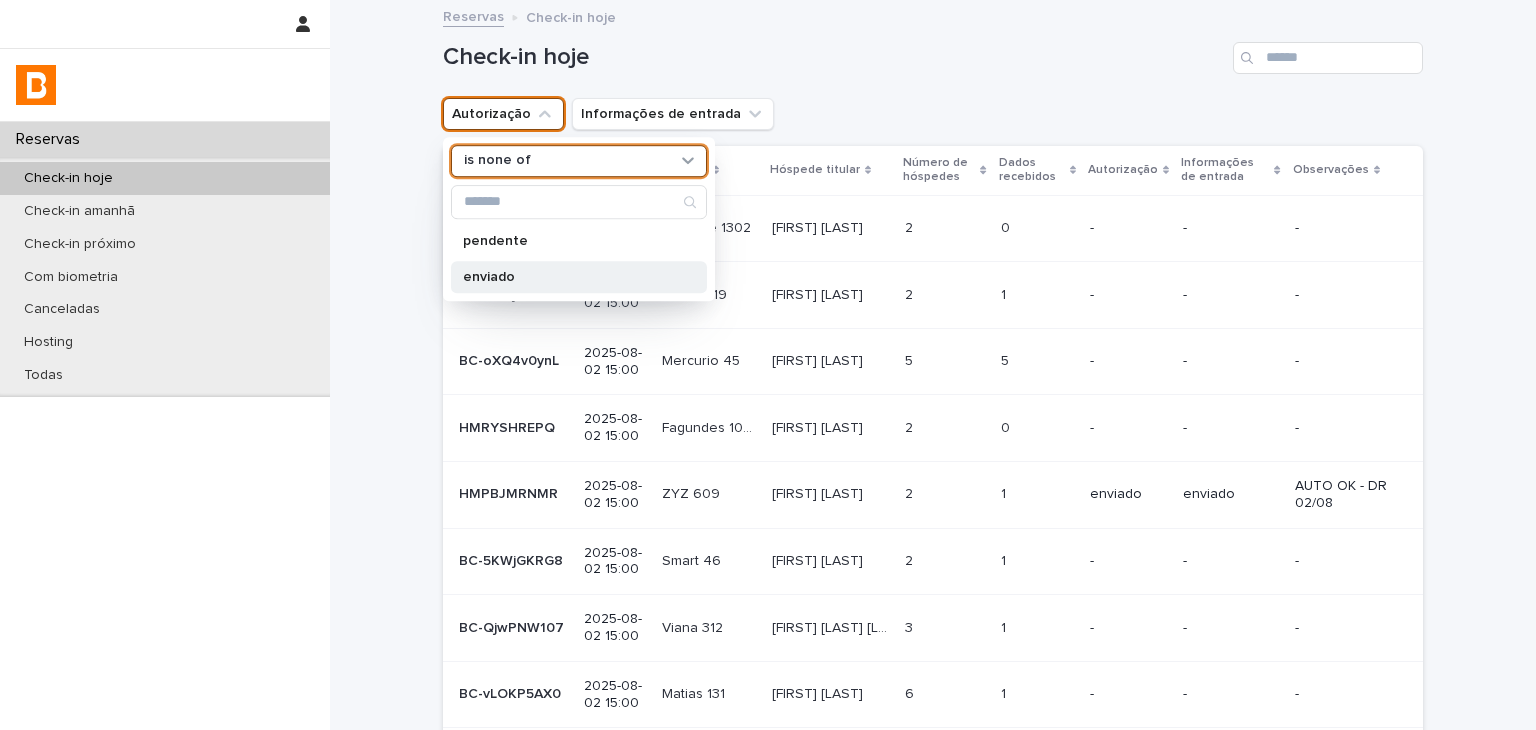 click on "enviado" at bounding box center [569, 277] 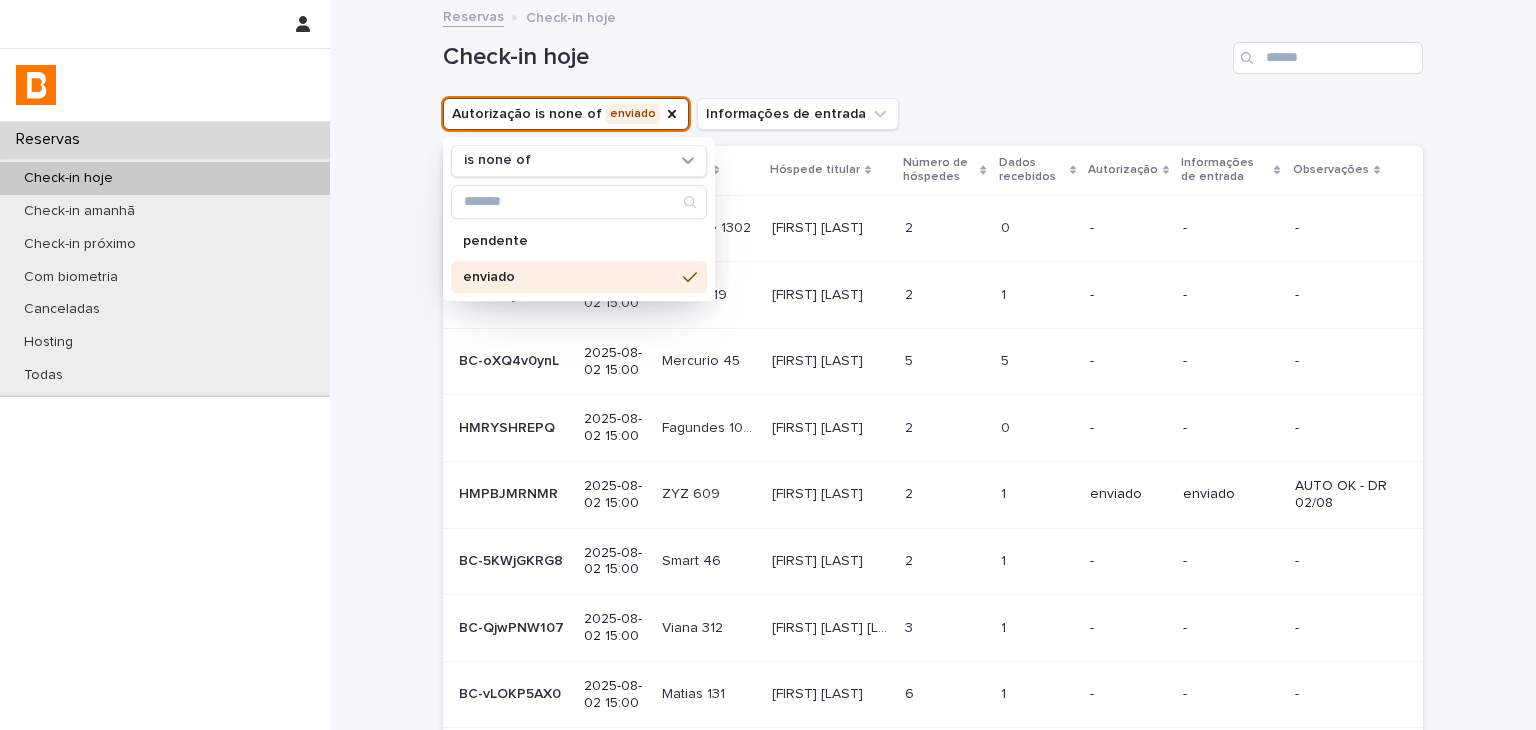 click on "Check-in hoje" at bounding box center [834, 57] 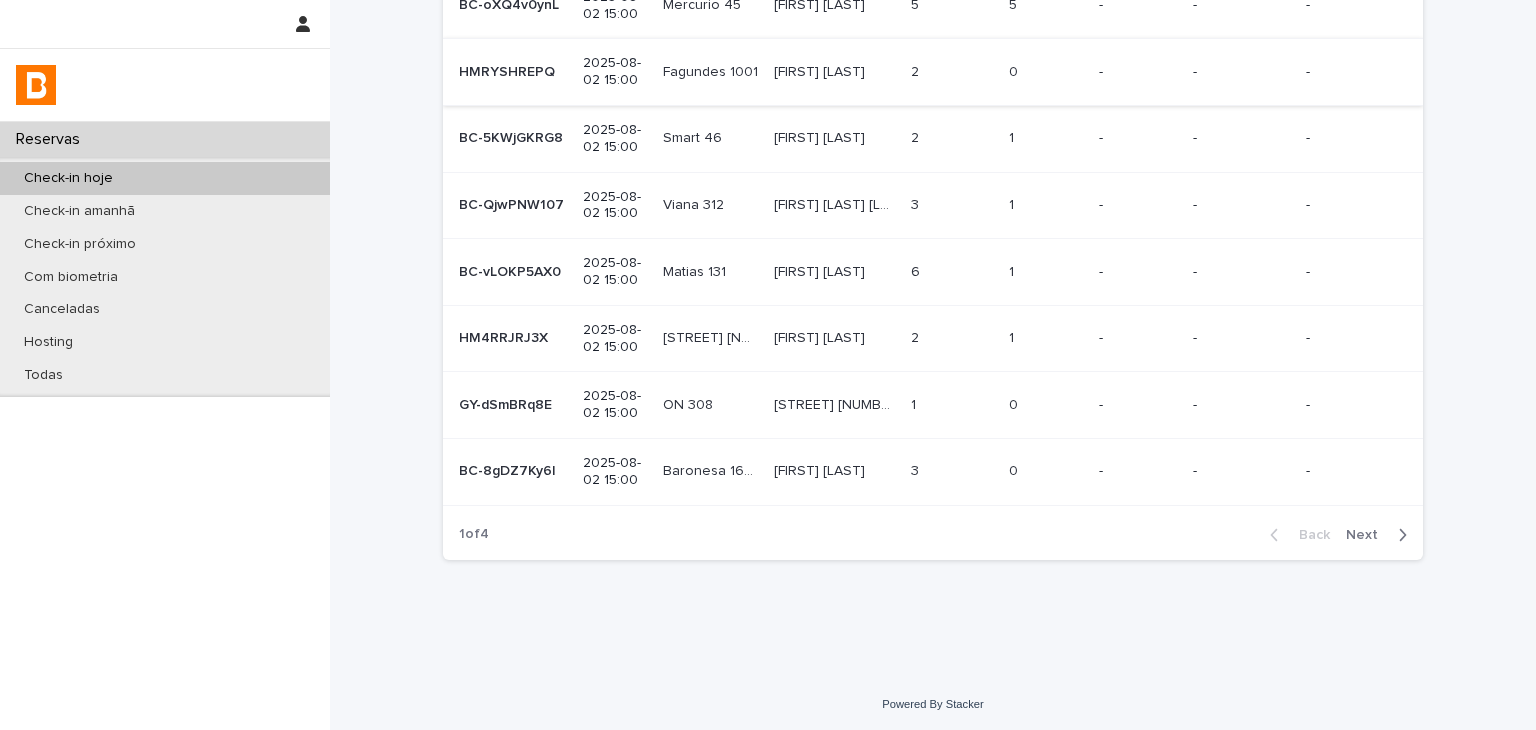 scroll, scrollTop: 0, scrollLeft: 0, axis: both 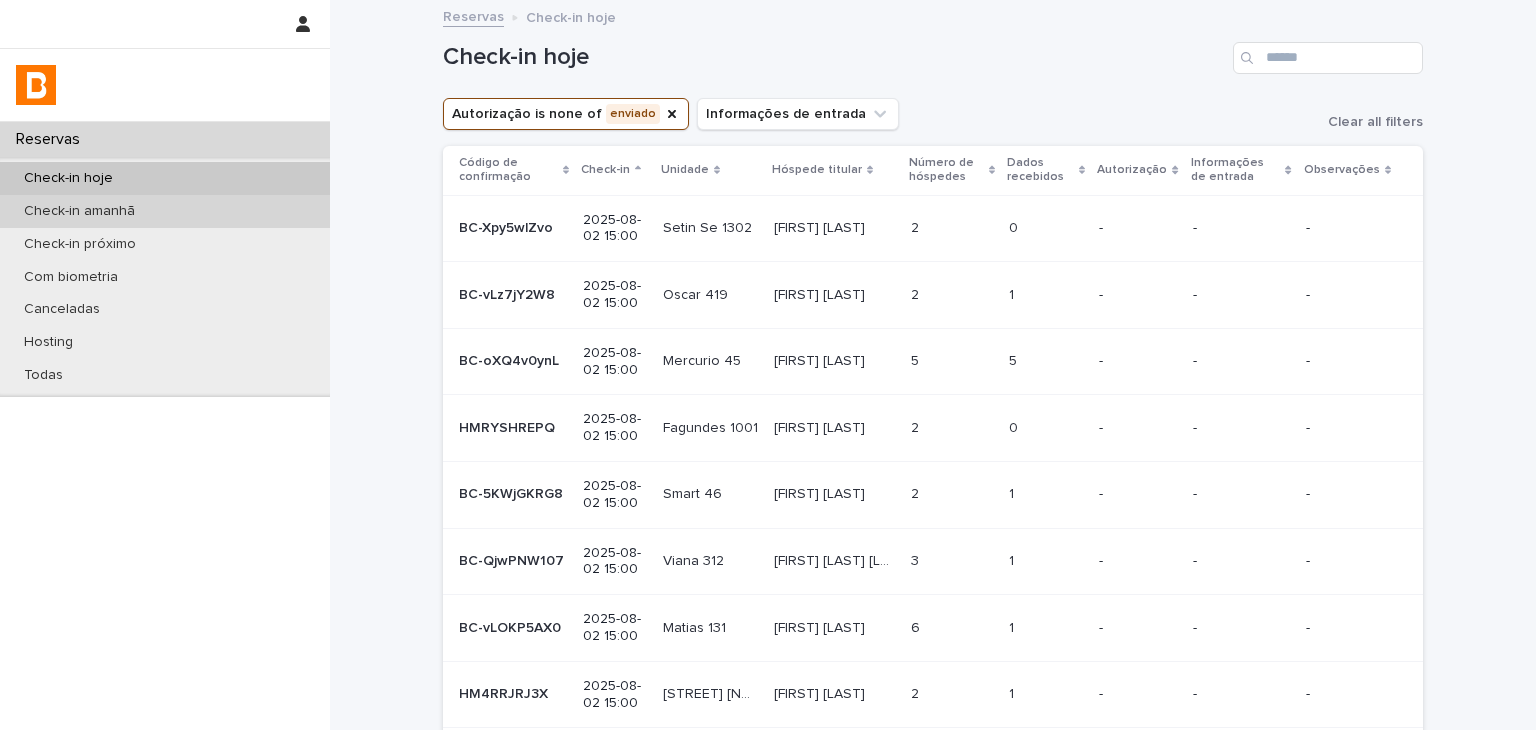 click on "Check-in amanhã" at bounding box center (79, 211) 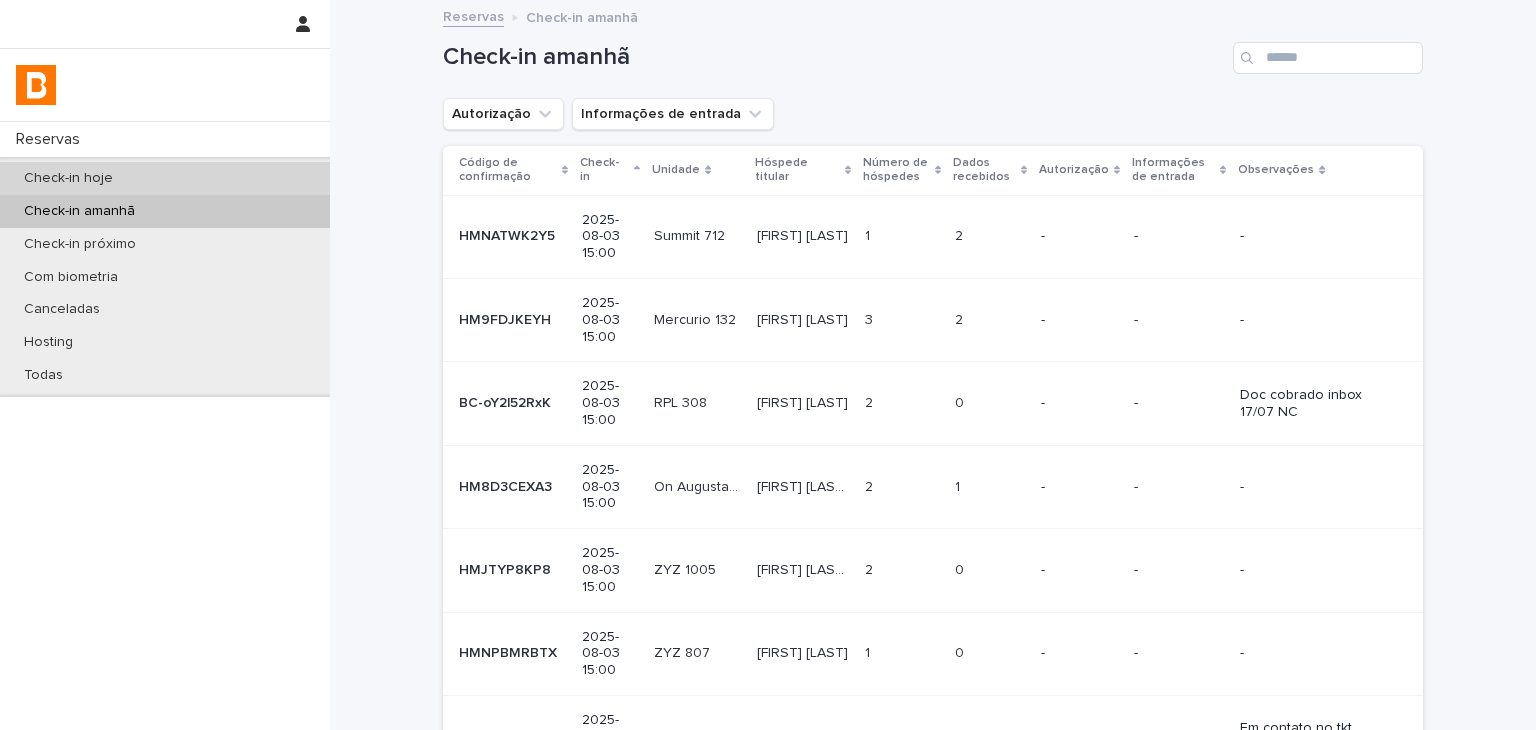 click on "Check-in hoje" at bounding box center [165, 178] 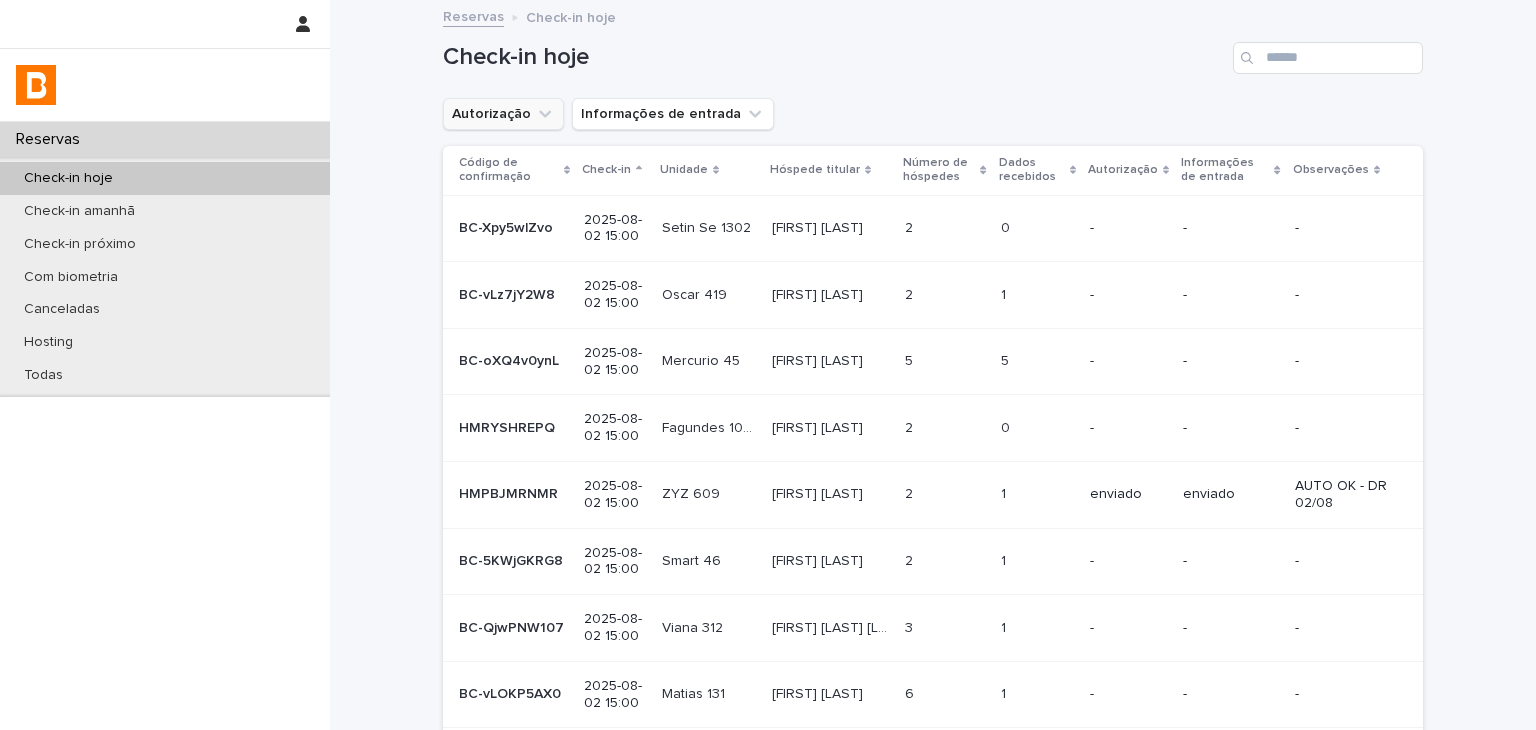 click on "Autorização" at bounding box center (503, 114) 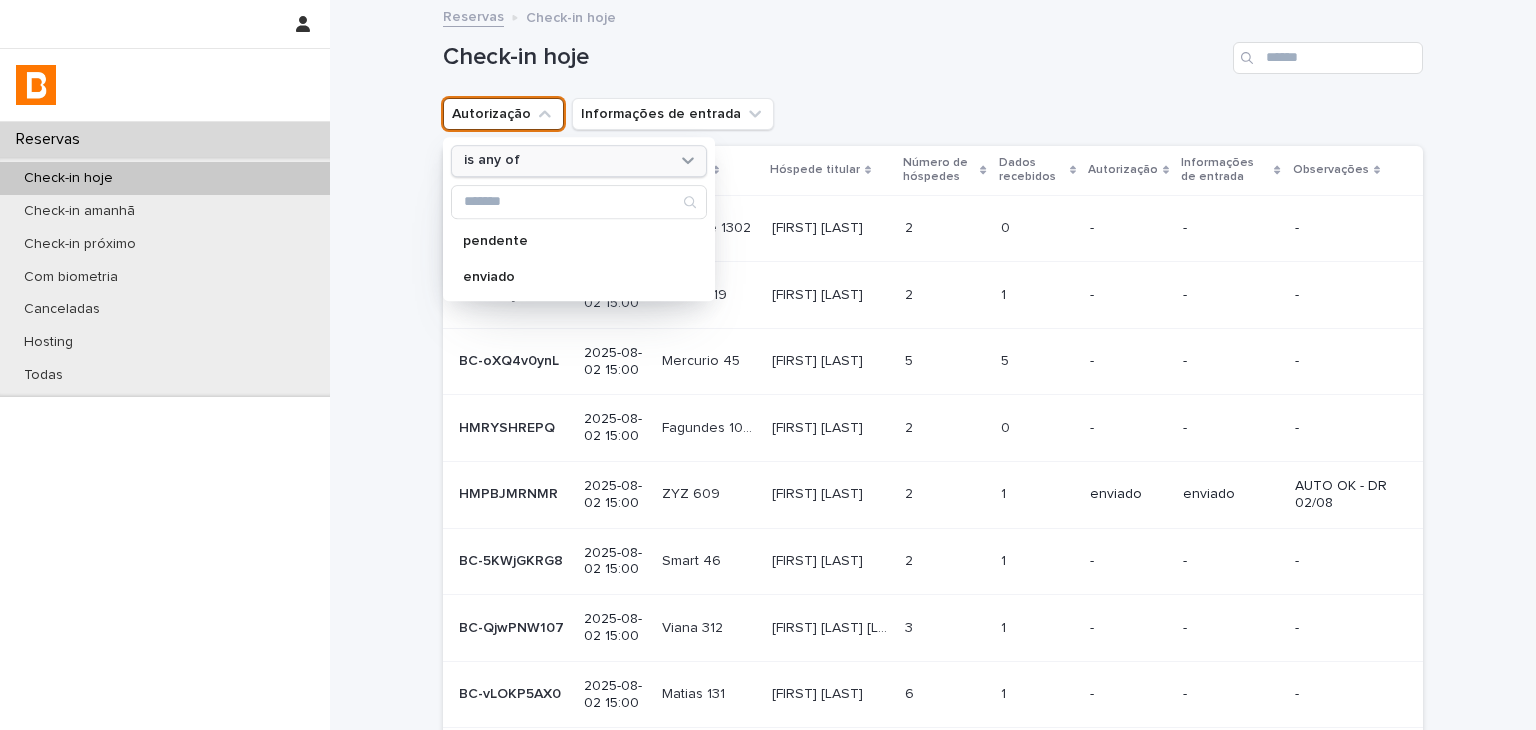 click on "is any of" at bounding box center (566, 161) 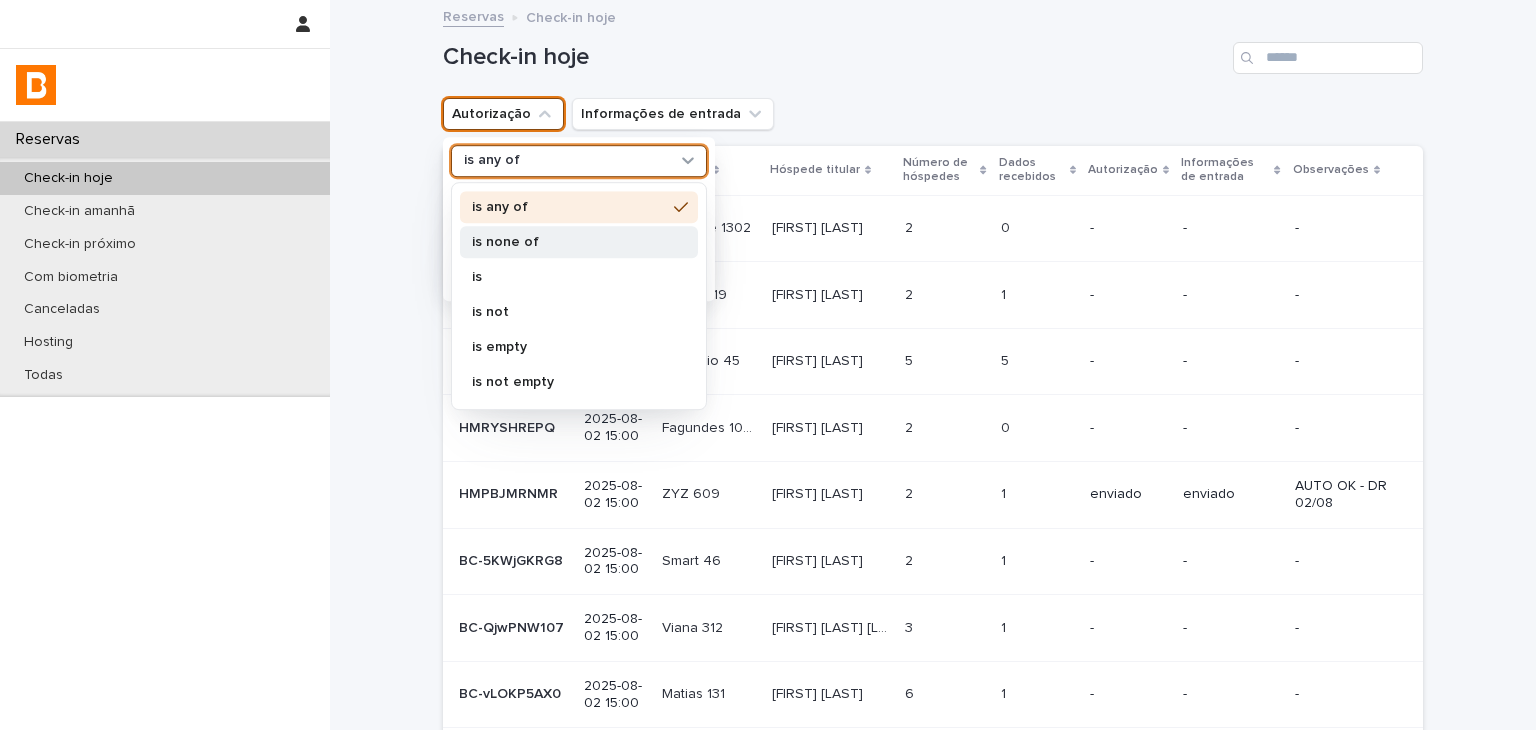 click on "is none of" at bounding box center [569, 242] 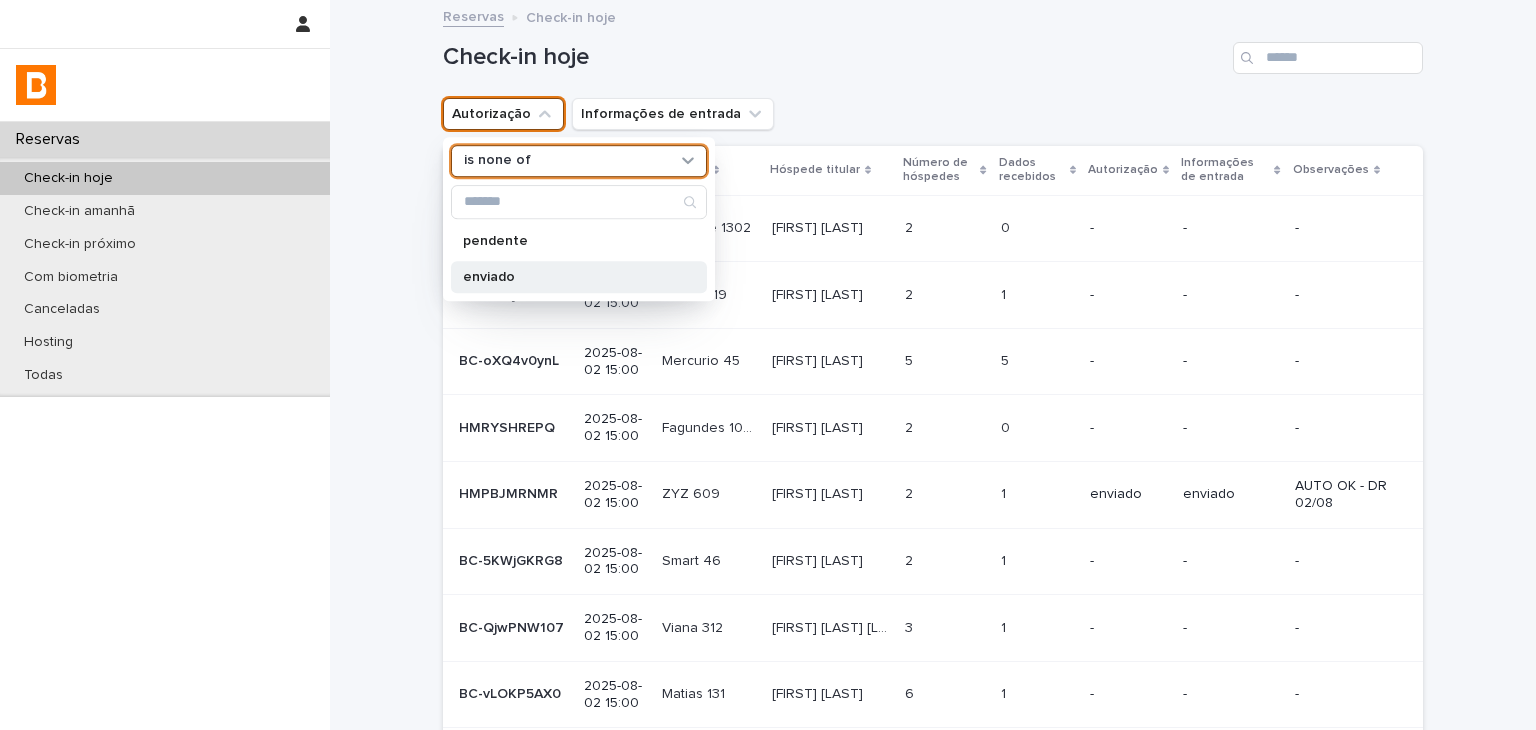 click on "enviado" at bounding box center [569, 277] 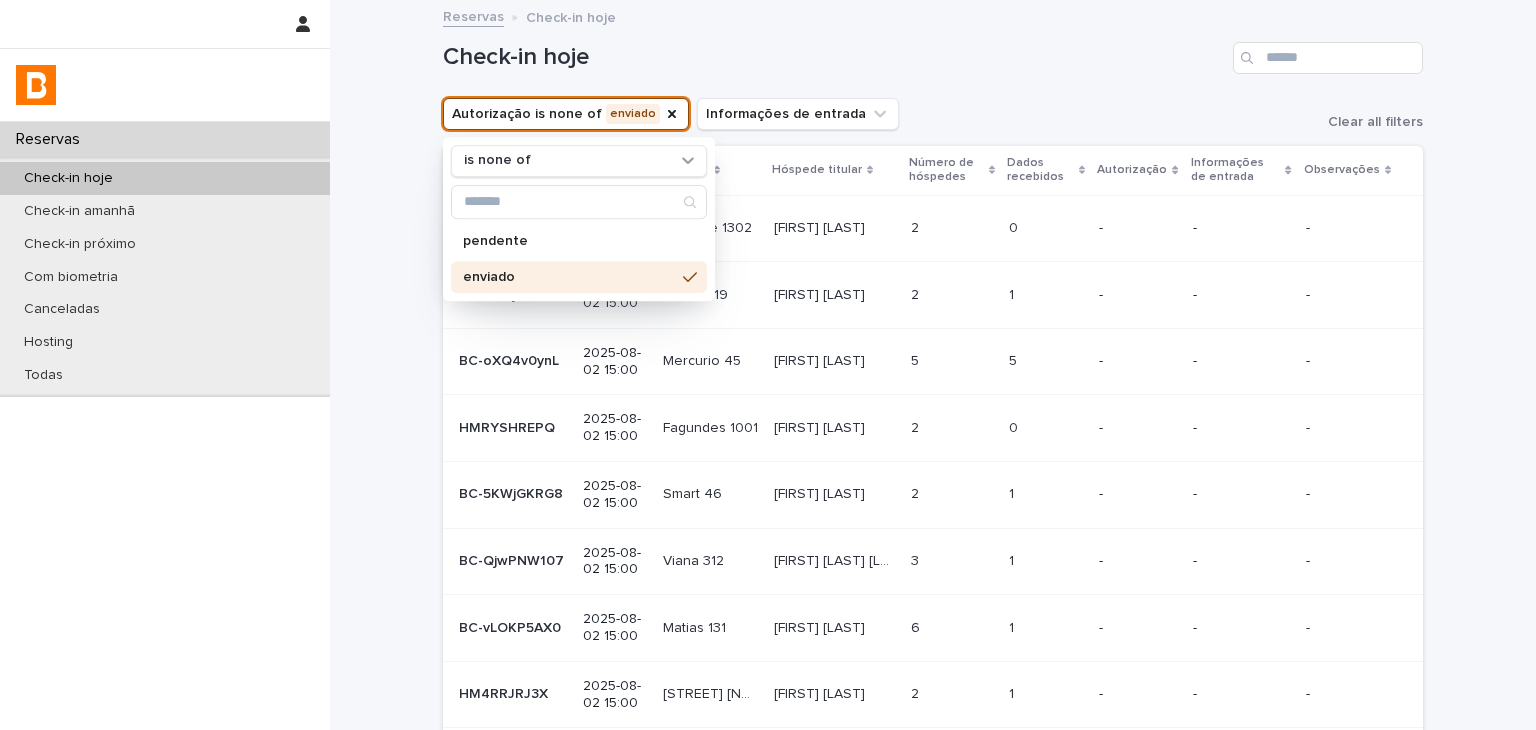 click on "Check-in hoje" at bounding box center (933, 50) 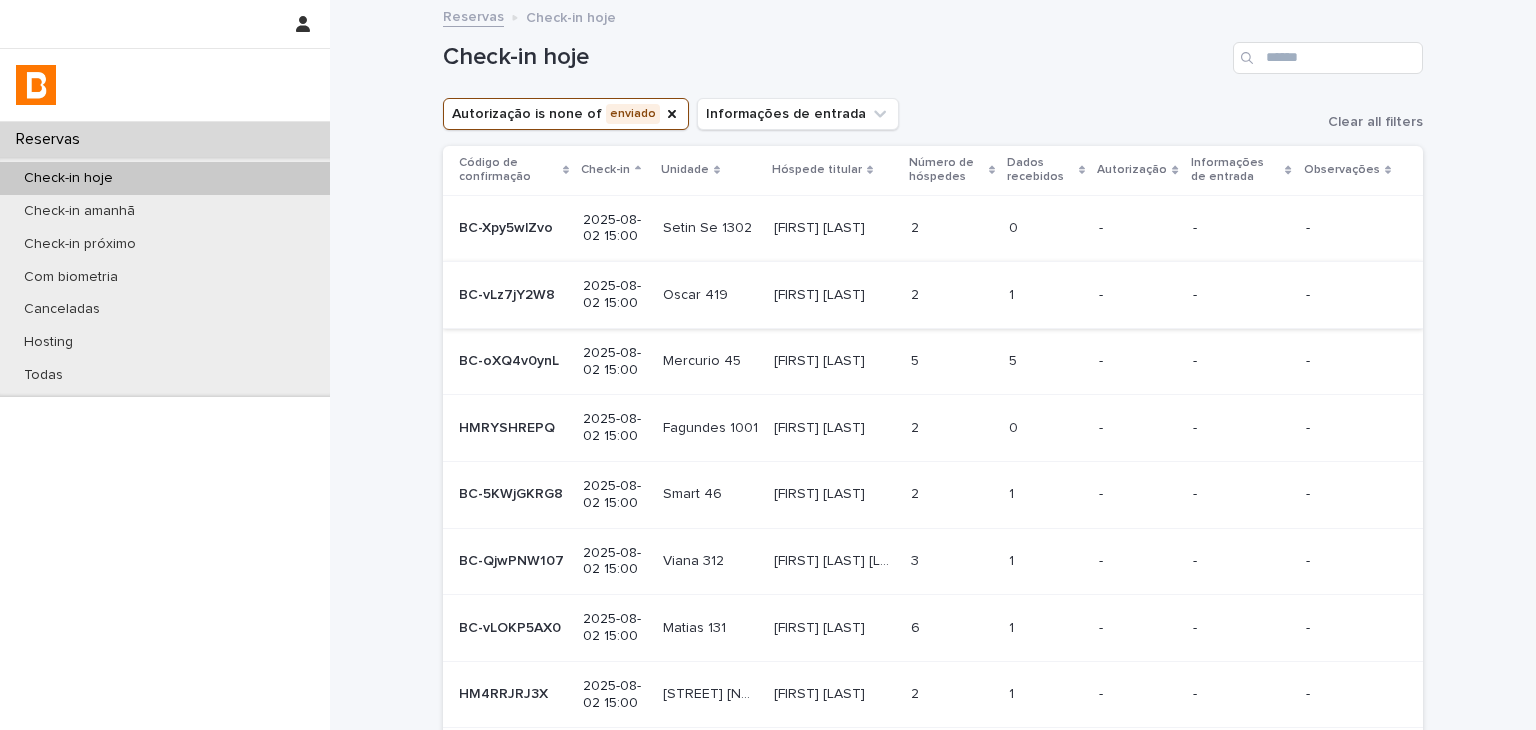 scroll, scrollTop: 300, scrollLeft: 0, axis: vertical 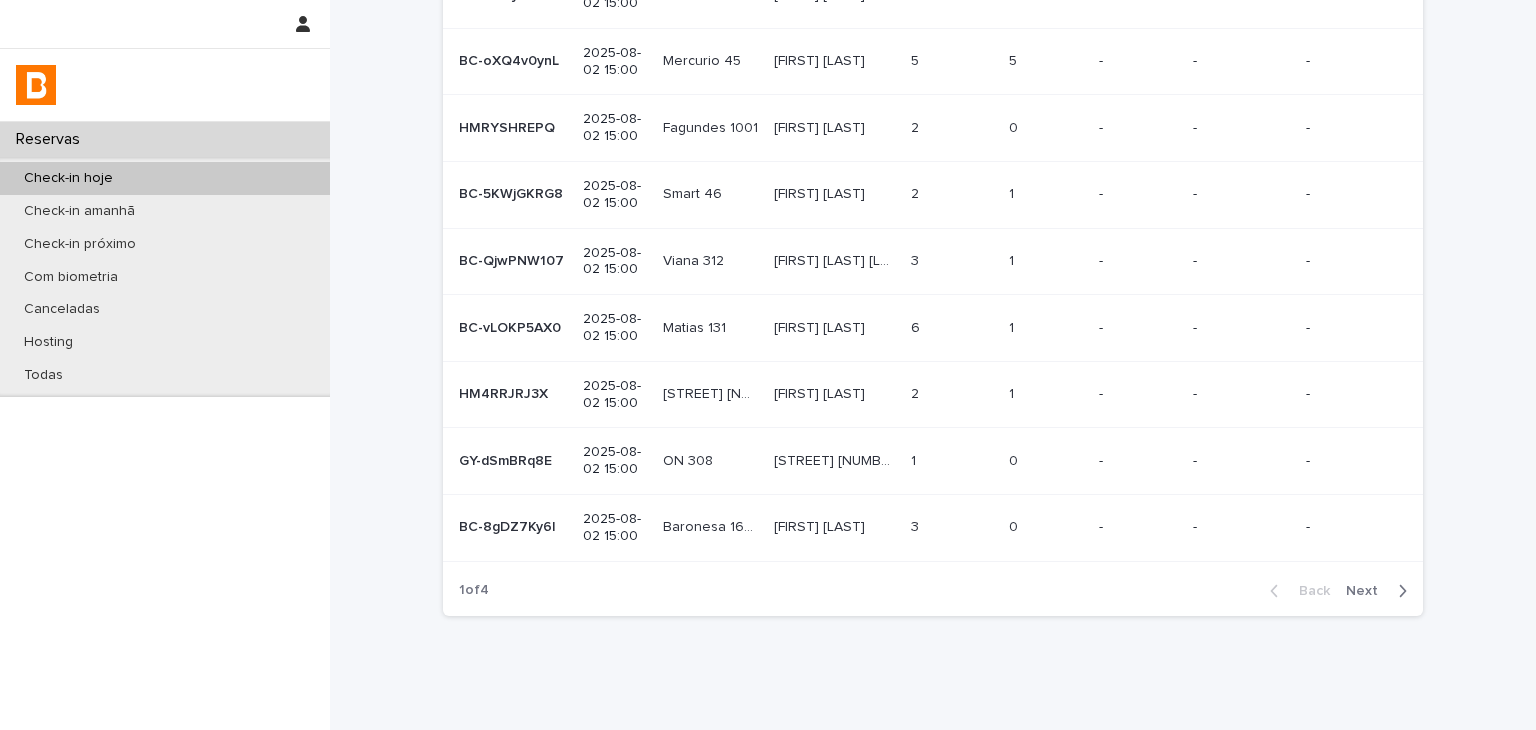 click on "Back Next" at bounding box center (1338, 591) 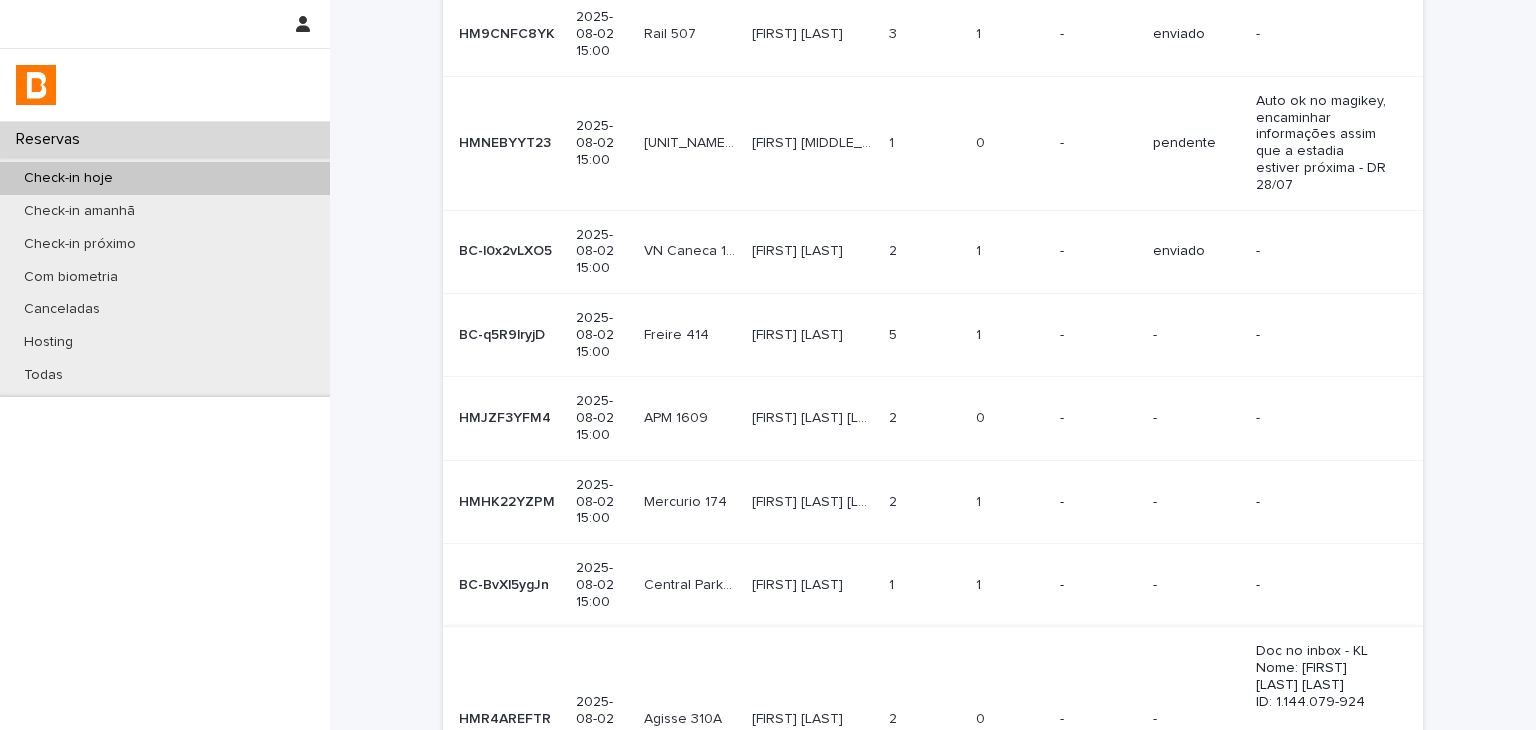 scroll, scrollTop: 443, scrollLeft: 0, axis: vertical 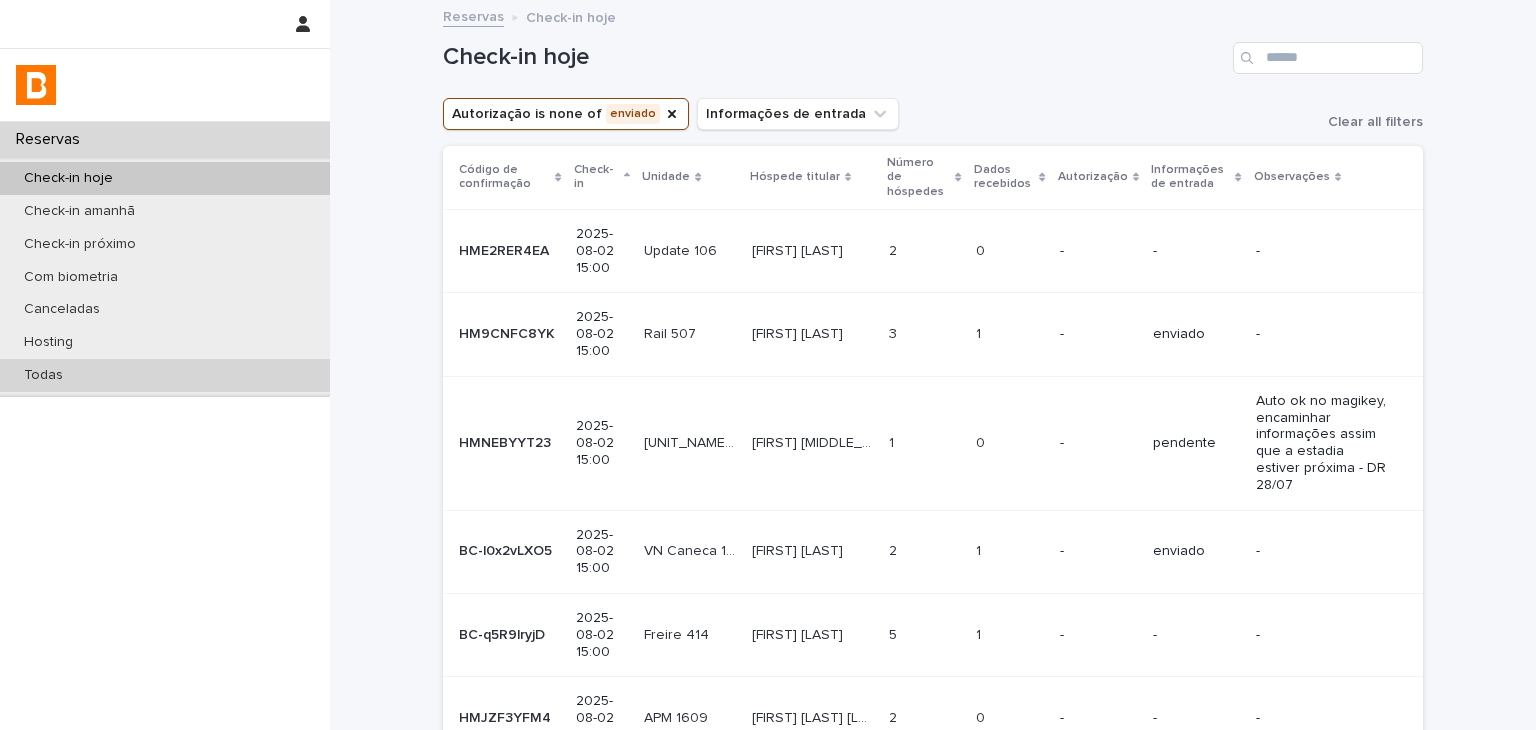 click on "Todas" at bounding box center [165, 375] 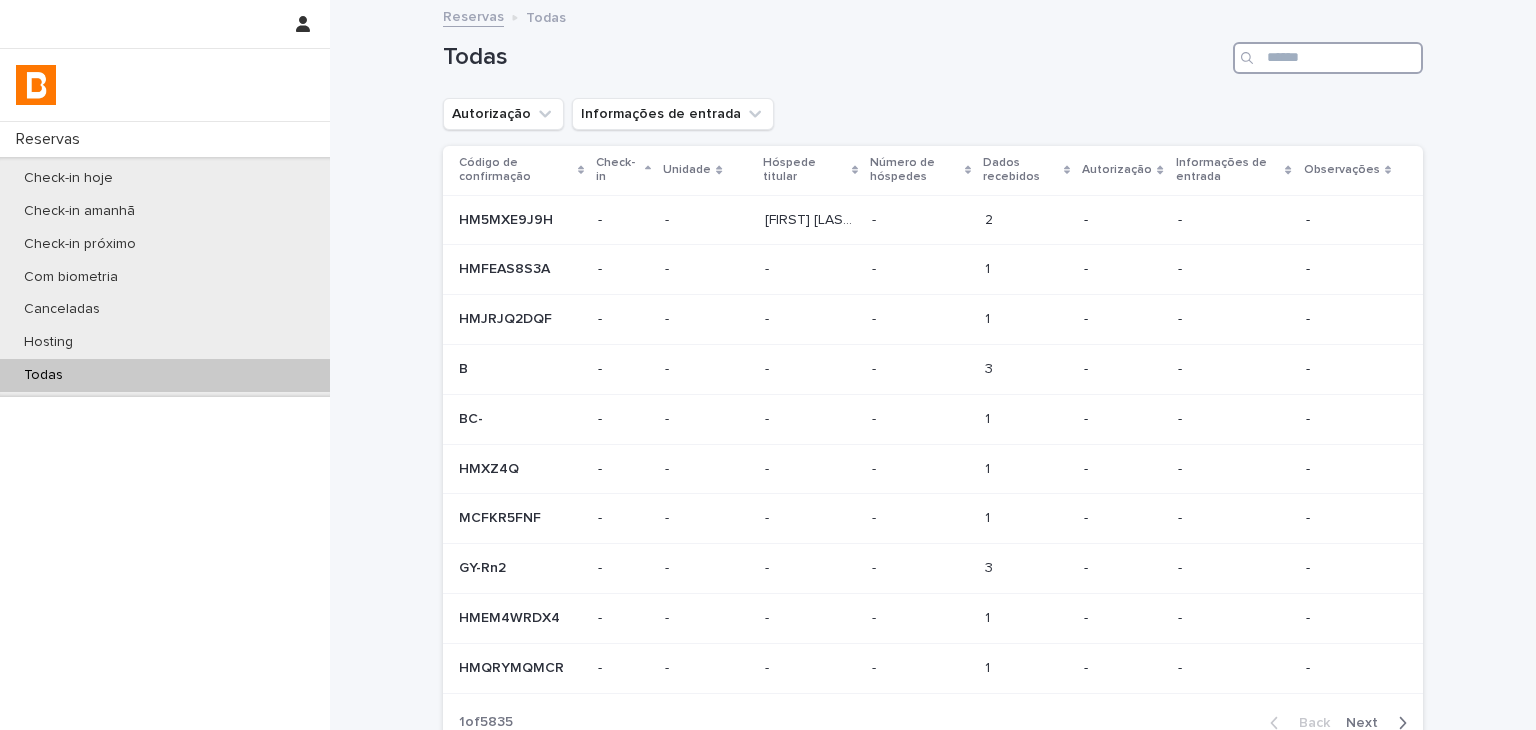 click at bounding box center [1328, 58] 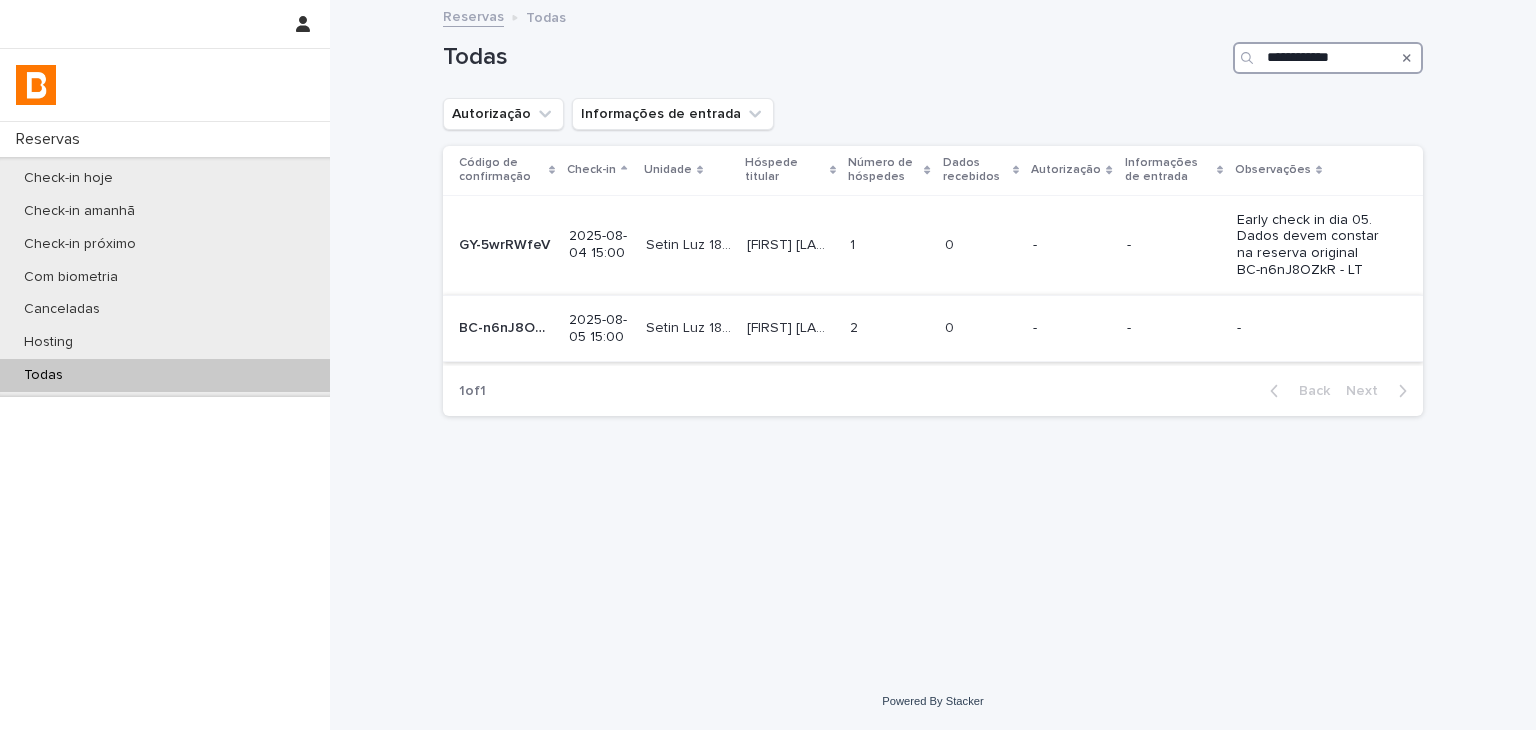 type on "**********" 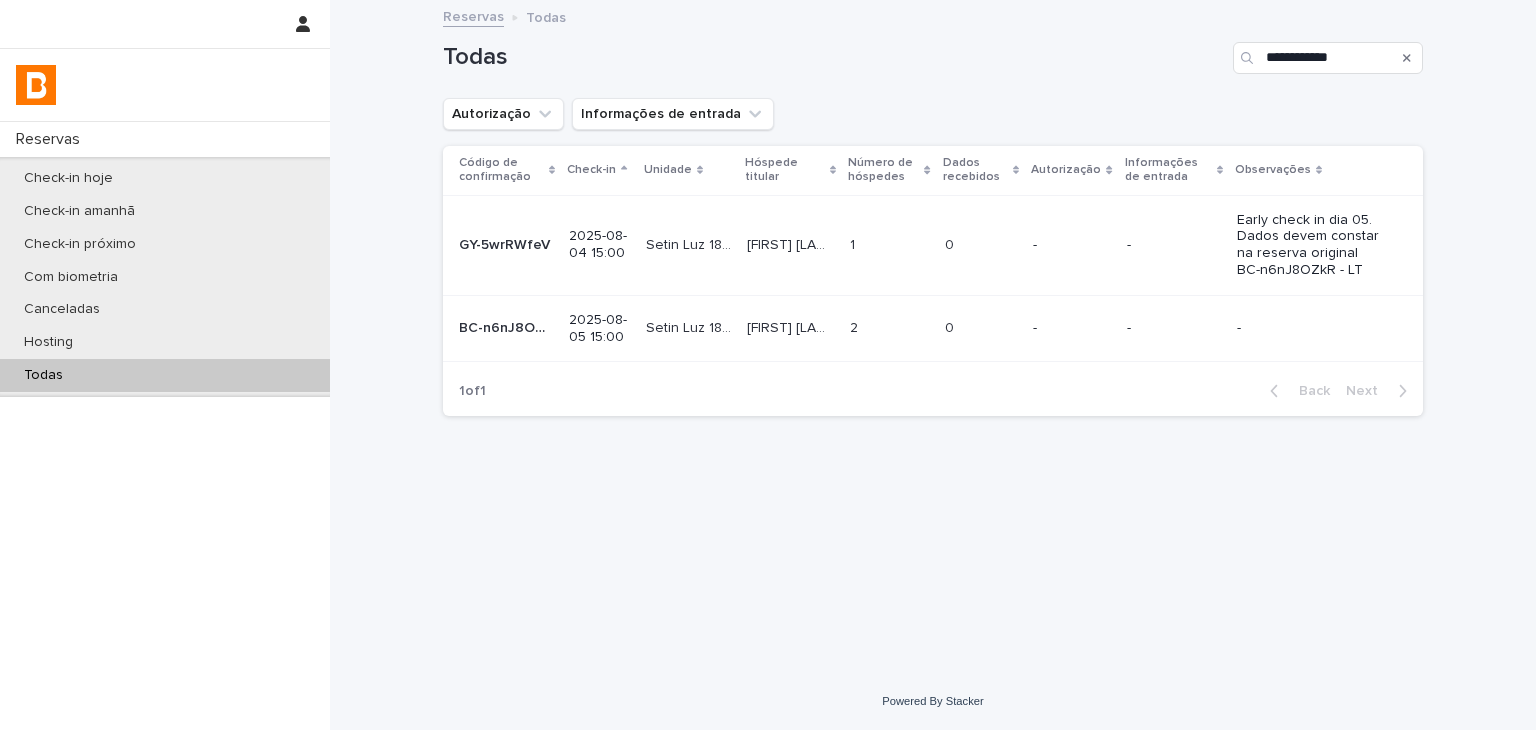 click on "[FIRST] [LAST] [FIRST] [LAST]" at bounding box center (790, 328) 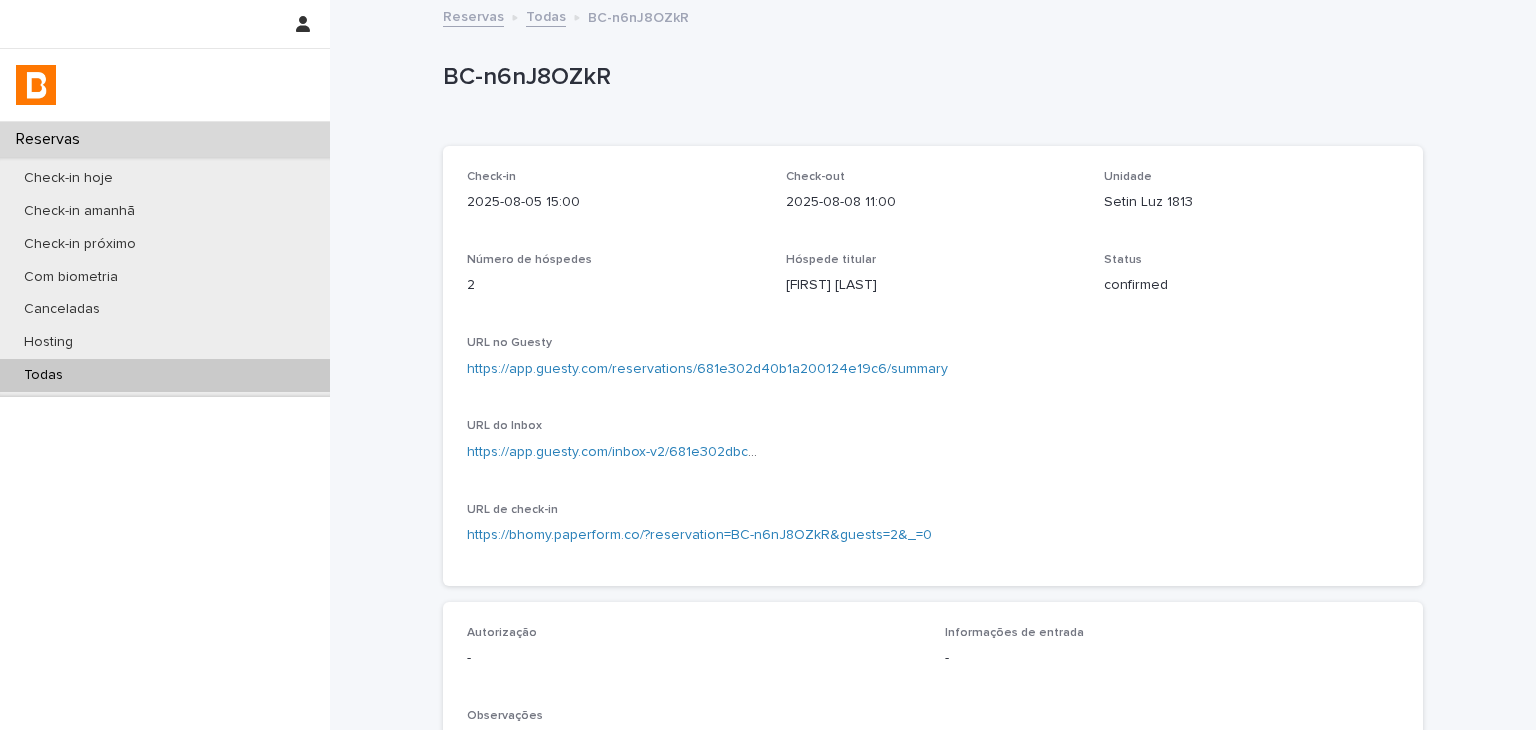 click on "https://app.guesty.com/reservations/681e302d40b1a200124e19c6/summary" at bounding box center [707, 369] 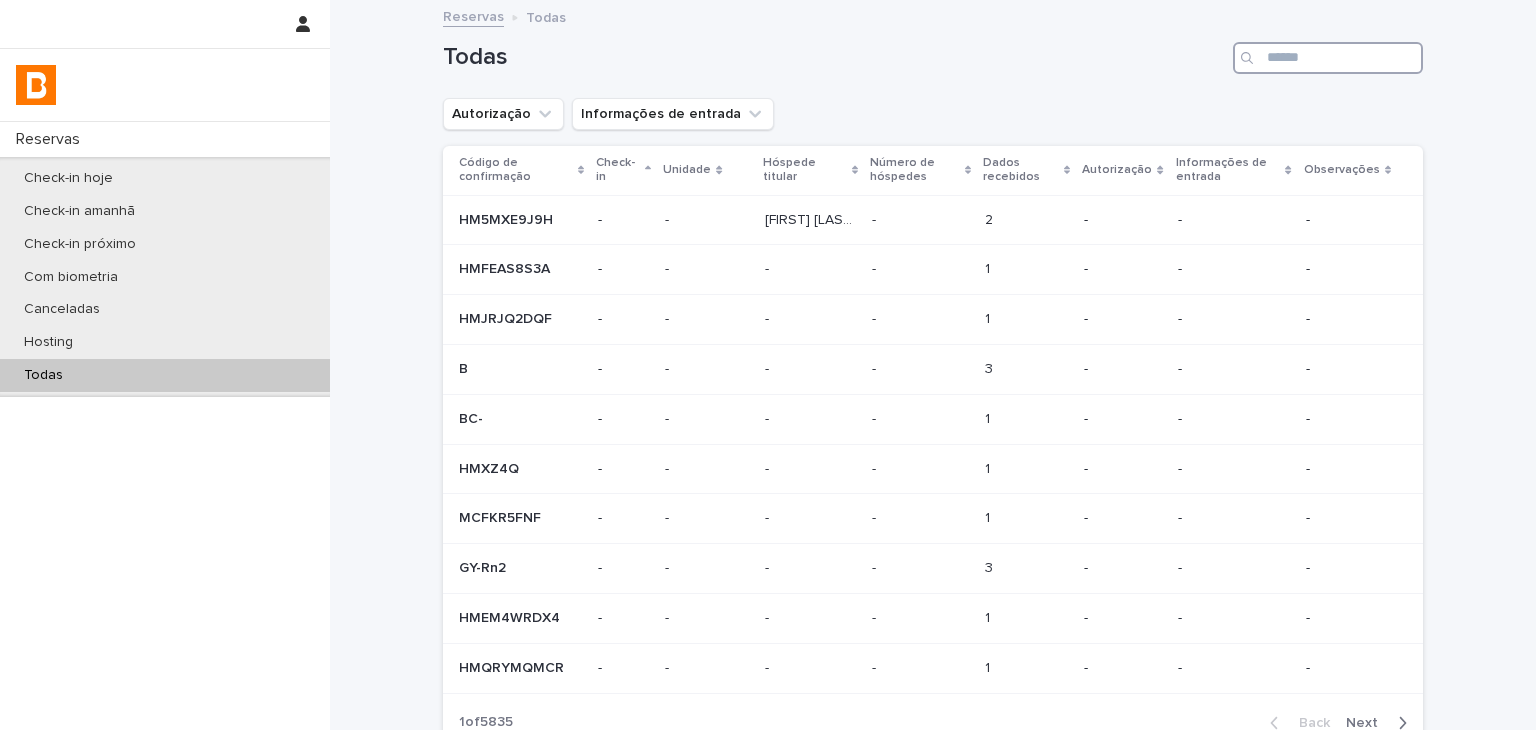 click at bounding box center [1328, 58] 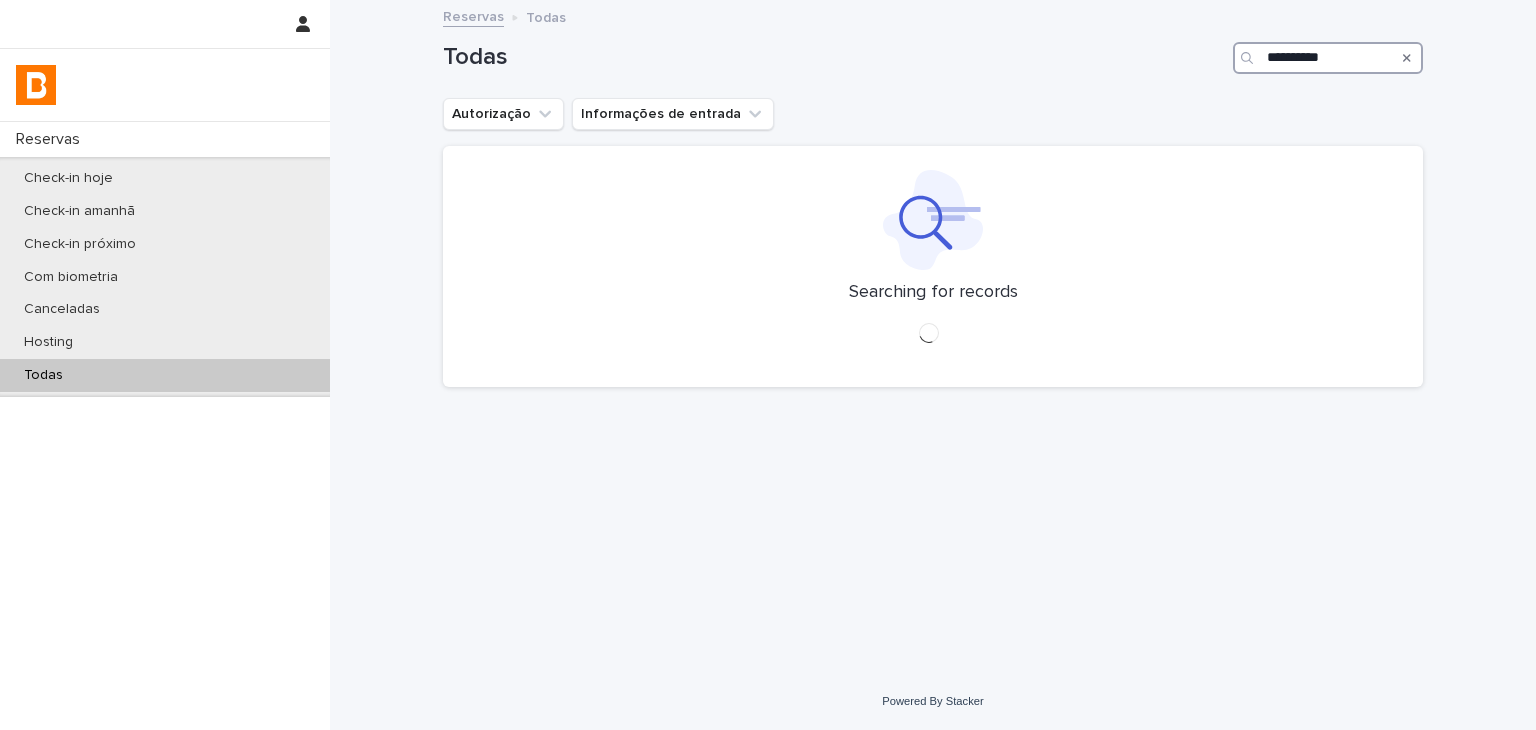 type on "**********" 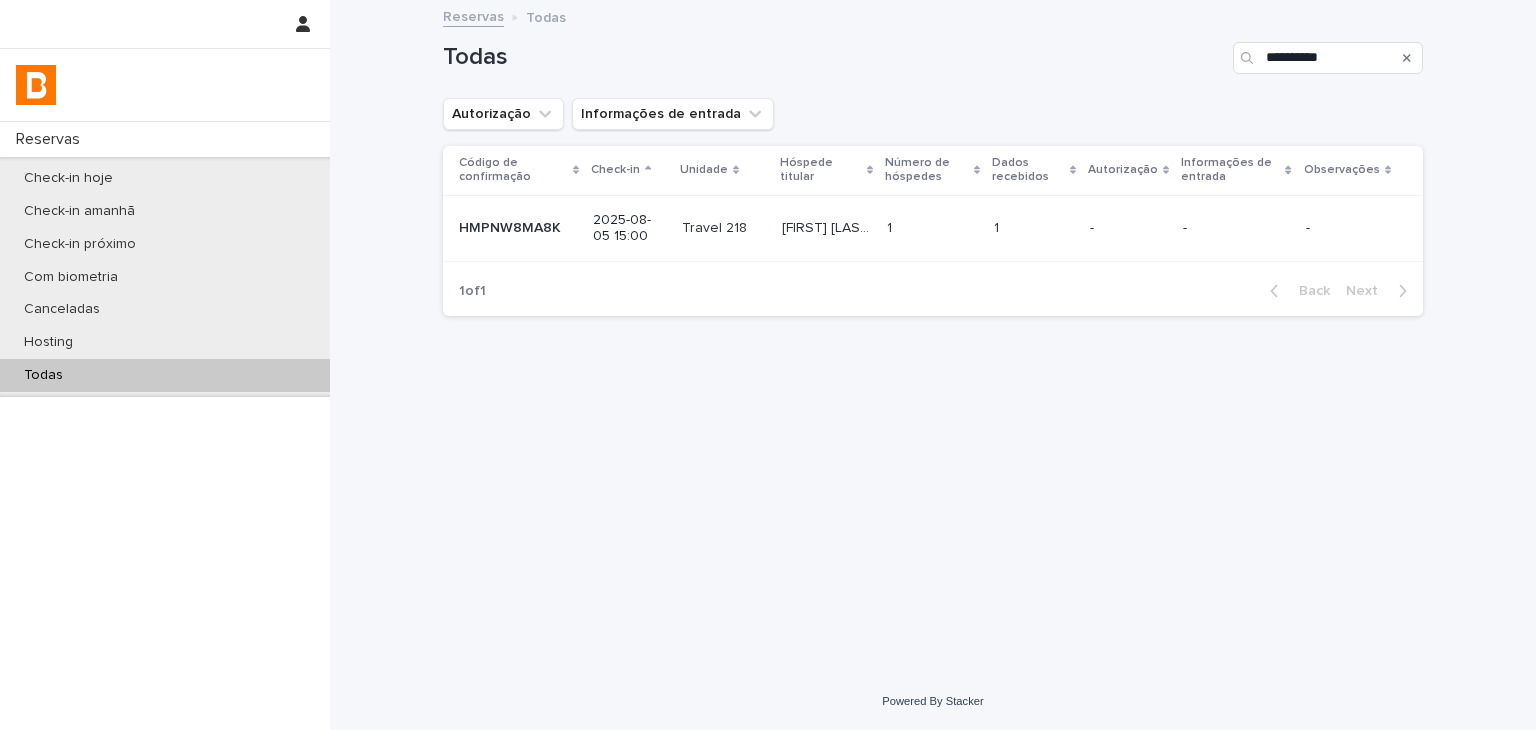 click on "1 1" at bounding box center (932, 228) 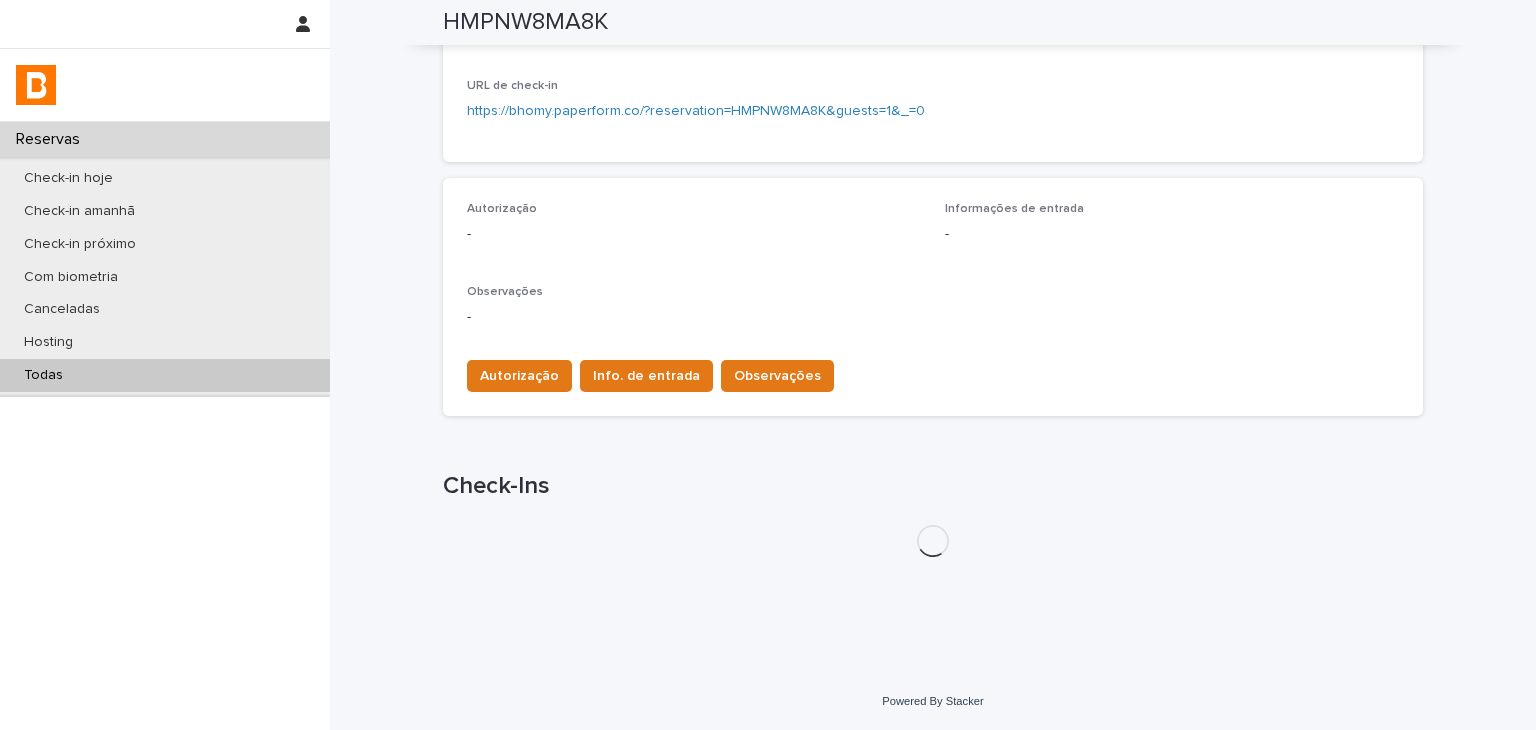 scroll, scrollTop: 478, scrollLeft: 0, axis: vertical 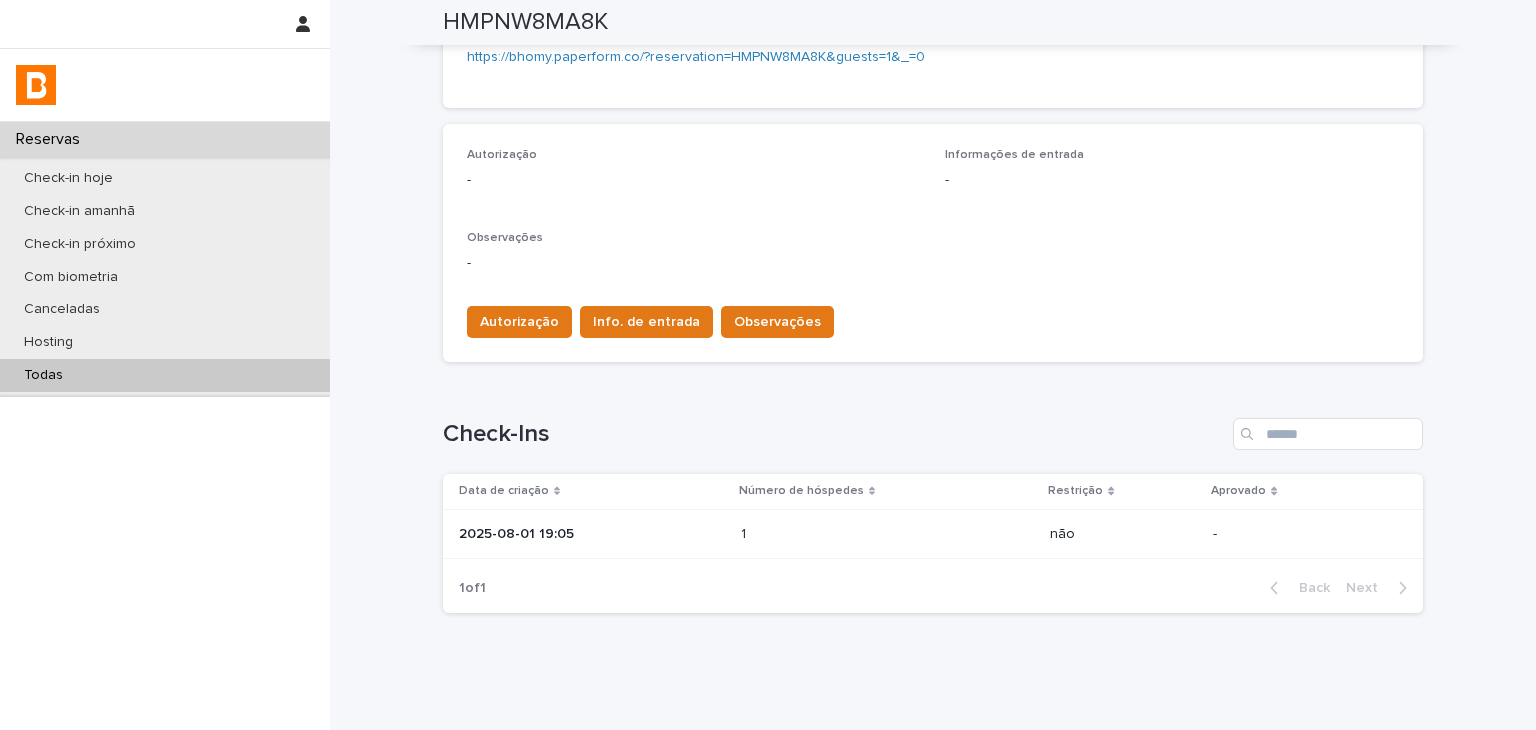 click on "Data de criação" at bounding box center [588, 491] 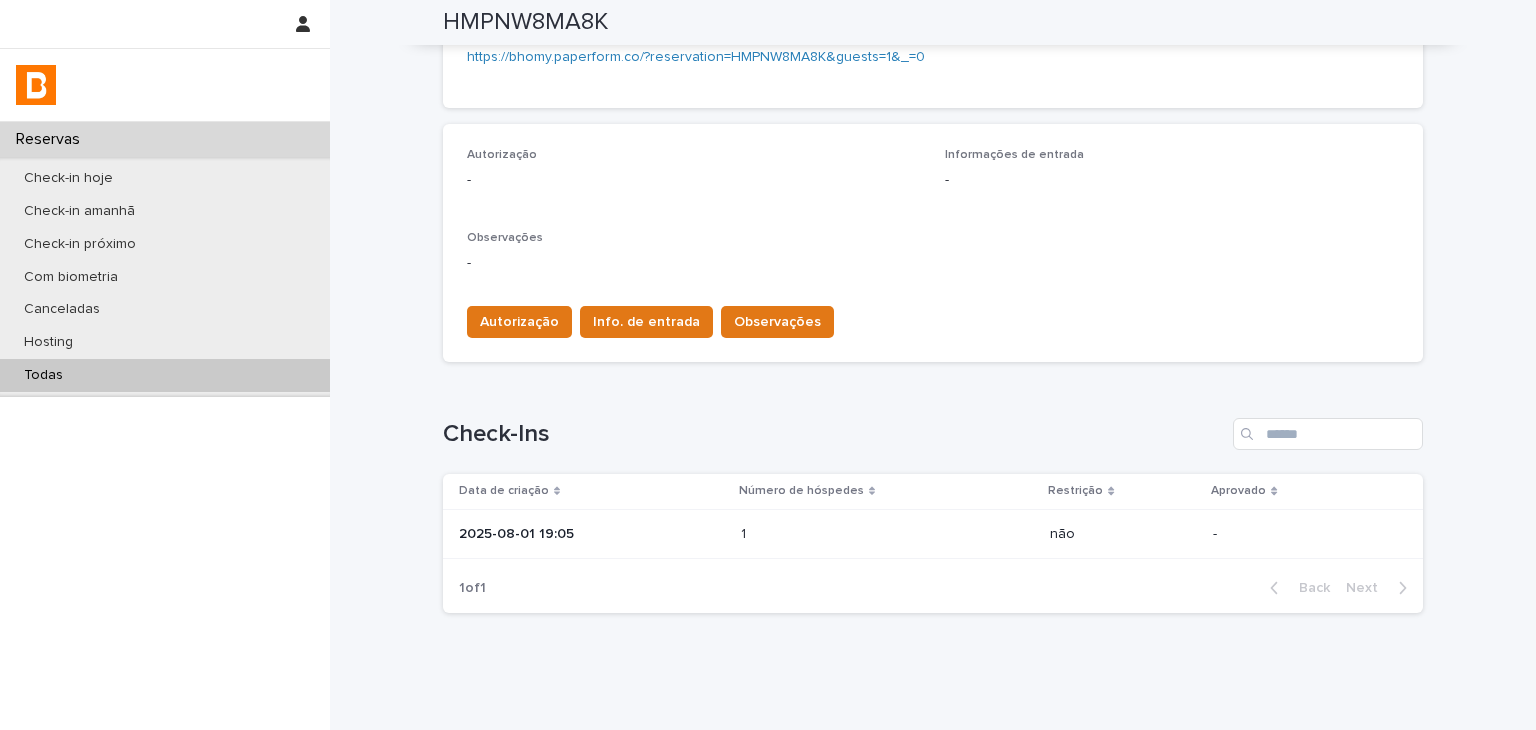 click on "1" at bounding box center (745, 532) 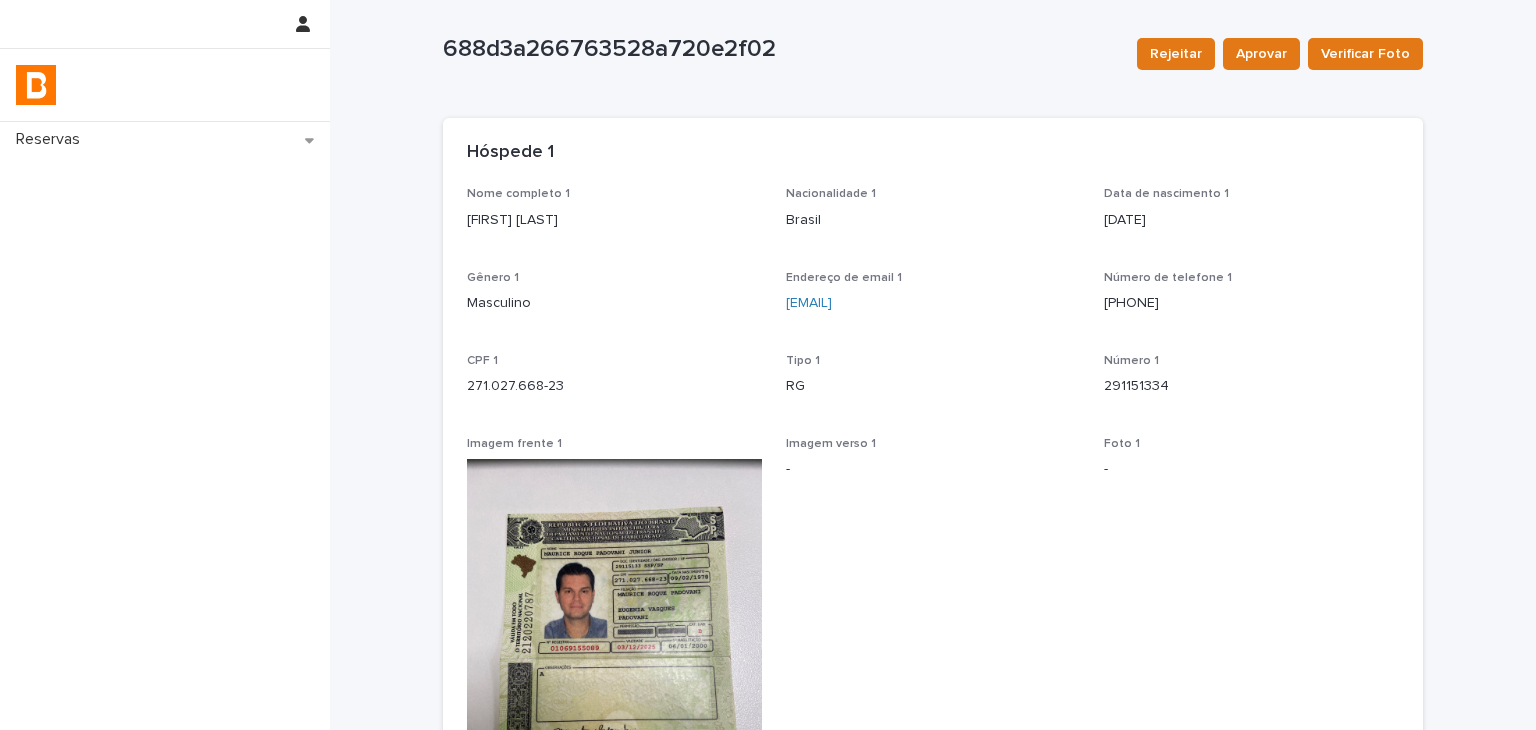 scroll, scrollTop: 428, scrollLeft: 0, axis: vertical 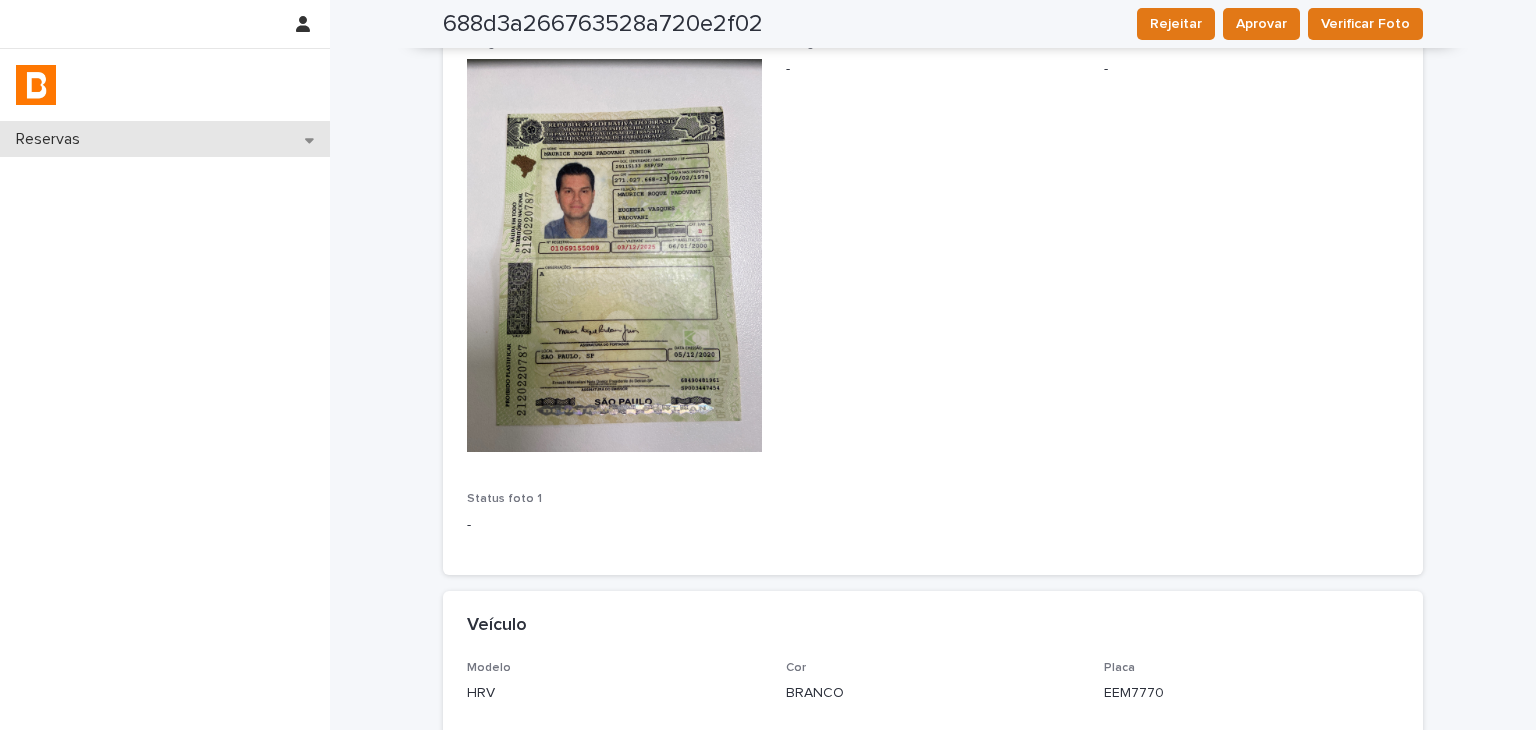 click on "Reservas" at bounding box center [165, 139] 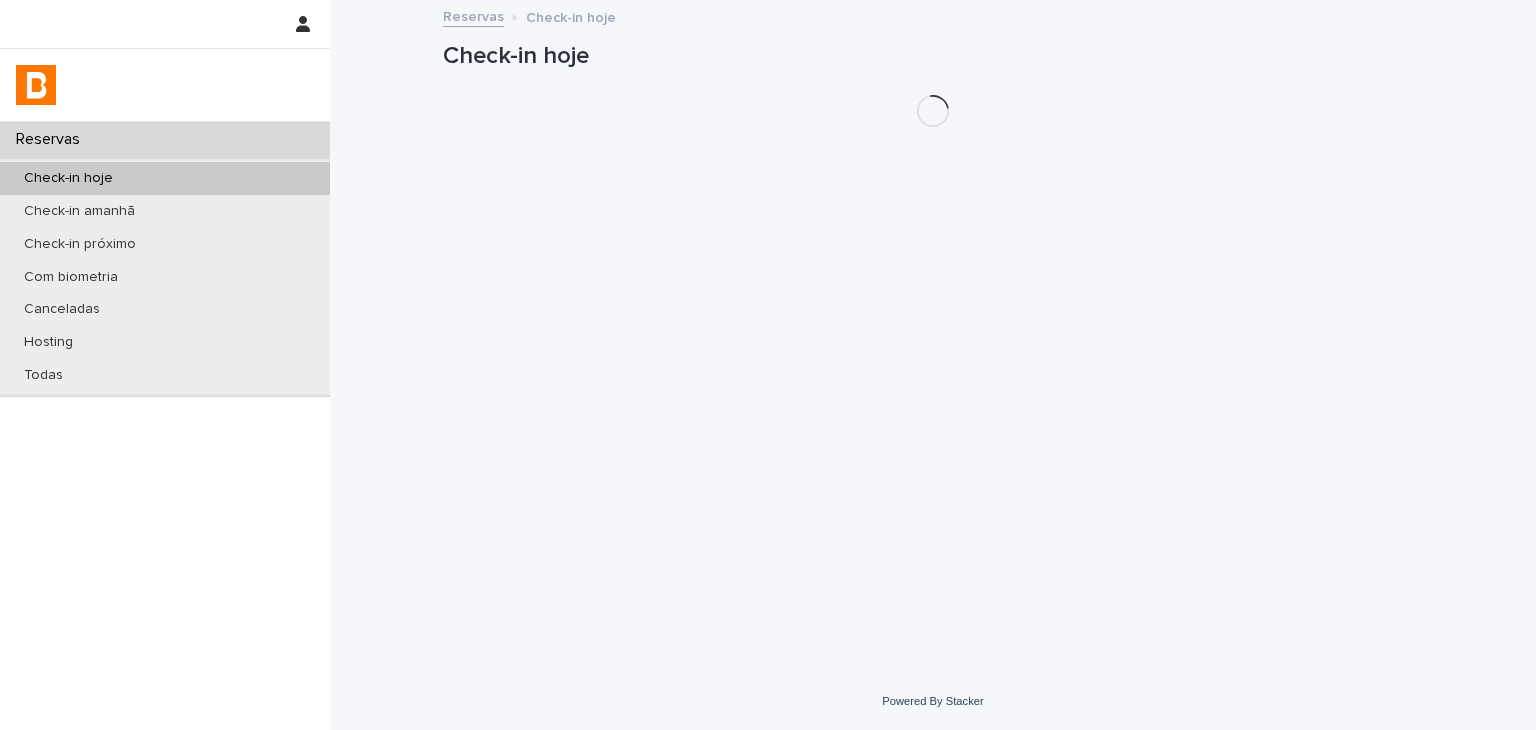 click on "Todas" at bounding box center [165, 375] 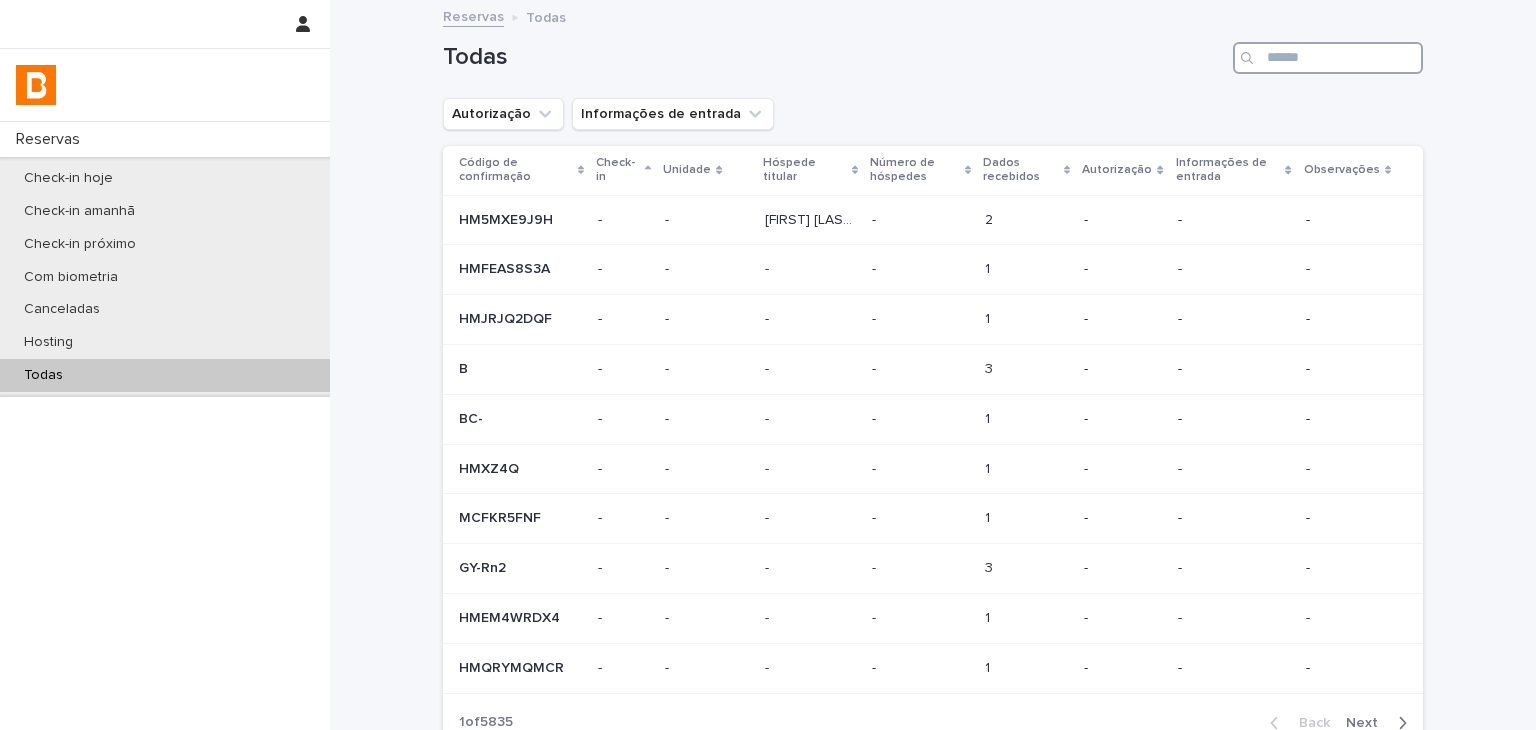 click at bounding box center [1328, 58] 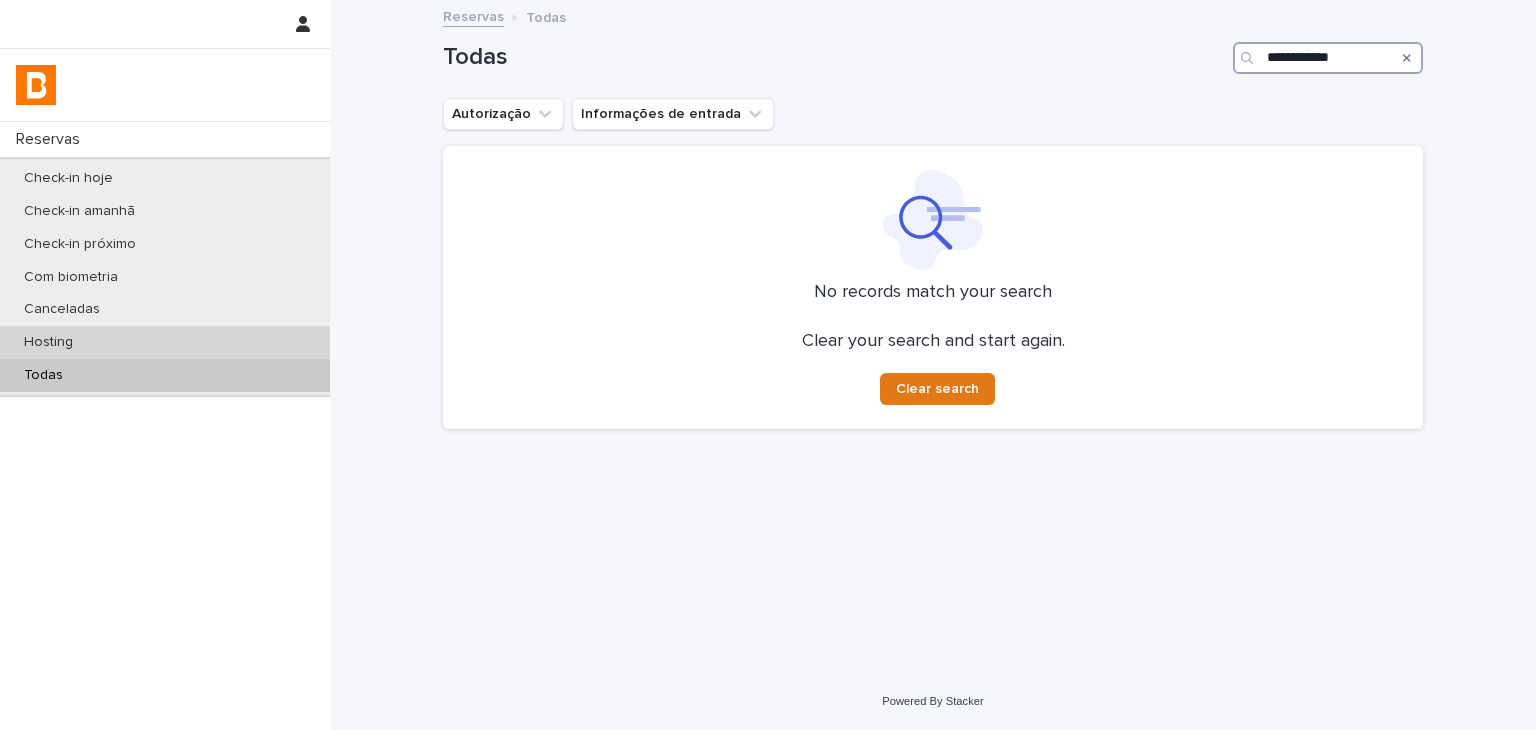 type on "**********" 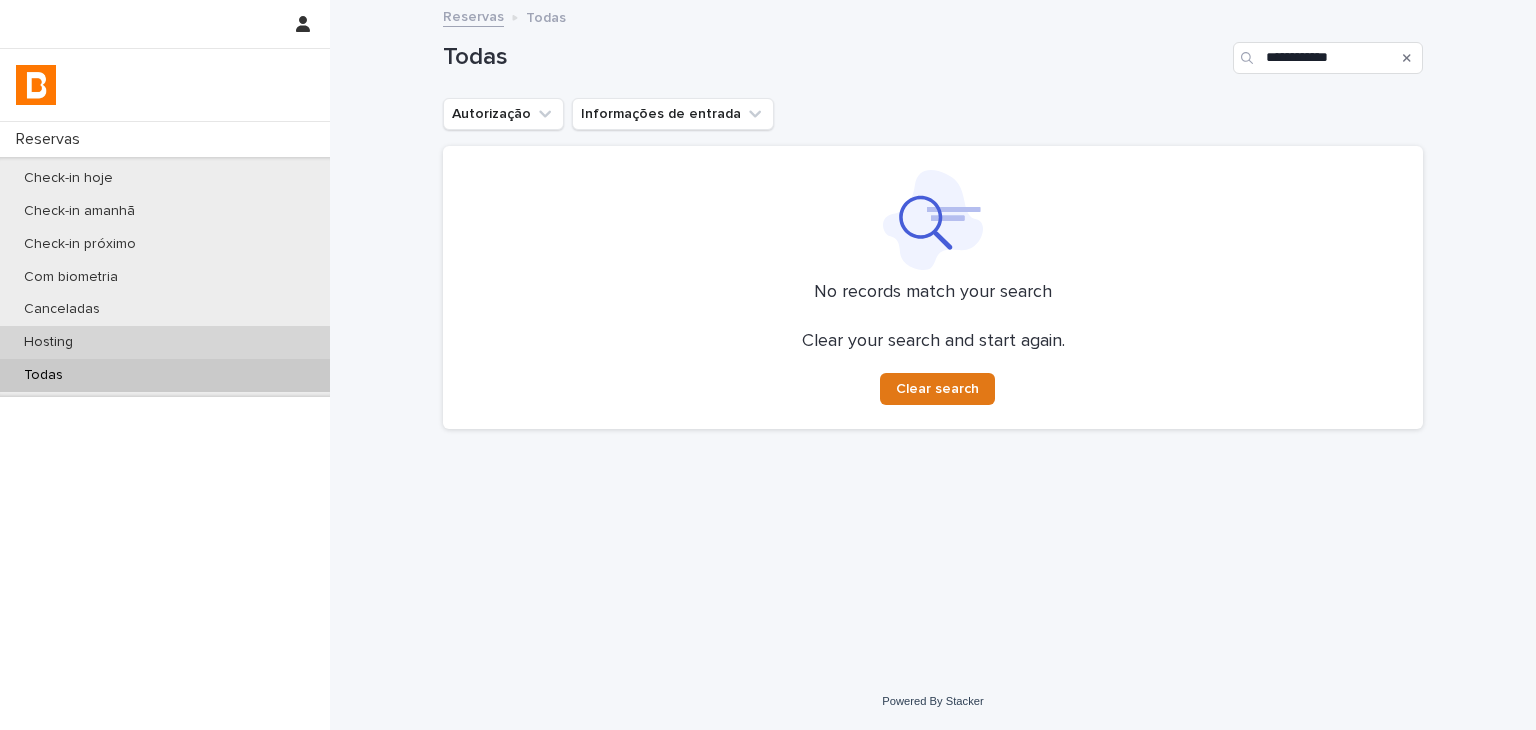 click on "Hosting" at bounding box center [165, 342] 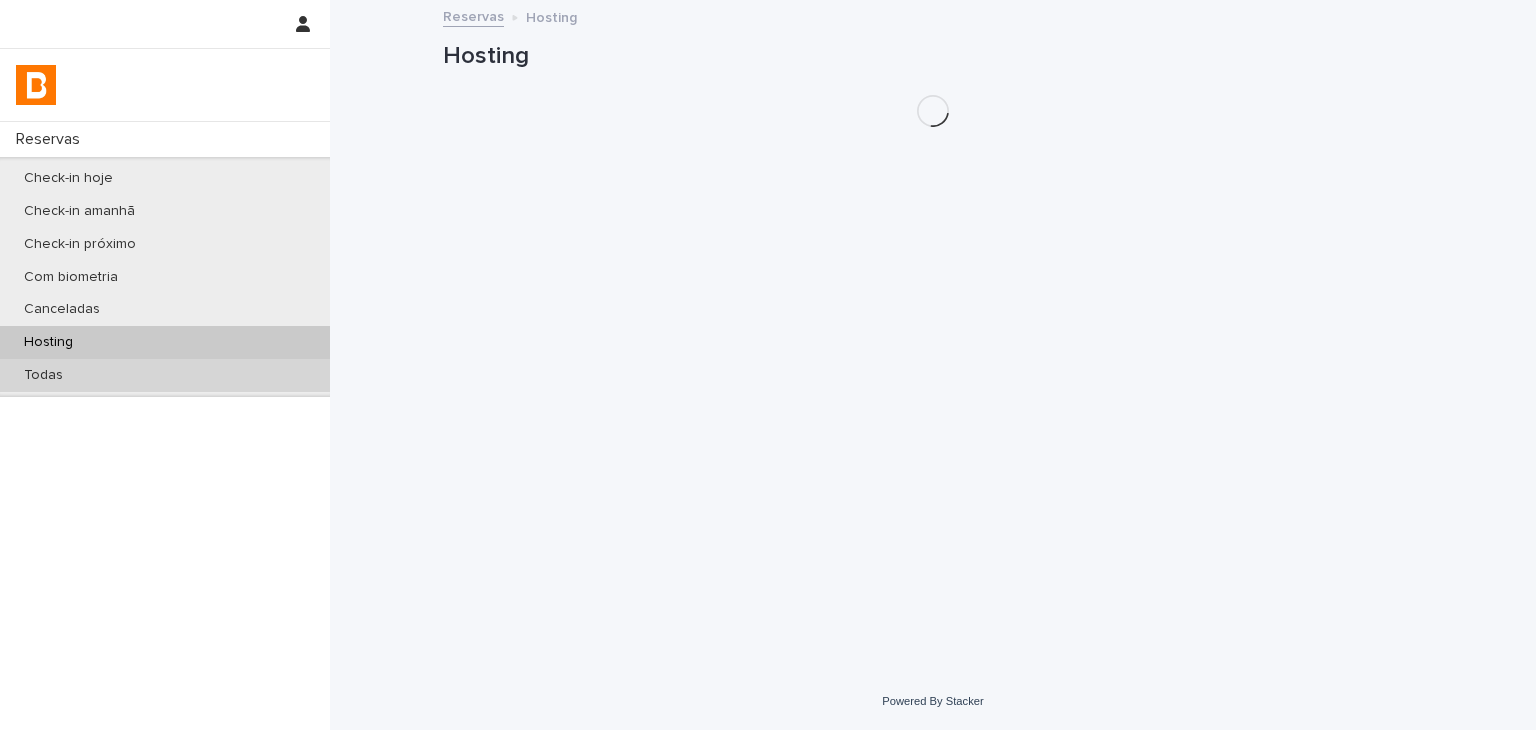 click on "Todas" at bounding box center (165, 375) 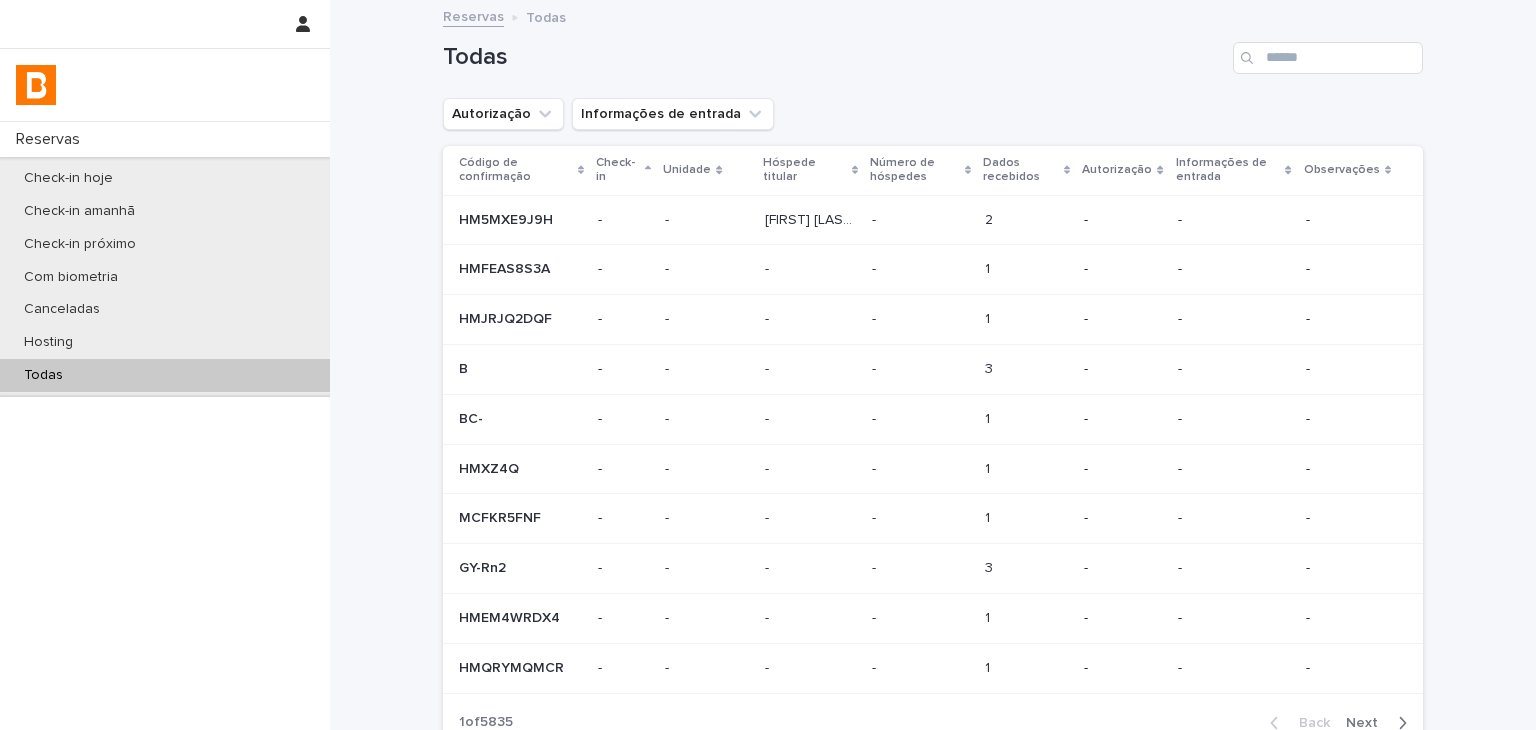 click on "Todas" at bounding box center [165, 375] 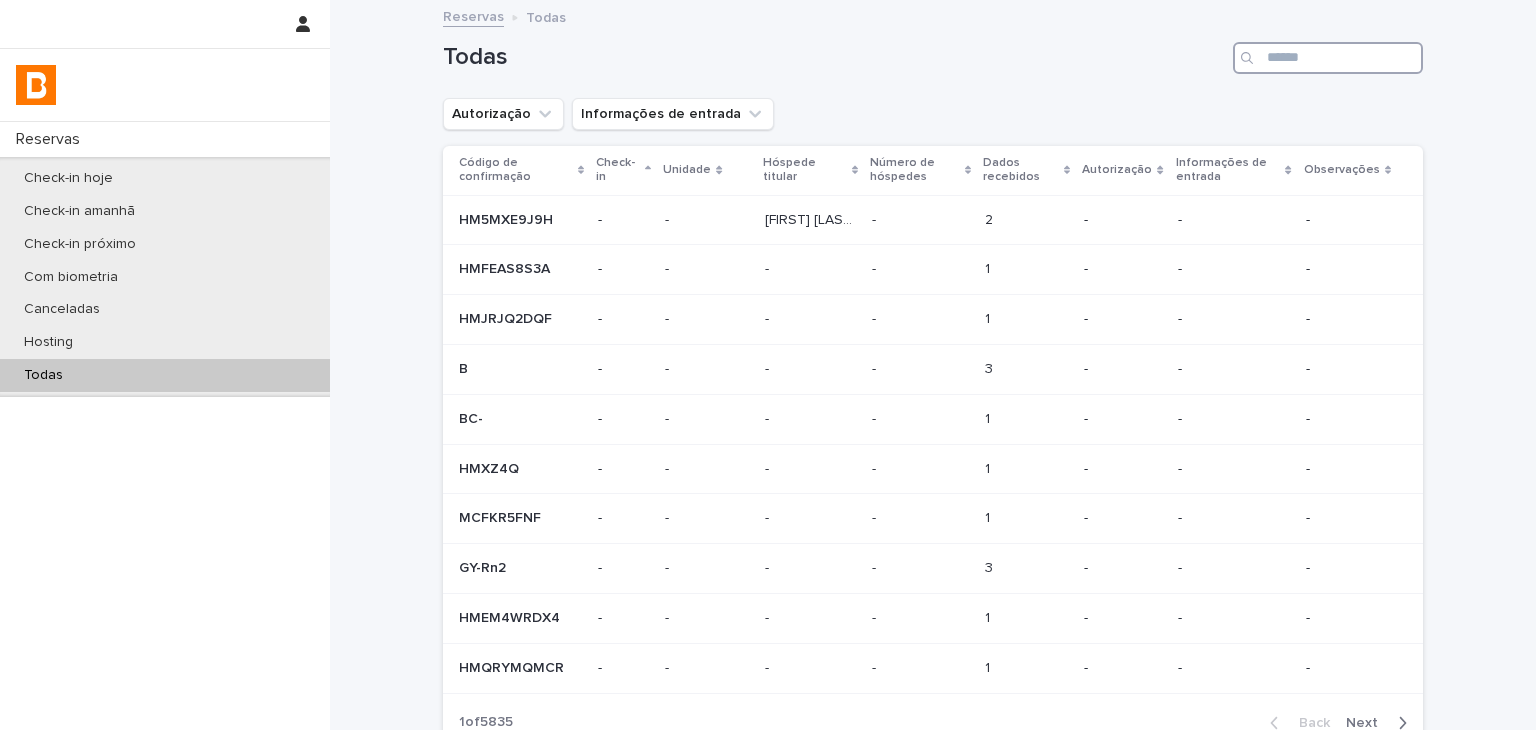 click at bounding box center (1328, 58) 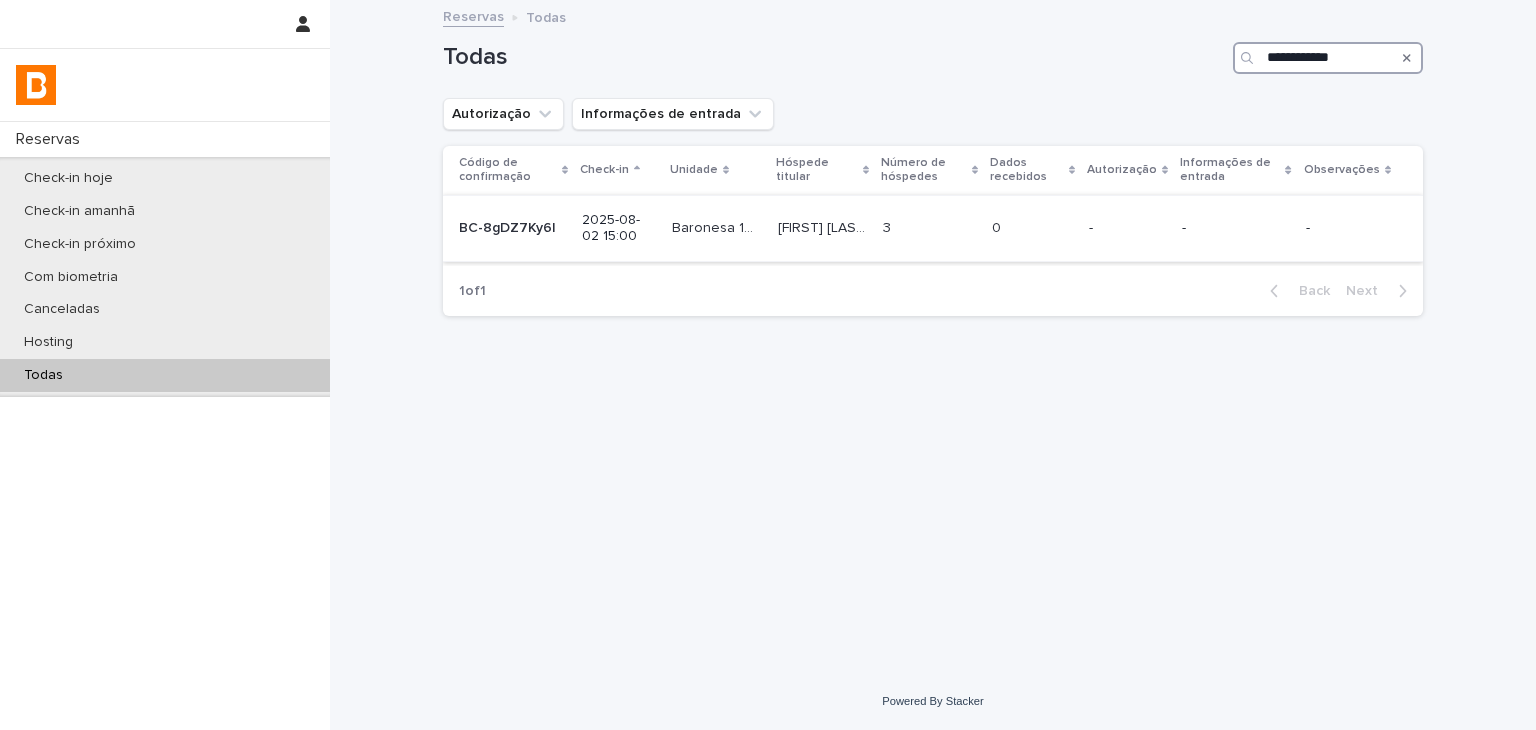type on "**********" 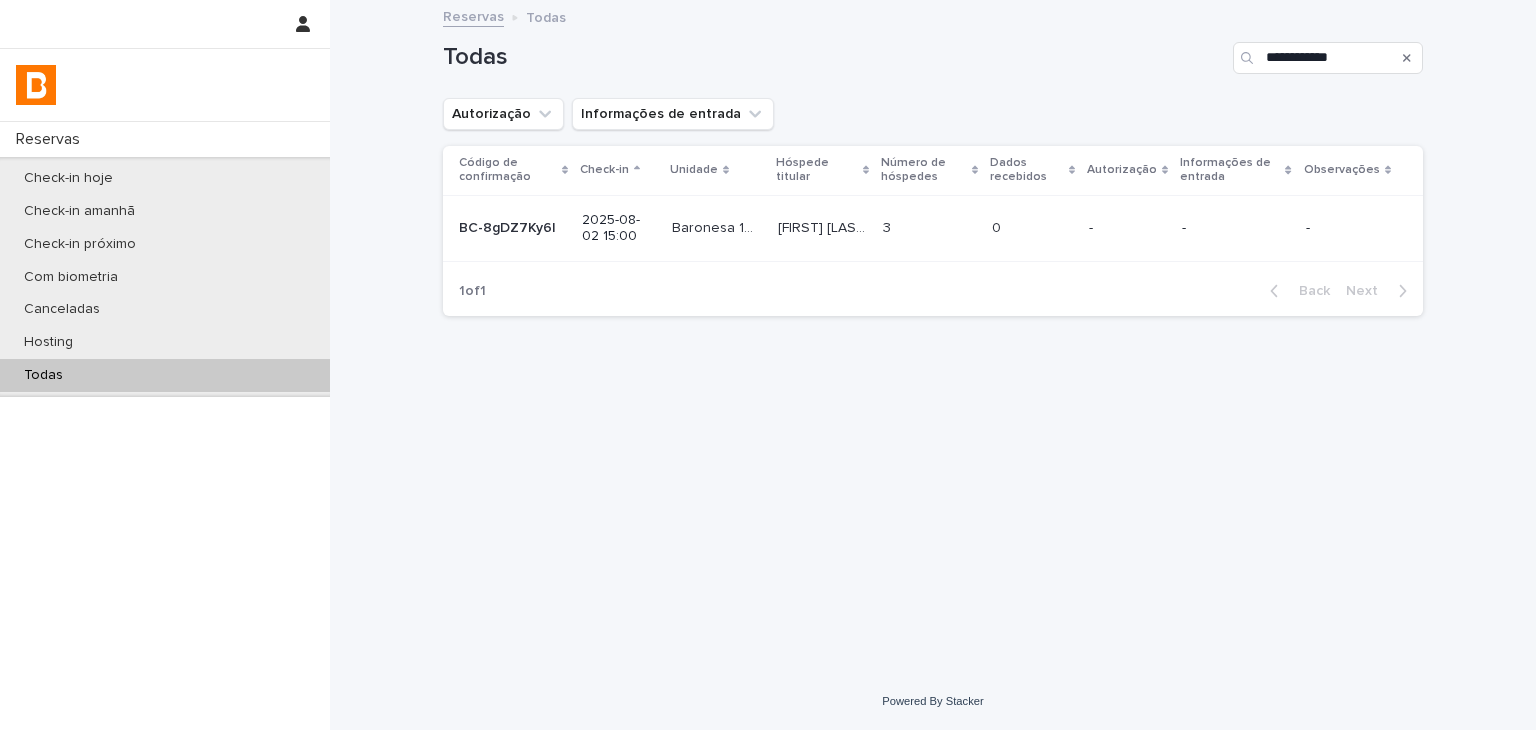 click on "-" at bounding box center (1127, 228) 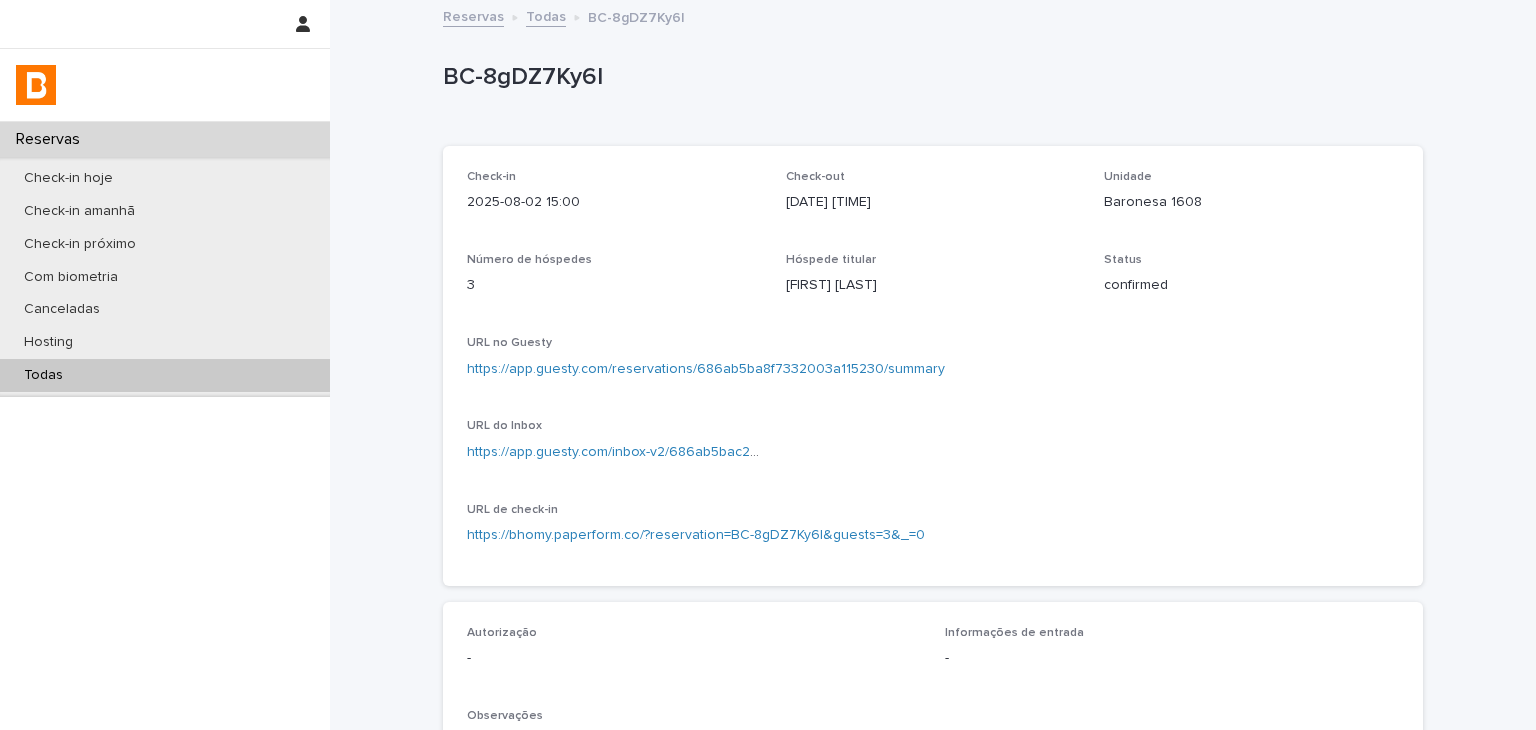 scroll, scrollTop: 400, scrollLeft: 0, axis: vertical 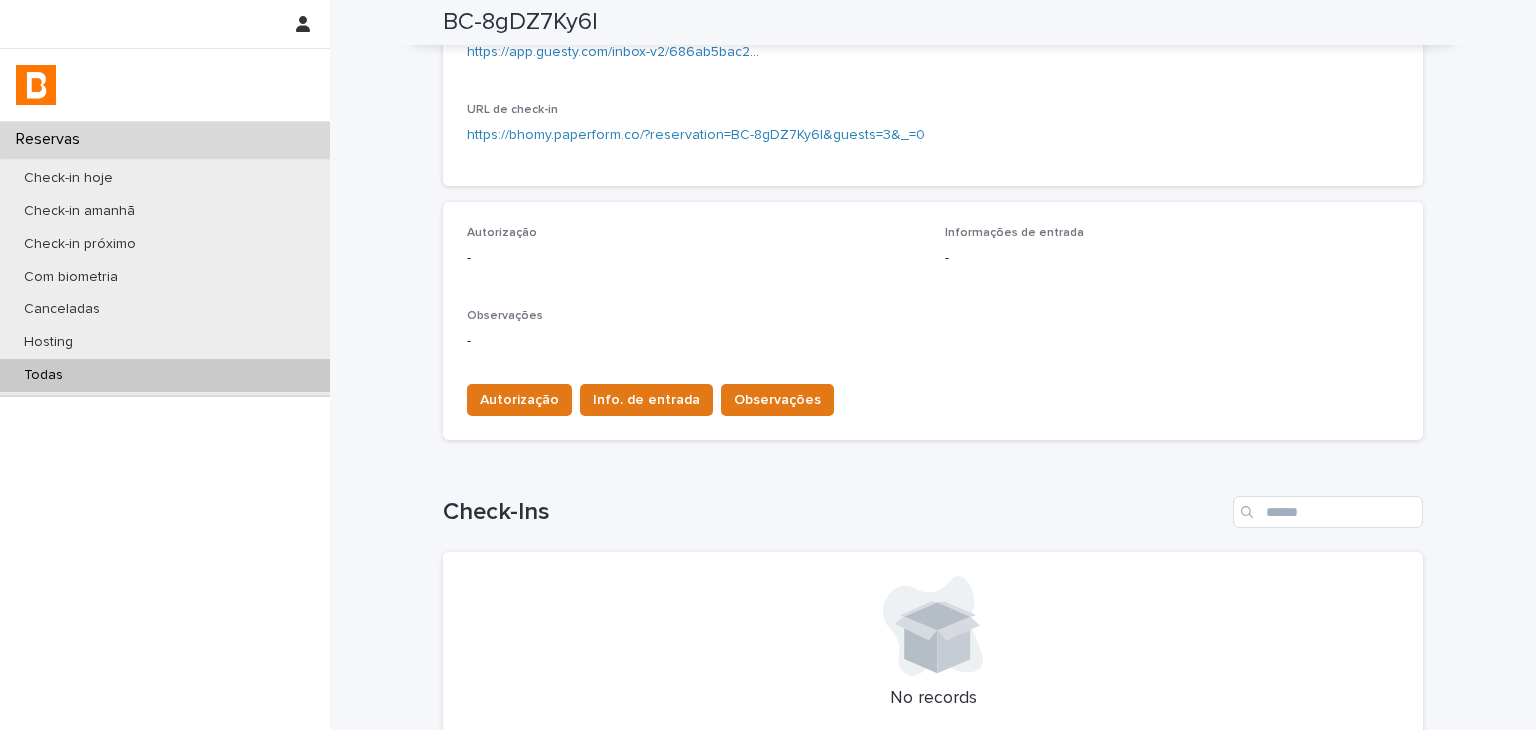 click on "Autorização - Informações de entrada - Observações - Autorização Info. de entrada Observações" at bounding box center [933, 321] 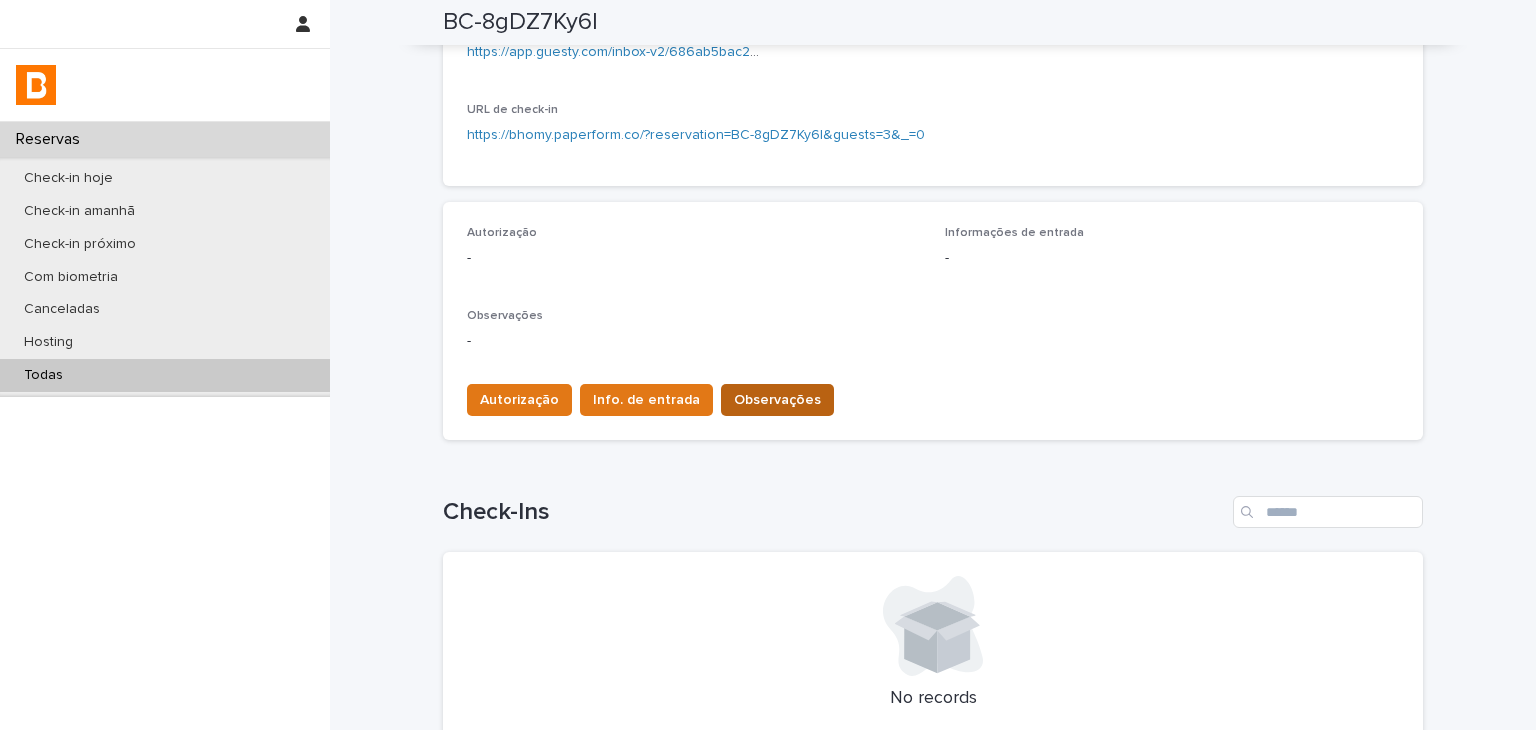 click on "Observações" at bounding box center (777, 400) 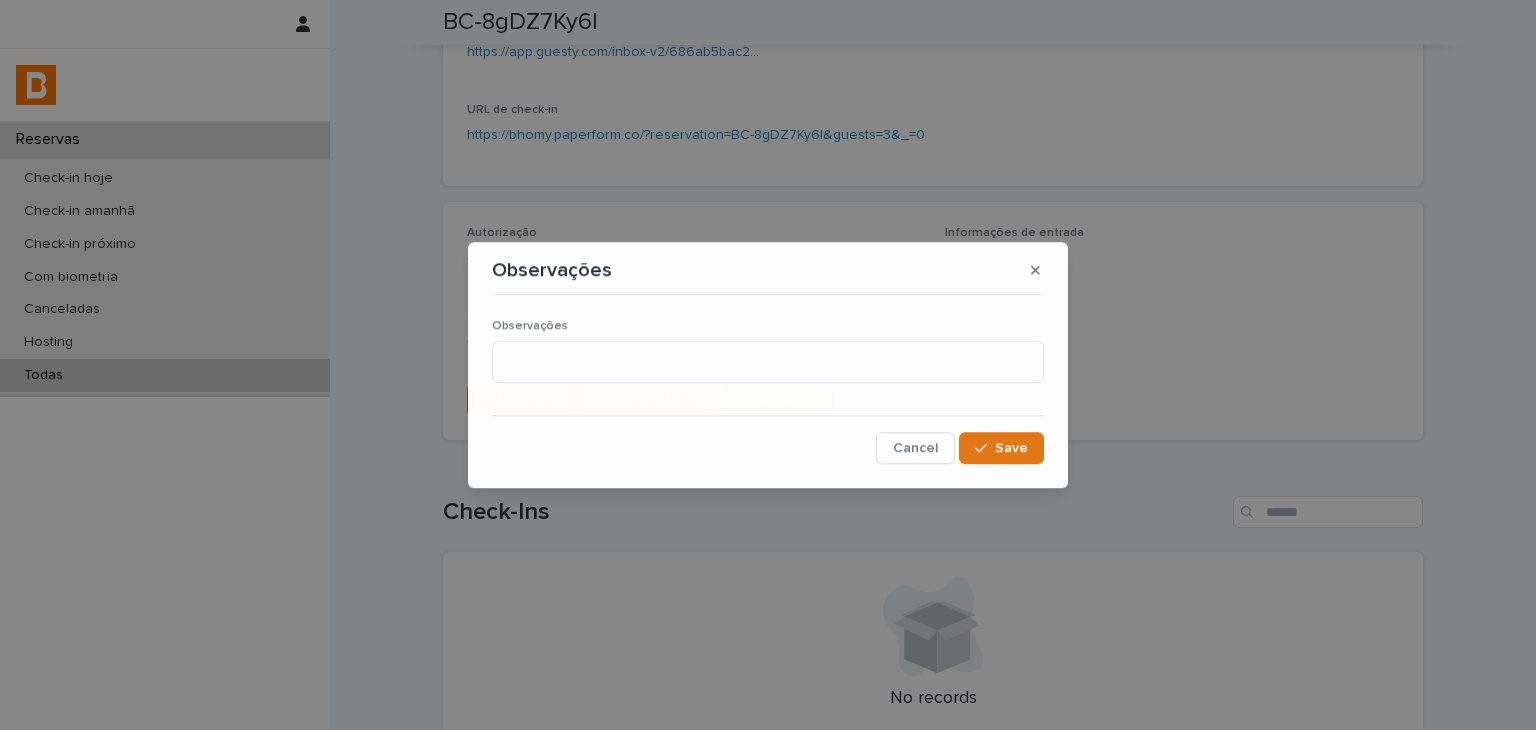 click on "Observações Cancel Save" at bounding box center [768, 384] 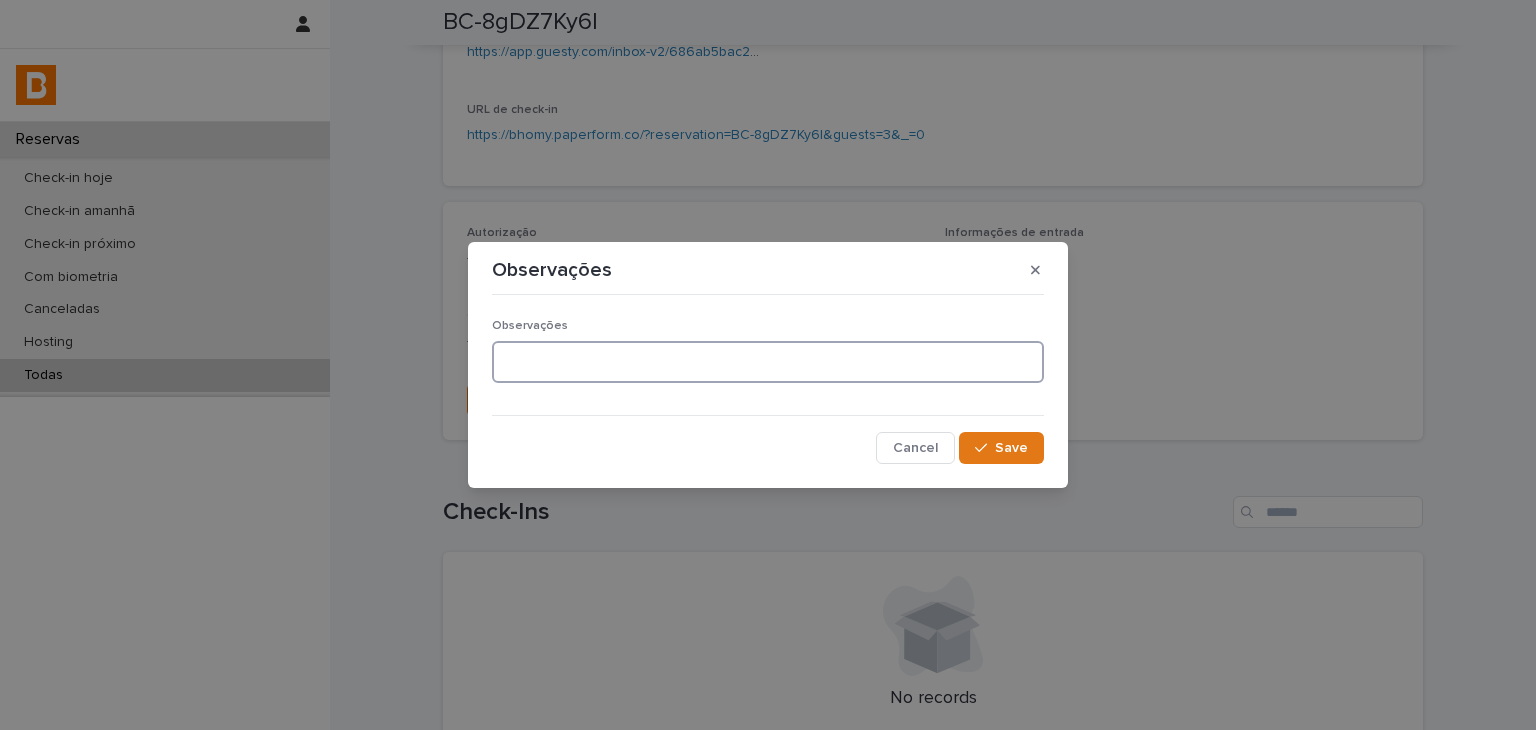 click at bounding box center [768, 362] 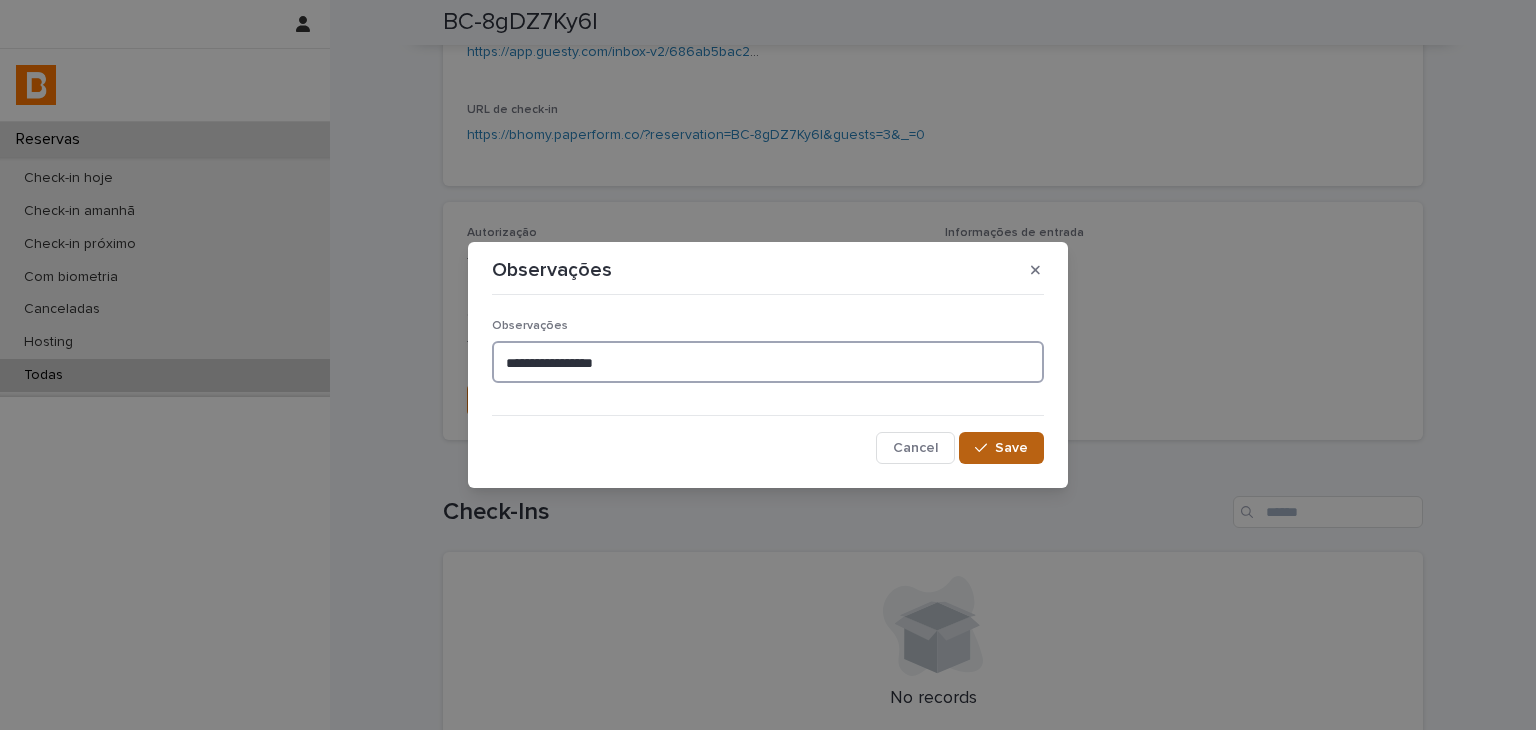 type on "**********" 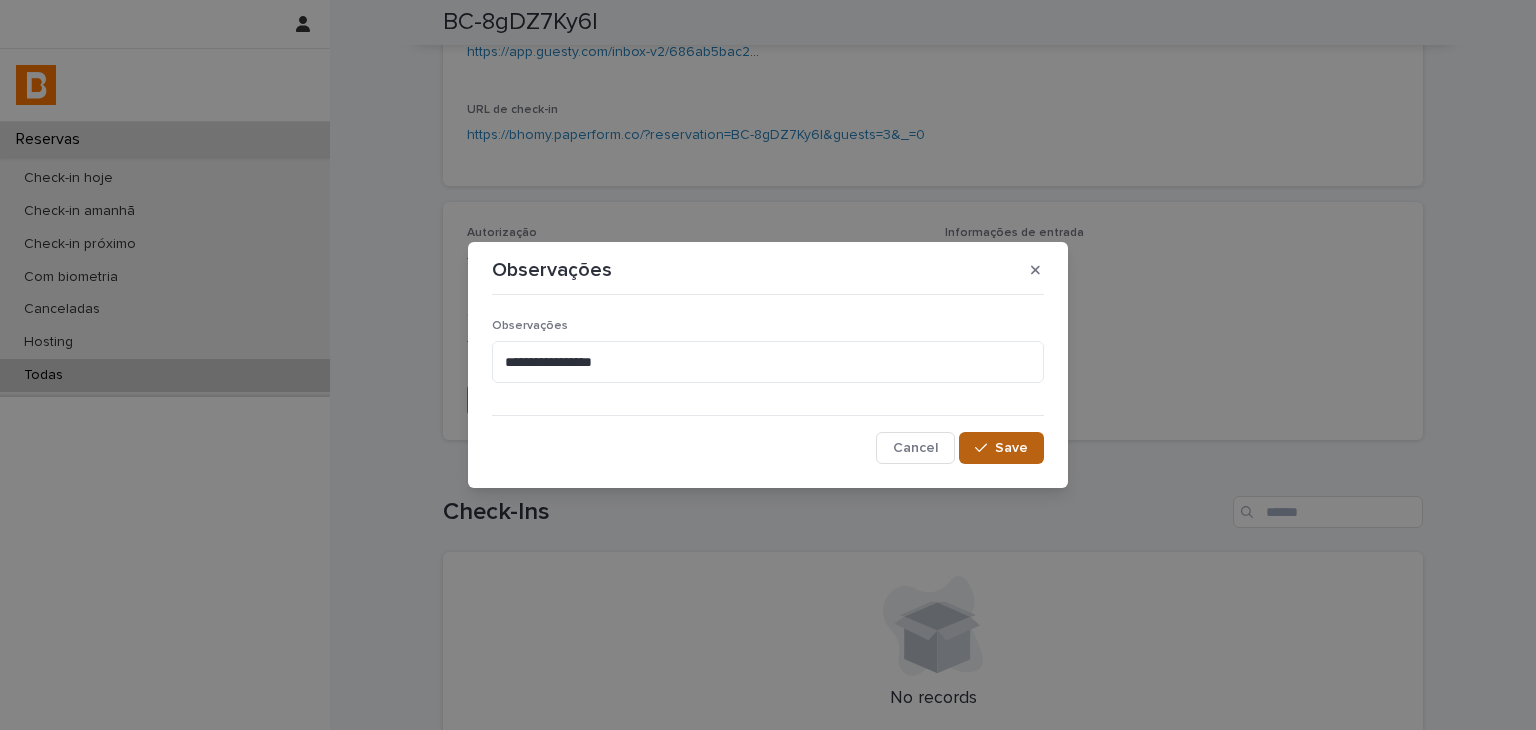 click on "Save" at bounding box center [1011, 448] 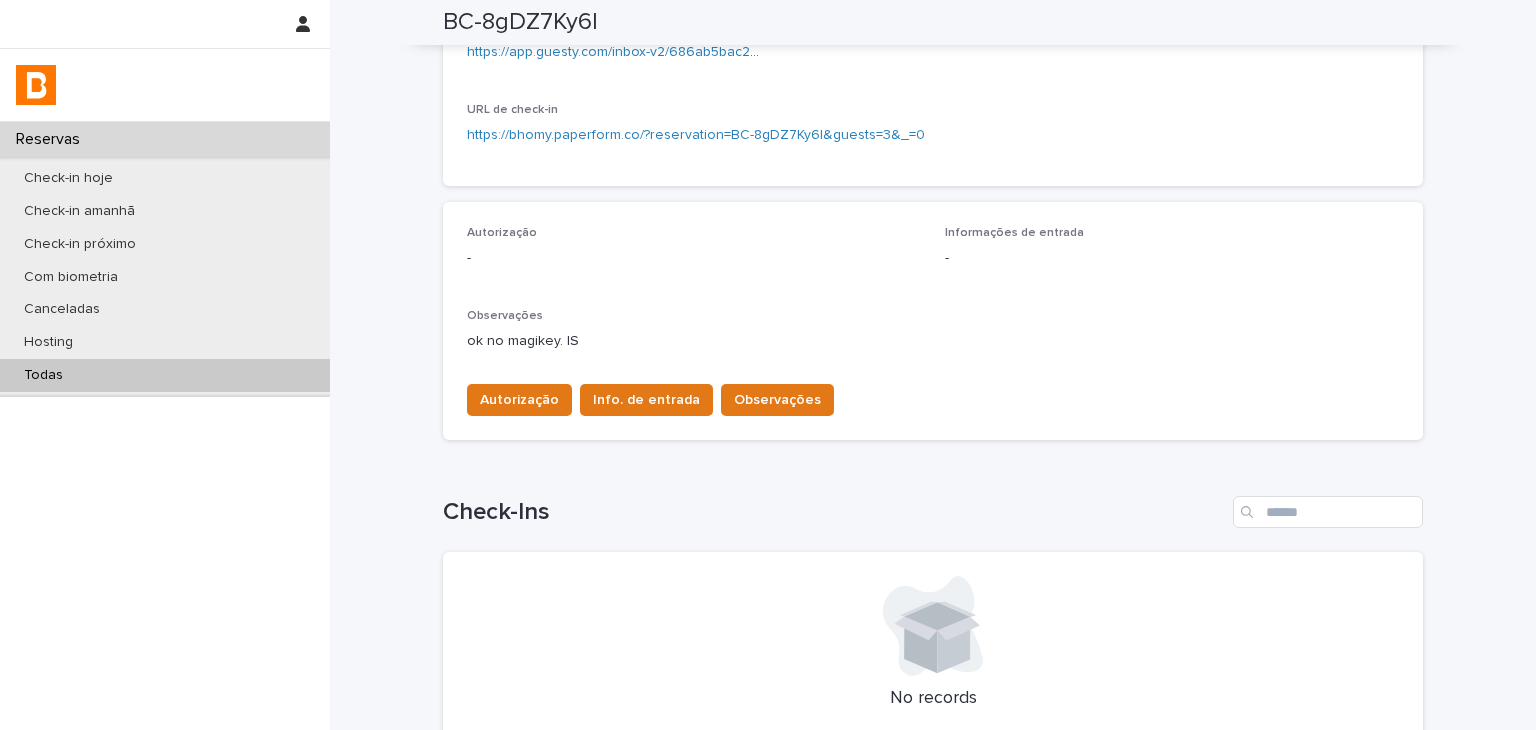 click on "Observações ok no magikey. IS" at bounding box center [933, 338] 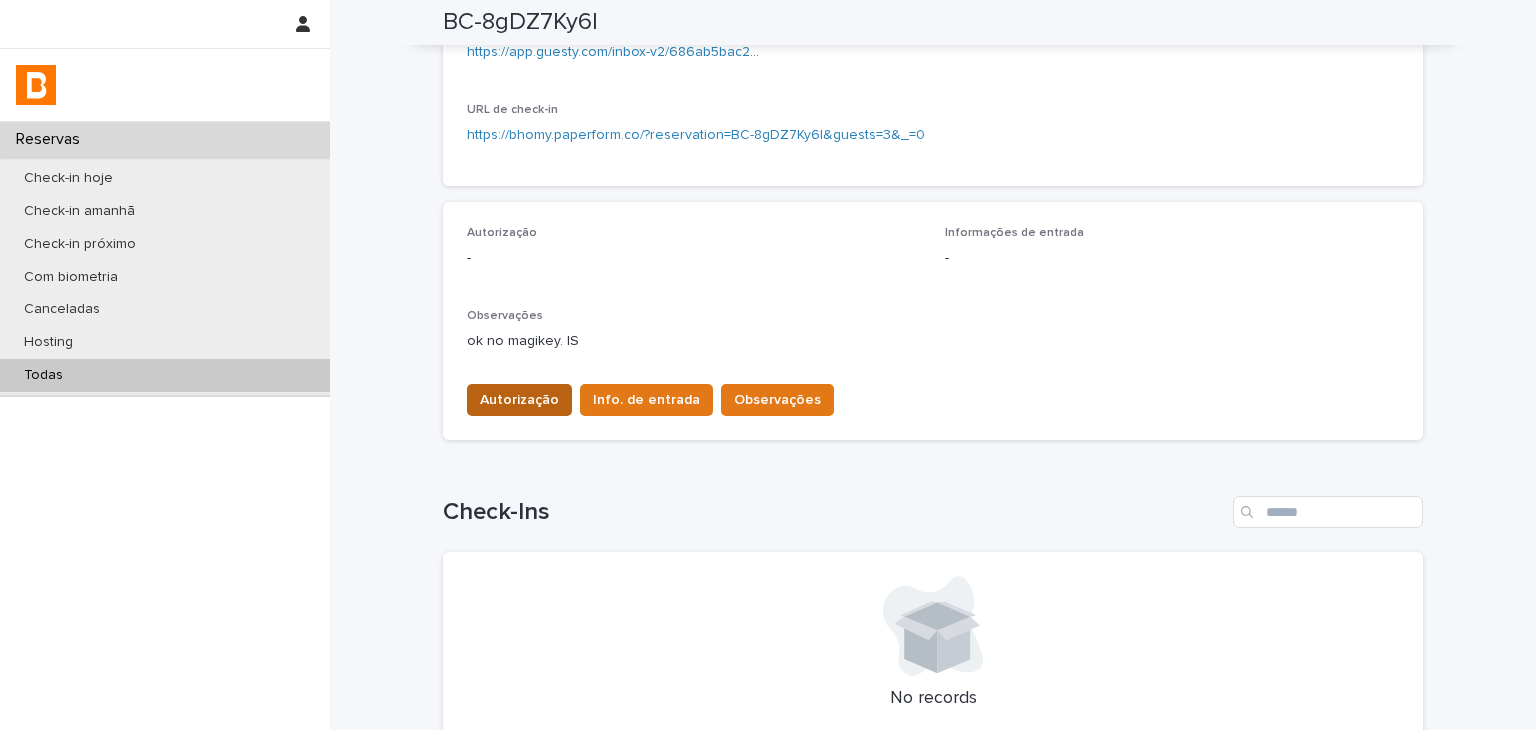 click on "Autorização" at bounding box center (519, 400) 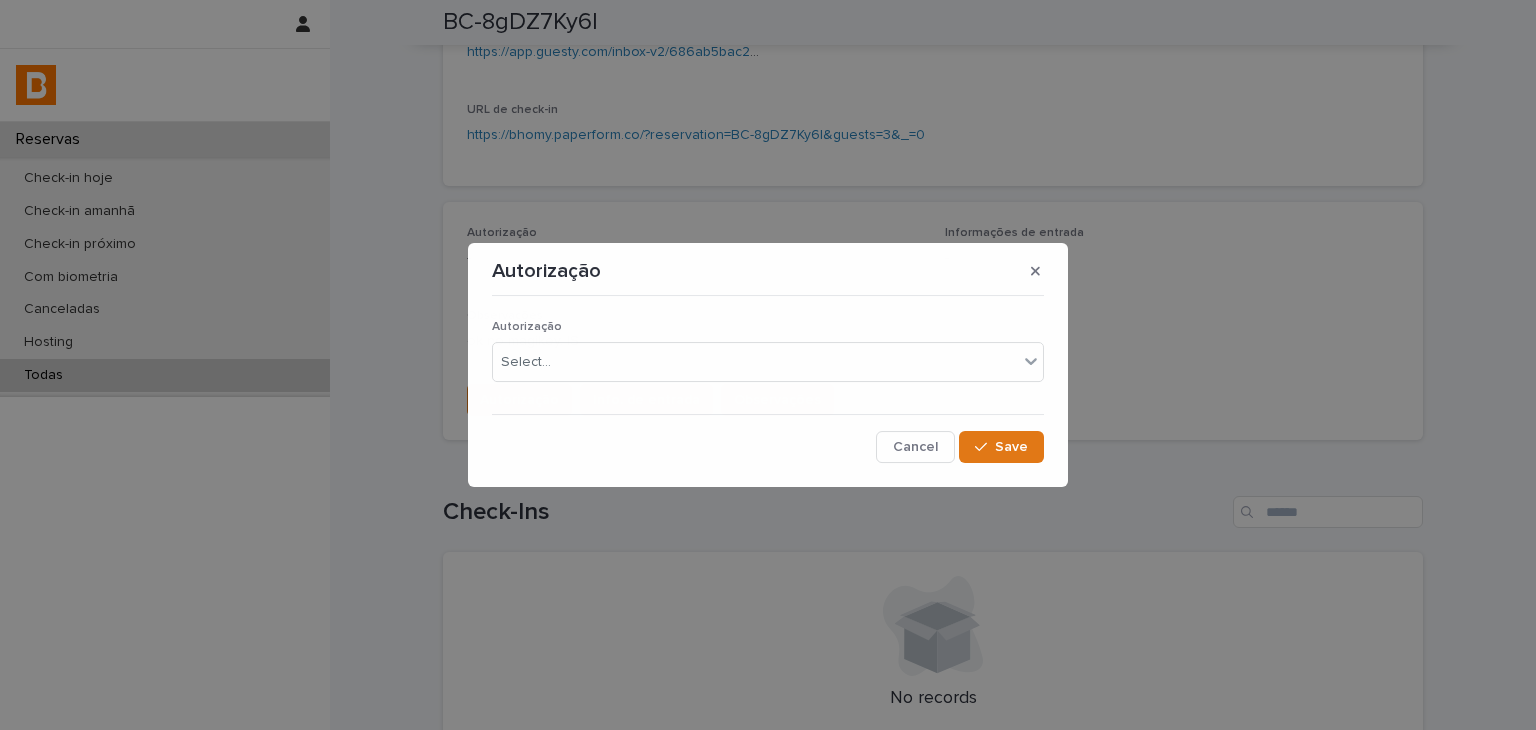 click on "Autorização" at bounding box center (768, 327) 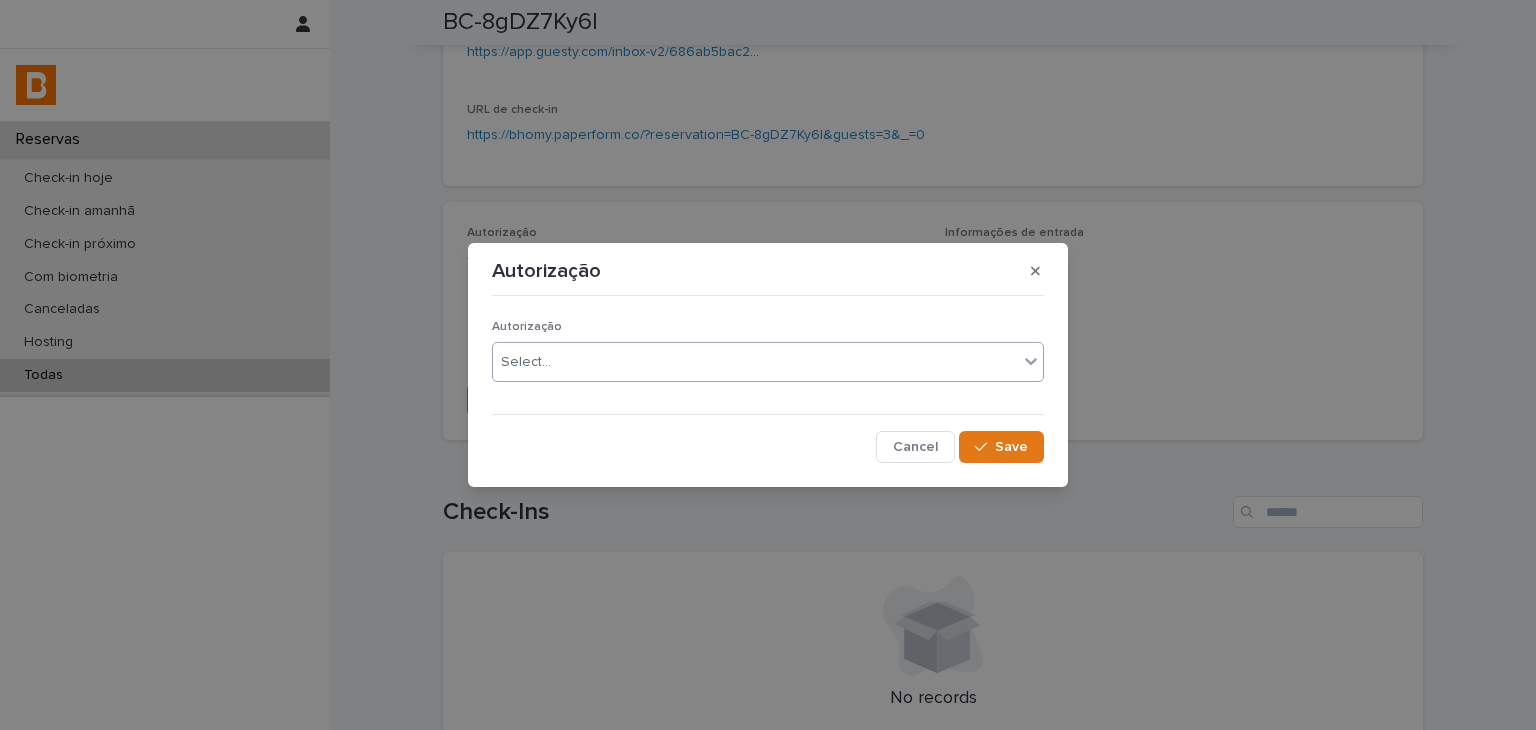 drag, startPoint x: 594, startPoint y: 370, endPoint x: 595, endPoint y: 381, distance: 11.045361 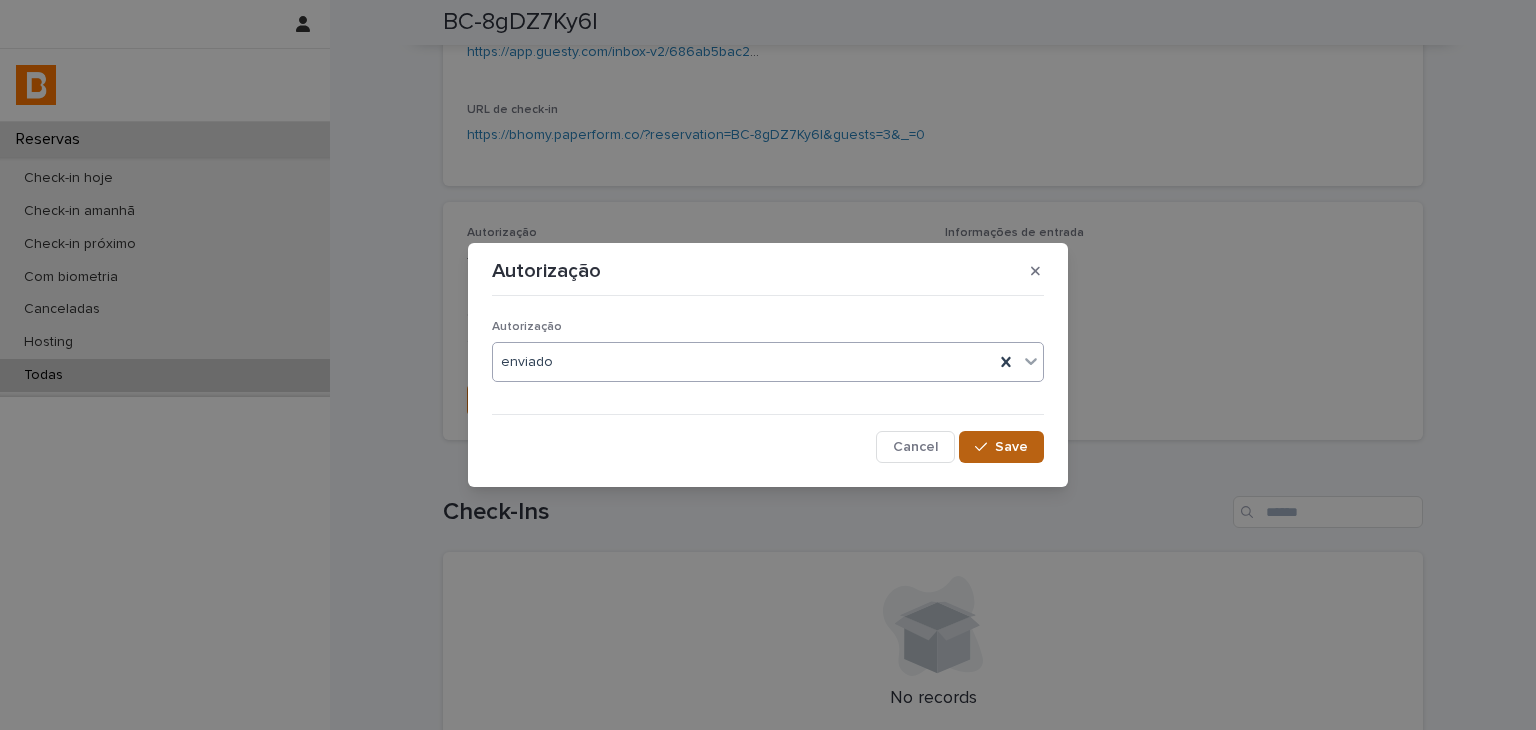 click on "Save" at bounding box center [1011, 447] 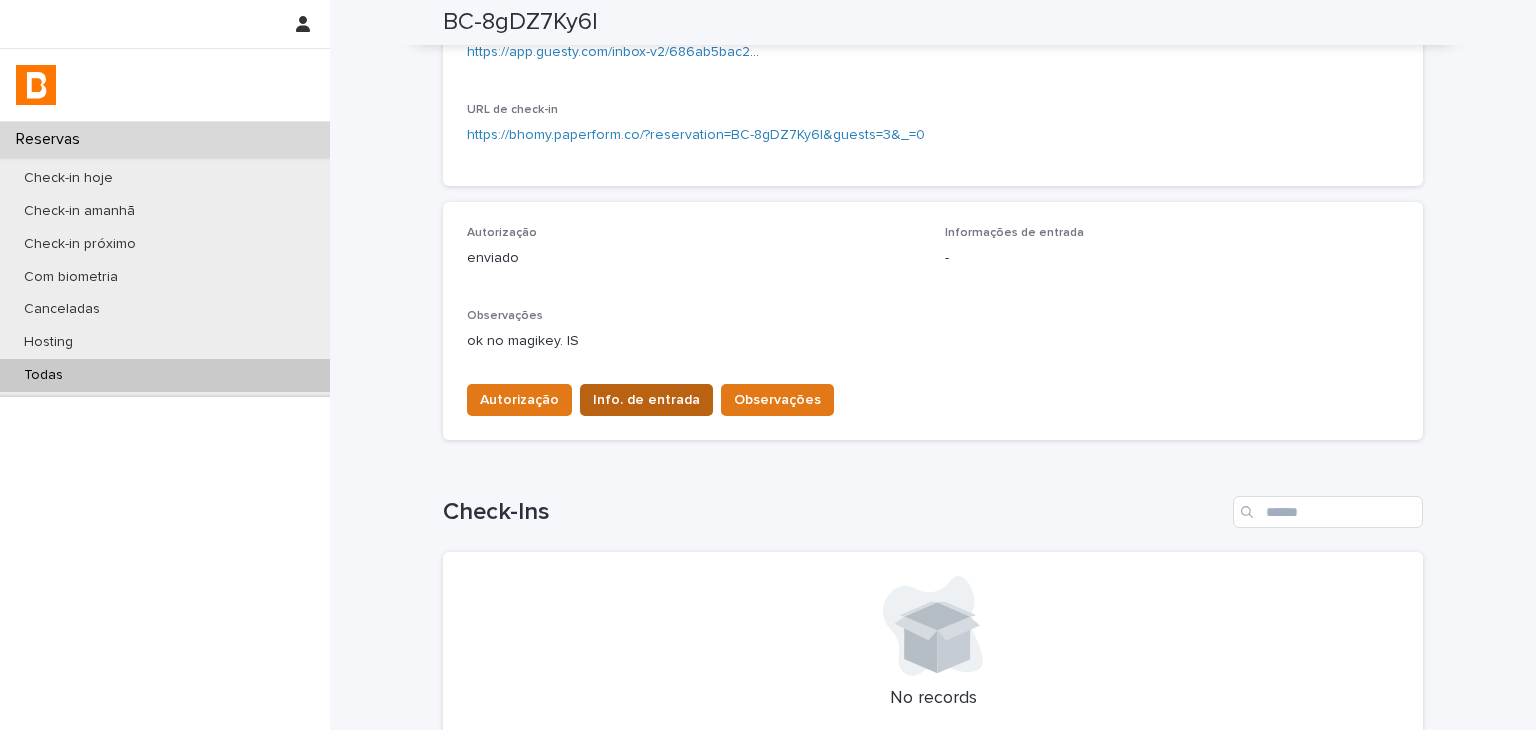 click on "Info. de entrada" at bounding box center [646, 400] 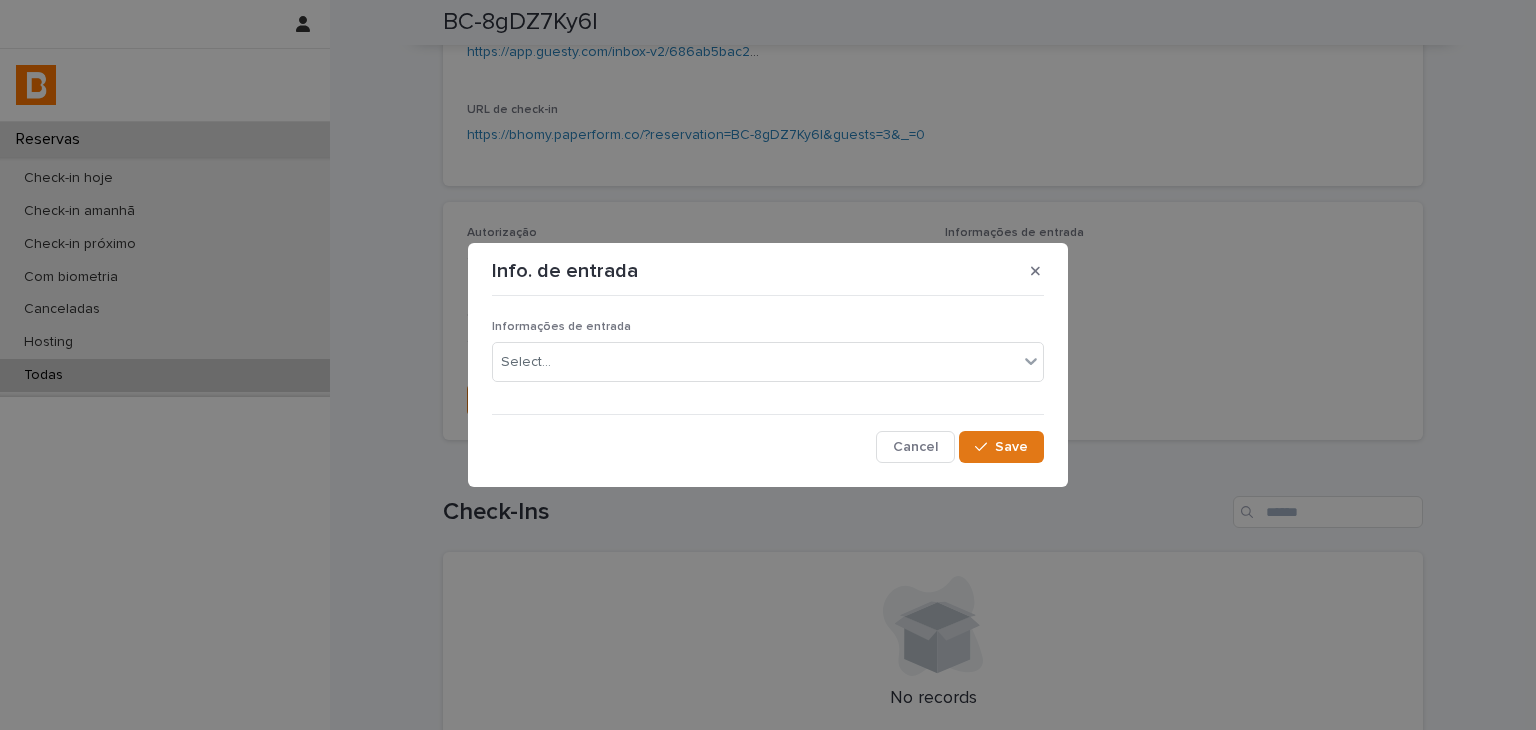 click on "Informações de entrada Select..." at bounding box center [768, 359] 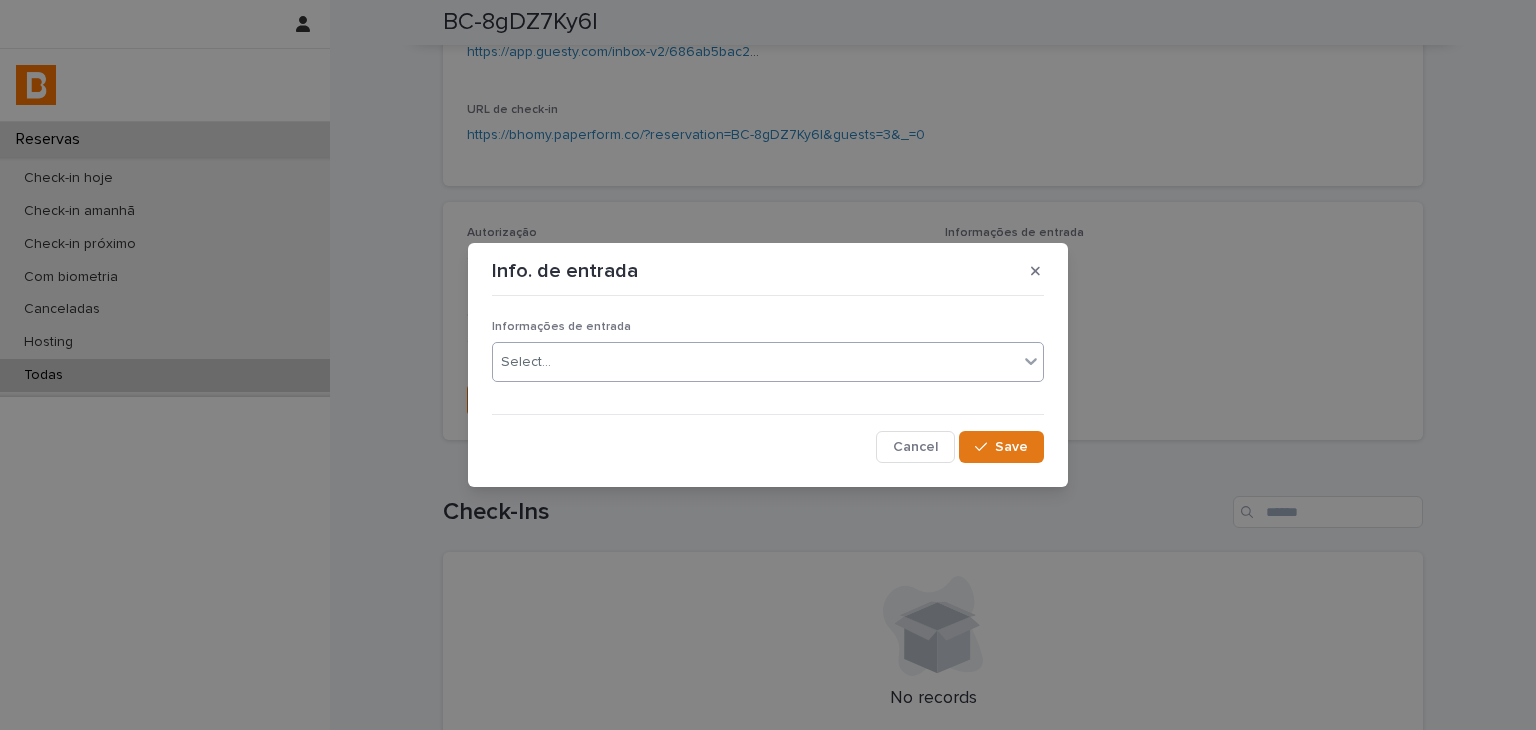 click on "Select..." at bounding box center [768, 362] 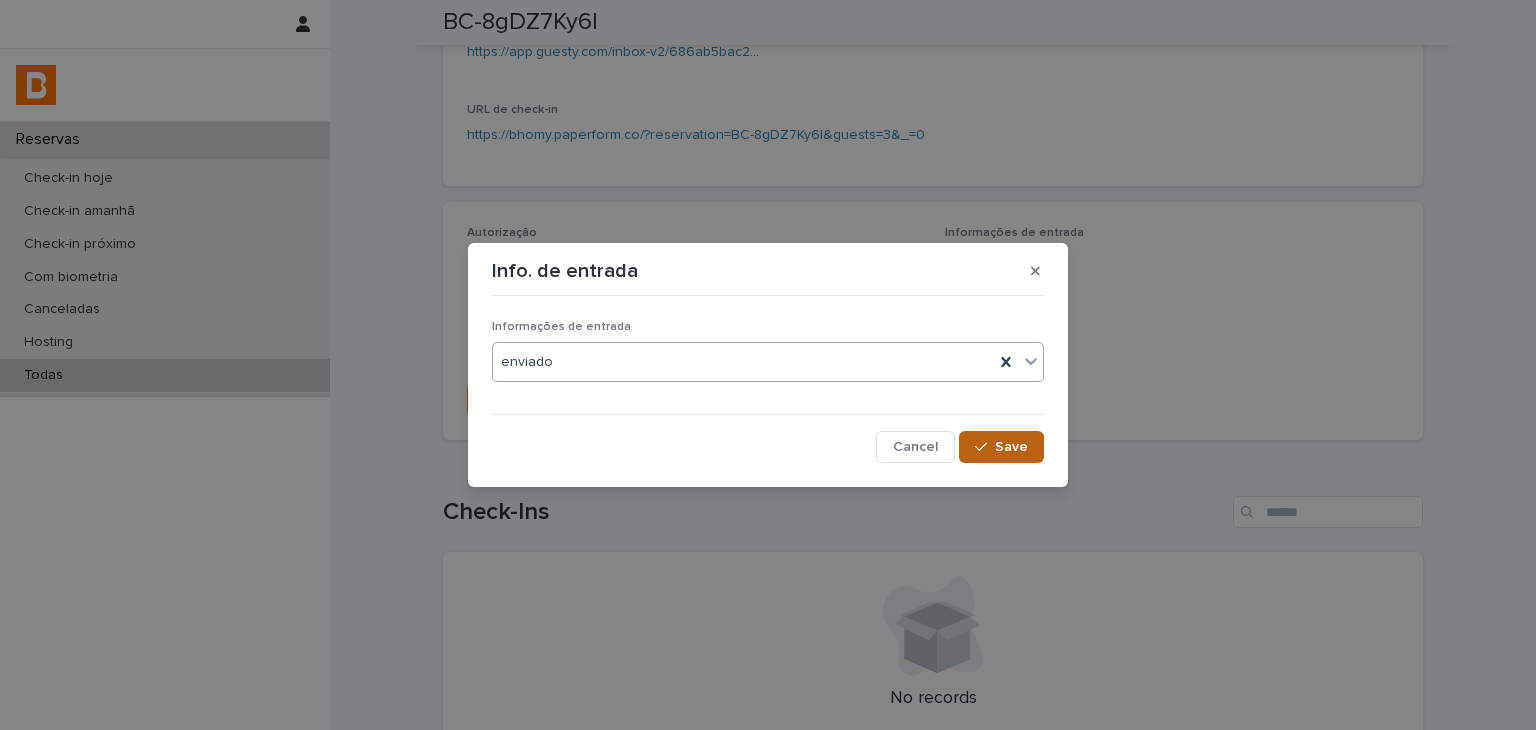 click on "Save" at bounding box center [1001, 447] 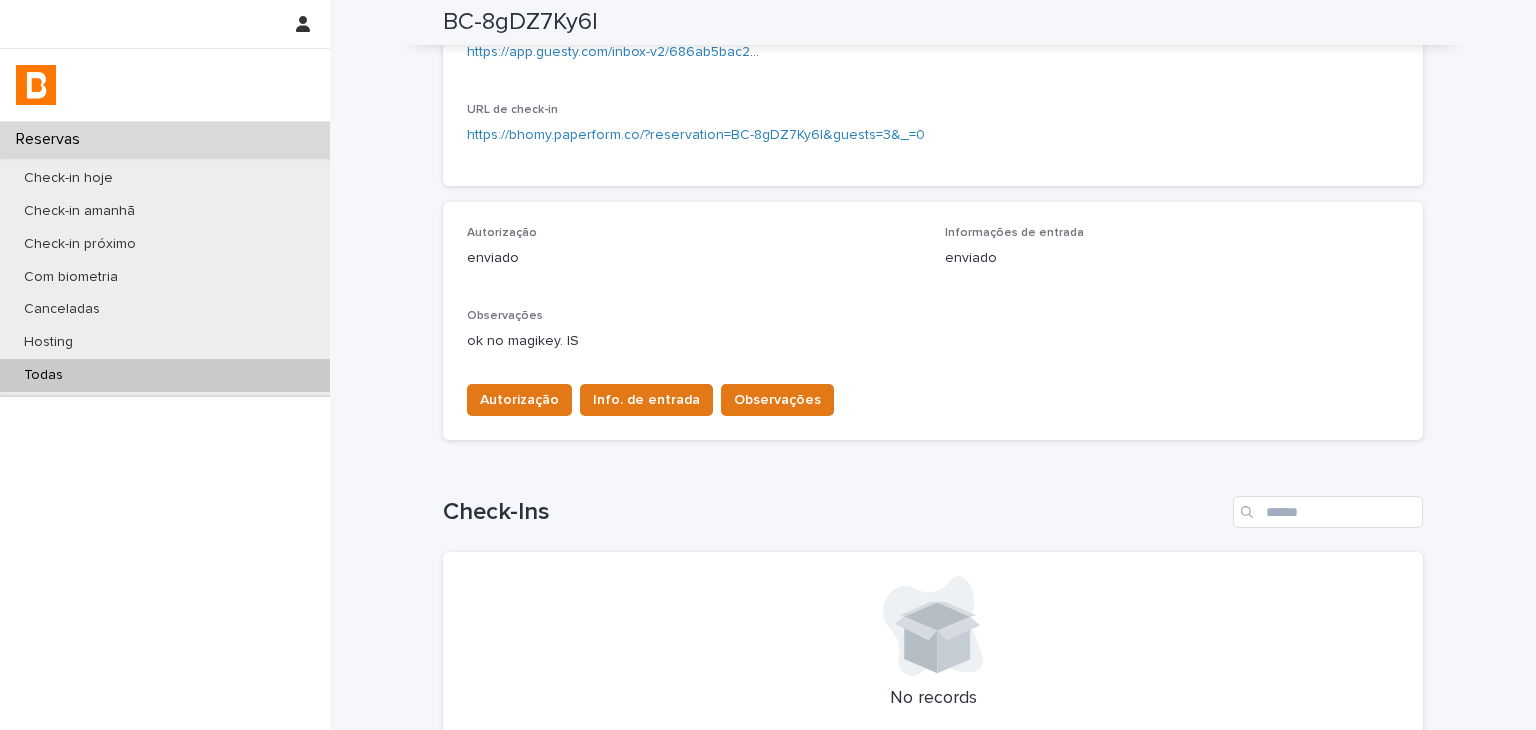scroll, scrollTop: 0, scrollLeft: 0, axis: both 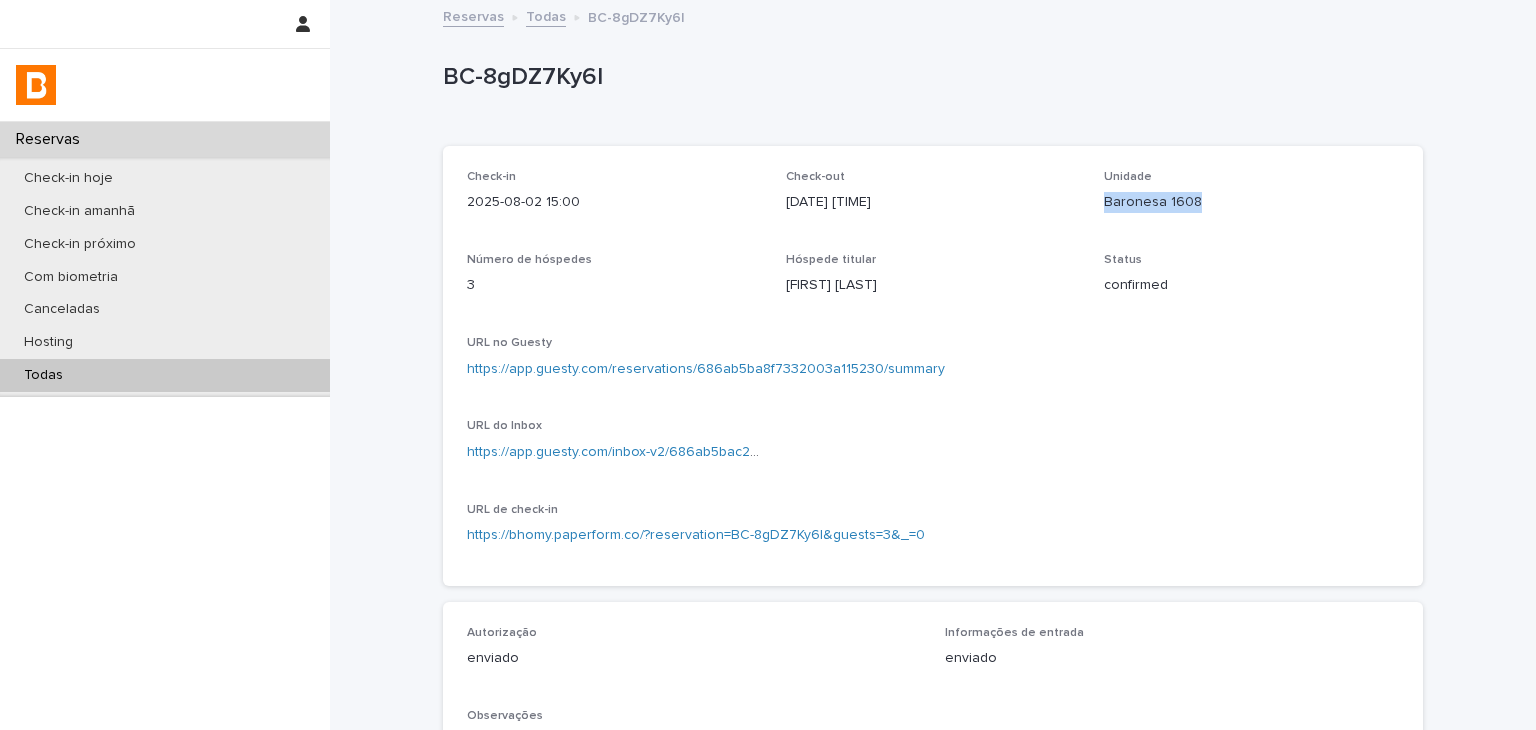drag, startPoint x: 1200, startPoint y: 204, endPoint x: 1220, endPoint y: 204, distance: 20 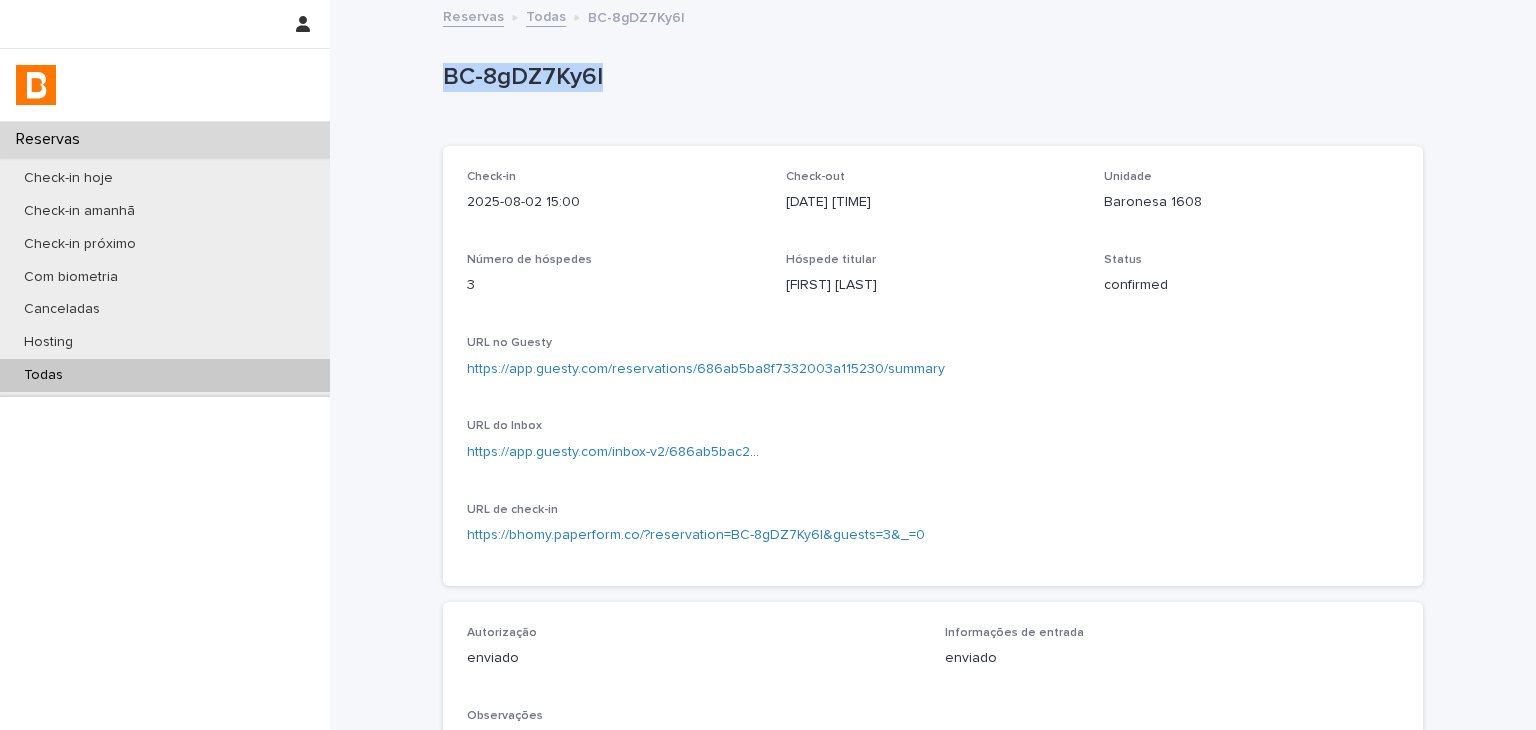 drag, startPoint x: 435, startPoint y: 69, endPoint x: 656, endPoint y: 78, distance: 221.18318 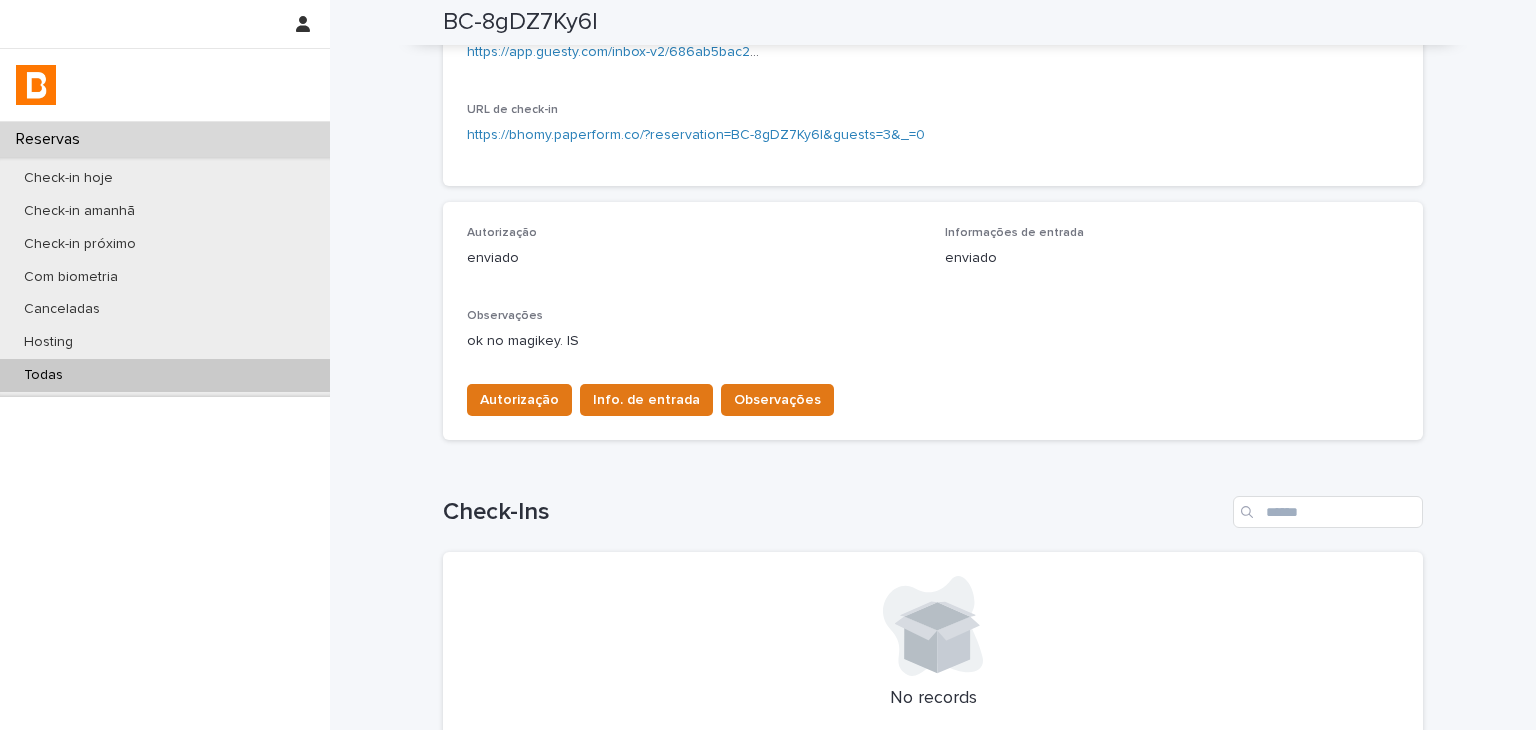 scroll, scrollTop: 0, scrollLeft: 0, axis: both 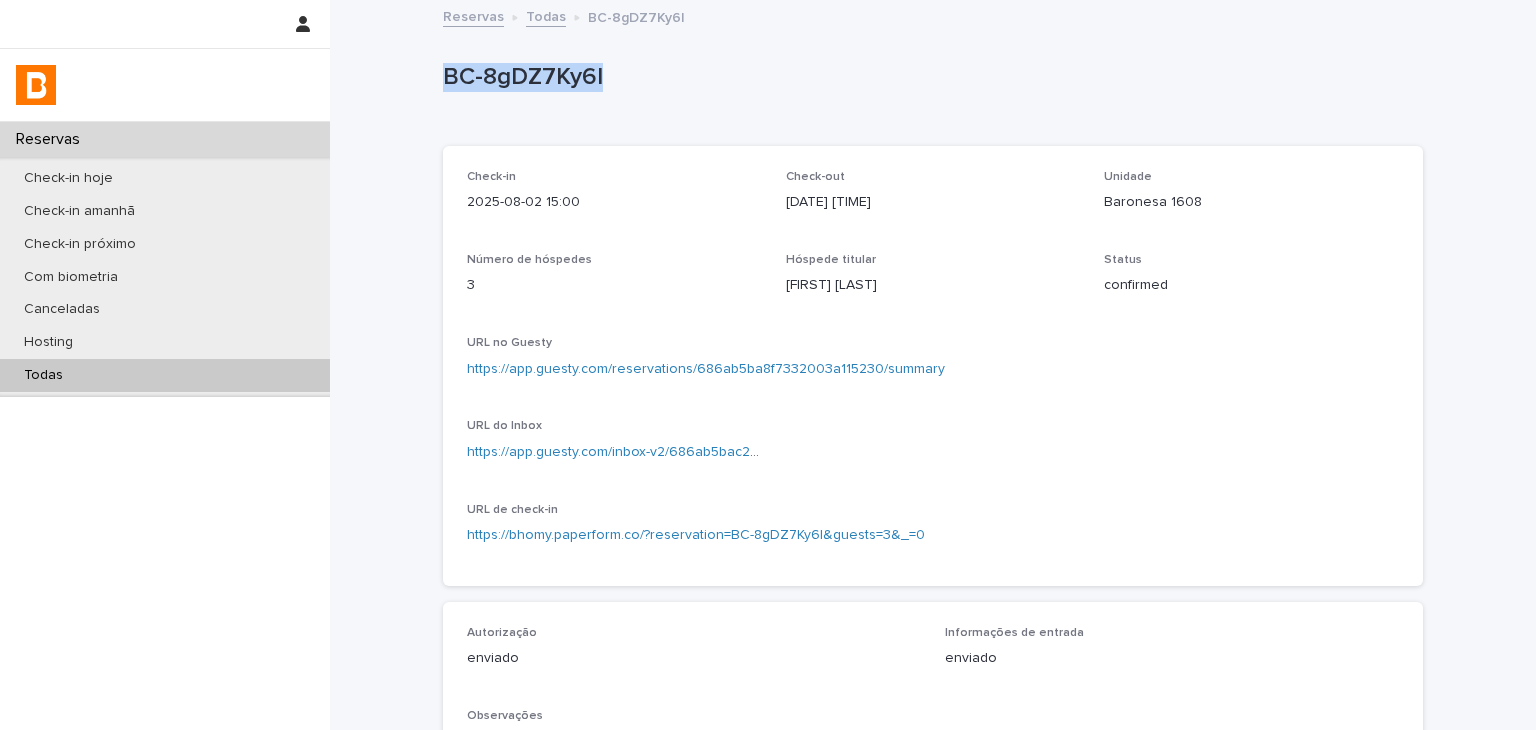 click on "Todas" at bounding box center (165, 375) 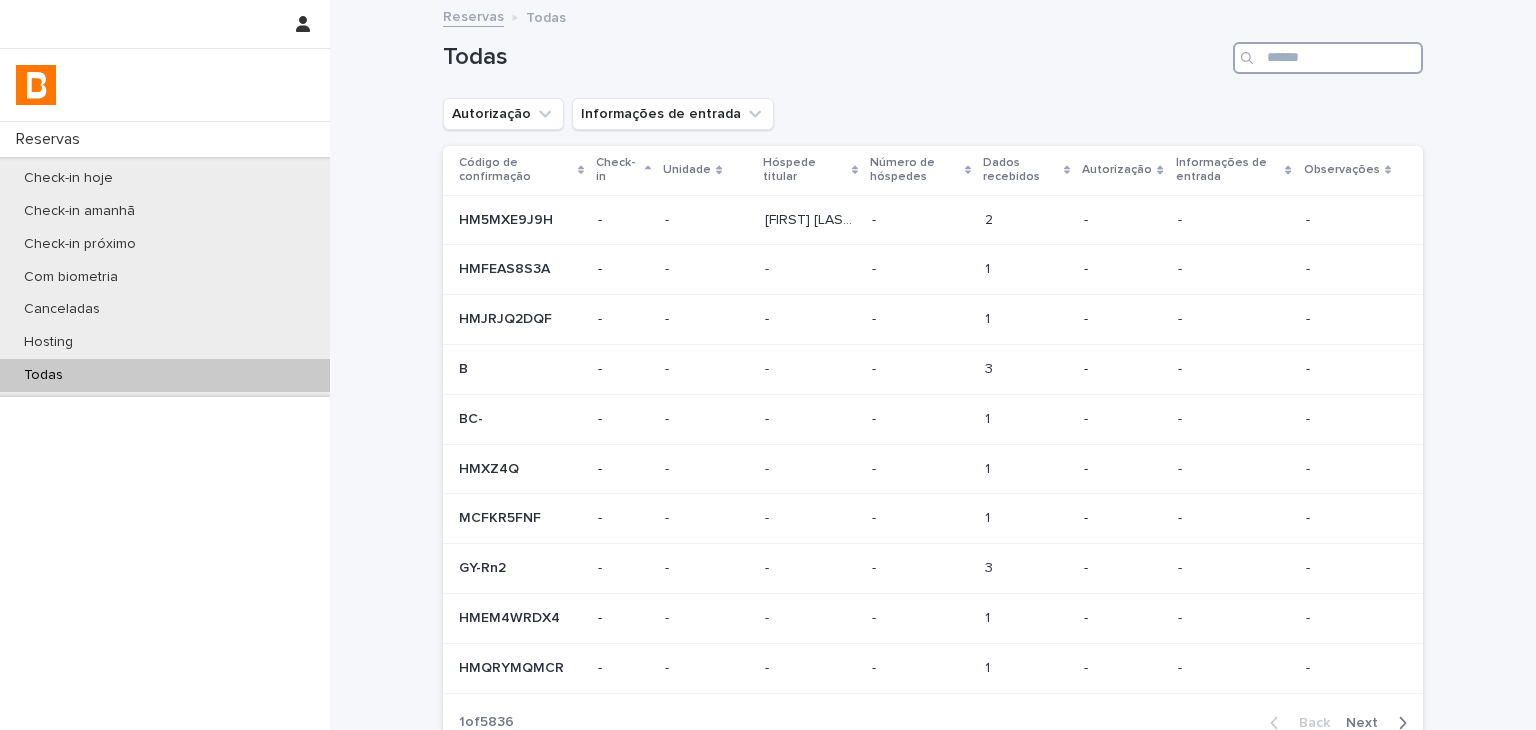 click at bounding box center (1328, 58) 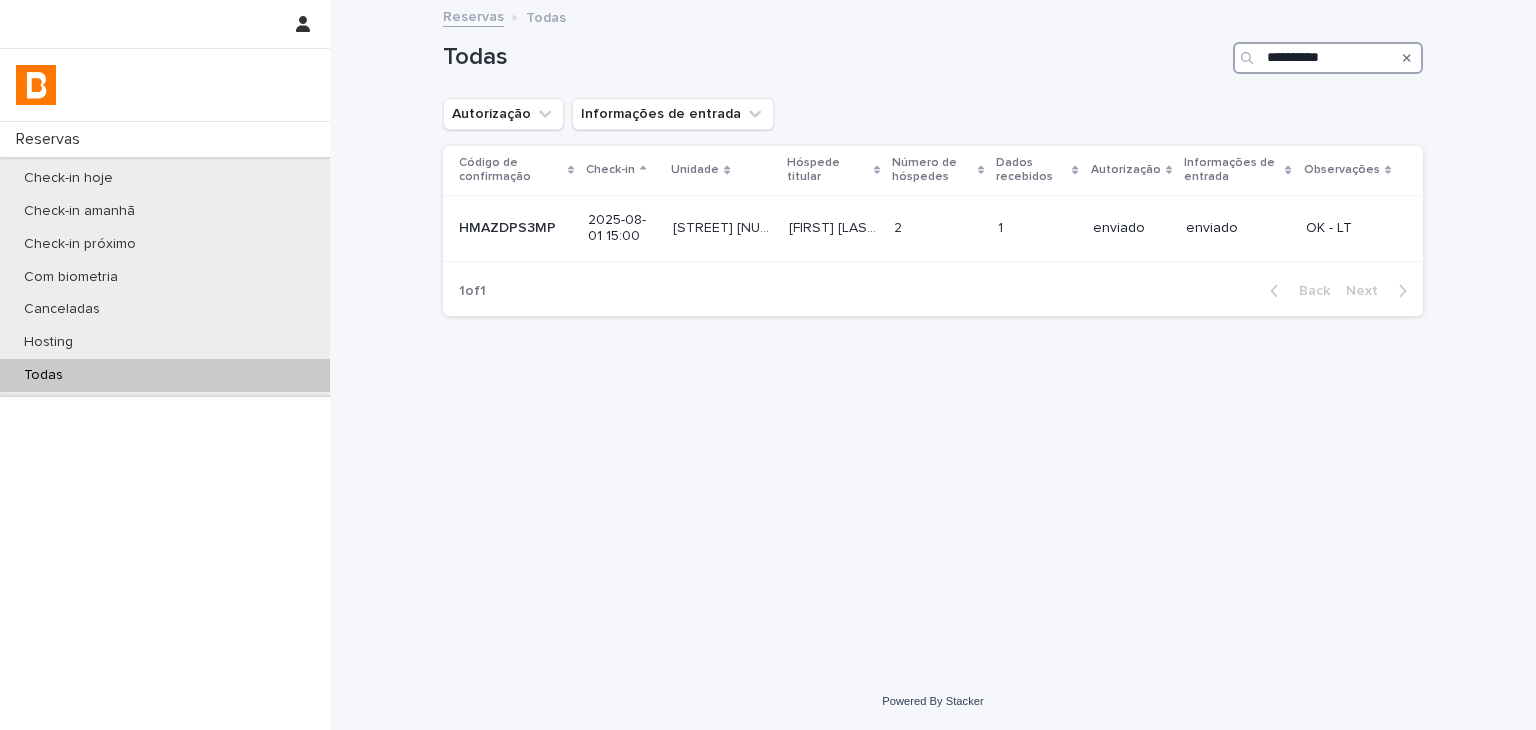 type on "**********" 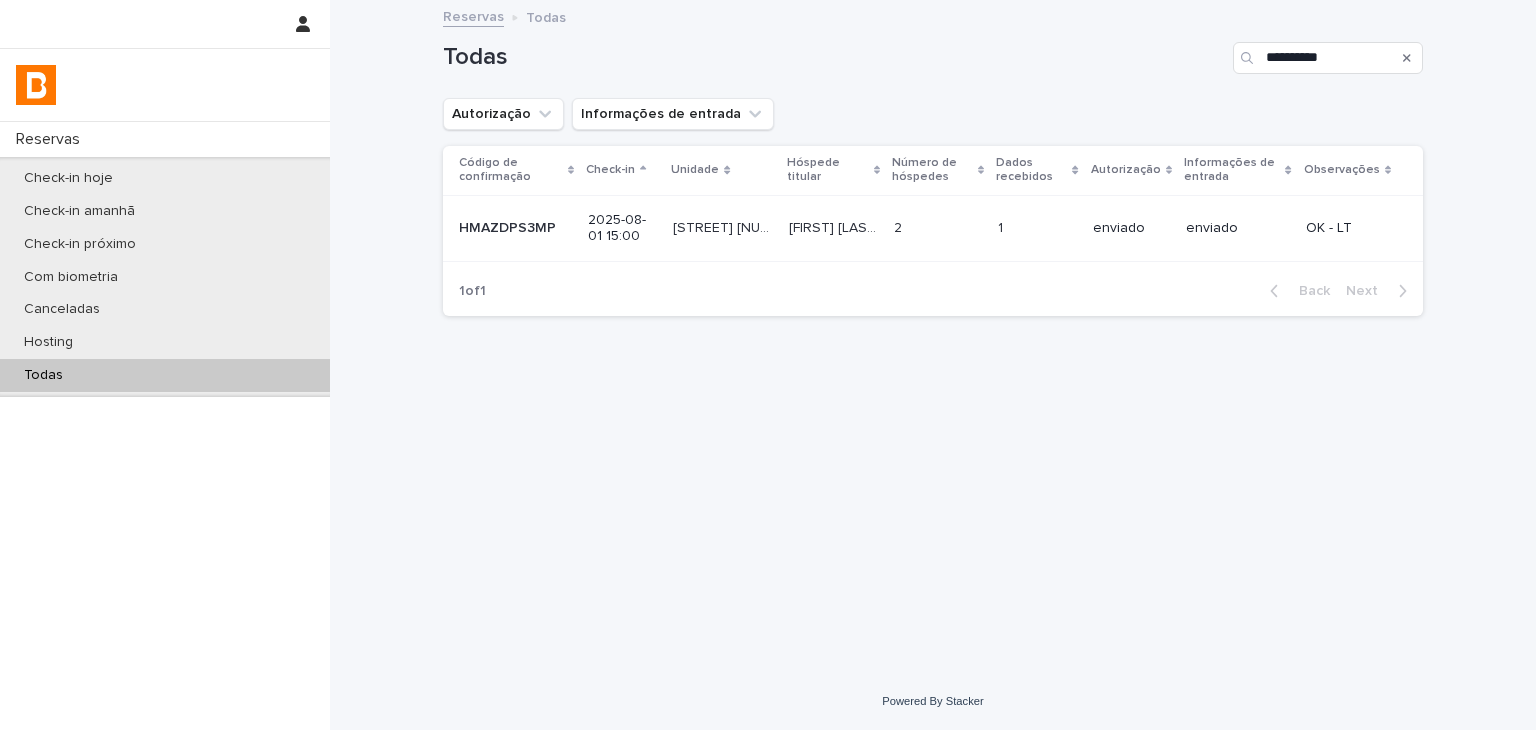 click on "enviado" at bounding box center (1131, 228) 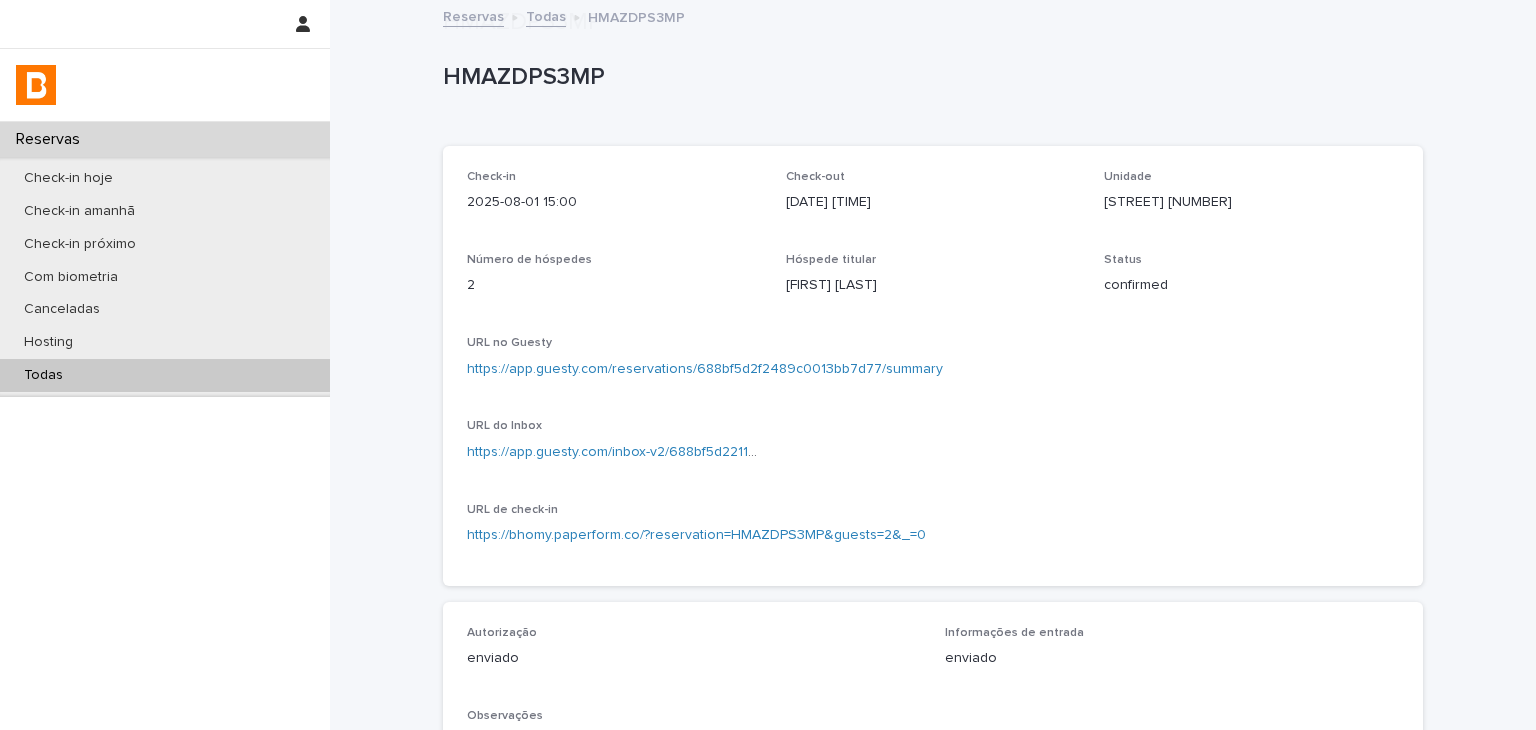 scroll, scrollTop: 500, scrollLeft: 0, axis: vertical 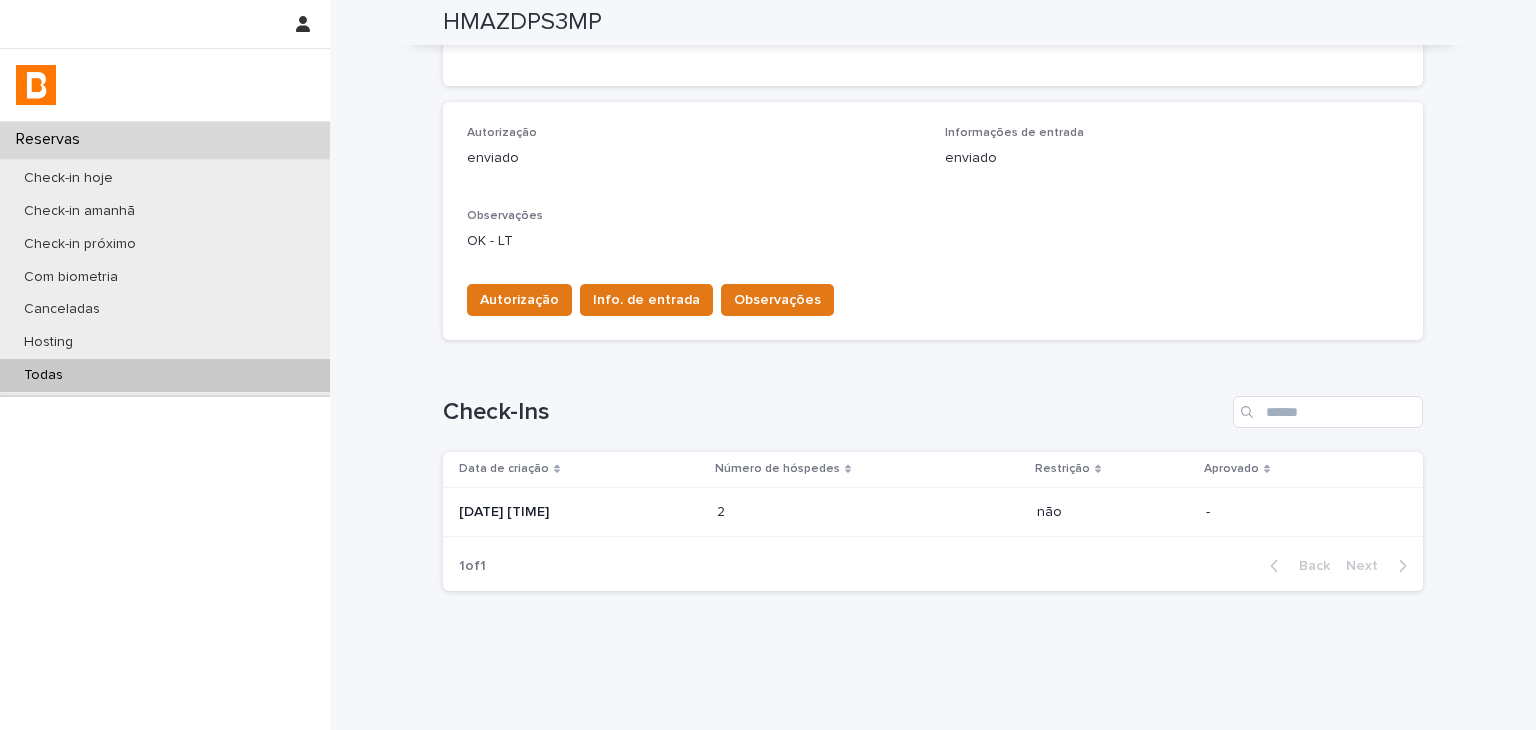 click on "2 2" at bounding box center (869, 512) 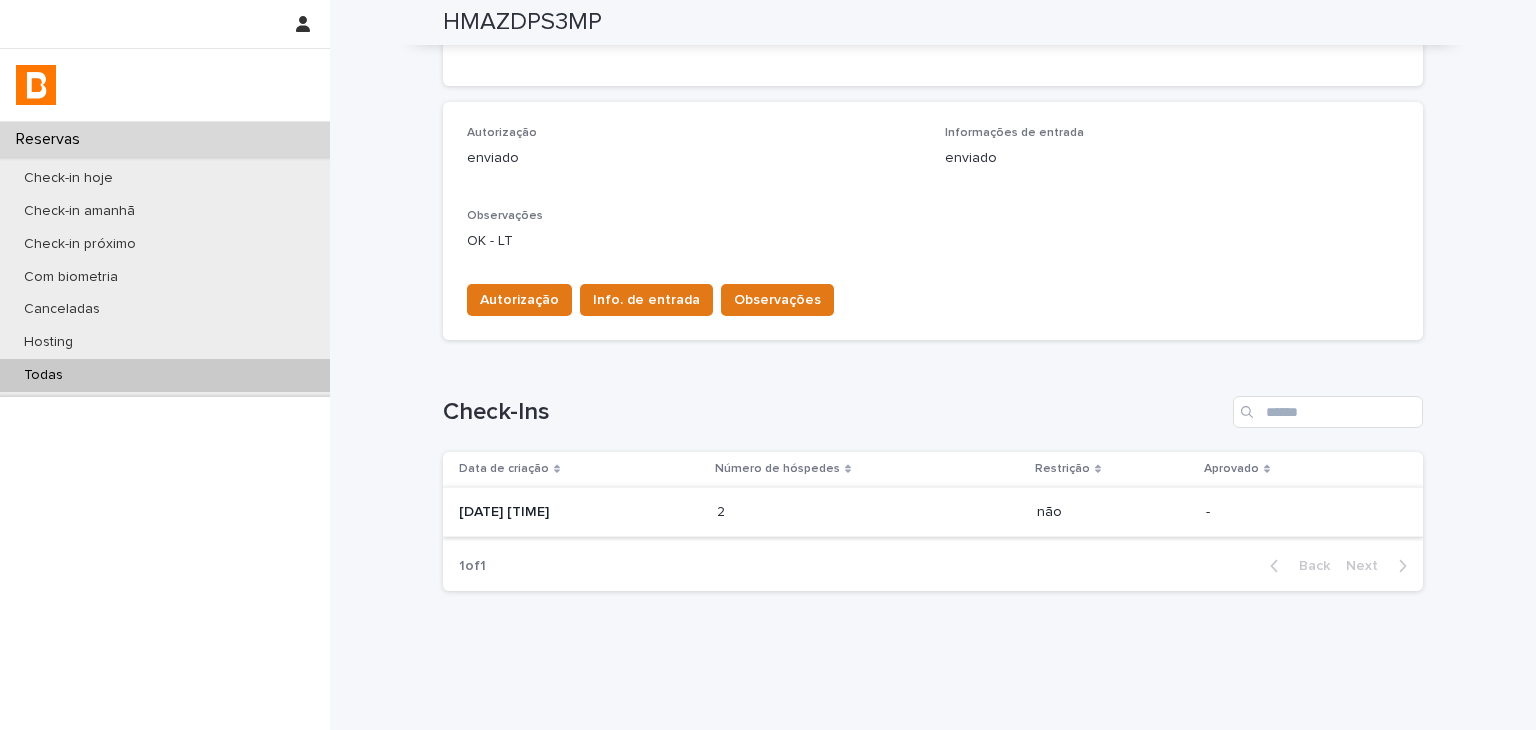 scroll, scrollTop: 0, scrollLeft: 0, axis: both 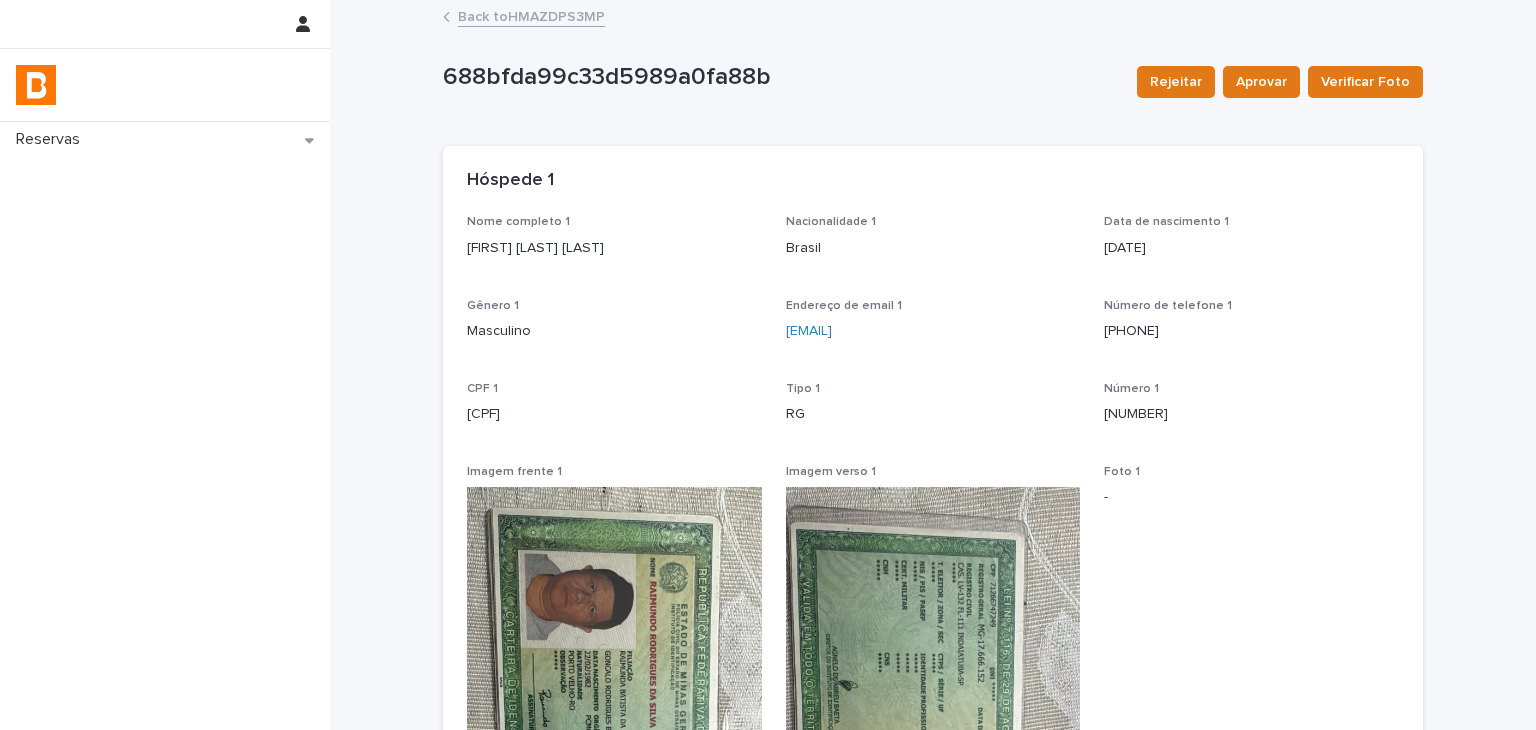 click on "[FIRST] [LAST] [LAST]" at bounding box center (614, 248) 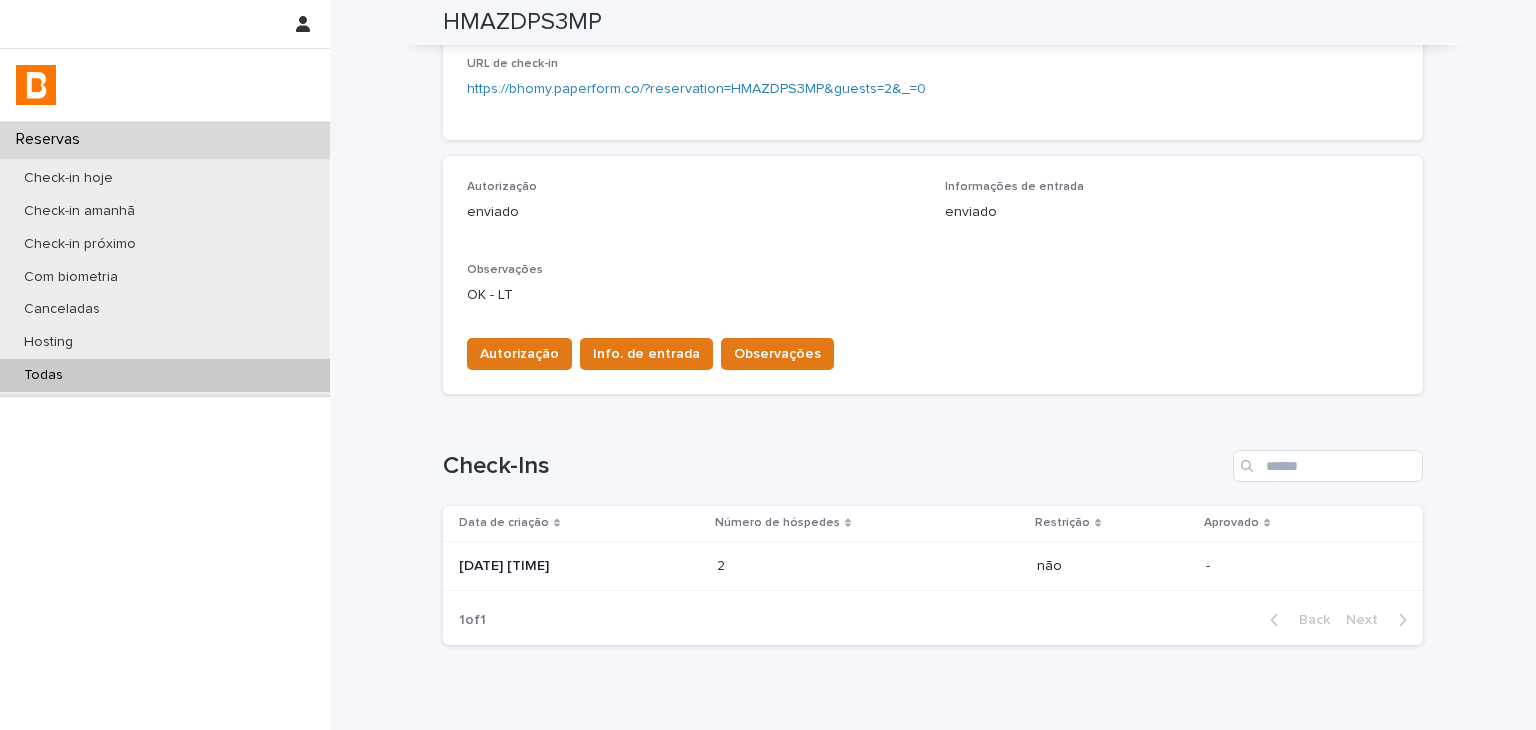 scroll, scrollTop: 246, scrollLeft: 0, axis: vertical 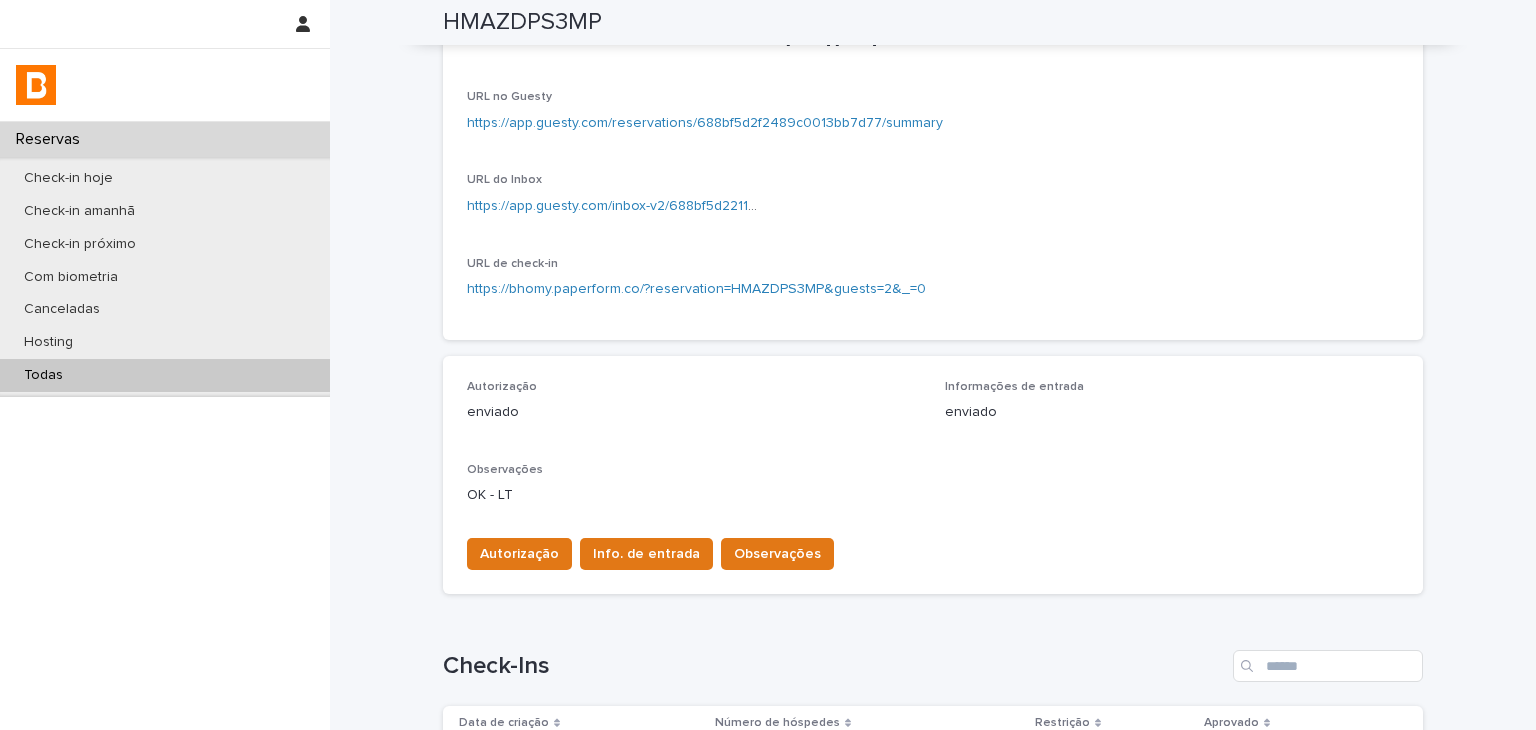 click on "https://app.guesty.com/reservations/688bf5d2f2489c0013bb7d77/summary" at bounding box center [705, 123] 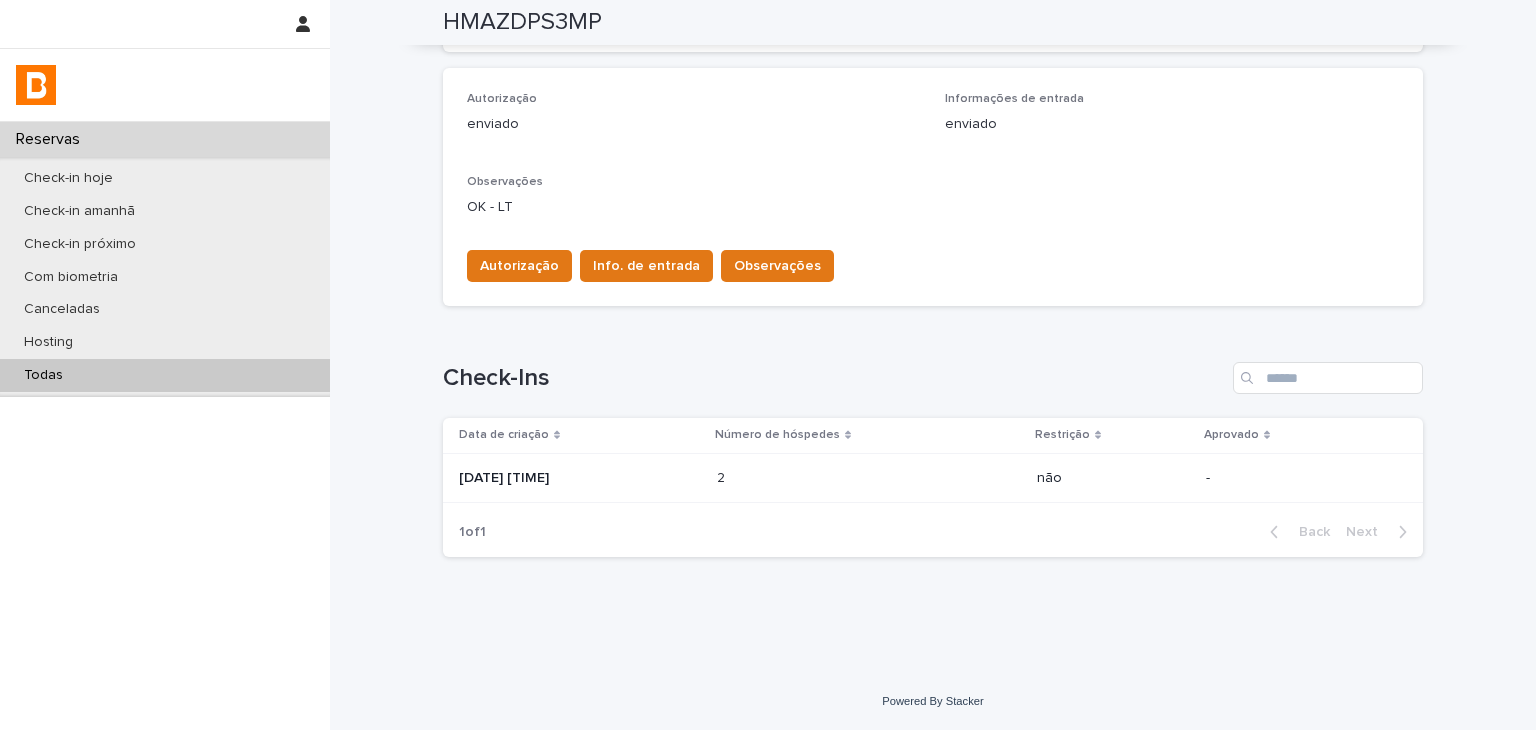 click on "Número de hóspedes" at bounding box center (777, 435) 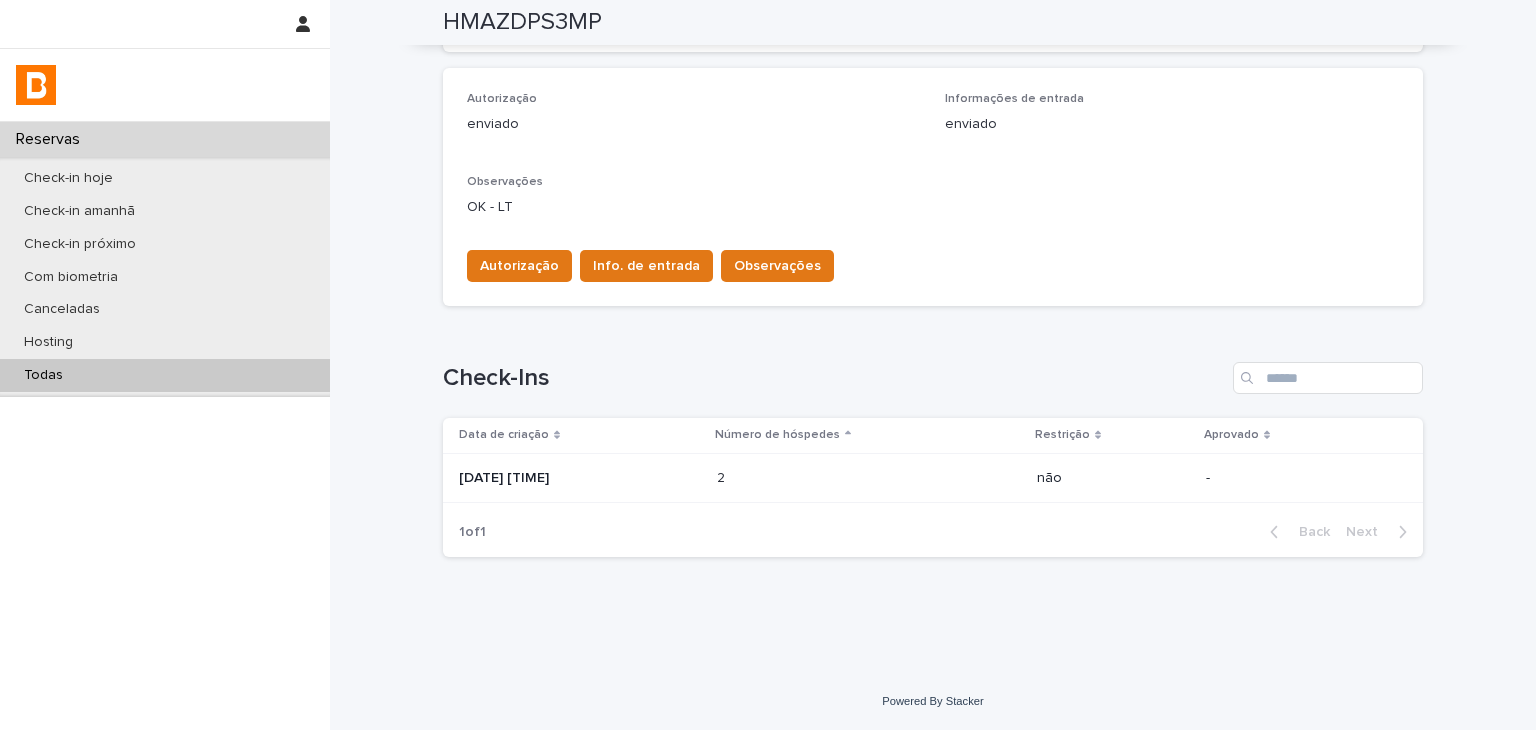 click on "1  of  1 Back Next" at bounding box center (933, 532) 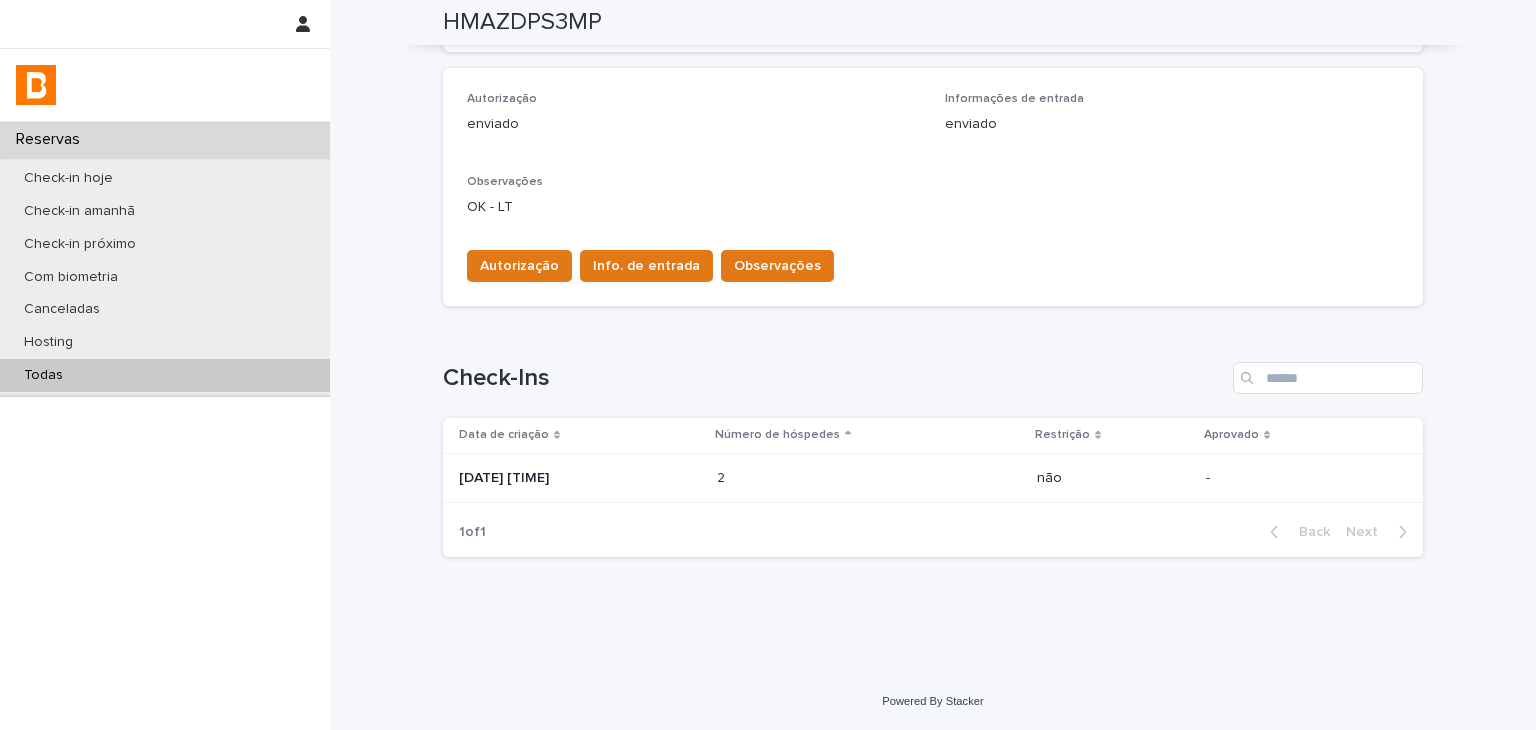 click on "2 2" at bounding box center [869, 478] 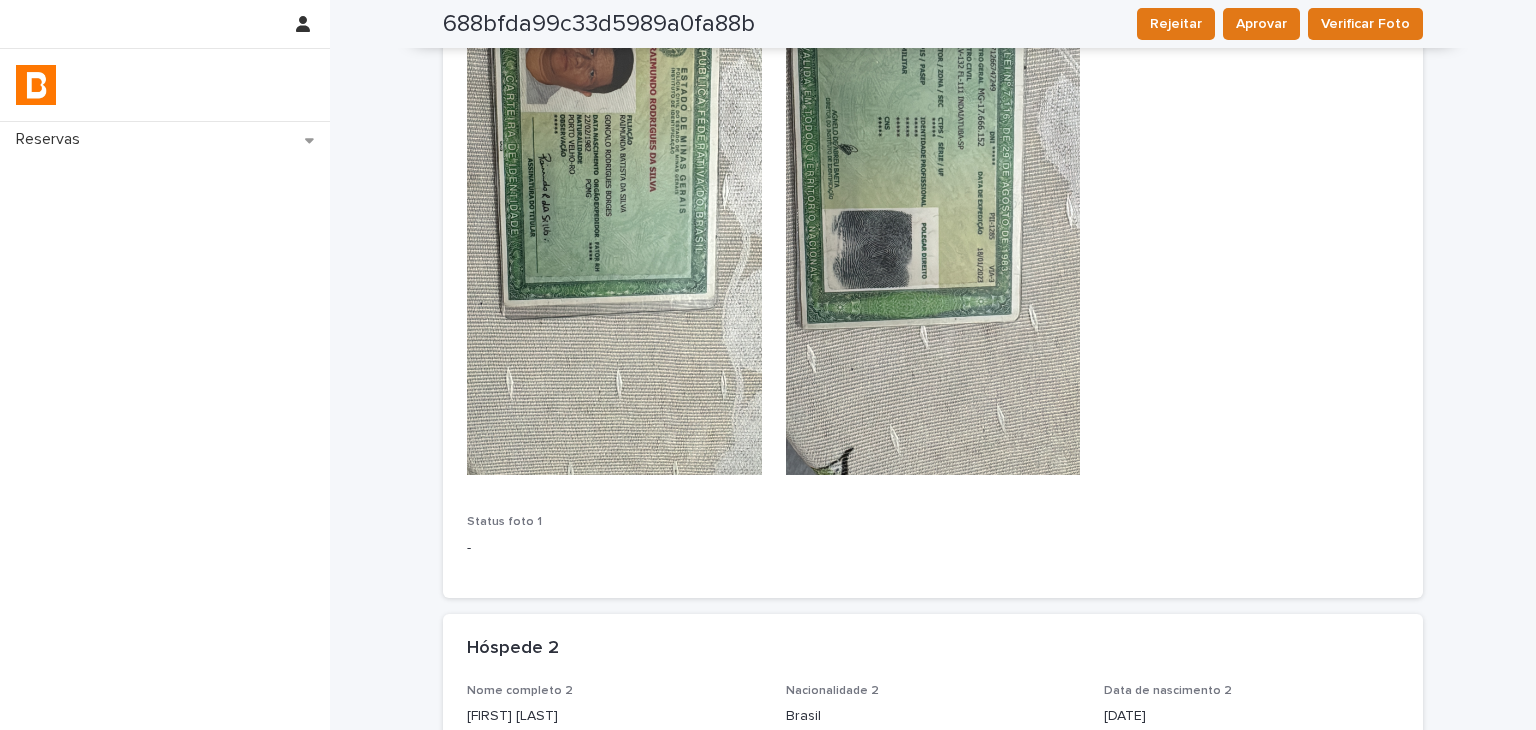 scroll, scrollTop: 36, scrollLeft: 0, axis: vertical 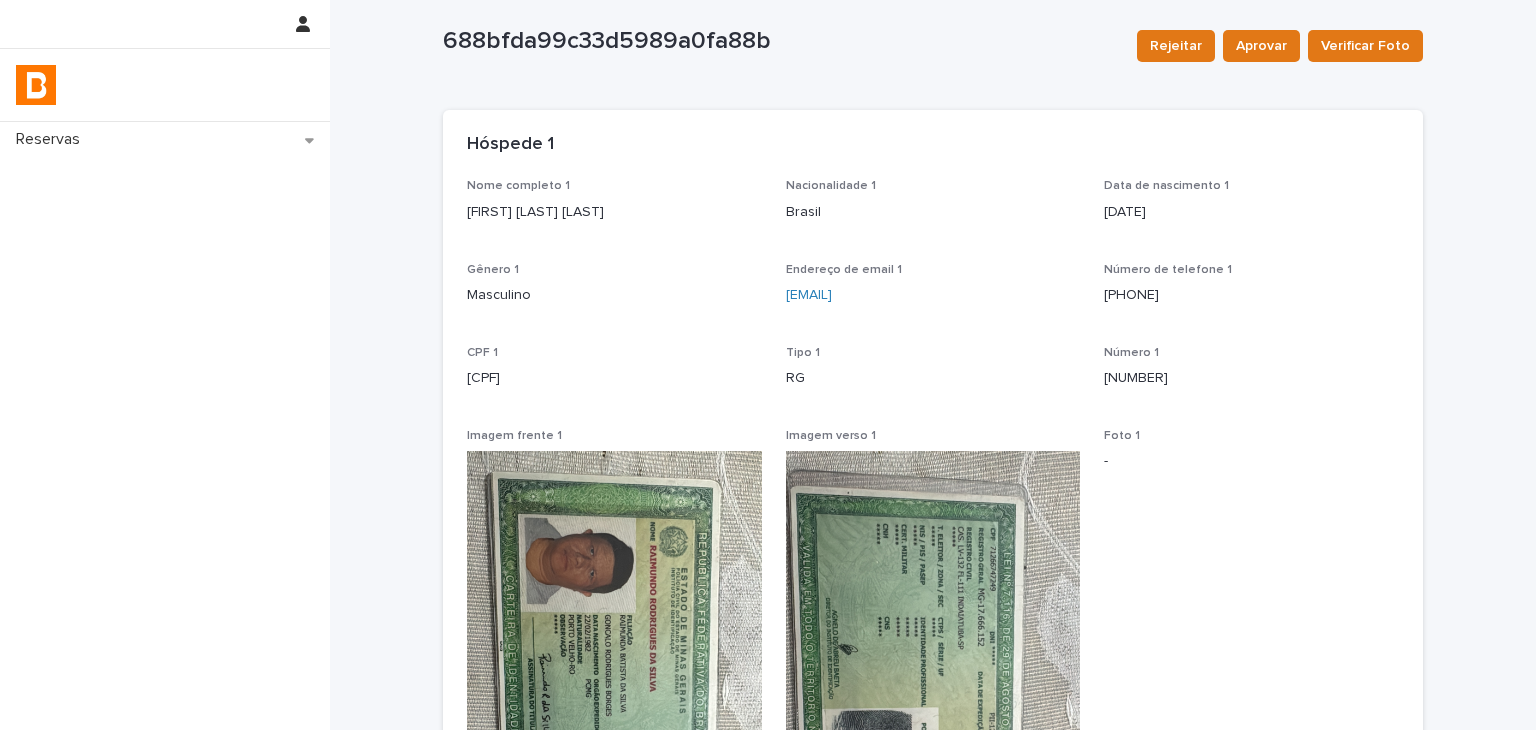 drag, startPoint x: 433, startPoint y: 222, endPoint x: 681, endPoint y: 224, distance: 248.00807 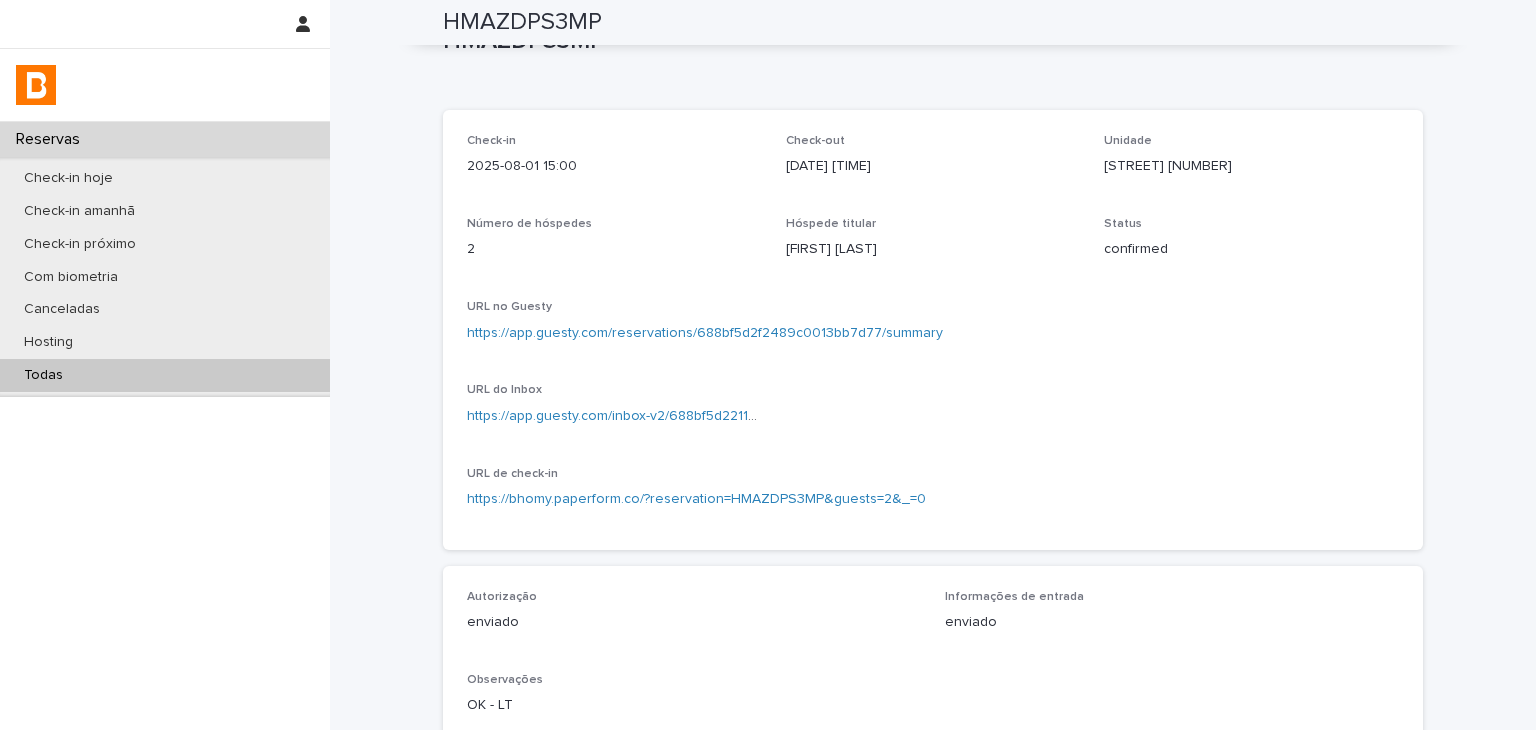 scroll, scrollTop: 0, scrollLeft: 0, axis: both 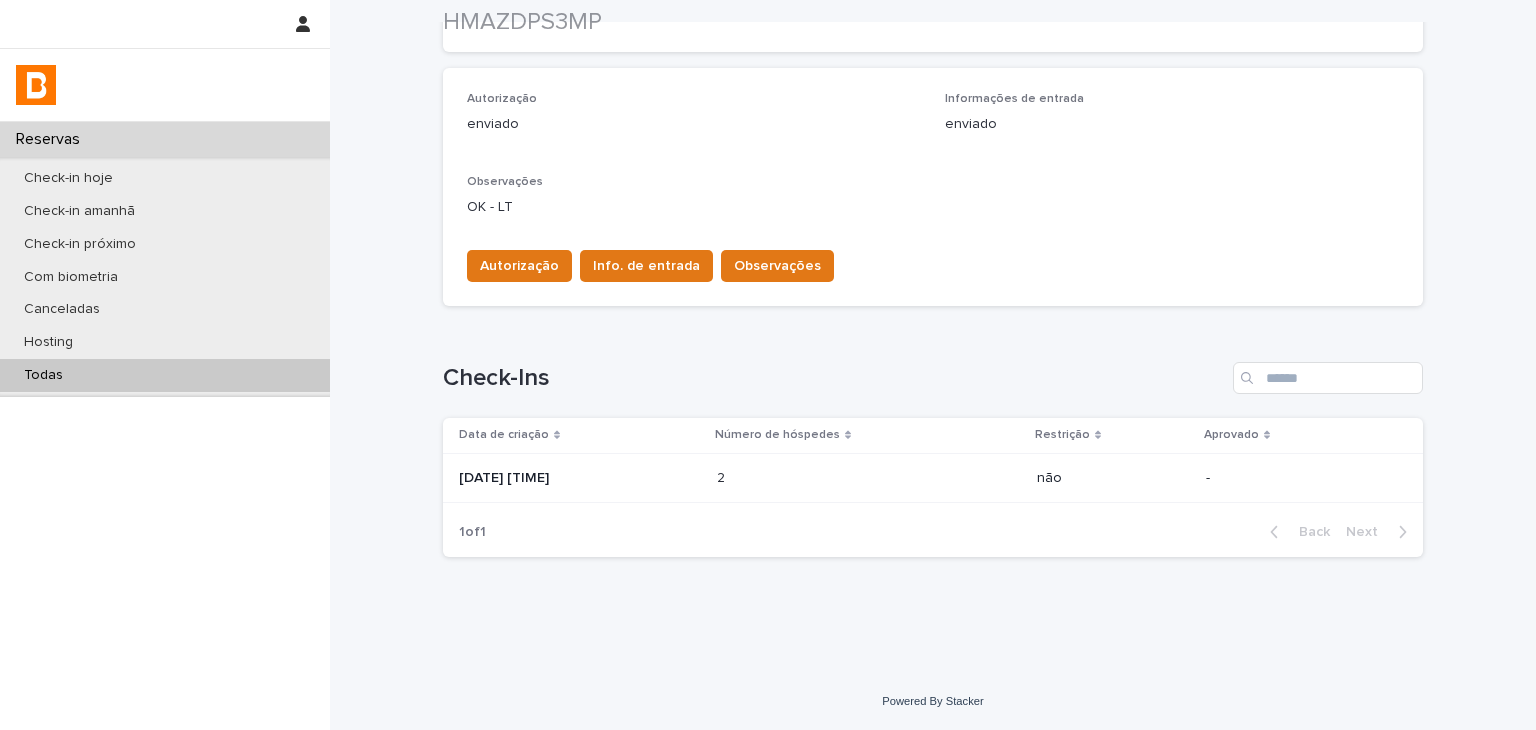 click at bounding box center (804, 478) 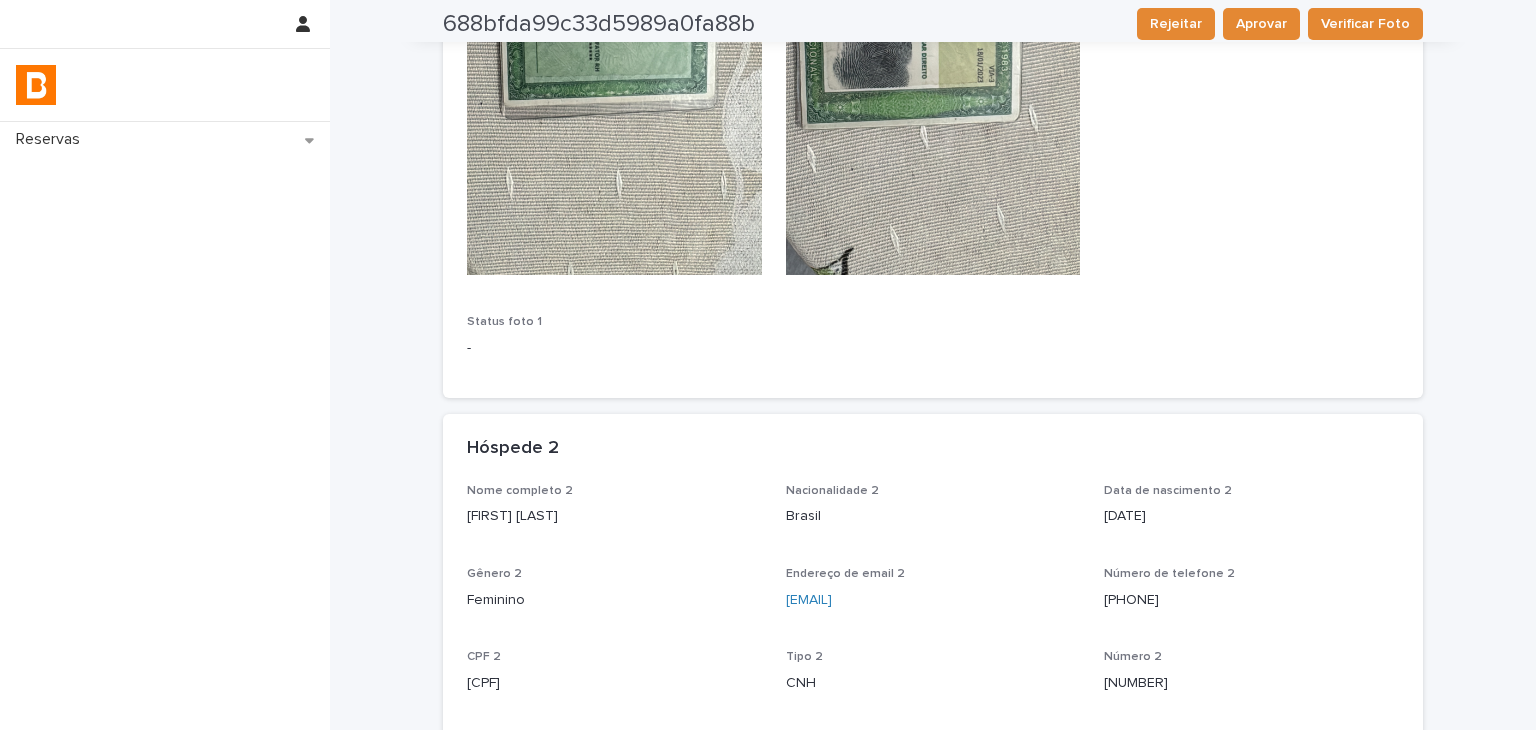 scroll, scrollTop: 1136, scrollLeft: 0, axis: vertical 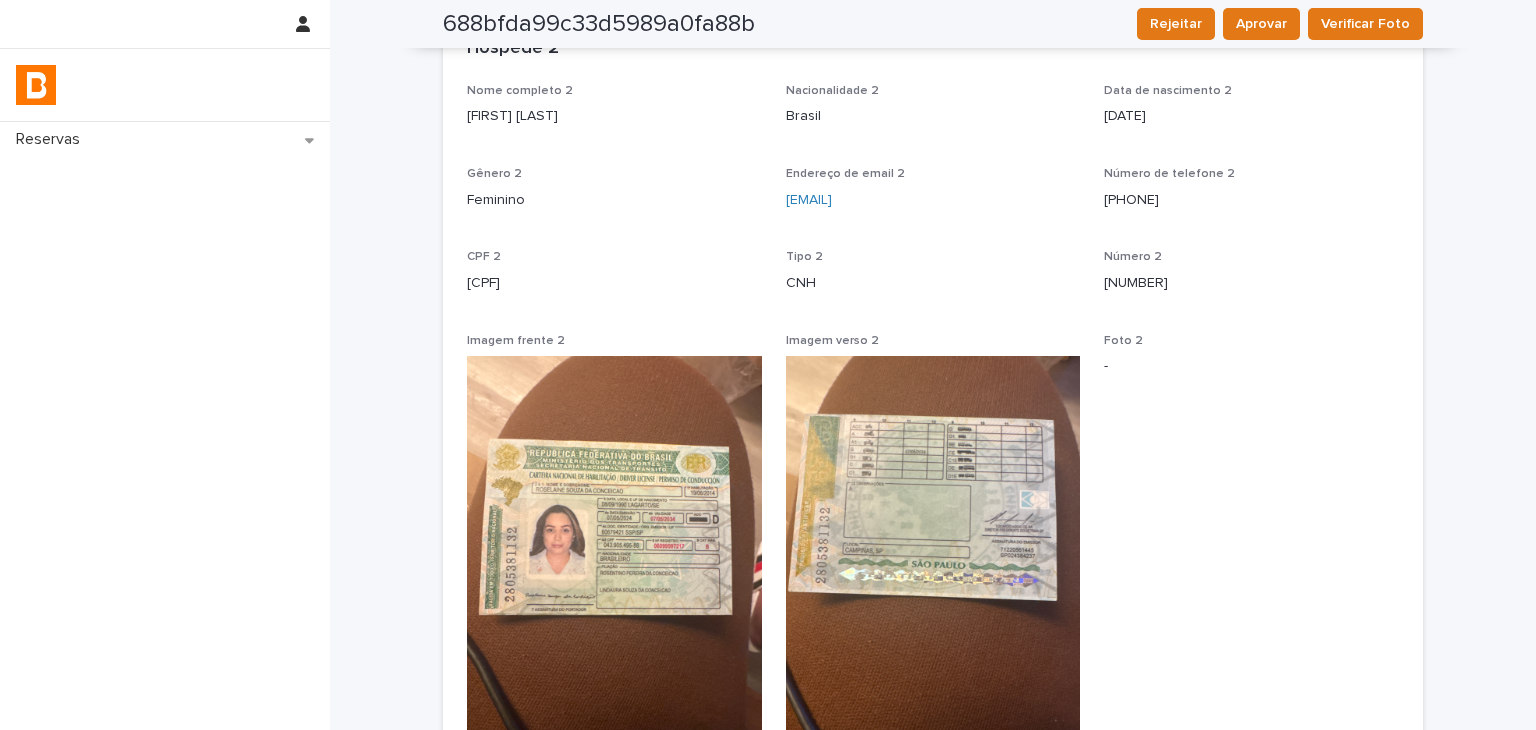 drag, startPoint x: 459, startPoint y: 118, endPoint x: 680, endPoint y: 133, distance: 221.50847 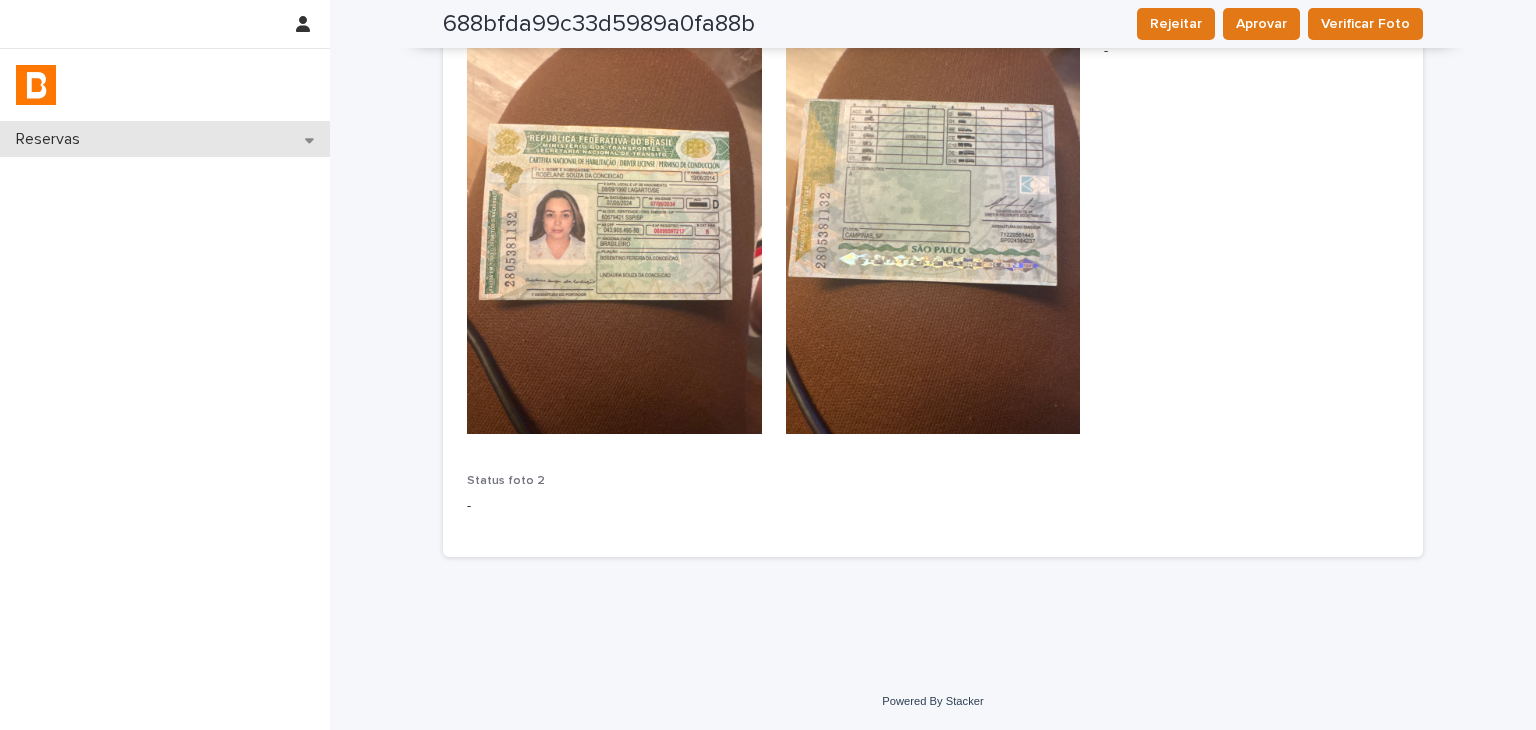 click on "Reservas" at bounding box center (165, 139) 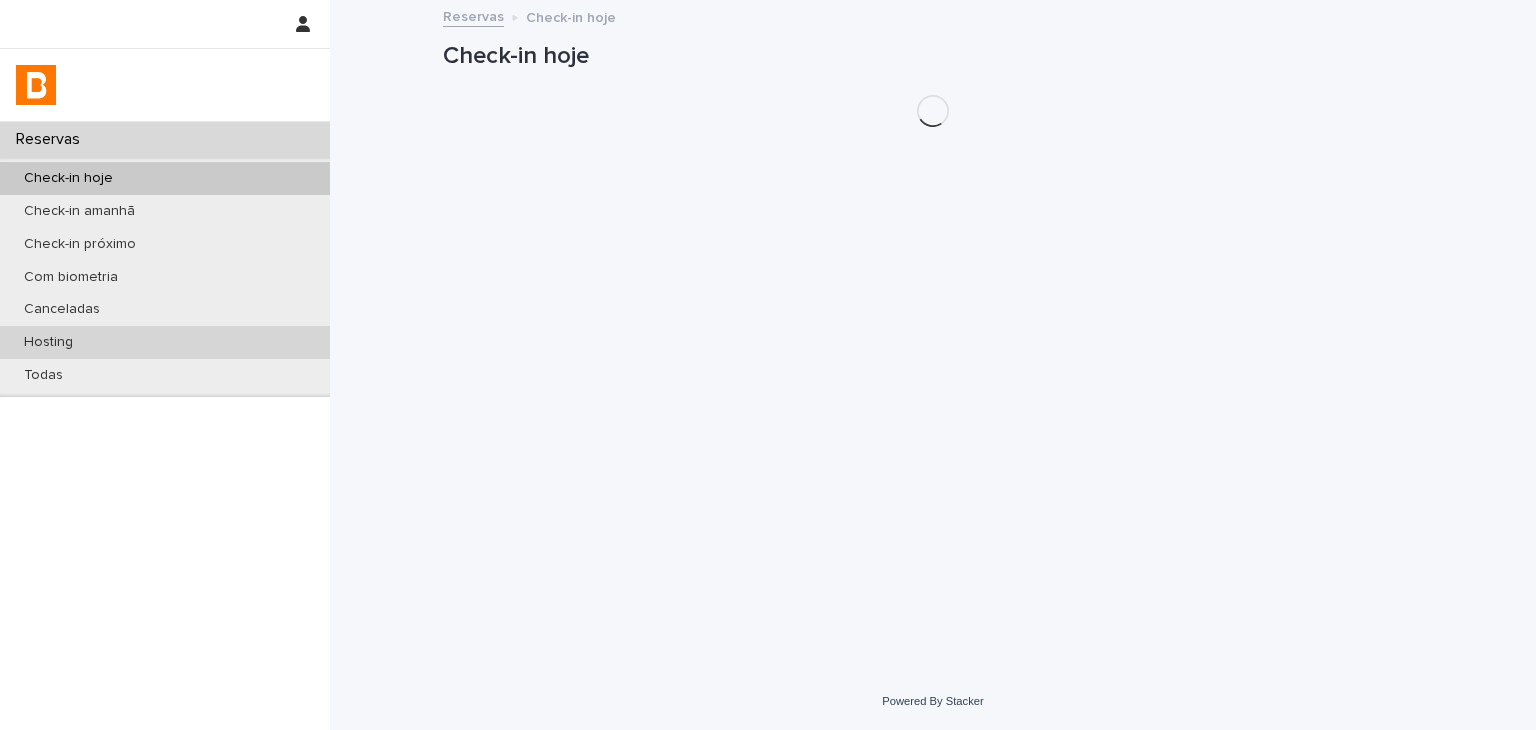 scroll, scrollTop: 0, scrollLeft: 0, axis: both 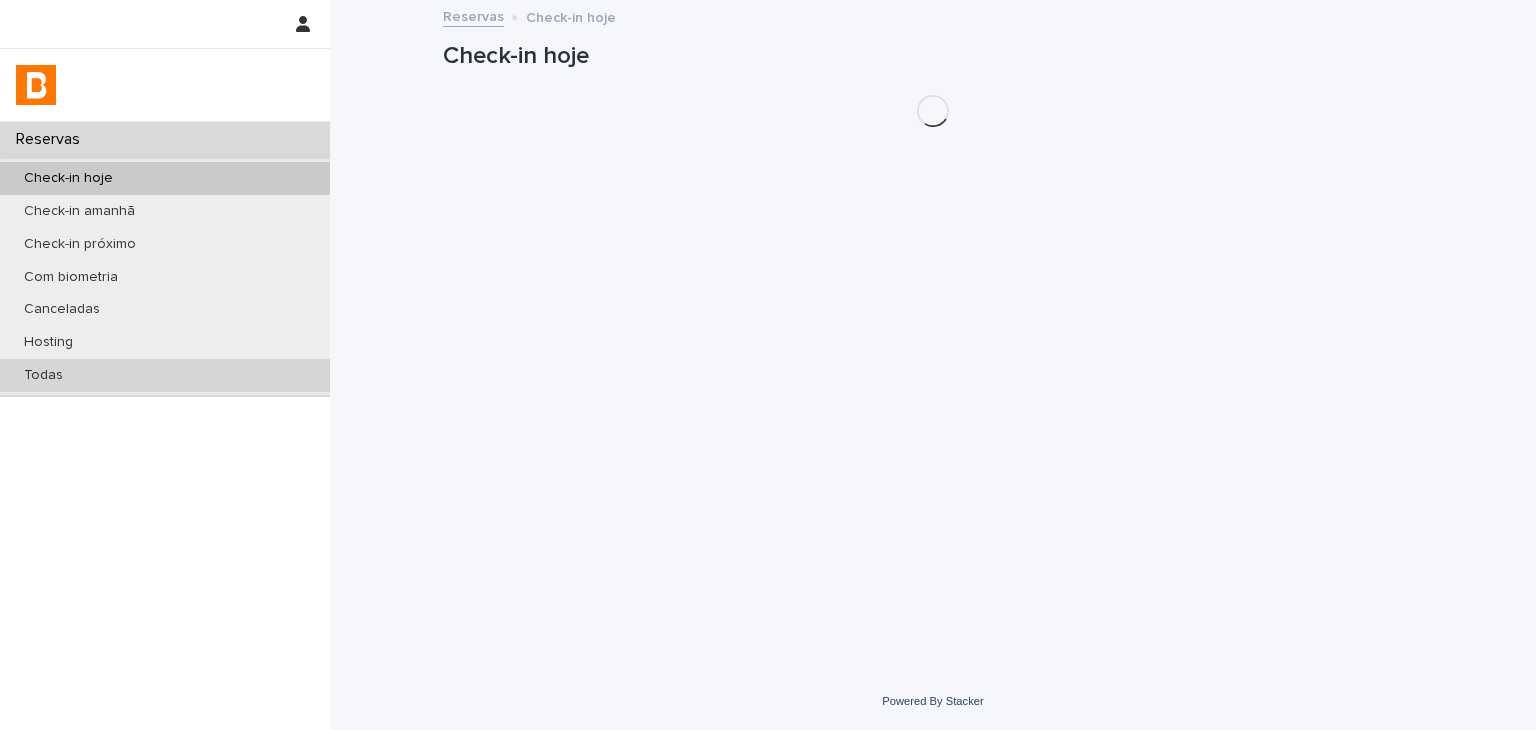 click on "Todas" at bounding box center [165, 375] 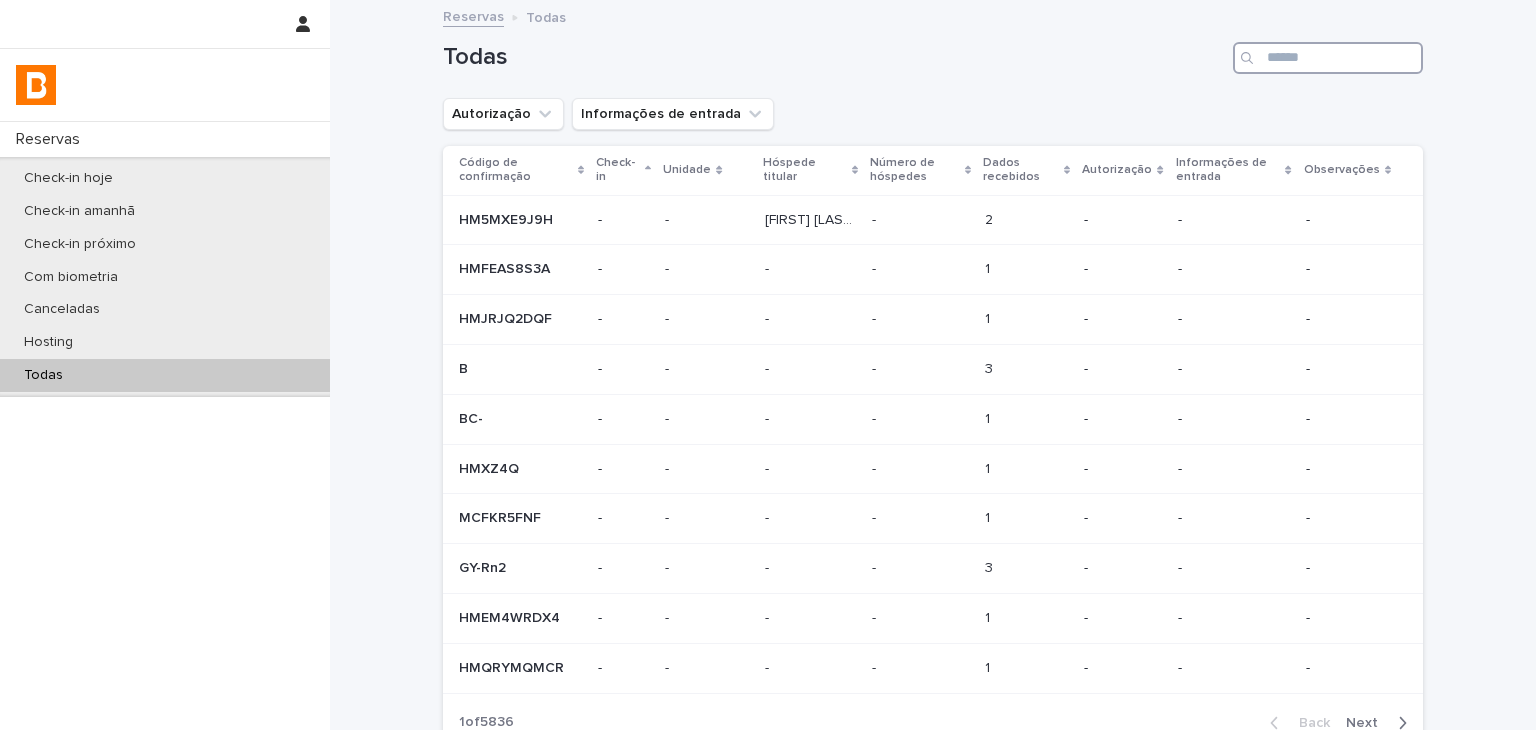 click at bounding box center (1328, 58) 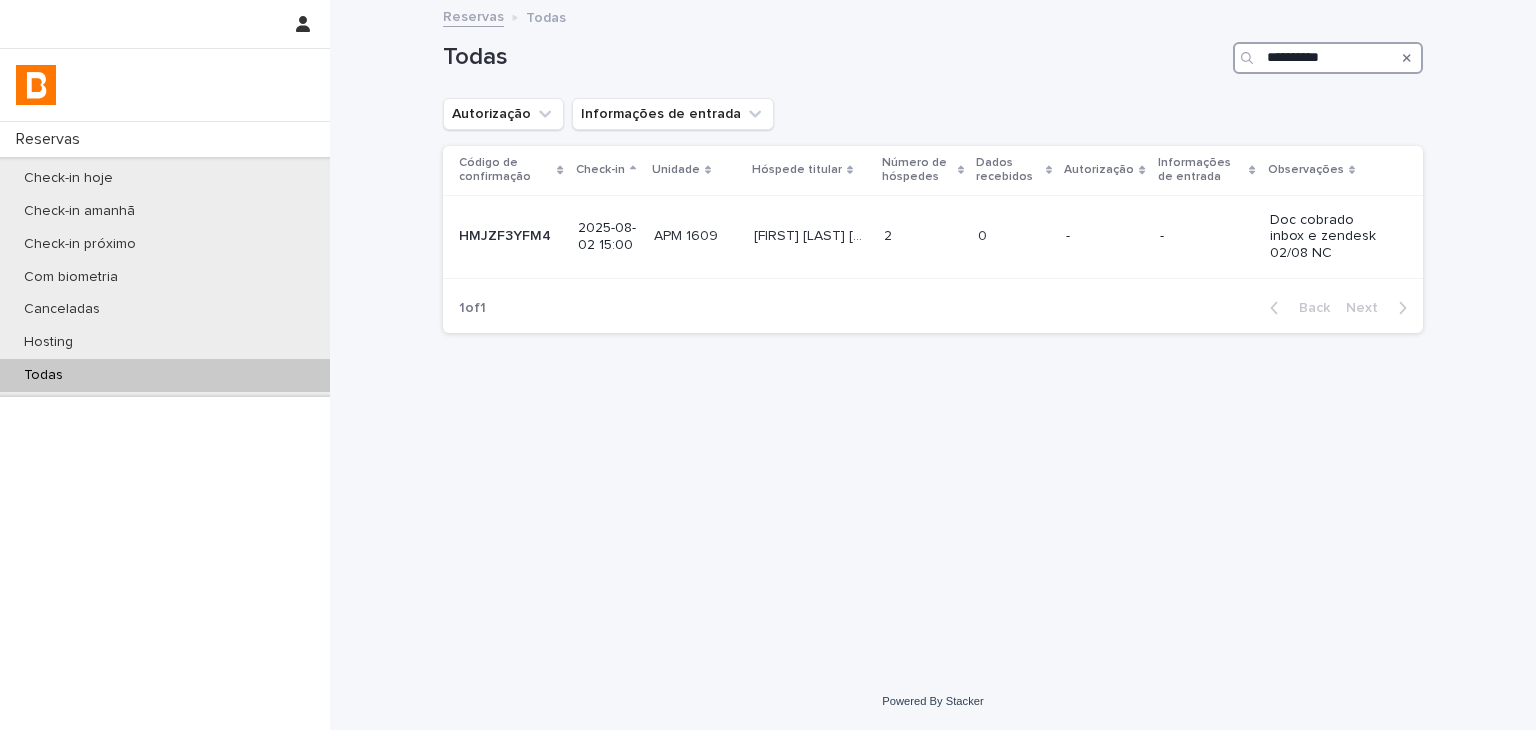 type on "**********" 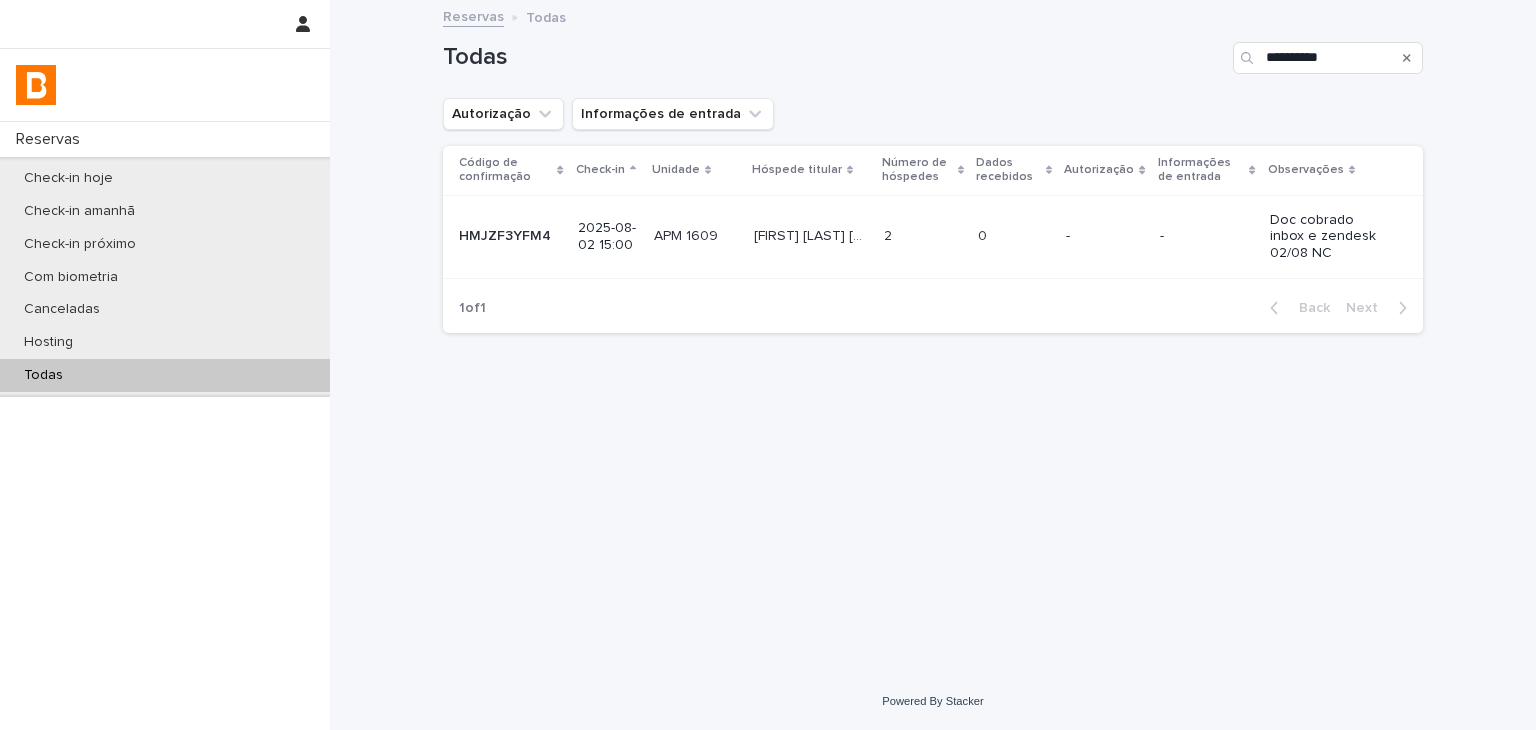 click on "Check-in hoje Check-in amanhã Check-in próximo Com biometria Canceladas Hosting Todas" at bounding box center (165, 277) 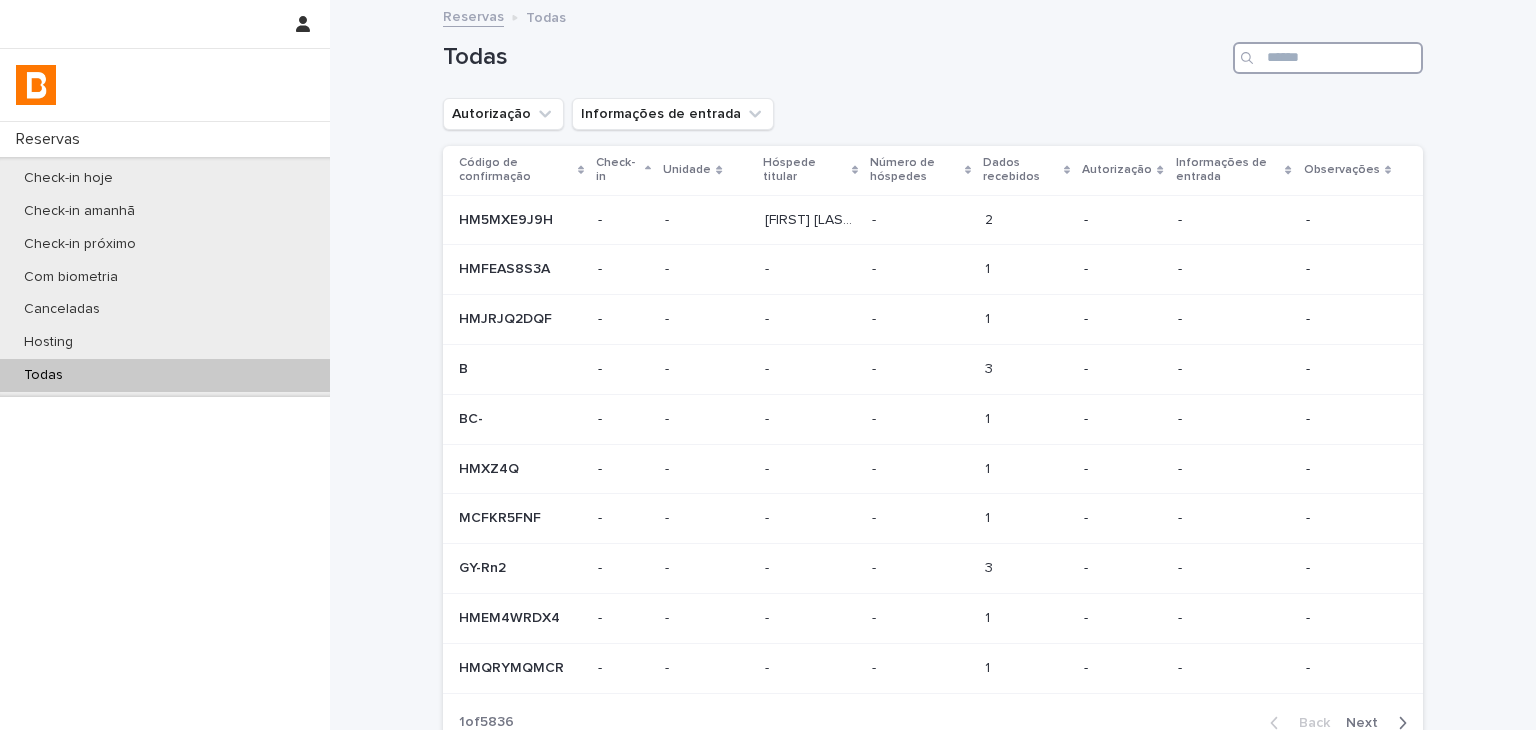 click at bounding box center [1328, 58] 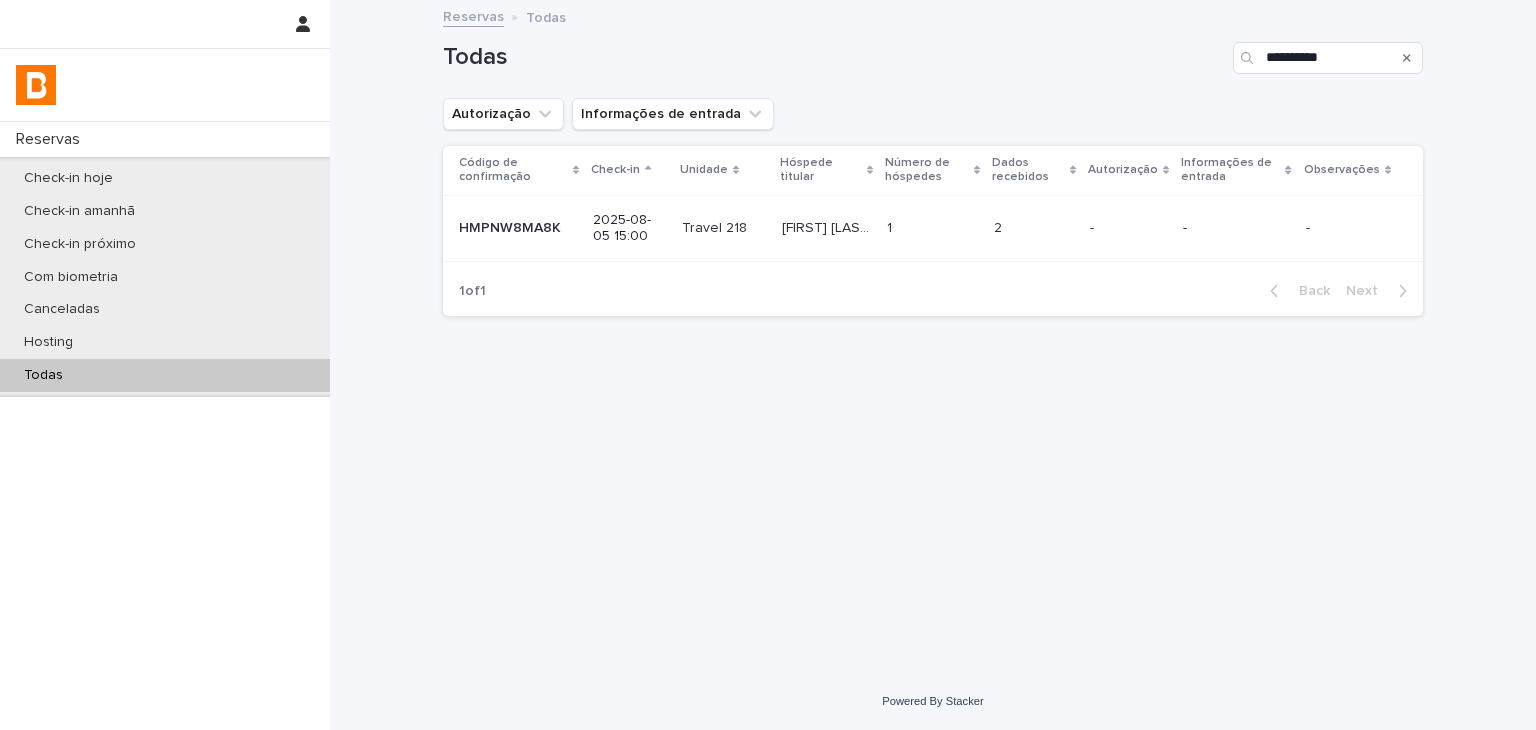 click on "-" at bounding box center (1236, 228) 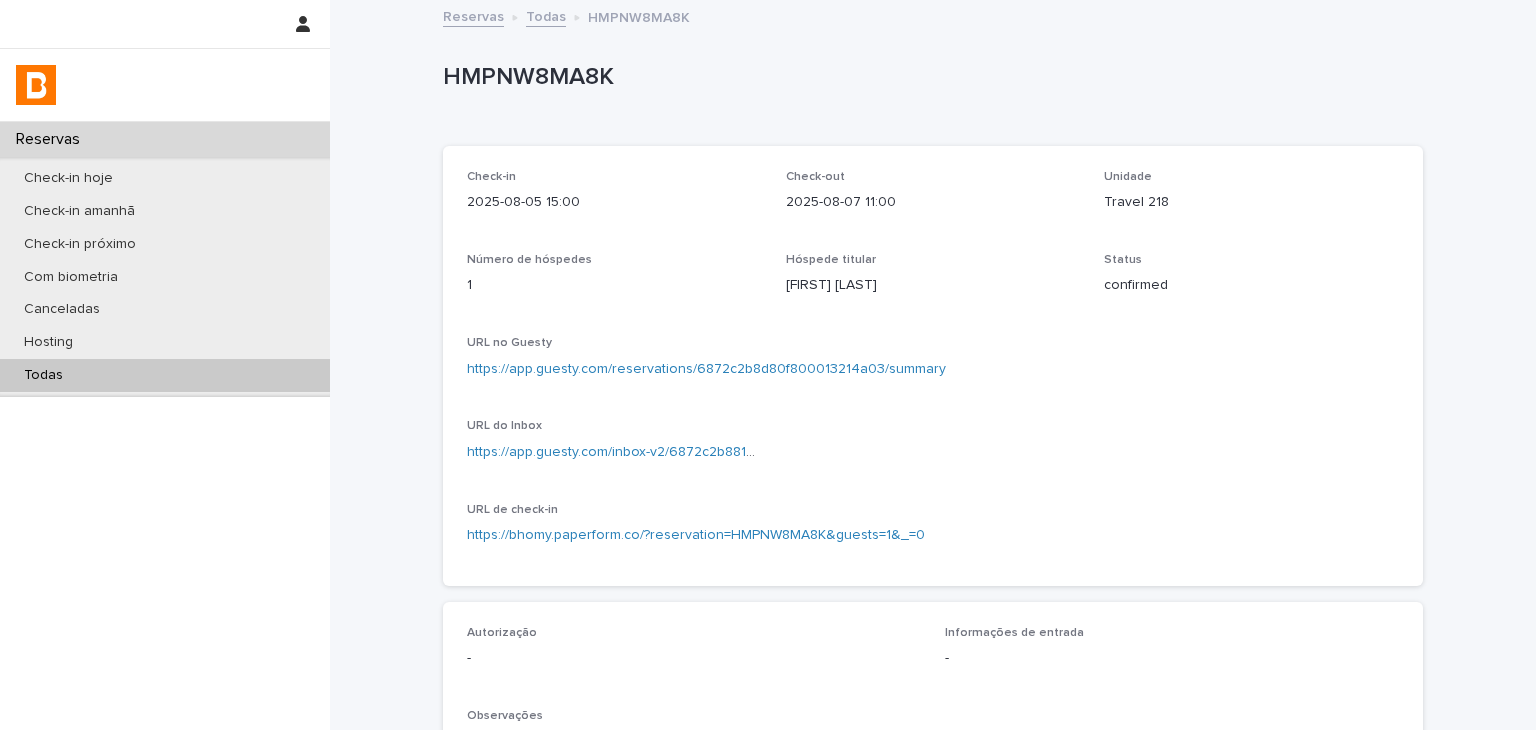 scroll, scrollTop: 500, scrollLeft: 0, axis: vertical 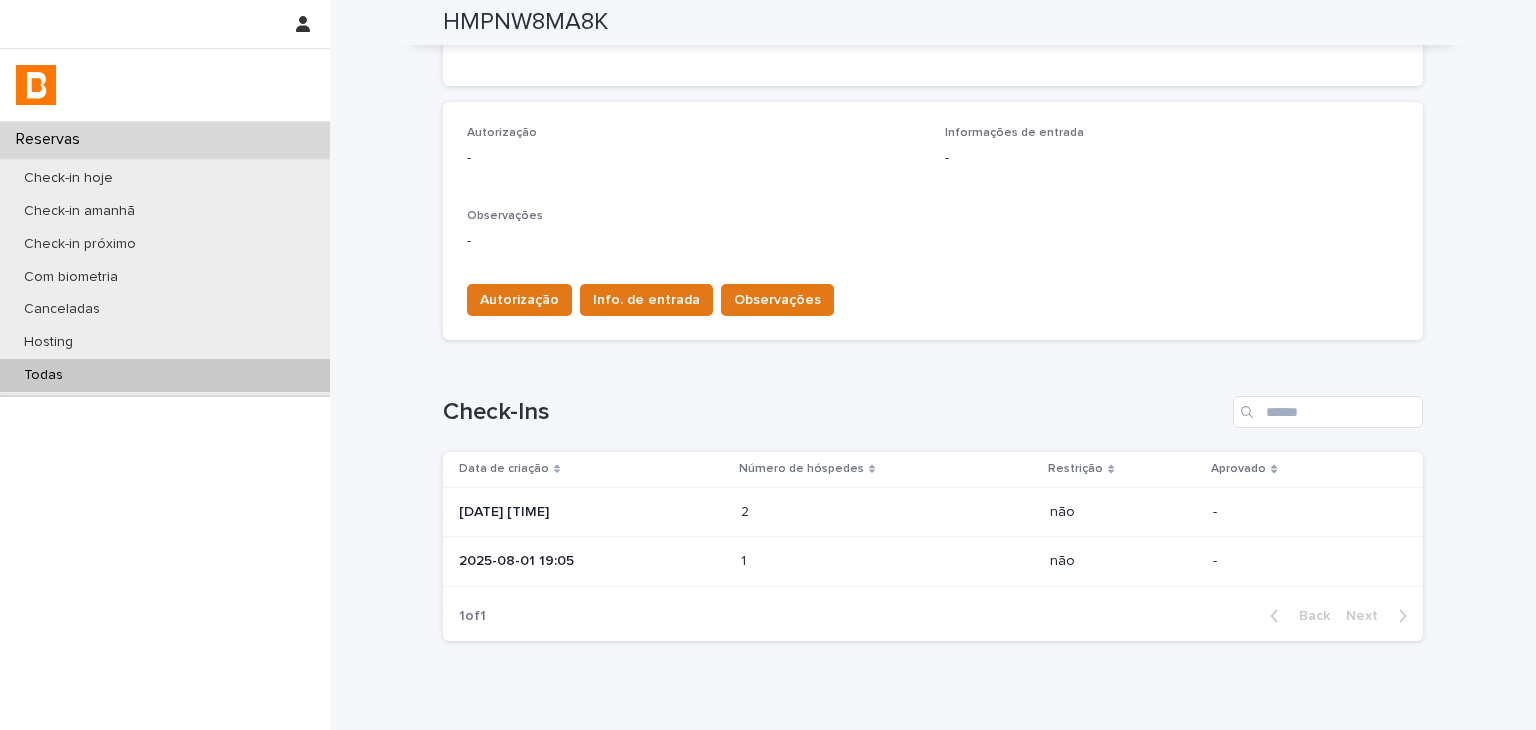 click on "[DATE] [TIME]" at bounding box center (592, 512) 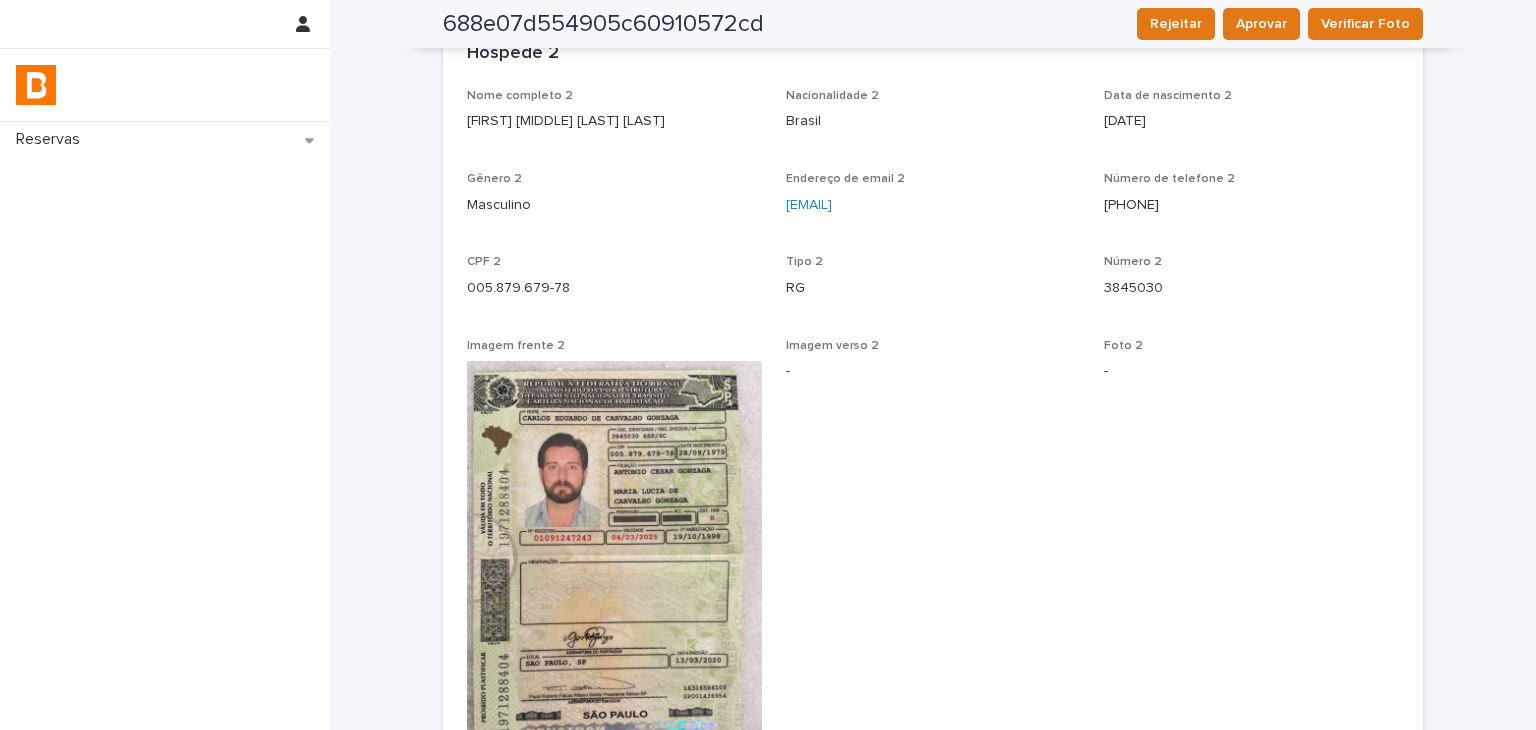 scroll, scrollTop: 1488, scrollLeft: 0, axis: vertical 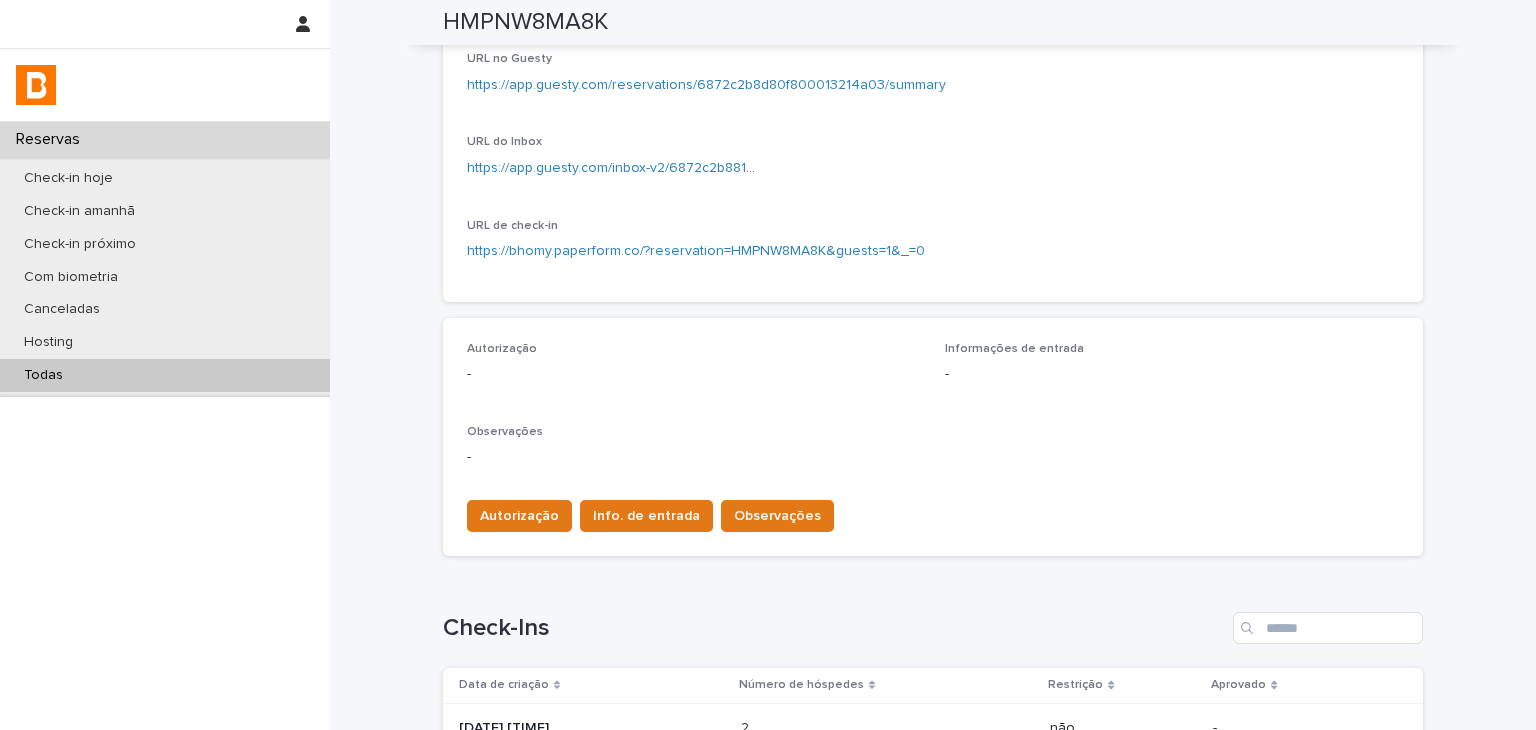 click on "https://app.guesty.com/reservations/6872c2b8d80f800013214a03/summary" at bounding box center (706, 85) 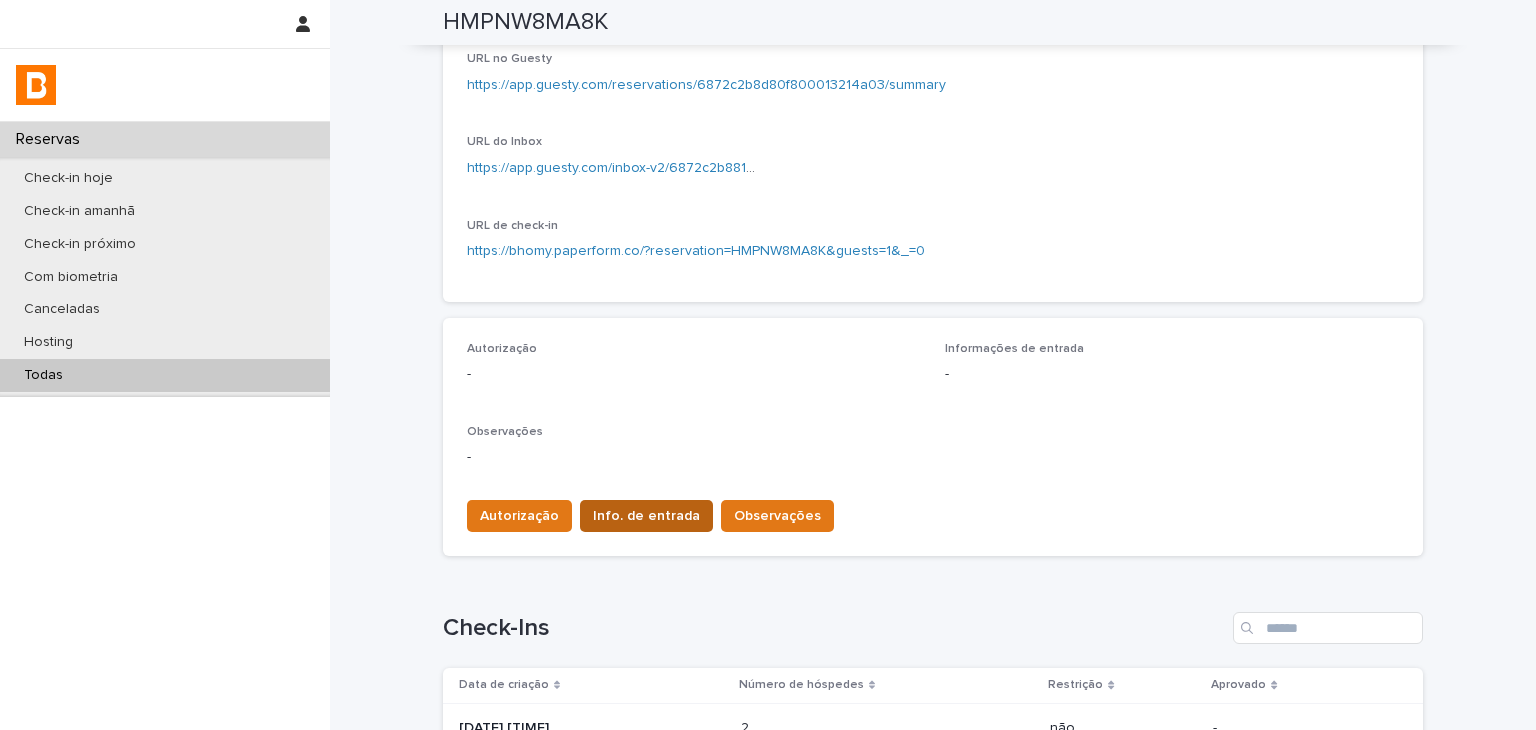 click on "Info. de entrada" at bounding box center (646, 516) 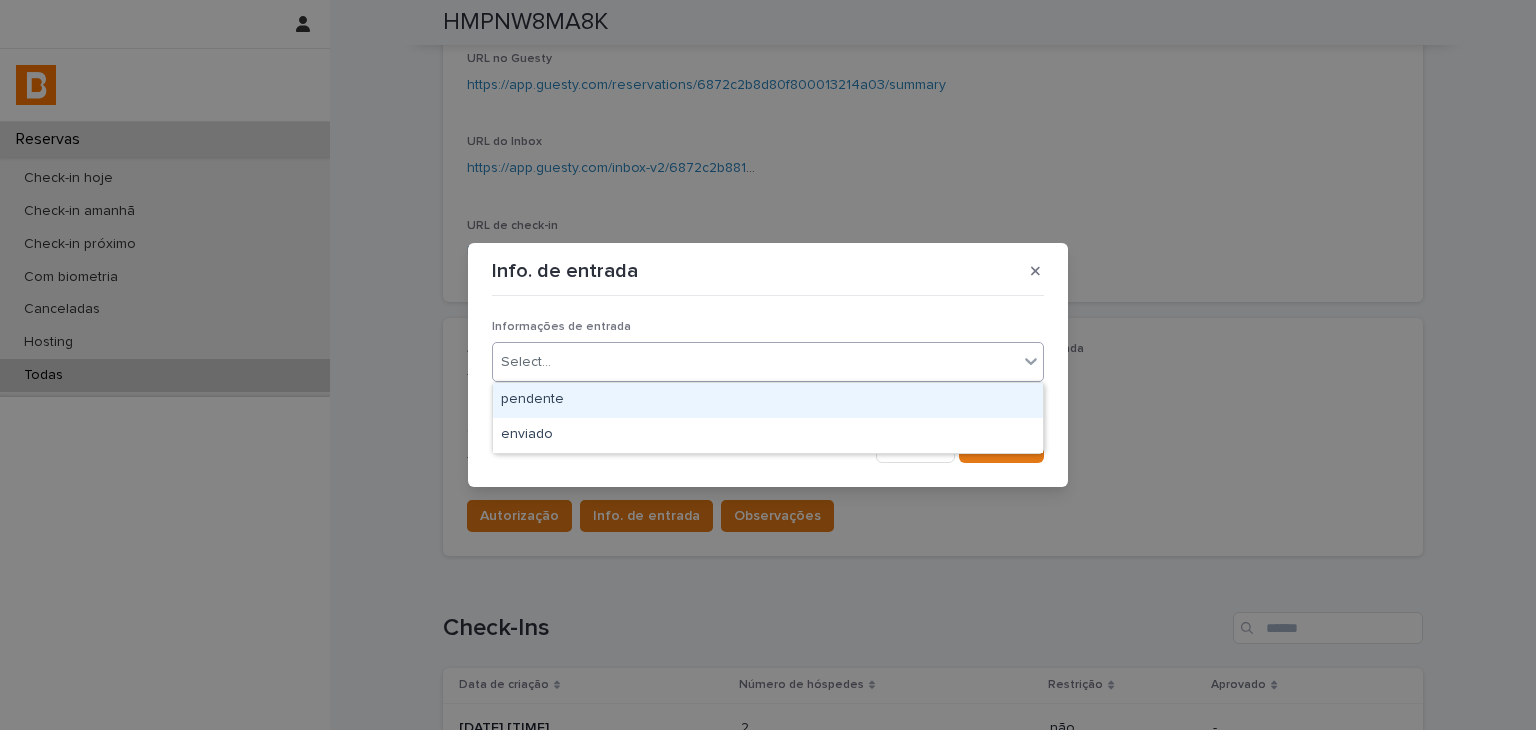 click on "Select..." at bounding box center (755, 362) 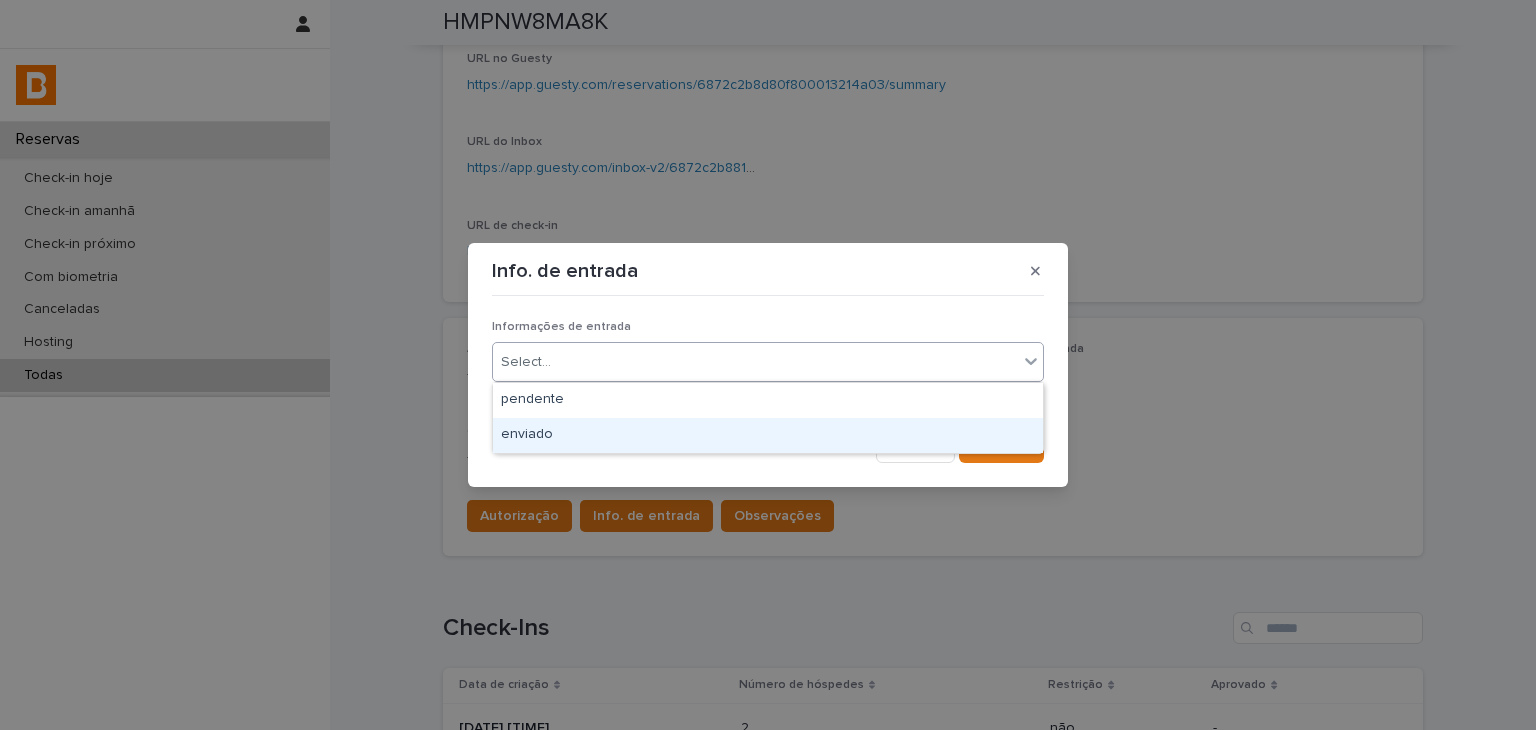 click on "enviado" at bounding box center [768, 435] 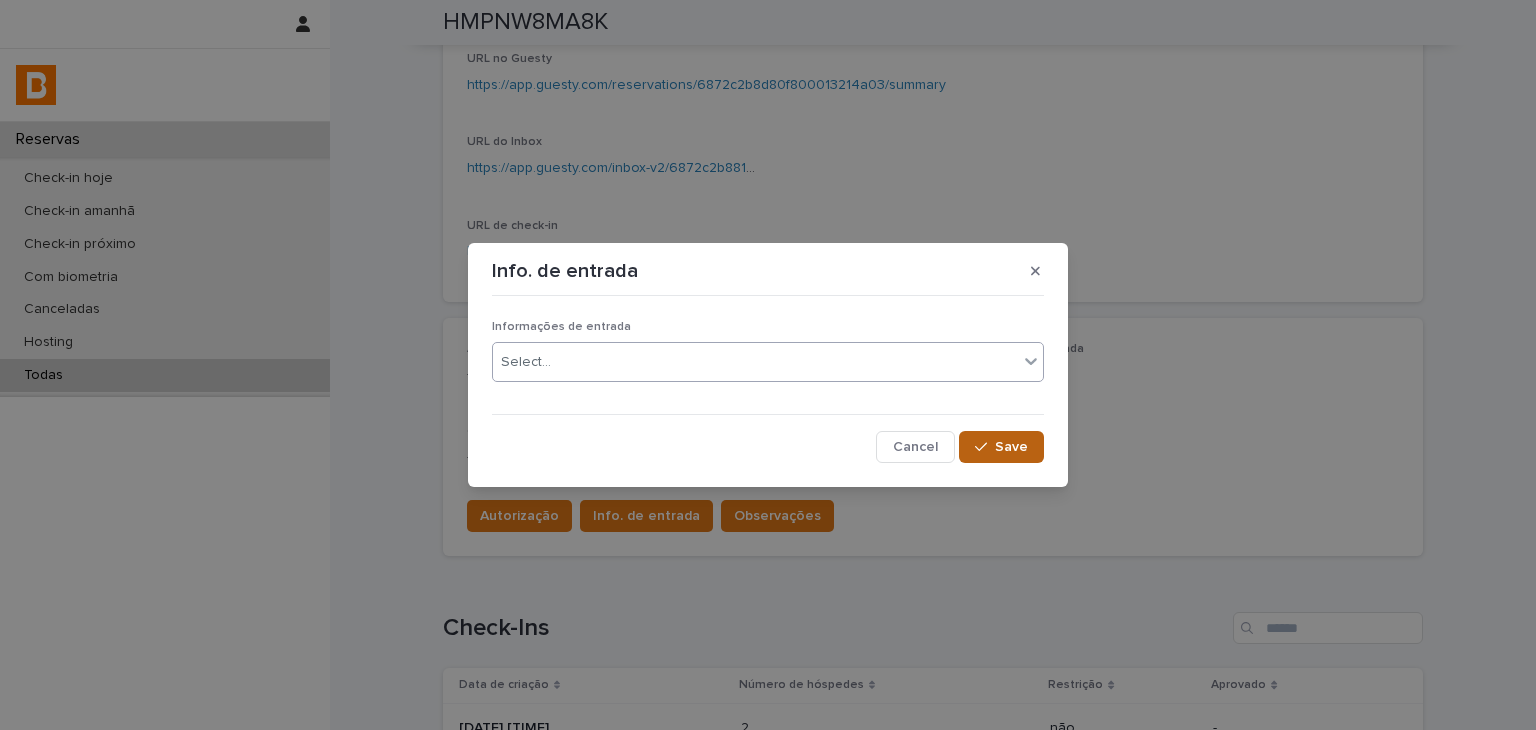 click on "Save" at bounding box center (1001, 447) 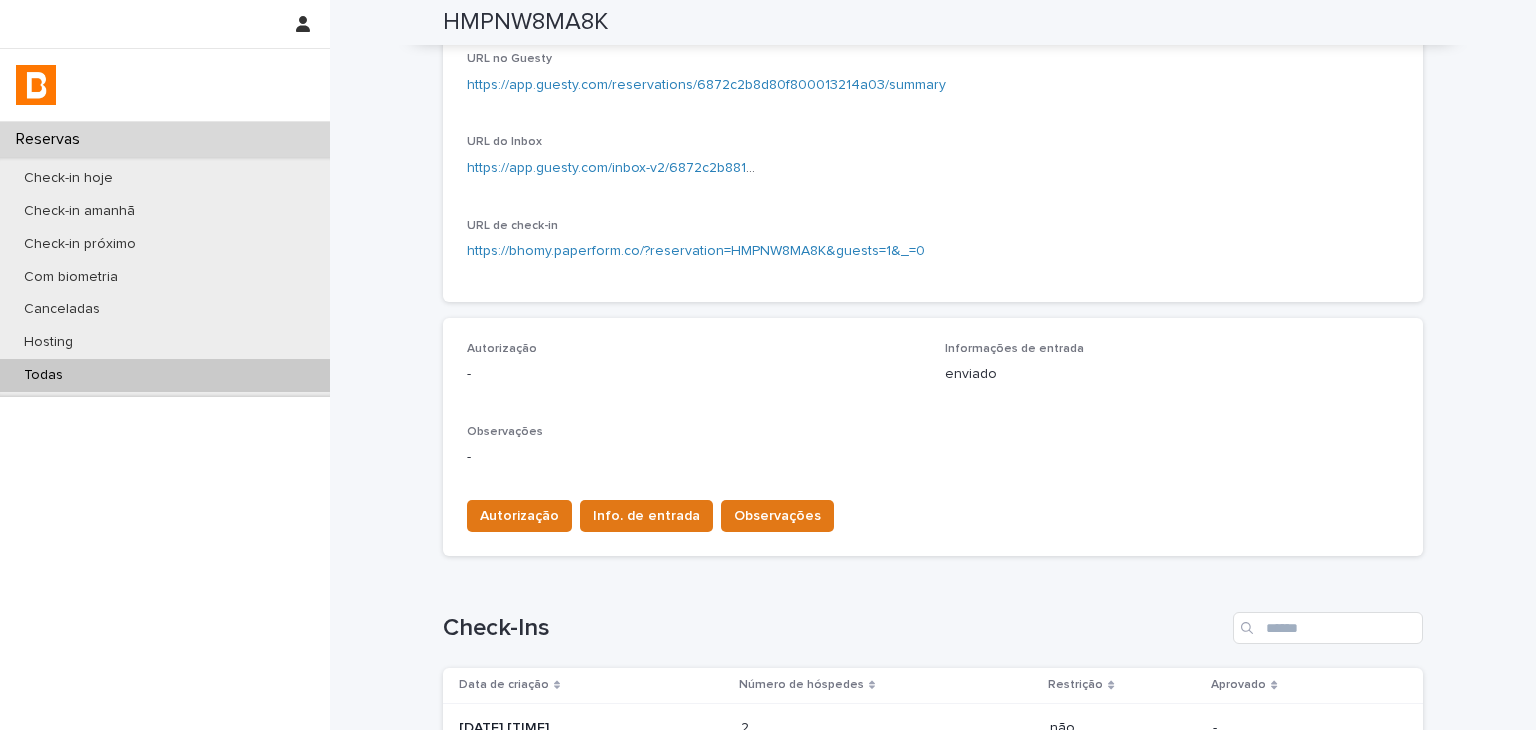 click on "Todas" at bounding box center (165, 375) 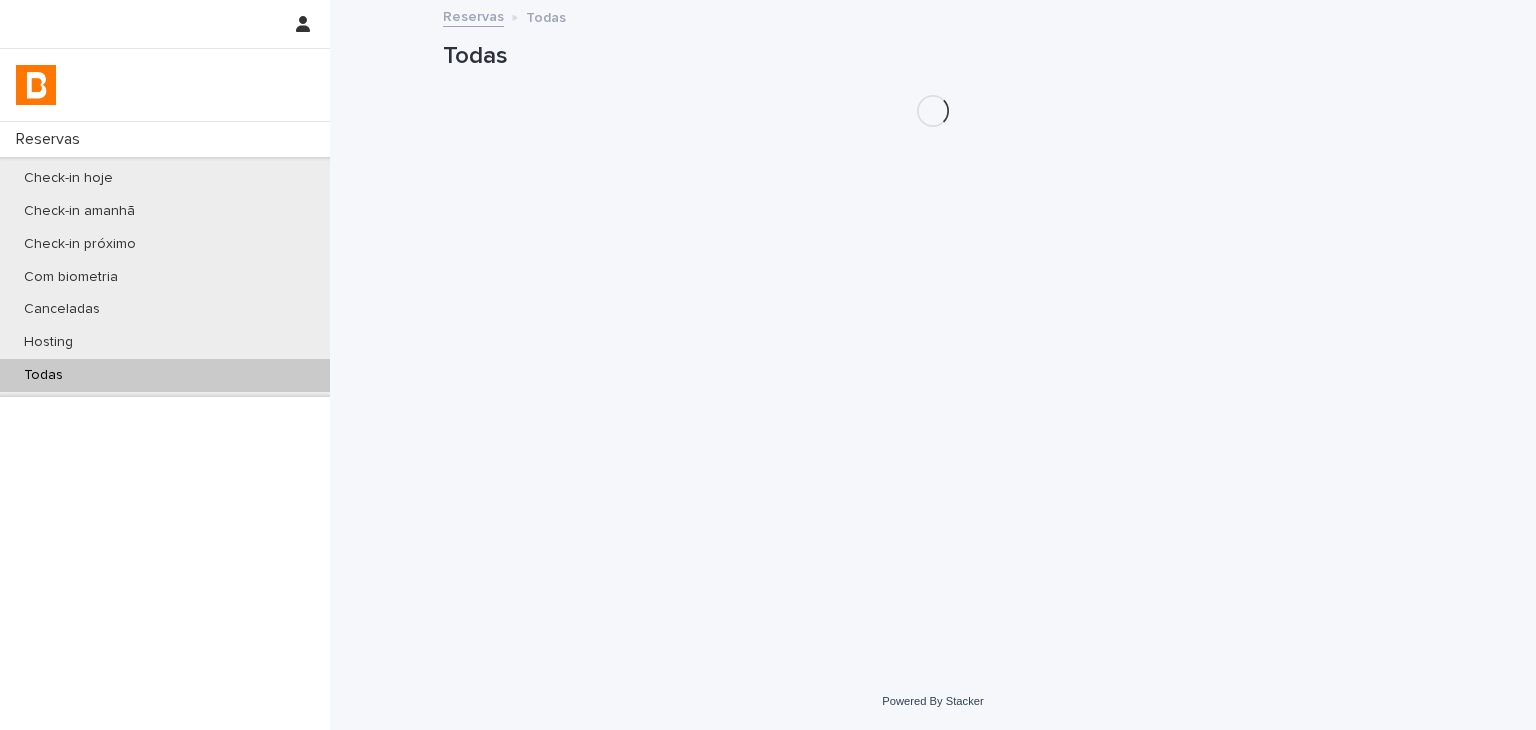 scroll, scrollTop: 0, scrollLeft: 0, axis: both 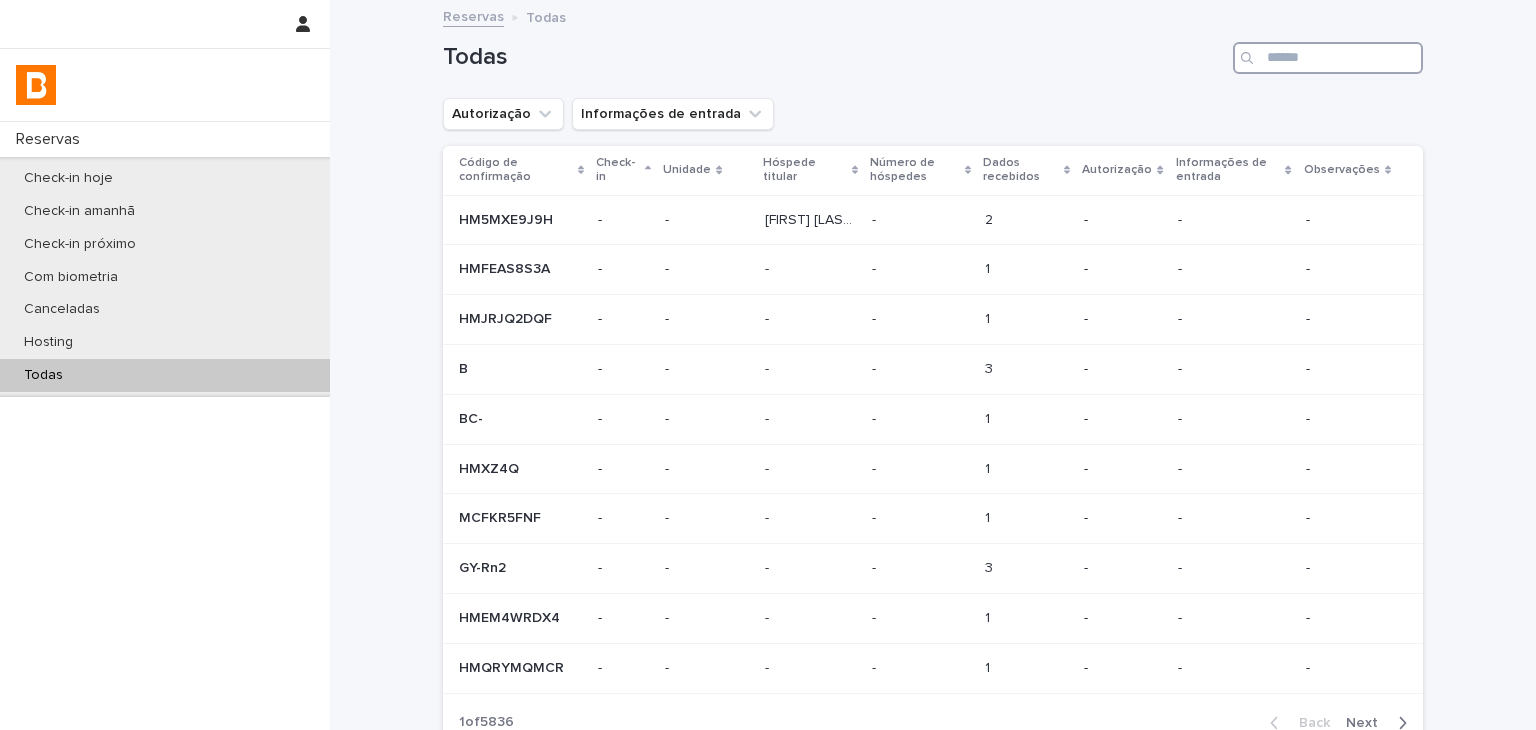 click on "Todas" at bounding box center (933, 50) 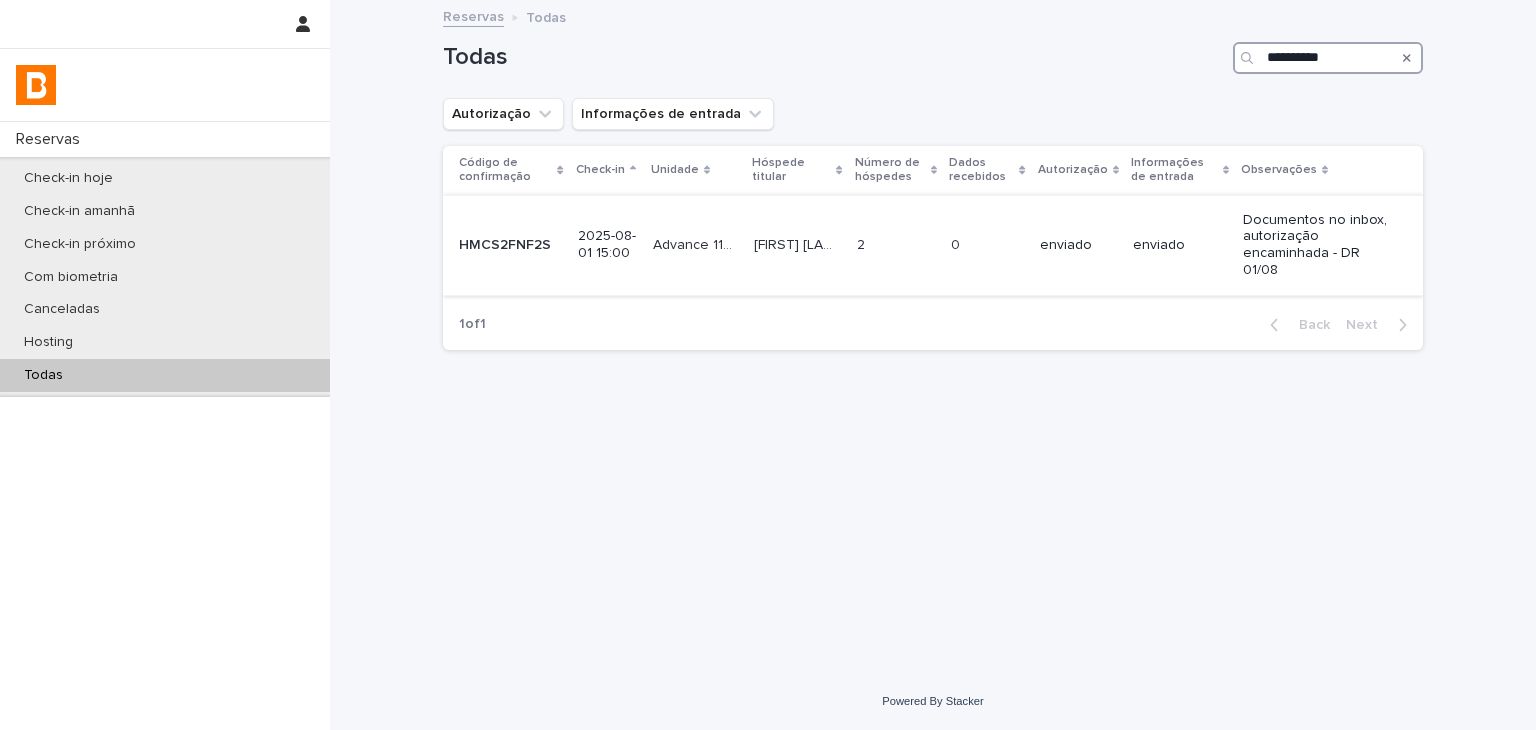 type on "**********" 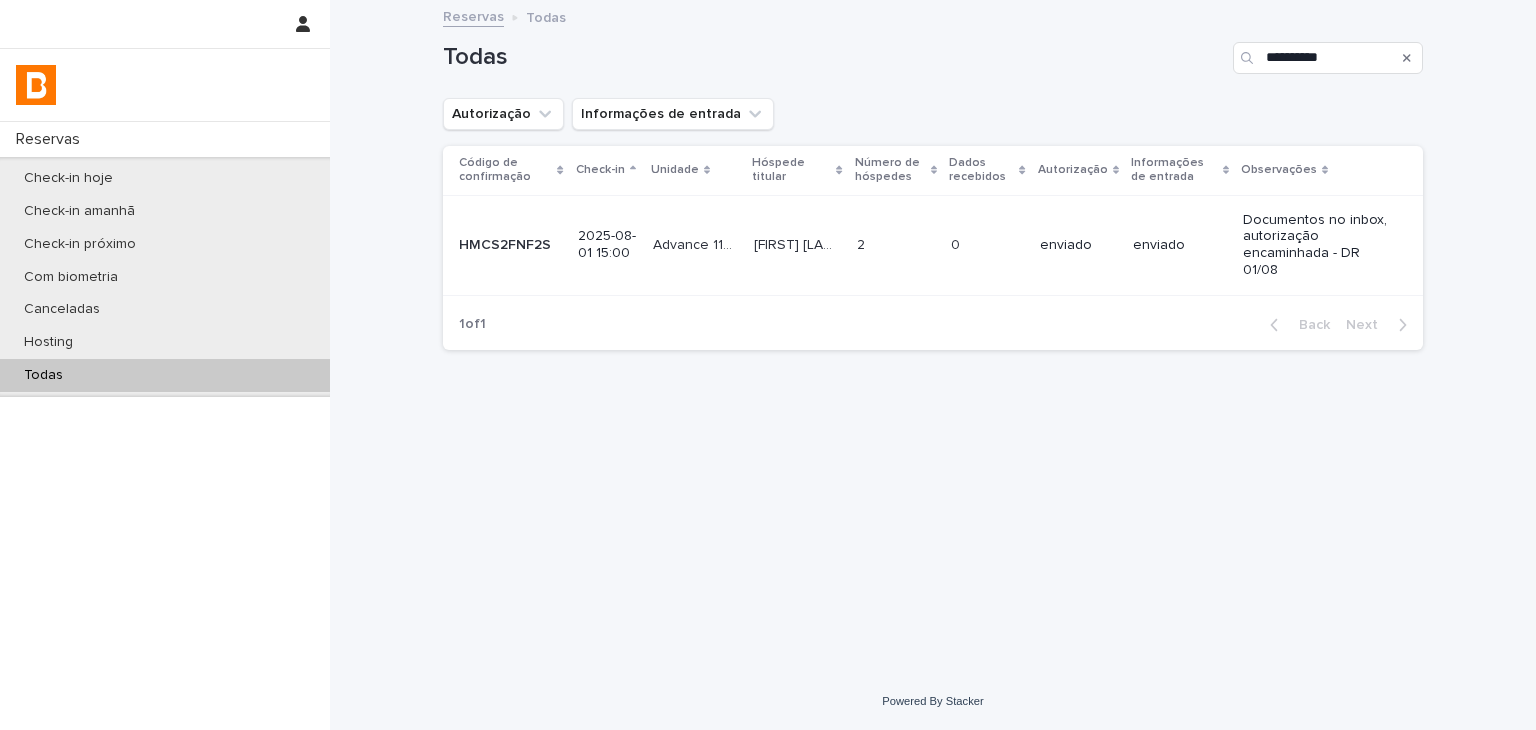 click on "enviado" at bounding box center [1180, 245] 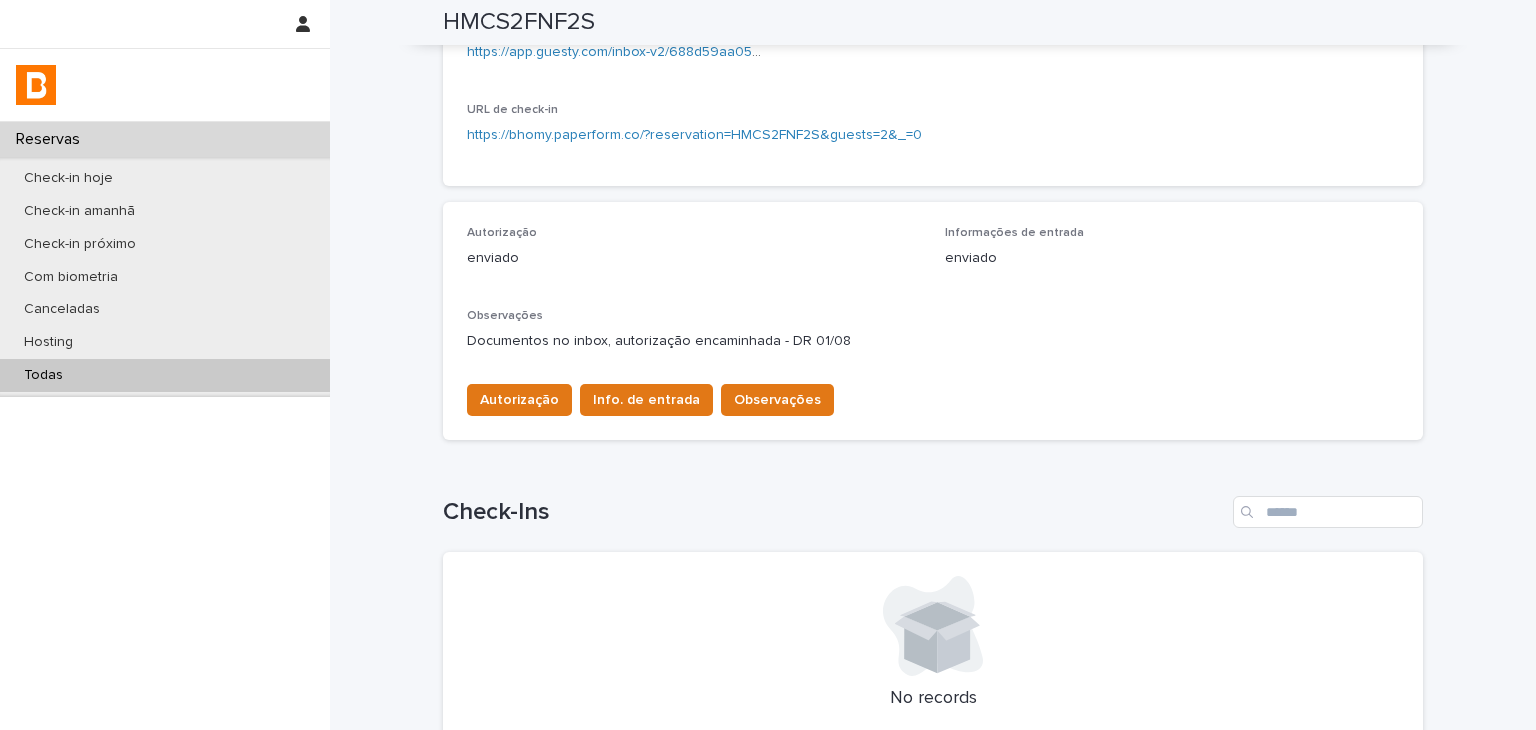 scroll, scrollTop: 100, scrollLeft: 0, axis: vertical 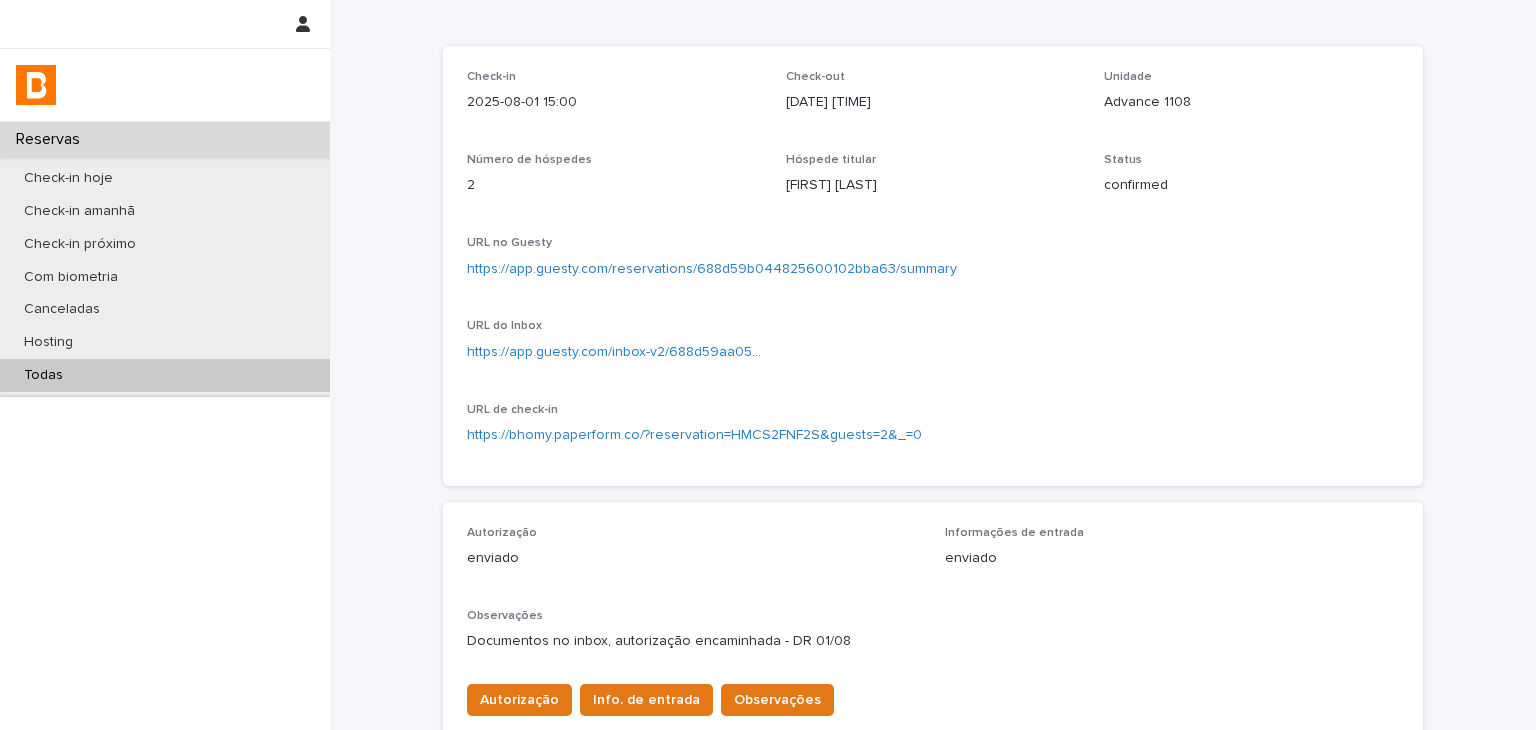 click on "https://app.guesty.com/reservations/688d59b044825600102bba63/summary" at bounding box center [712, 269] 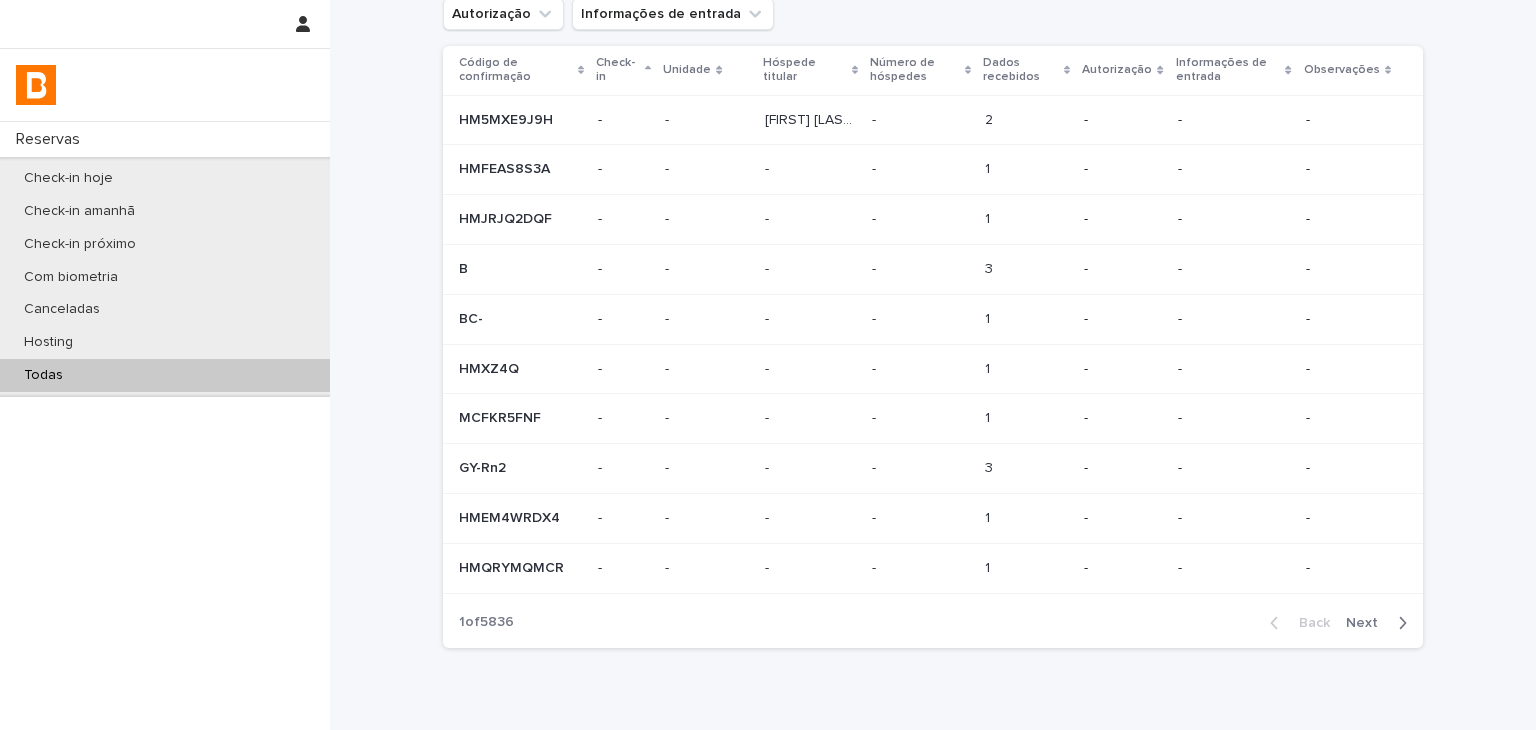 scroll, scrollTop: 0, scrollLeft: 0, axis: both 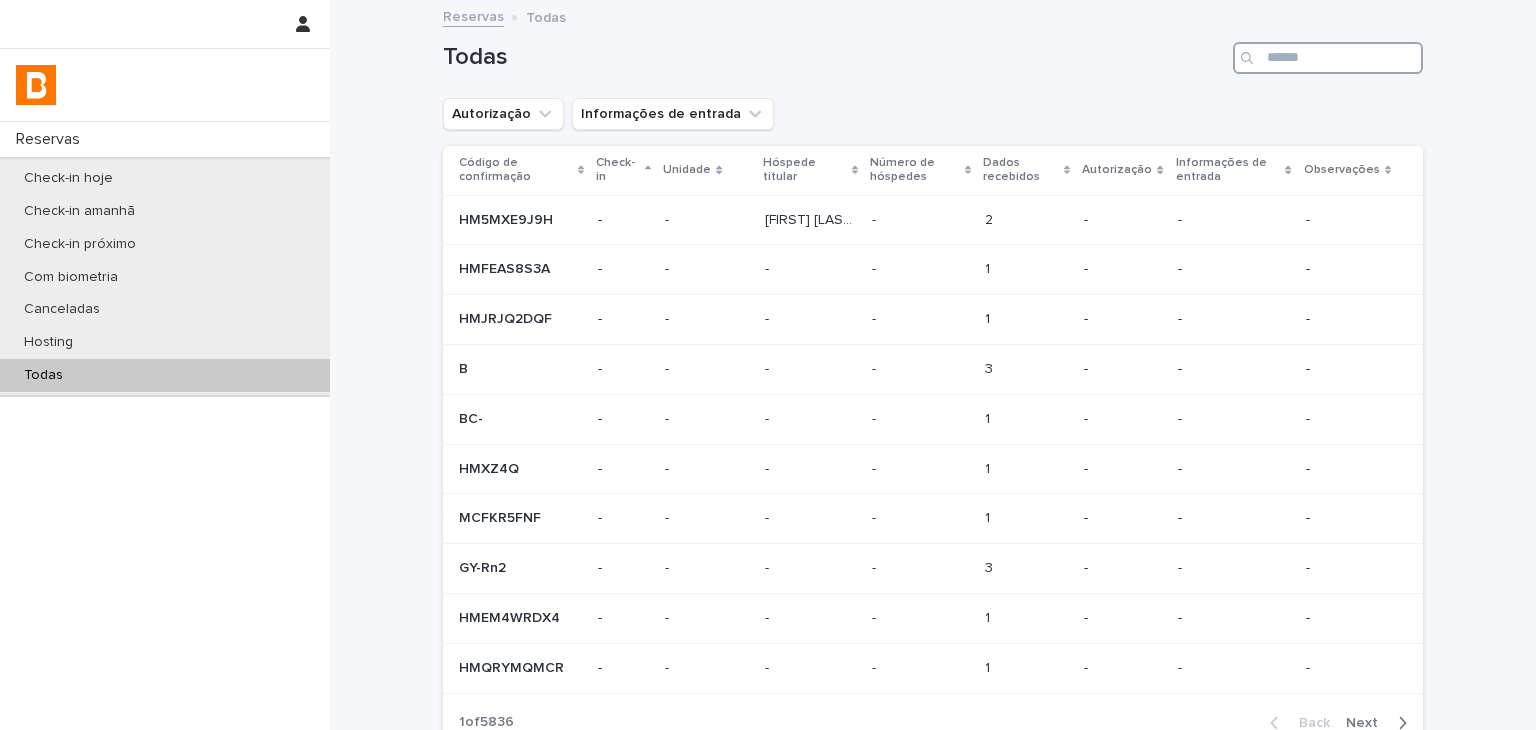 click at bounding box center [1328, 58] 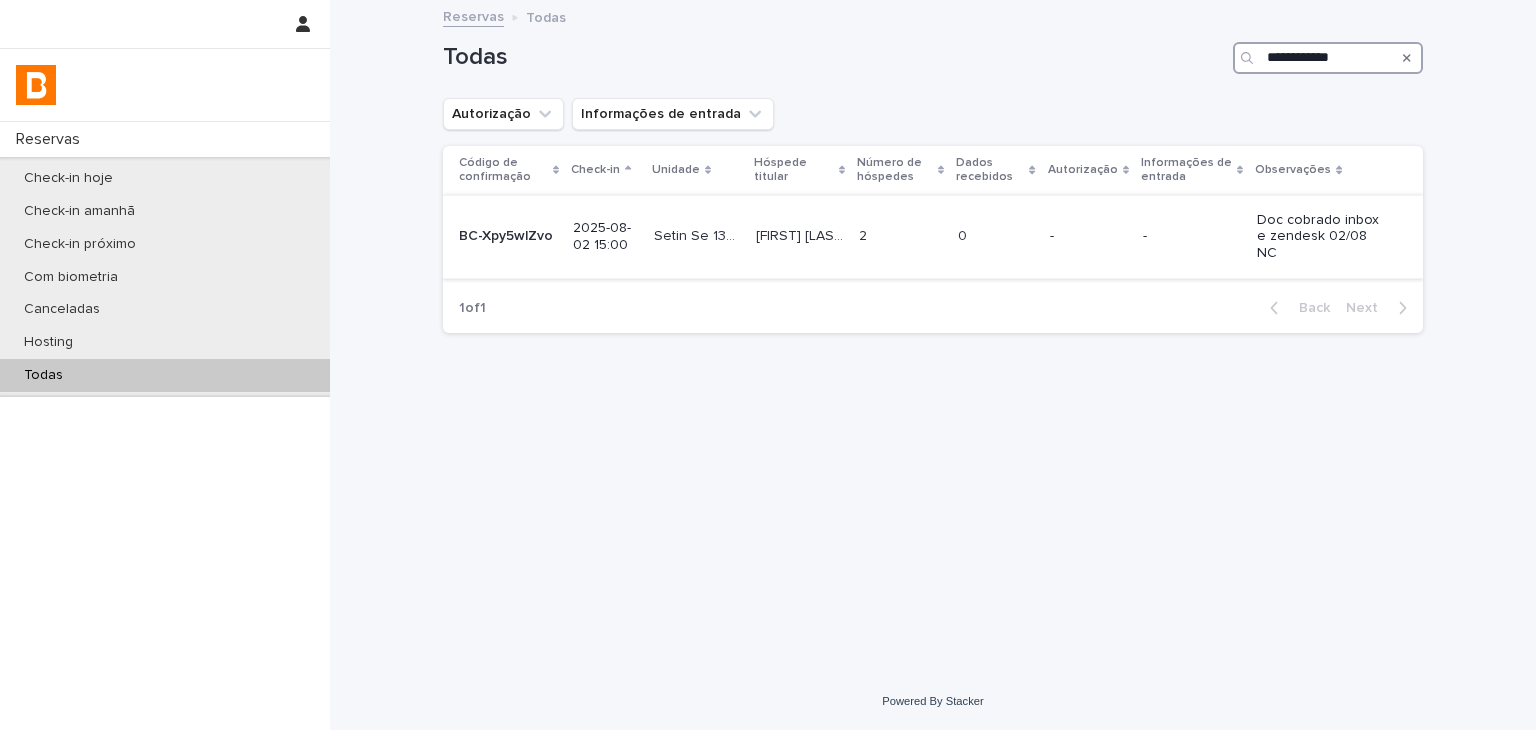 type on "**********" 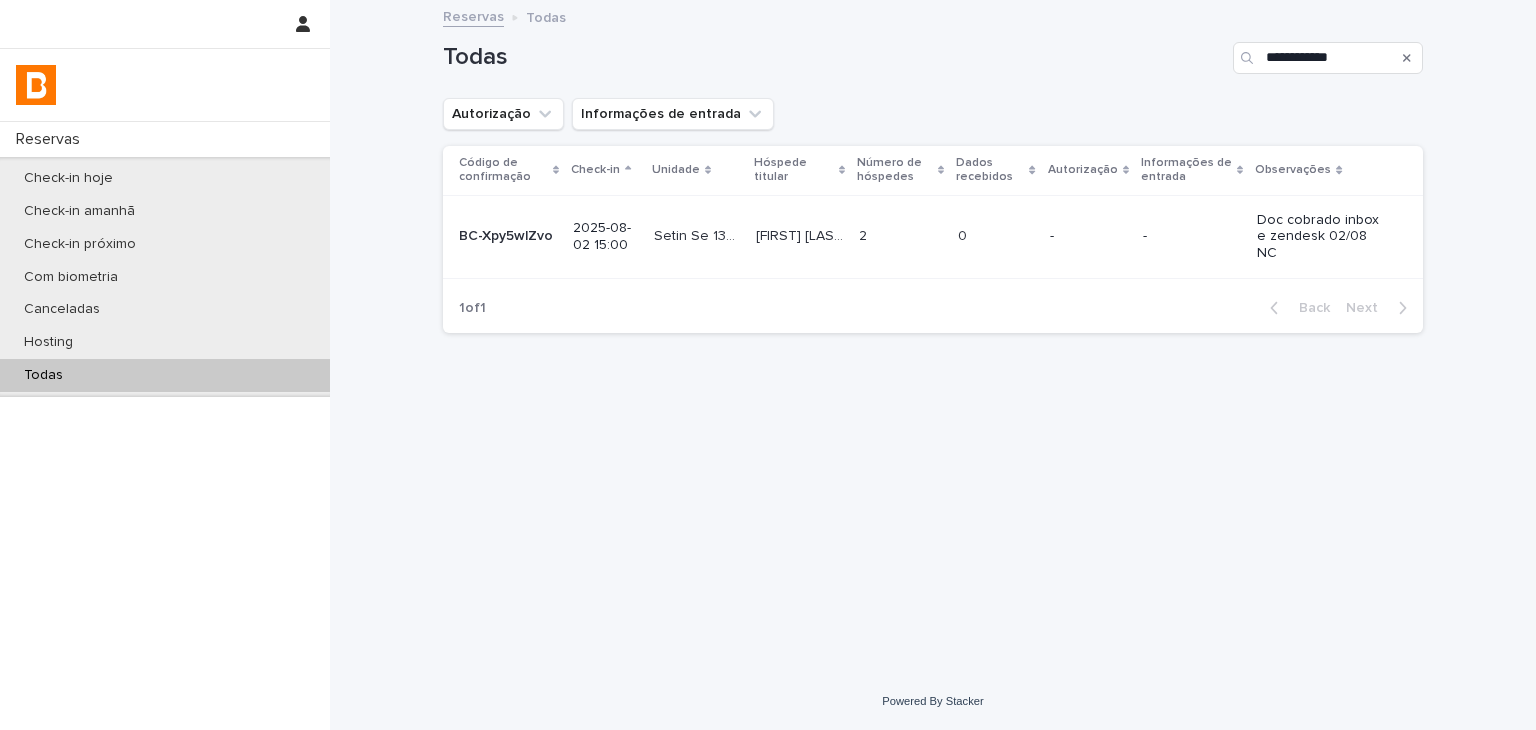 click on "-" at bounding box center (1192, 234) 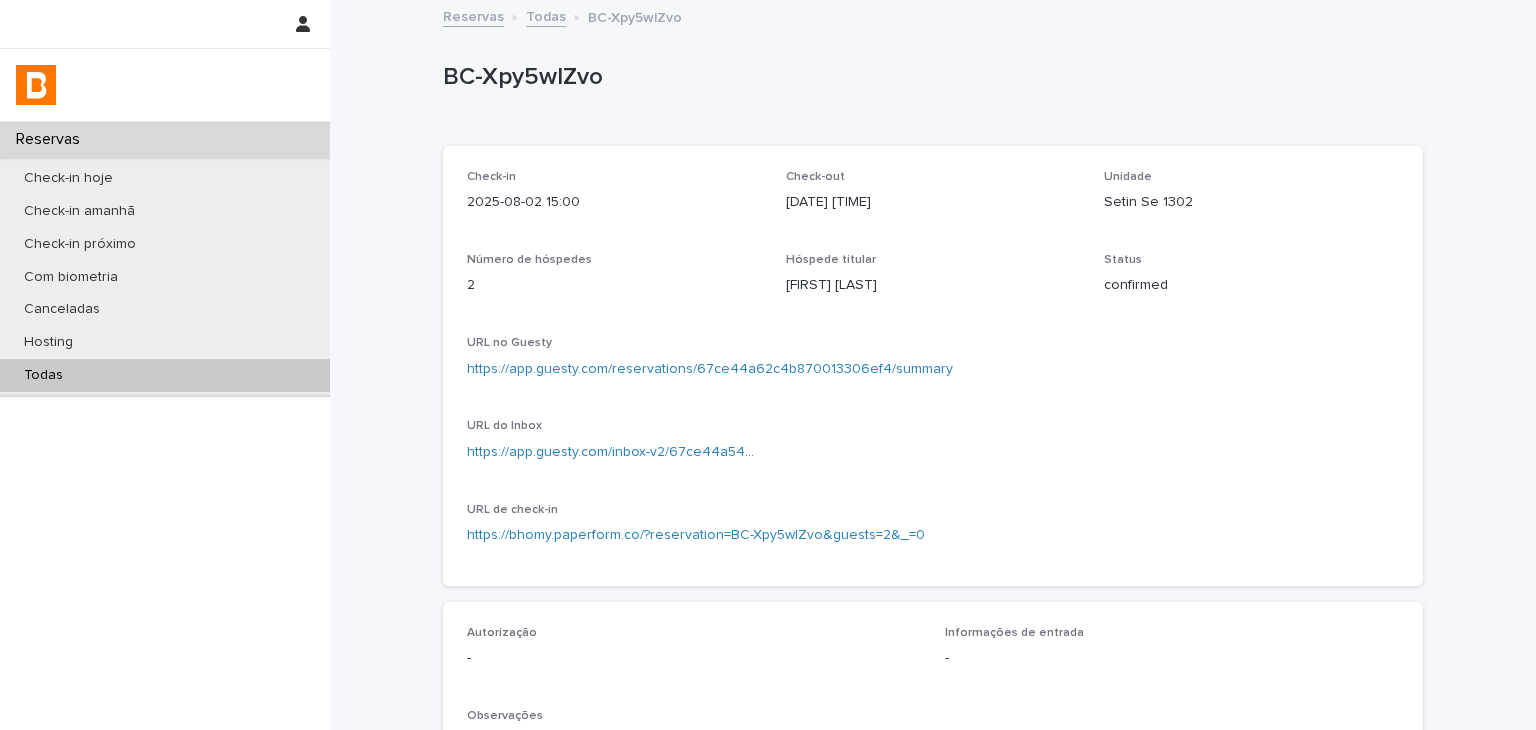 click on "https://app.guesty.com/reservations/67ce44a62c4b870013306ef4/summary" at bounding box center [710, 369] 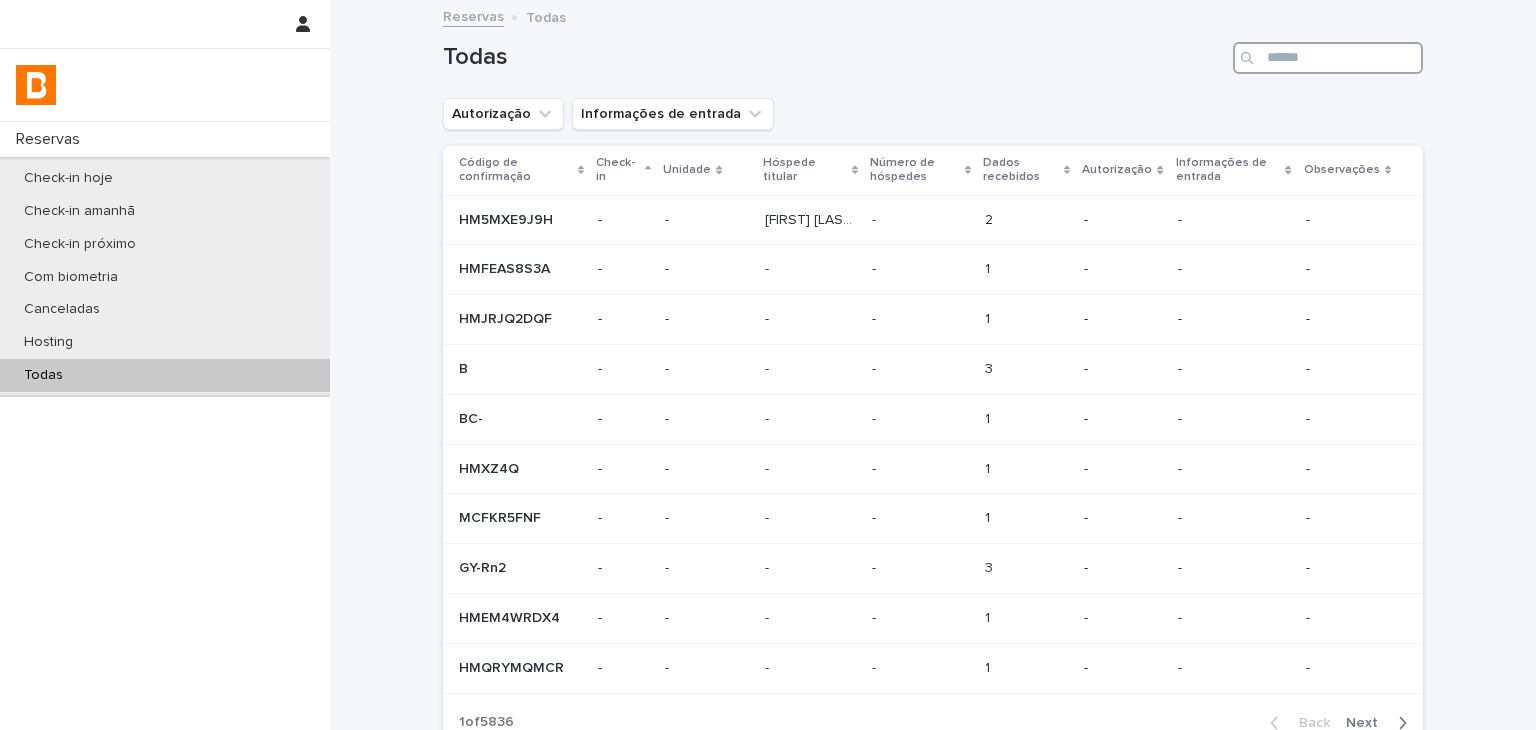 click at bounding box center (1328, 58) 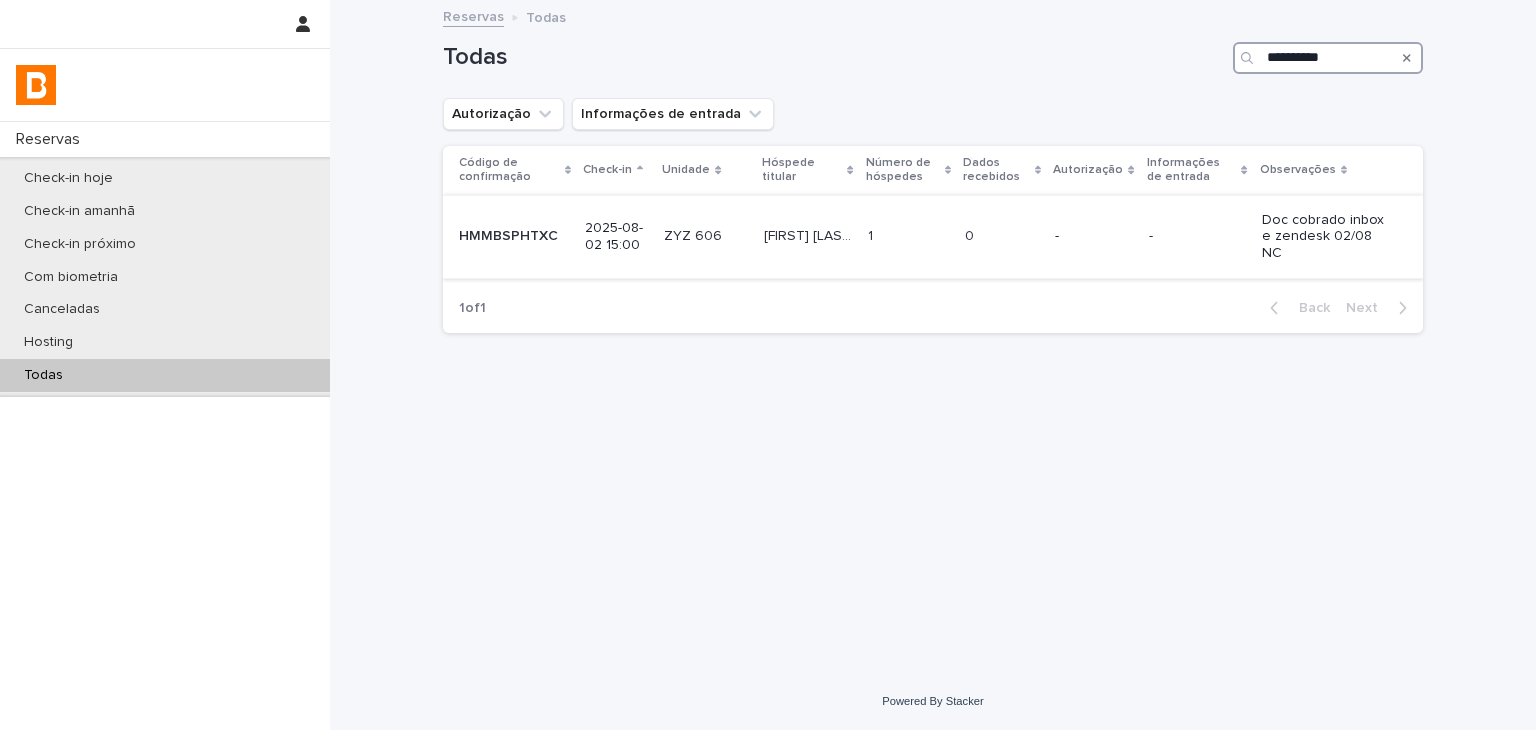 type on "**********" 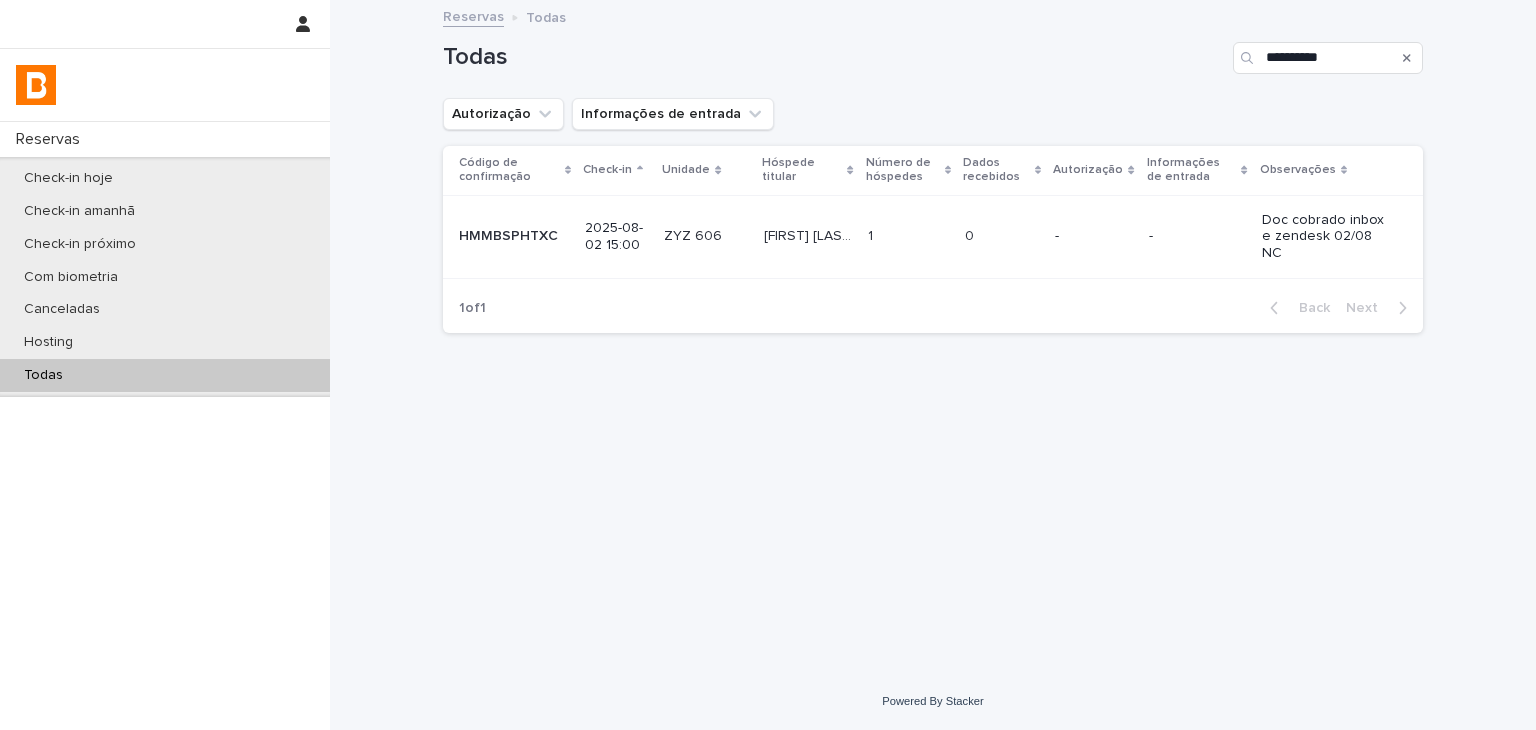 click on "1 1" at bounding box center (908, 236) 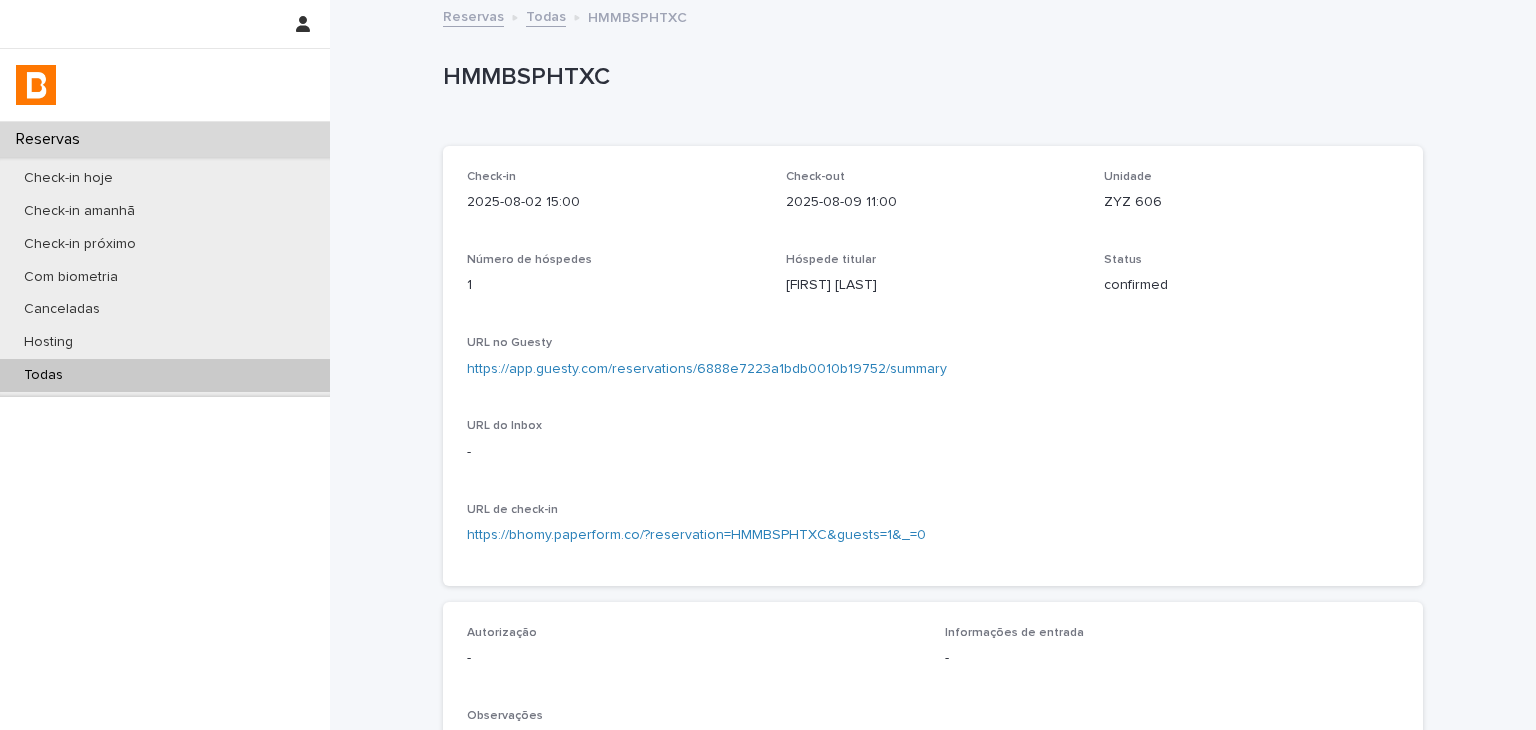 click on "https://app.guesty.com/reservations/6888e7223a1bdb0010b19752/summary" at bounding box center [707, 369] 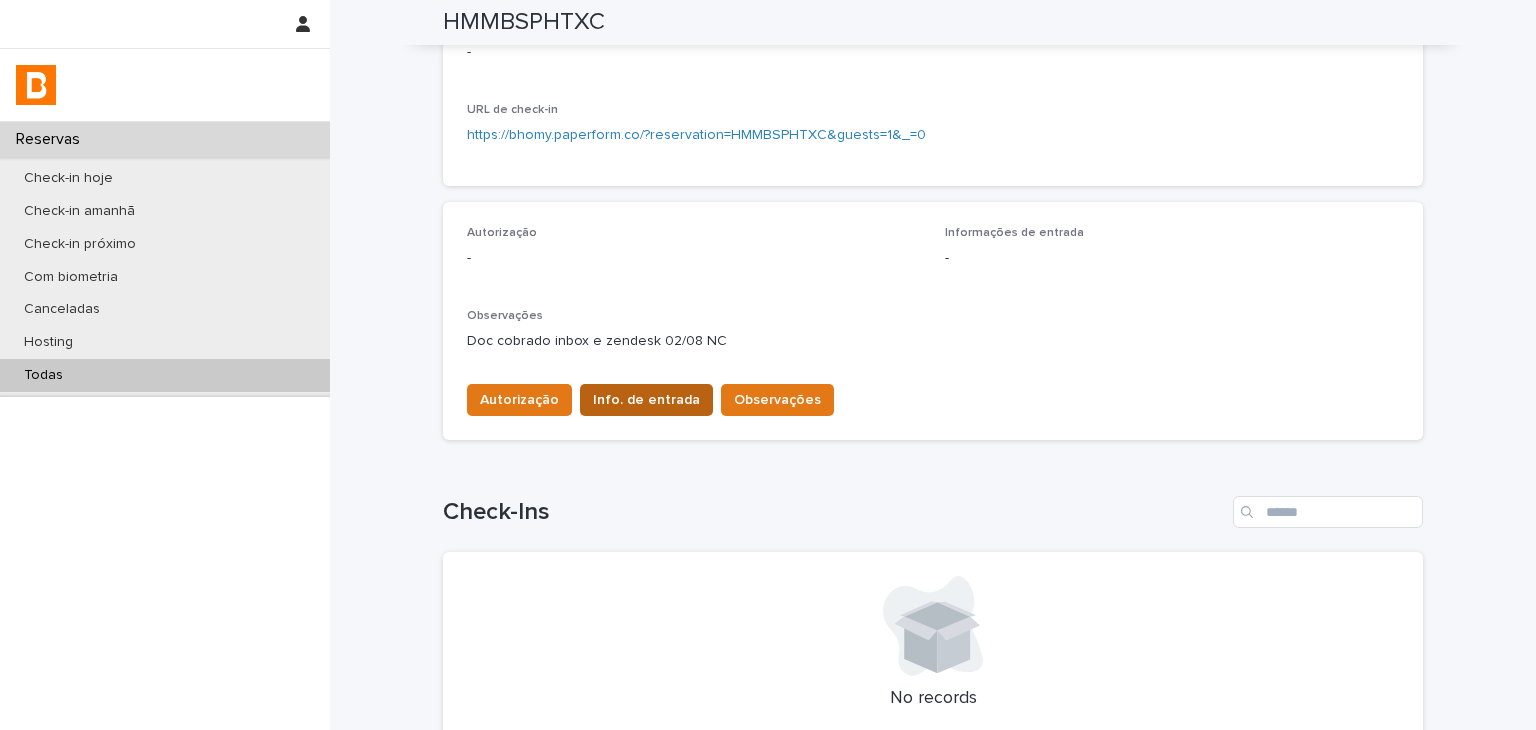 click on "Info. de entrada" at bounding box center (646, 400) 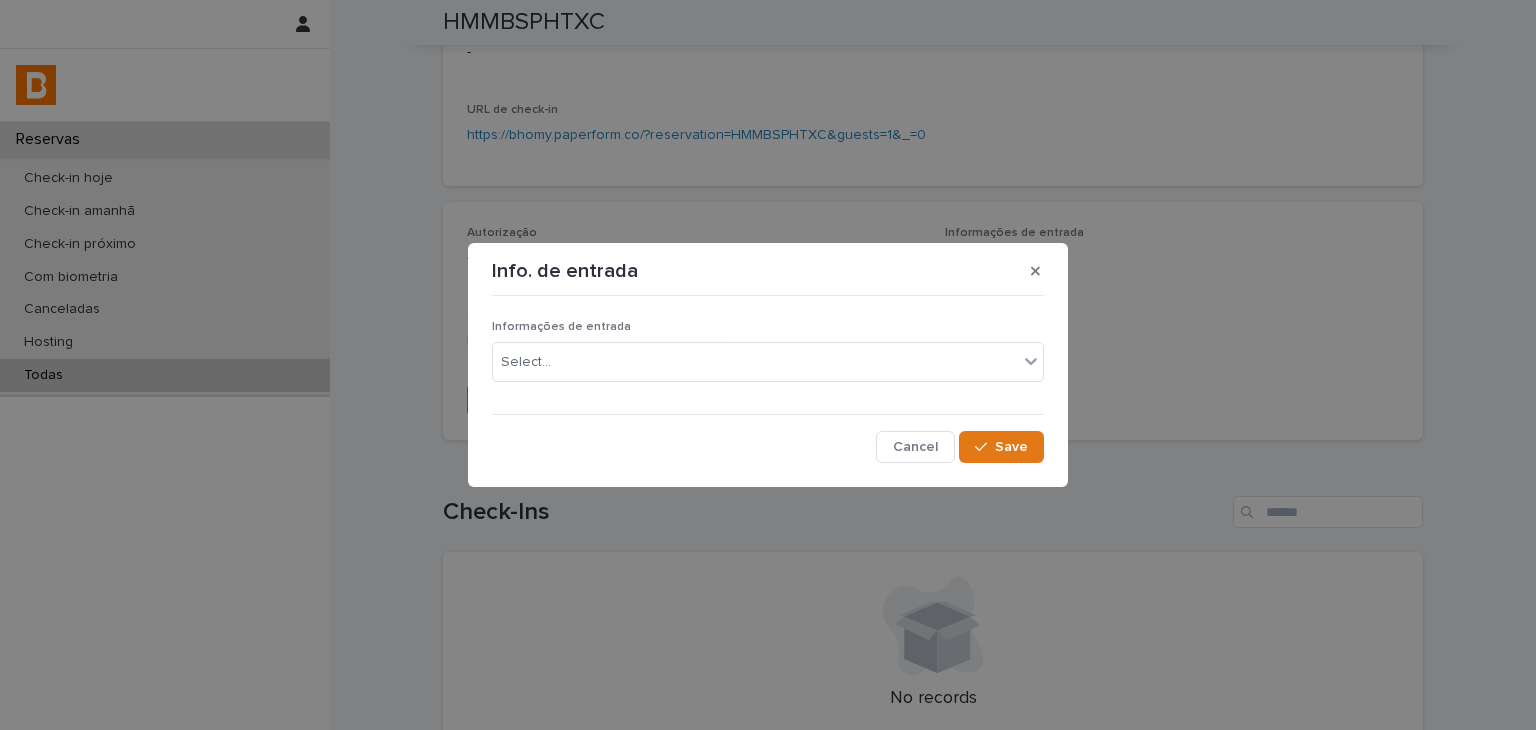 click on "Informações de entrada Select... Cancel Save" at bounding box center [768, 383] 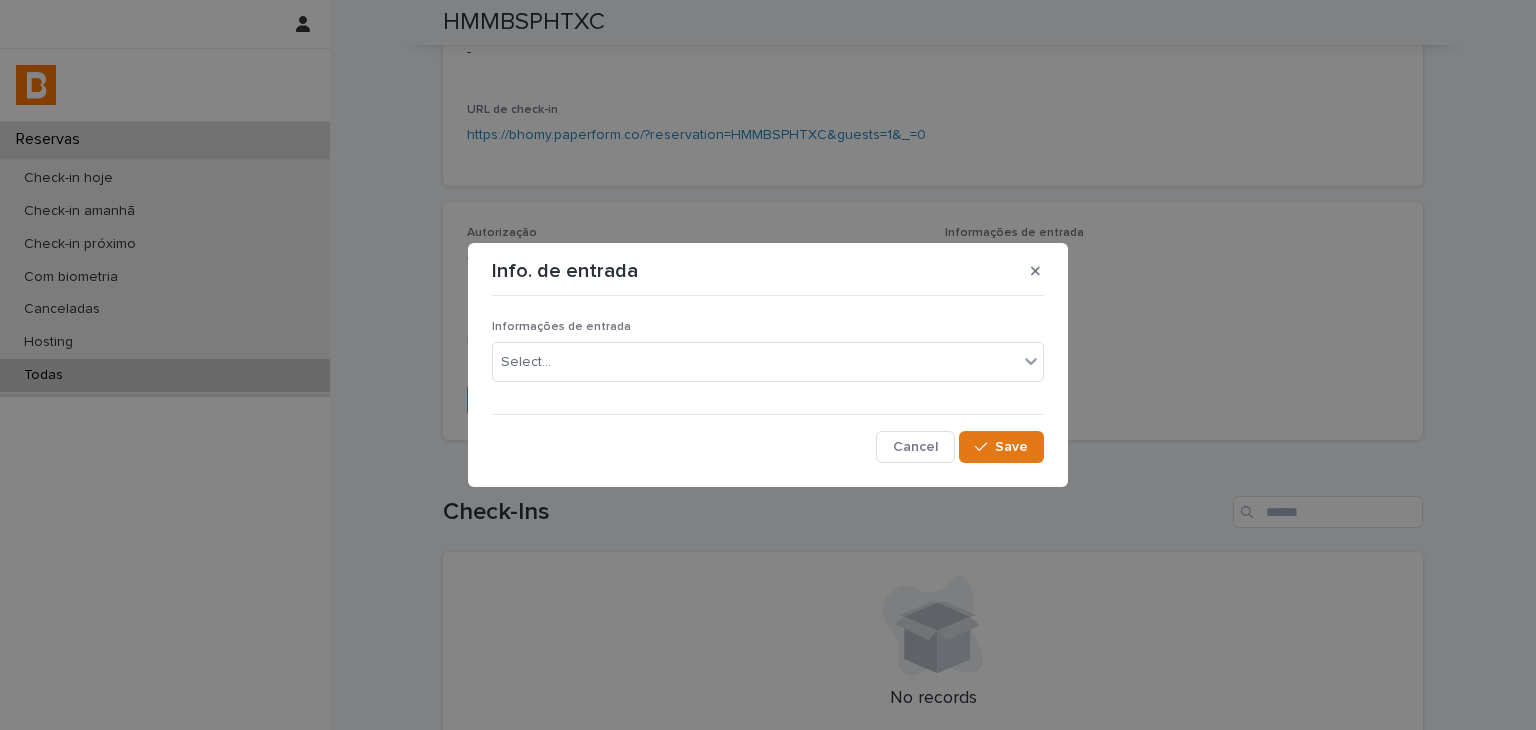 click on "Informações de entrada Select..." at bounding box center (768, 359) 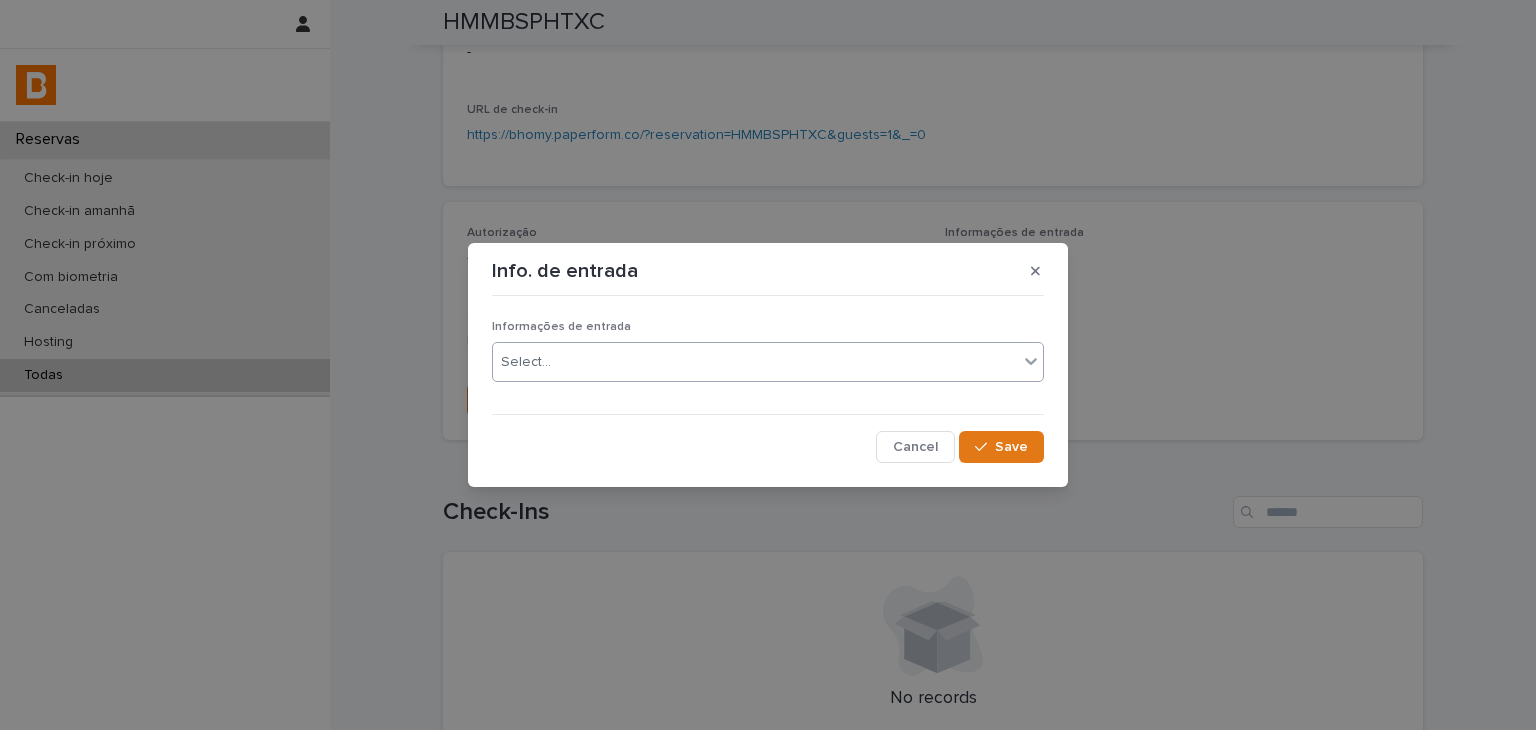 drag, startPoint x: 657, startPoint y: 365, endPoint x: 658, endPoint y: 379, distance: 14.035668 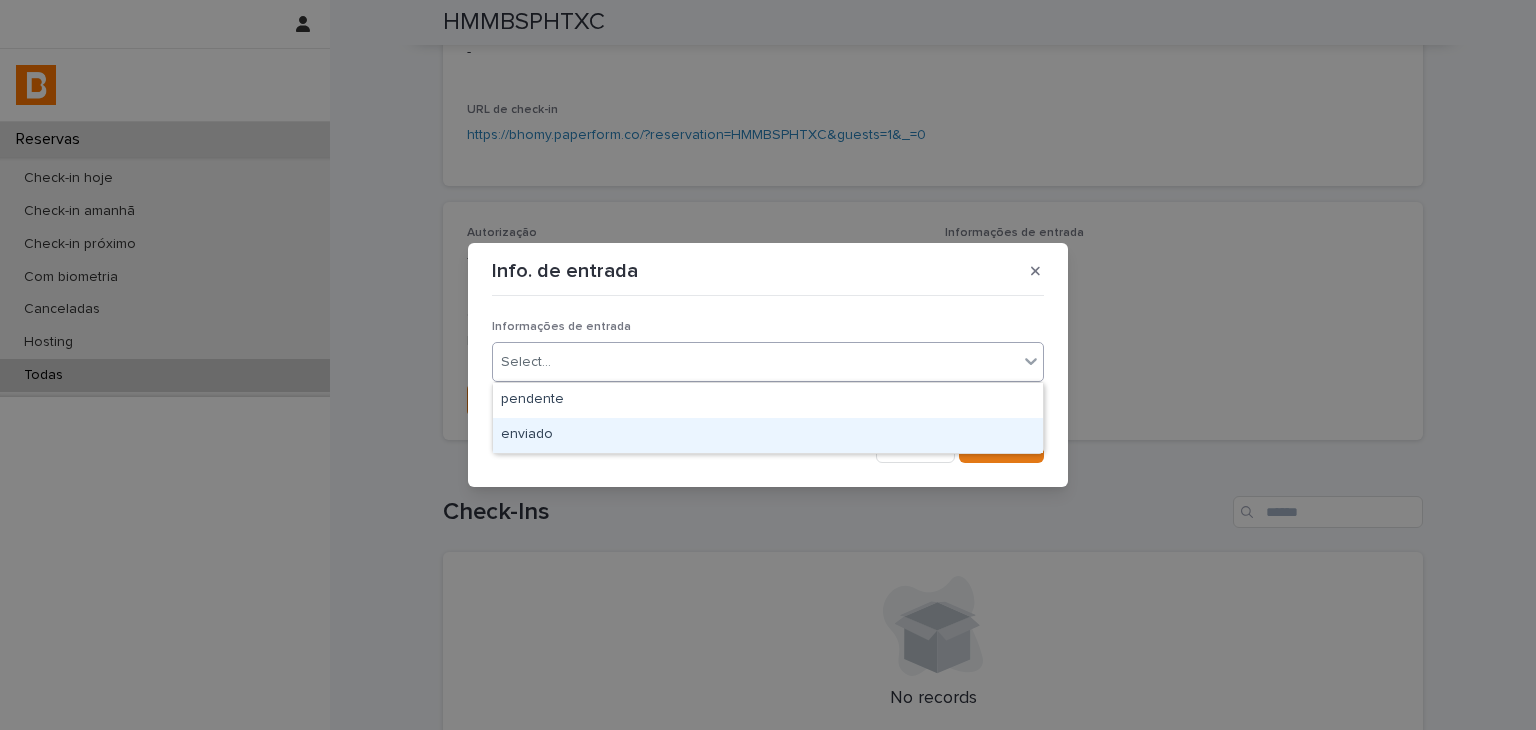 click on "enviado" at bounding box center [768, 435] 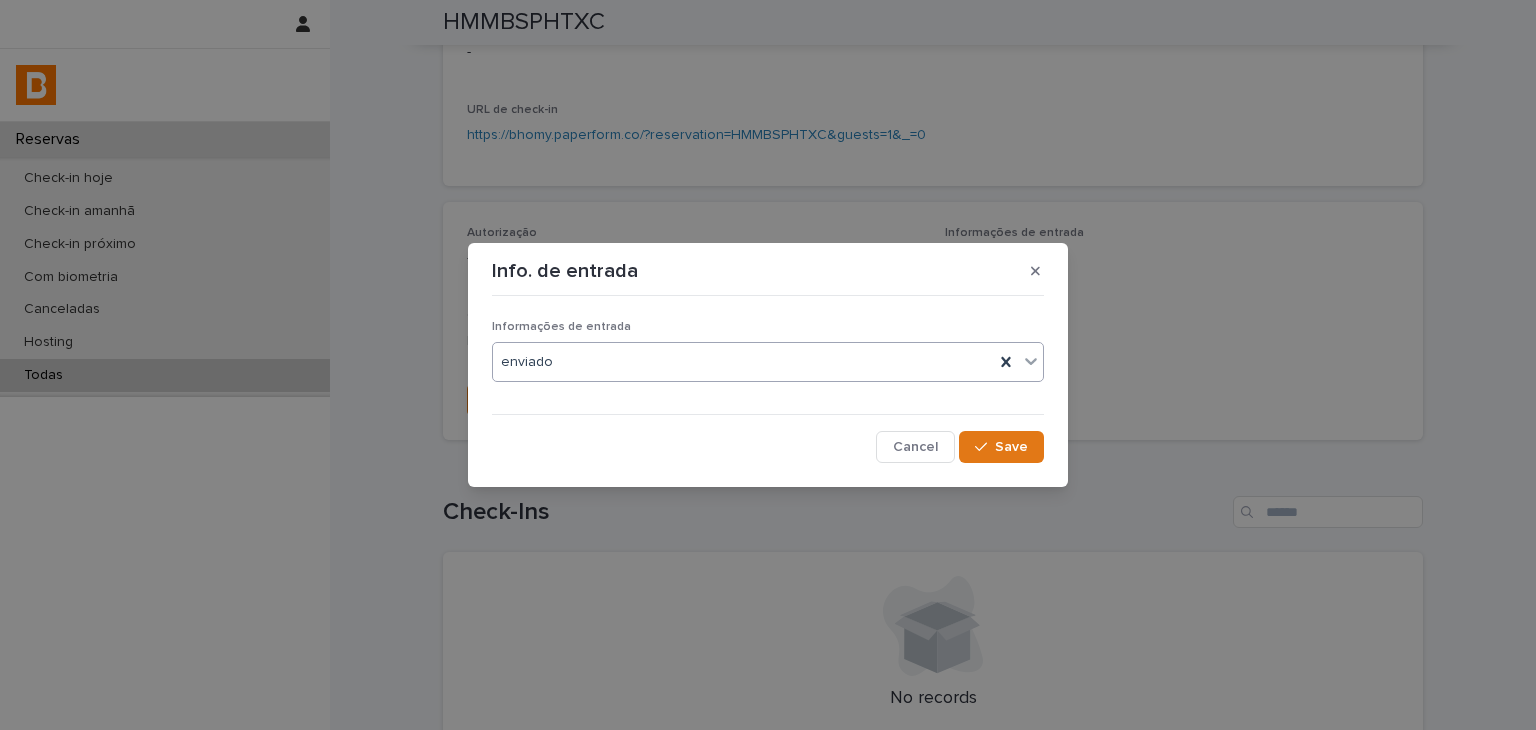 drag, startPoint x: 987, startPoint y: 455, endPoint x: 788, endPoint y: 175, distance: 343.51273 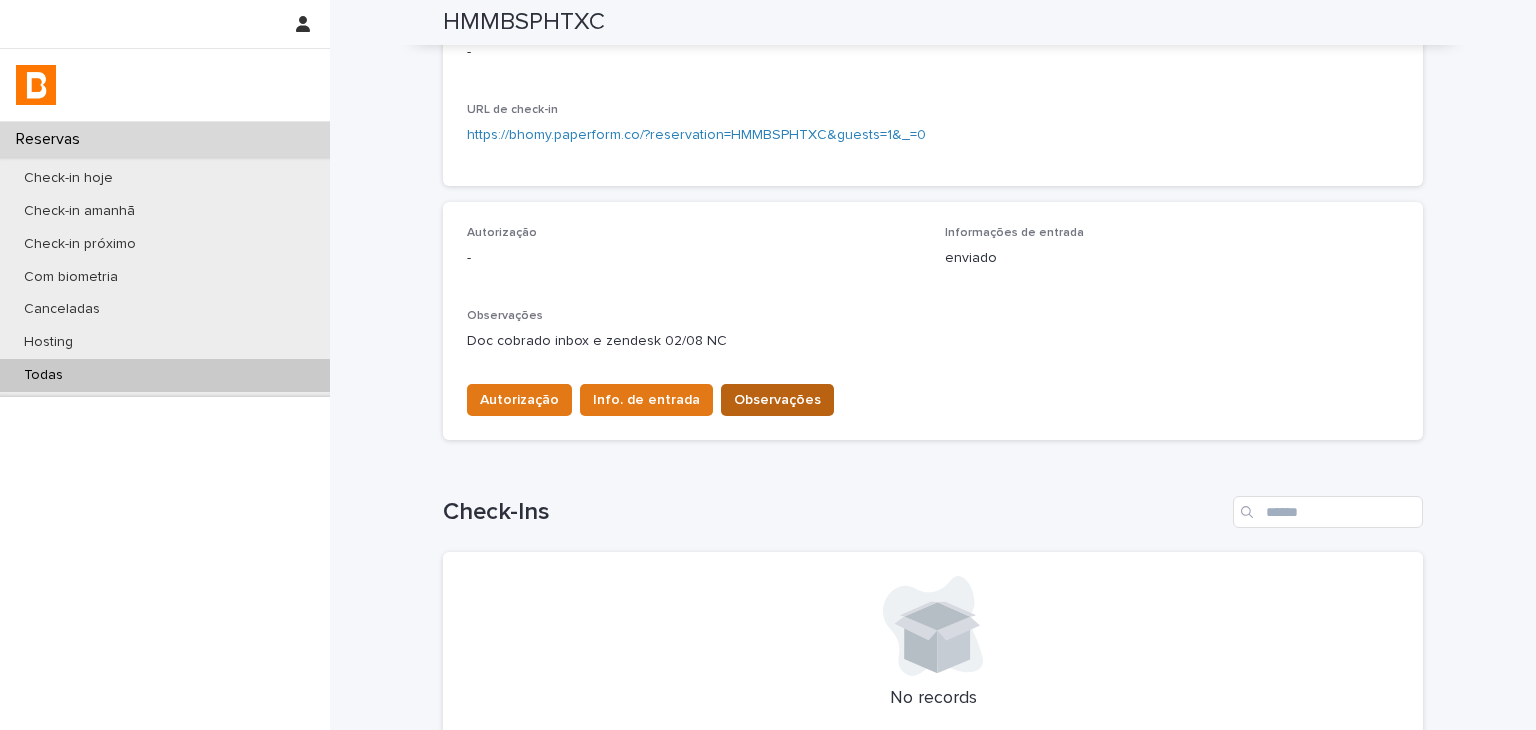 click on "Observações" at bounding box center [777, 400] 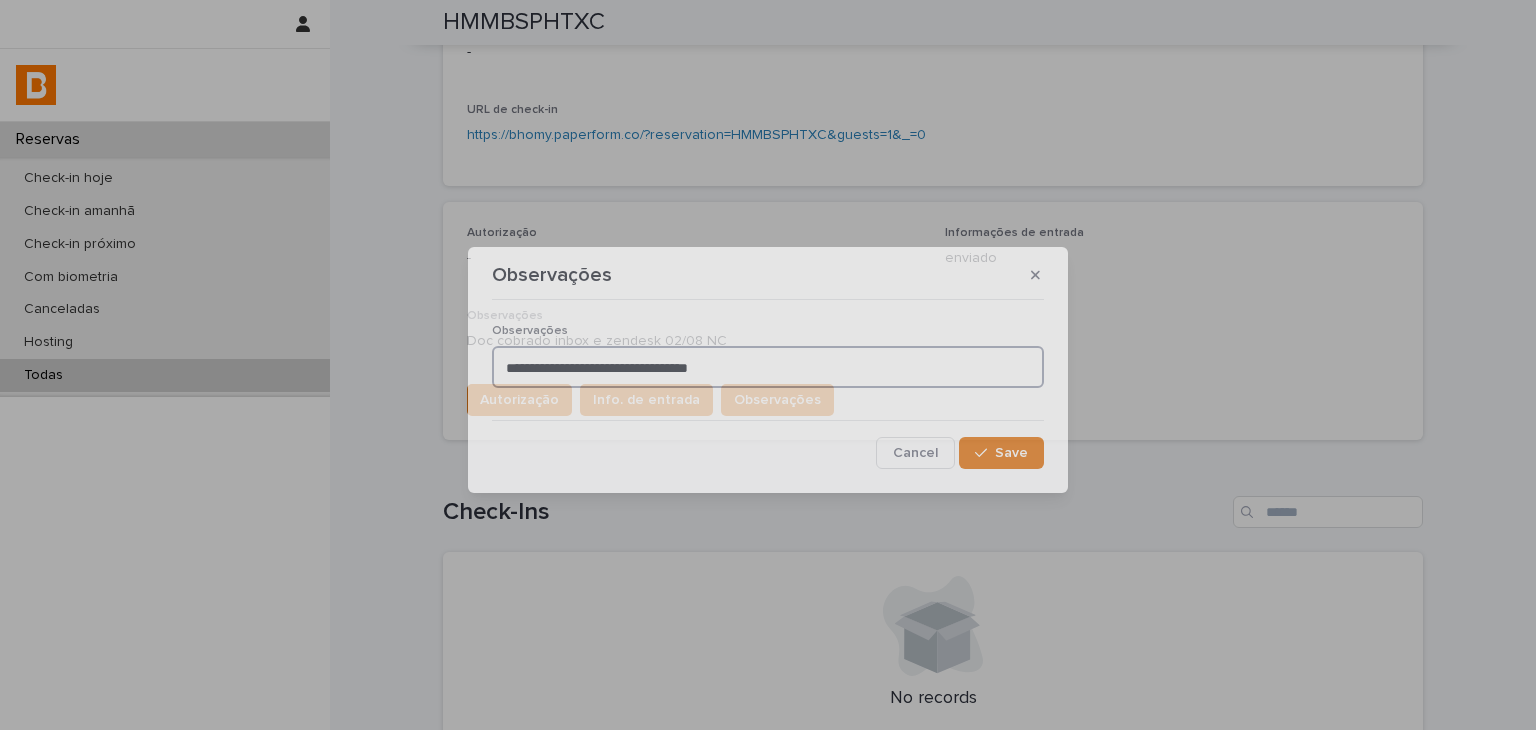 click on "**********" at bounding box center (768, 367) 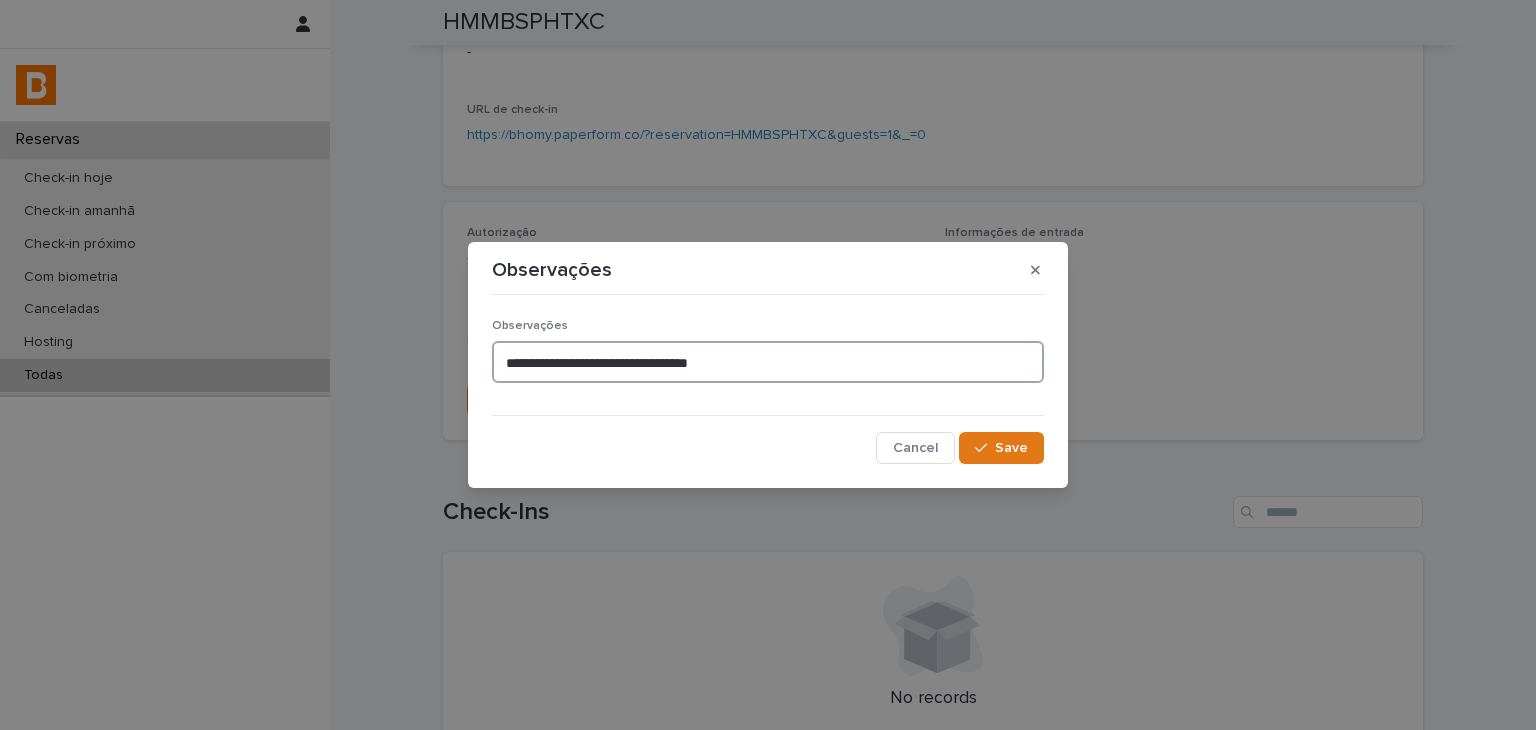 drag, startPoint x: 796, startPoint y: 373, endPoint x: 397, endPoint y: 289, distance: 407.74625 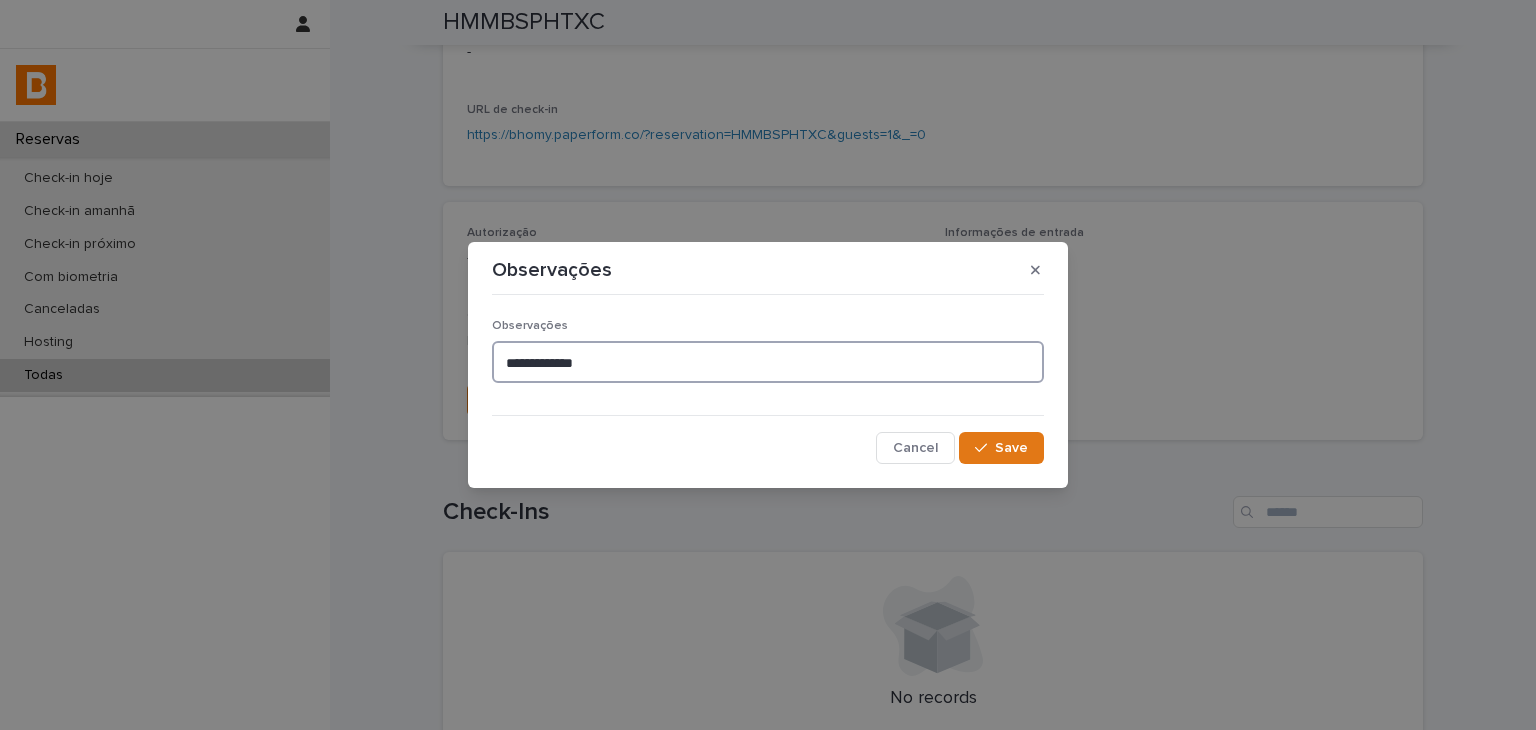 paste on "**********" 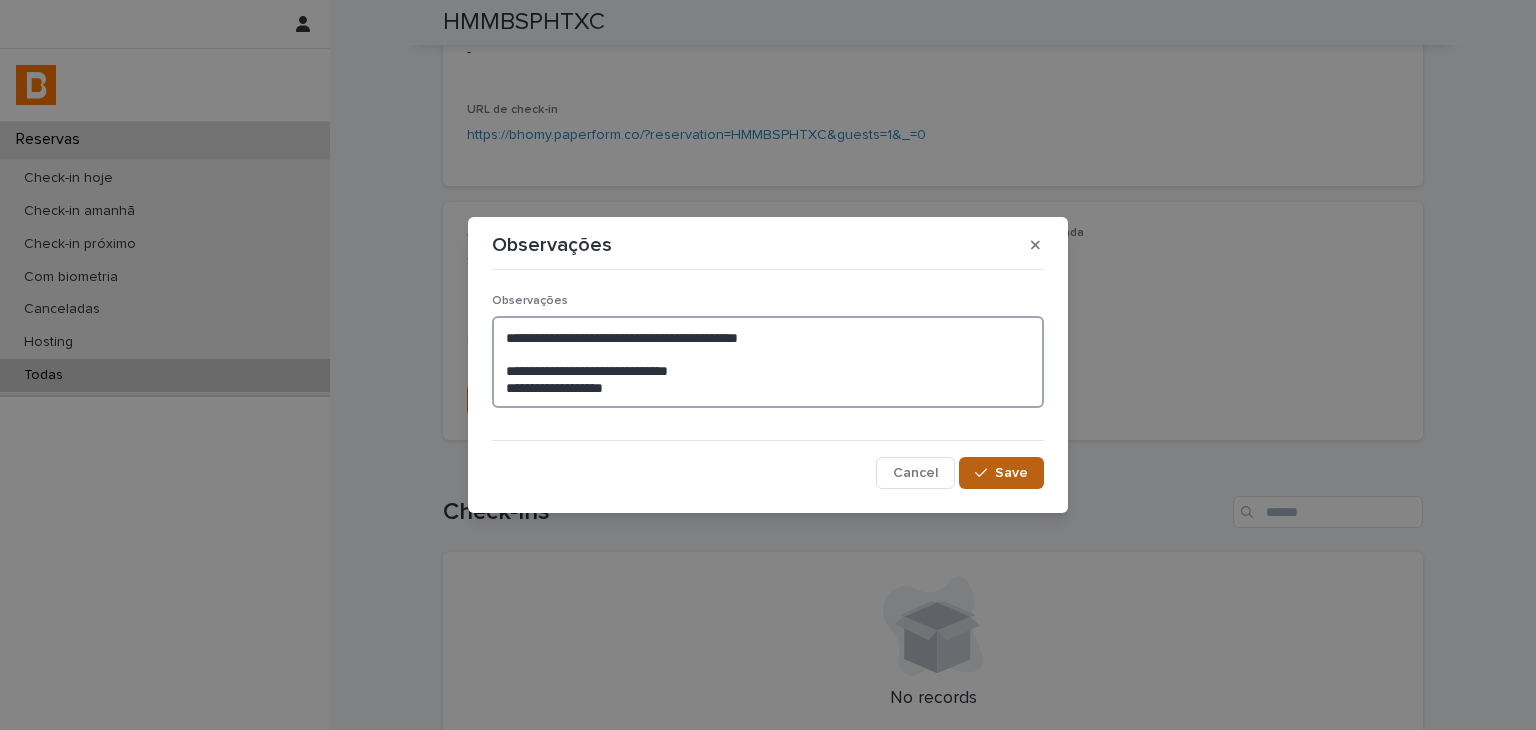 type on "**********" 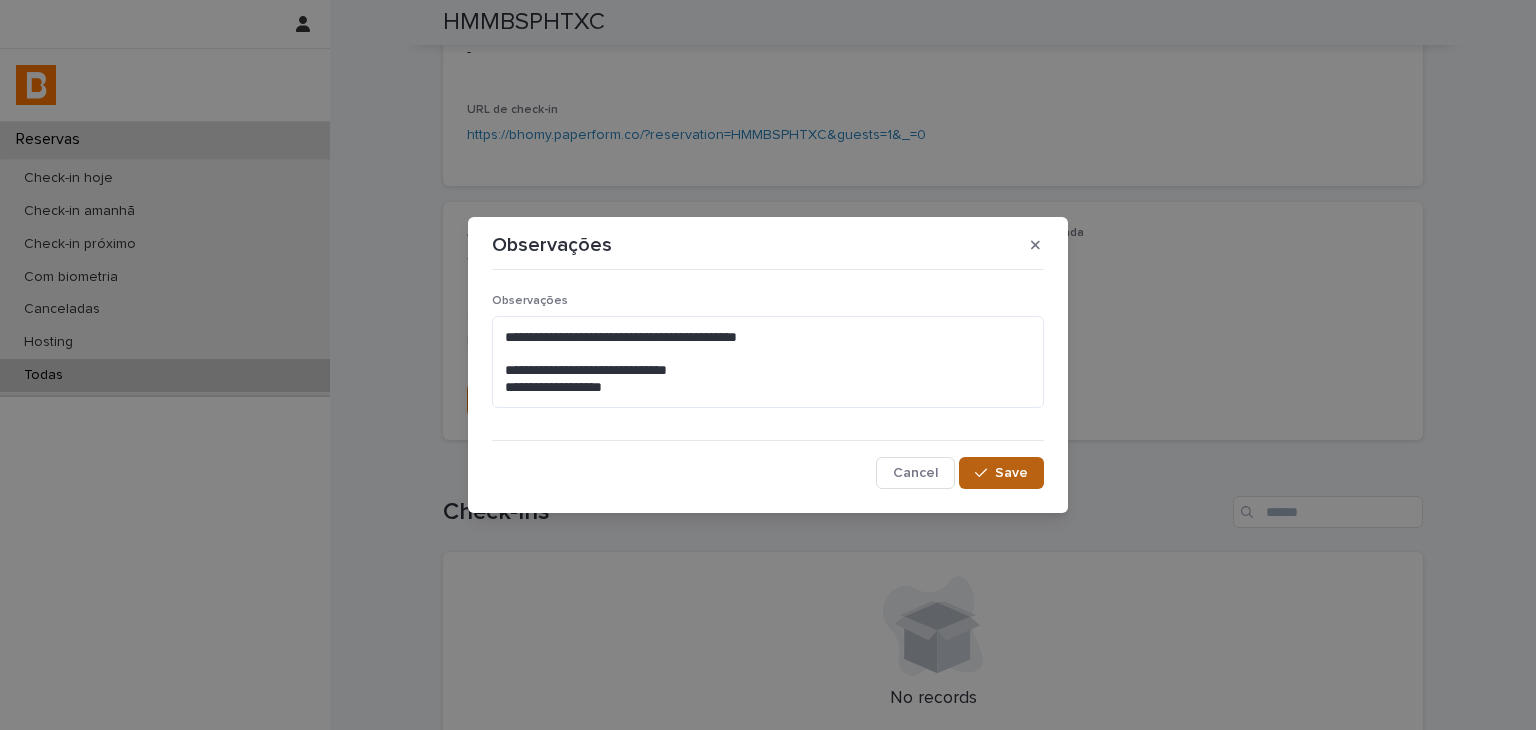 click on "Save" at bounding box center (1001, 473) 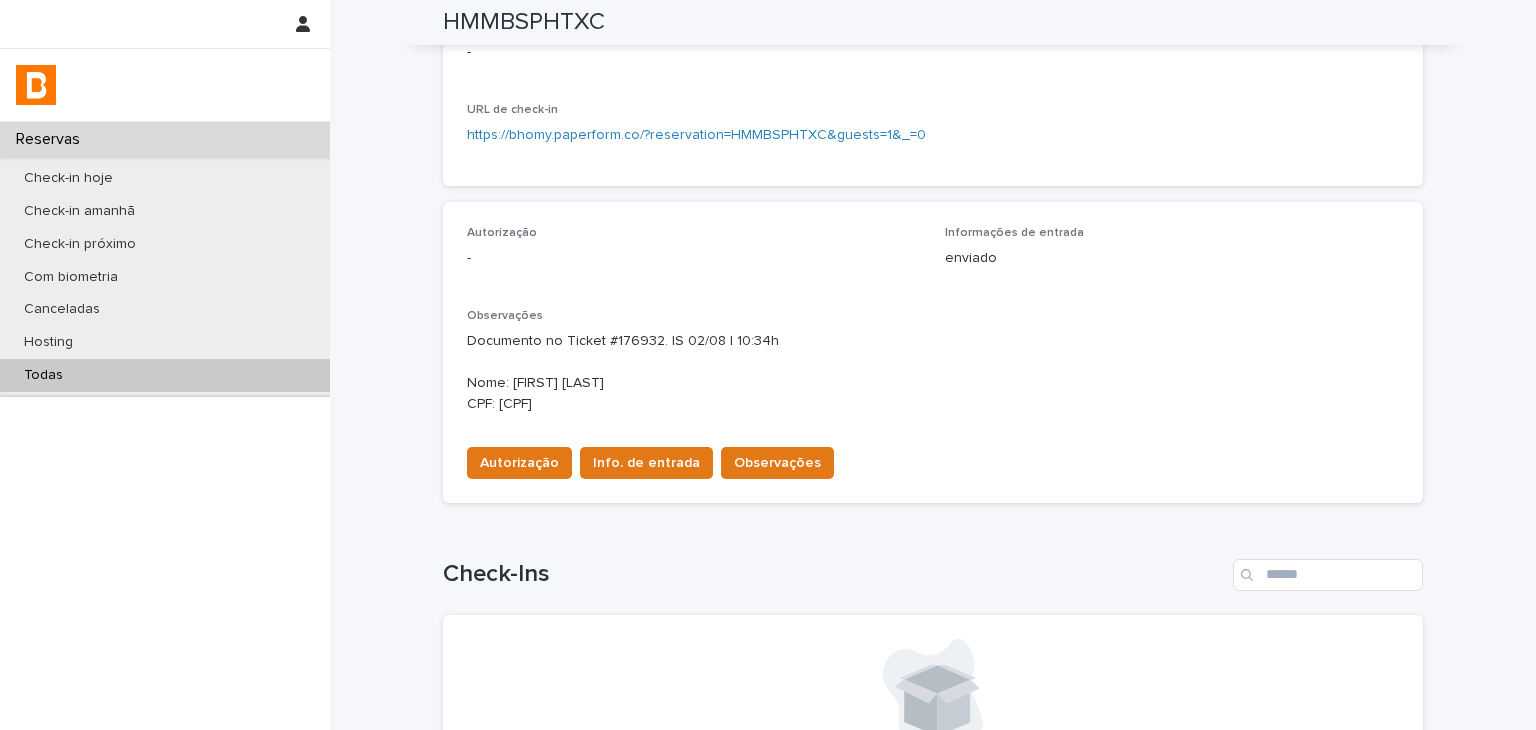scroll, scrollTop: 431, scrollLeft: 0, axis: vertical 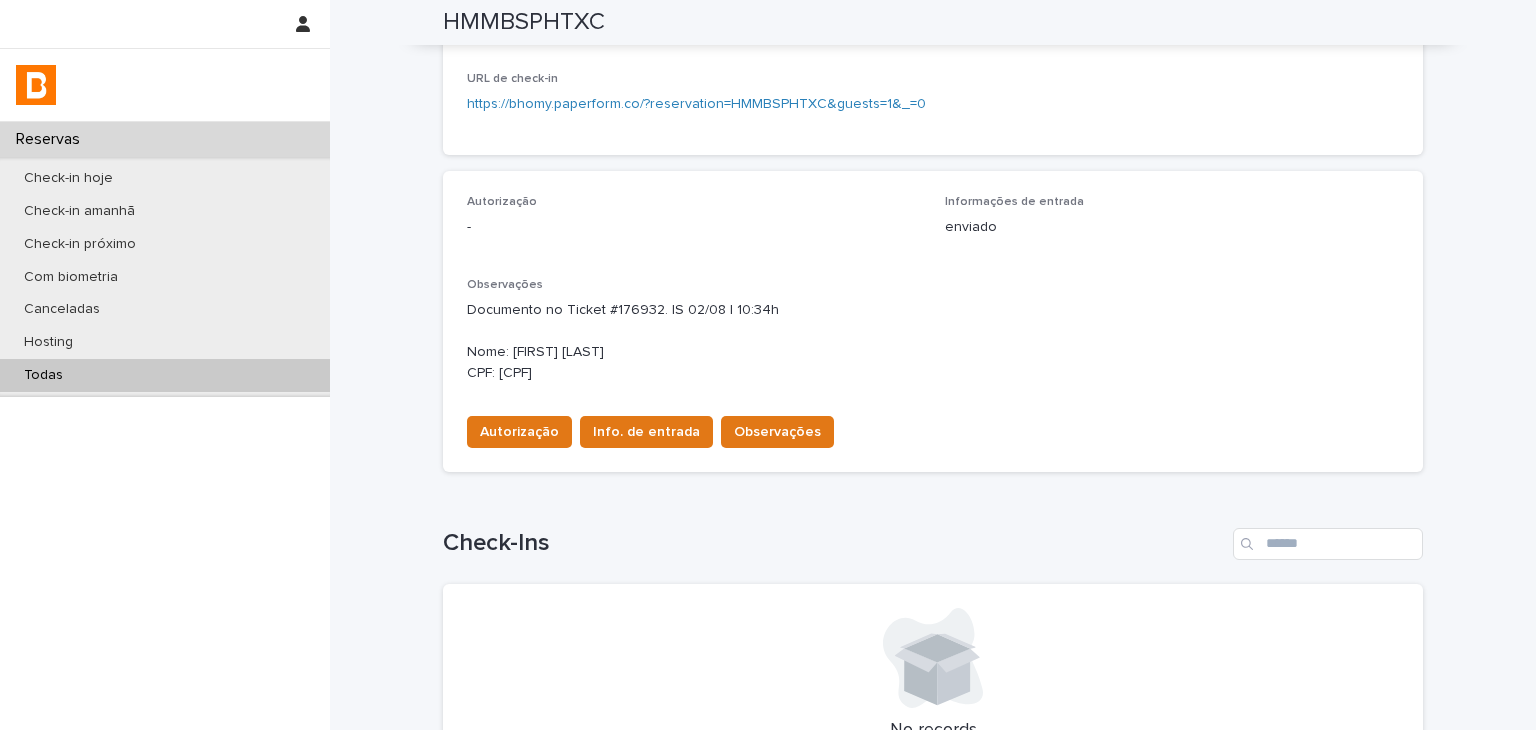 click on "Check-in [DATE] [TIME] Check-out [DATE] [TIME] Unidade [UNIT_NAME] [UNIT_NUMBER] Número de hóspedes [NUMBER] Hóspede titular [FIRST] [LAST] [LAST] Status confirmed URL no Guesty [URL] URL do Inbox - URL de check-in [URL] Loading... Saving… Autorização - Informações de entrada enviado Observações Documento no Ticket #[NUMBER]. IS [DATE] | [TIME] Nome: [FIRST] [LAST] [LAST] CPF: [CPF] Autorização Info. de entrada Observações Loading... Saving… Check-Ins No records" at bounding box center (933, 250) 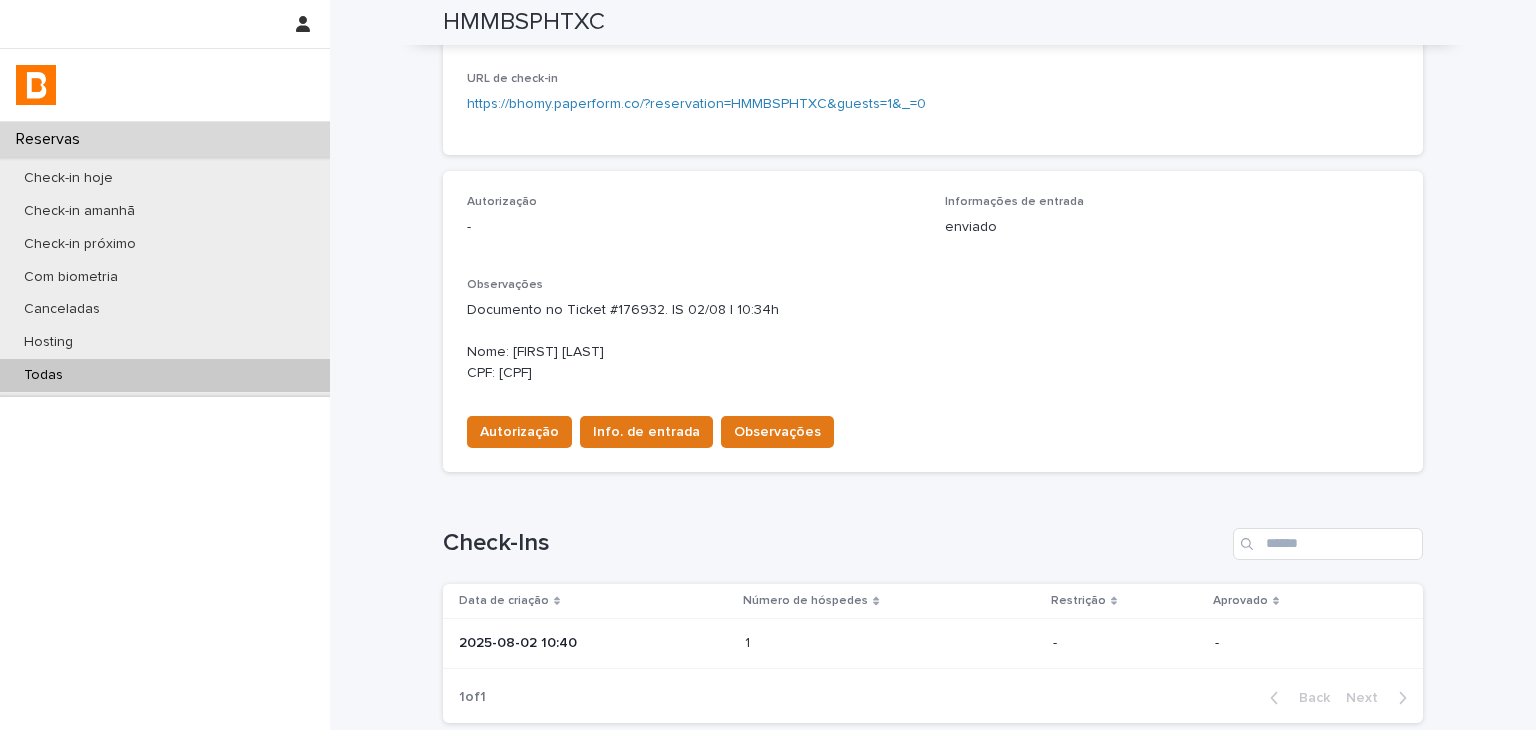 scroll, scrollTop: 385, scrollLeft: 0, axis: vertical 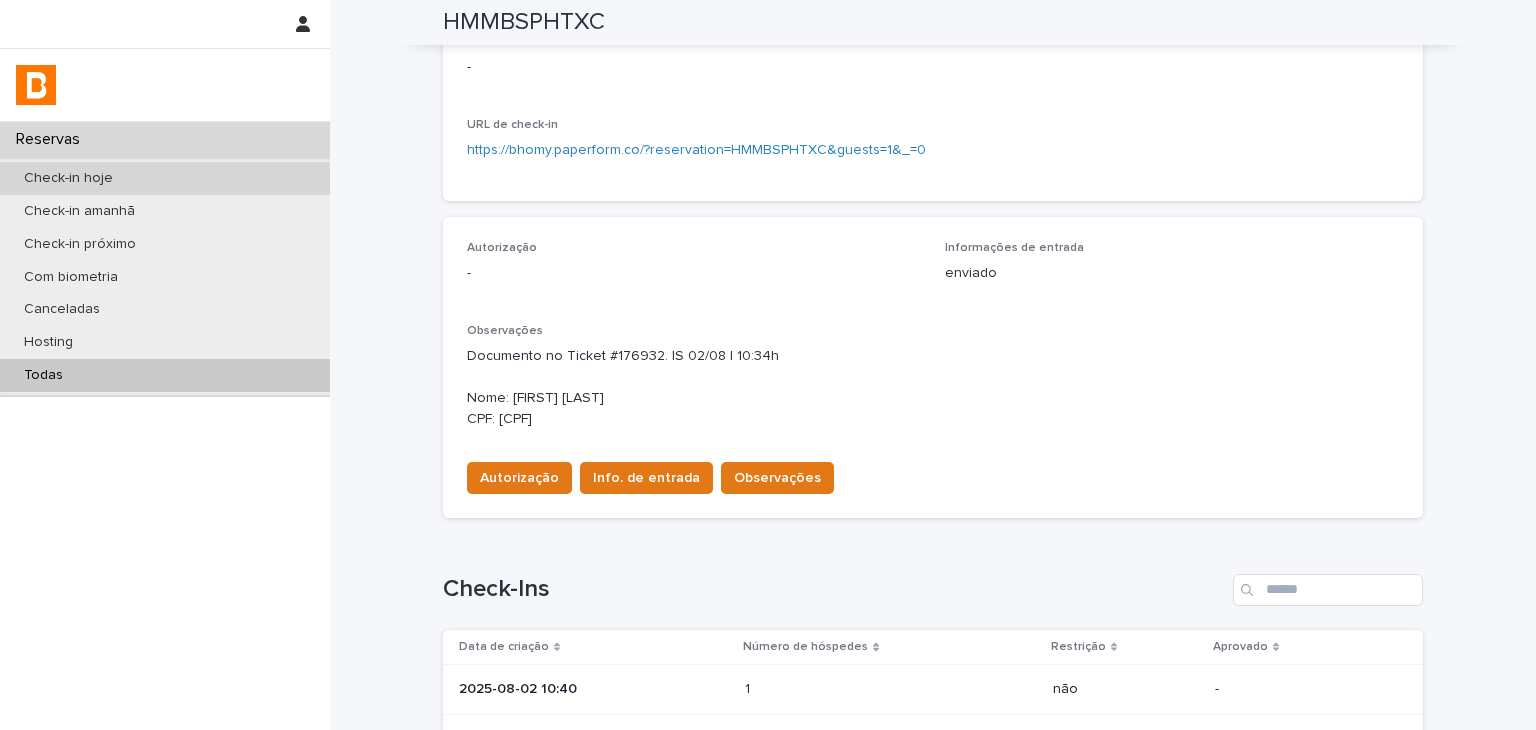 click on "Check-in hoje" at bounding box center (165, 178) 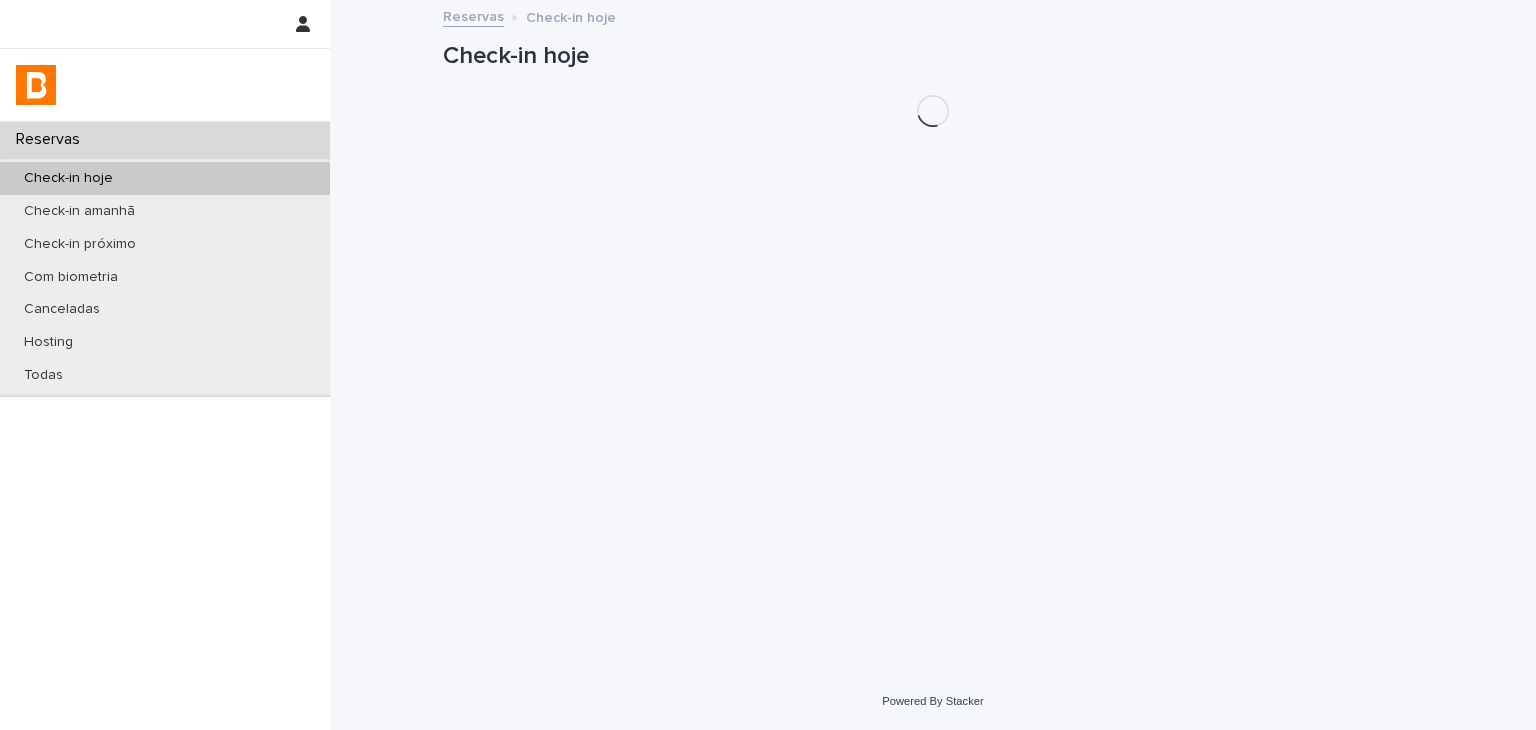 scroll, scrollTop: 0, scrollLeft: 0, axis: both 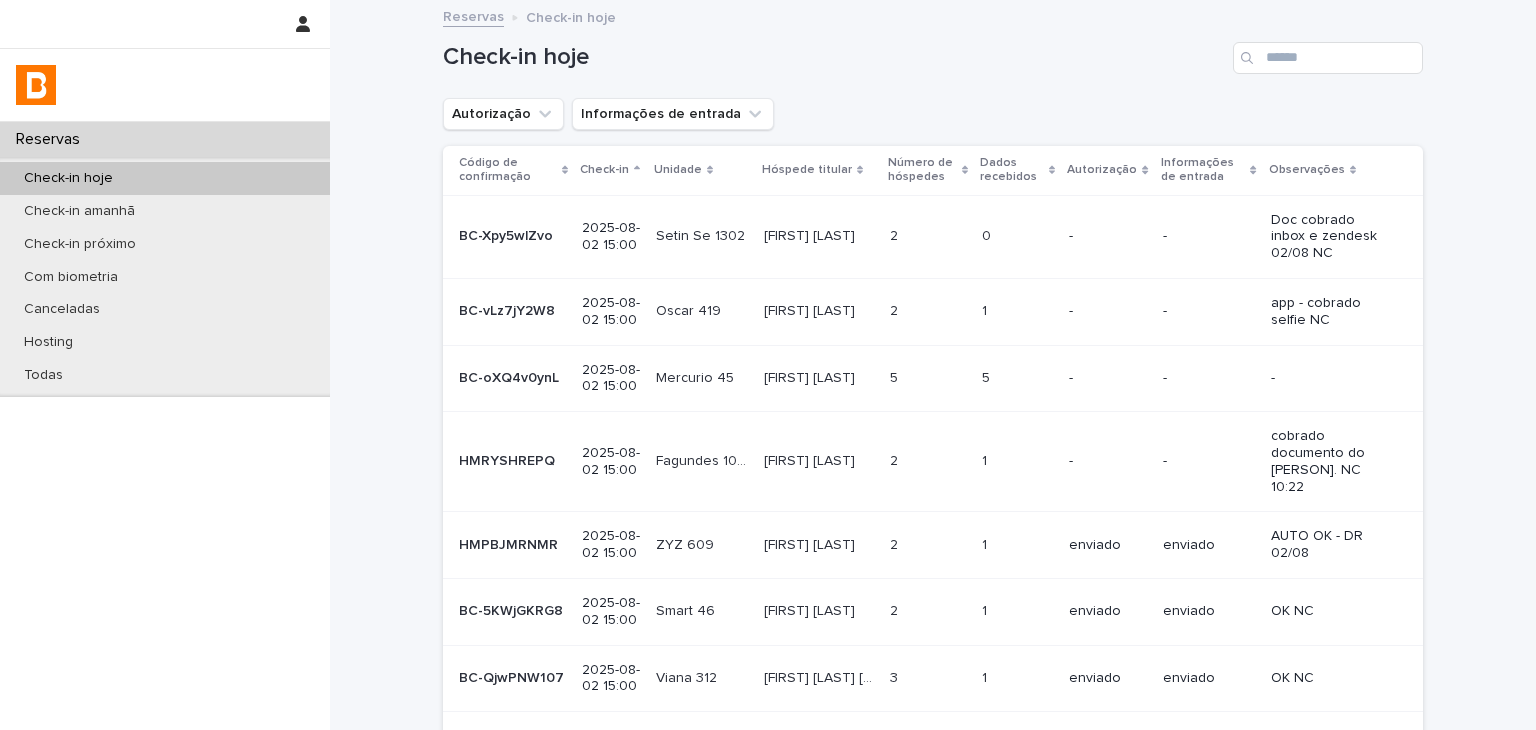 click on "Autorização Informações de entrada" at bounding box center (608, 114) 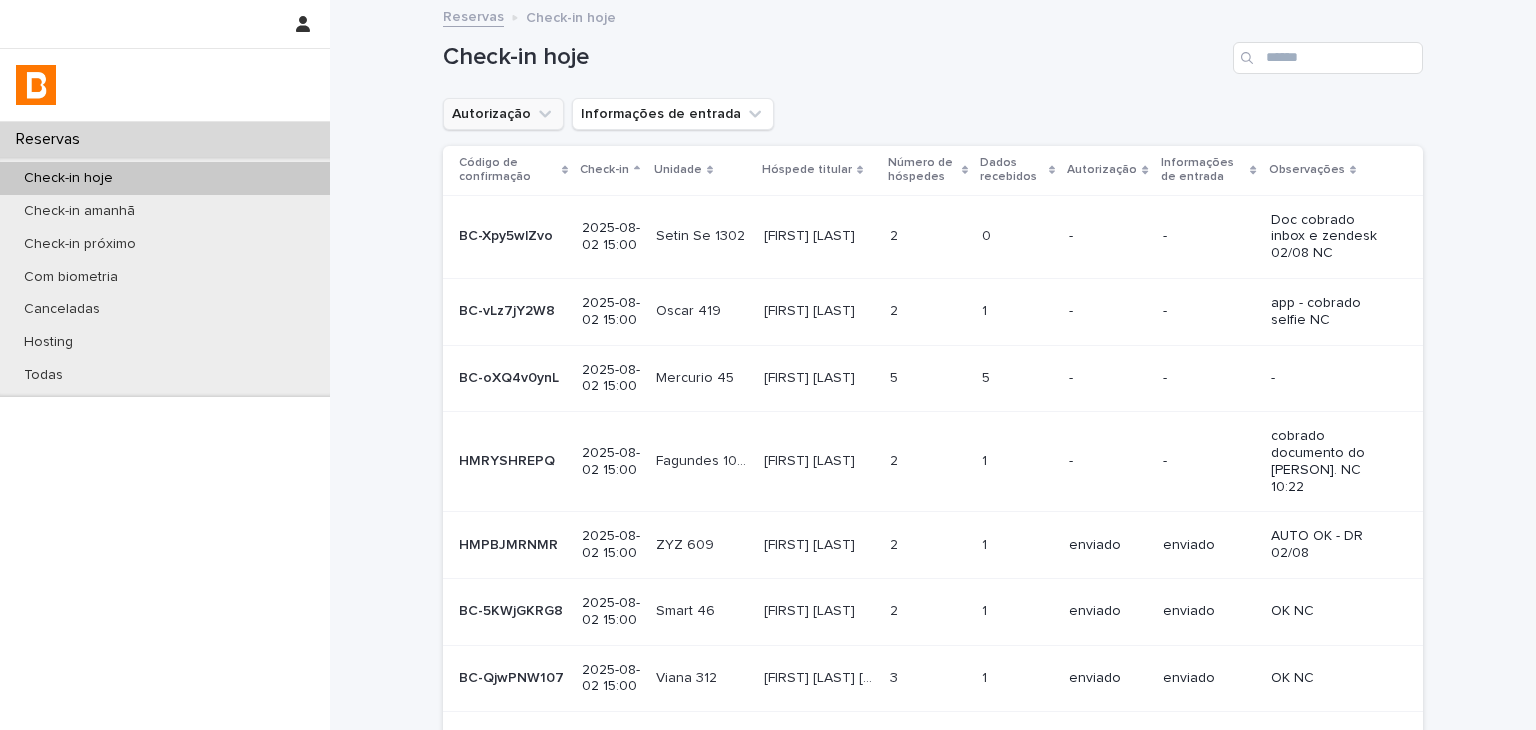 drag, startPoint x: 517, startPoint y: 105, endPoint x: 510, endPoint y: 131, distance: 26.925823 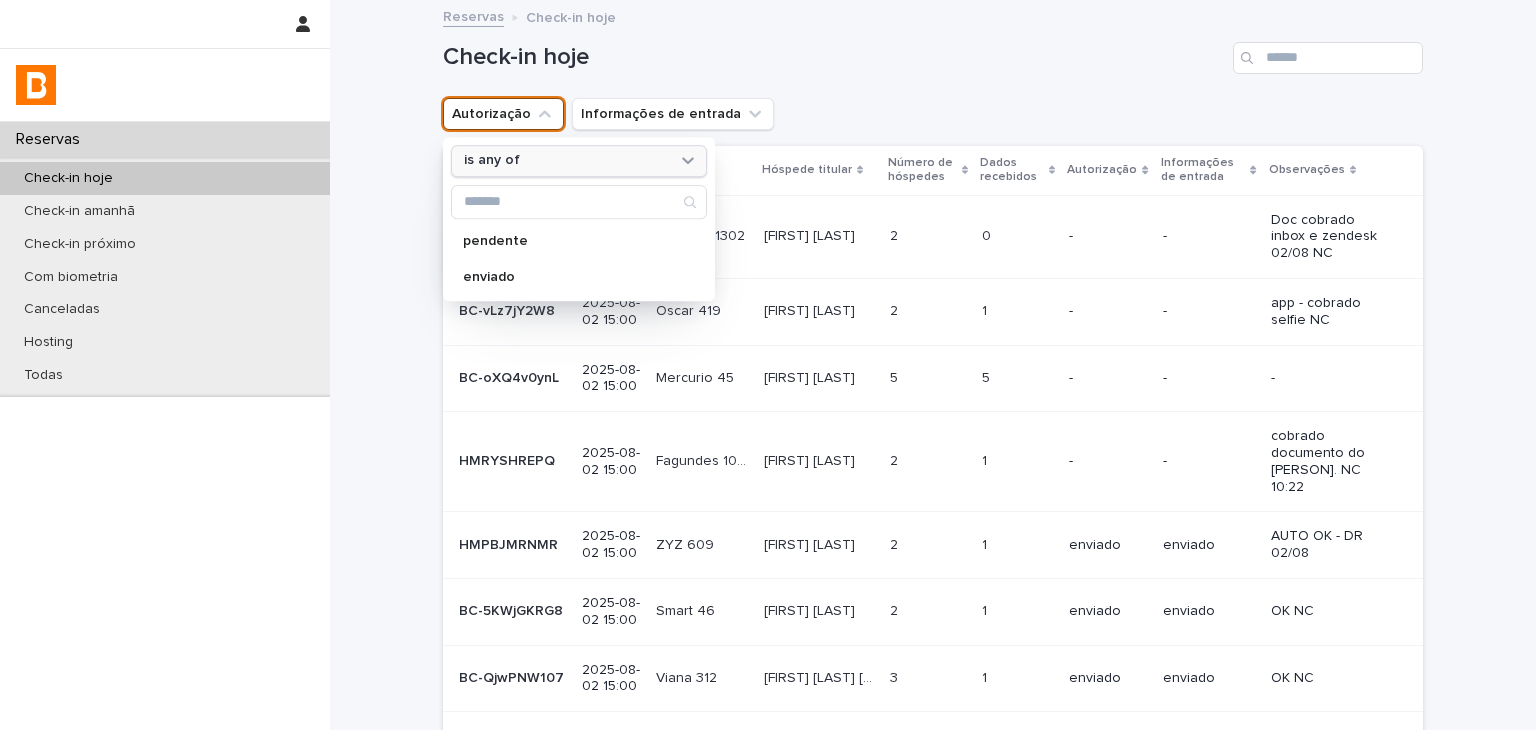 drag, startPoint x: 504, startPoint y: 154, endPoint x: 508, endPoint y: 173, distance: 19.416489 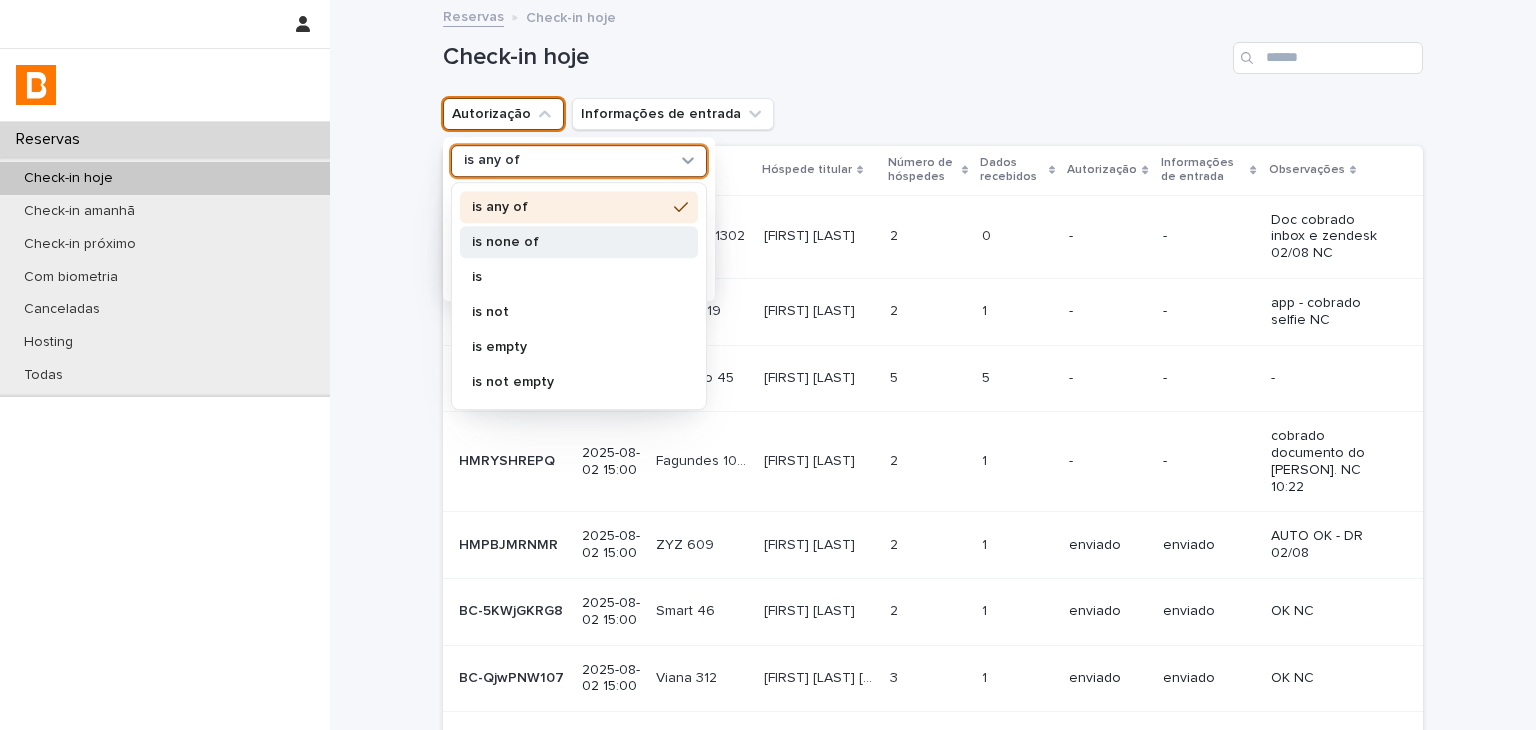 click on "is none of" at bounding box center (569, 242) 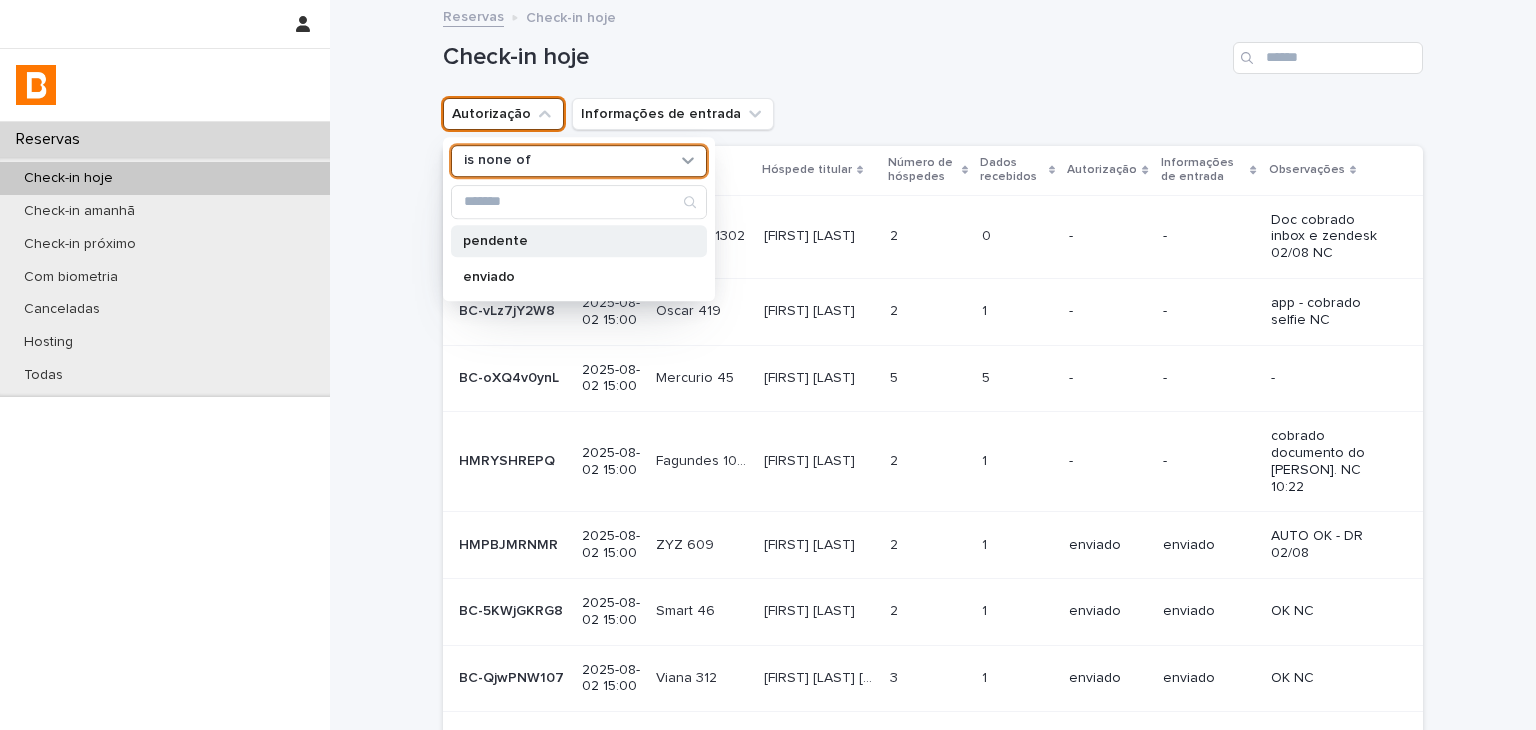 click on "enviado" at bounding box center [569, 277] 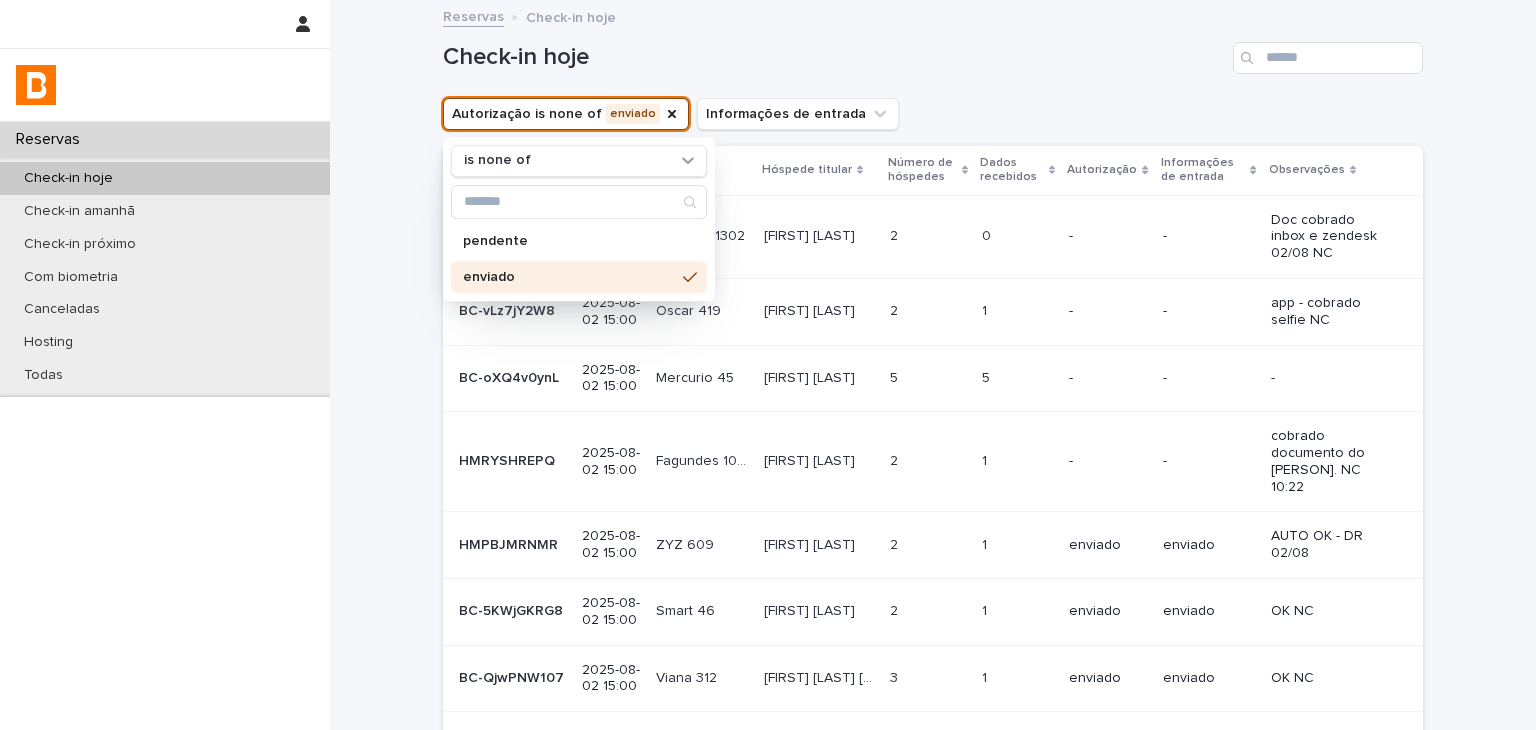 click on "Check-in hoje" at bounding box center [933, 50] 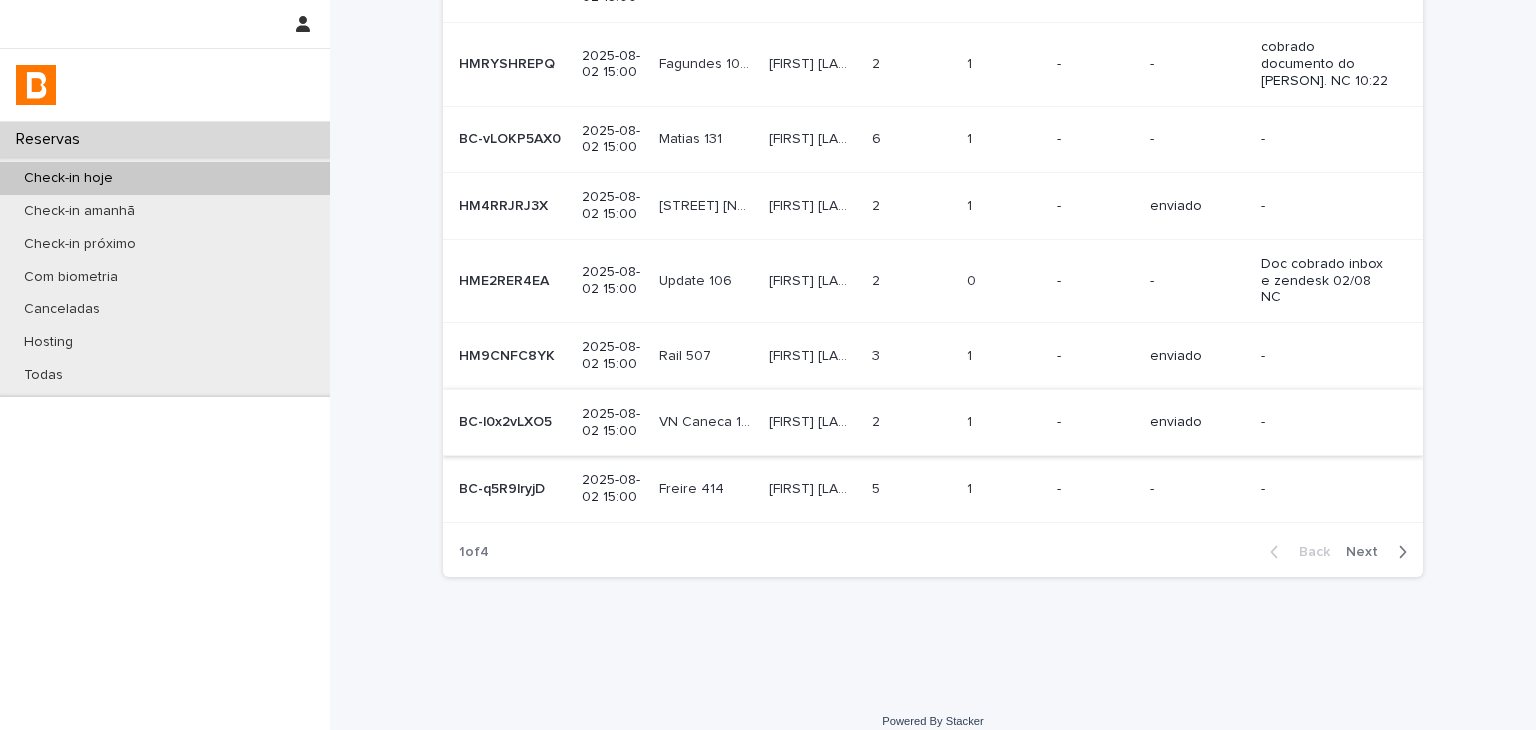 scroll, scrollTop: 0, scrollLeft: 0, axis: both 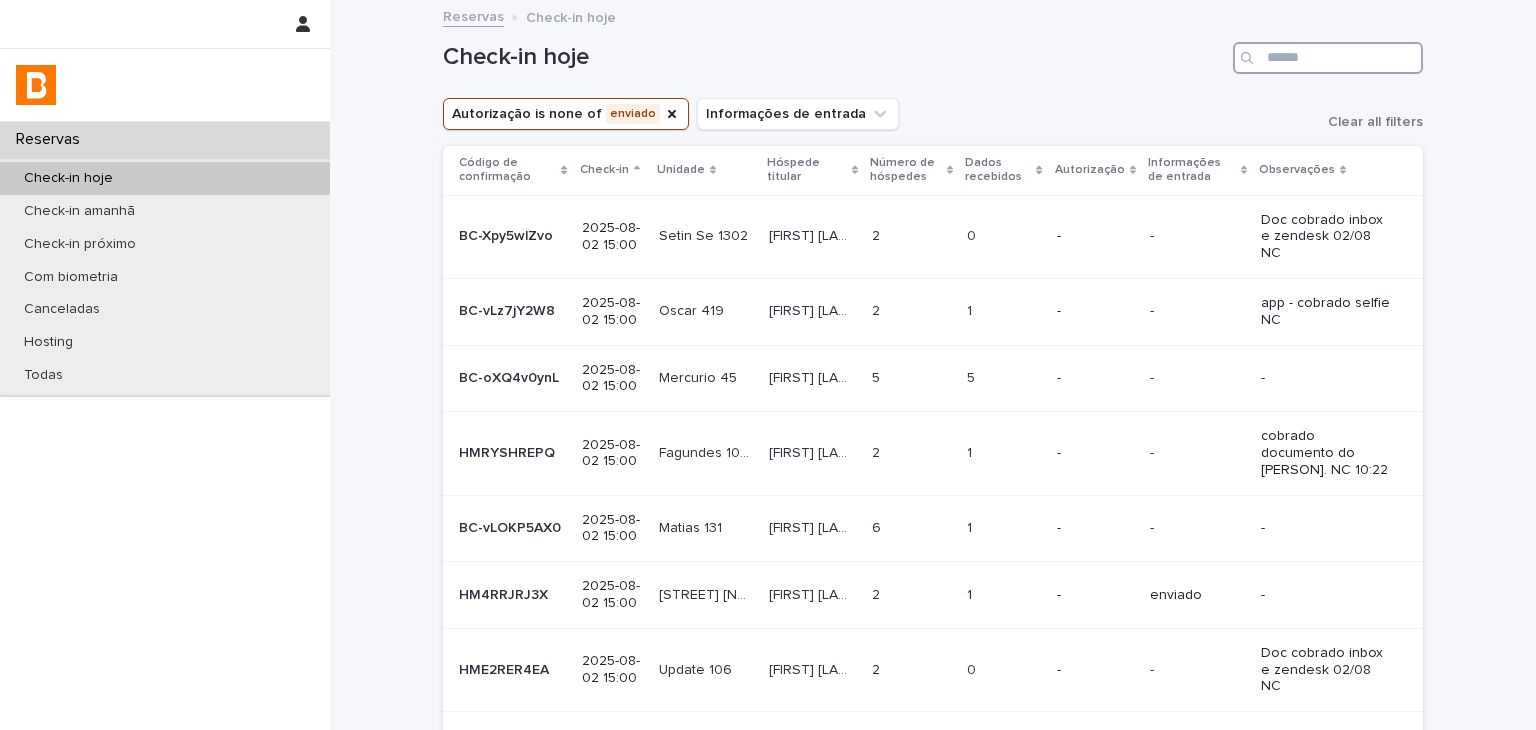 click at bounding box center [1328, 58] 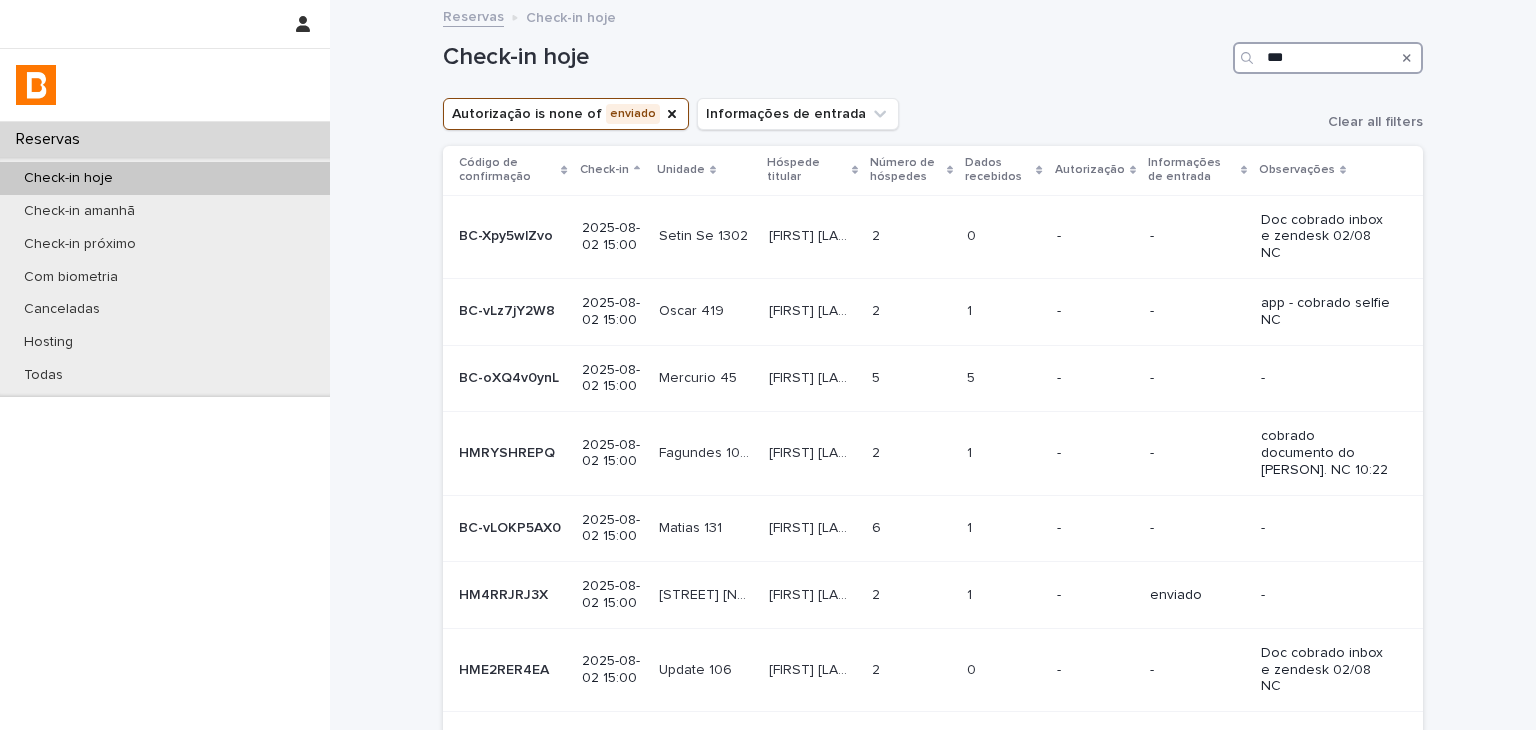 type on "****" 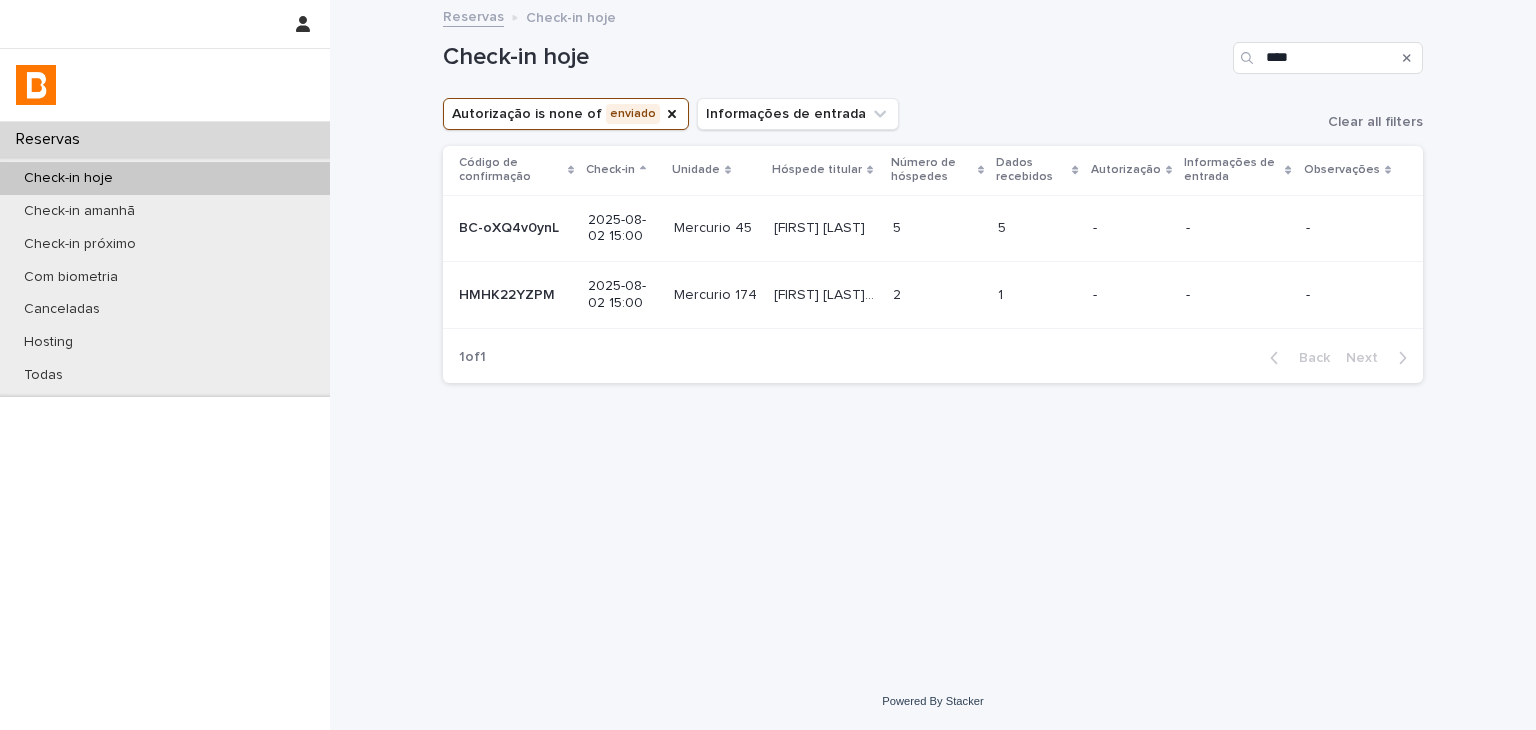 click on "[FIRST] [LAST]" at bounding box center (821, 226) 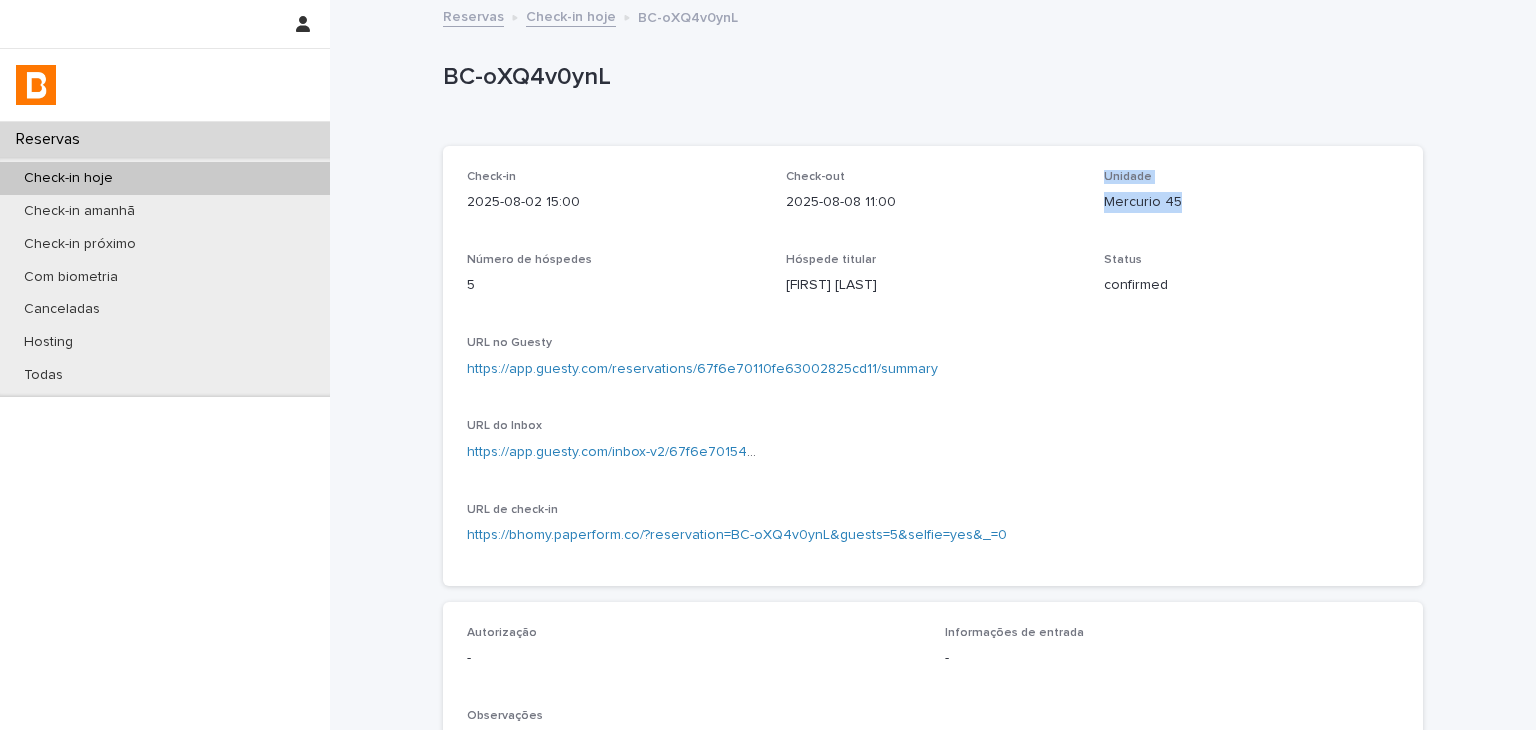 drag, startPoint x: 1083, startPoint y: 209, endPoint x: 1188, endPoint y: 233, distance: 107.70794 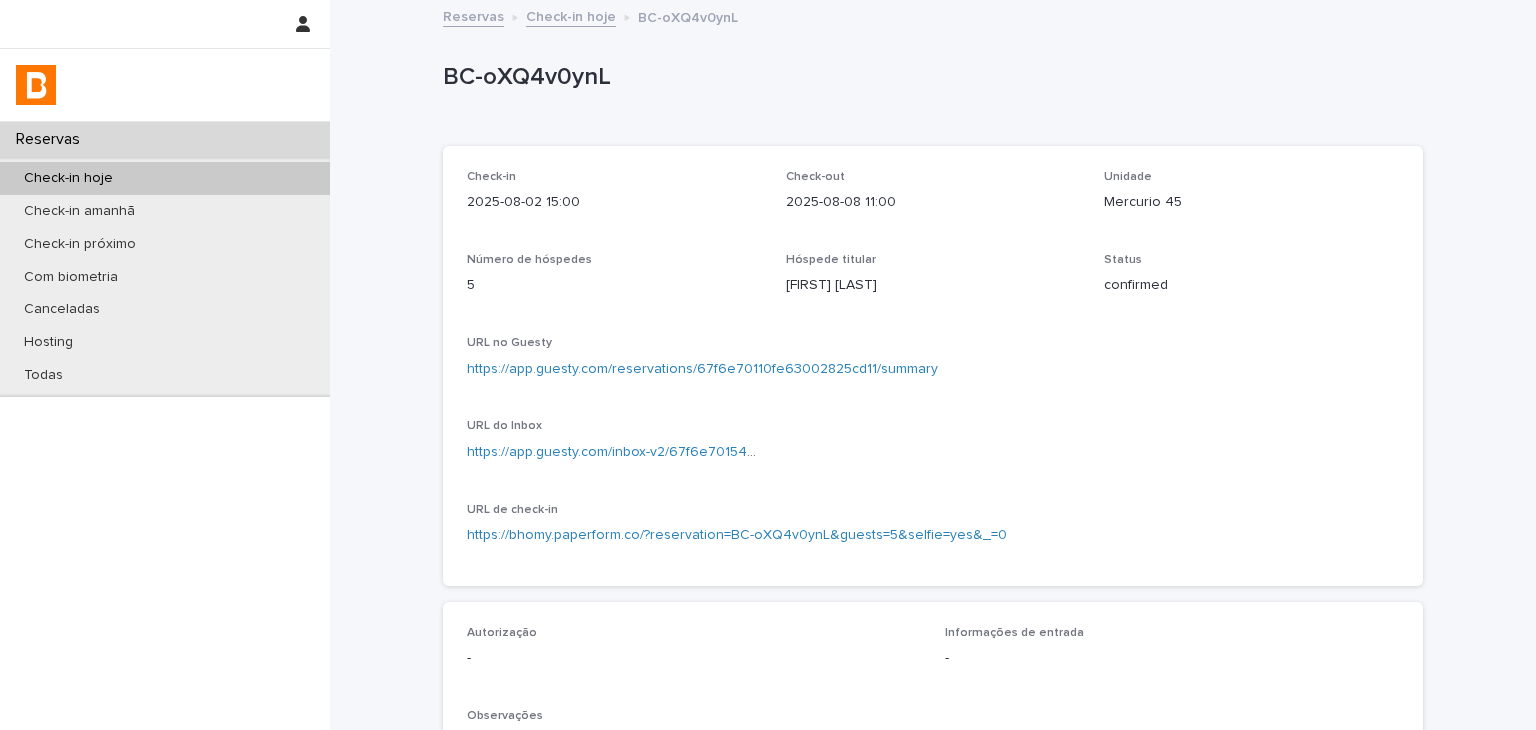 click on "Mercurio 45" at bounding box center [1251, 202] 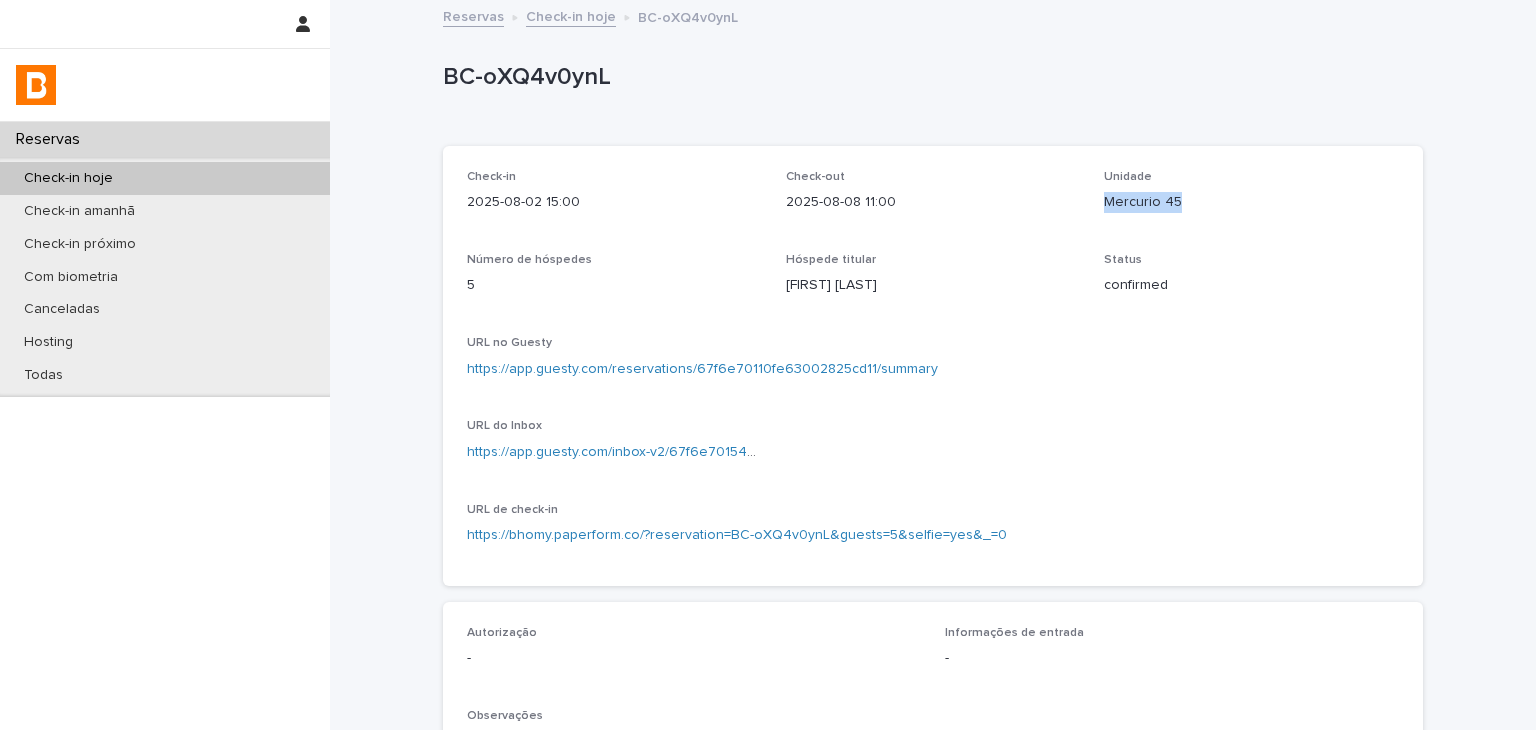 drag, startPoint x: 1098, startPoint y: 204, endPoint x: 1168, endPoint y: 209, distance: 70.178345 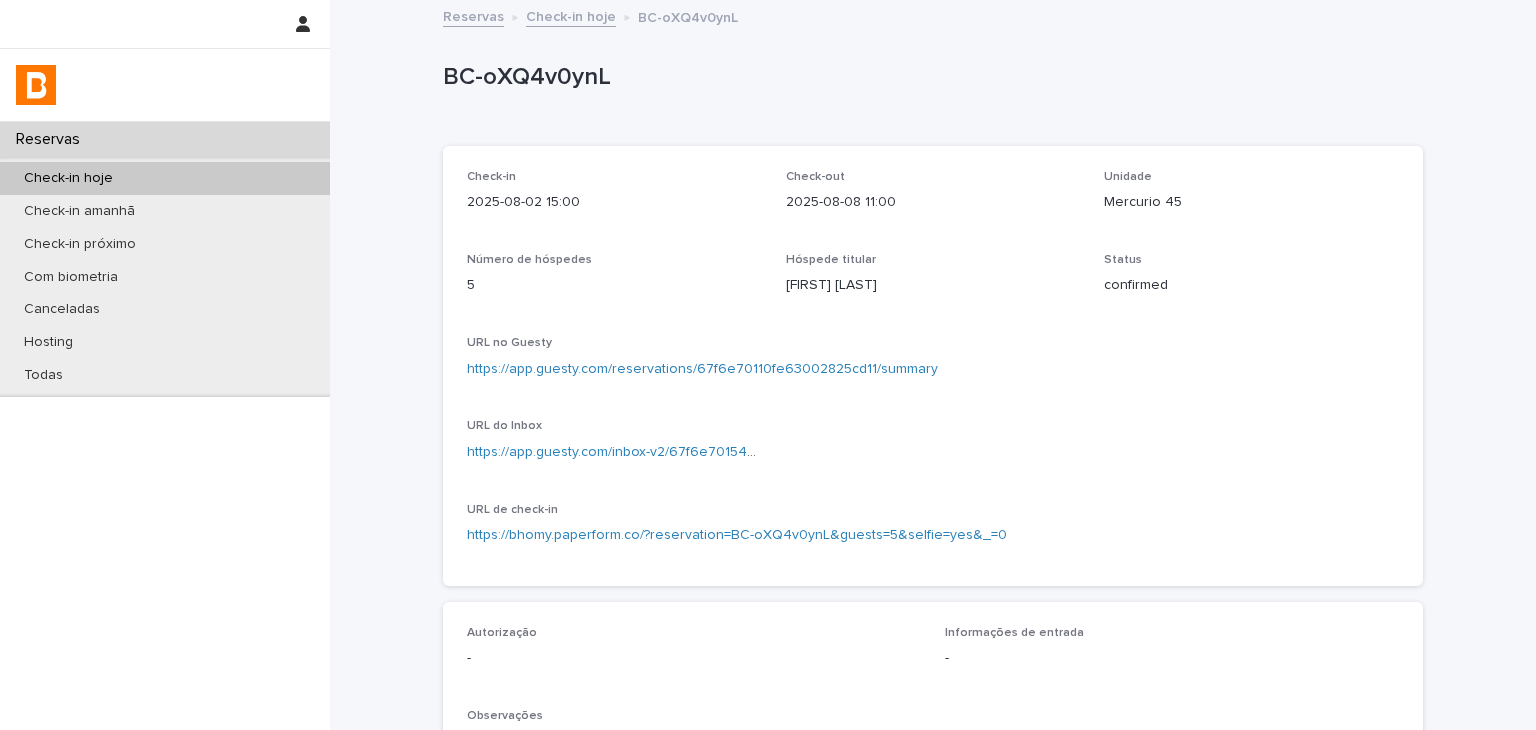 click on "Check-in [DATE] [TIME] Check-out [DATE] [TIME] Unidade Mercurio 45 Número de hóspedes 5 Hóspede titular [FIRST] [LAST] Status confirmed URL no Guesty https://app.guesty.com/reservations/67f6e70110fe63002825cd11/summary URL do Inbox https://app.guesty.com/inbox-v2/67f6e701545e810014d915ca?reservationId=67f6e70110fe63002825cd11 URL de check-in https://bhomy.paperform.co/?reservation=BC-oXQ4v0ynL&guests=5&selfie=yes&_=0" at bounding box center [933, 366] 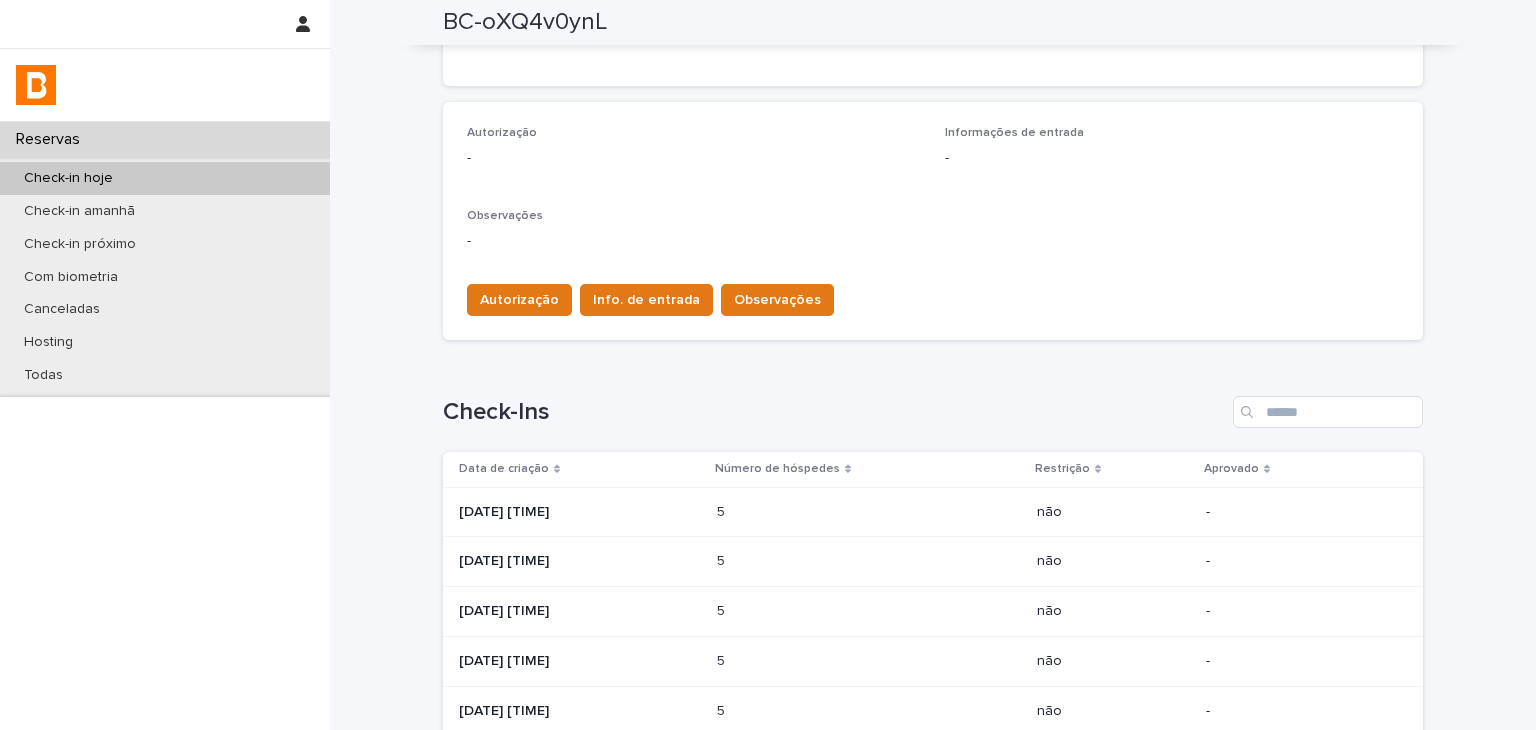 click on "5 5" at bounding box center [869, 512] 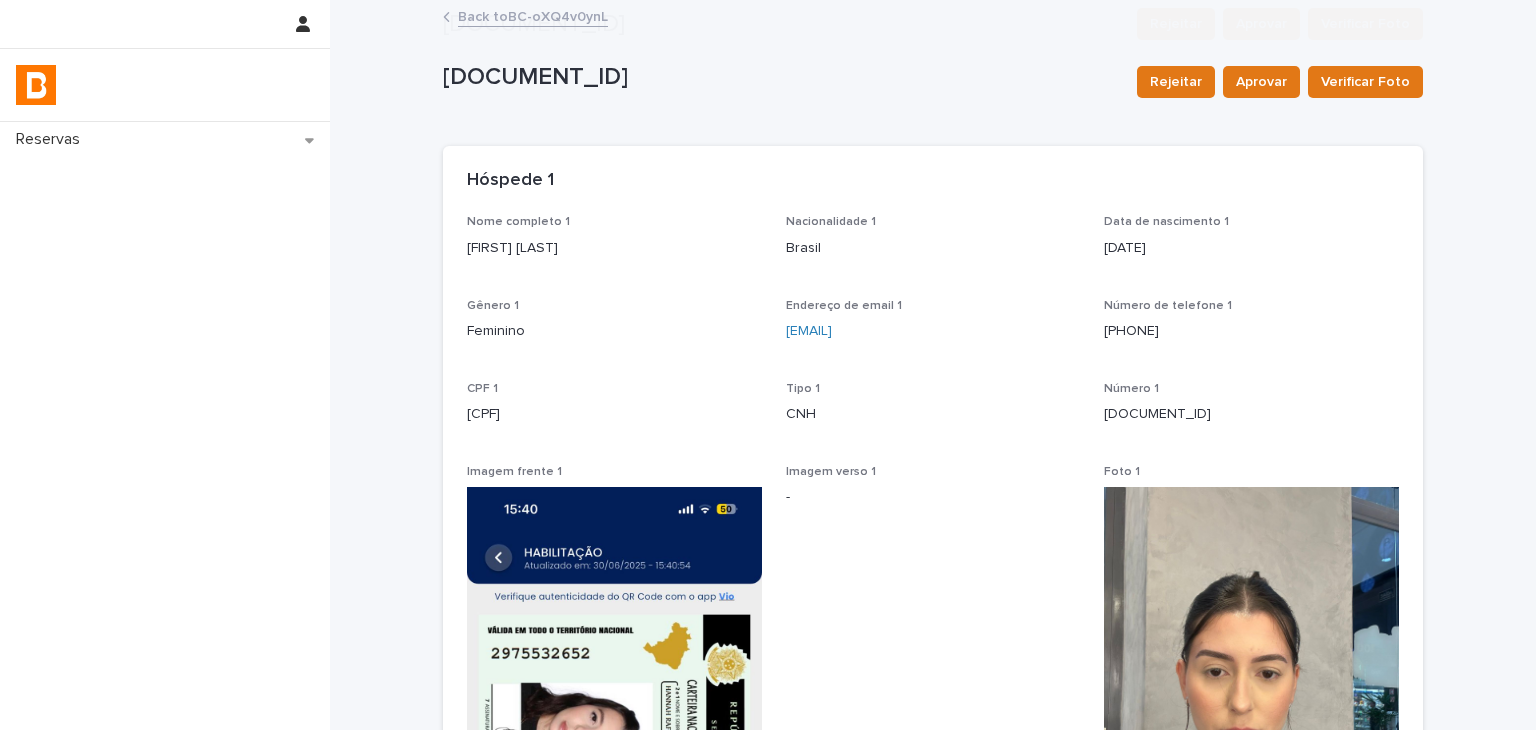scroll, scrollTop: 500, scrollLeft: 0, axis: vertical 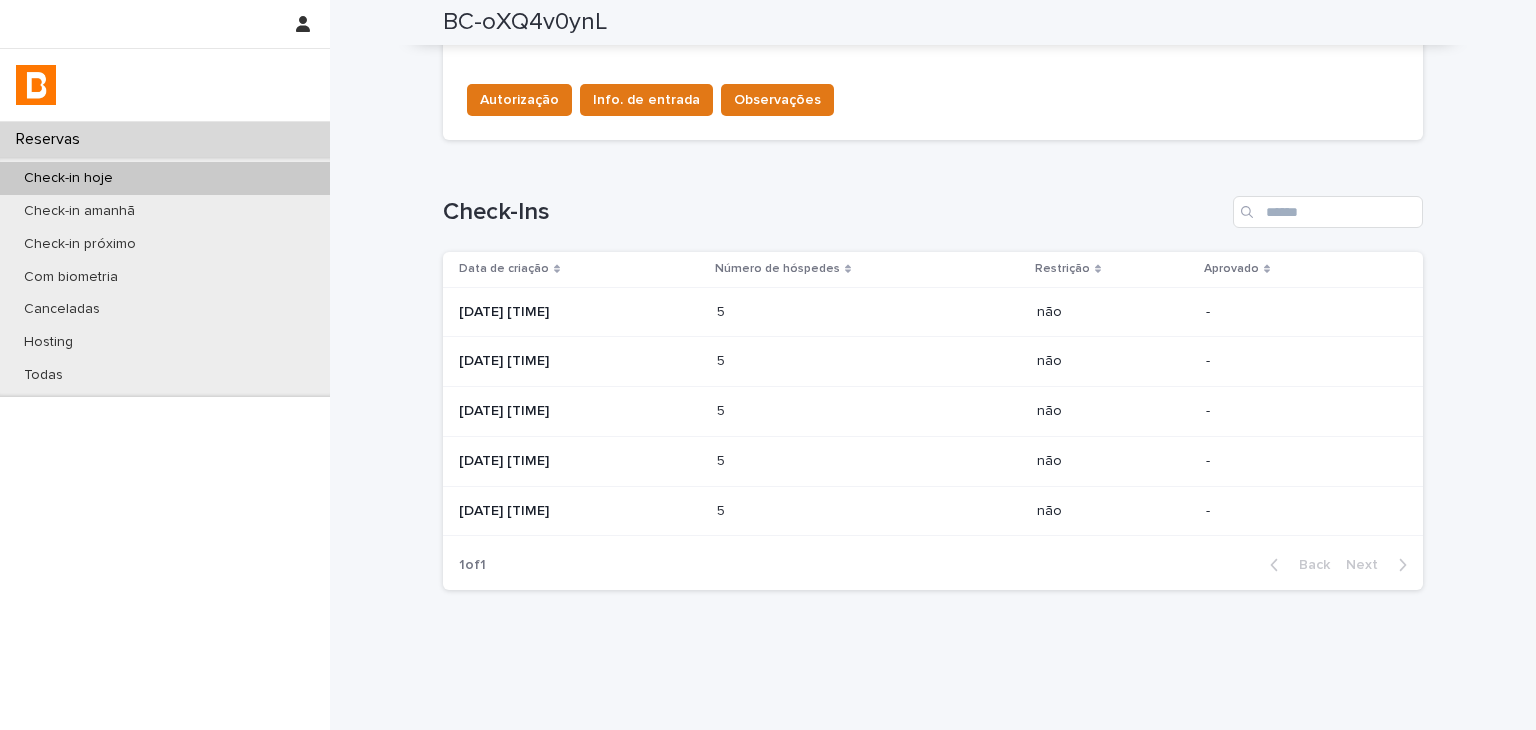 click on "5 5" at bounding box center [869, 361] 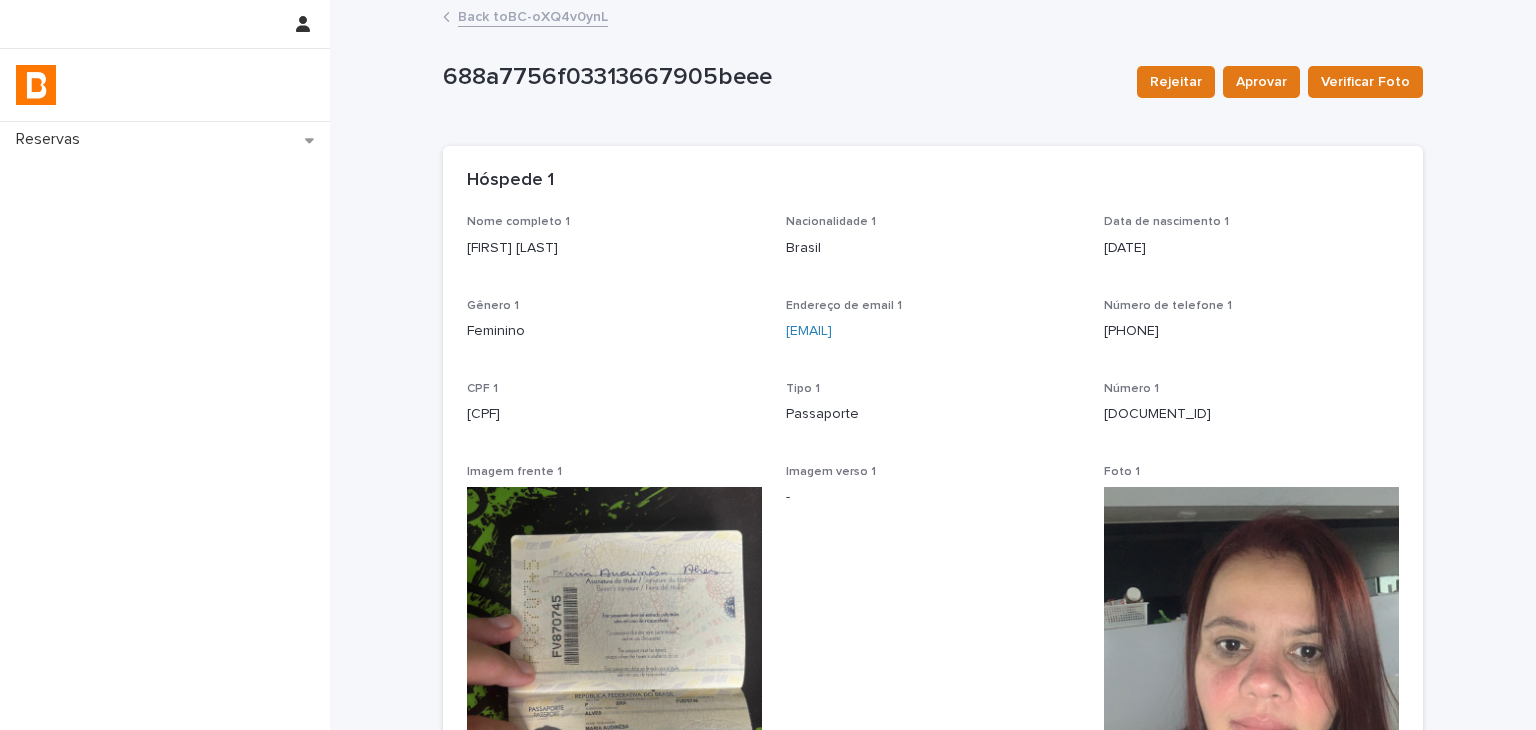 scroll, scrollTop: 446, scrollLeft: 0, axis: vertical 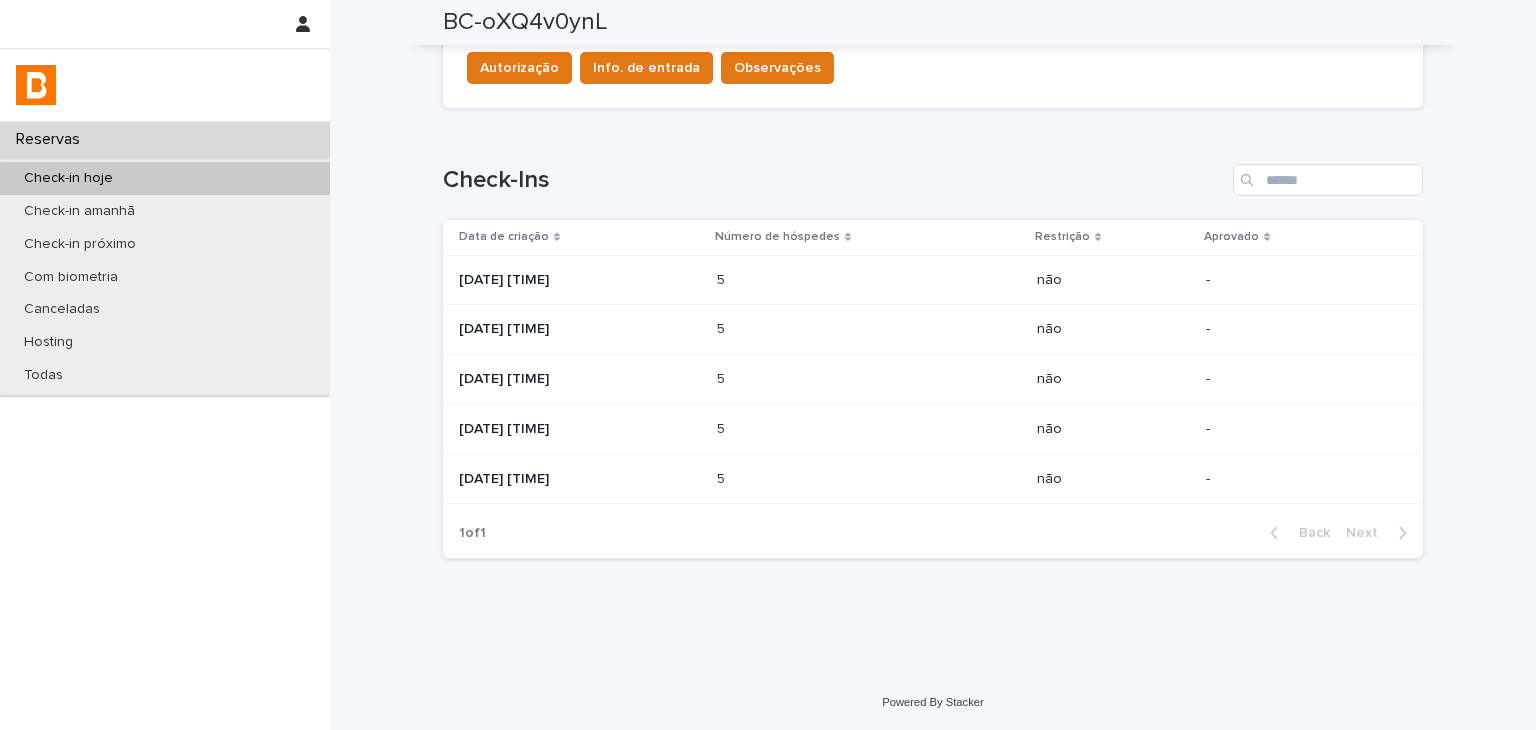click on "5 5" at bounding box center [869, 380] 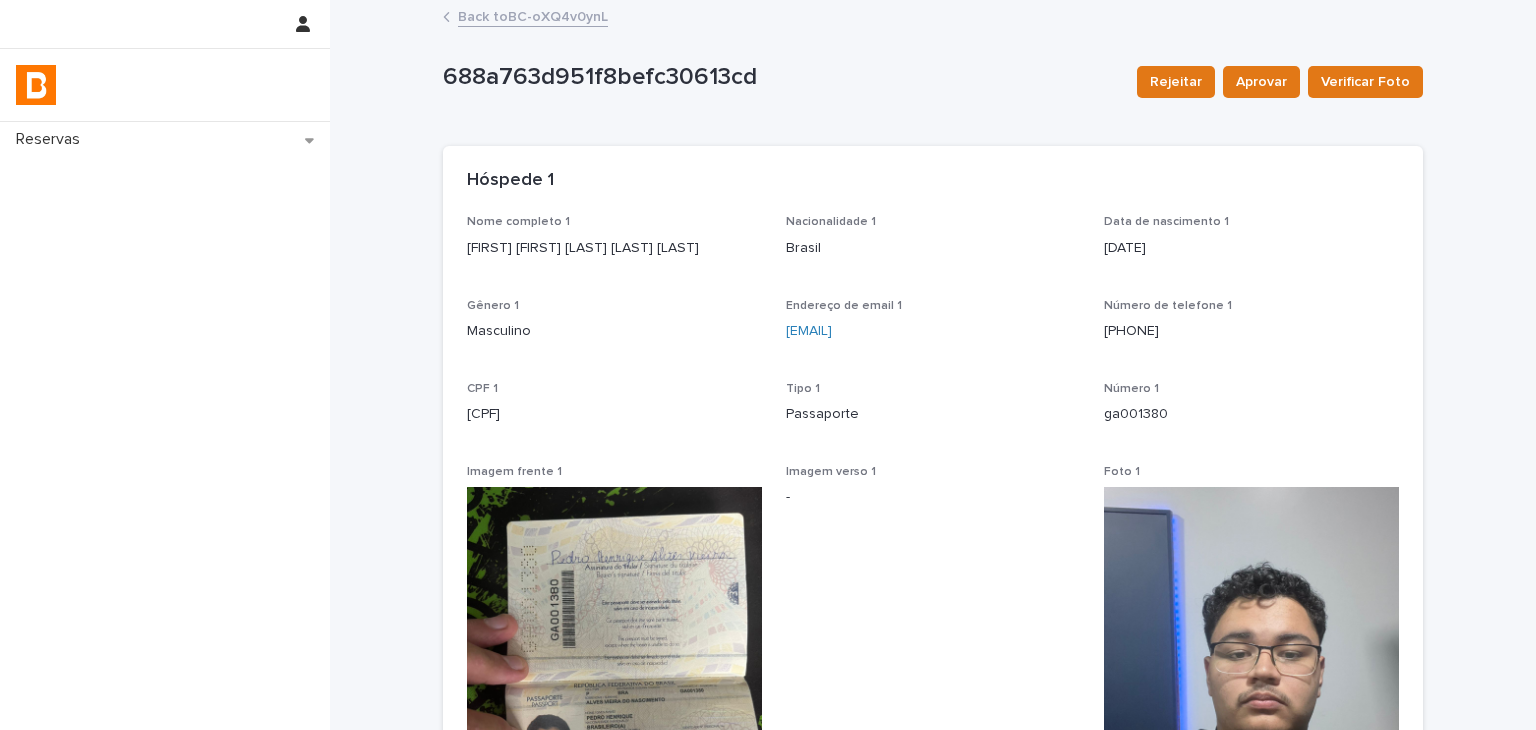 scroll, scrollTop: 446, scrollLeft: 0, axis: vertical 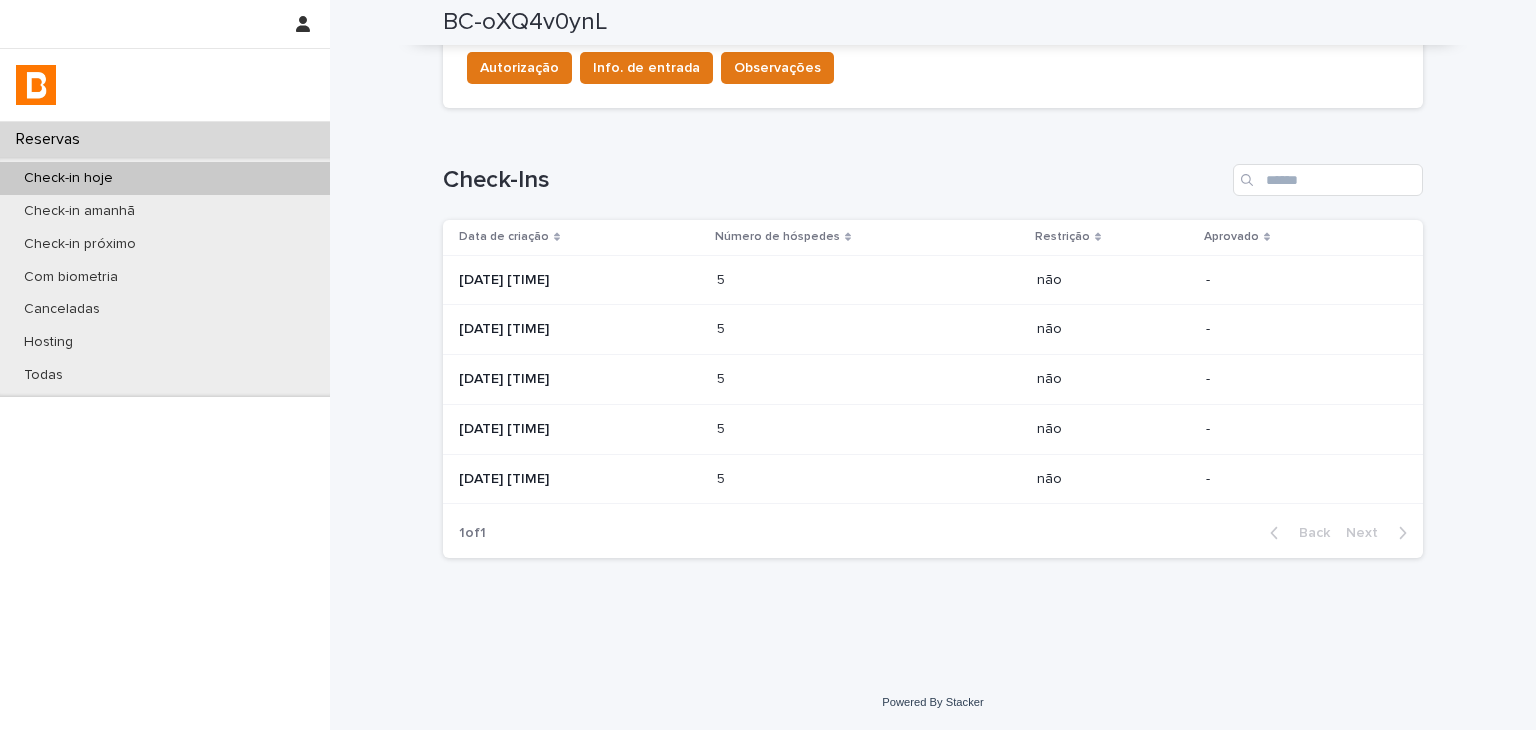 click at bounding box center [804, 429] 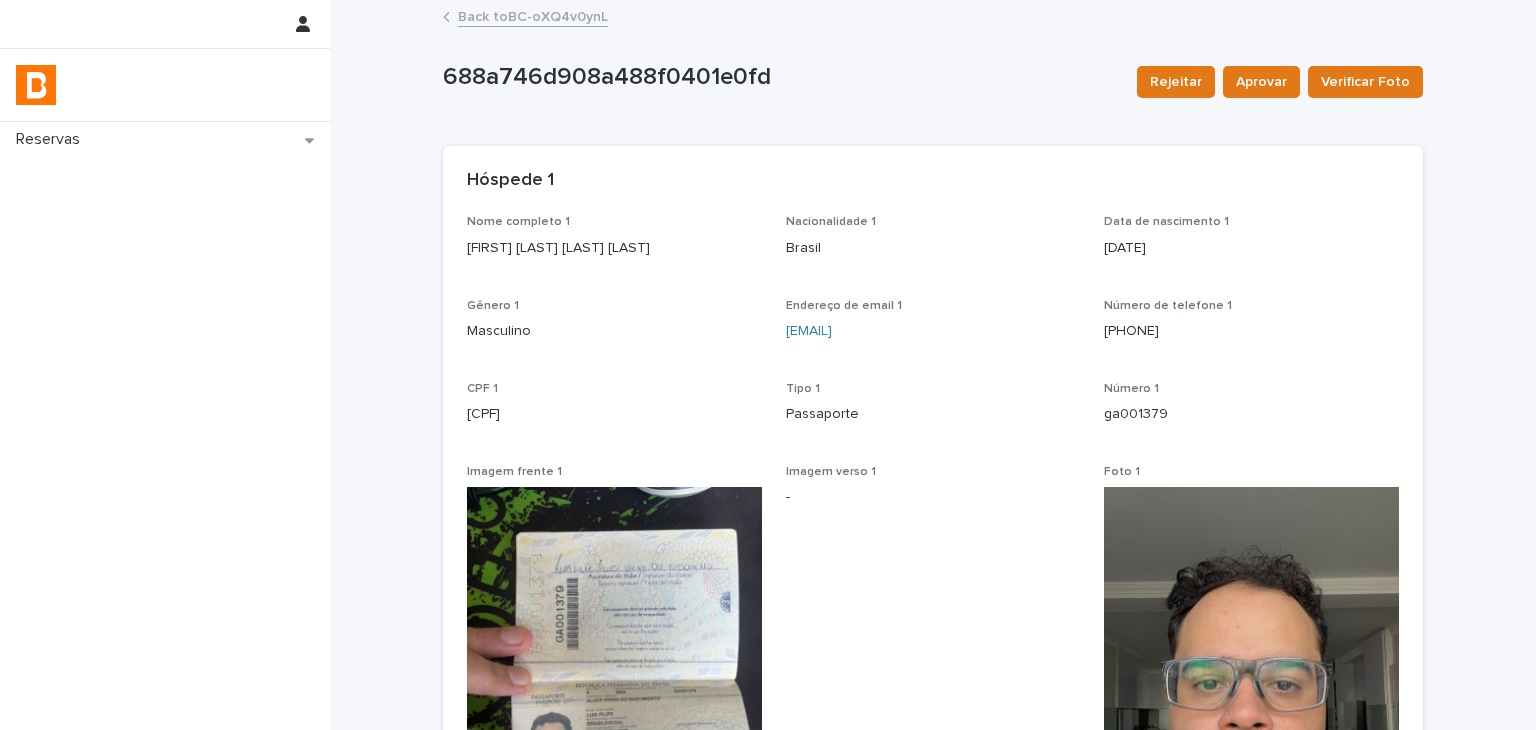 scroll, scrollTop: 446, scrollLeft: 0, axis: vertical 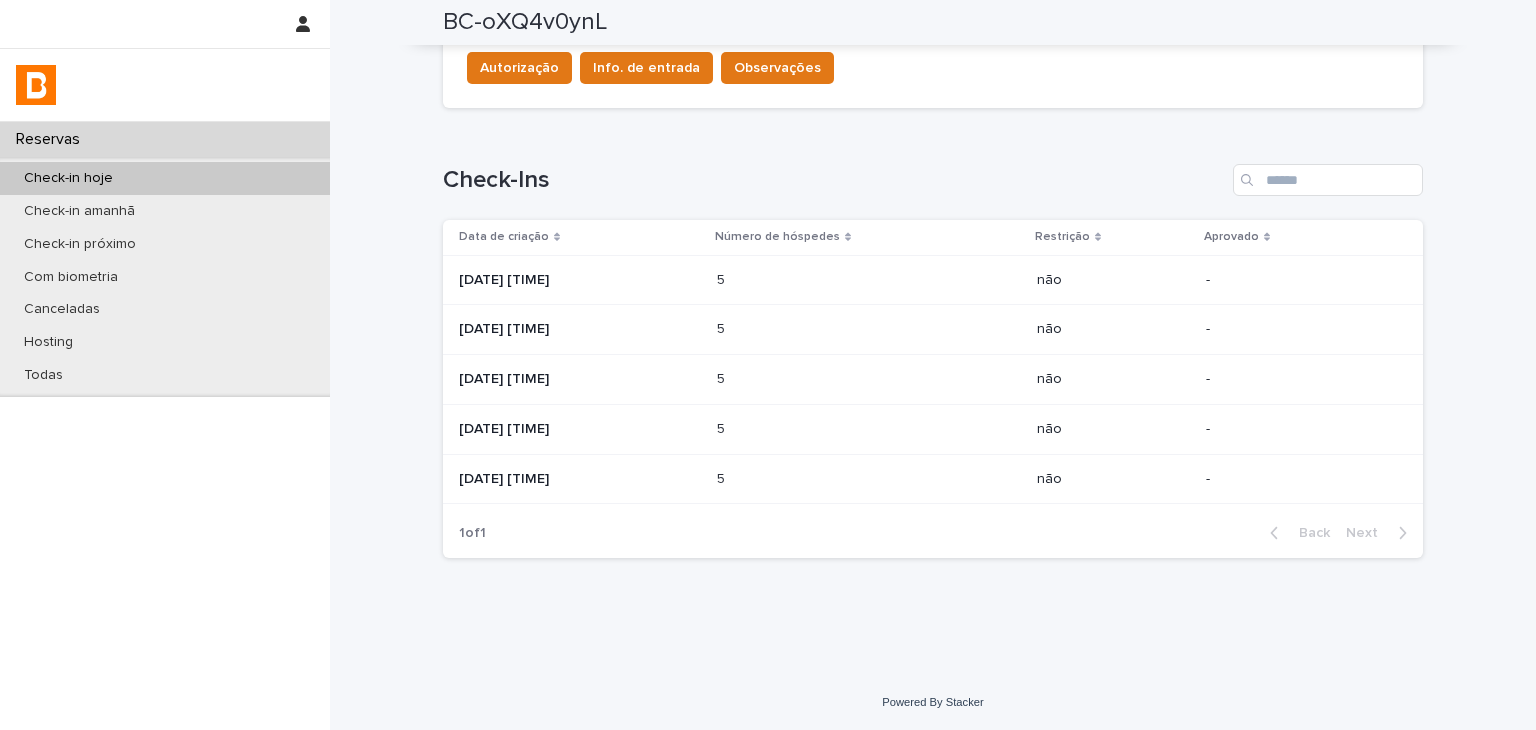 click on "[DATE] [TIME]" at bounding box center (580, 479) 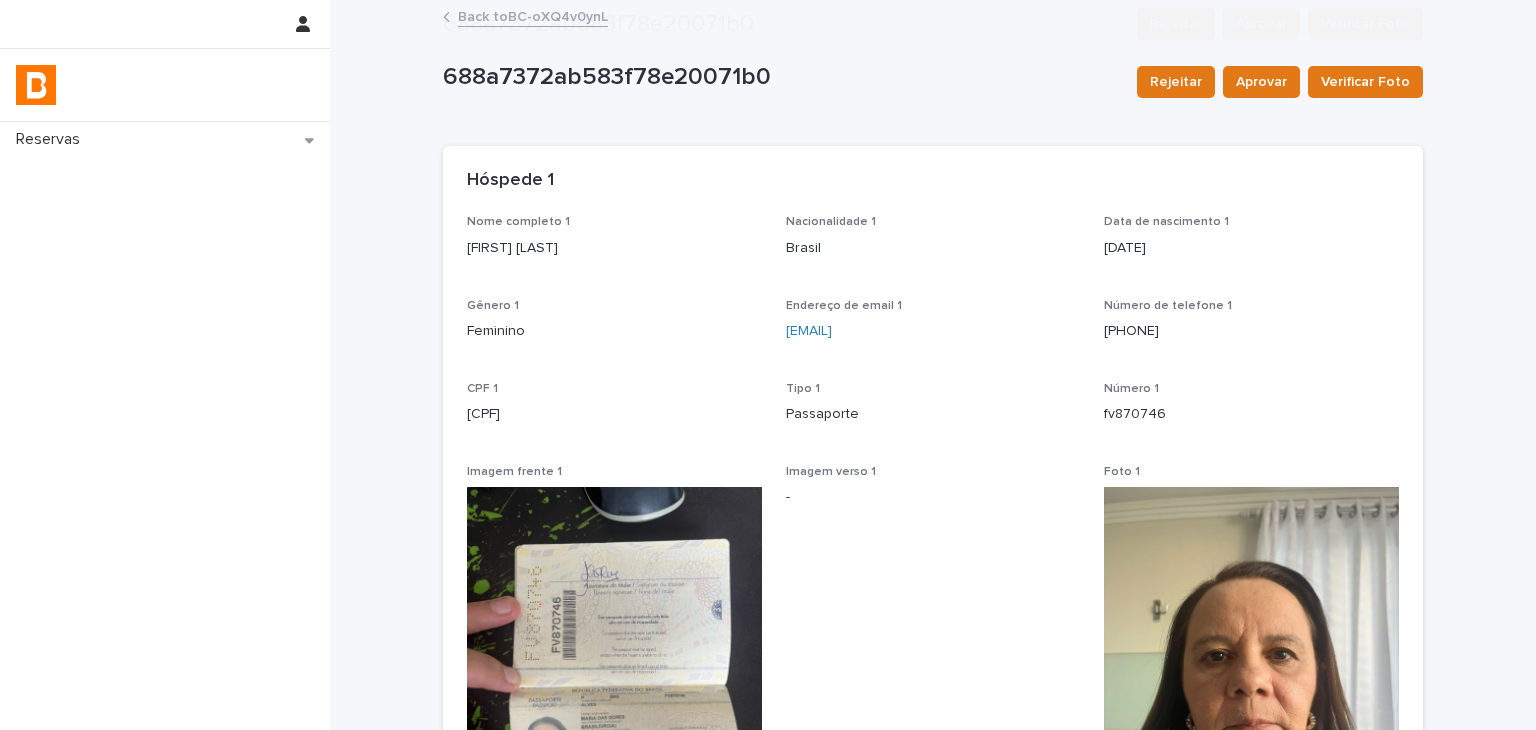 scroll, scrollTop: 446, scrollLeft: 0, axis: vertical 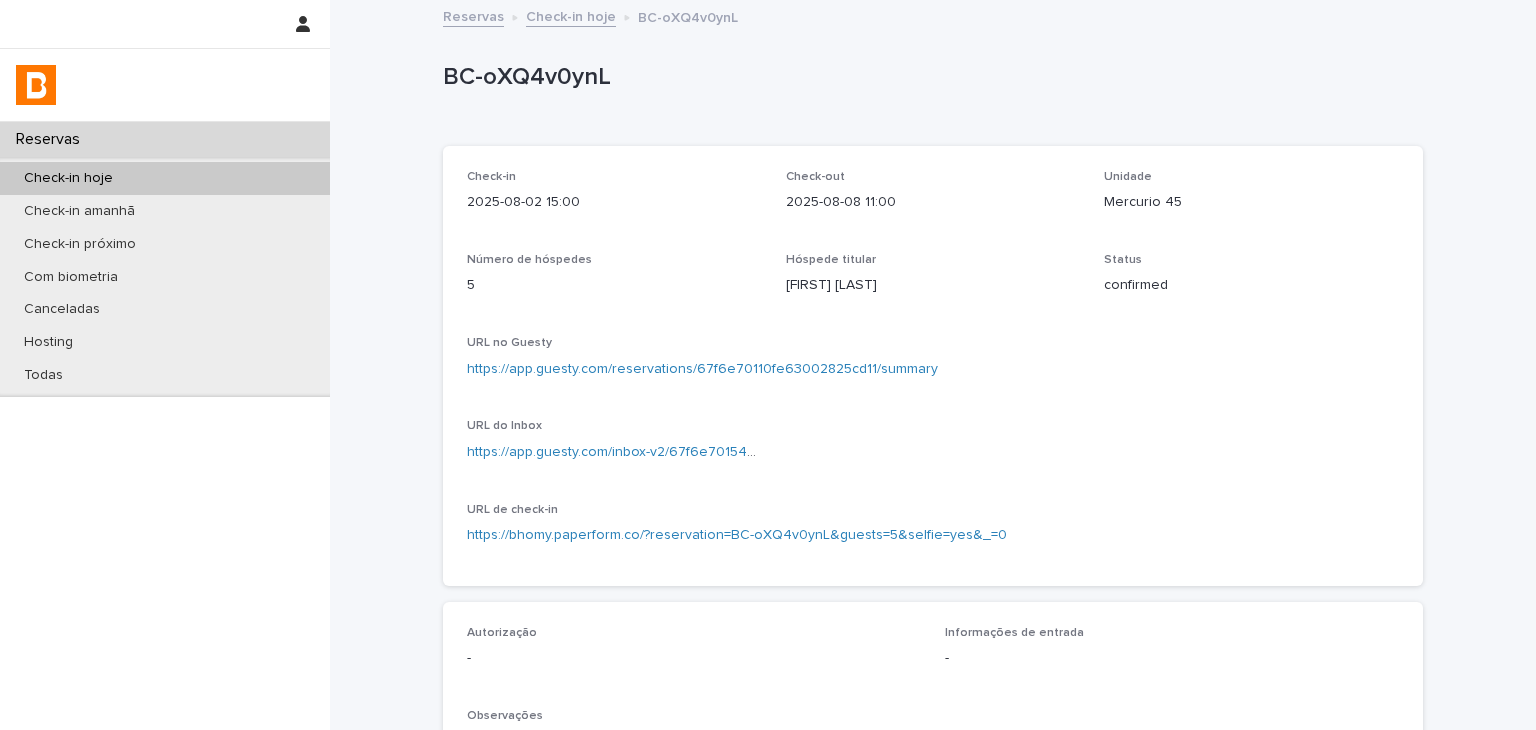 drag, startPoint x: 1219, startPoint y: 360, endPoint x: 1176, endPoint y: 366, distance: 43.416588 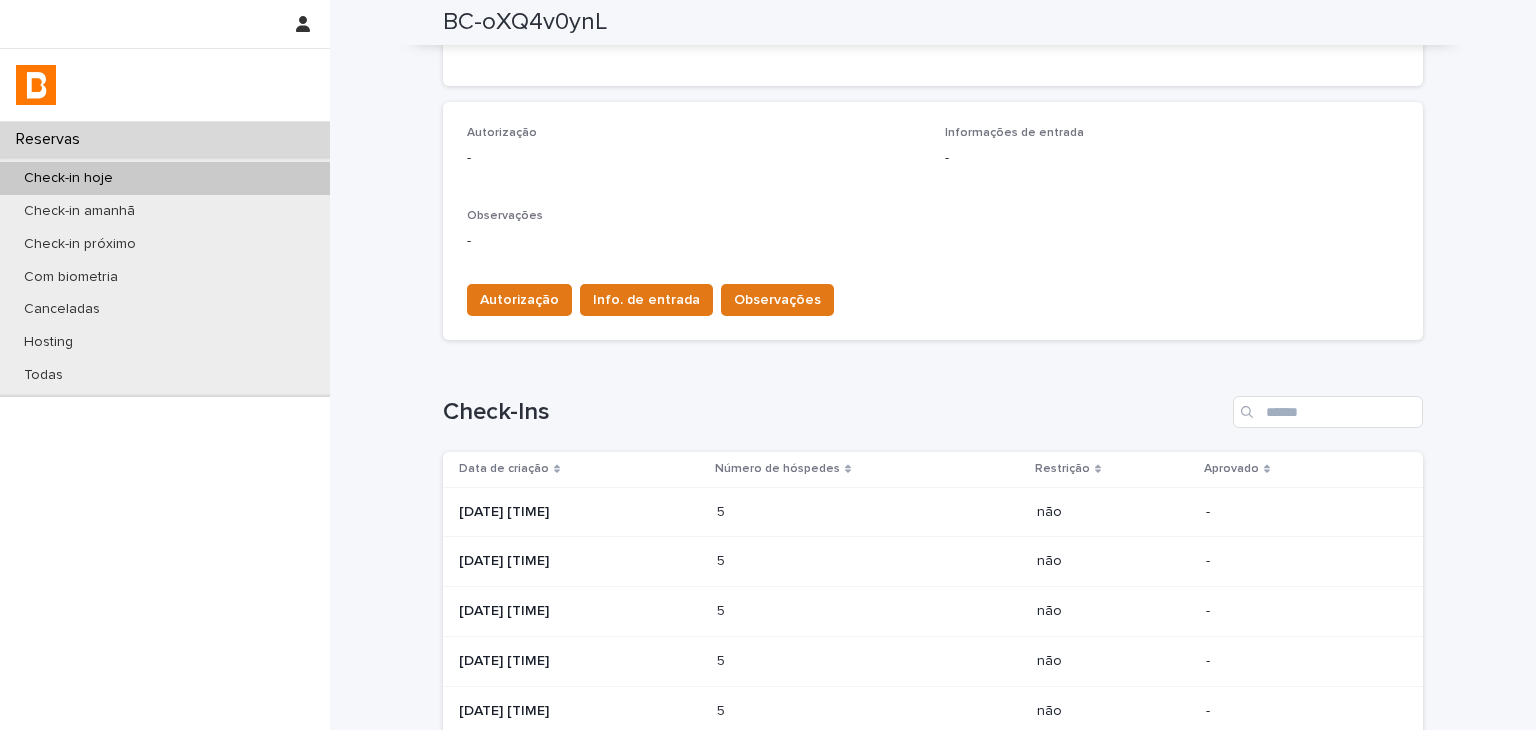 click at bounding box center [804, 512] 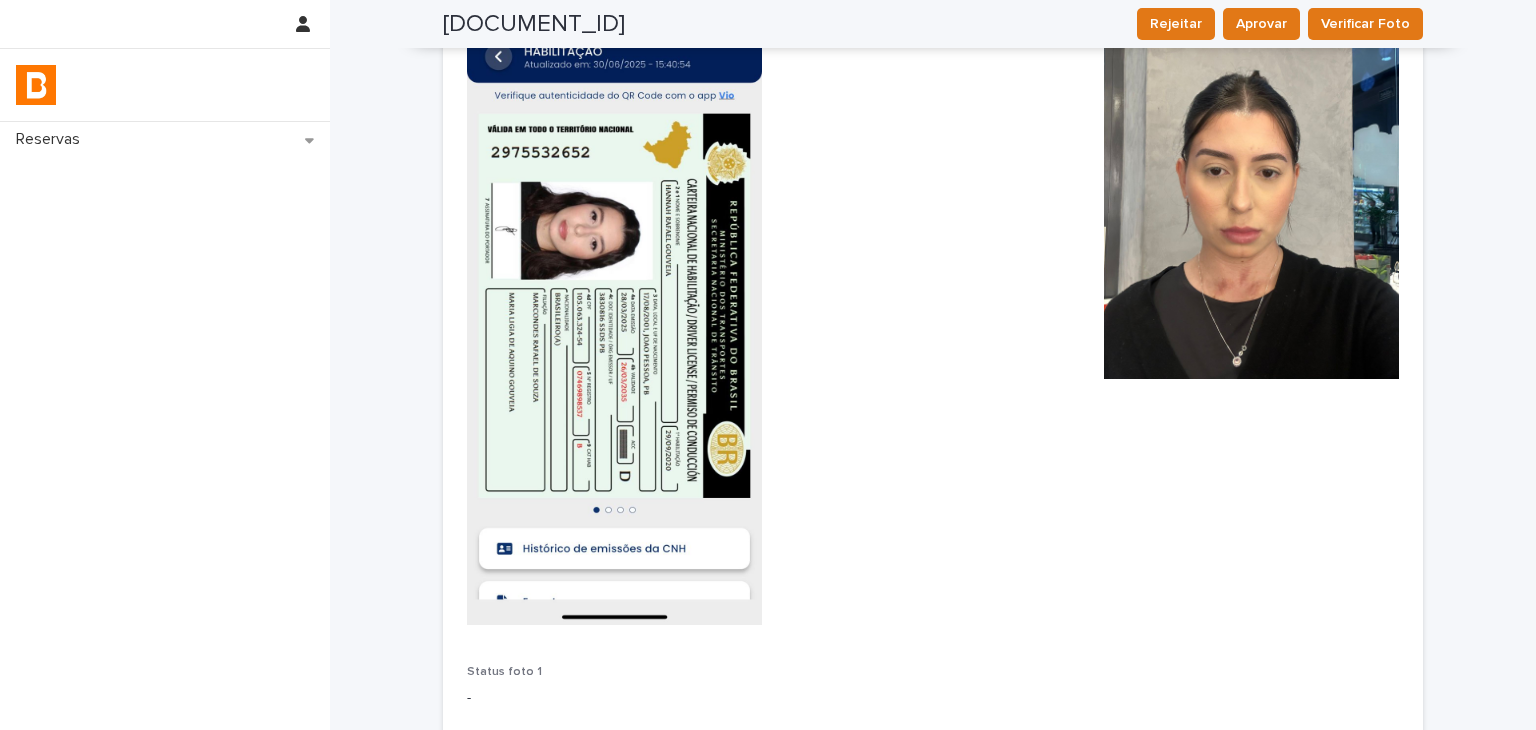 scroll, scrollTop: 1, scrollLeft: 0, axis: vertical 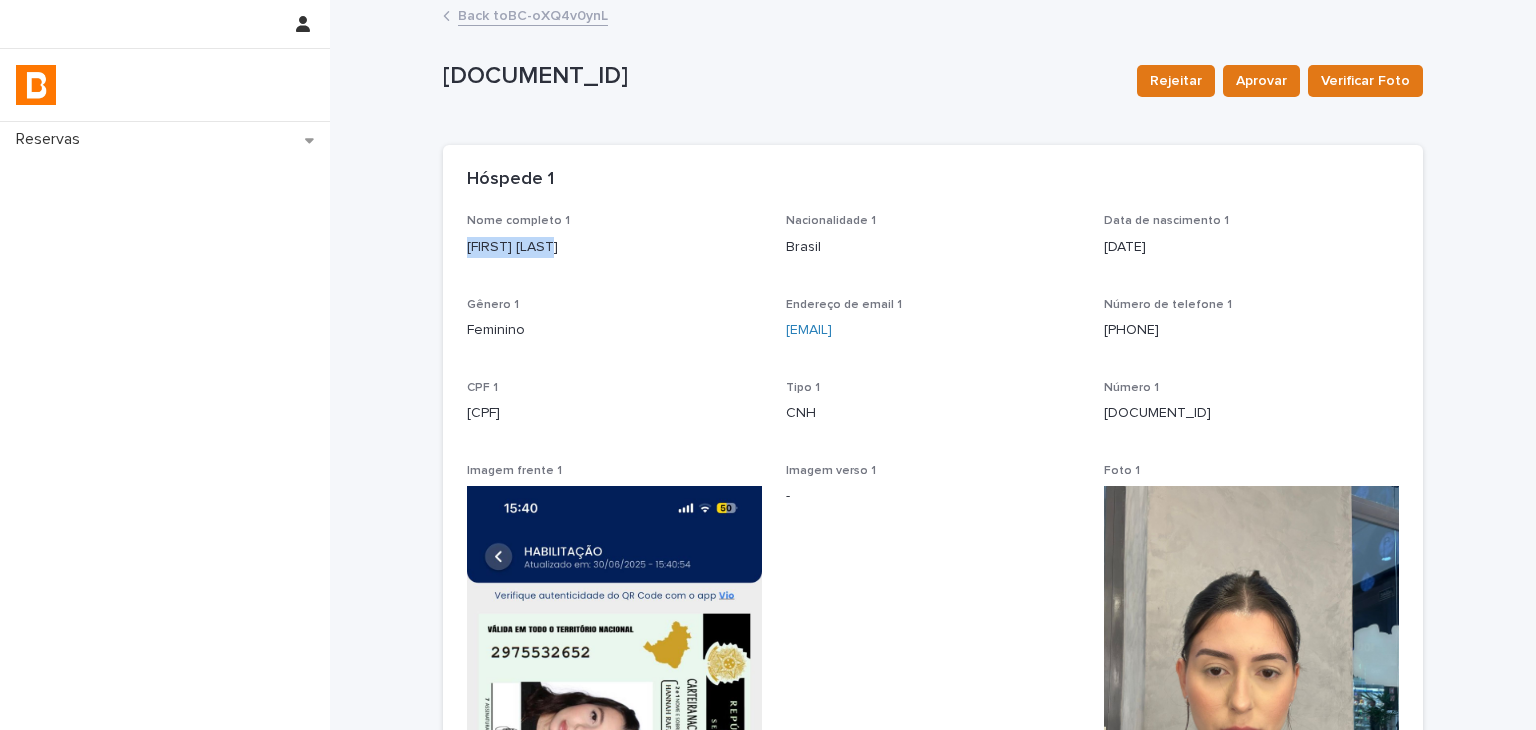 drag, startPoint x: 464, startPoint y: 265, endPoint x: 544, endPoint y: 269, distance: 80.09994 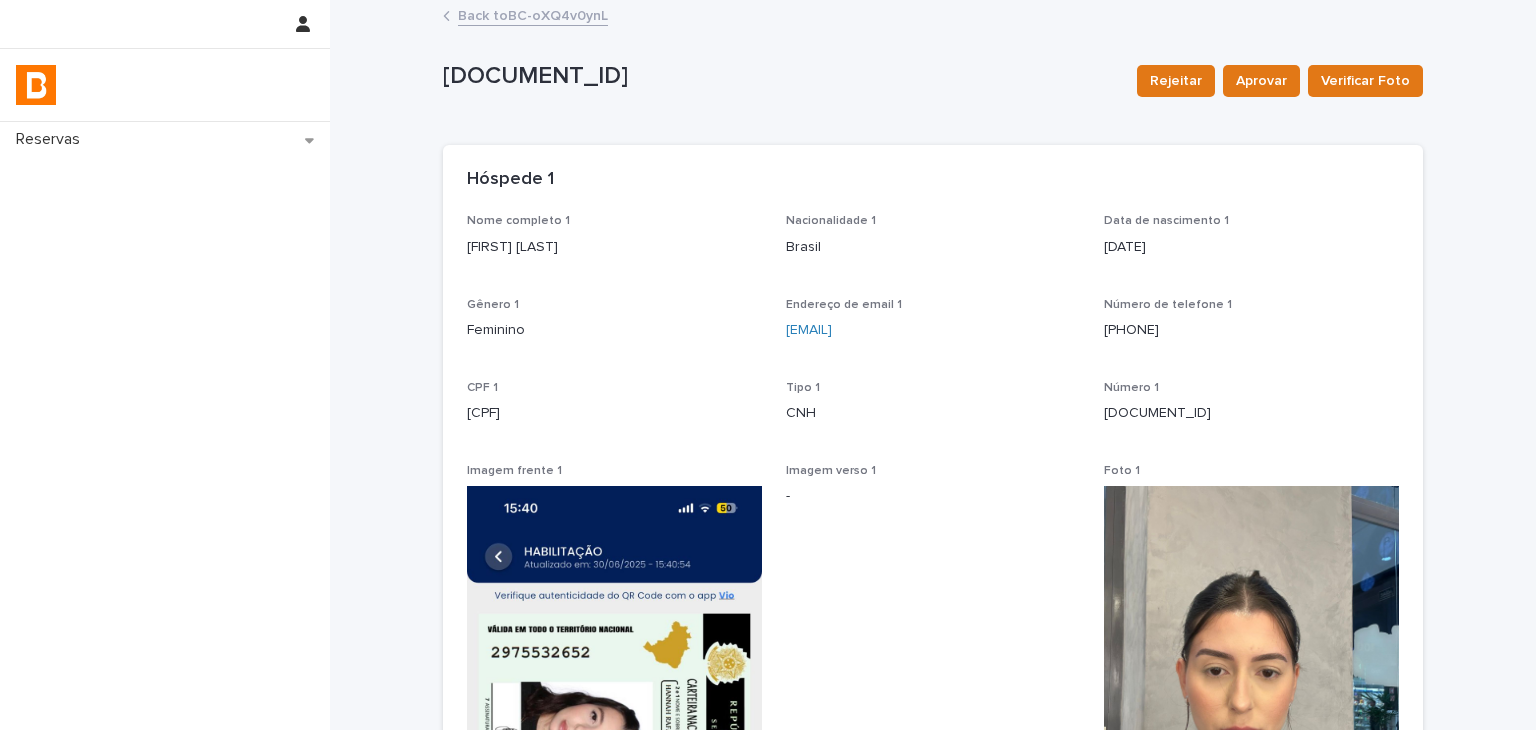 click on "[FIRST] [LAST]" at bounding box center [614, 247] 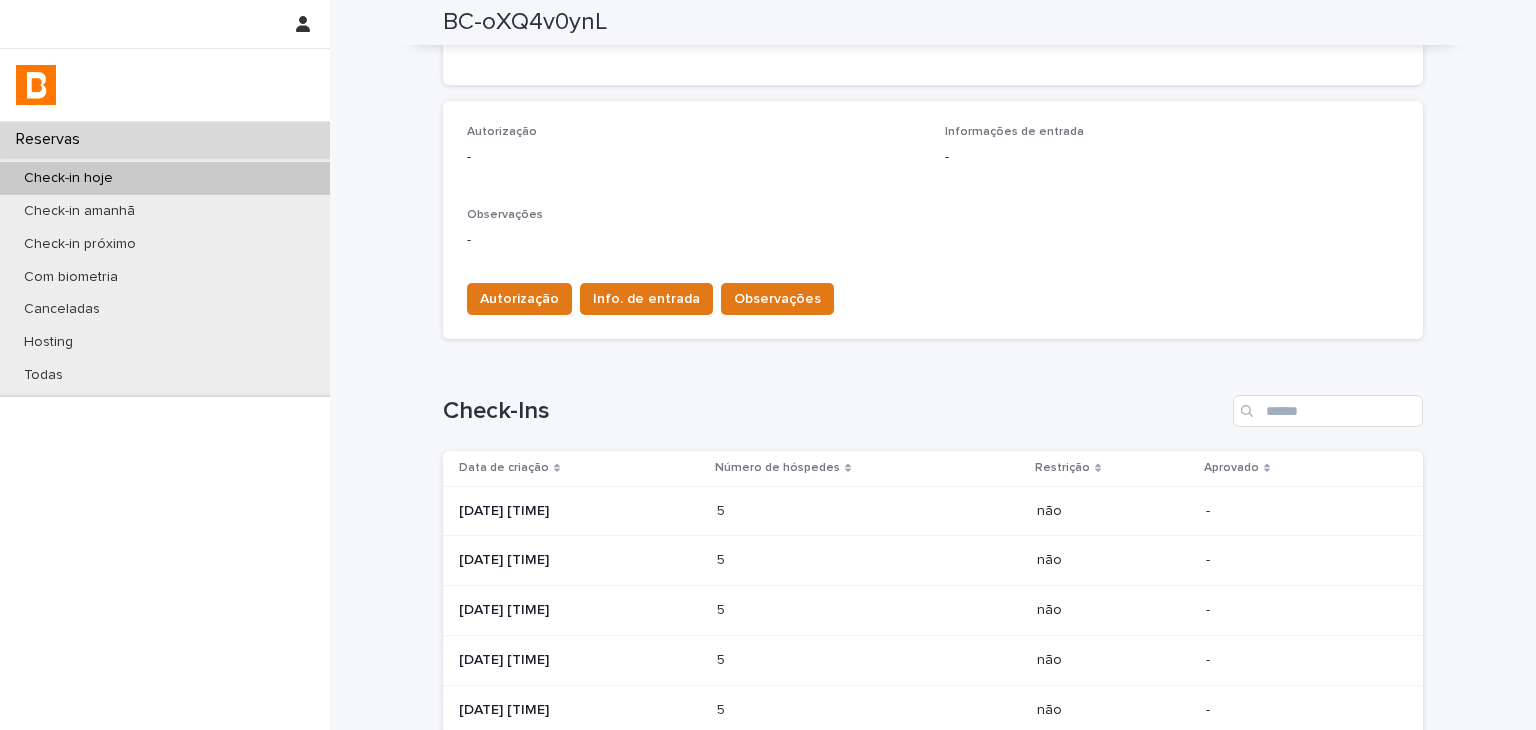 scroll, scrollTop: 0, scrollLeft: 0, axis: both 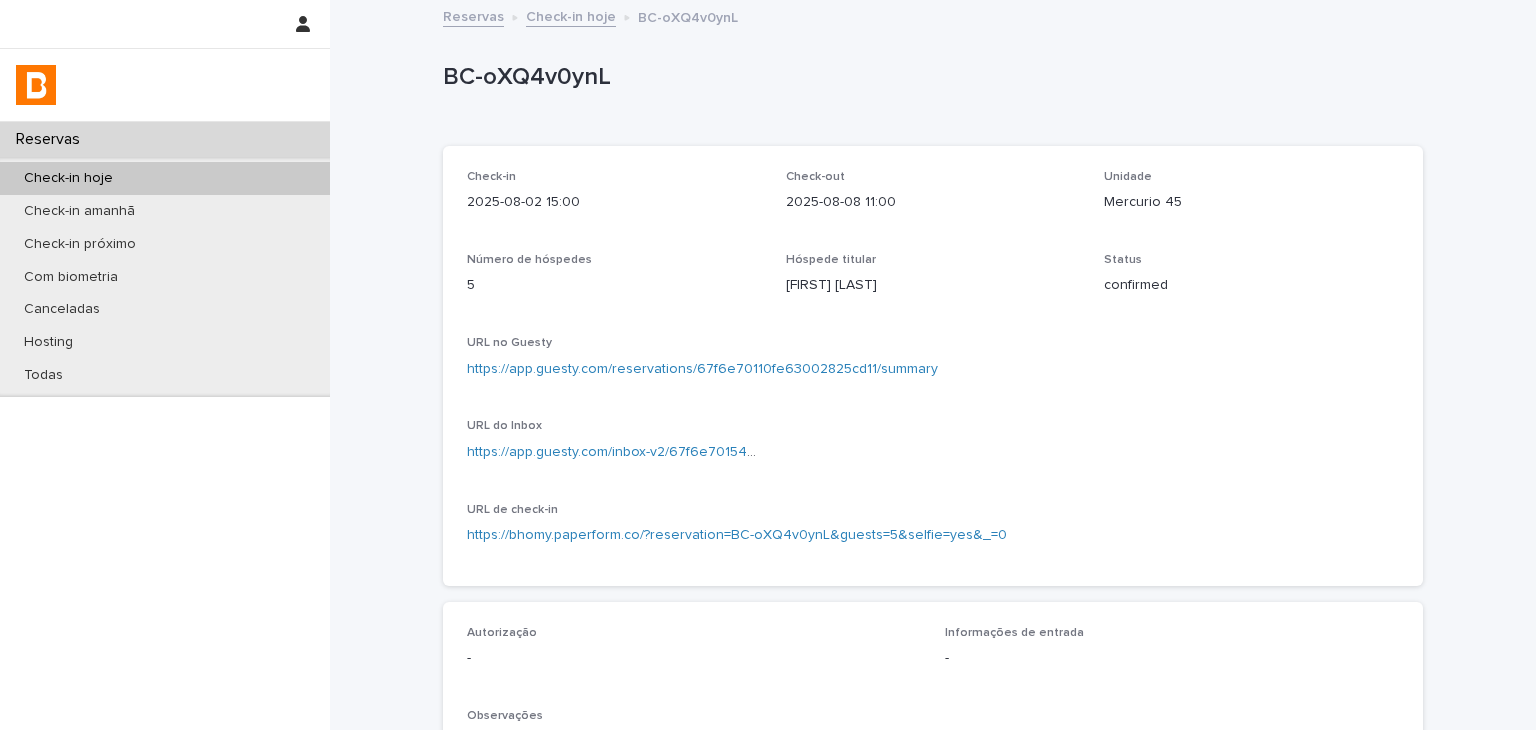 click on "Check-in [DATE] [TIME] Check-out [DATE] [TIME] Unidade Mercurio 45 Número de hóspedes 5 Hóspede titular [FIRST] [LAST] Status confirmed URL no Guesty https://app.guesty.com/reservations/67f6e70110fe63002825cd11/summary URL do Inbox https://app.guesty.com/inbox-v2/67f6e701545e810014d915ca?reservationId=67f6e70110fe63002825cd11 URL de check-in https://bhomy.paperform.co/?reservation=BC-oXQ4v0ynL&guests=5&selfie=yes&_=0" at bounding box center [933, 366] 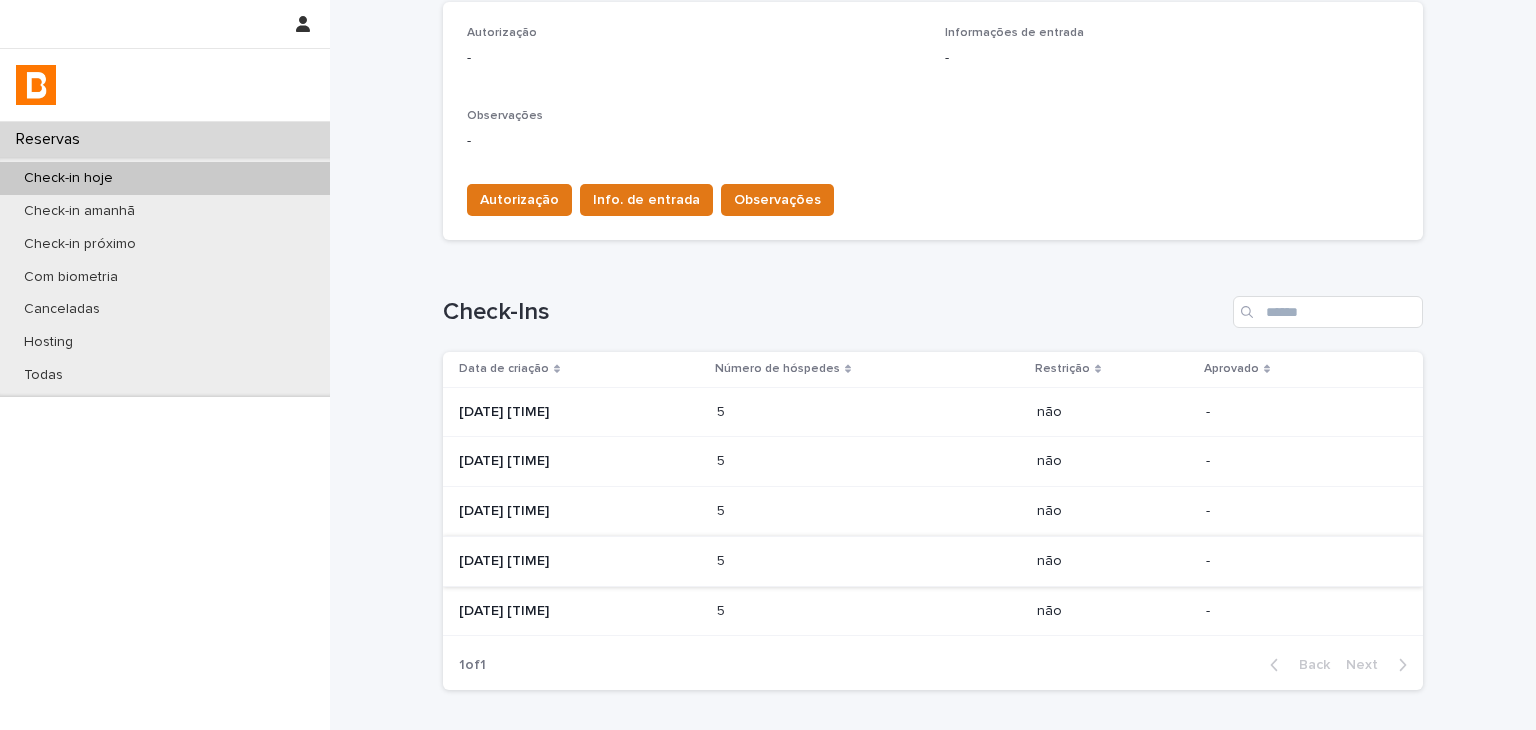 scroll, scrollTop: 700, scrollLeft: 0, axis: vertical 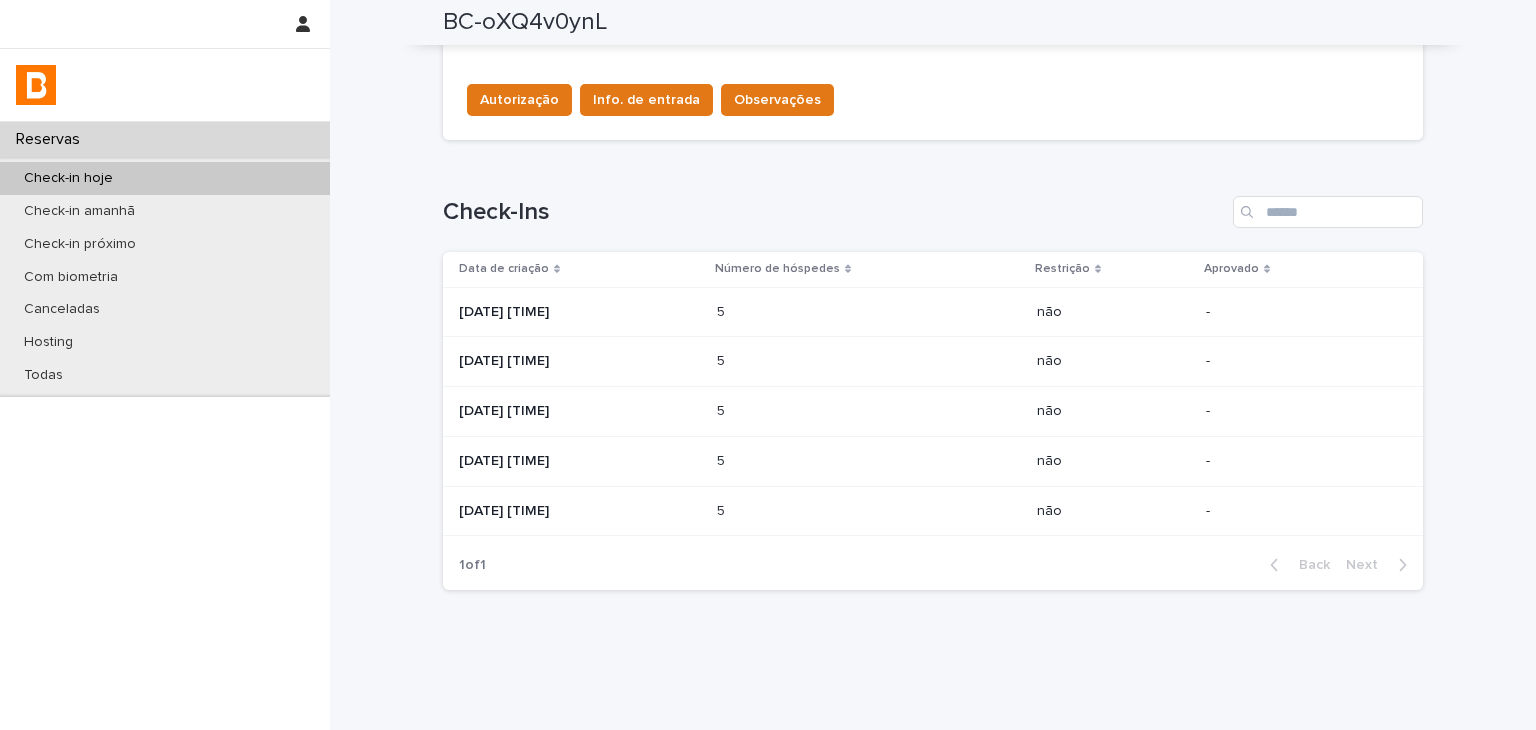 click on "5 5" at bounding box center (869, 361) 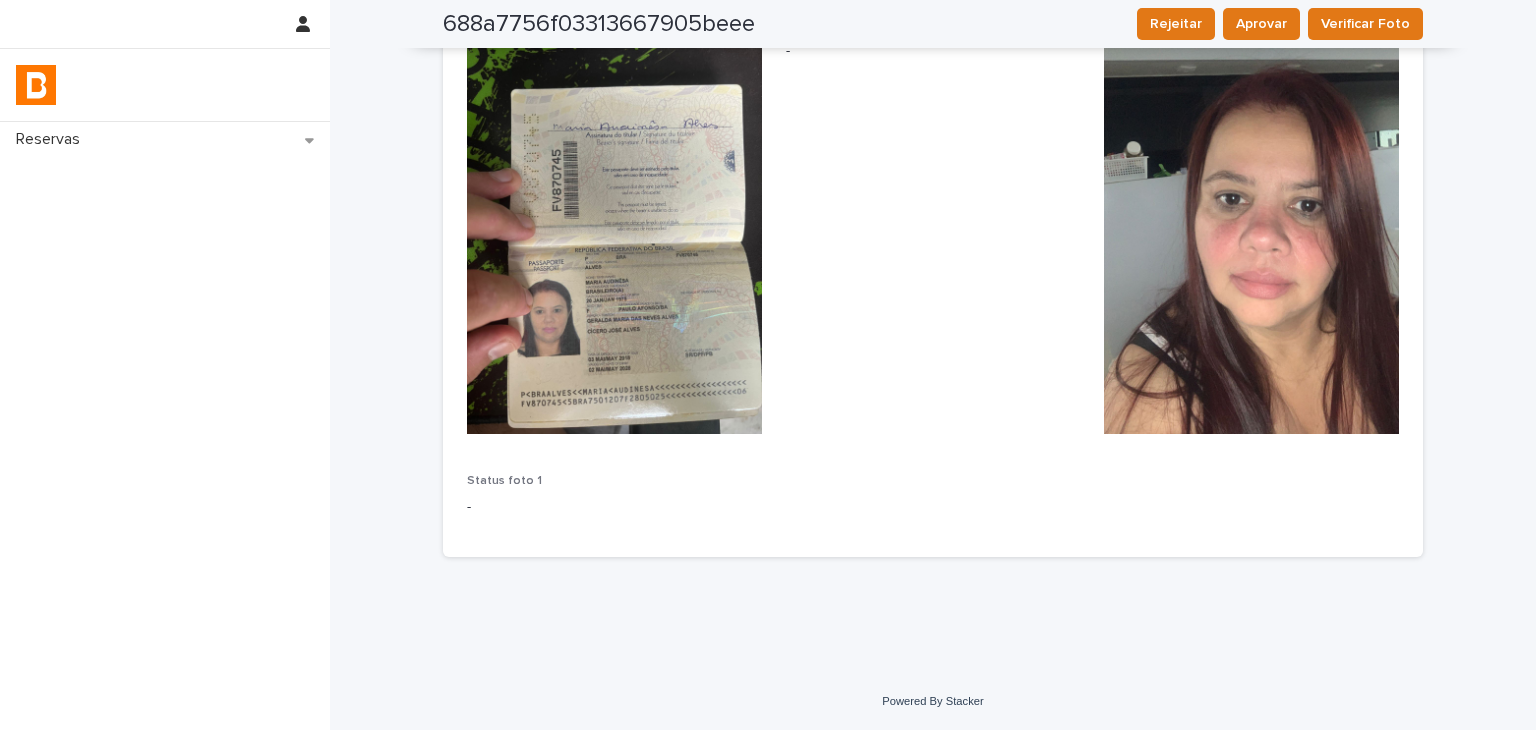 scroll, scrollTop: 0, scrollLeft: 0, axis: both 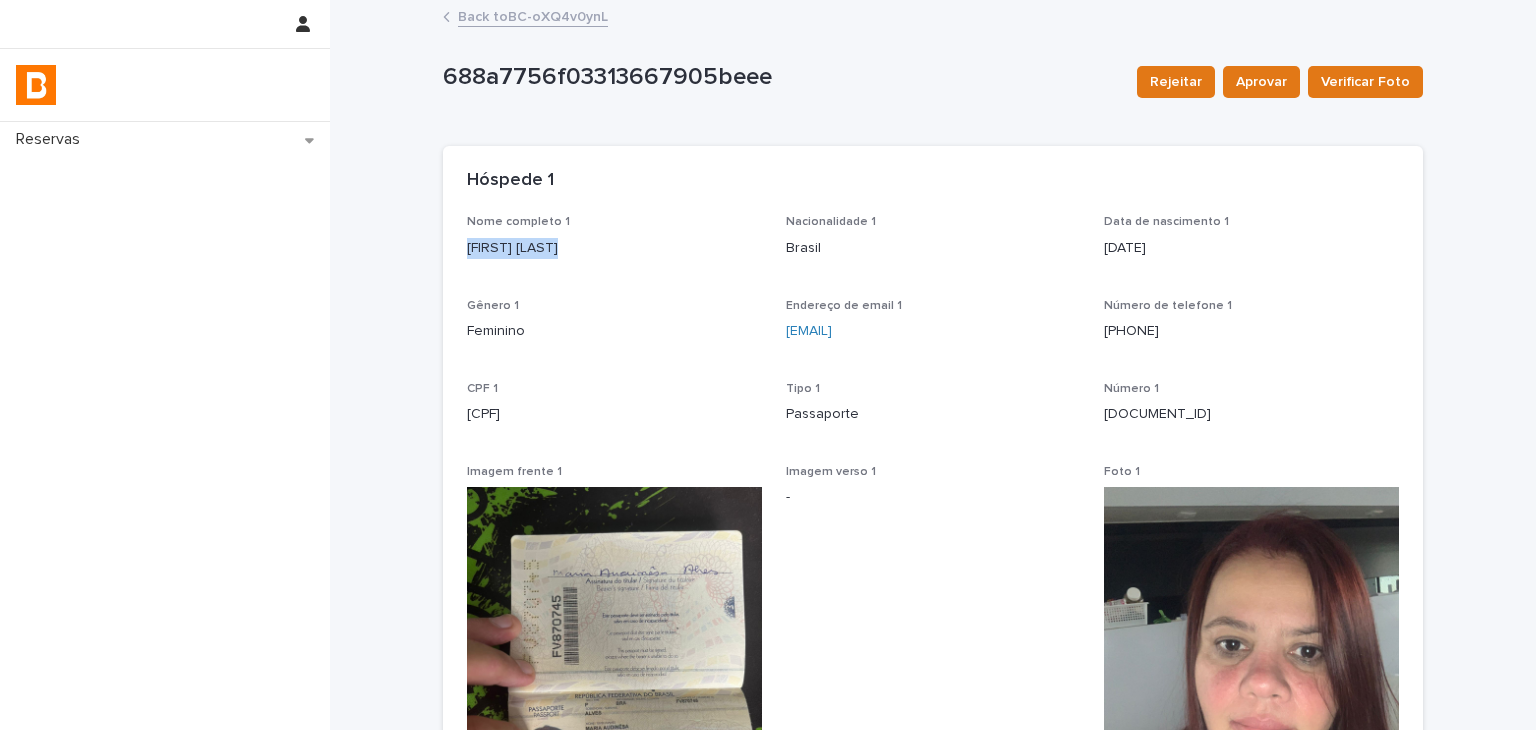 drag, startPoint x: 484, startPoint y: 260, endPoint x: 550, endPoint y: 266, distance: 66.27216 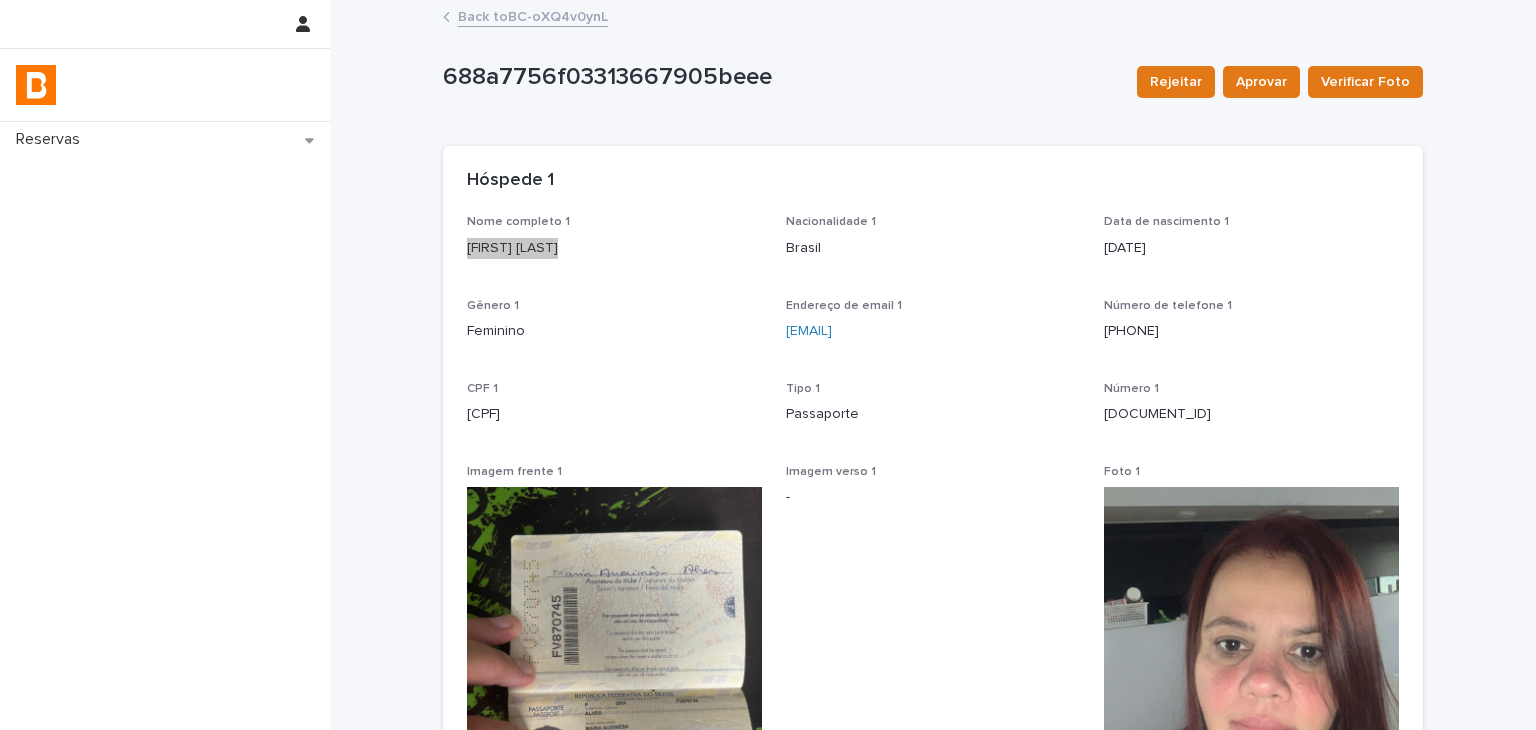 scroll, scrollTop: 100, scrollLeft: 0, axis: vertical 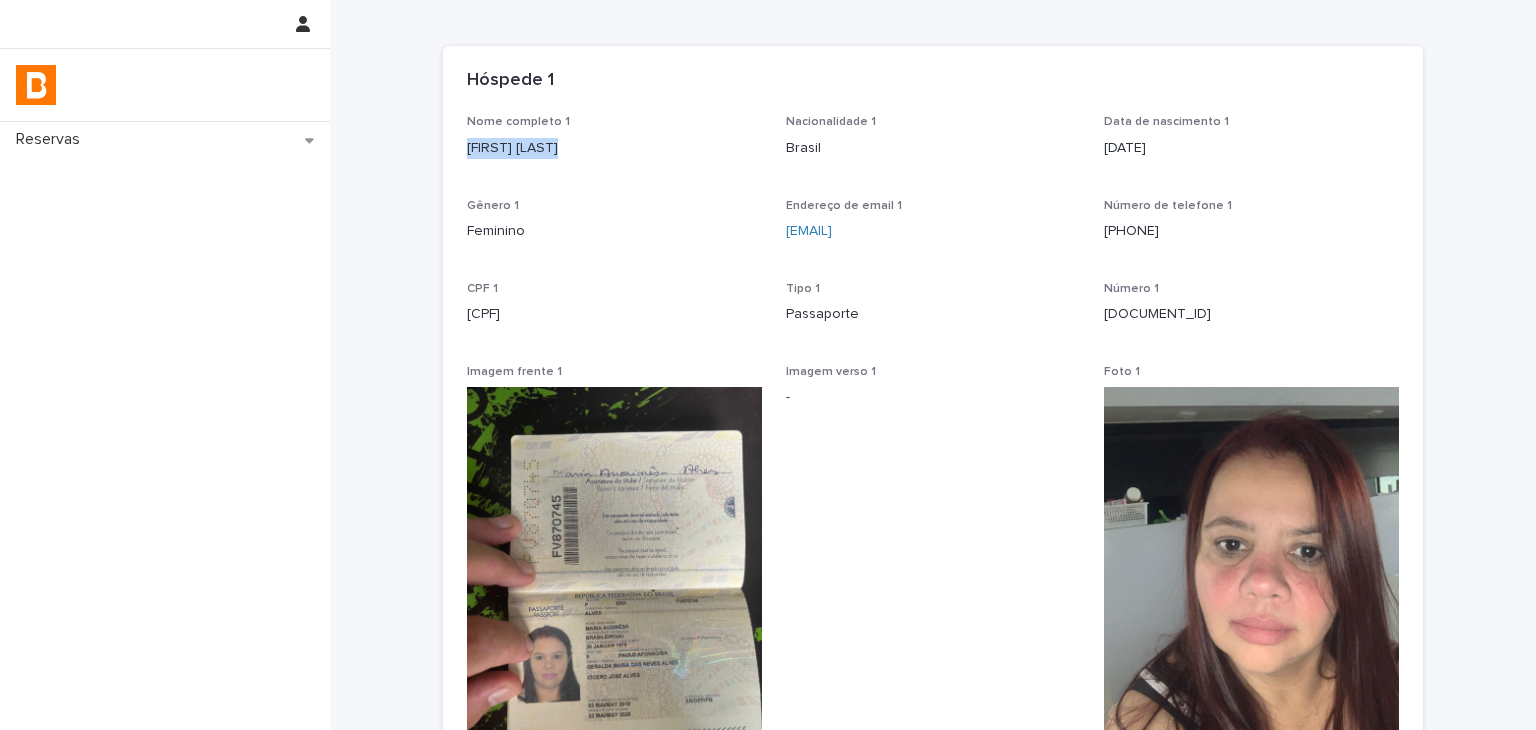 click on "[DOCUMENT_ID]" at bounding box center [1251, 314] 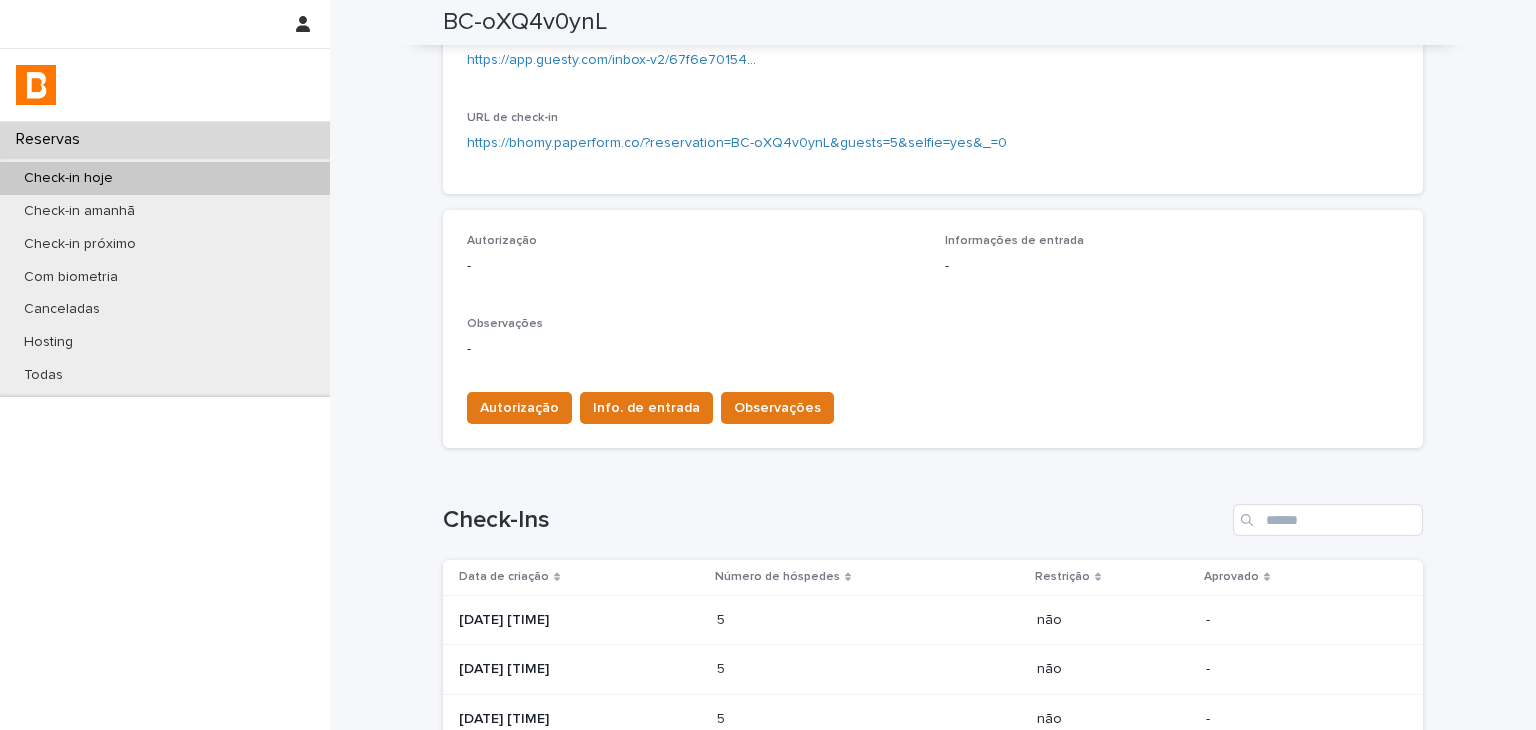 scroll, scrollTop: 492, scrollLeft: 0, axis: vertical 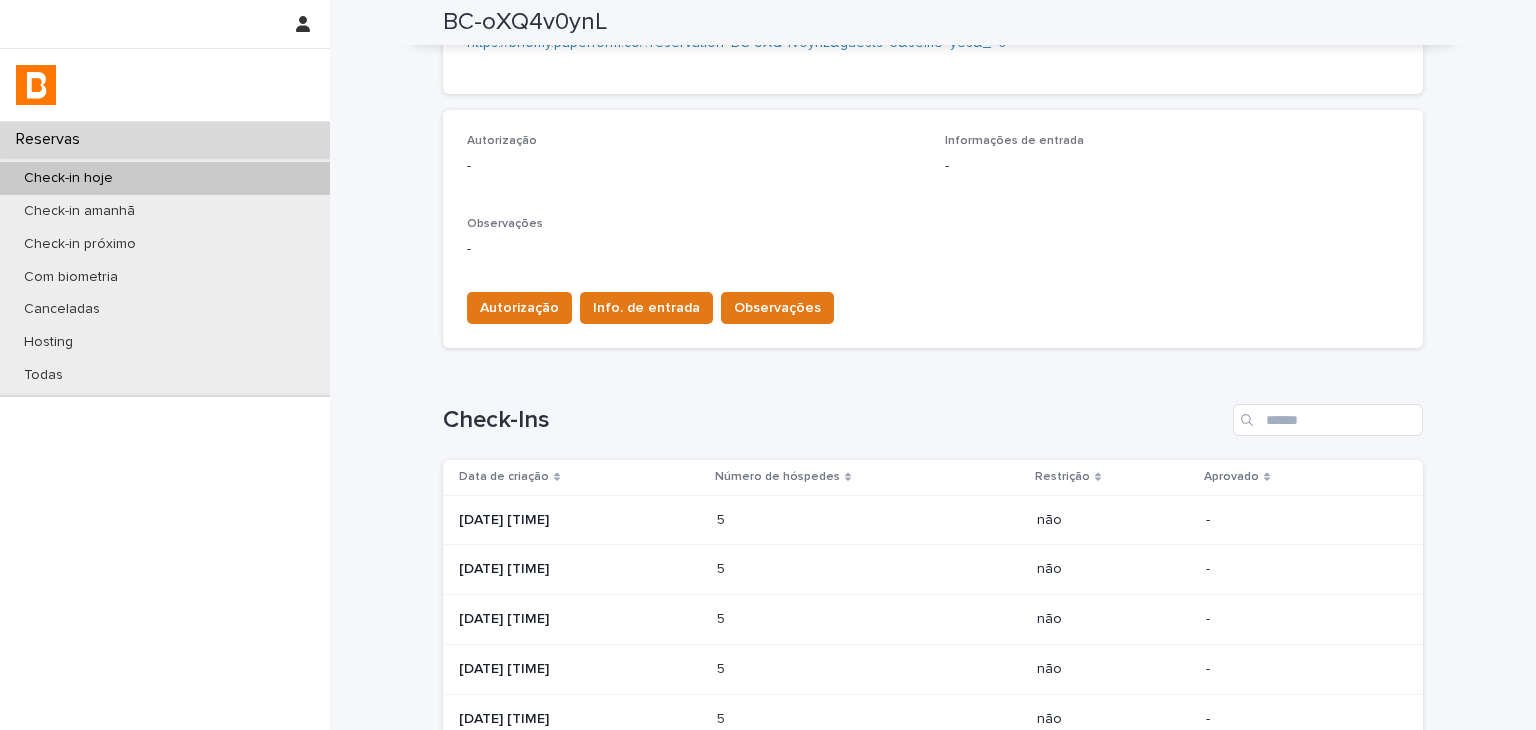 click on "5 5" at bounding box center [869, 619] 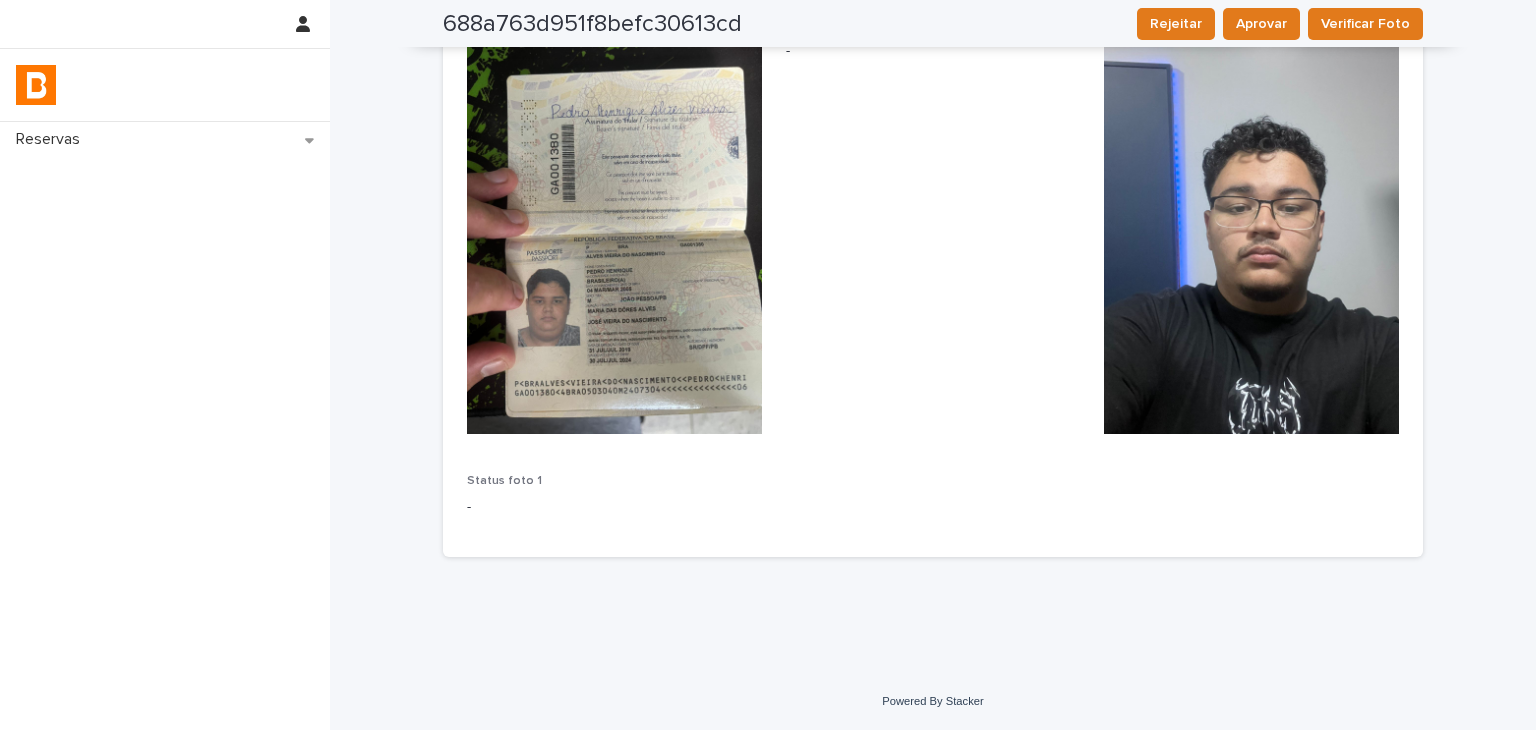 scroll, scrollTop: 0, scrollLeft: 0, axis: both 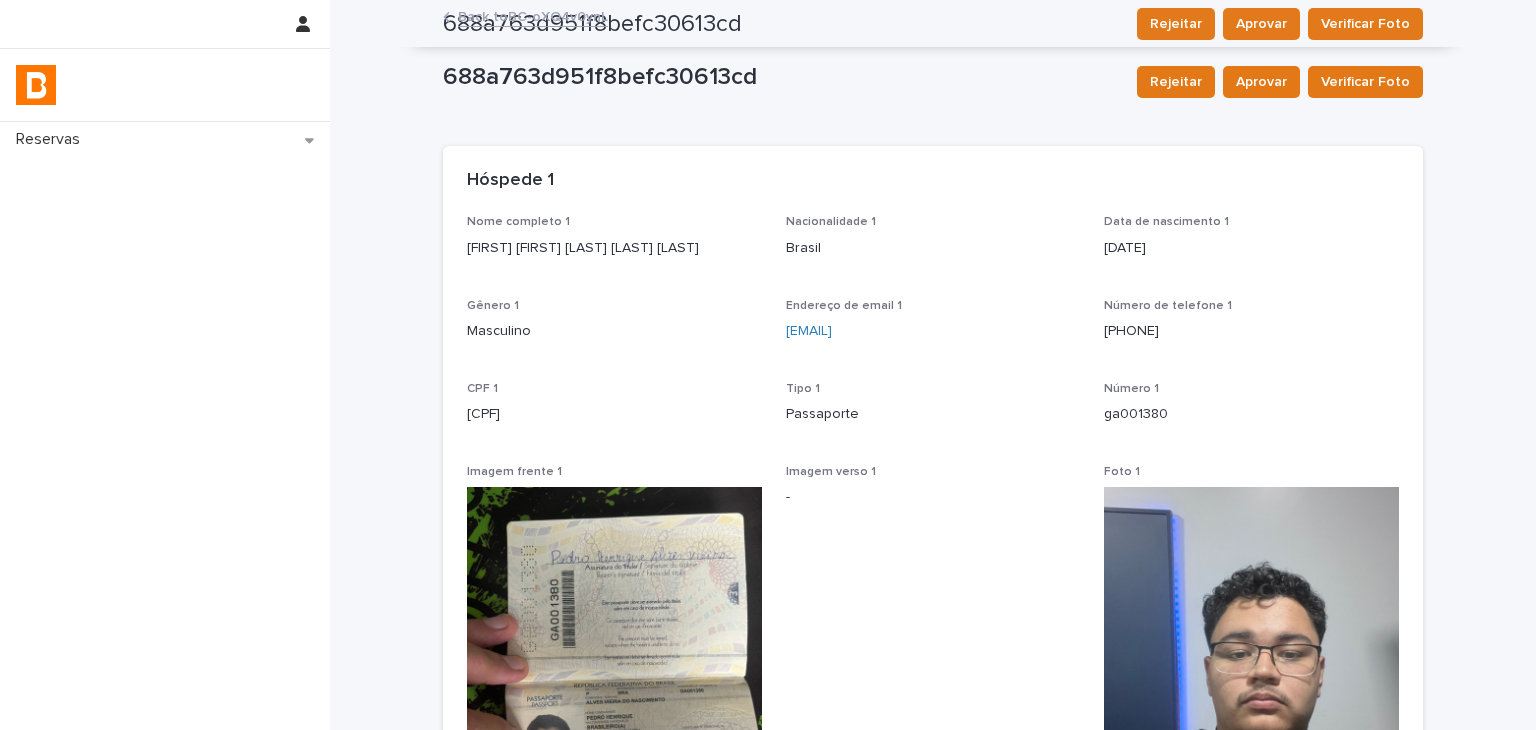 click on "Nome completo [NUMBER] [FIRST] [FIRST] [LAST] [LAST] [LAST] Nacionalidade [NUMBER] Brasil Data de nascimento [NUMBER] [DATE] Gênero [NUMBER] Masculino Endereço de email [NUMBER] [EMAIL] Número de telefone [NUMBER] [PHONE] CPF [NUMBER] [CPF] Tipo [NUMBER] Passaporte Número [NUMBER] [ID] Imagem frente [NUMBER] Imagem verso [NUMBER] - Foto [NUMBER] -" at bounding box center (933, 597) 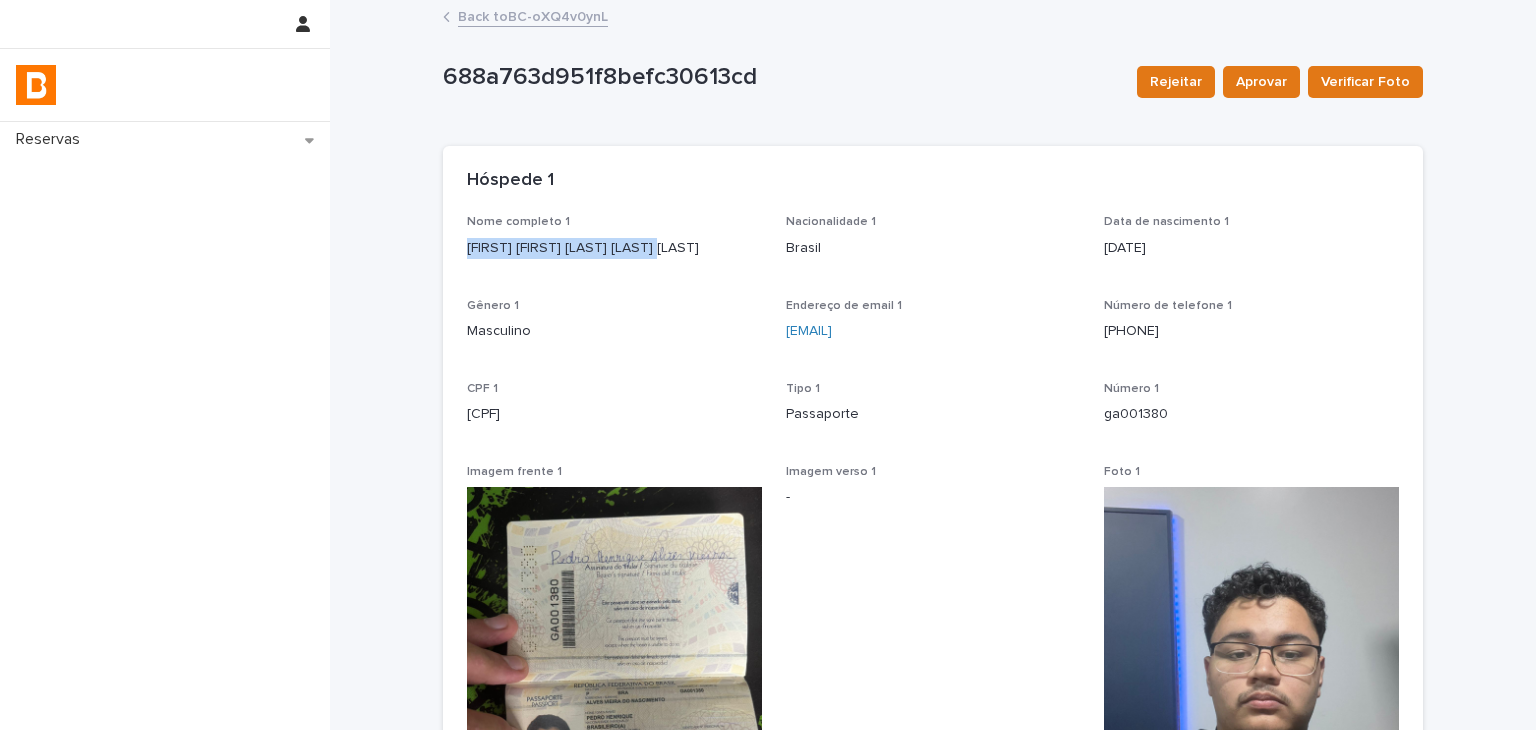 drag, startPoint x: 451, startPoint y: 239, endPoint x: 644, endPoint y: 253, distance: 193.50711 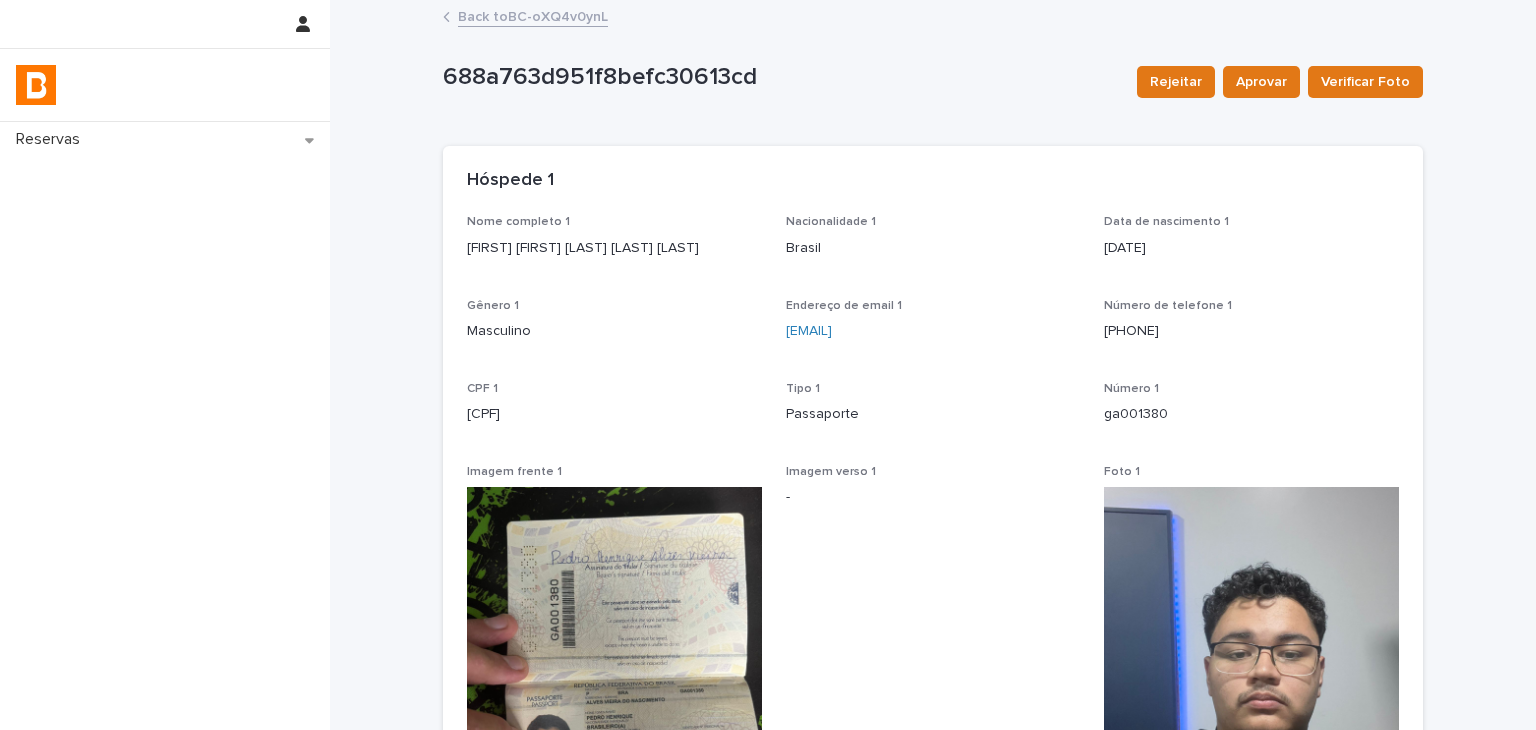 drag, startPoint x: 459, startPoint y: 409, endPoint x: 574, endPoint y: 417, distance: 115.27792 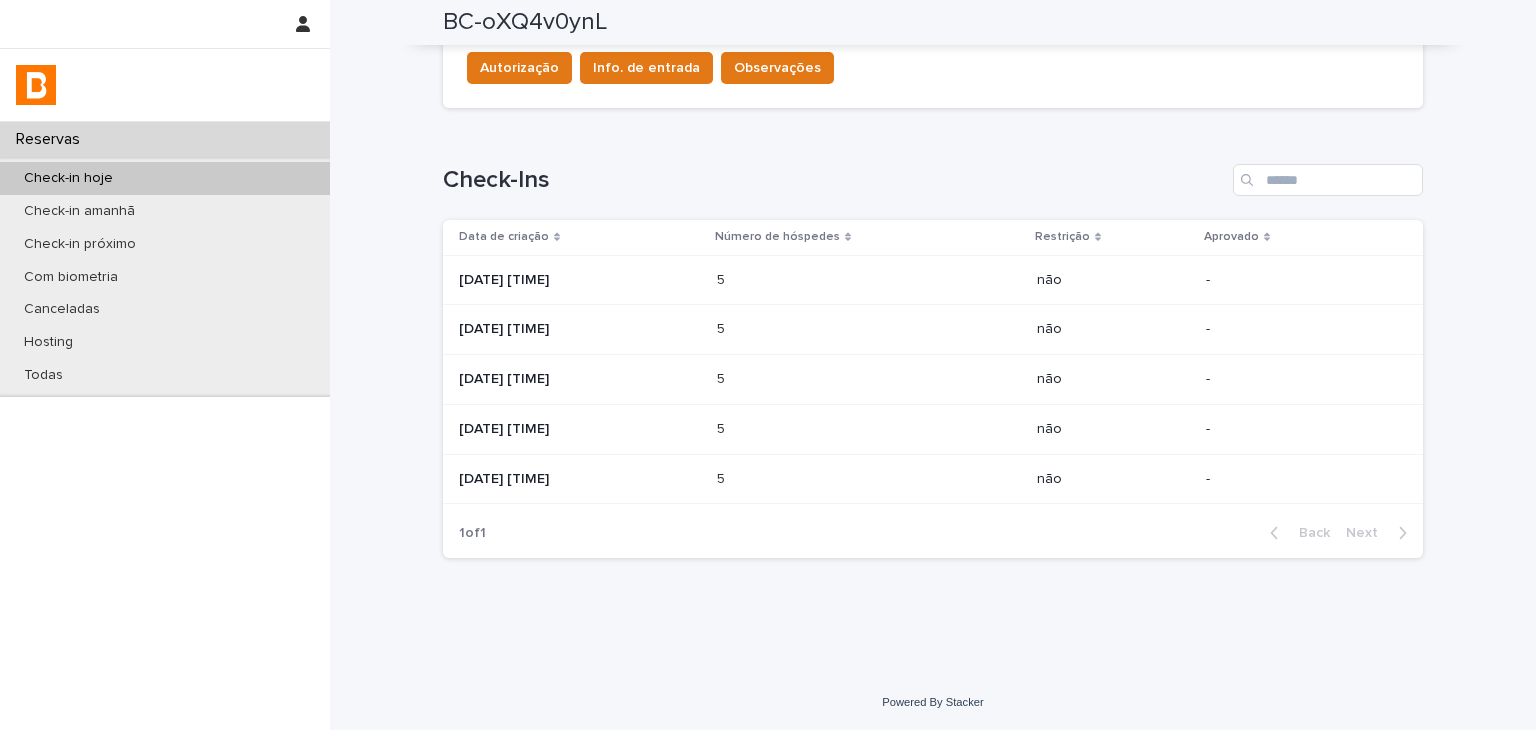 click at bounding box center [804, 379] 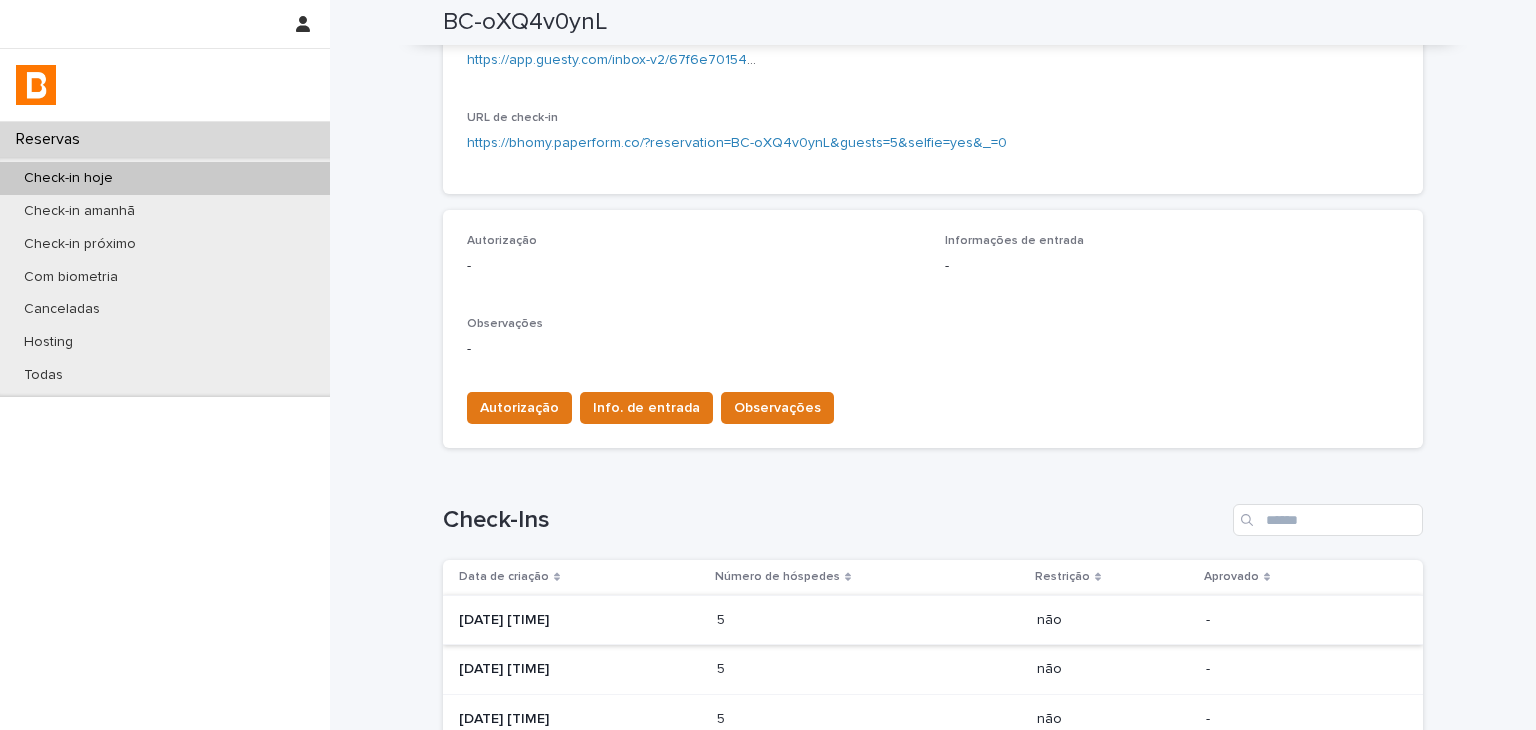 scroll, scrollTop: 732, scrollLeft: 0, axis: vertical 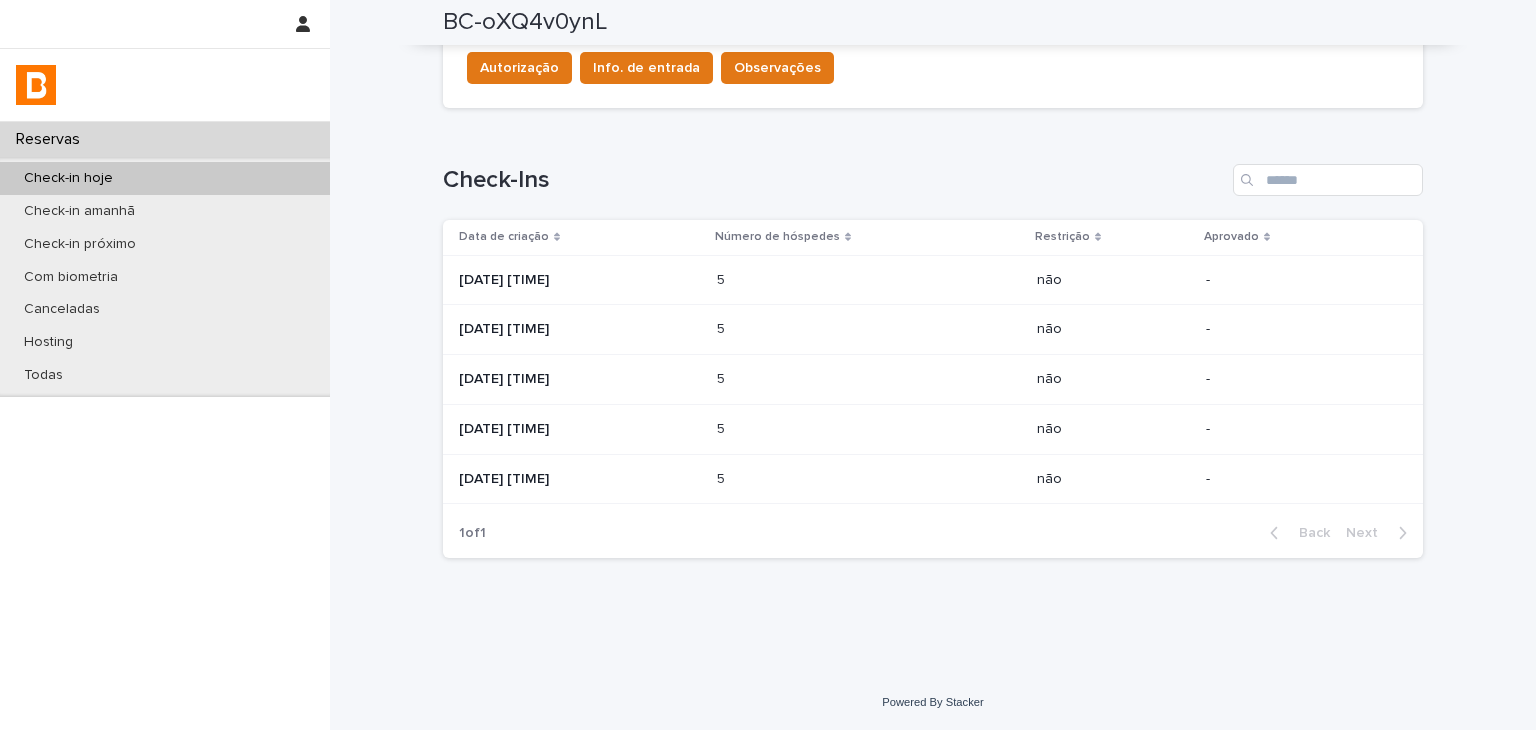 click on "[DATE] [TIME]" at bounding box center [580, 429] 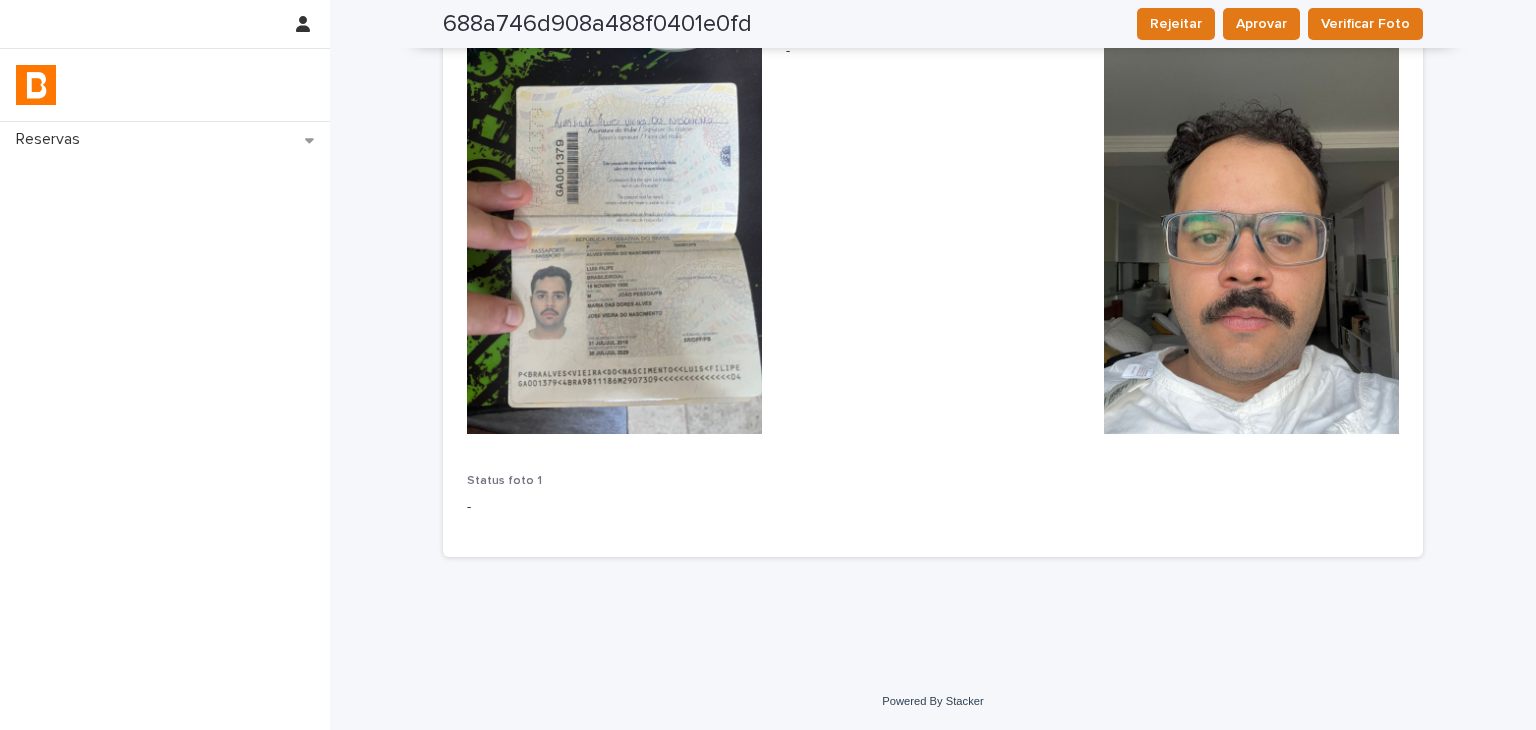 scroll, scrollTop: 0, scrollLeft: 0, axis: both 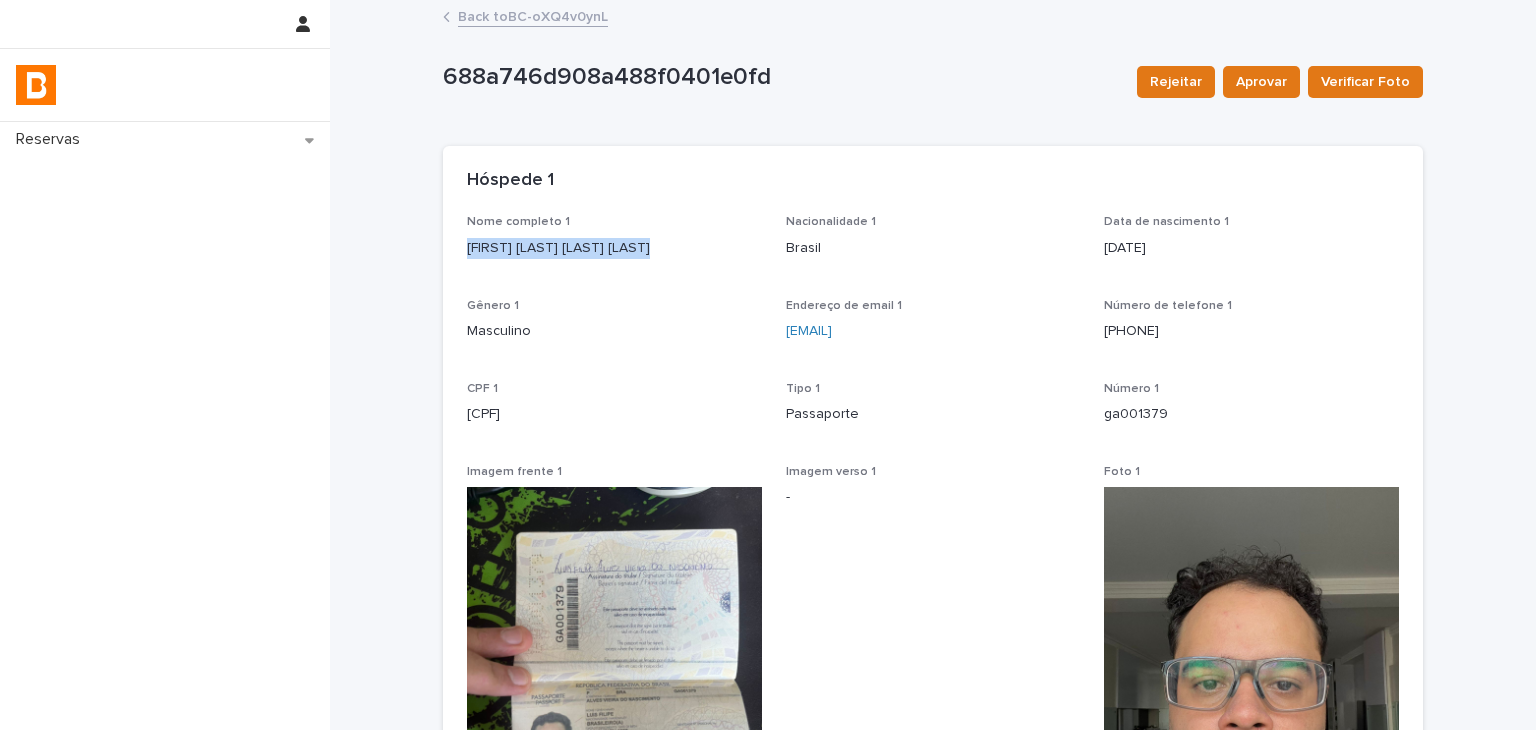 drag, startPoint x: 444, startPoint y: 248, endPoint x: 607, endPoint y: 254, distance: 163.1104 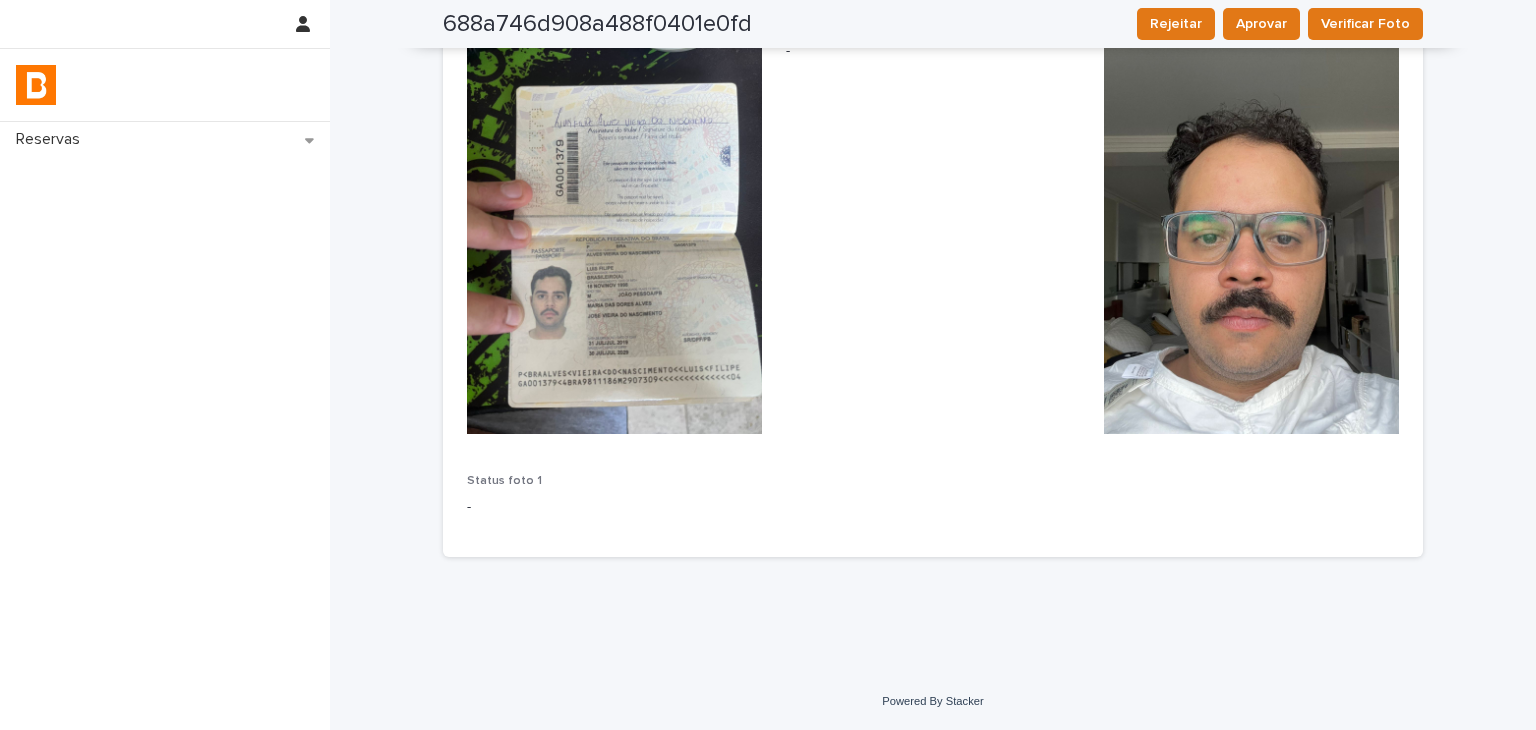 drag, startPoint x: 1215, startPoint y: 523, endPoint x: 1045, endPoint y: 521, distance: 170.01176 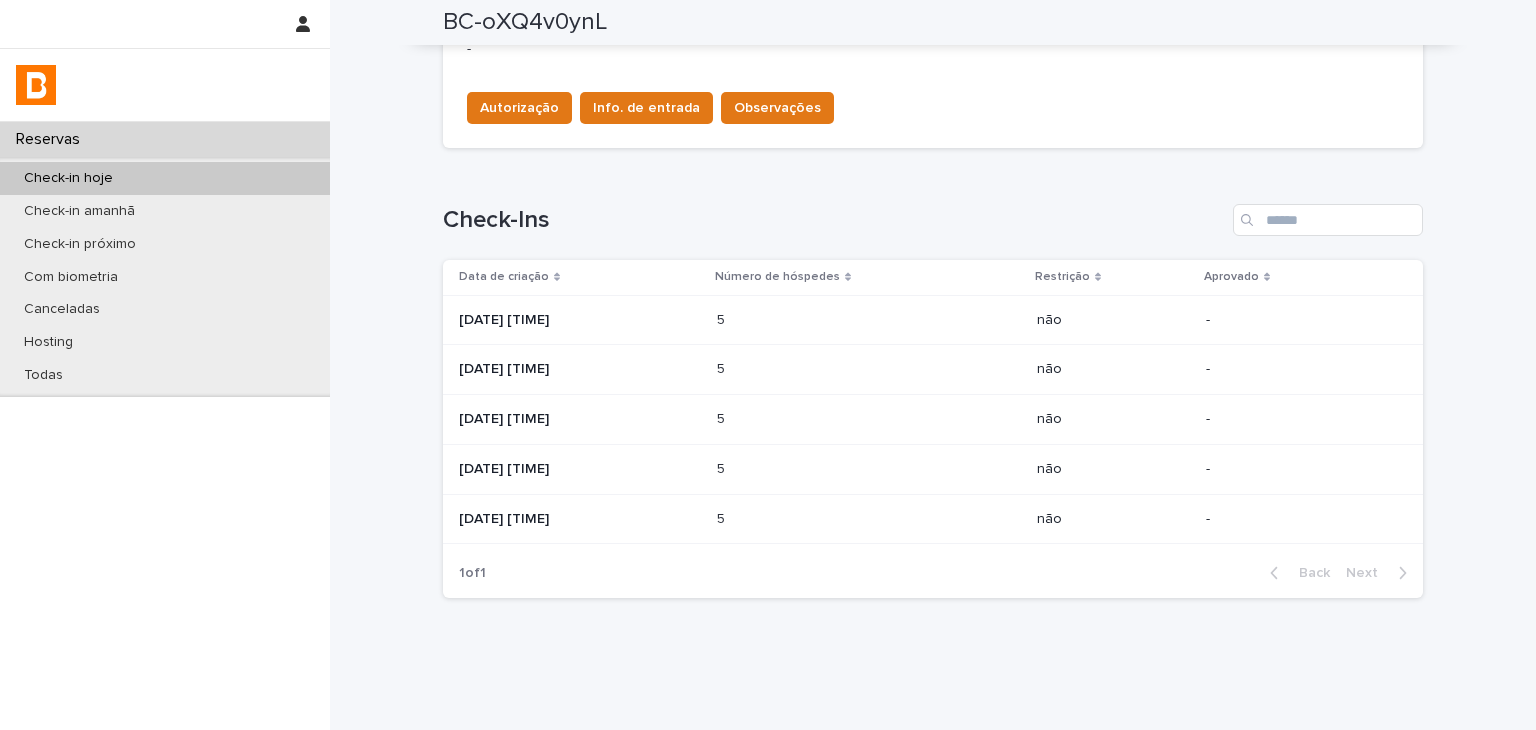 click on "5" at bounding box center [723, 467] 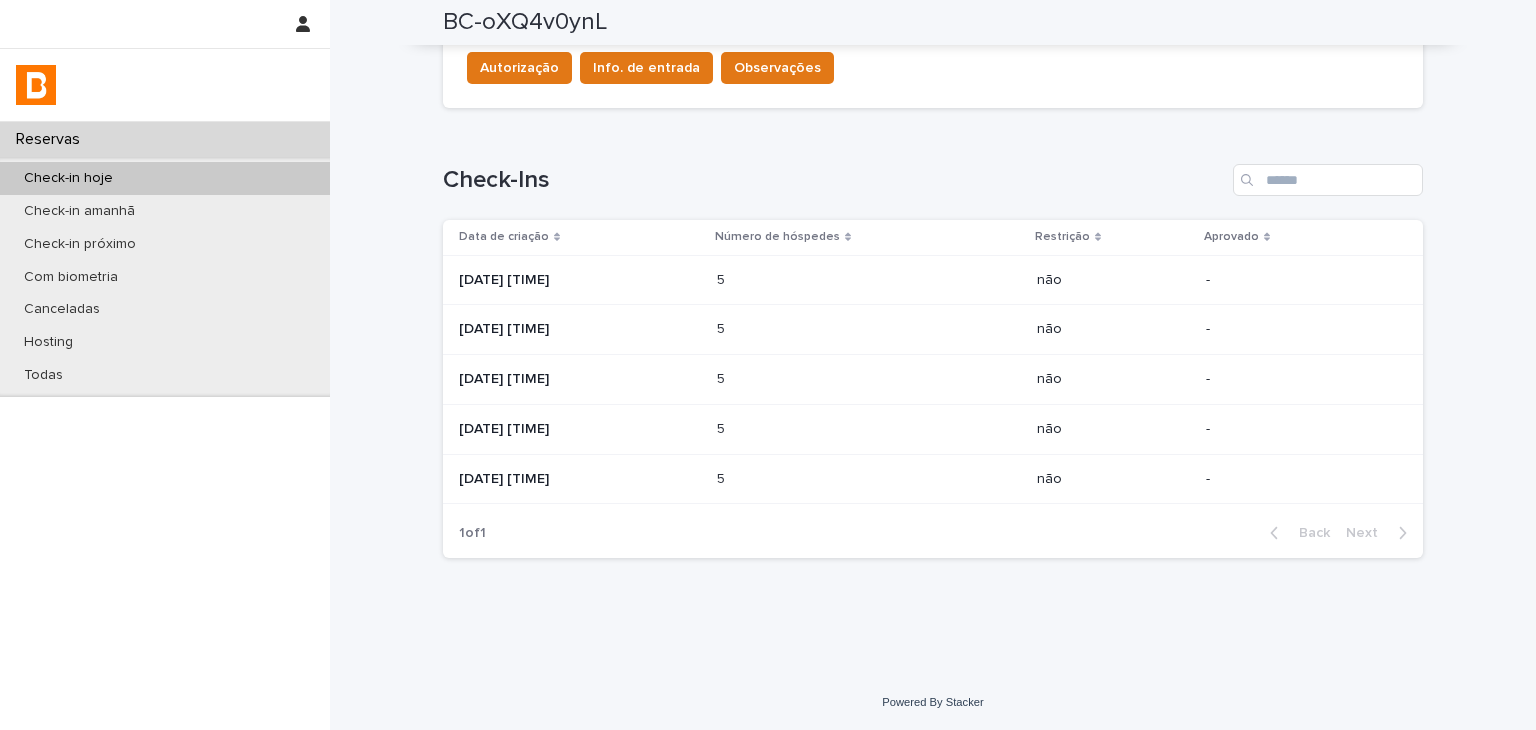 click on "5 5" at bounding box center (869, 479) 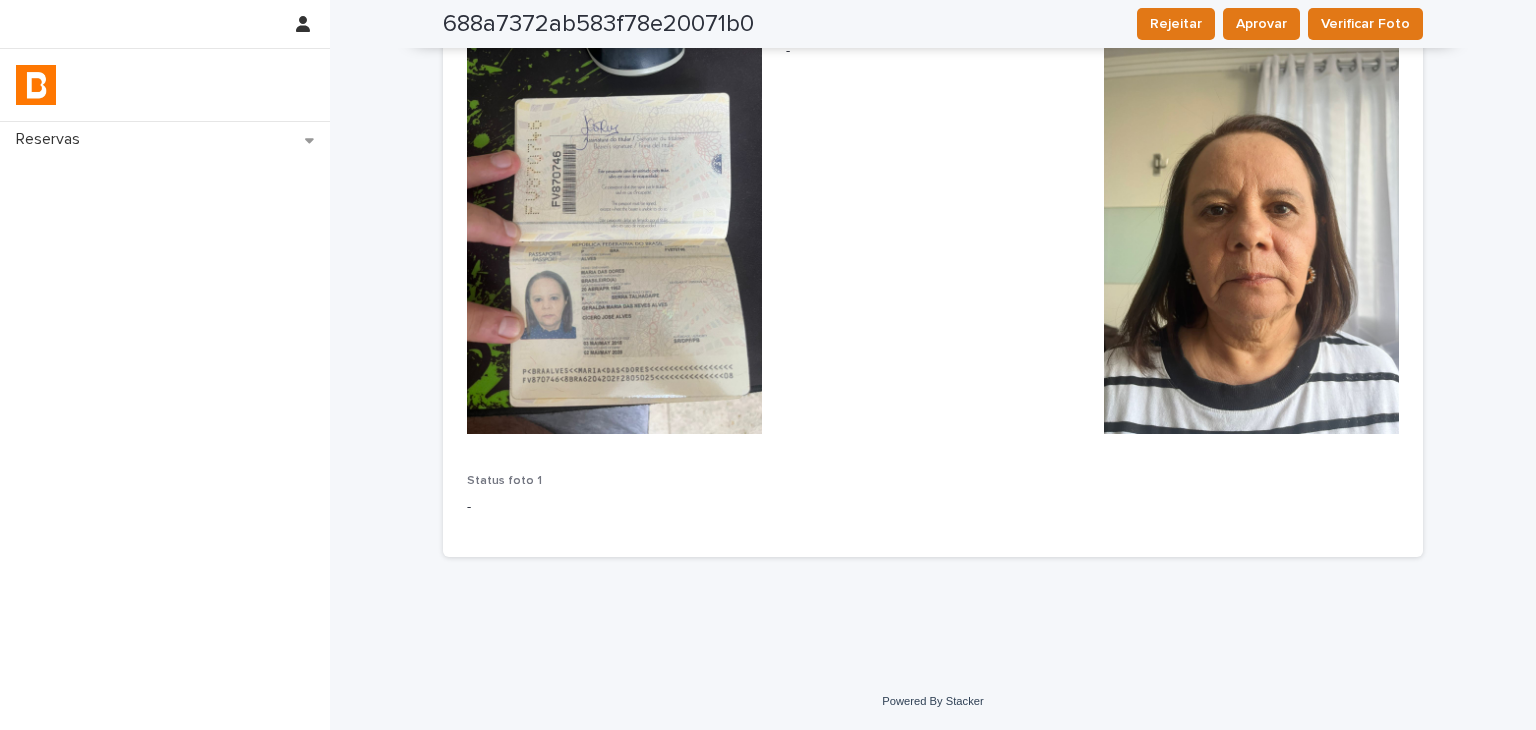 scroll, scrollTop: 0, scrollLeft: 0, axis: both 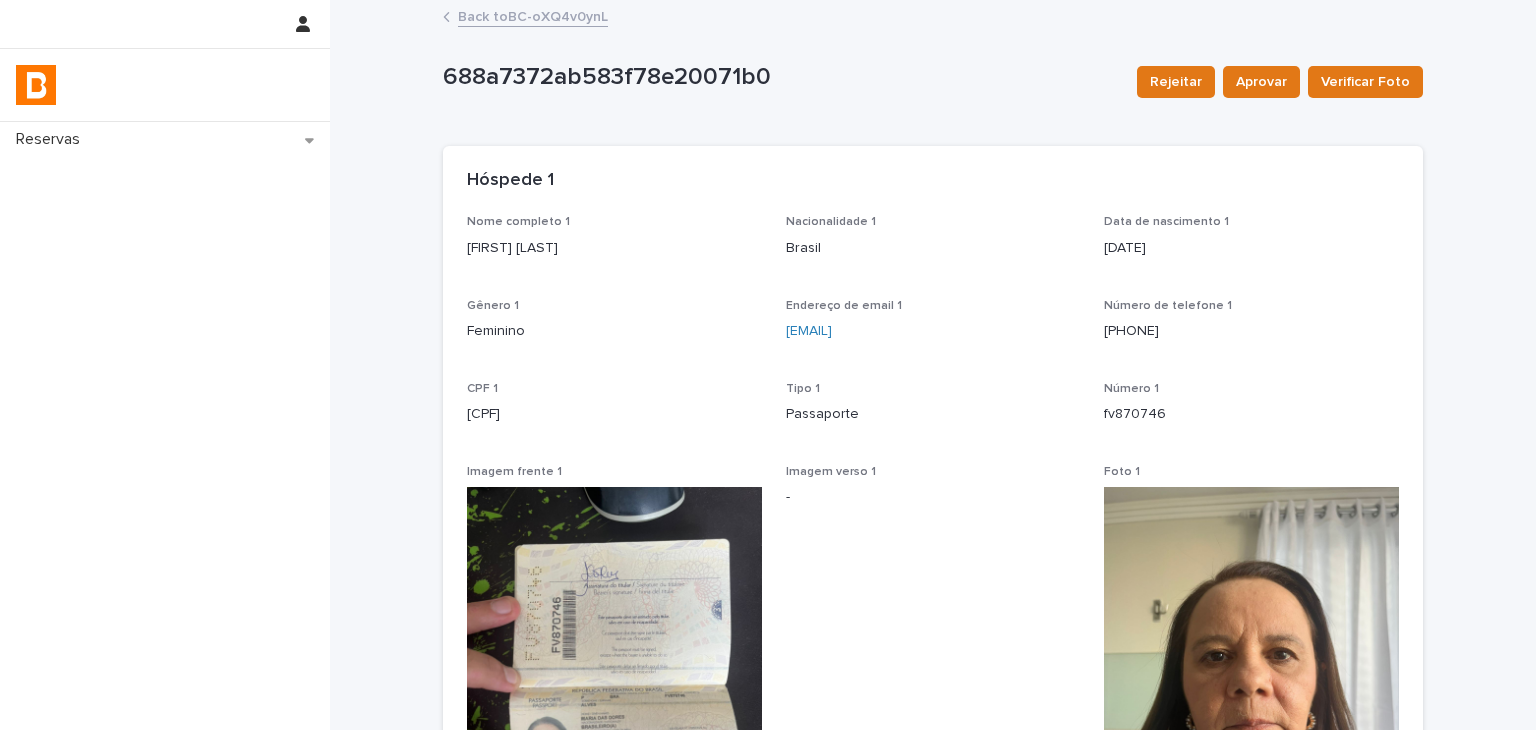 drag, startPoint x: 448, startPoint y: 252, endPoint x: 563, endPoint y: 278, distance: 117.902504 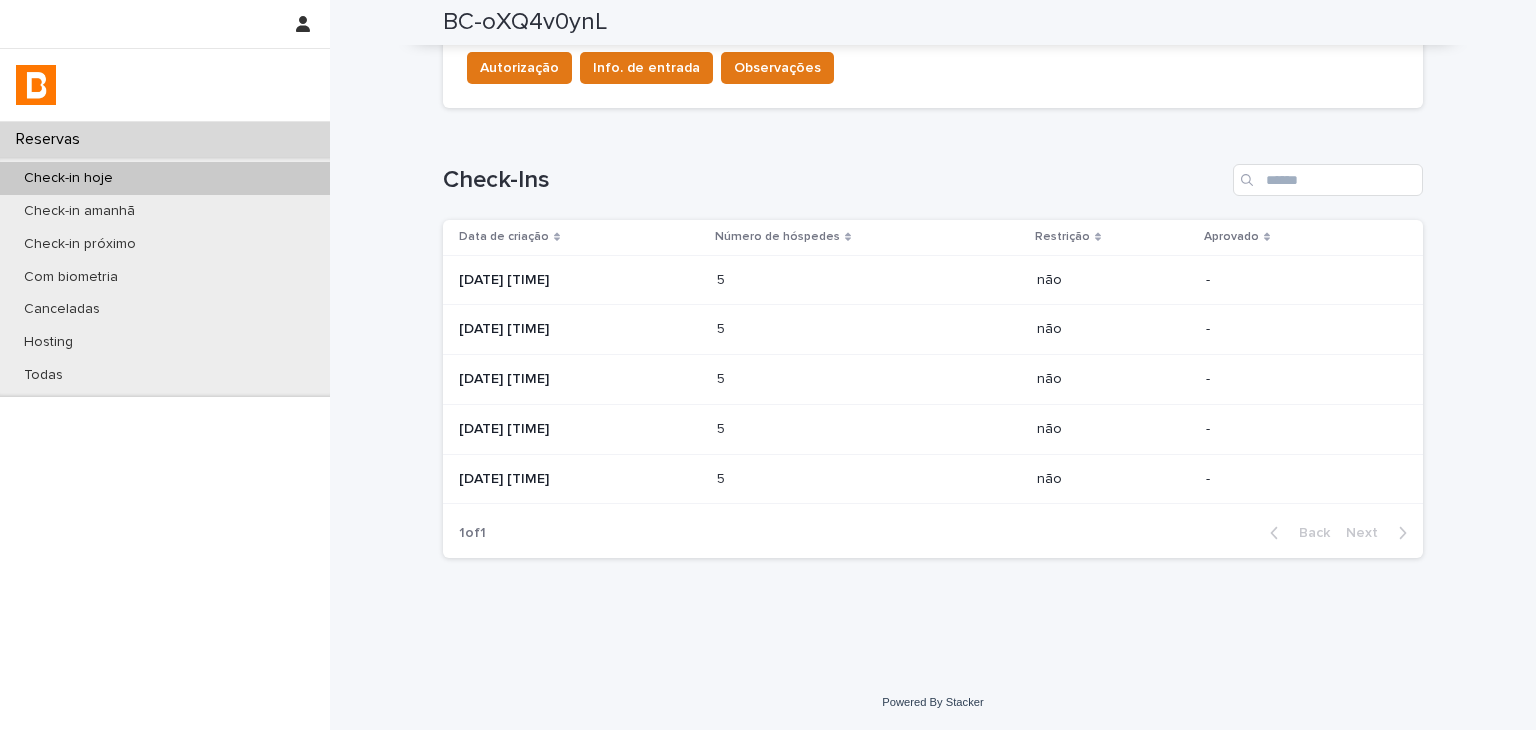 click at bounding box center (804, 479) 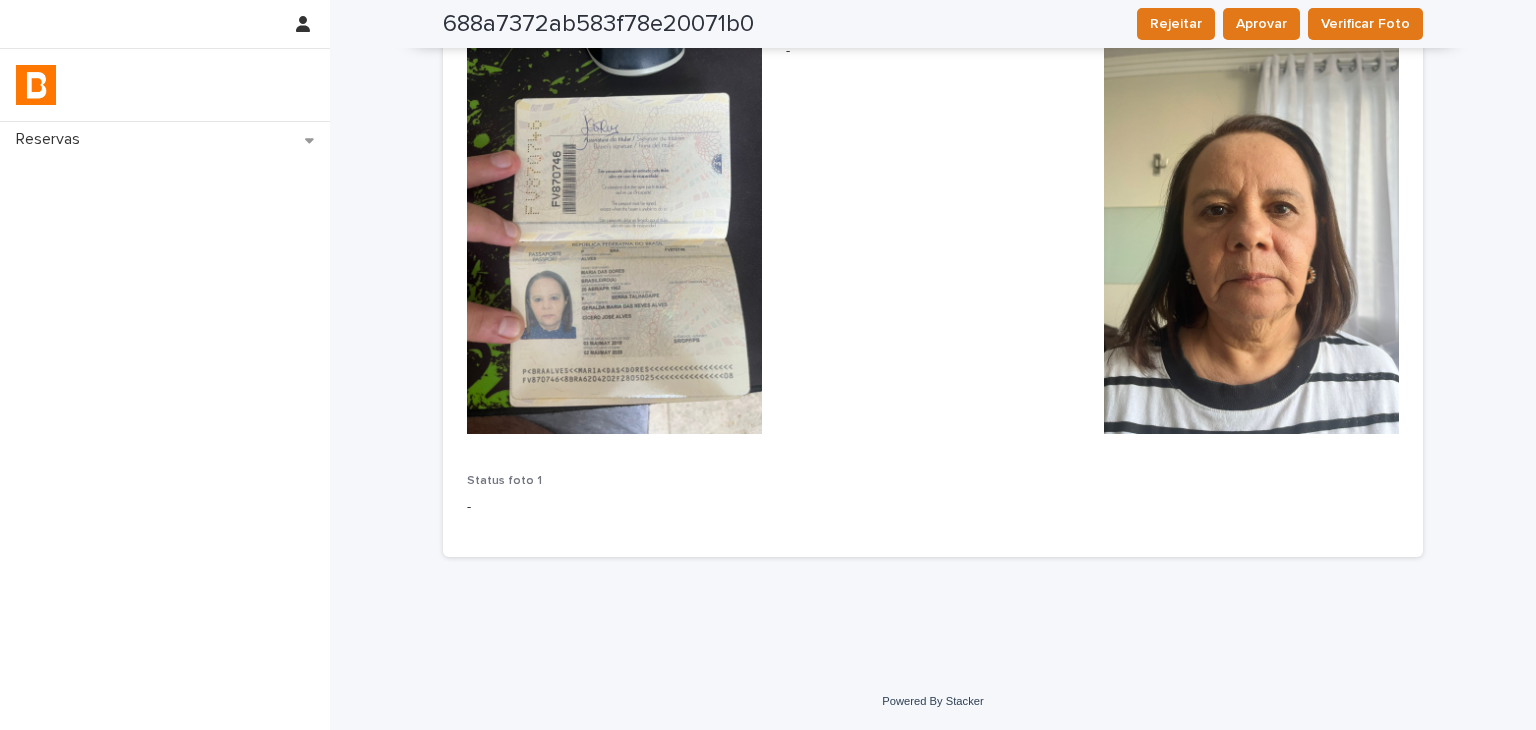 scroll, scrollTop: 0, scrollLeft: 0, axis: both 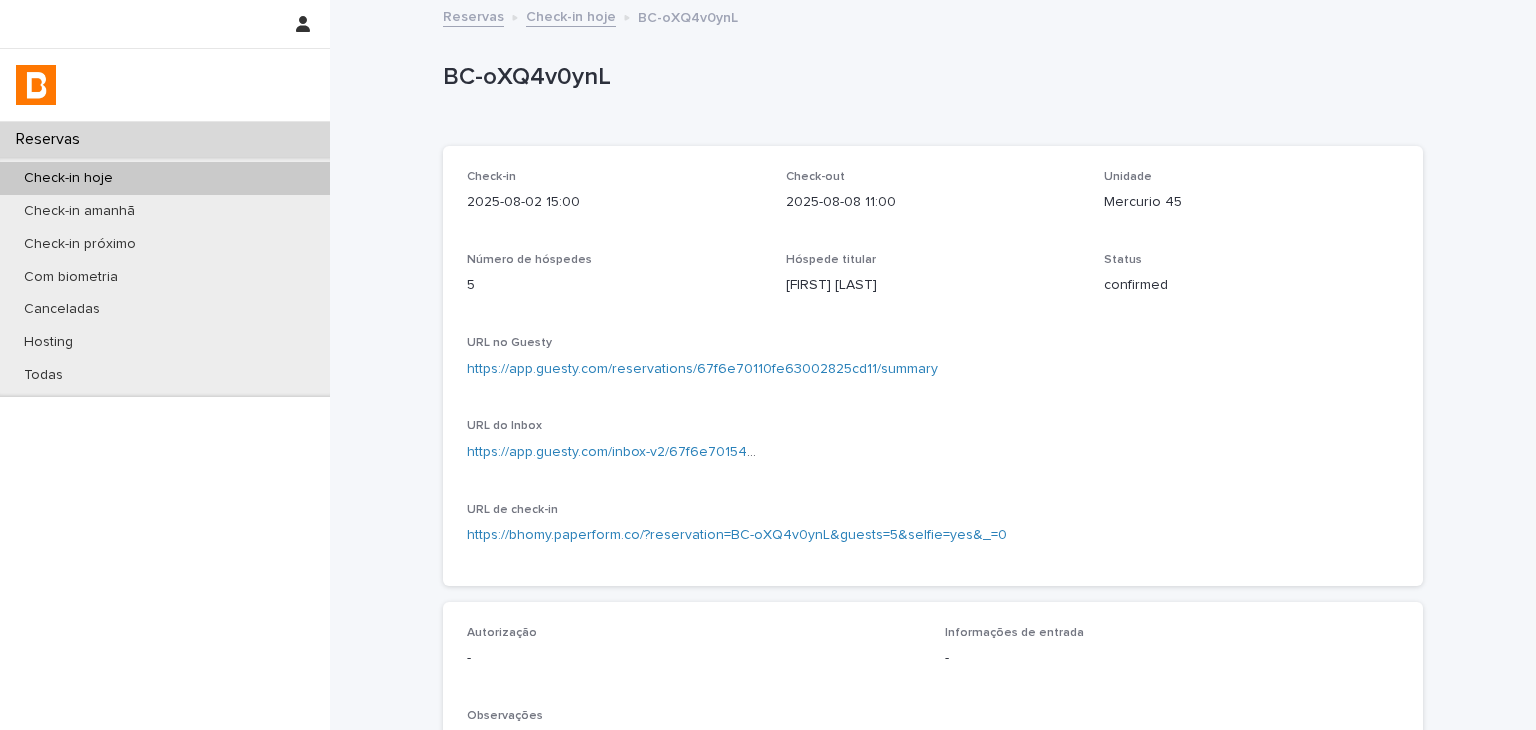 click on "https://app.guesty.com/reservations/67f6e70110fe63002825cd11/summary" at bounding box center [702, 369] 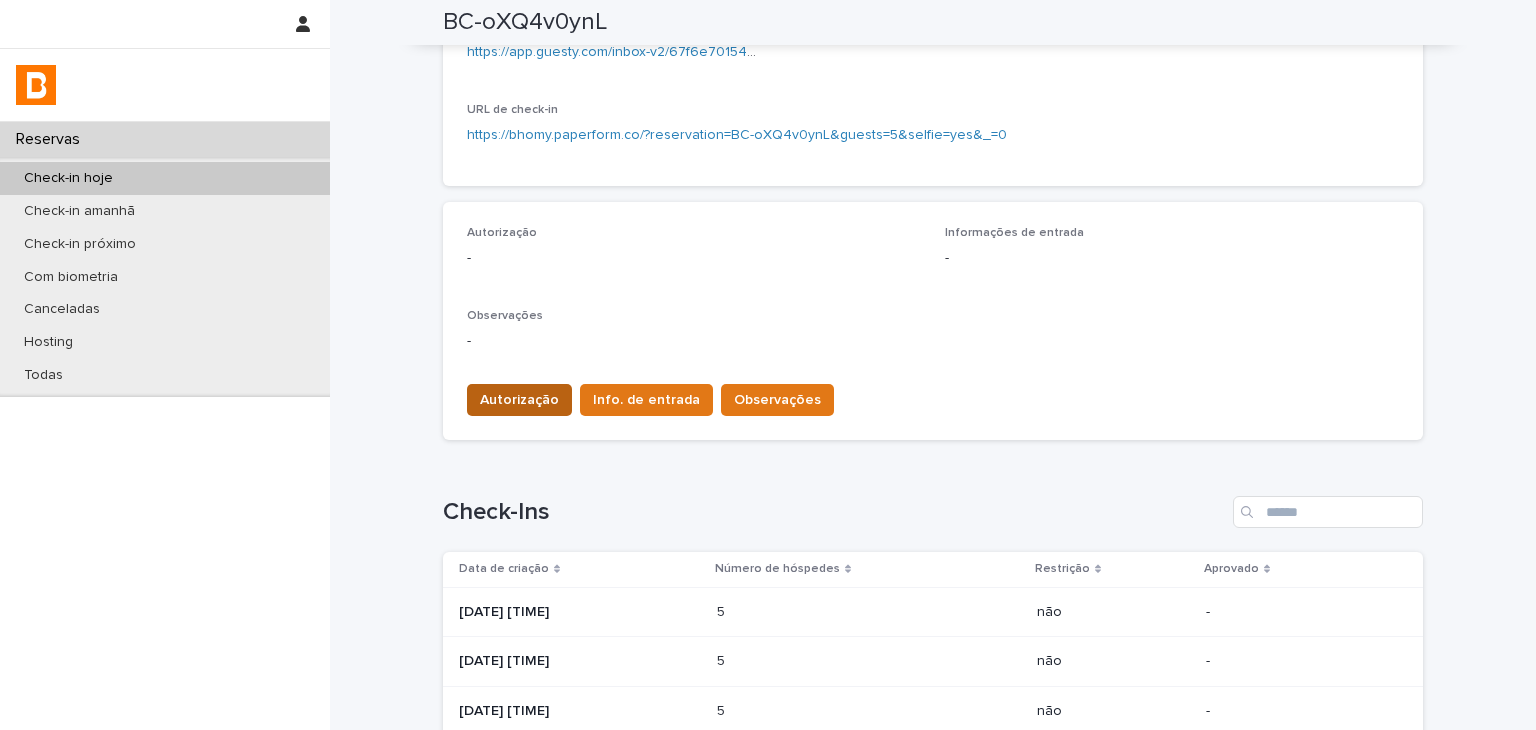 click on "Autorização" at bounding box center (519, 400) 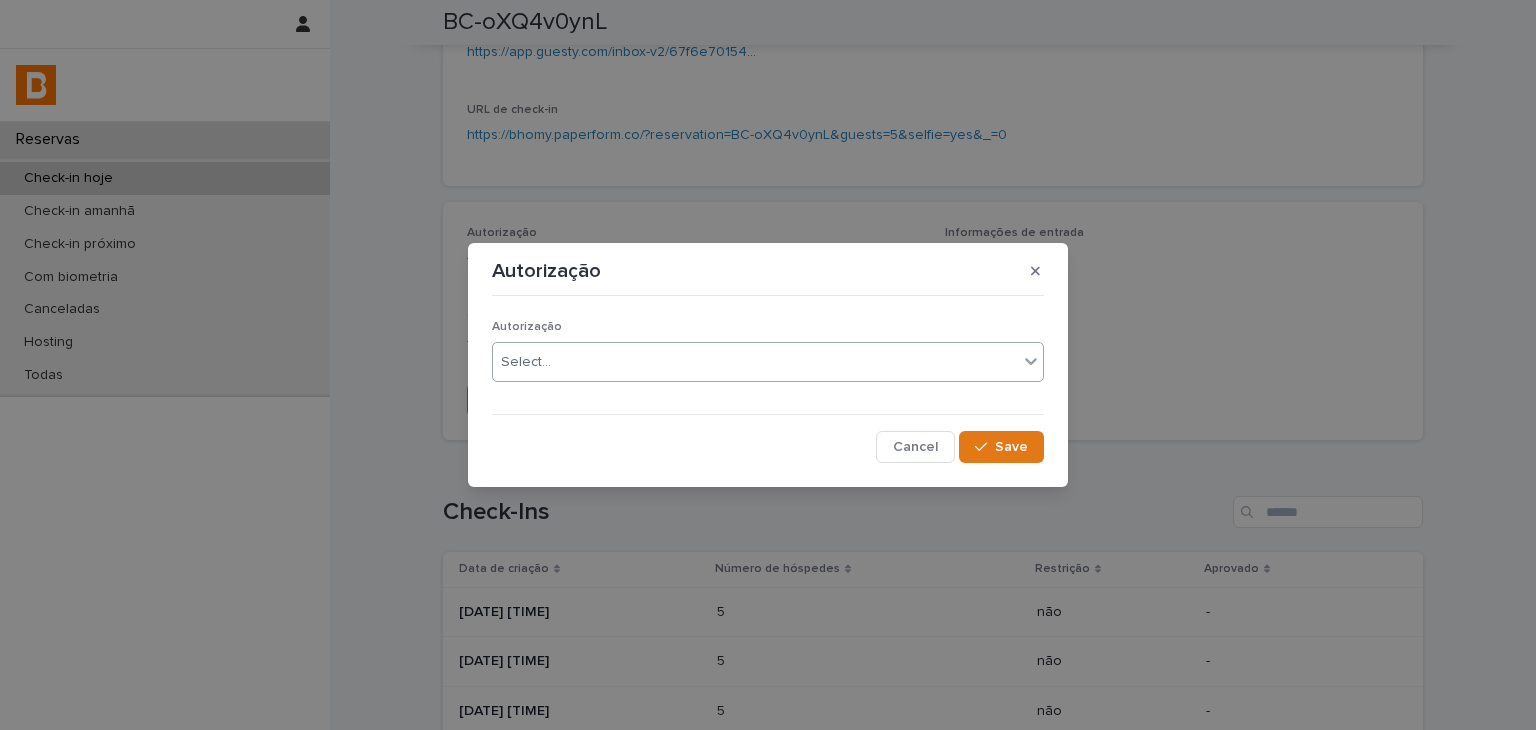 click on "Select..." at bounding box center (755, 362) 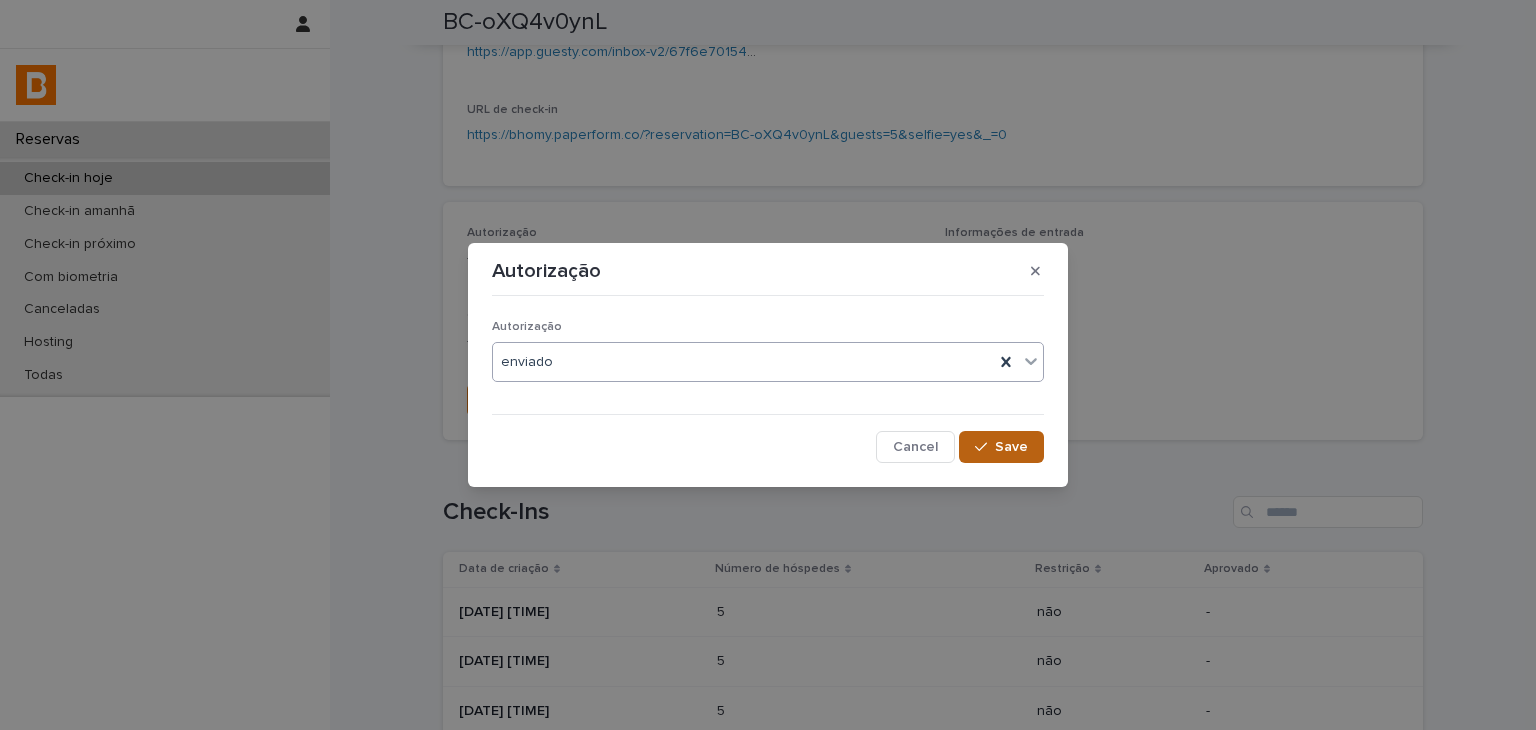 click on "Save" at bounding box center (1001, 447) 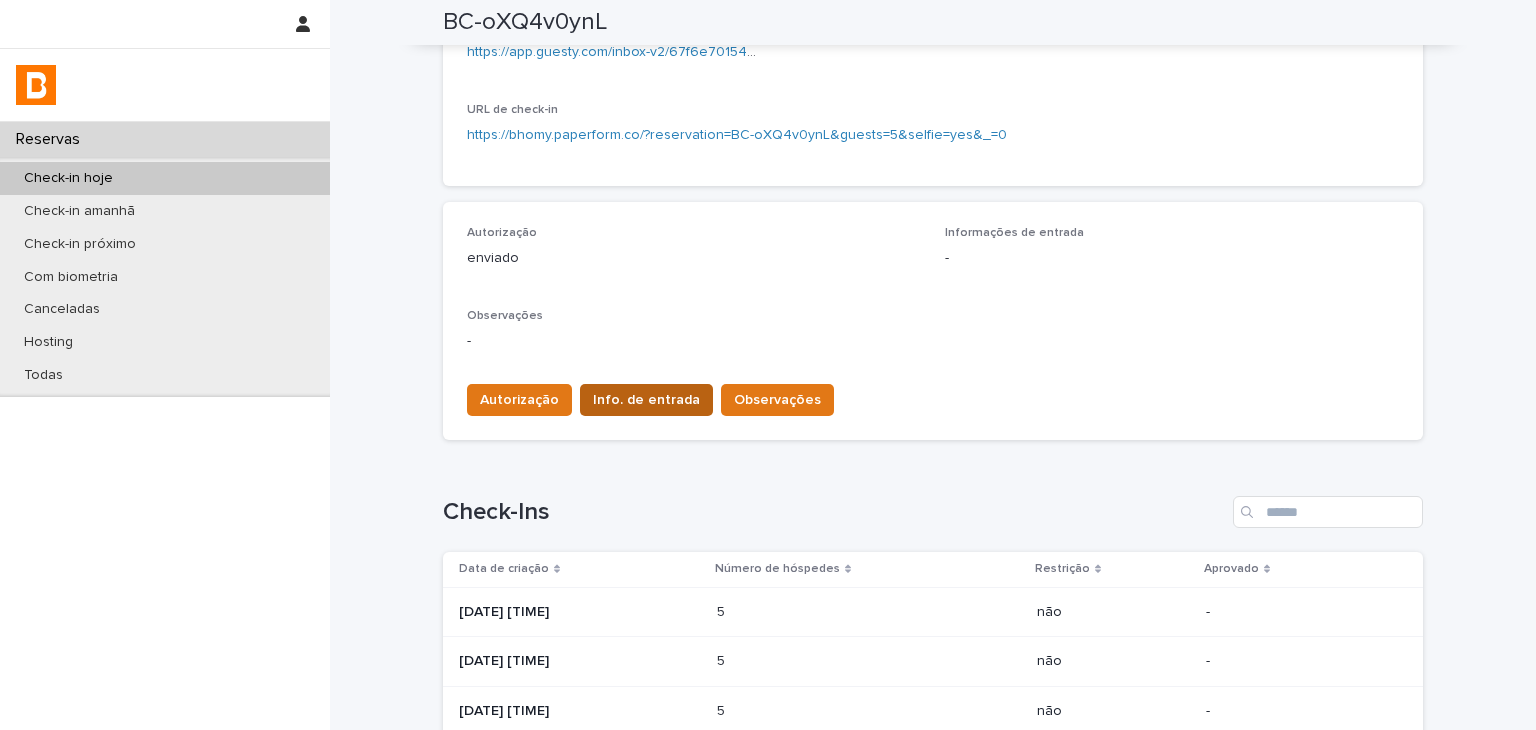 click on "Info. de entrada" at bounding box center [646, 400] 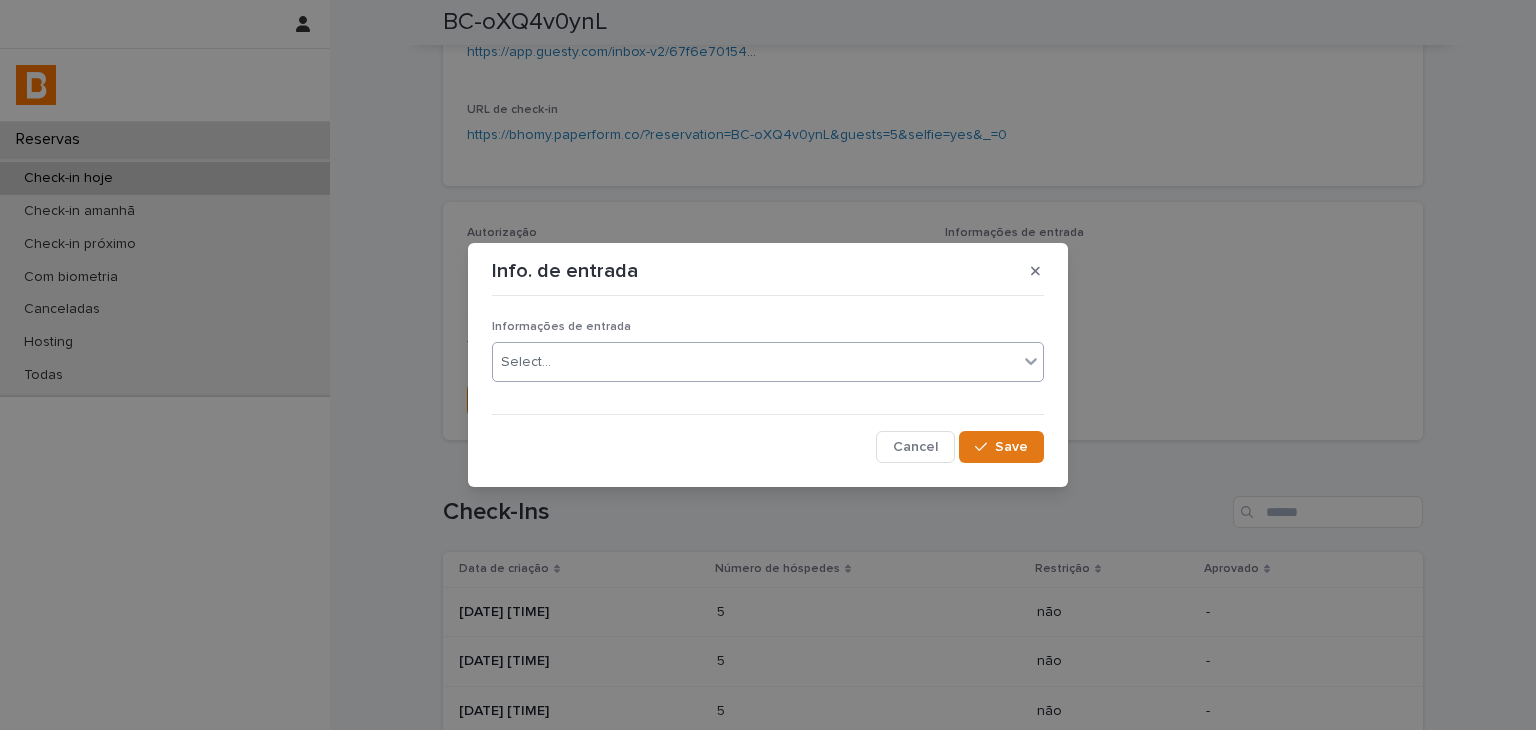 click on "Select..." at bounding box center [755, 362] 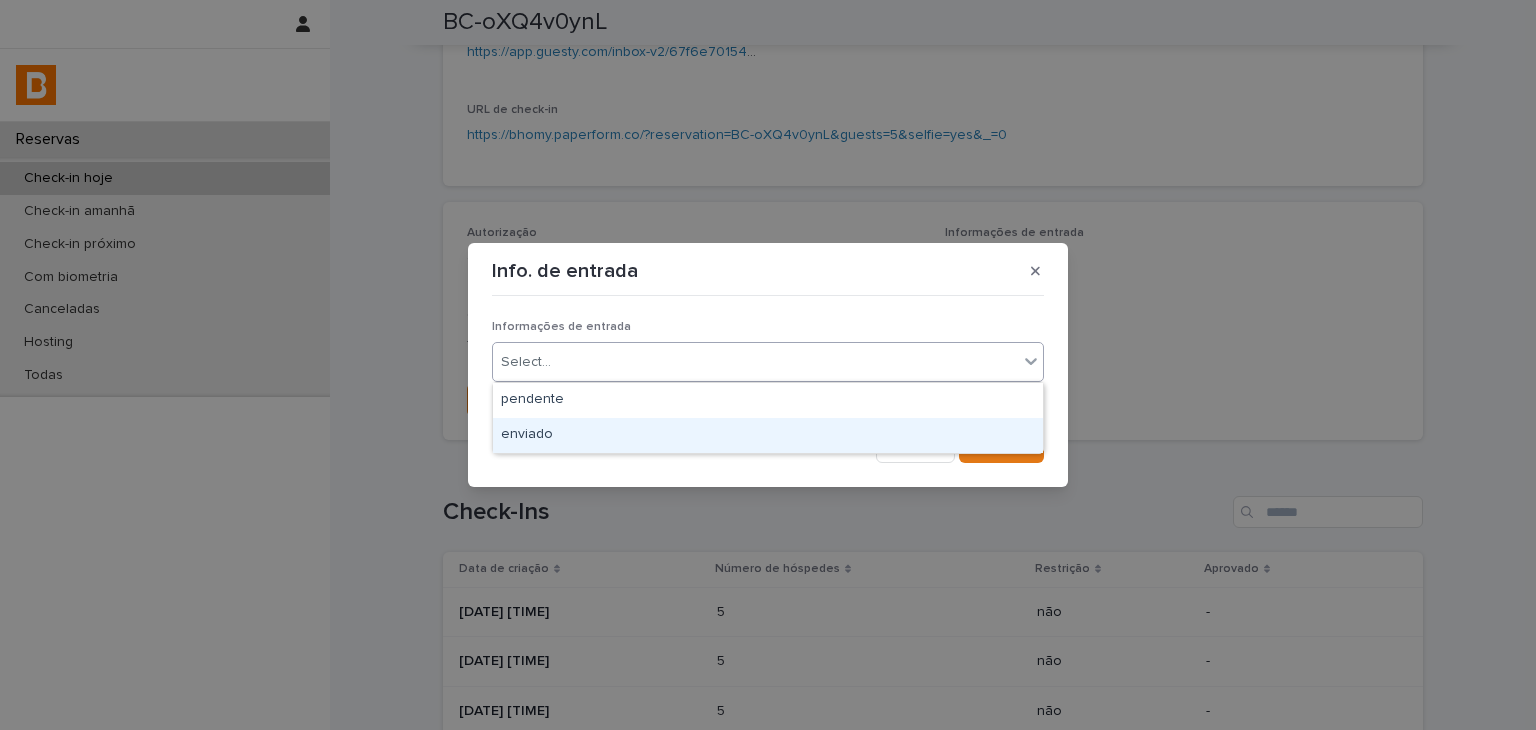 drag, startPoint x: 585, startPoint y: 435, endPoint x: 857, endPoint y: 464, distance: 273.5416 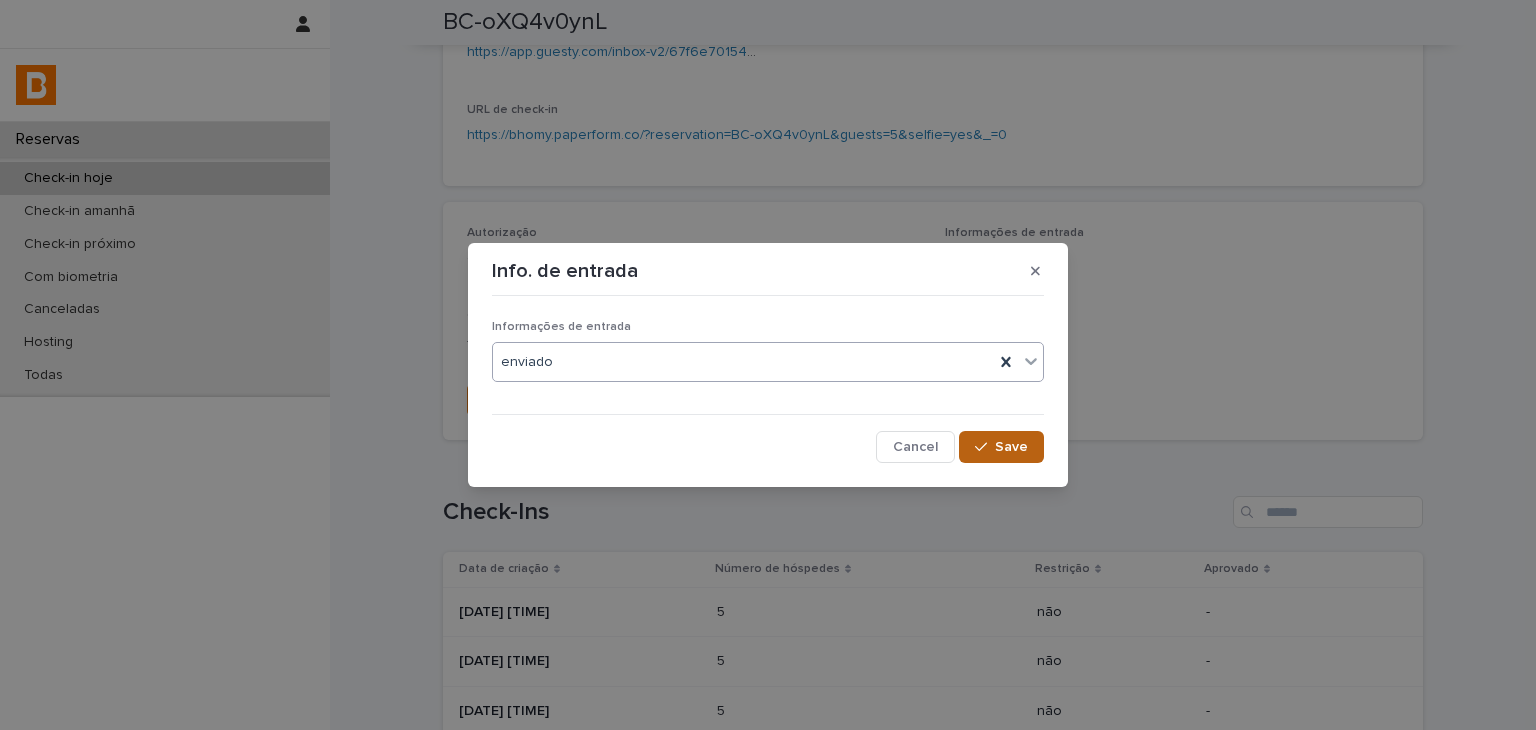 click on "Save" at bounding box center (1011, 447) 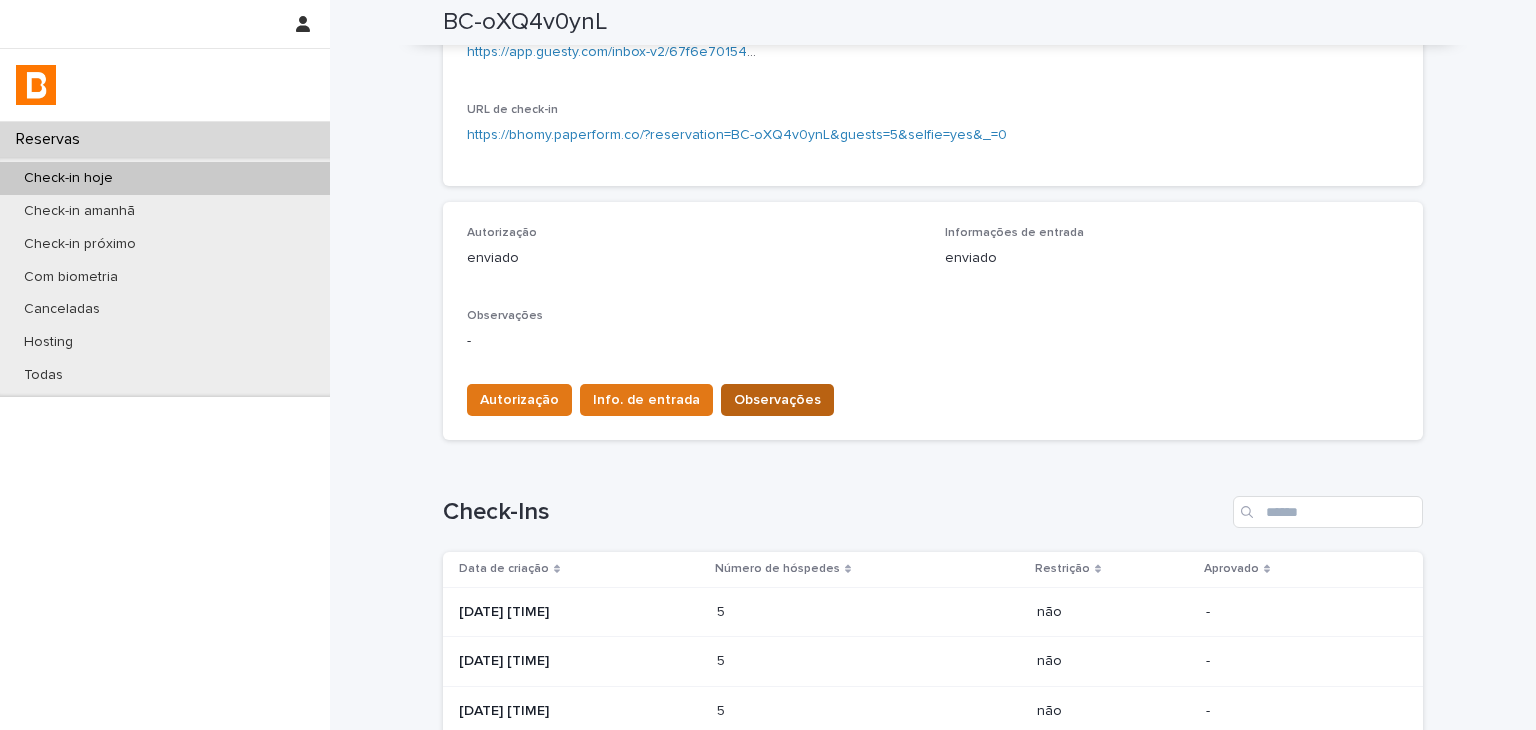 click on "Observações" at bounding box center (777, 400) 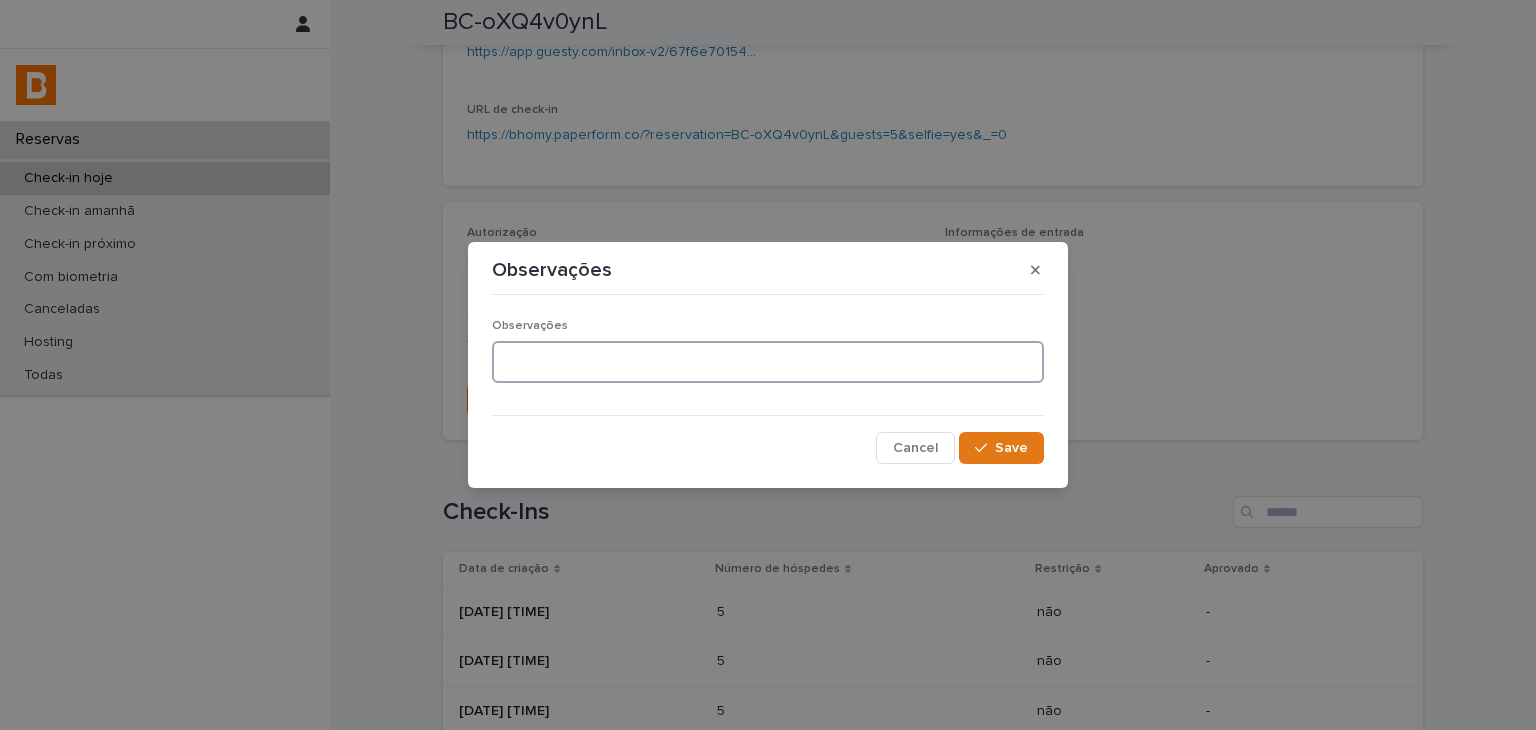 click at bounding box center (768, 362) 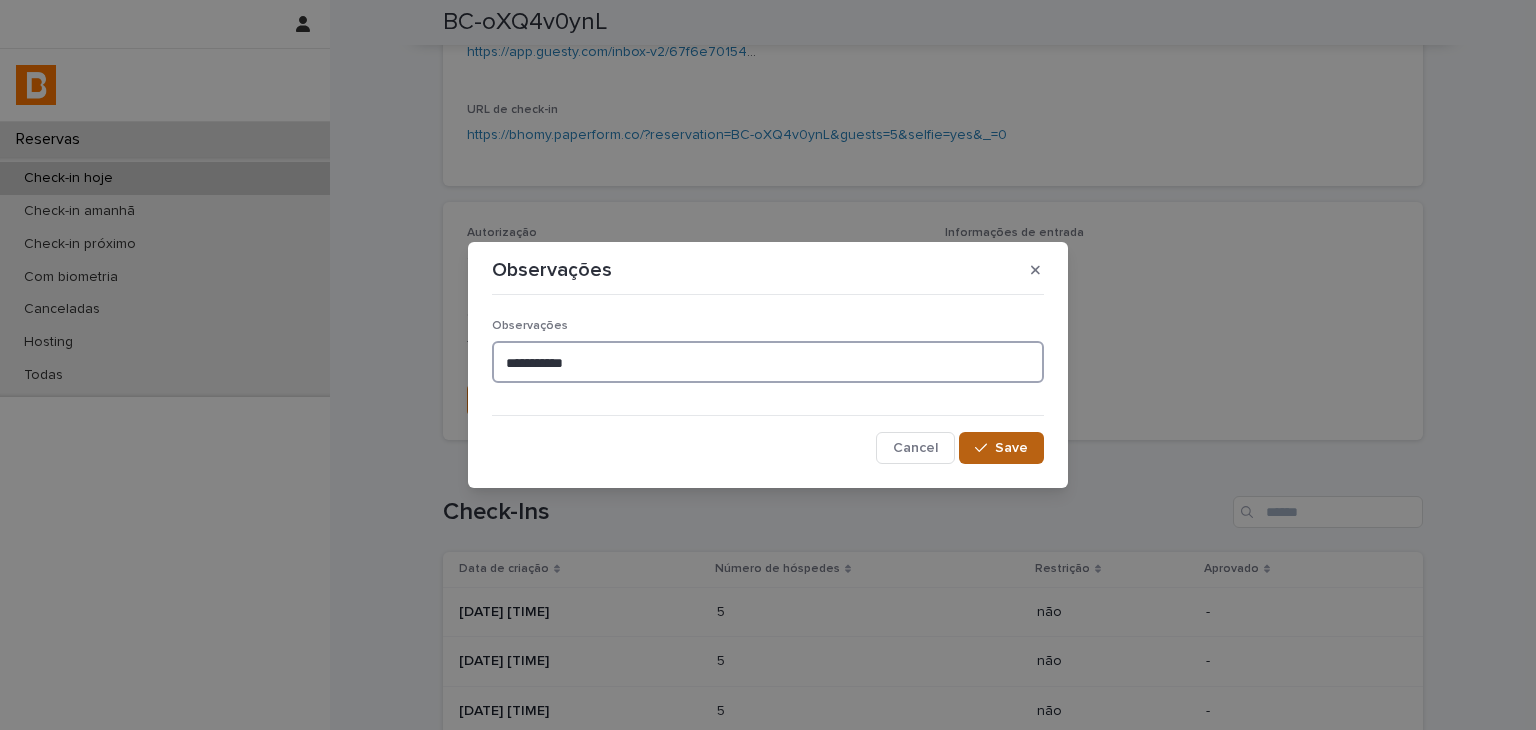 type on "**********" 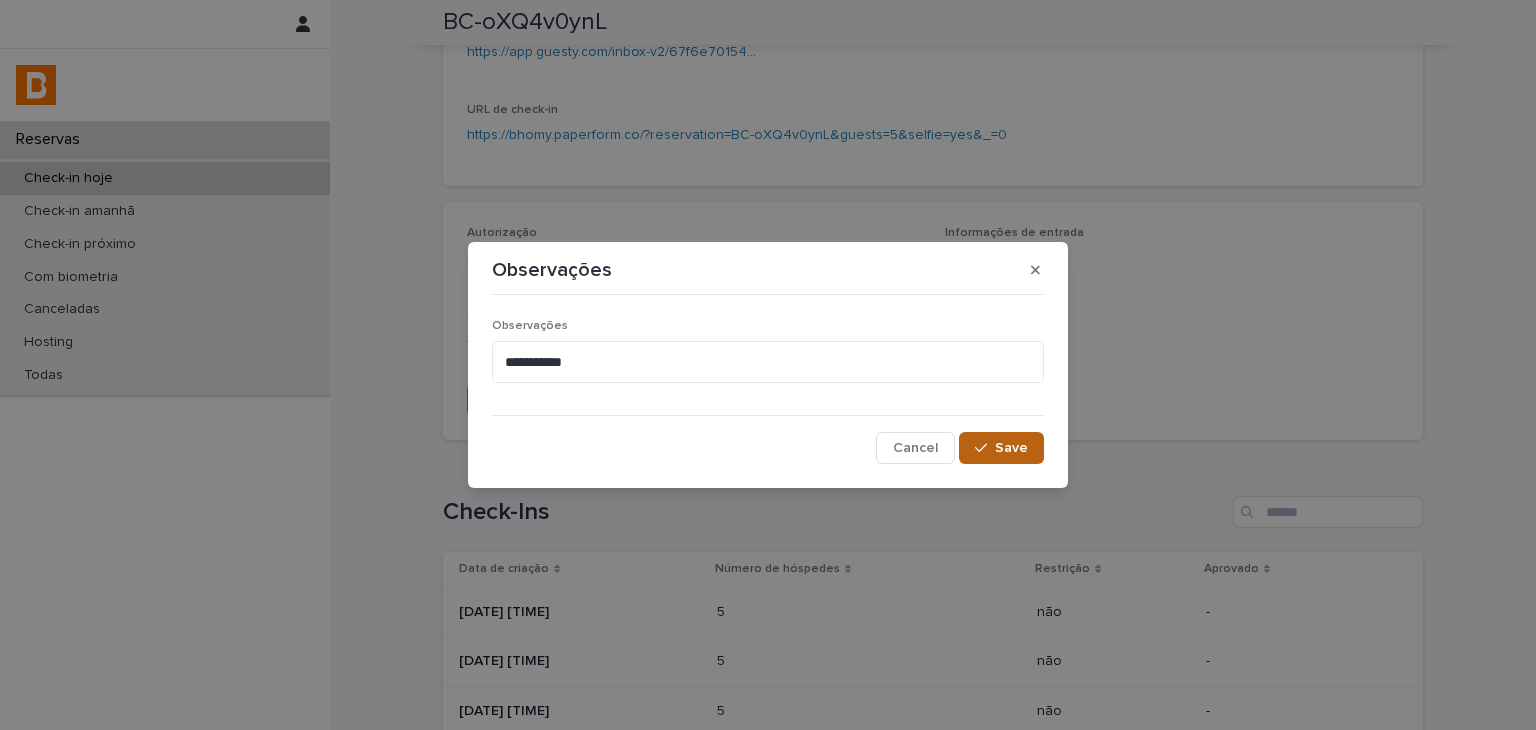 click 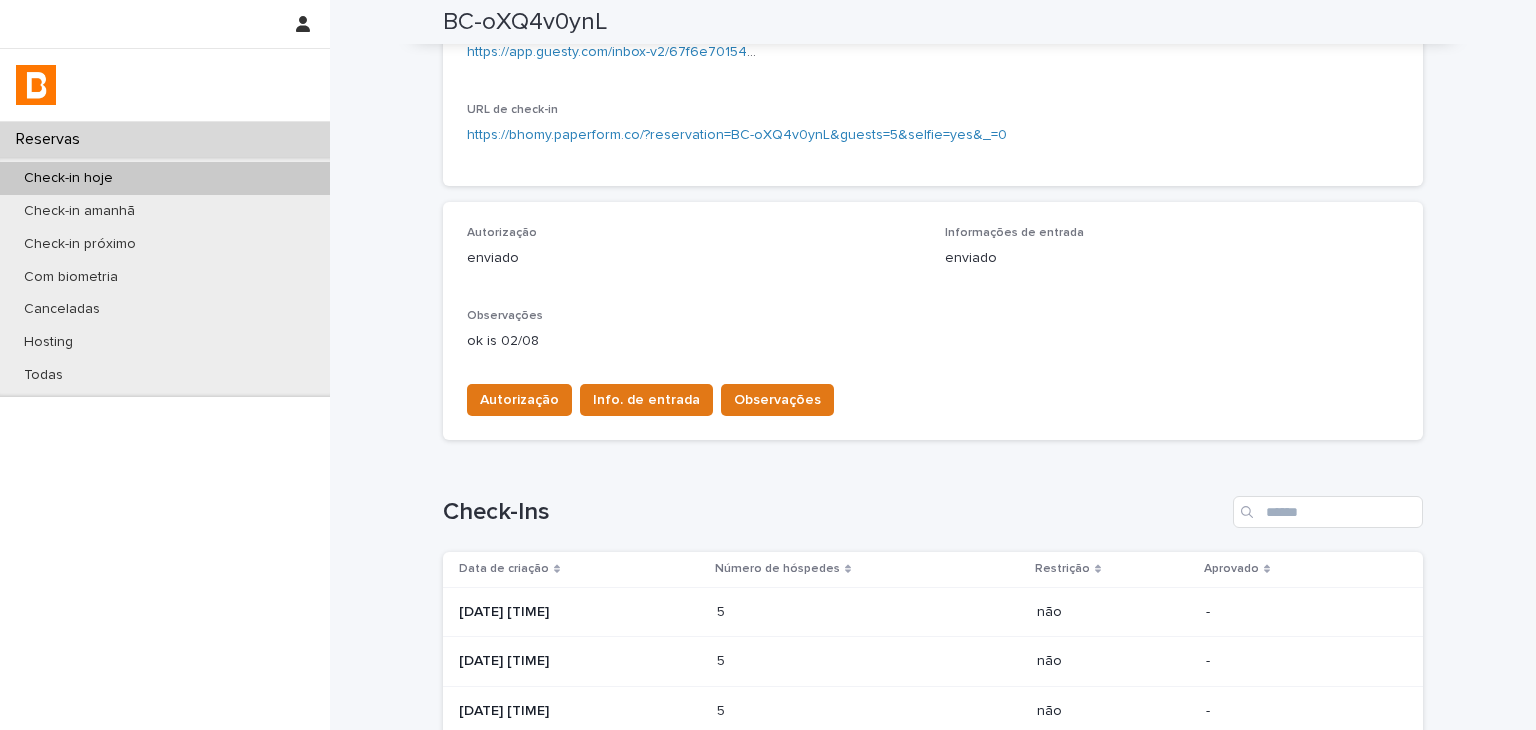 scroll, scrollTop: 0, scrollLeft: 0, axis: both 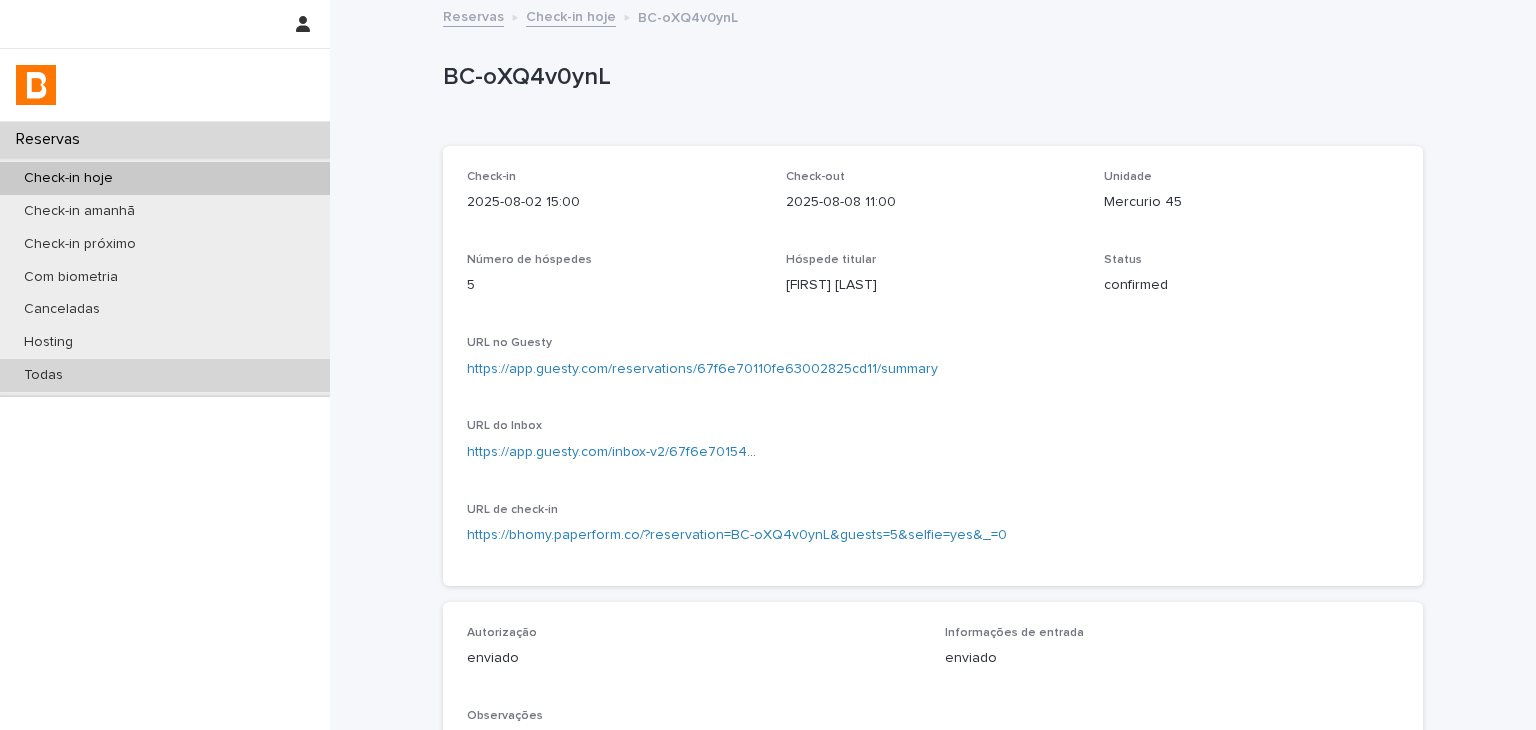 click on "Todas" at bounding box center (165, 375) 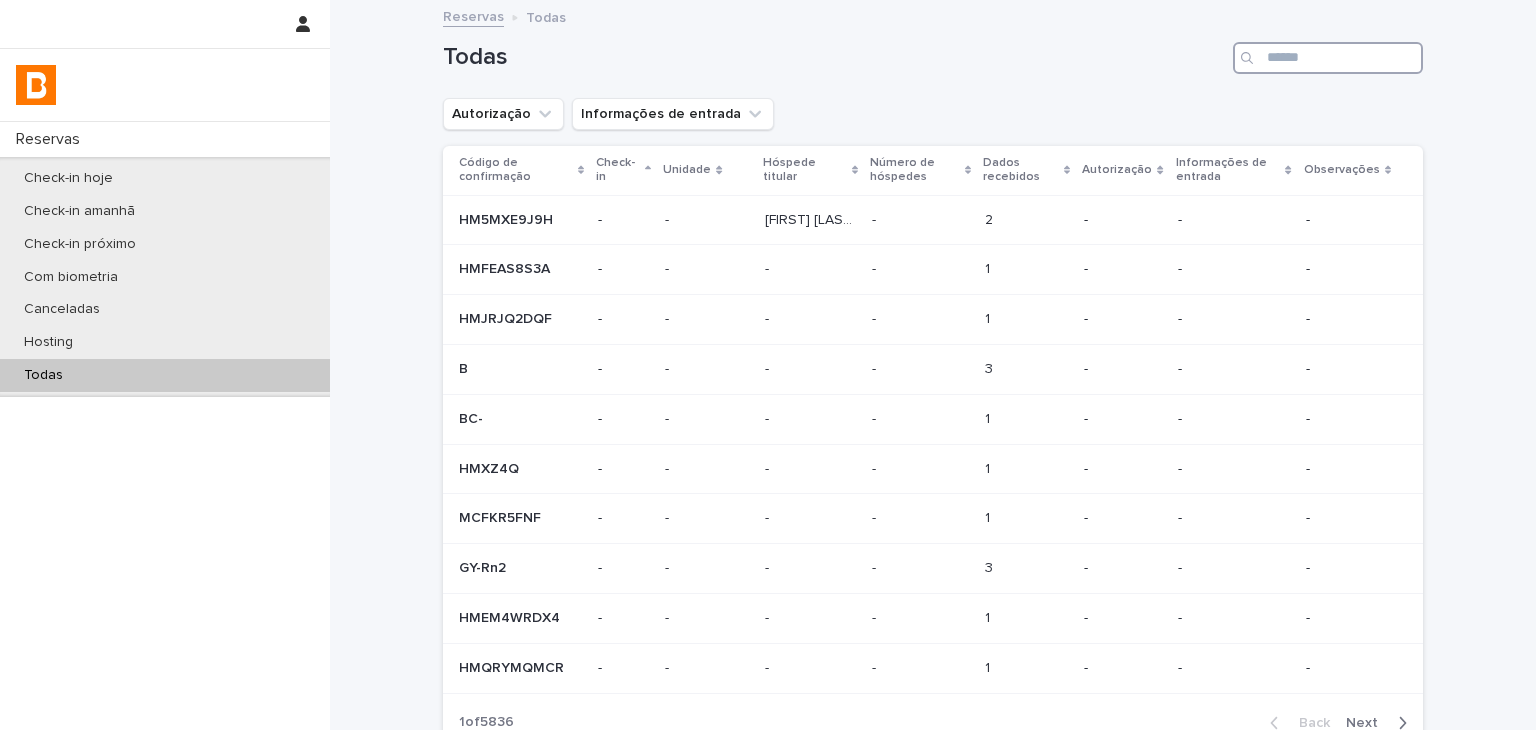 click at bounding box center [1328, 58] 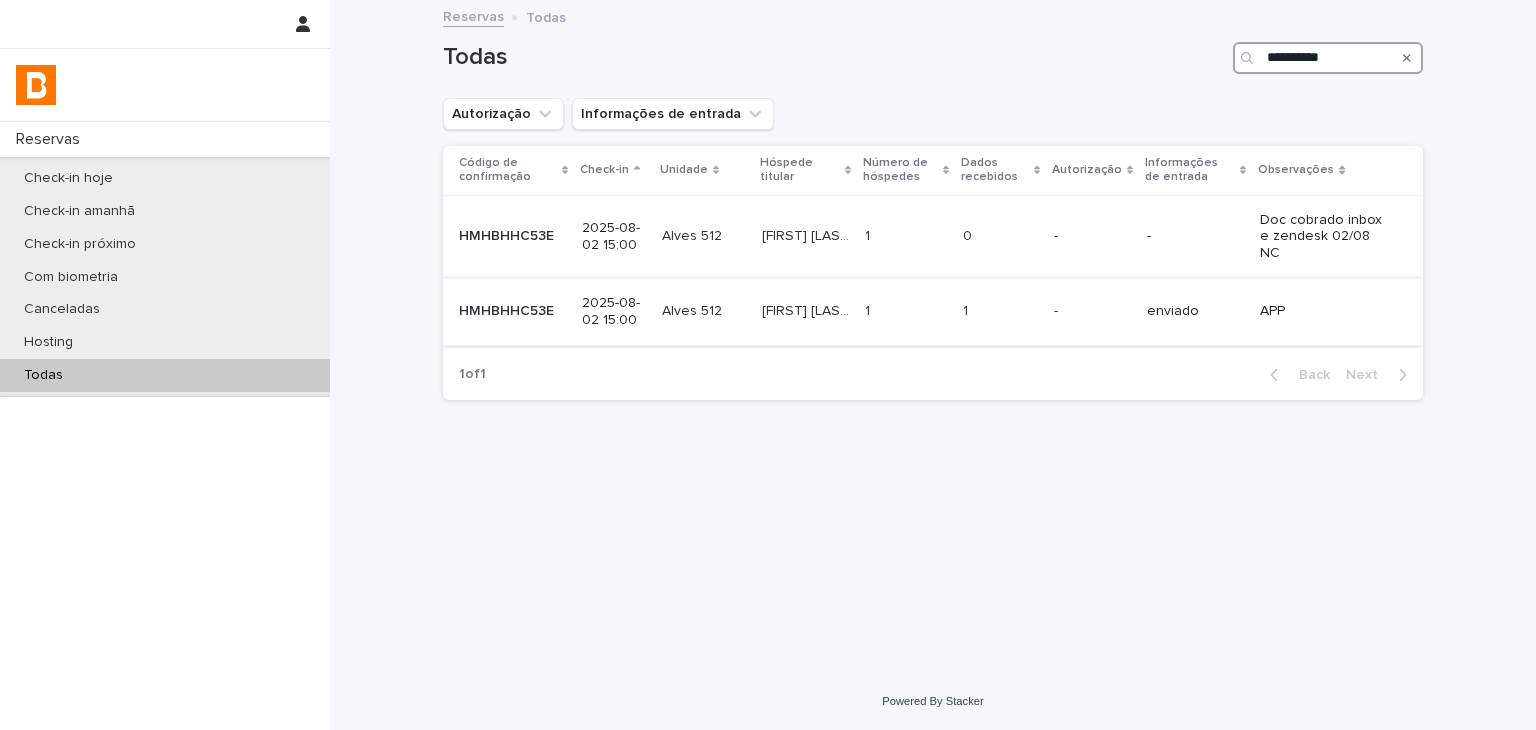 type on "**********" 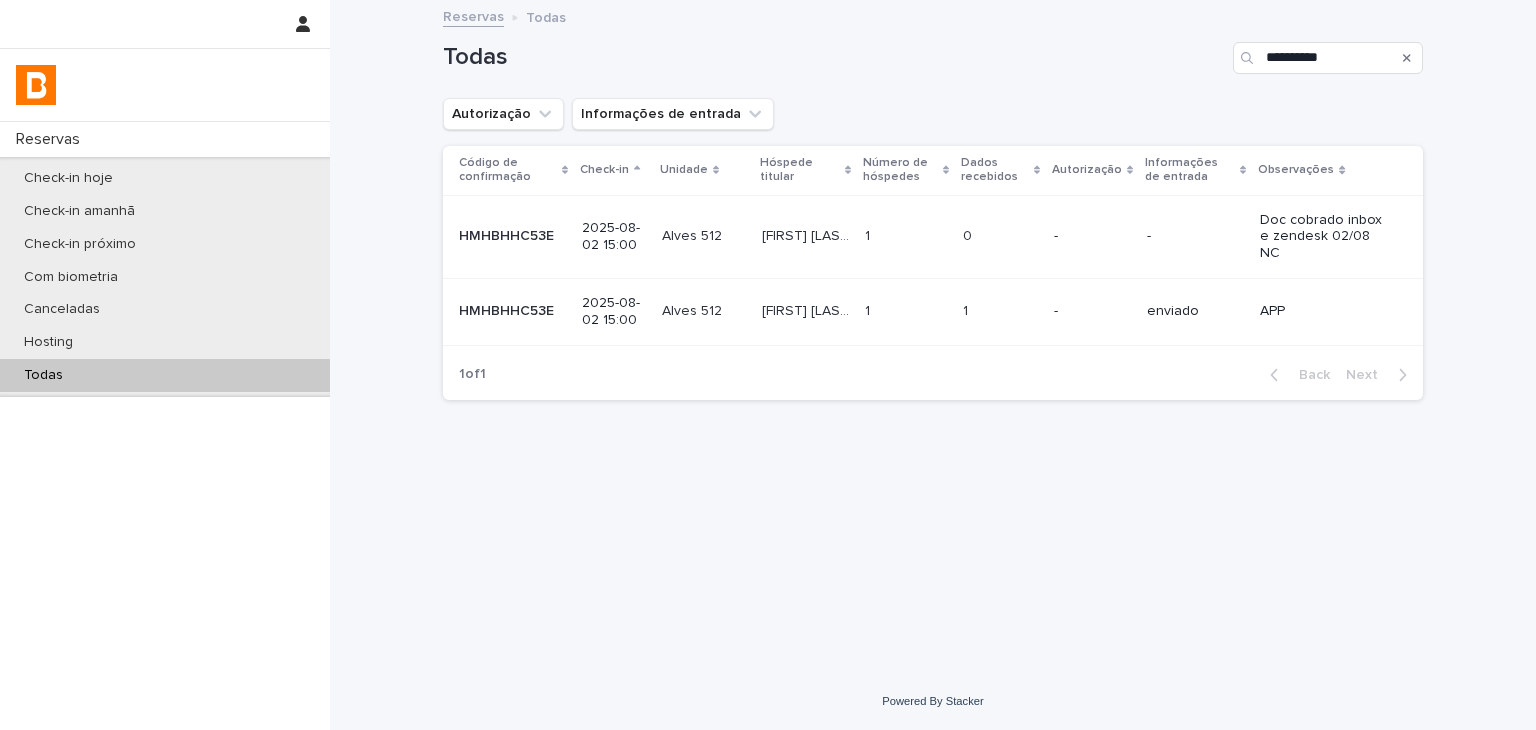 click on "1 1" at bounding box center [1000, 311] 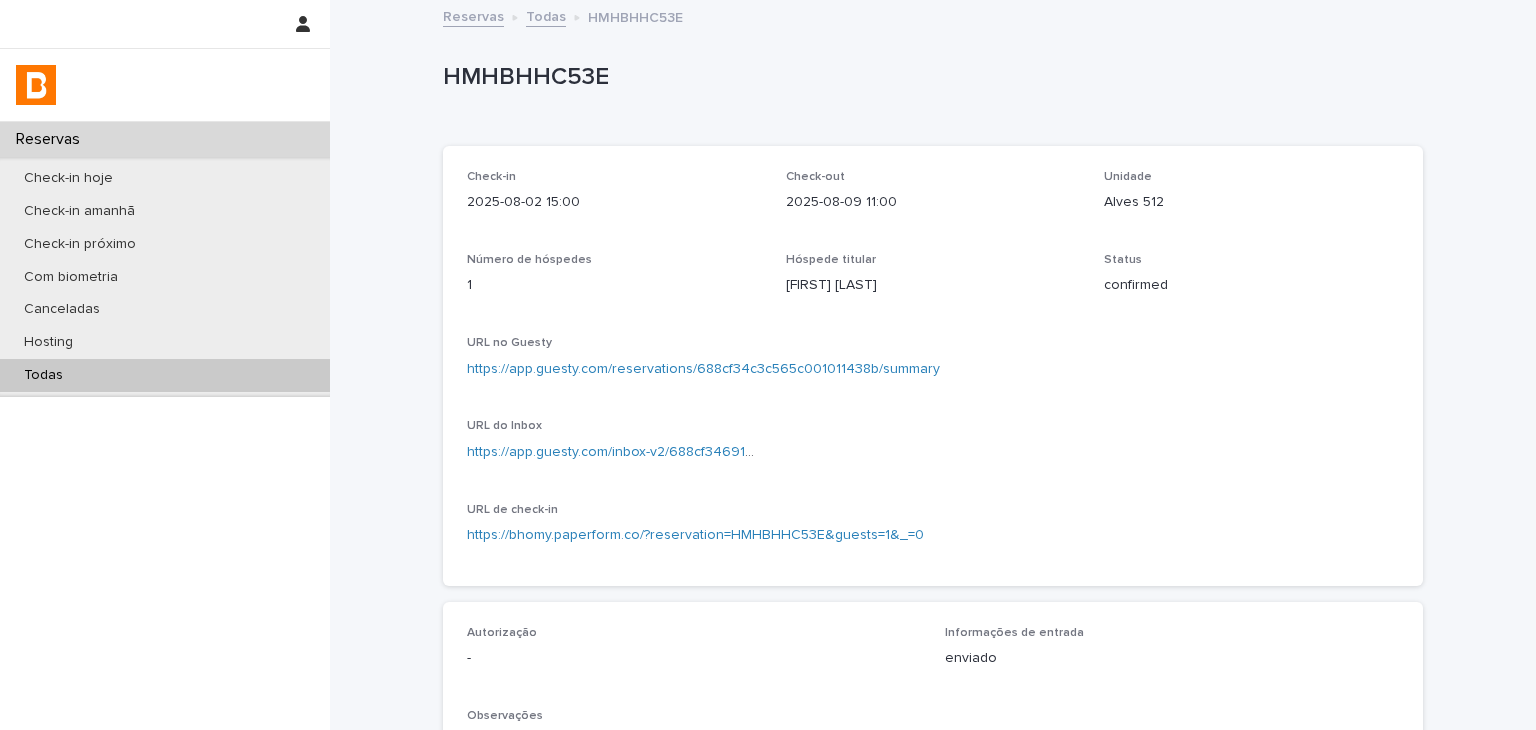 scroll, scrollTop: 500, scrollLeft: 0, axis: vertical 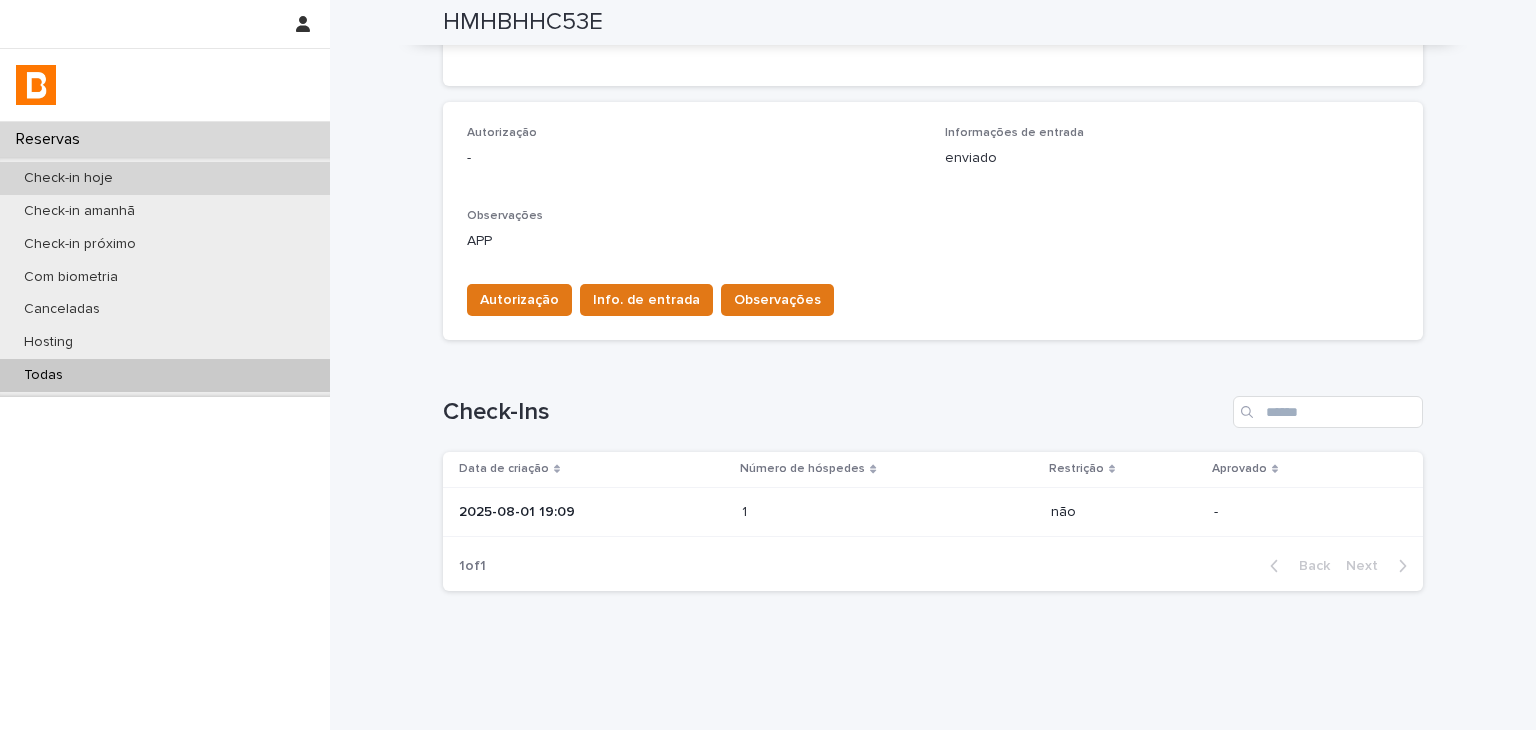 click on "Check-in hoje" at bounding box center [165, 178] 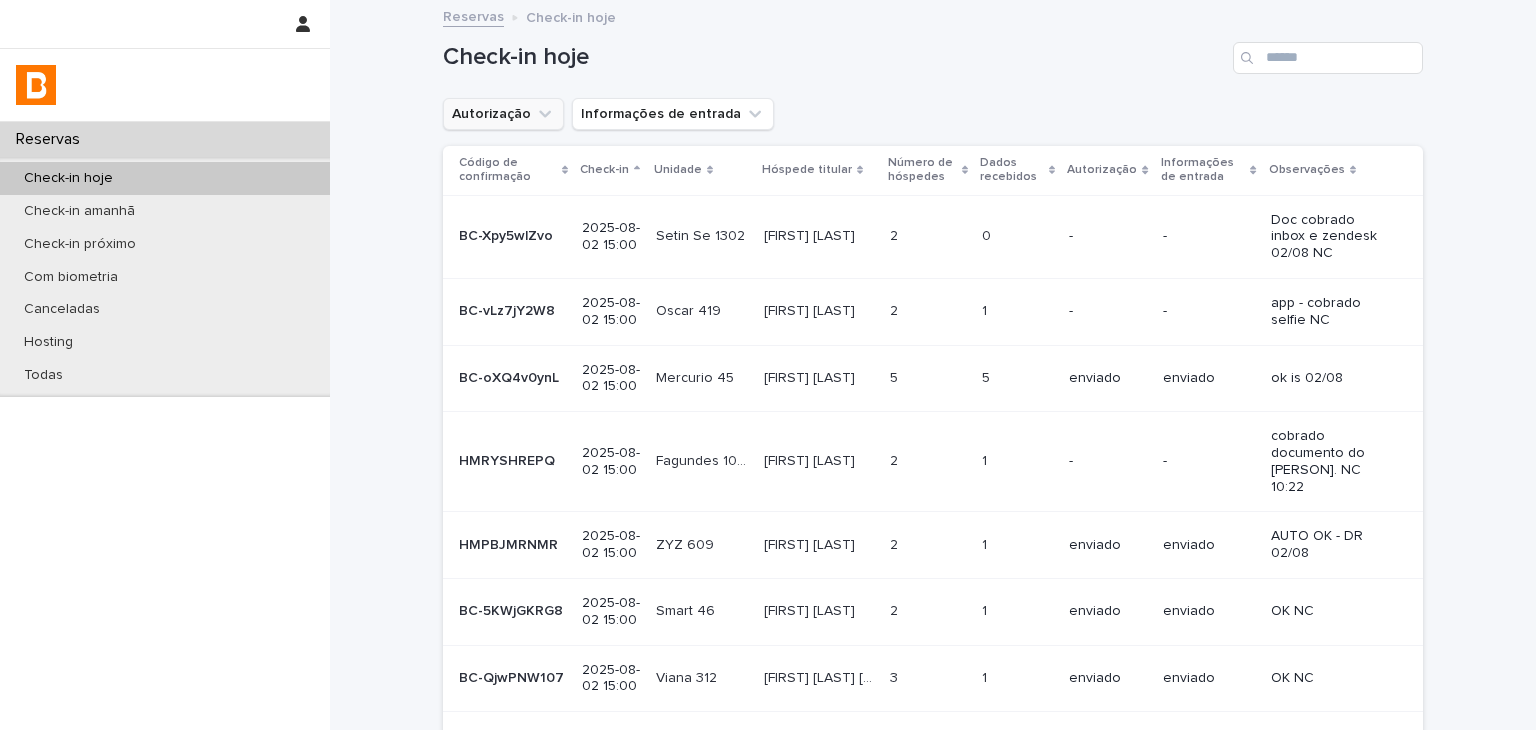 click on "Autorização" at bounding box center [503, 114] 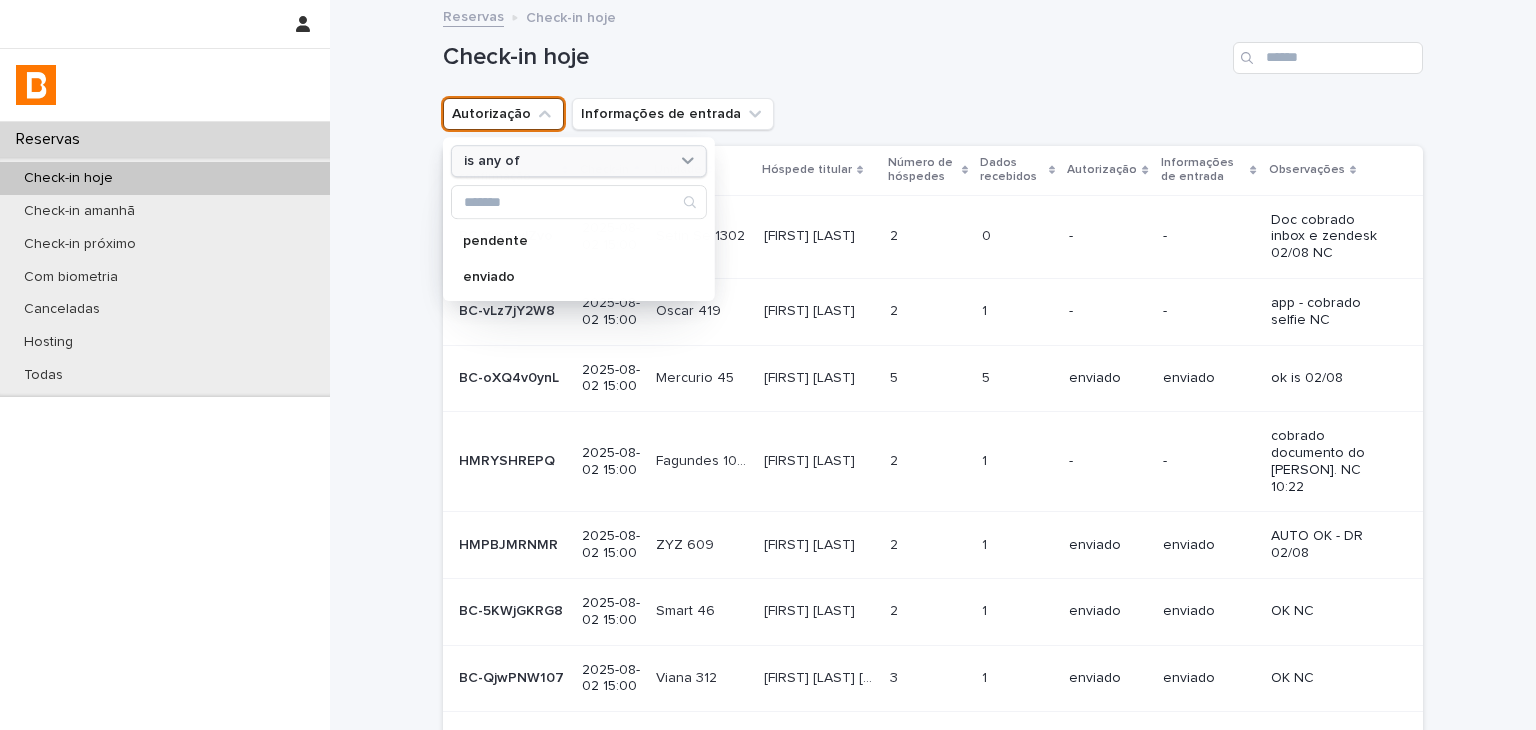 click on "is any of" at bounding box center [492, 161] 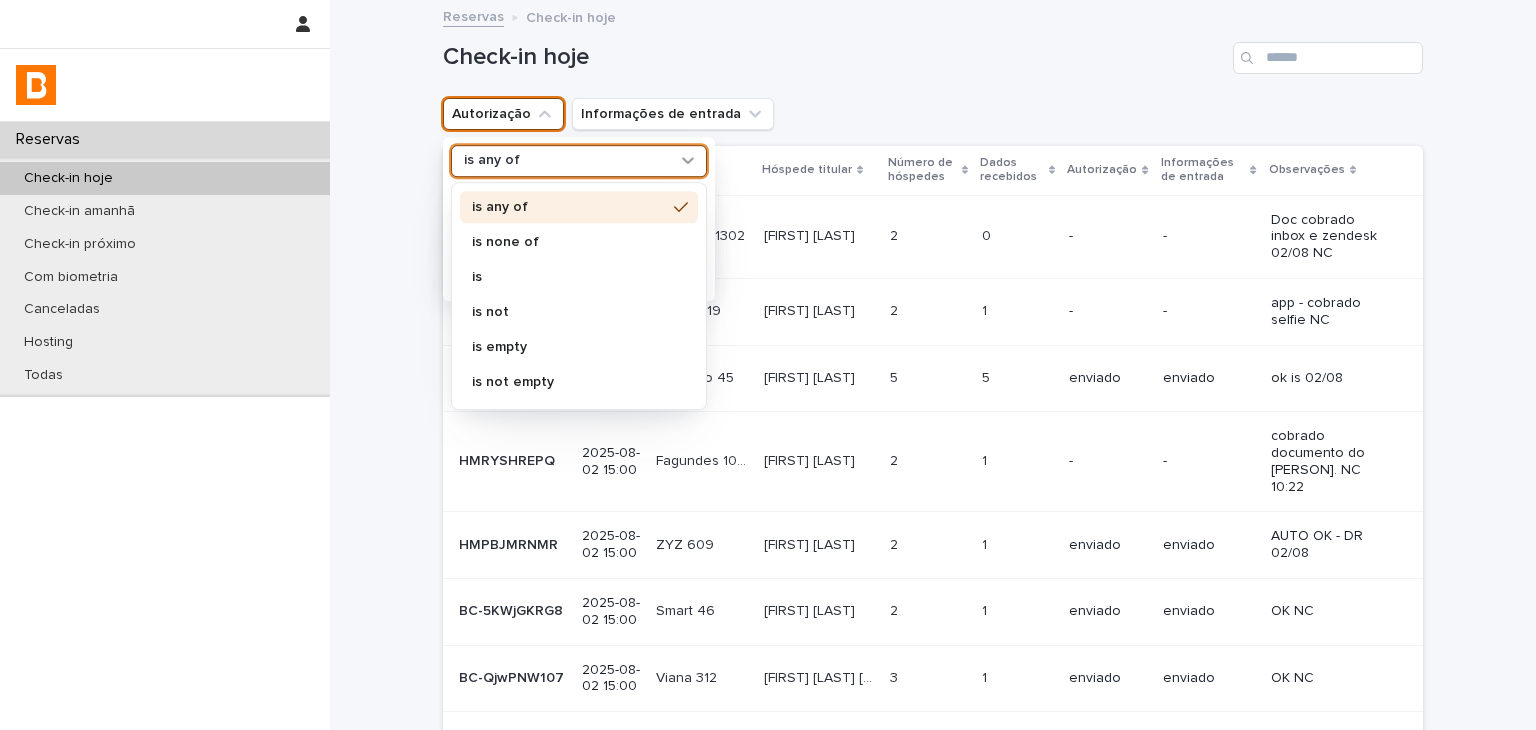 drag, startPoint x: 523, startPoint y: 248, endPoint x: 523, endPoint y: 264, distance: 16 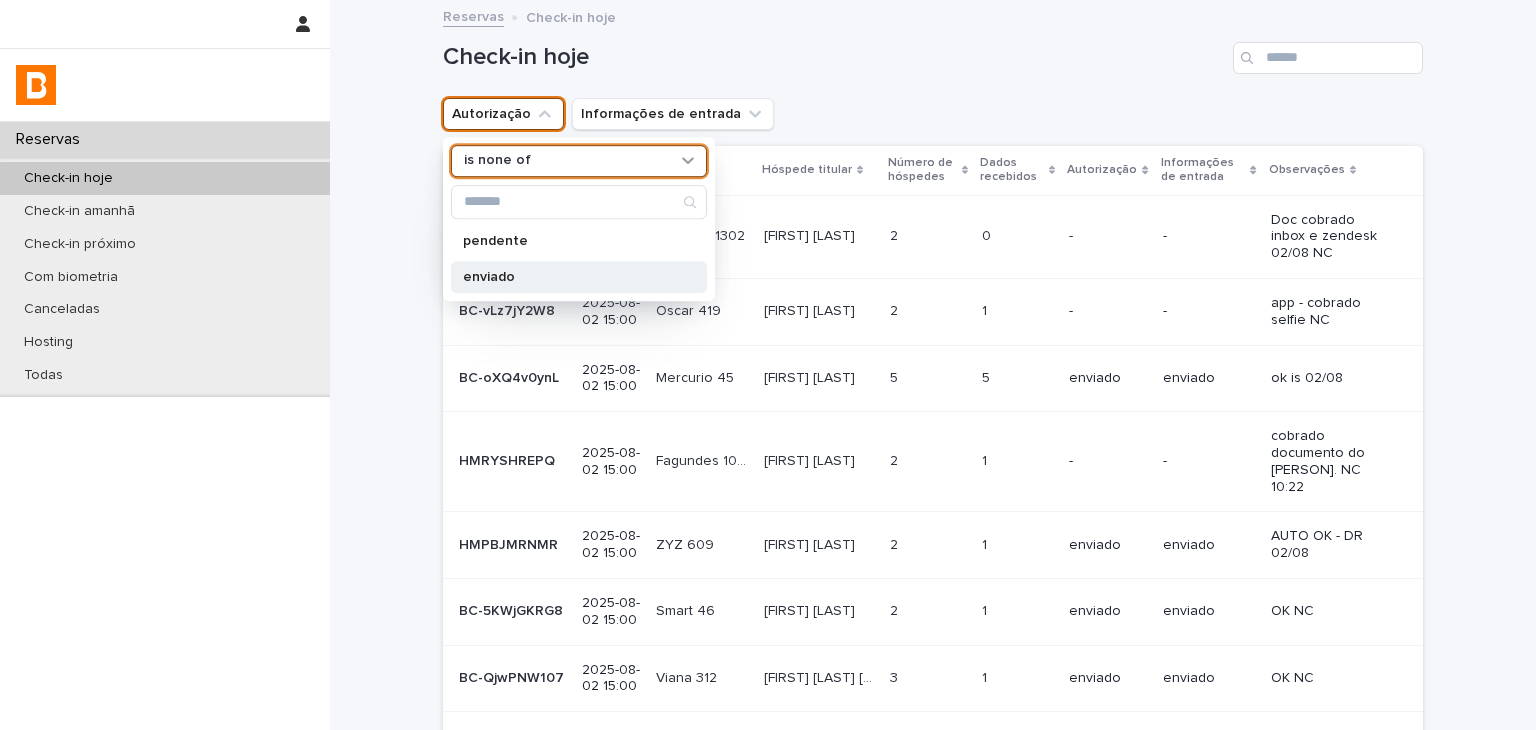 click on "enviado" at bounding box center (569, 277) 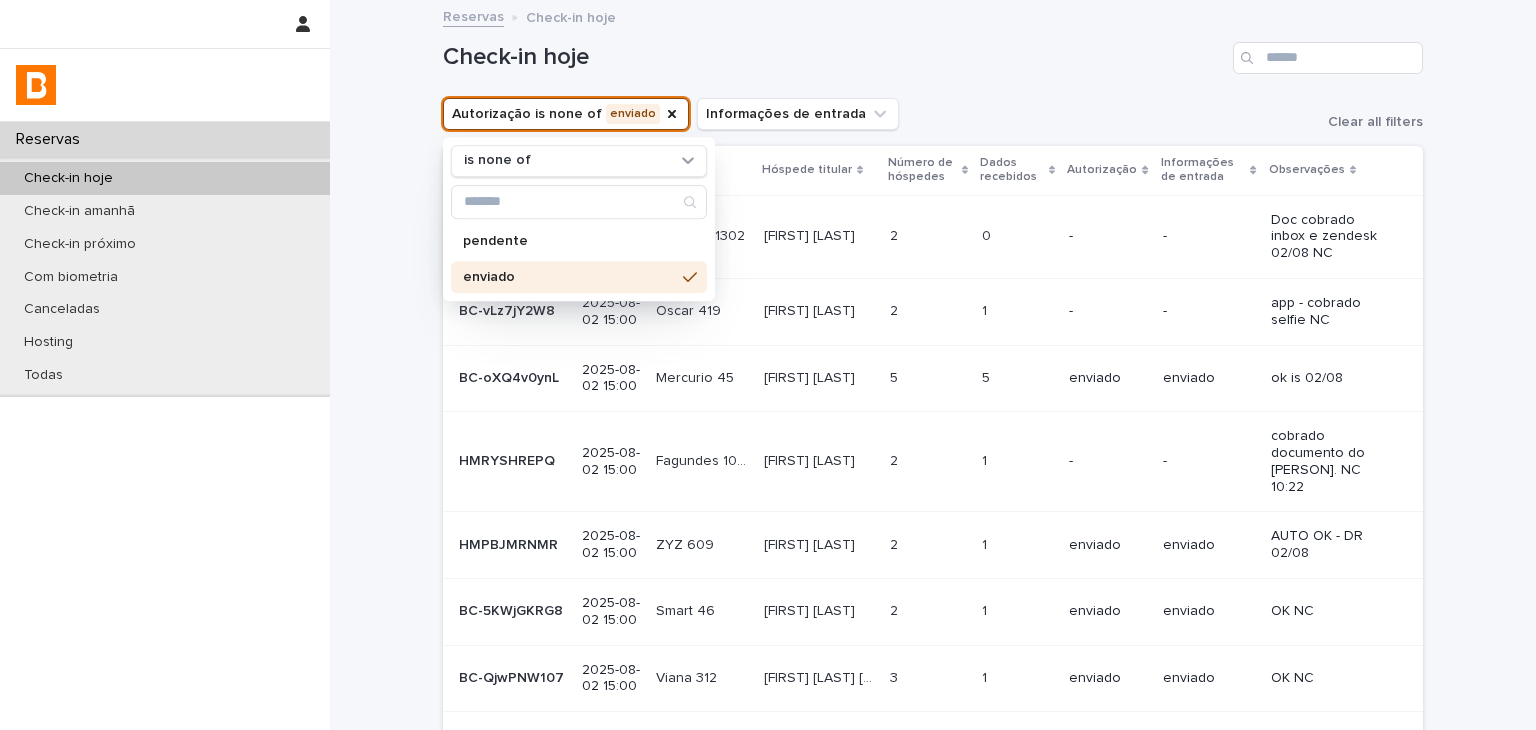 click on "Check-in hoje" at bounding box center [834, 57] 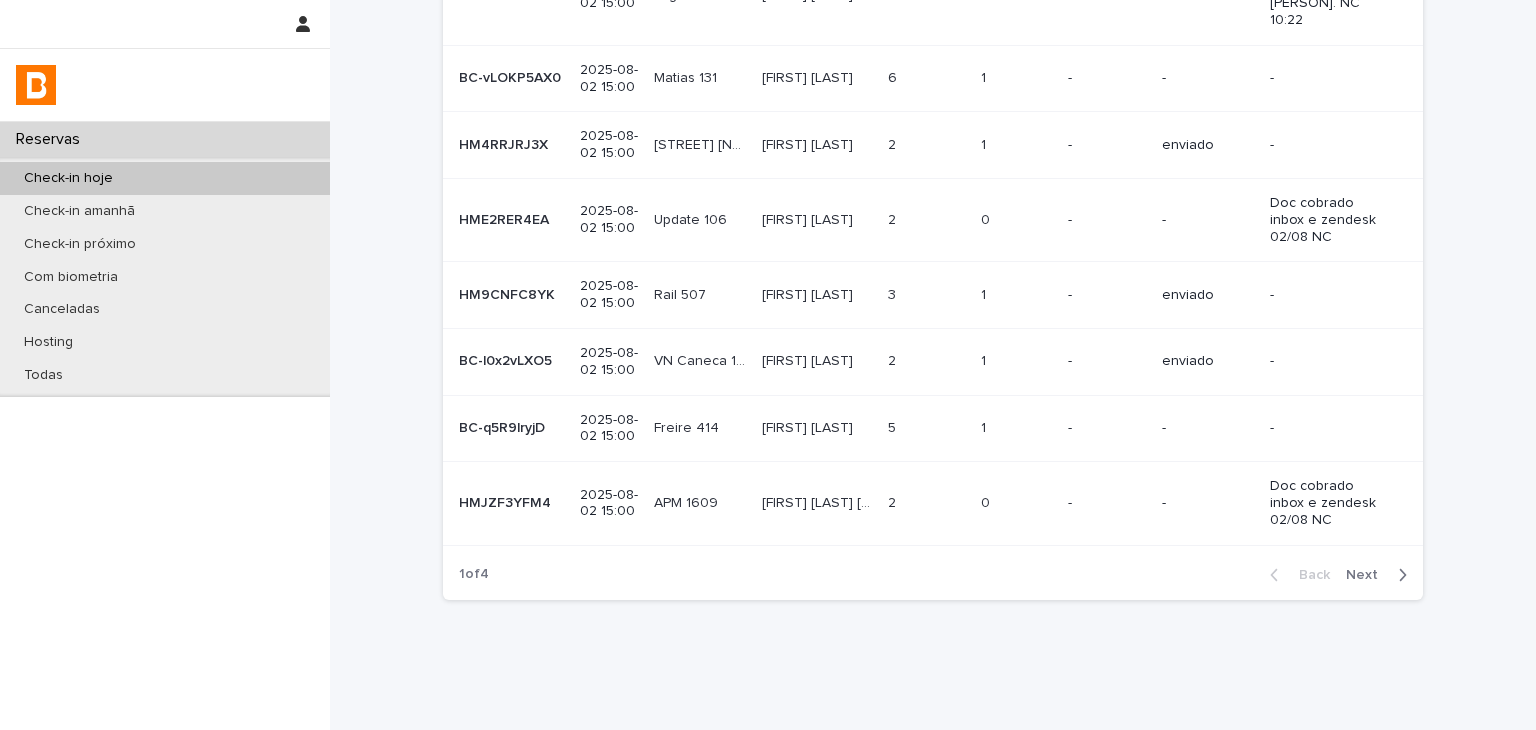 scroll, scrollTop: 423, scrollLeft: 0, axis: vertical 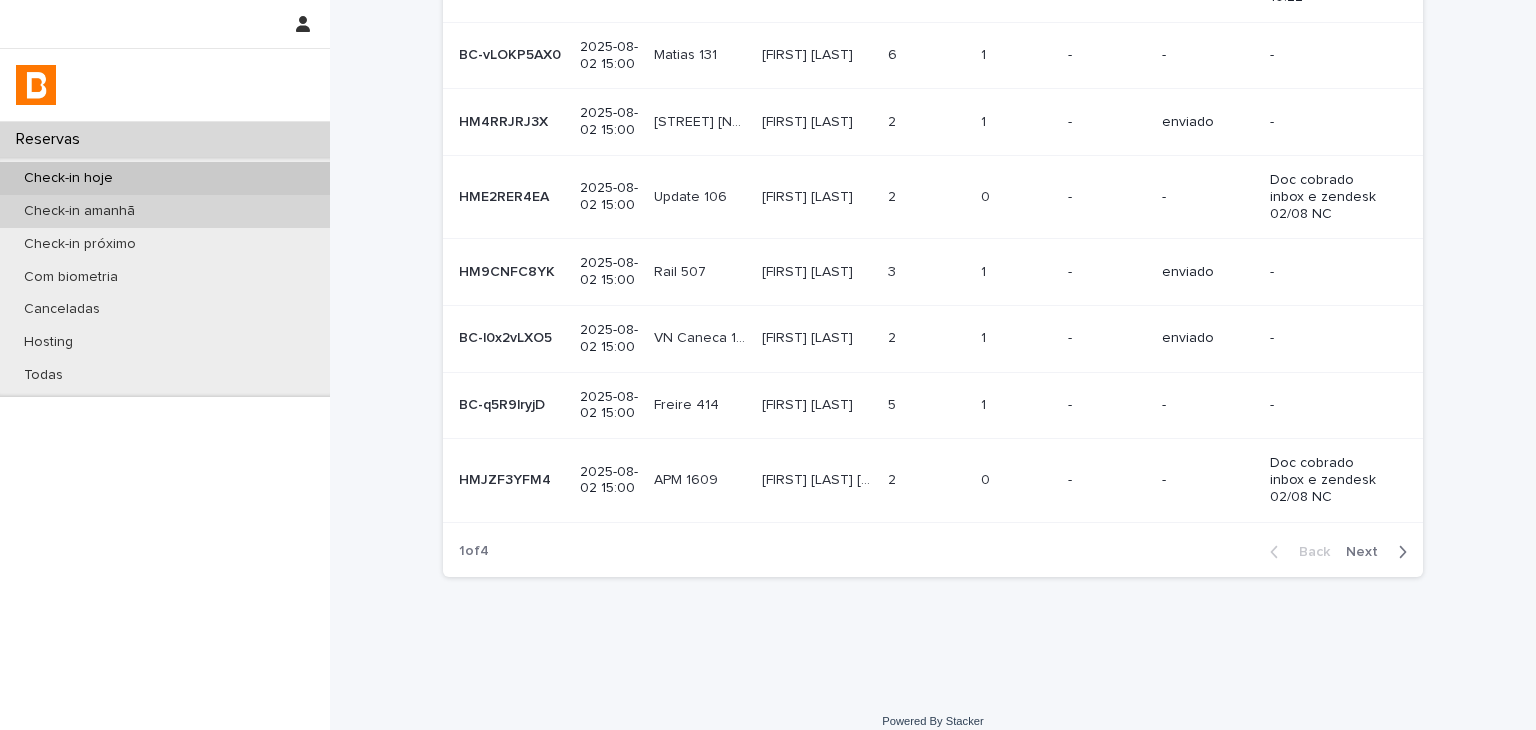 click on "Check-in amanhã" at bounding box center [165, 211] 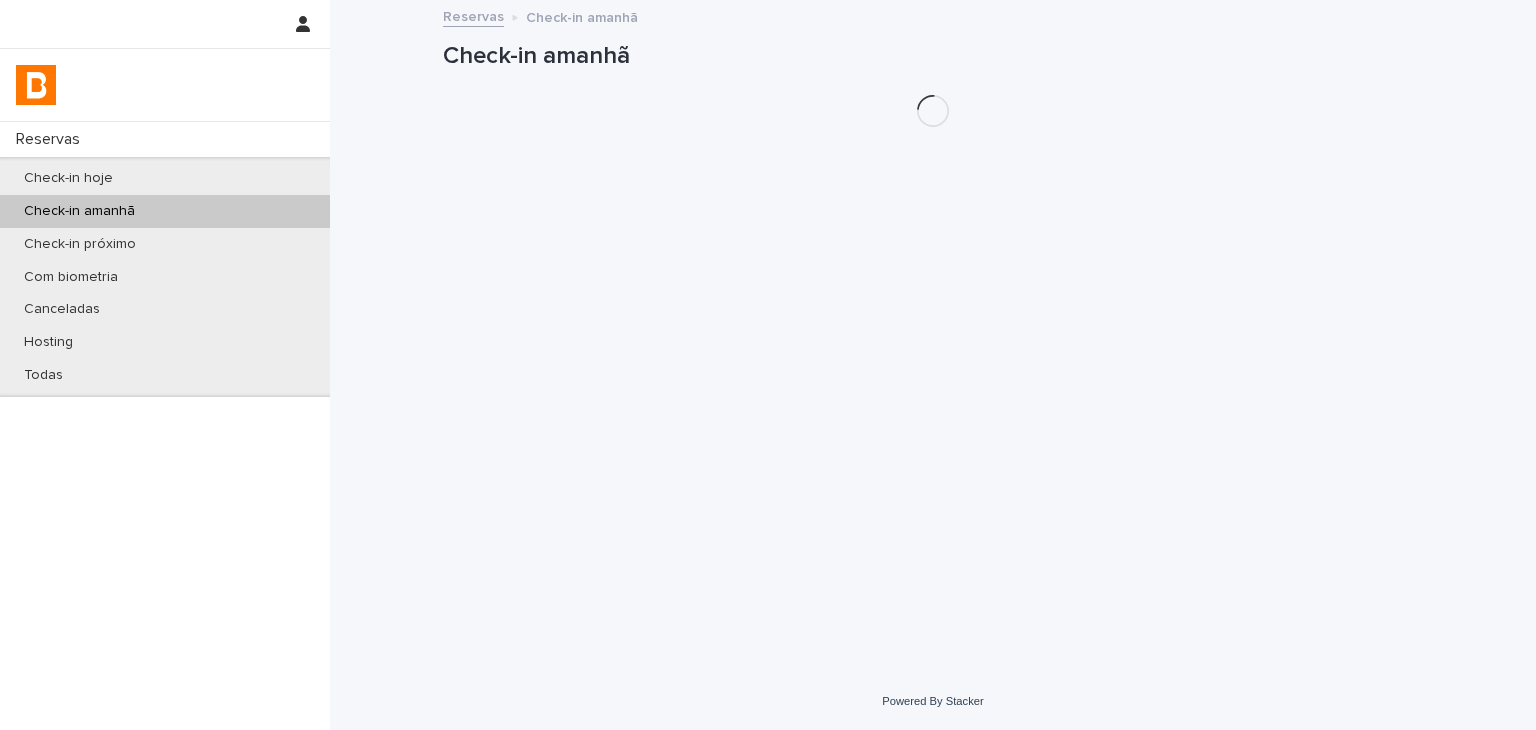 scroll, scrollTop: 0, scrollLeft: 0, axis: both 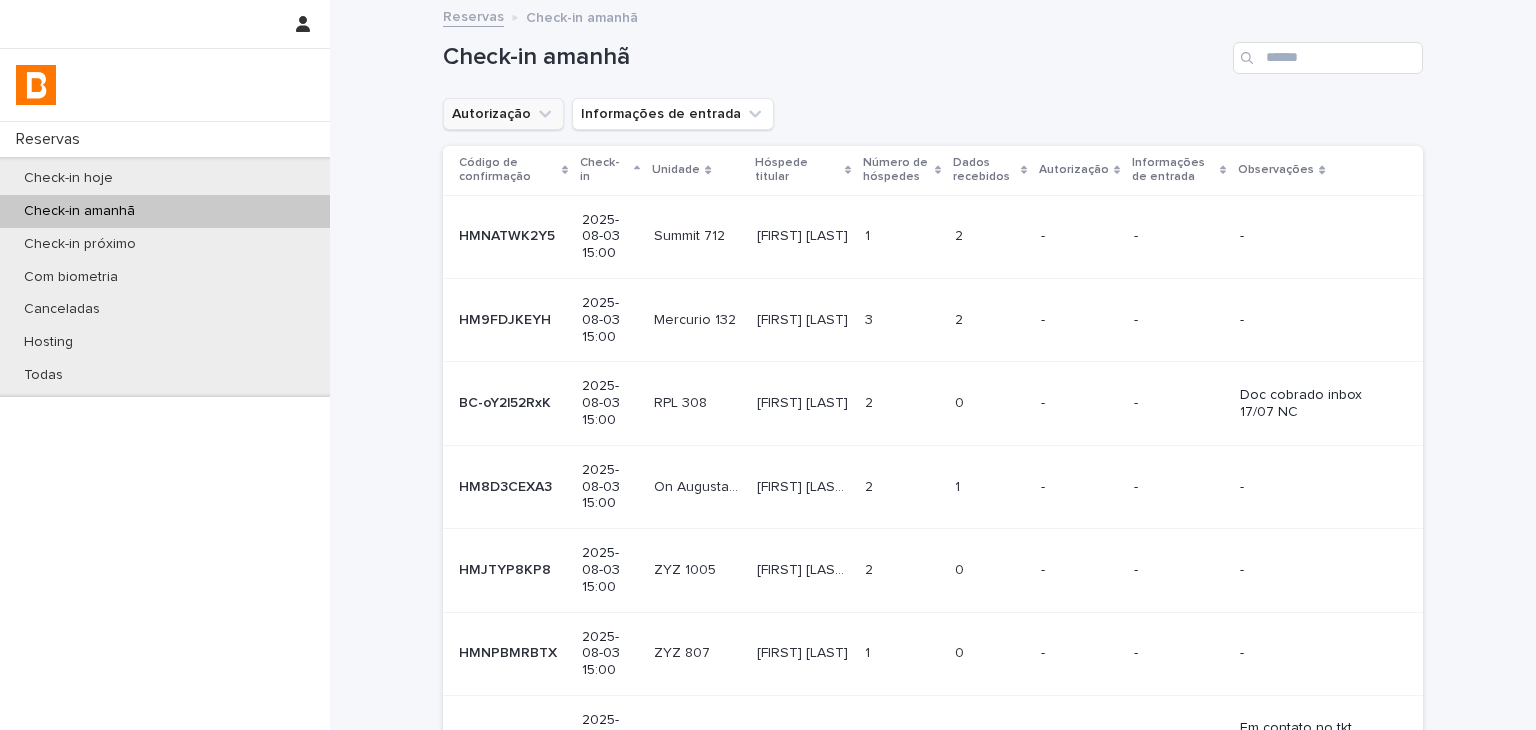 click on "Autorização" at bounding box center [503, 114] 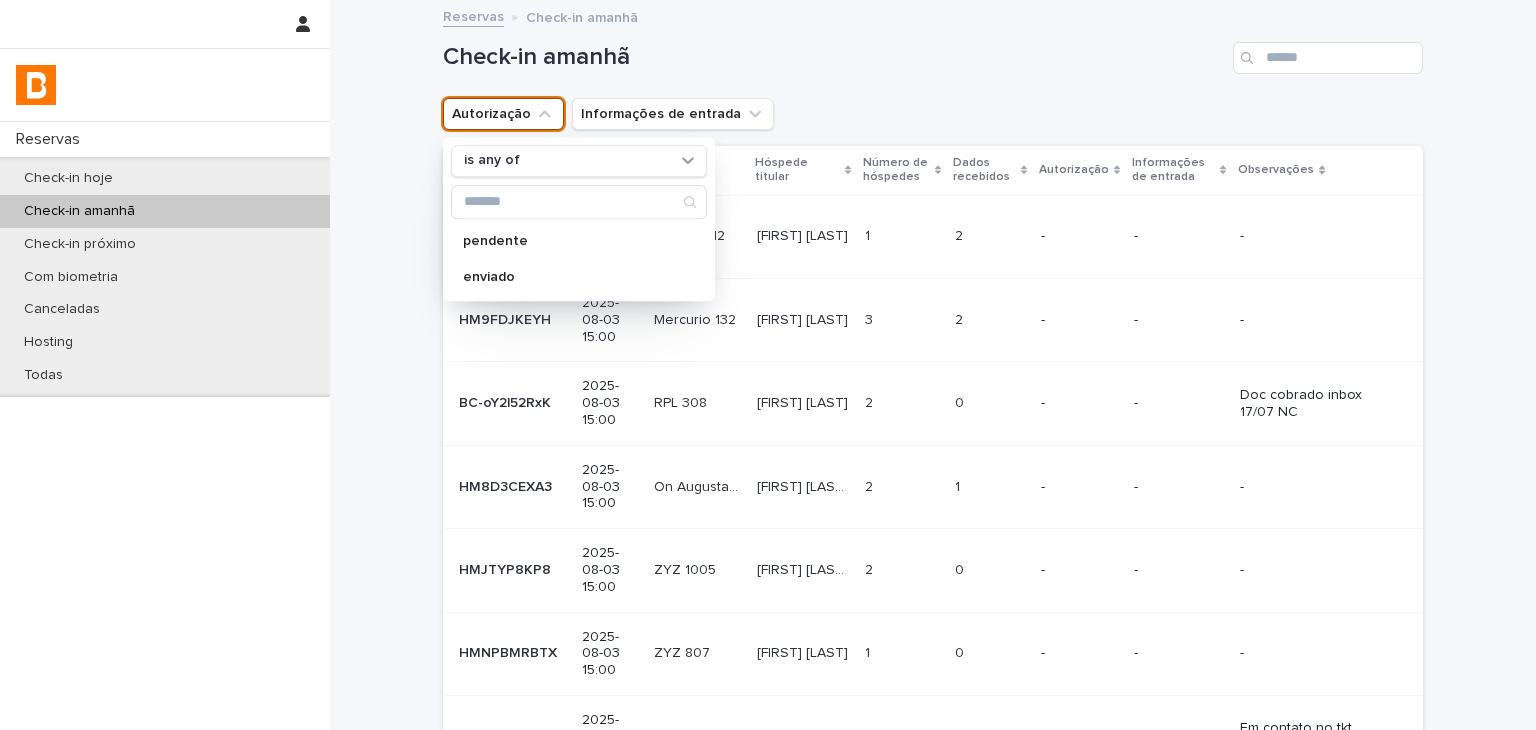 drag, startPoint x: 507, startPoint y: 157, endPoint x: 508, endPoint y: 177, distance: 20.024984 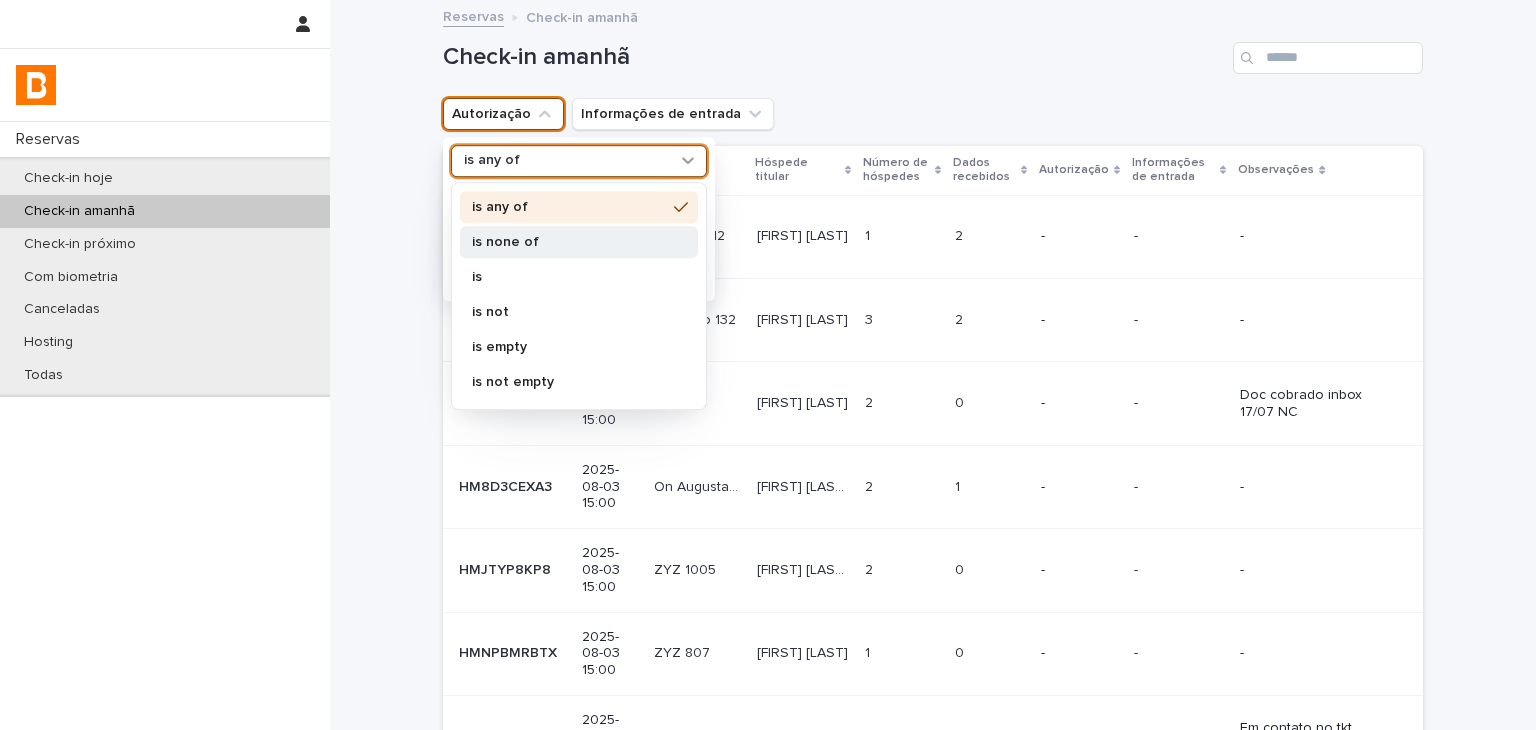 click on "is none of" at bounding box center [569, 242] 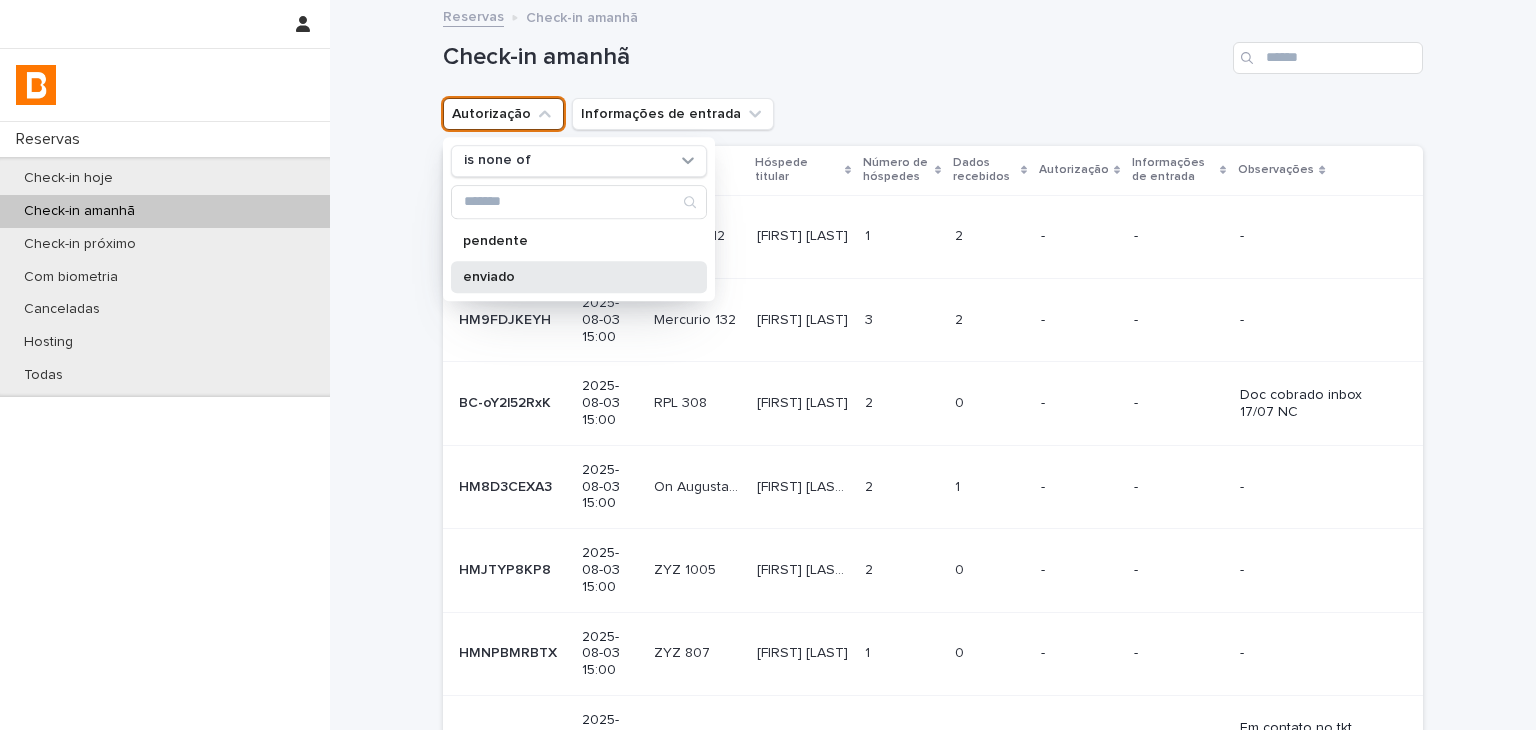 click on "enviado" at bounding box center (569, 277) 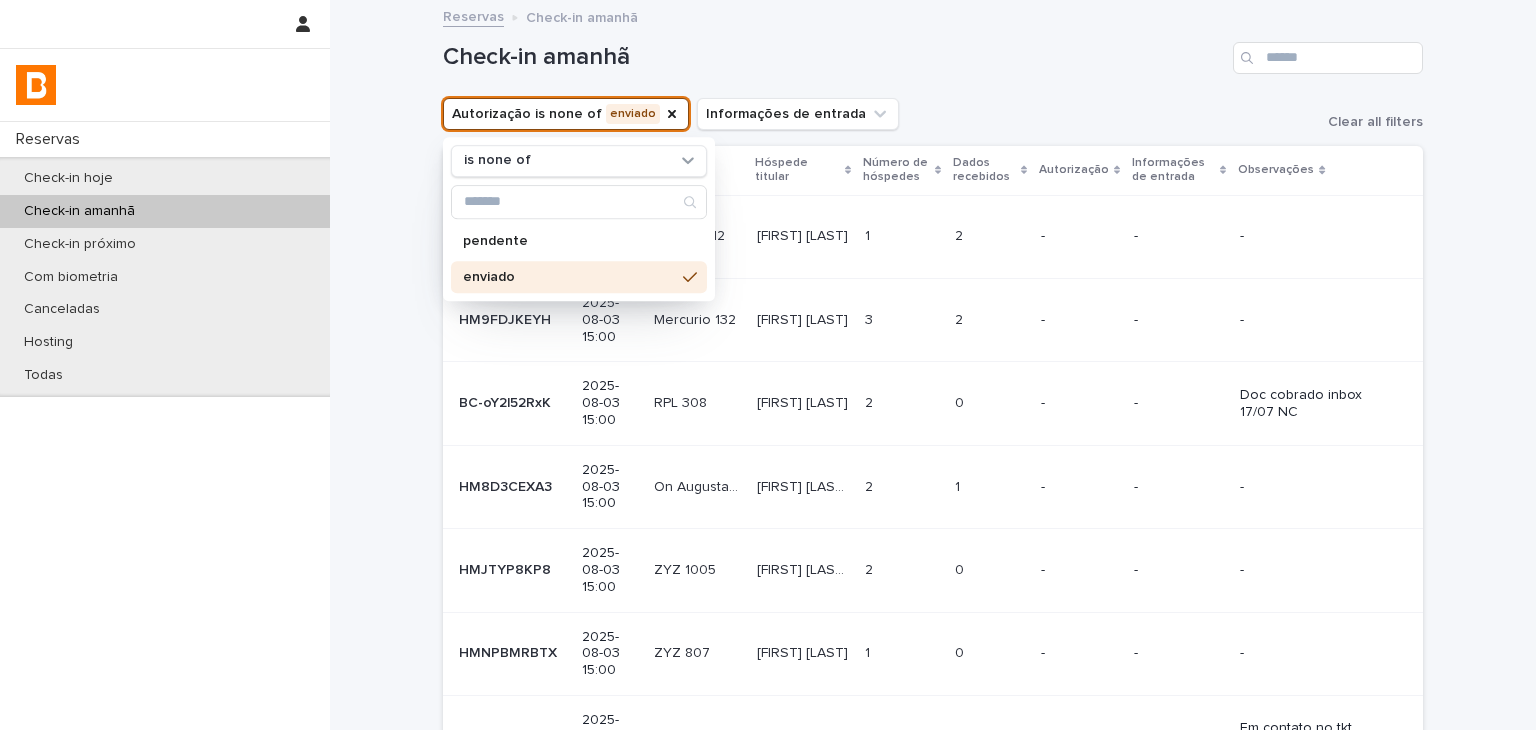 click on "Check-in amanhã" at bounding box center (933, 50) 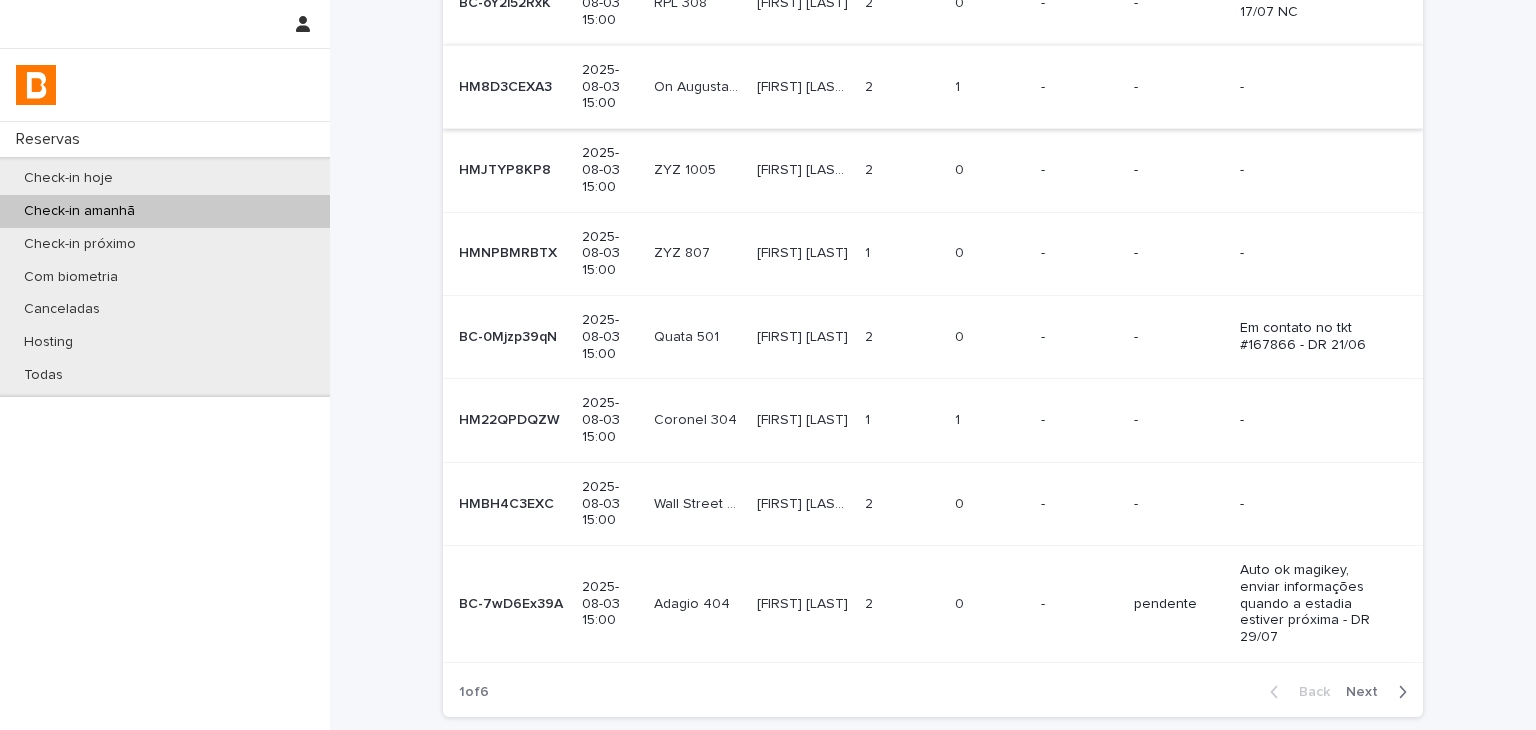 scroll, scrollTop: 0, scrollLeft: 0, axis: both 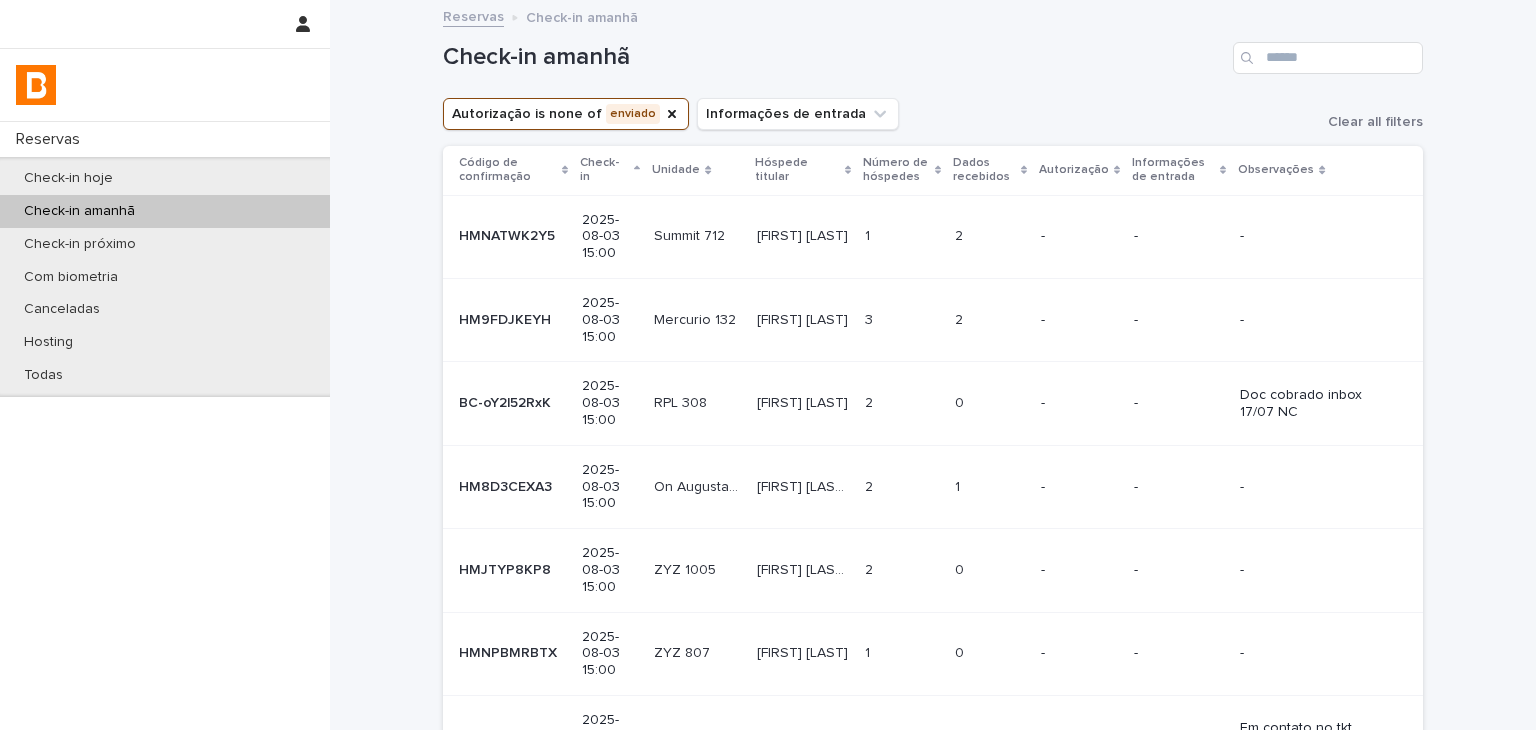 click on "2 2" at bounding box center [990, 236] 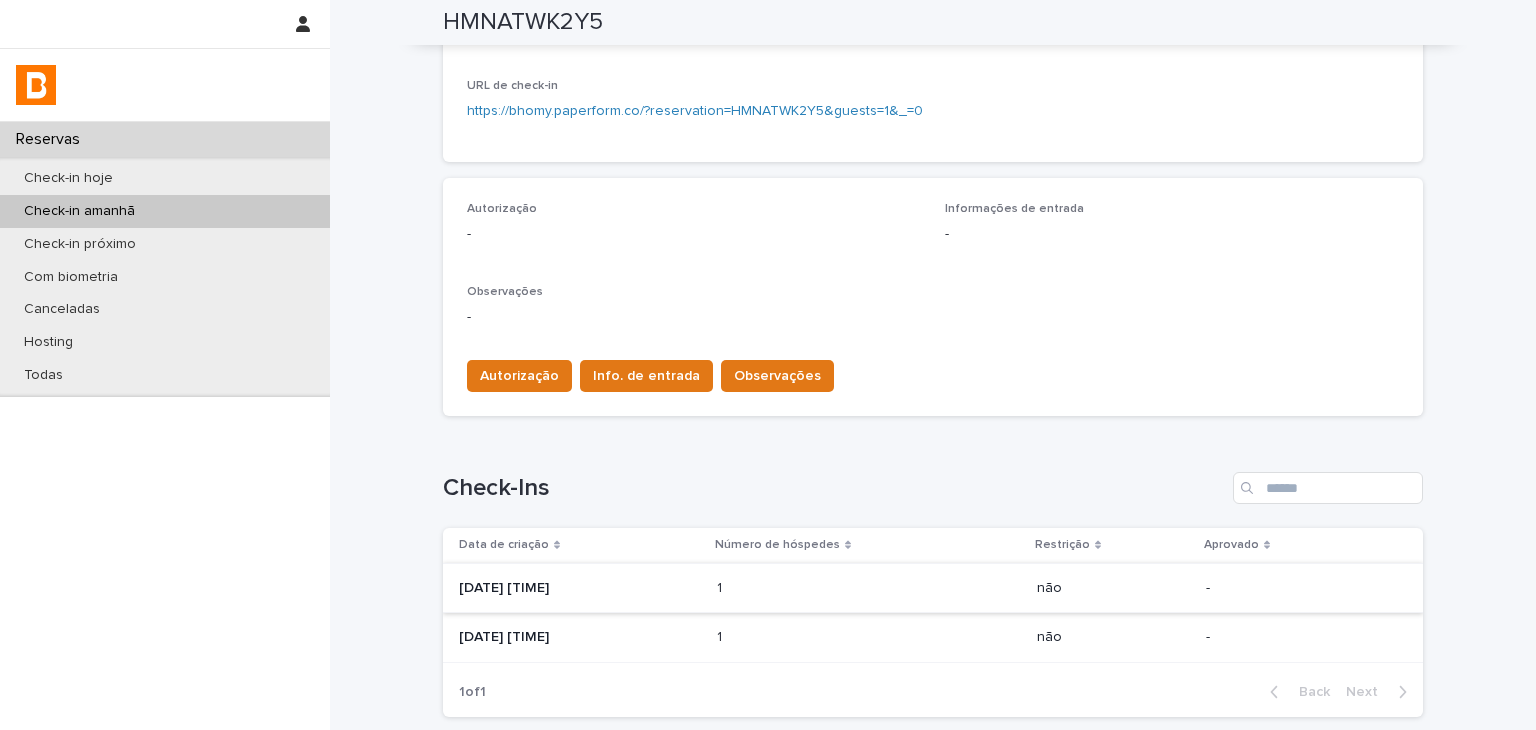 scroll, scrollTop: 503, scrollLeft: 0, axis: vertical 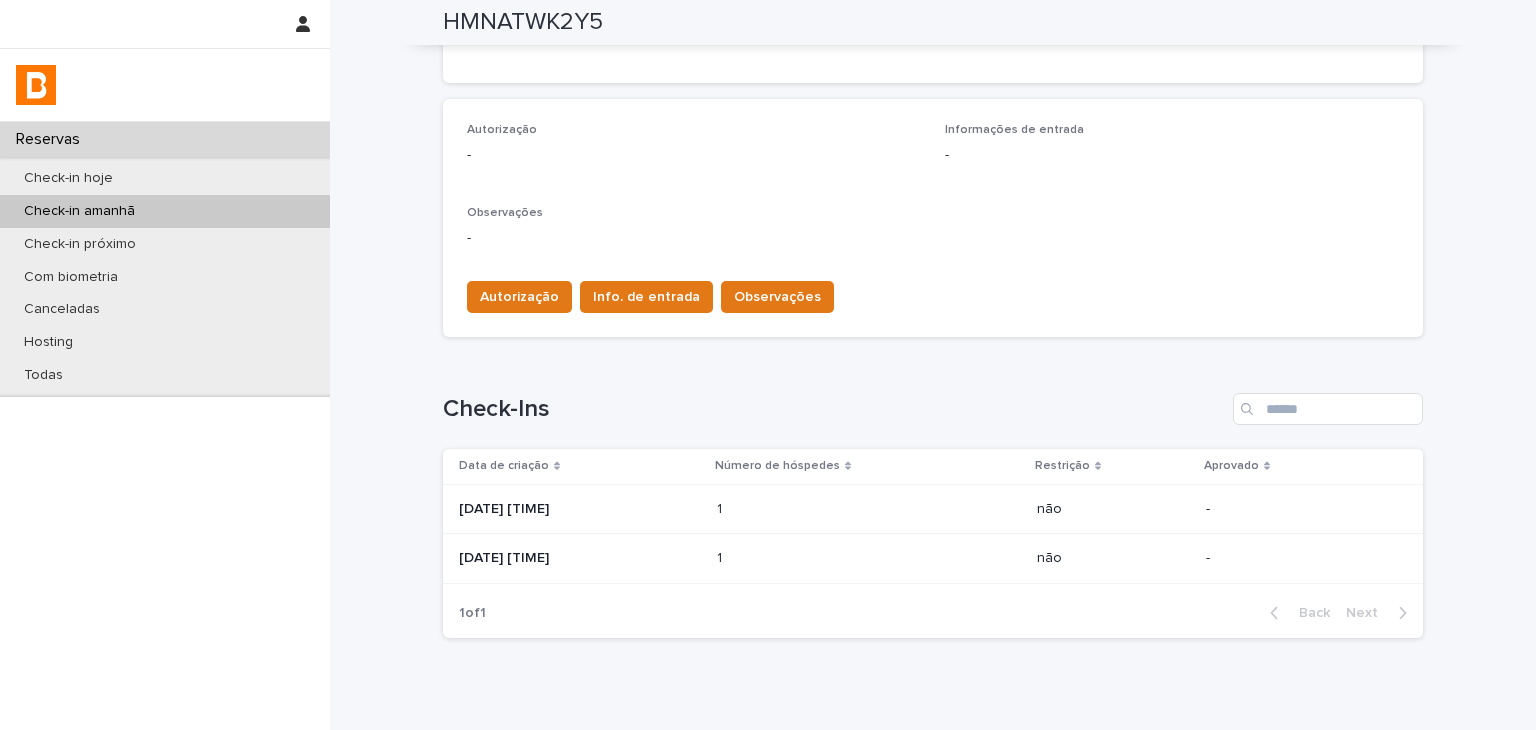 click on "1" at bounding box center [721, 507] 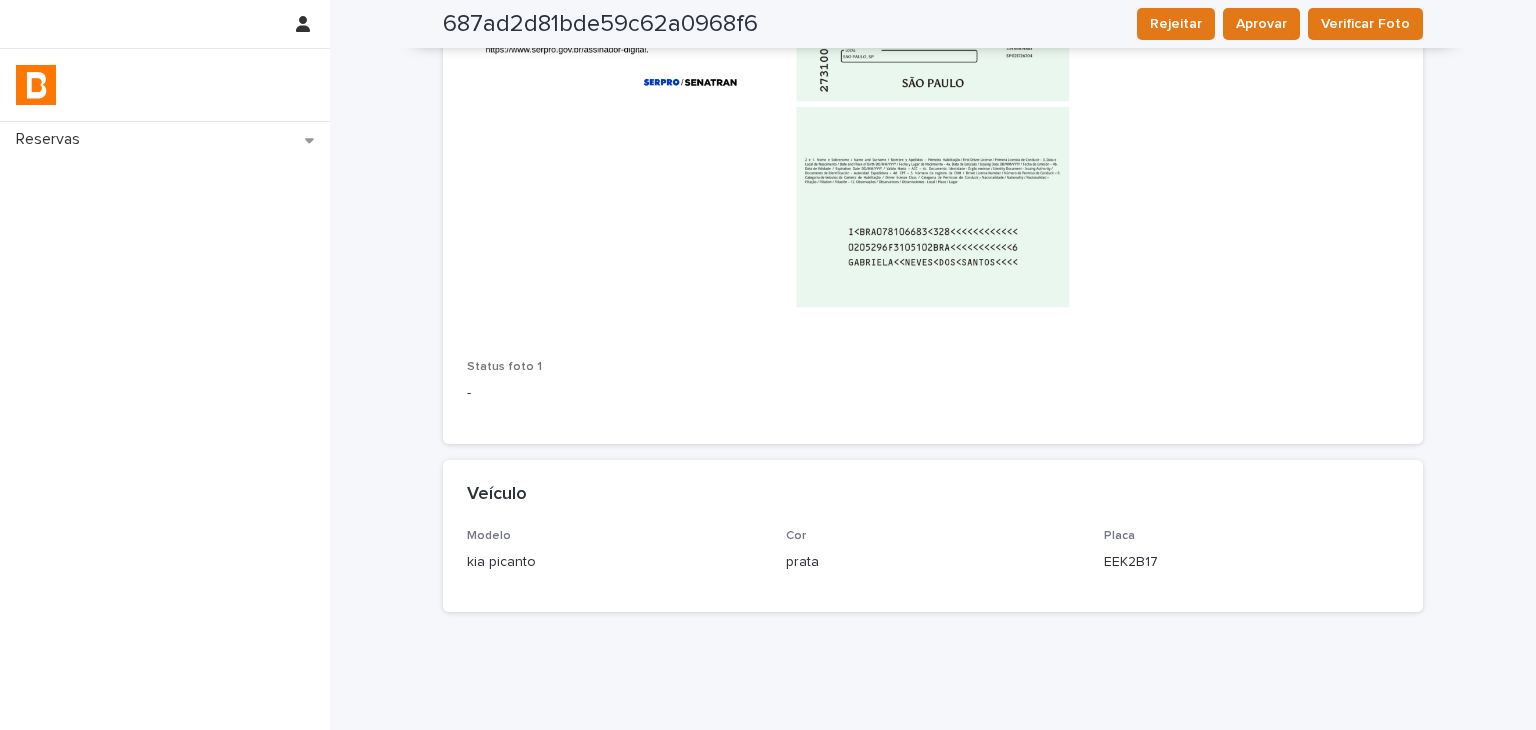 scroll, scrollTop: 855, scrollLeft: 0, axis: vertical 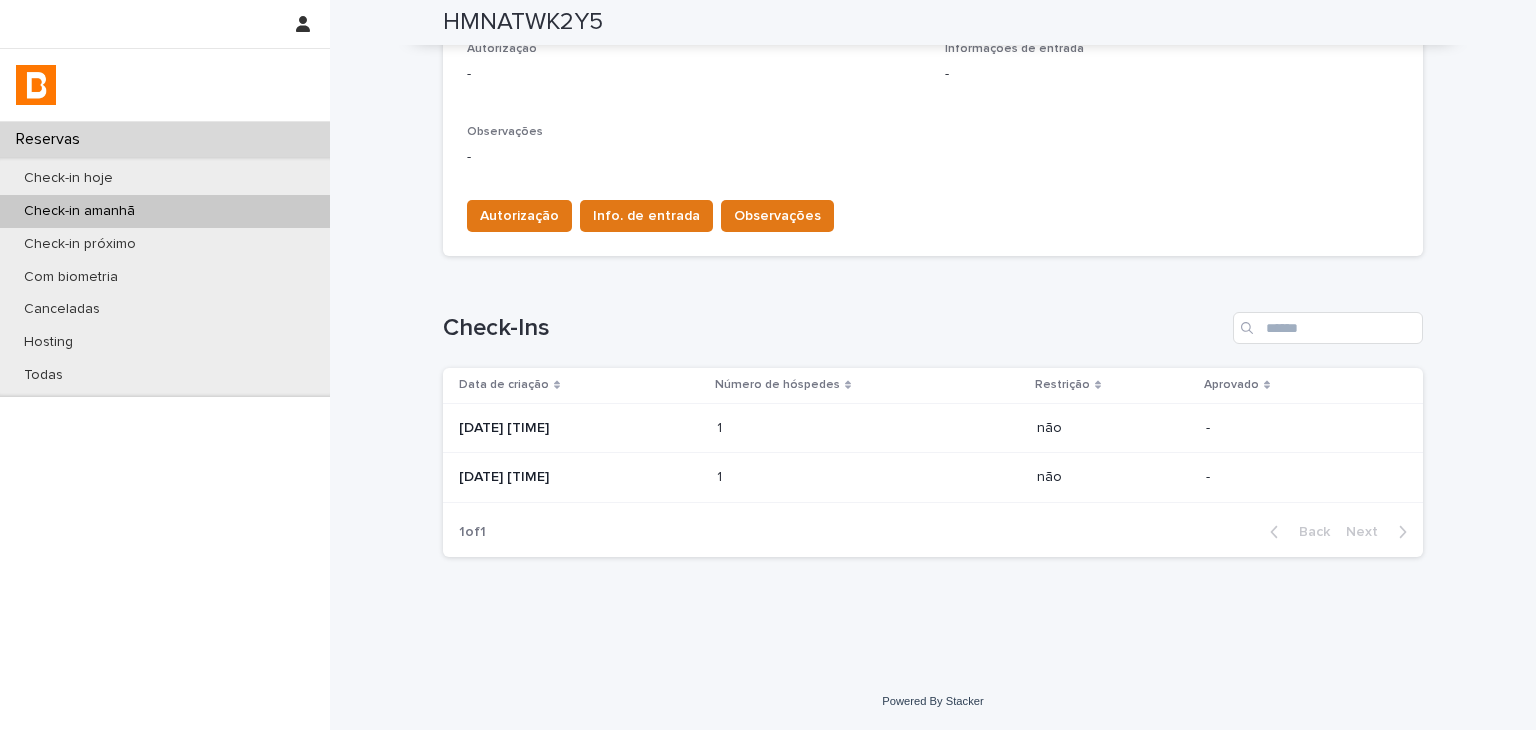 click at bounding box center [804, 477] 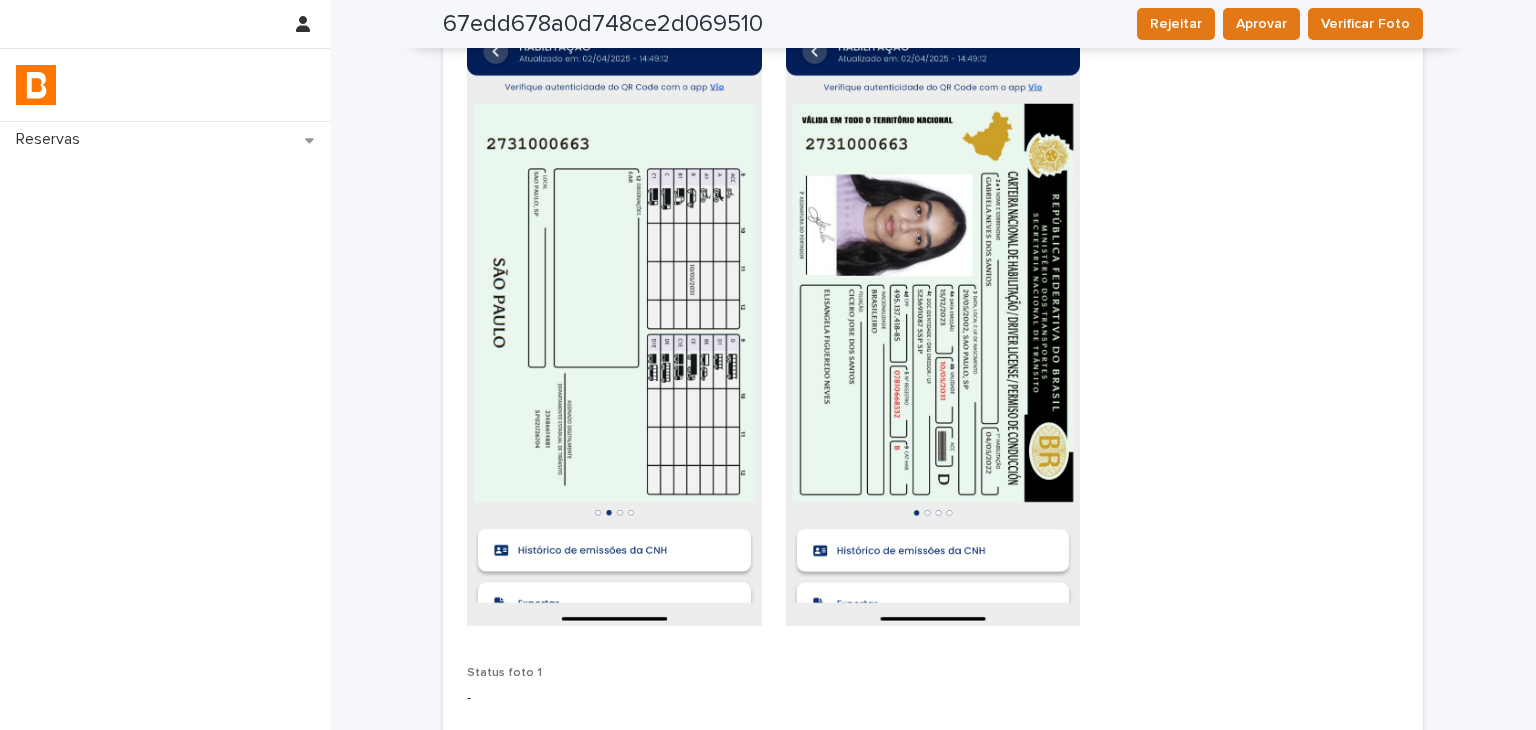 scroll, scrollTop: 800, scrollLeft: 0, axis: vertical 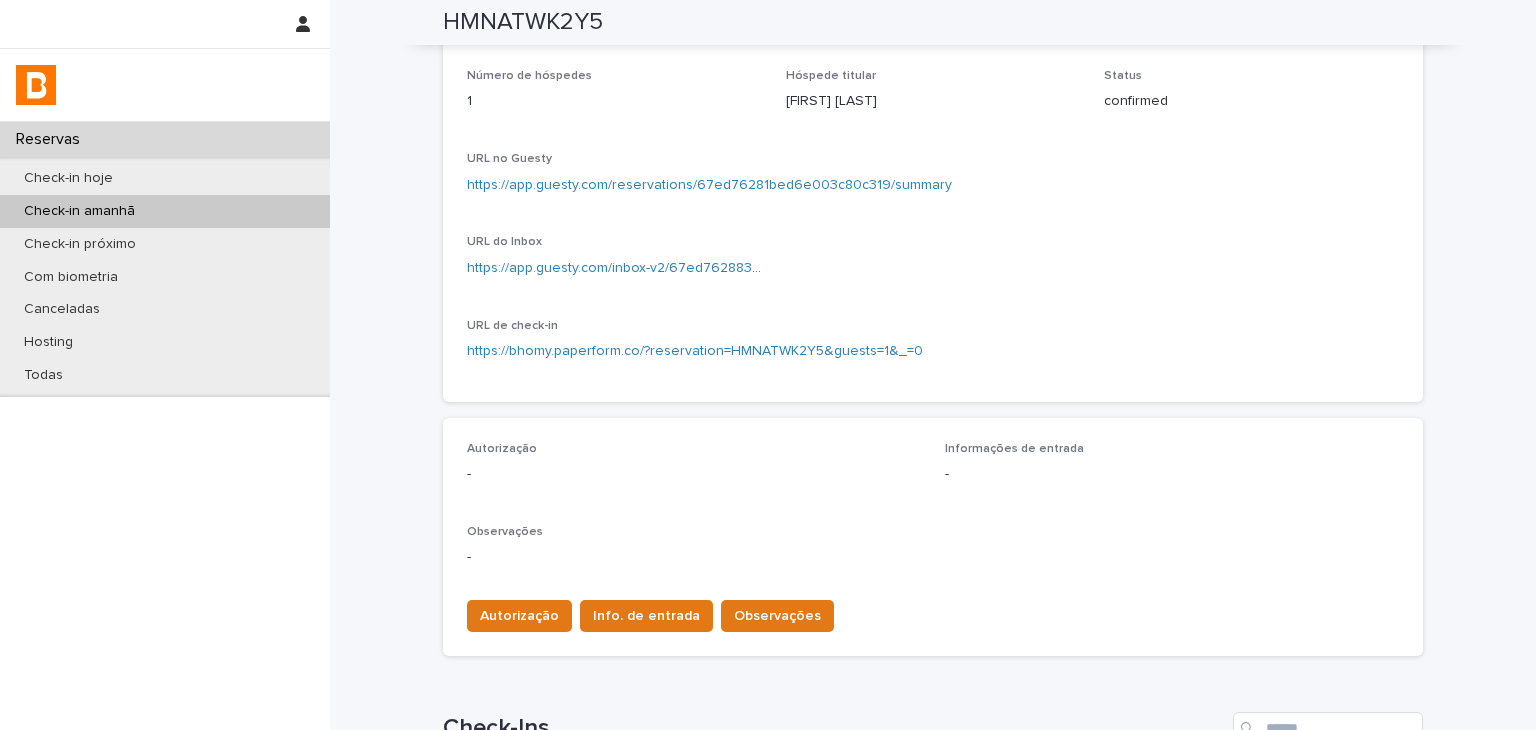 click on "https://app.guesty.com/reservations/67ed76281bed6e003c80c319/summary" at bounding box center (933, 183) 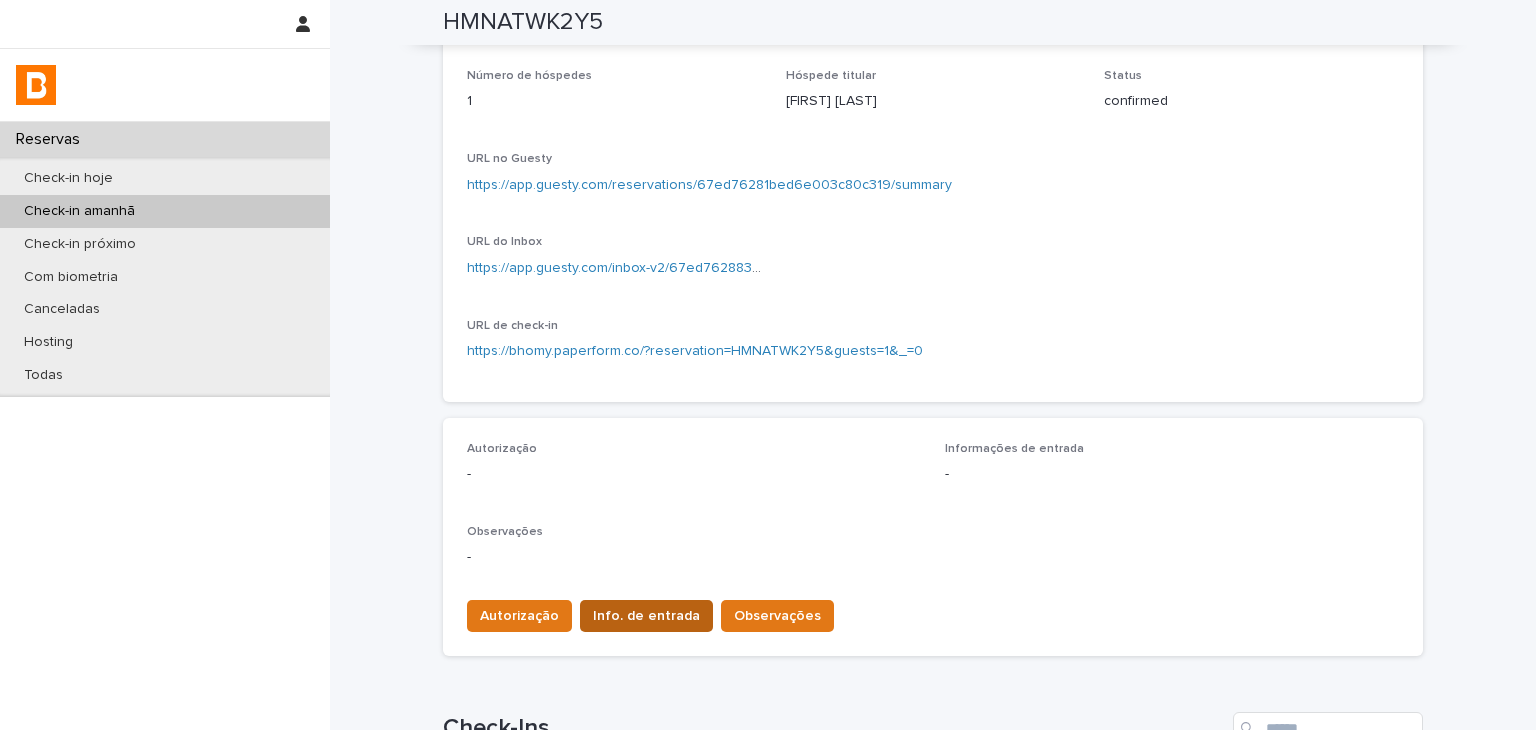 click on "Info. de entrada" at bounding box center [646, 616] 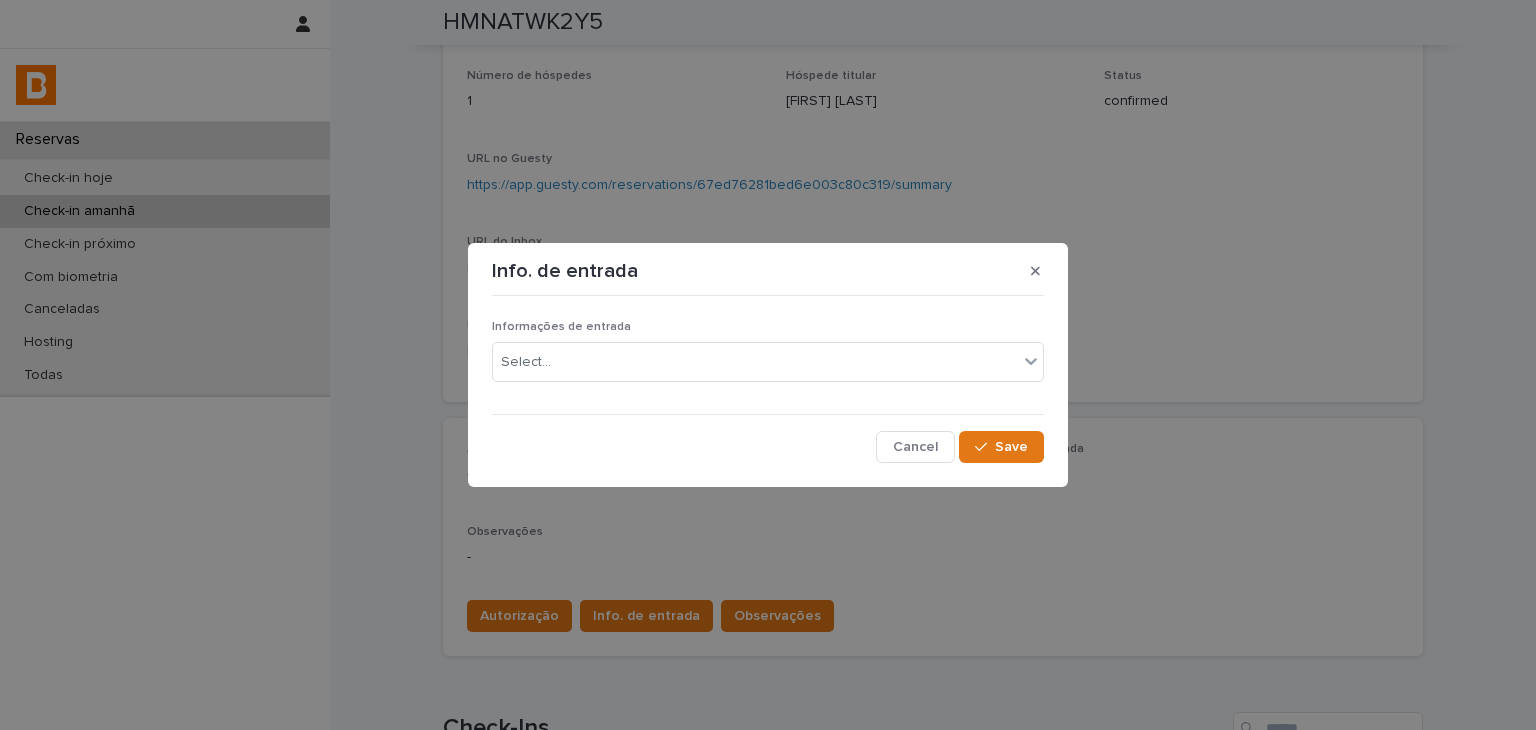 click on "Informações de entrada Select..." at bounding box center [768, 359] 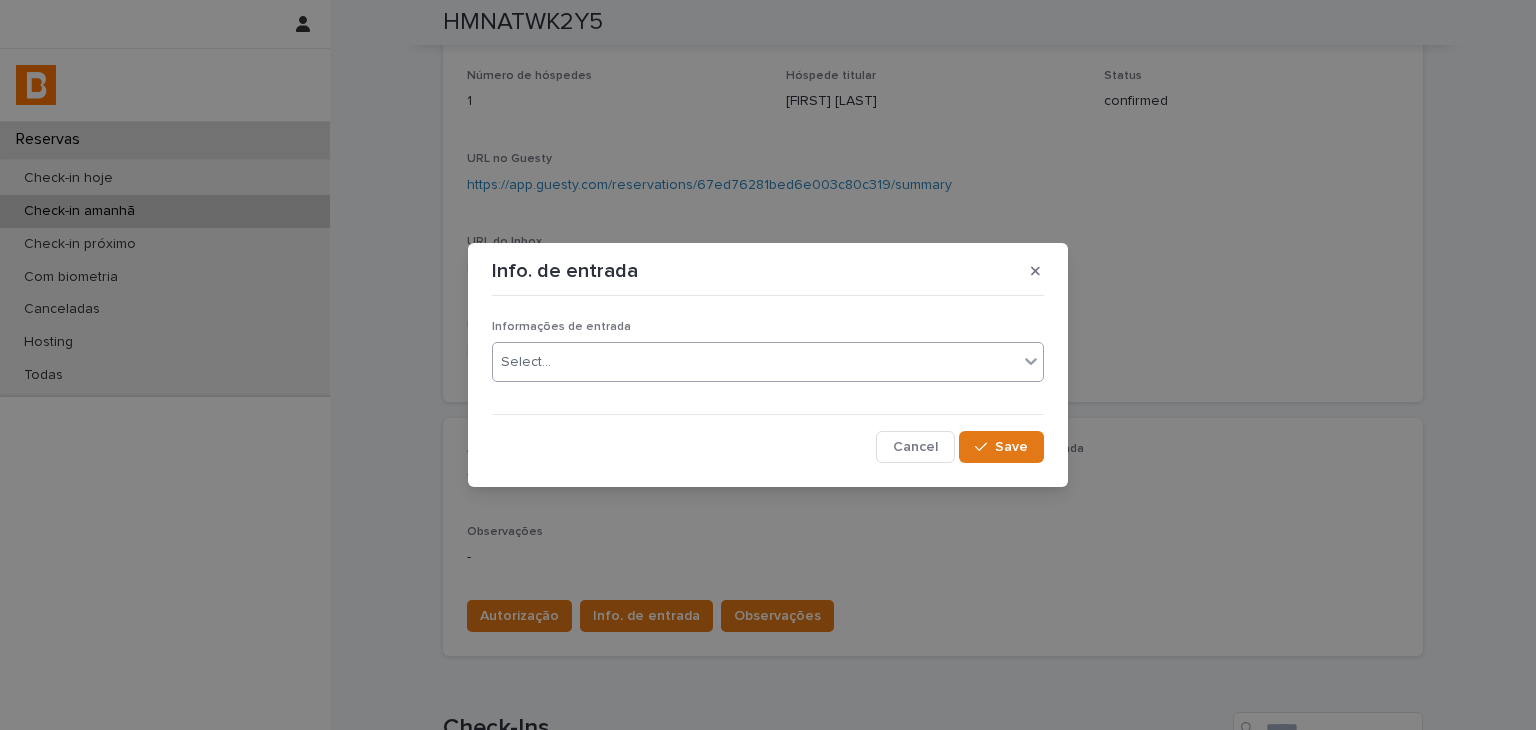 click on "Select..." at bounding box center (755, 362) 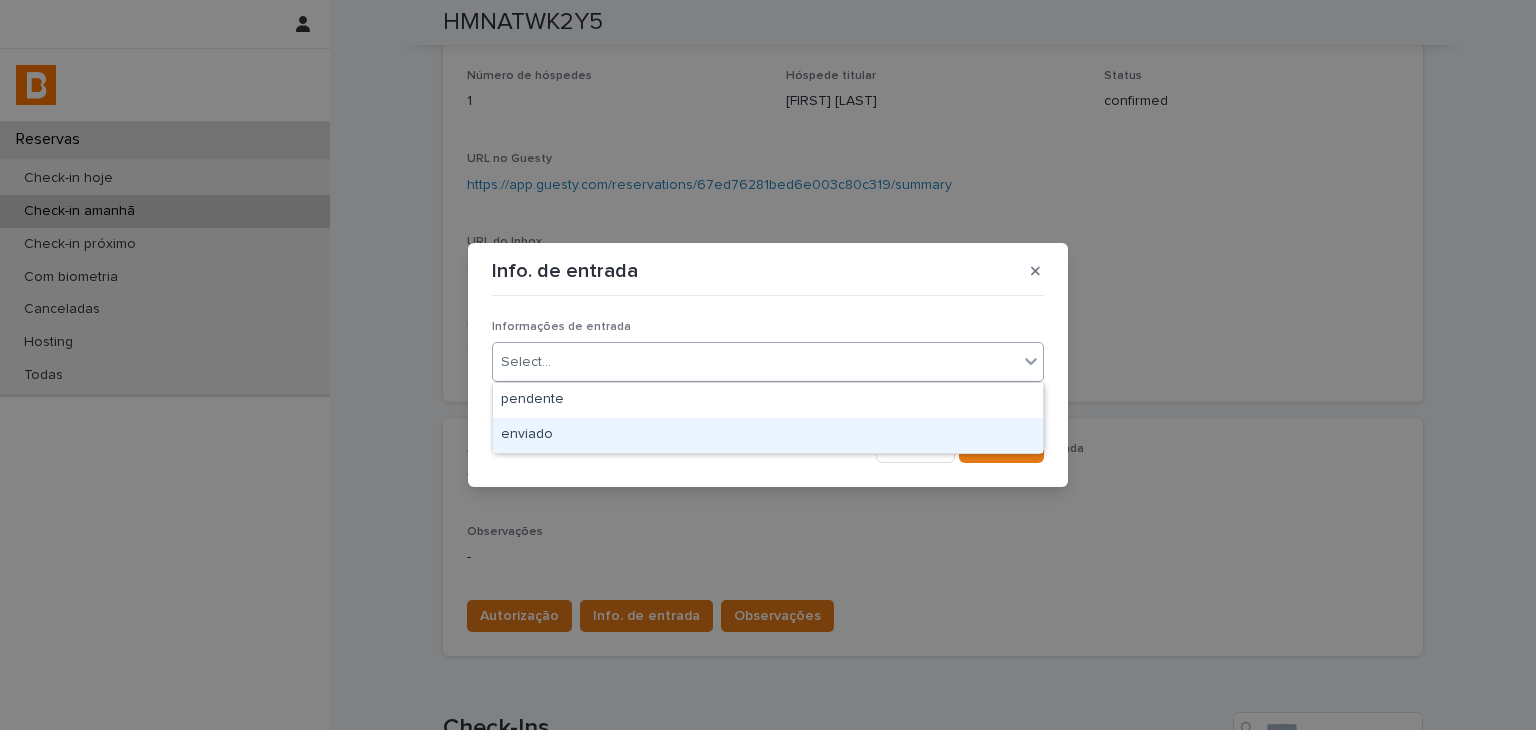 click on "enviado" at bounding box center (768, 435) 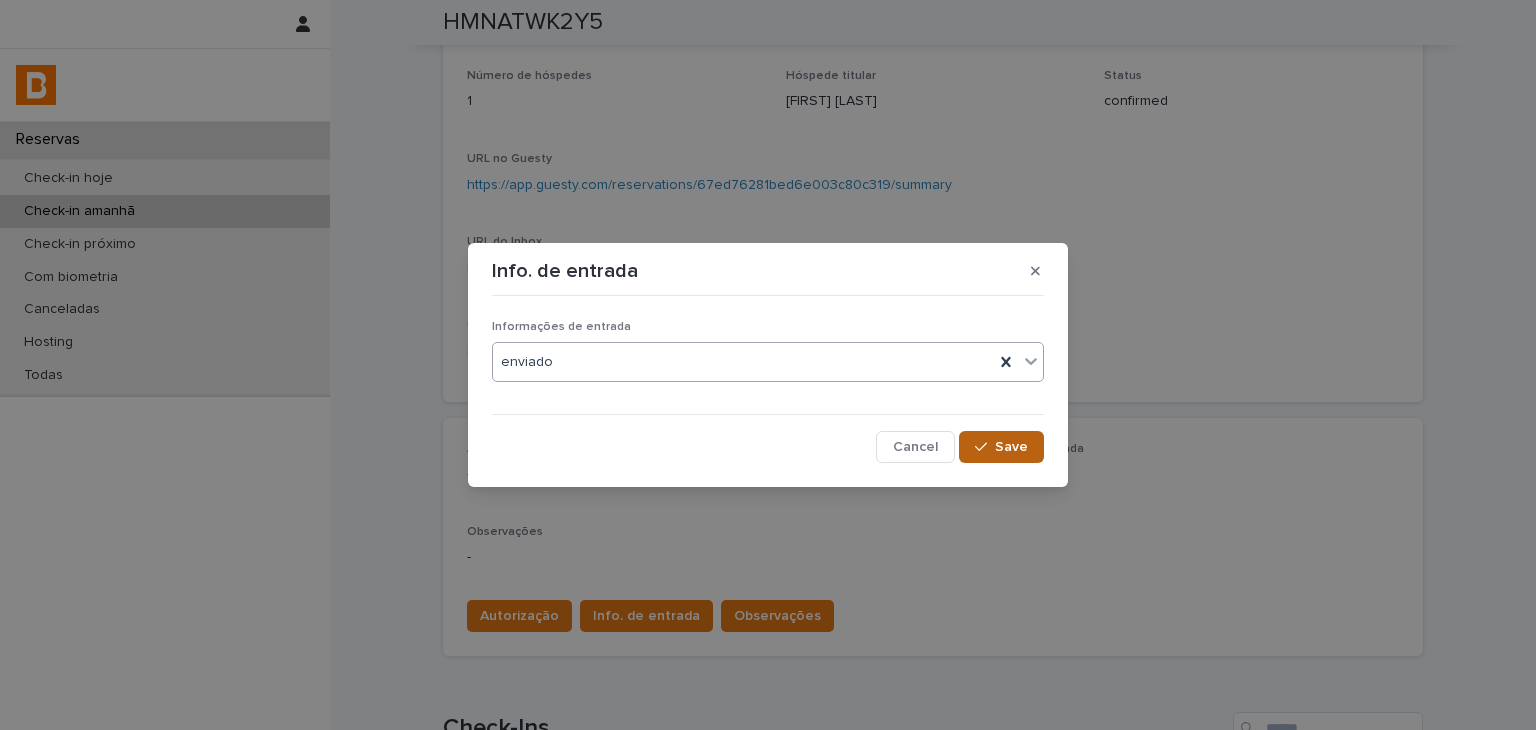 click on "Save" at bounding box center (1001, 447) 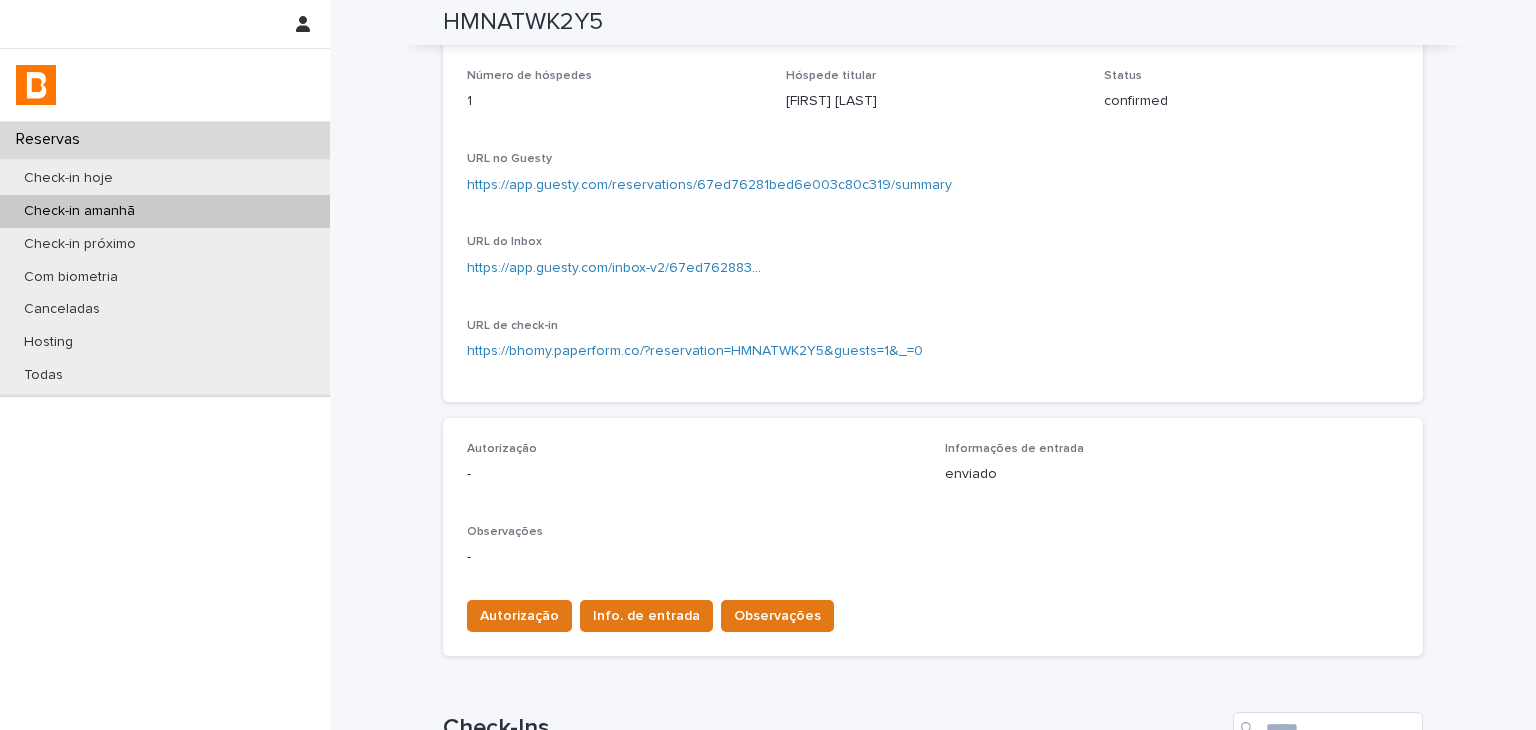 click on "URL de check-in https://bhomy.paperform.co/?reservation=HMNATWK2Y5&guests=1&_=0" at bounding box center (933, 348) 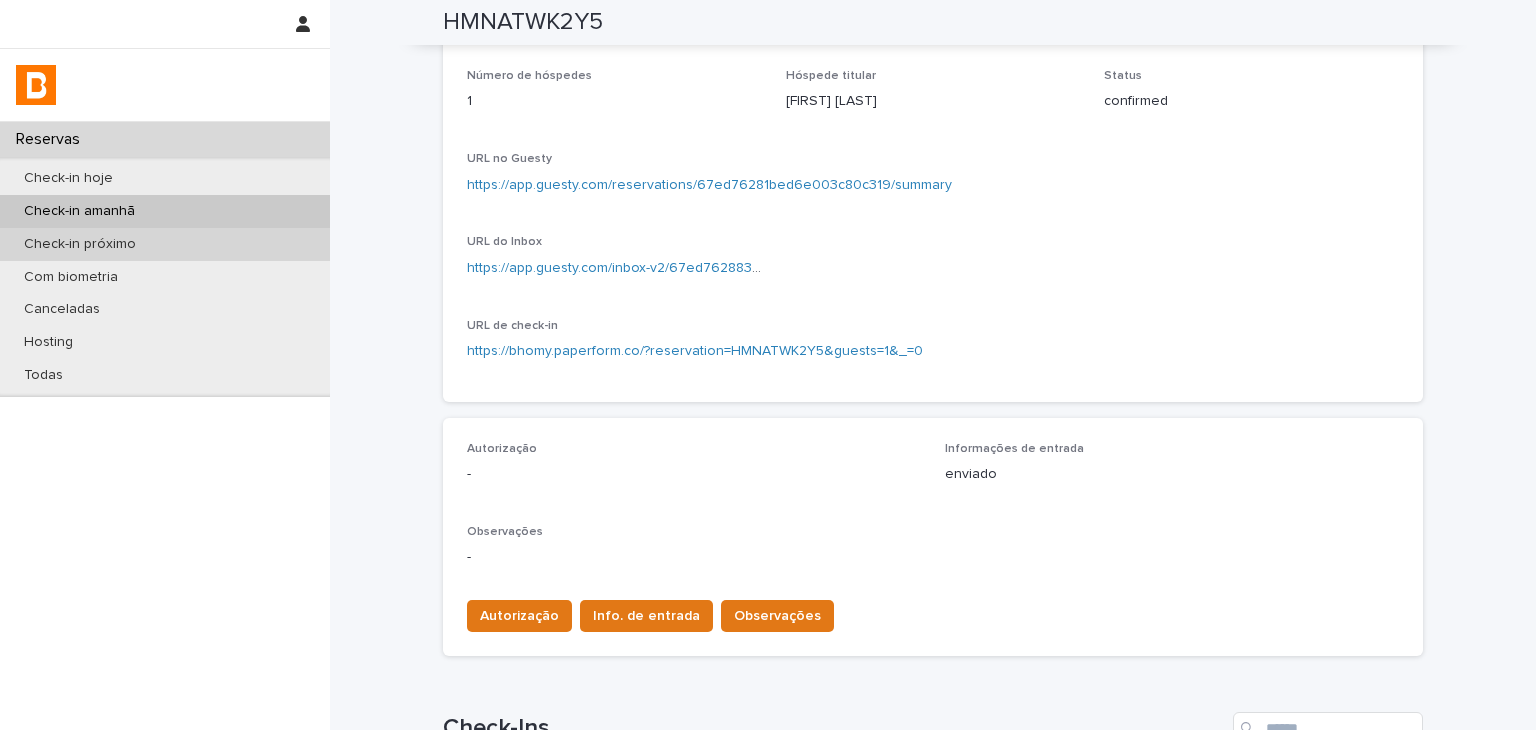 click on "Check-in próximo" at bounding box center (165, 244) 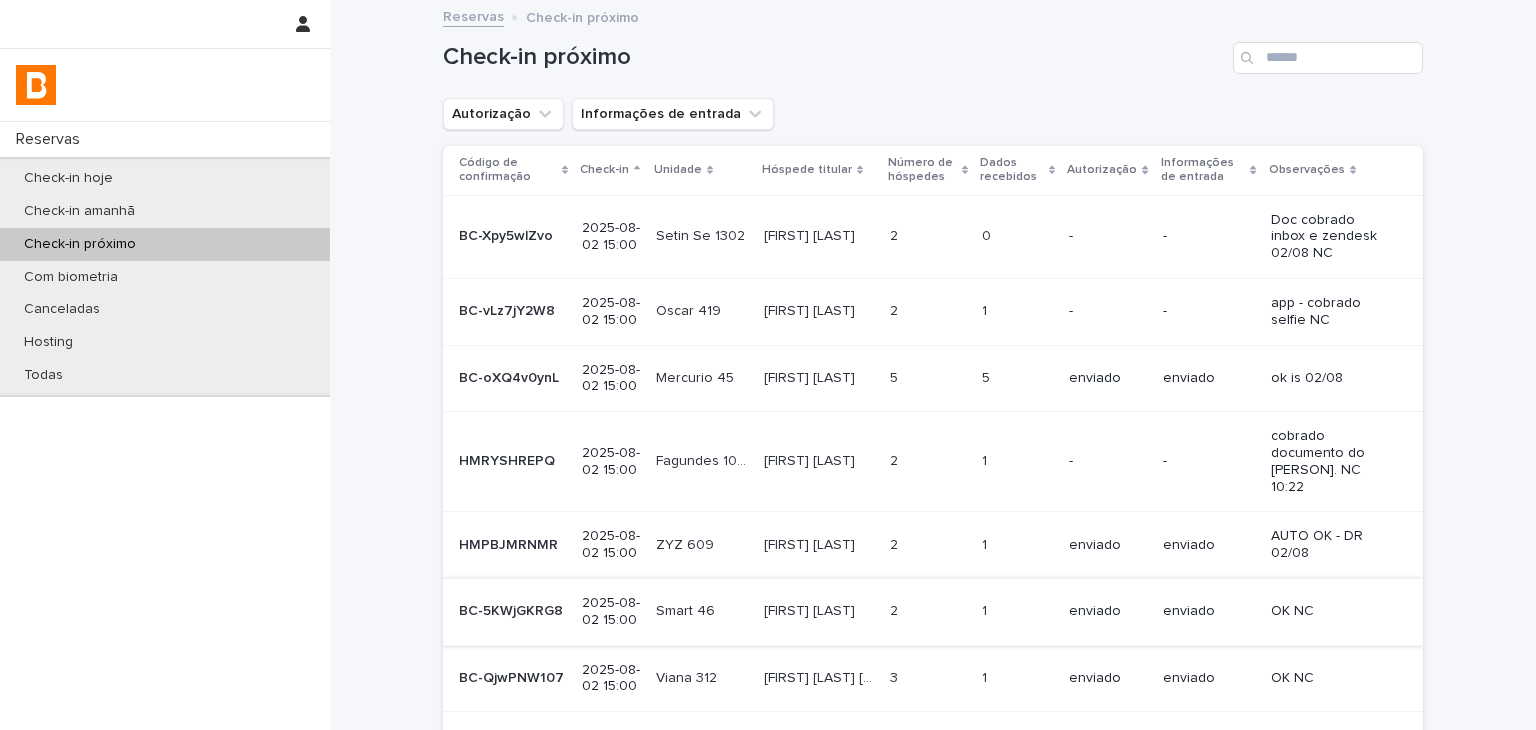 scroll, scrollTop: 372, scrollLeft: 0, axis: vertical 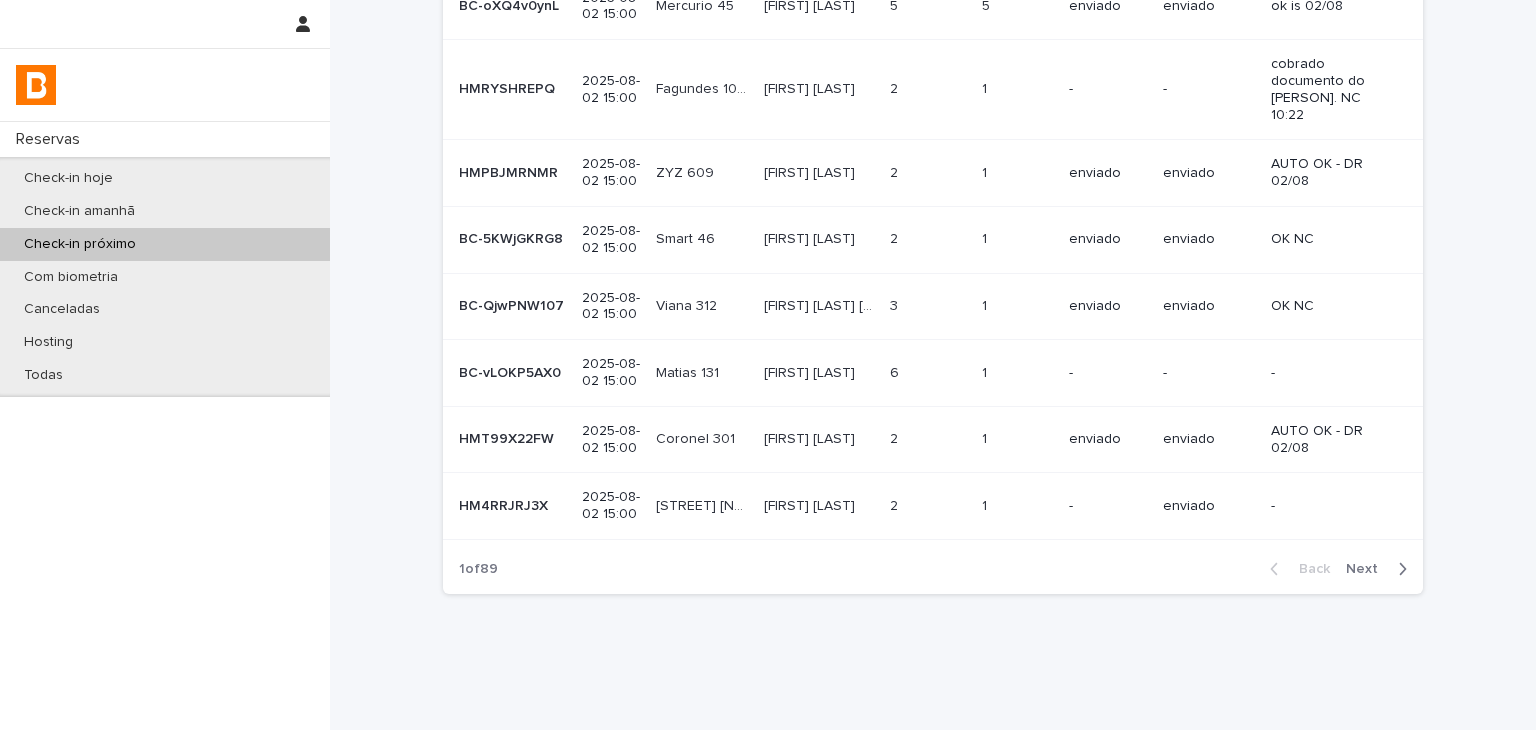 click on "Next" at bounding box center (1380, 569) 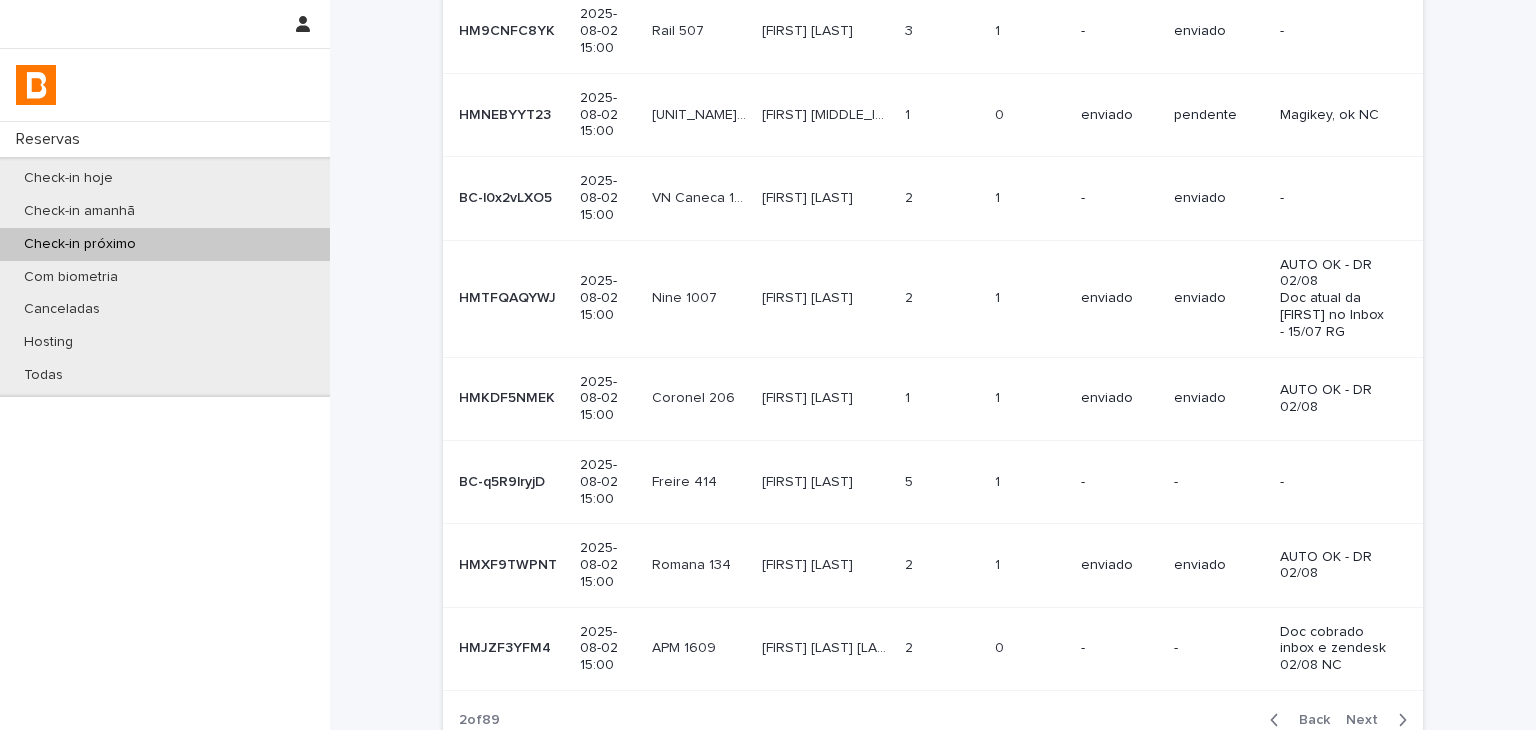 scroll, scrollTop: 406, scrollLeft: 0, axis: vertical 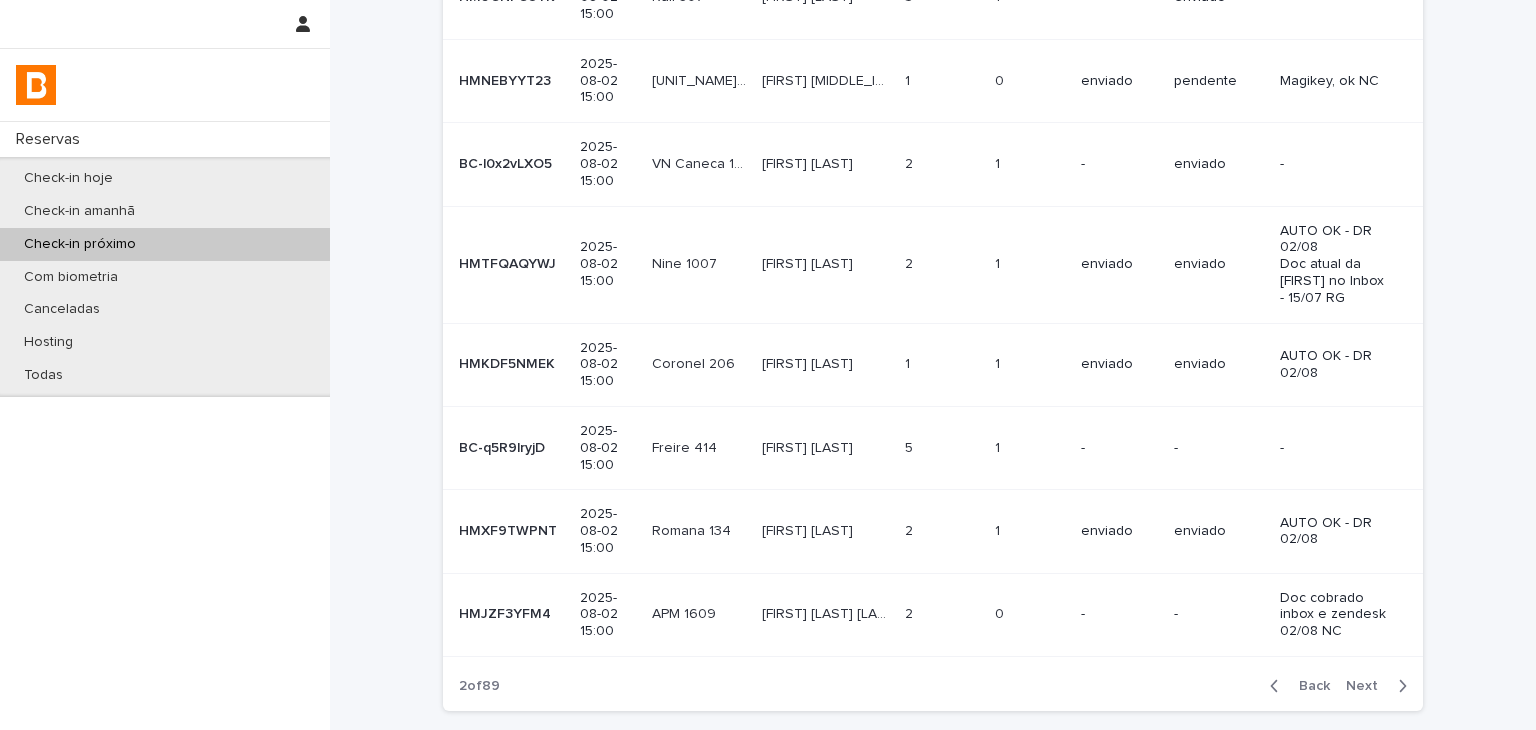 click on "Back Next" at bounding box center [1338, 686] 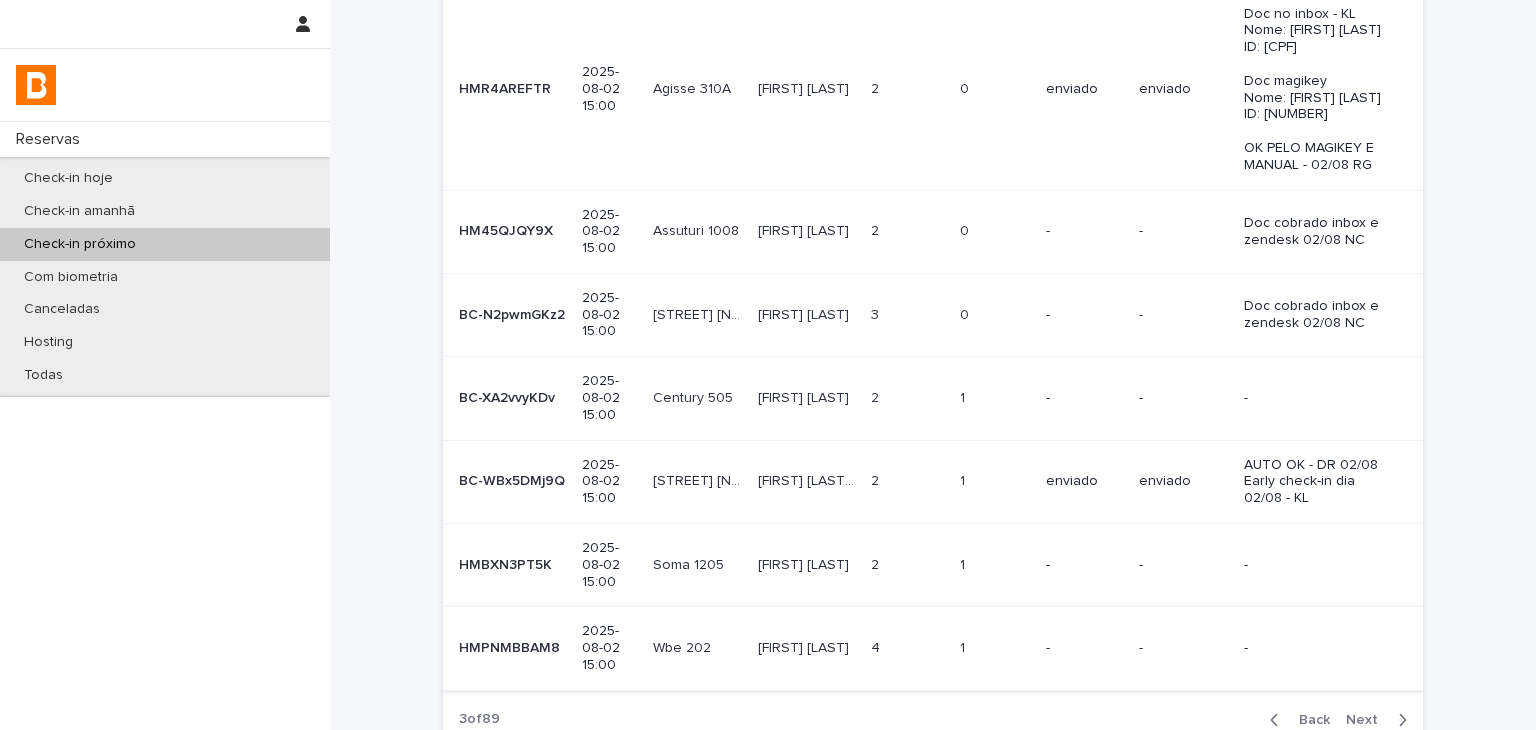 scroll, scrollTop: 742, scrollLeft: 0, axis: vertical 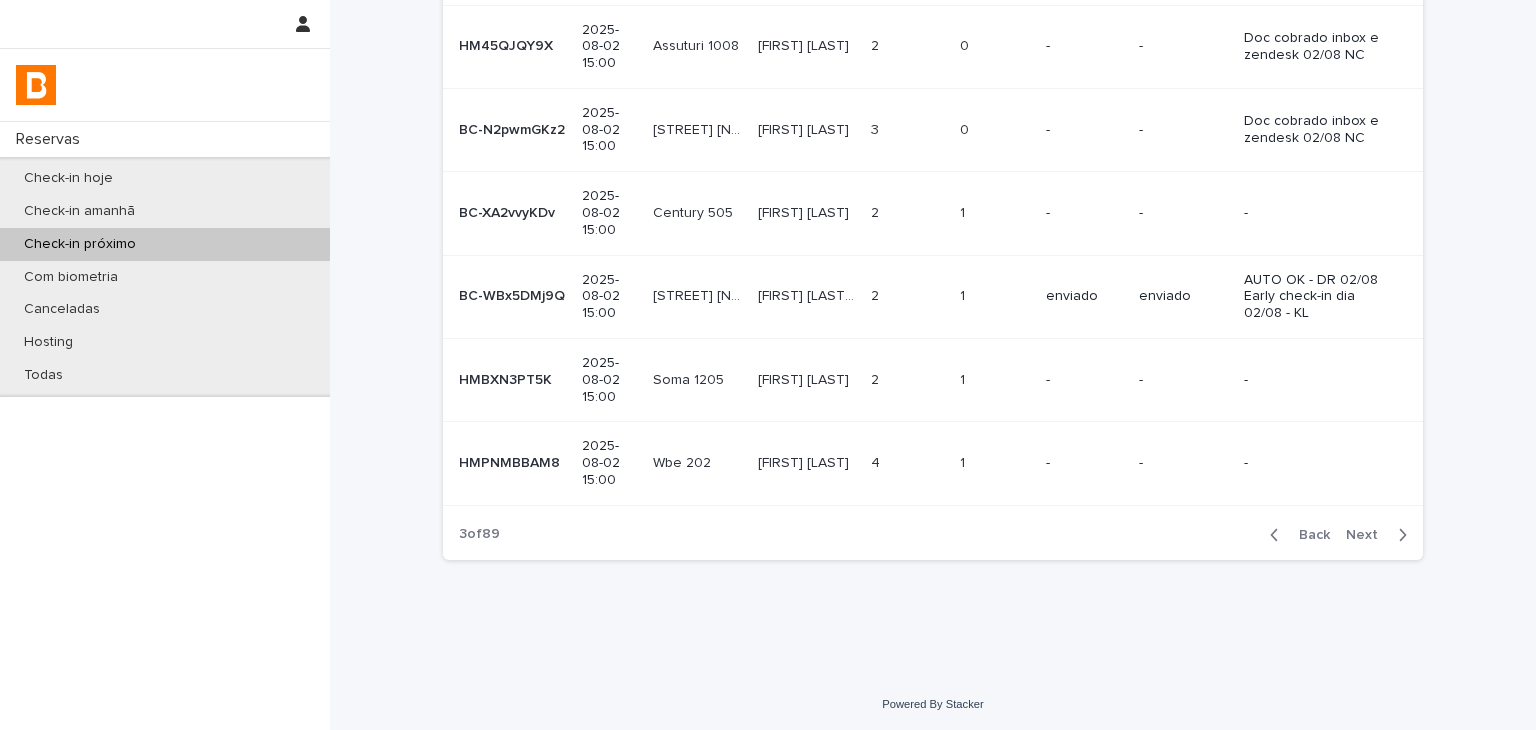 click on "Next" at bounding box center [1368, 535] 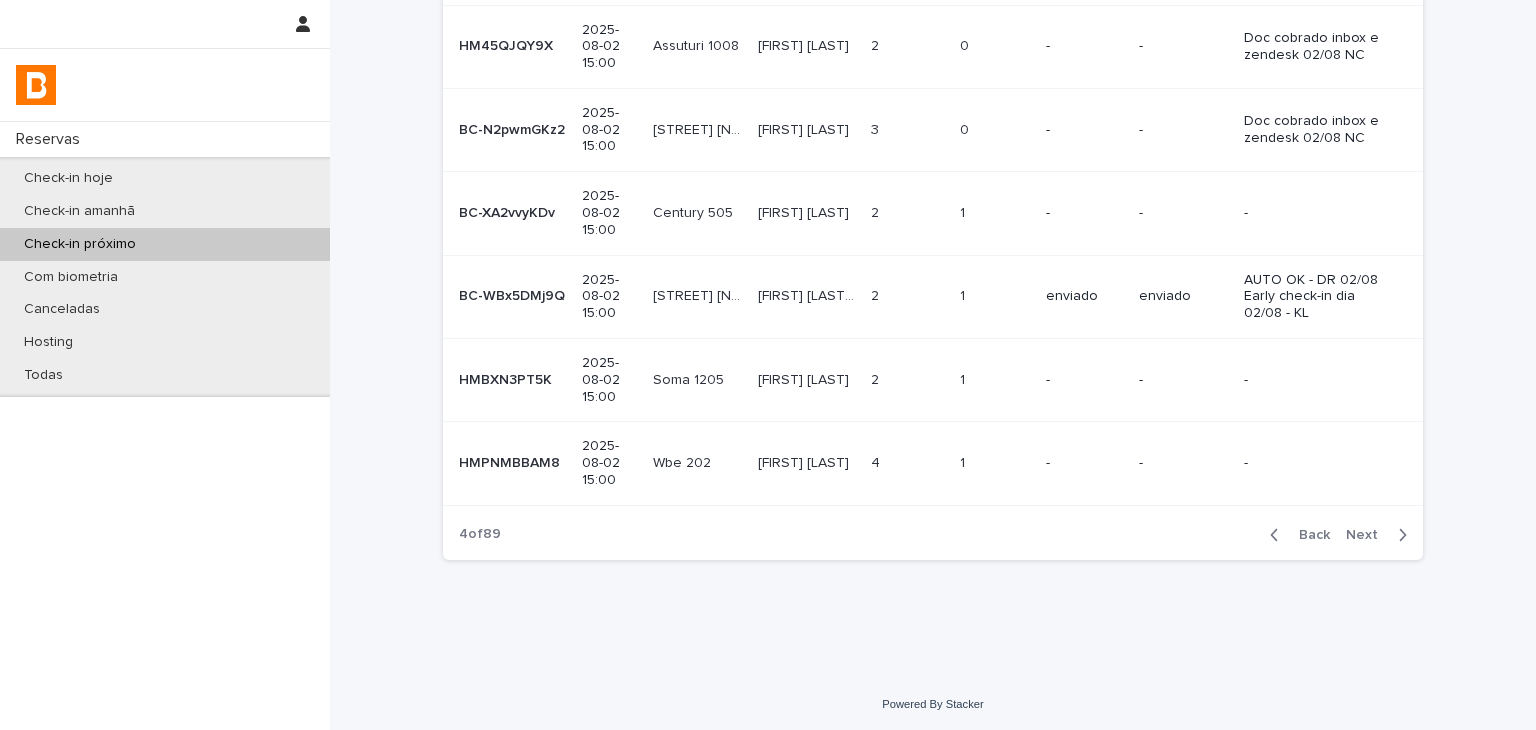 scroll, scrollTop: 524, scrollLeft: 0, axis: vertical 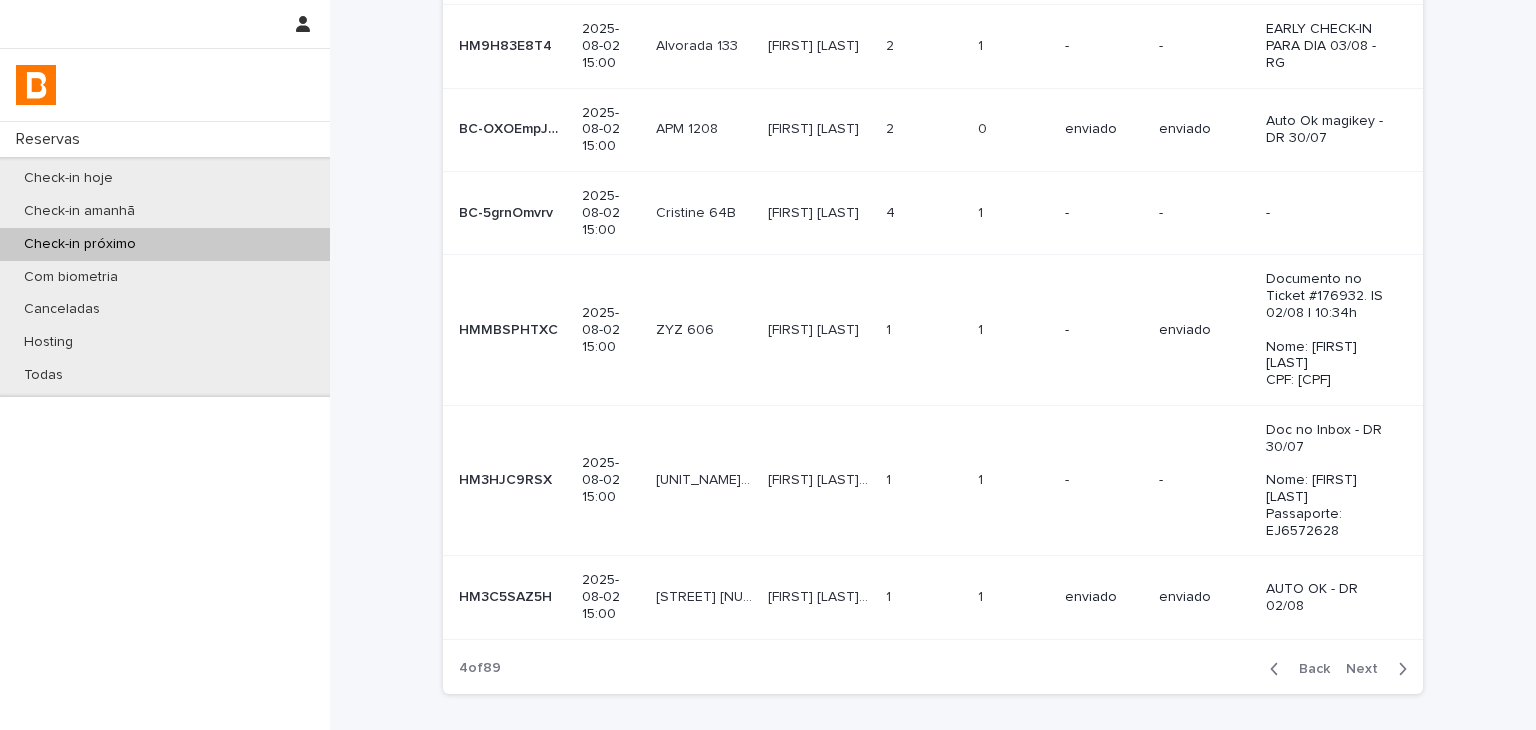 click on "Next" at bounding box center (1368, 669) 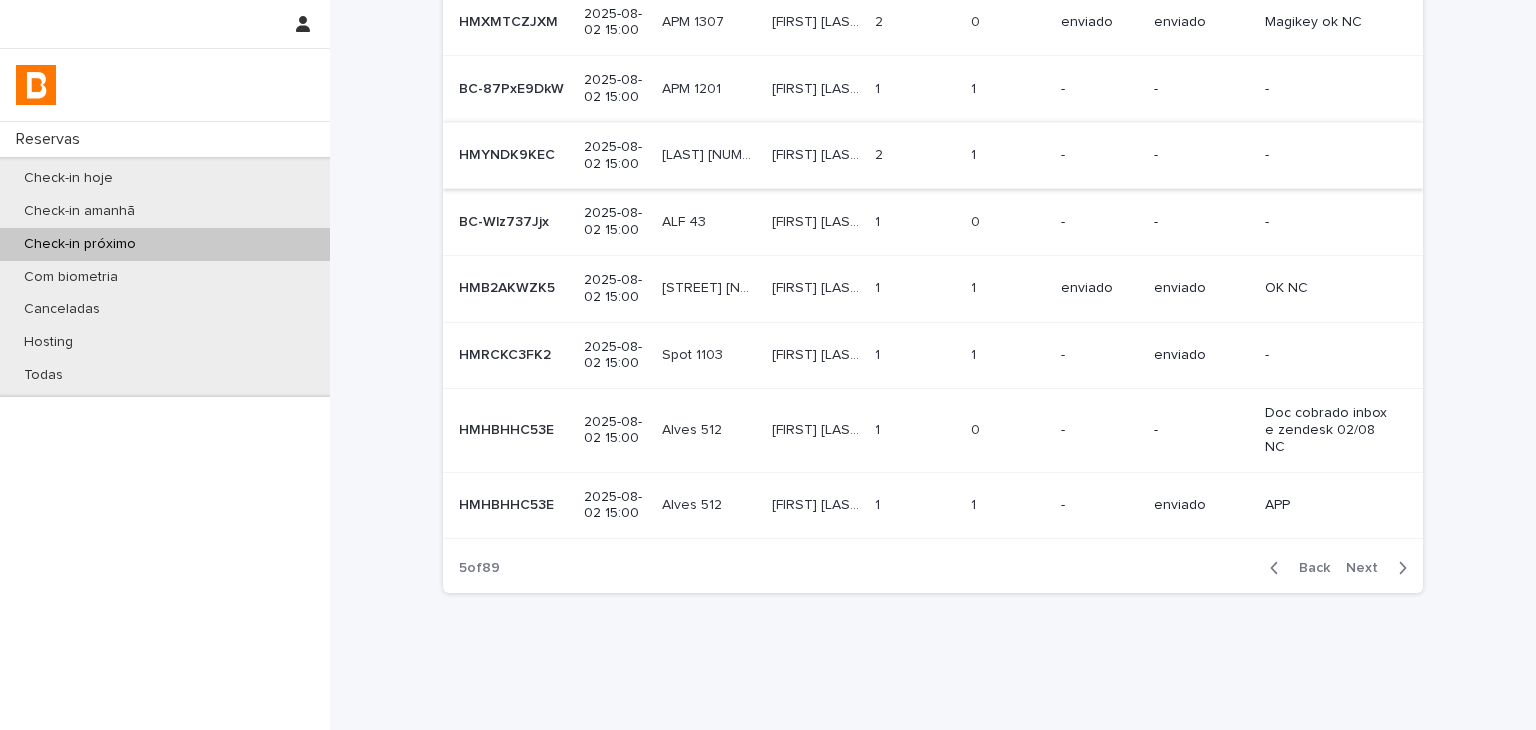 scroll, scrollTop: 0, scrollLeft: 0, axis: both 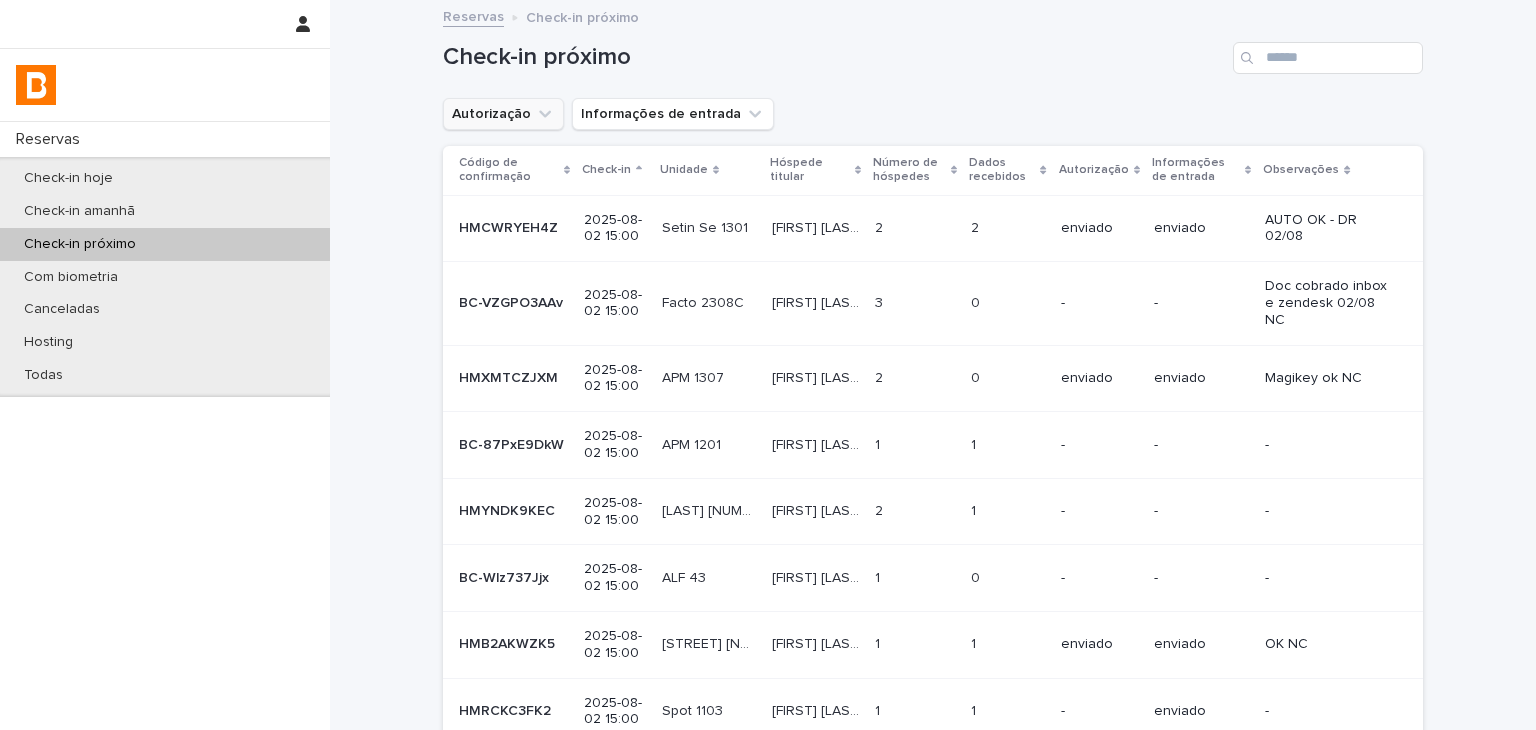 click on "Autorização" at bounding box center [503, 114] 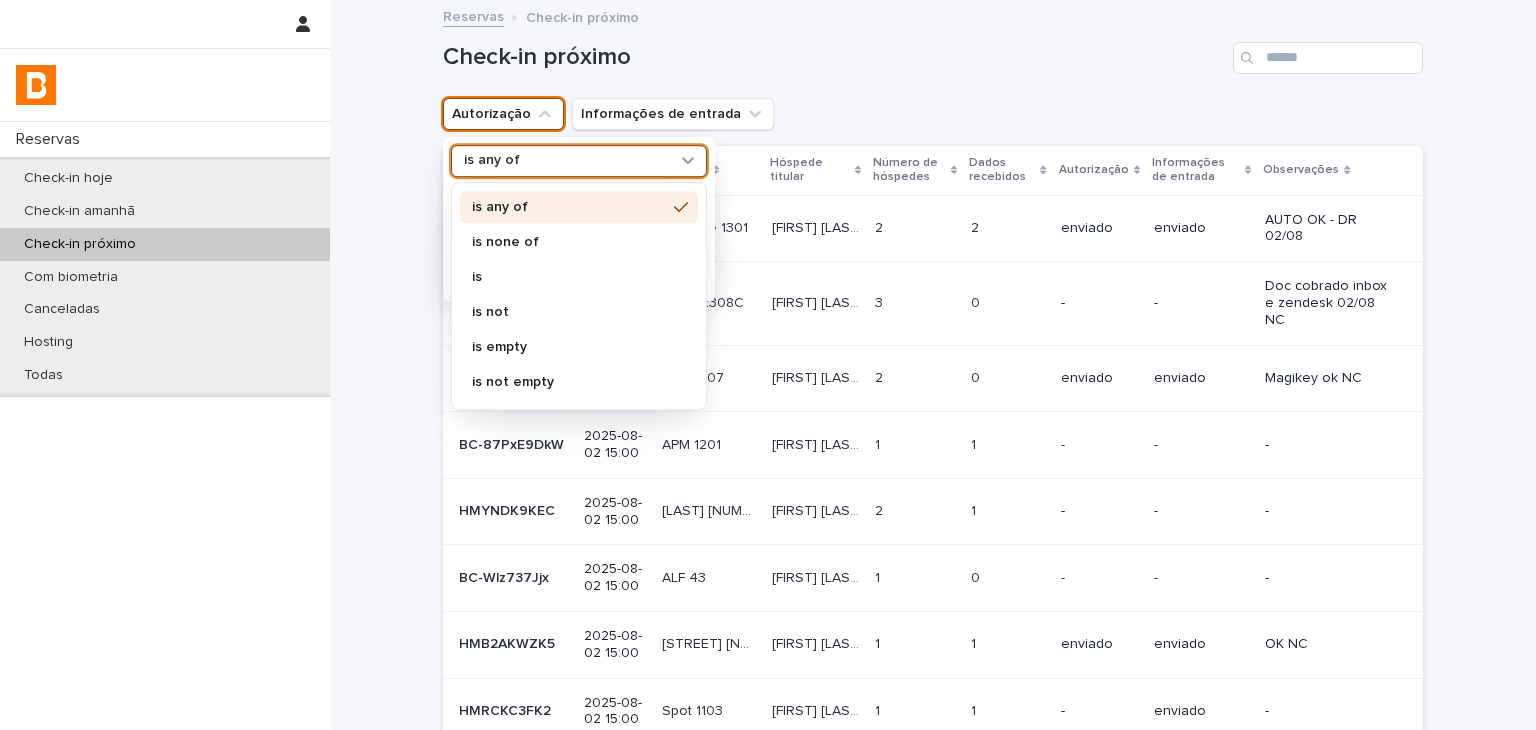 click on "is any of" at bounding box center (566, 161) 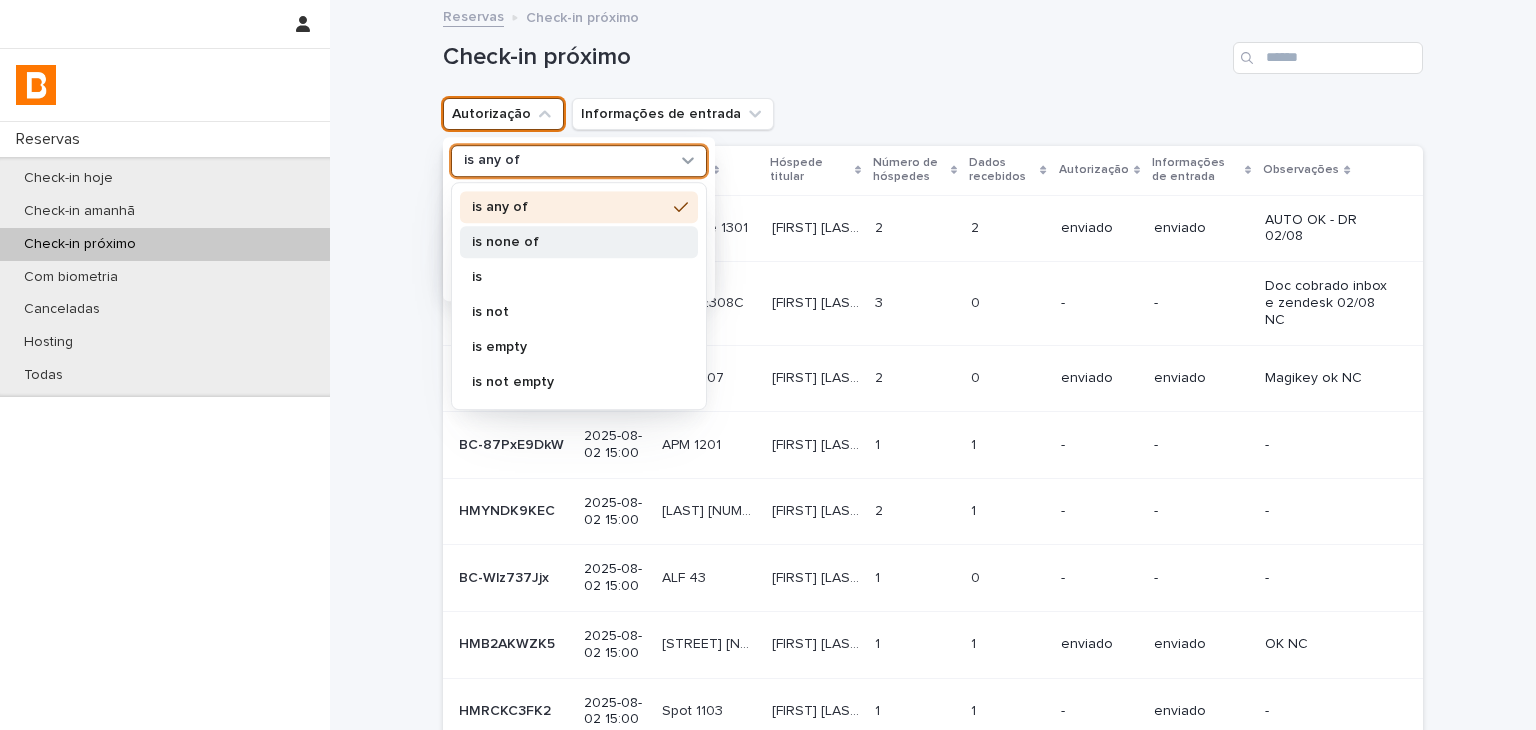 click on "is none of" at bounding box center (569, 242) 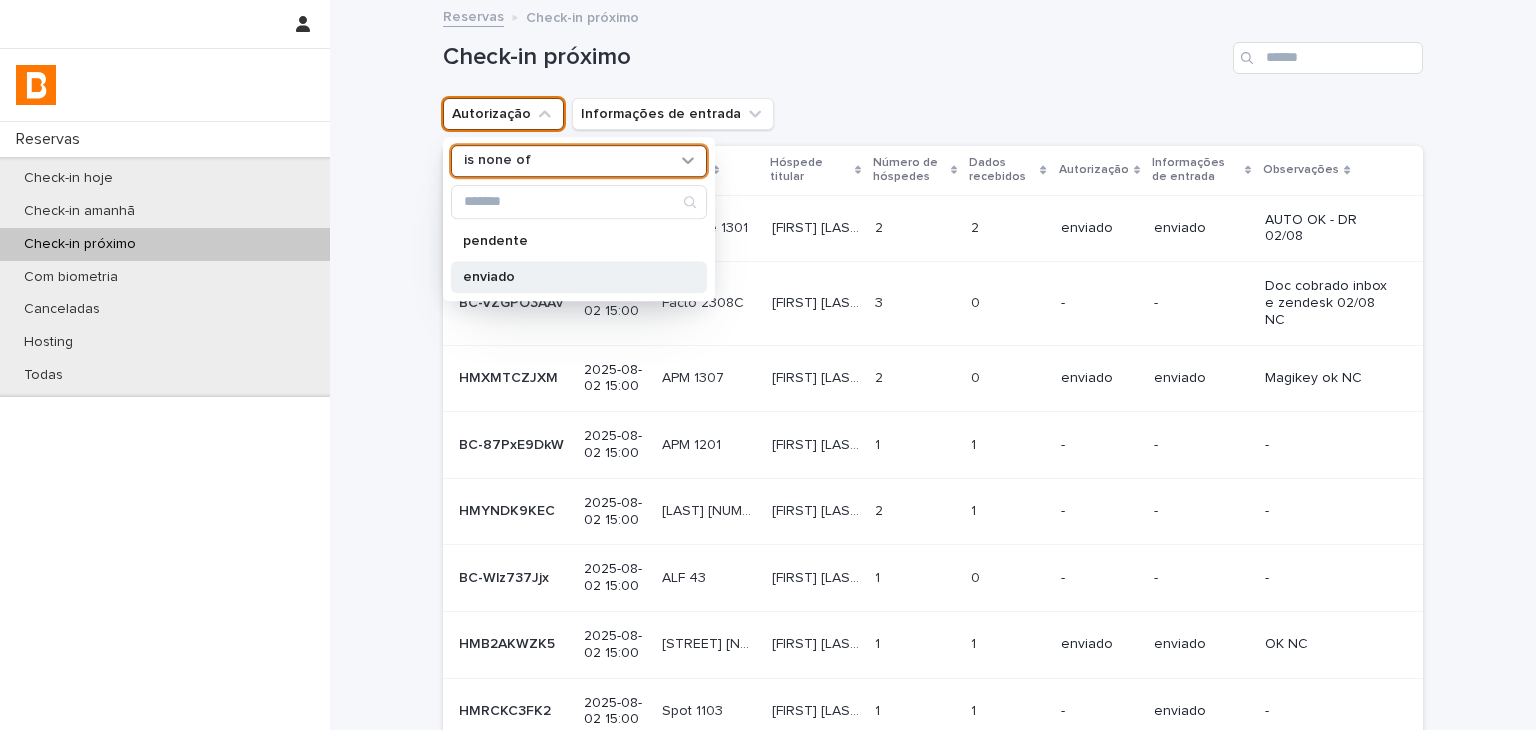 click on "enviado" at bounding box center [569, 277] 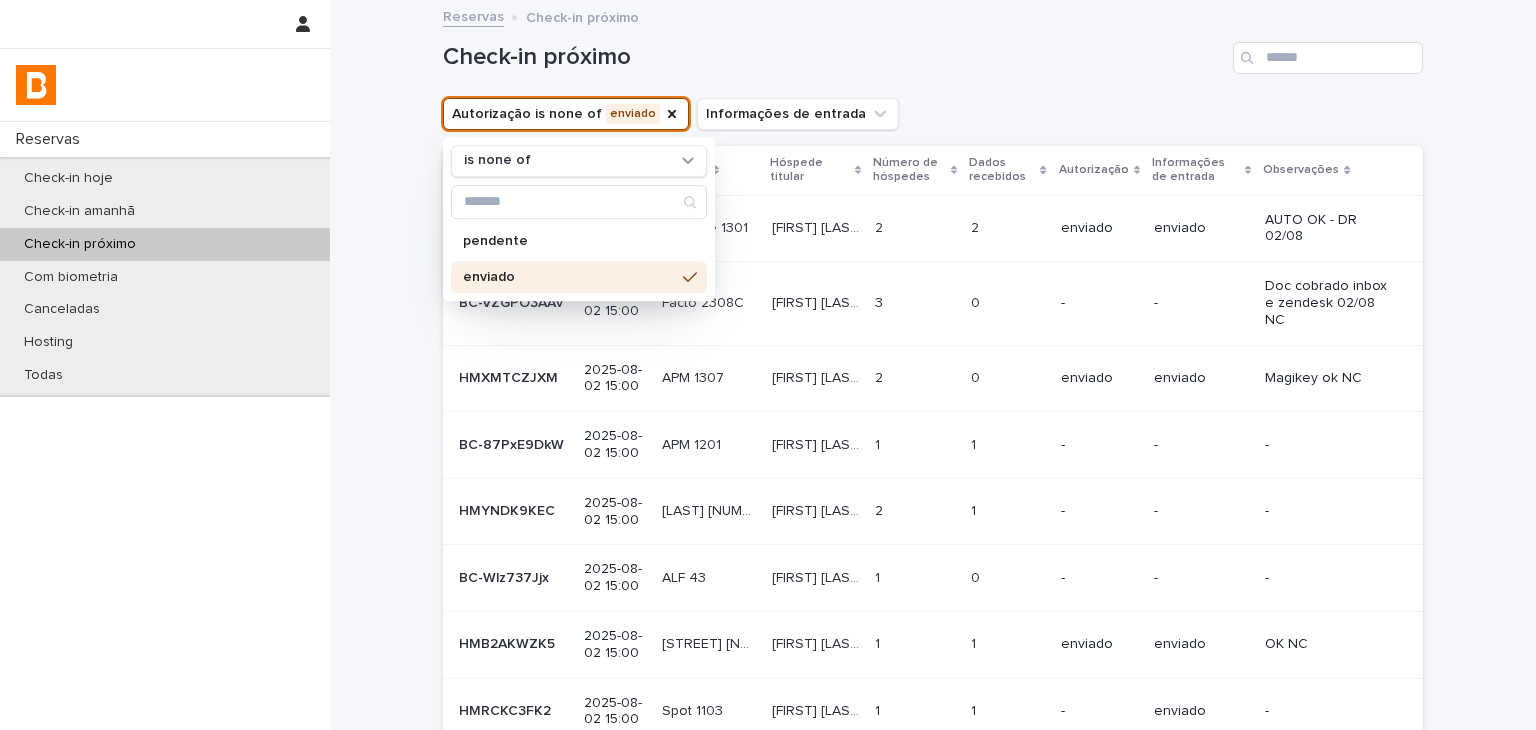 click on "Check-in próximo" at bounding box center (933, 50) 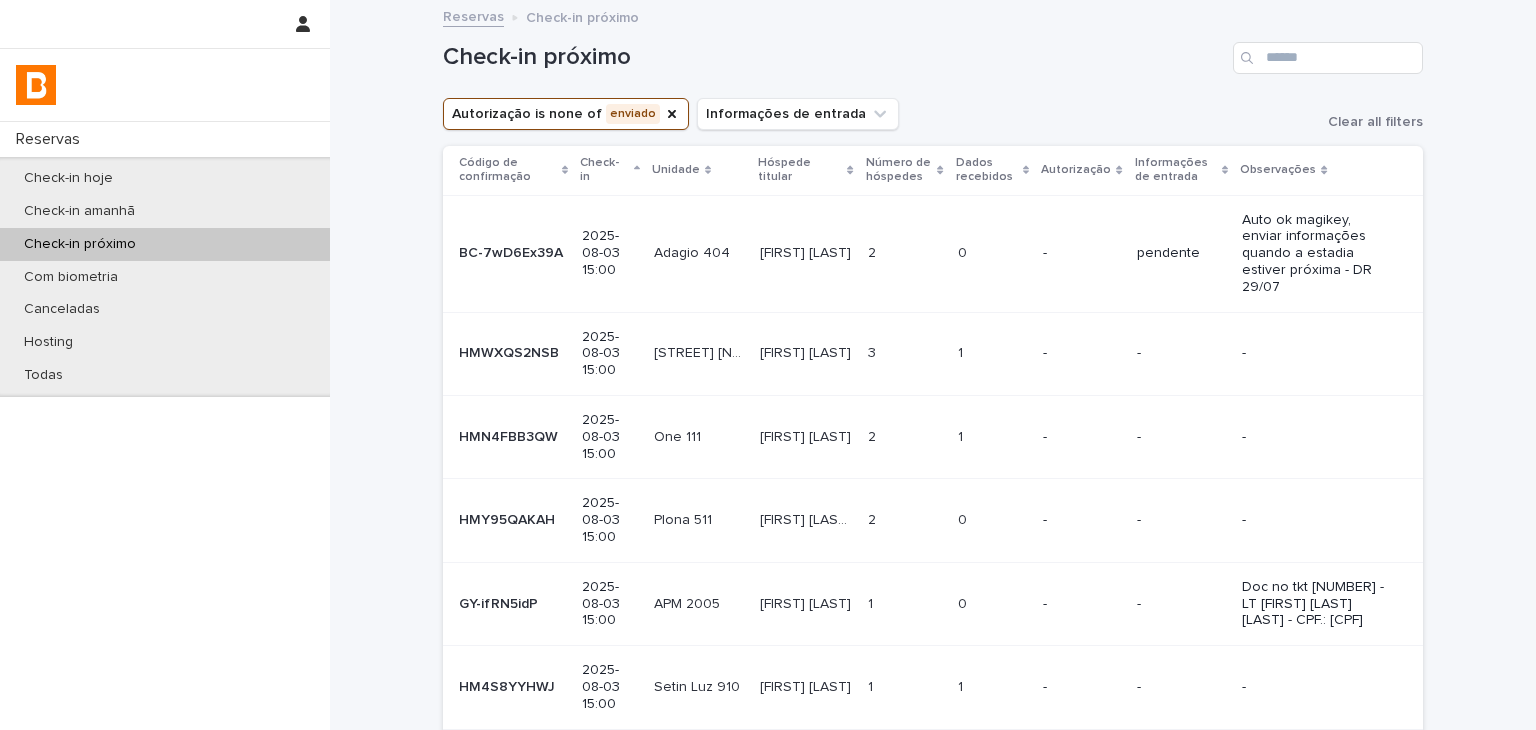 scroll, scrollTop: 500, scrollLeft: 0, axis: vertical 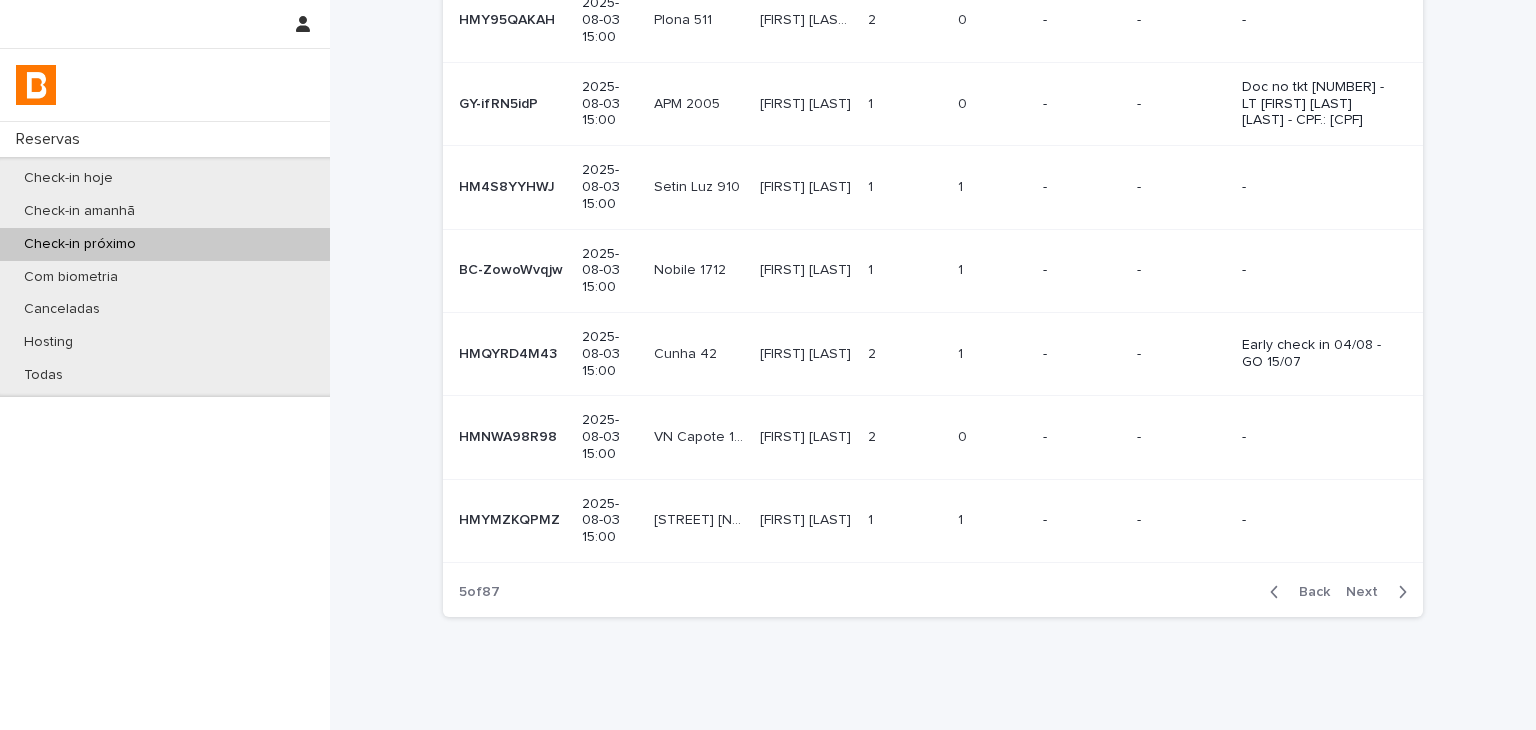 click 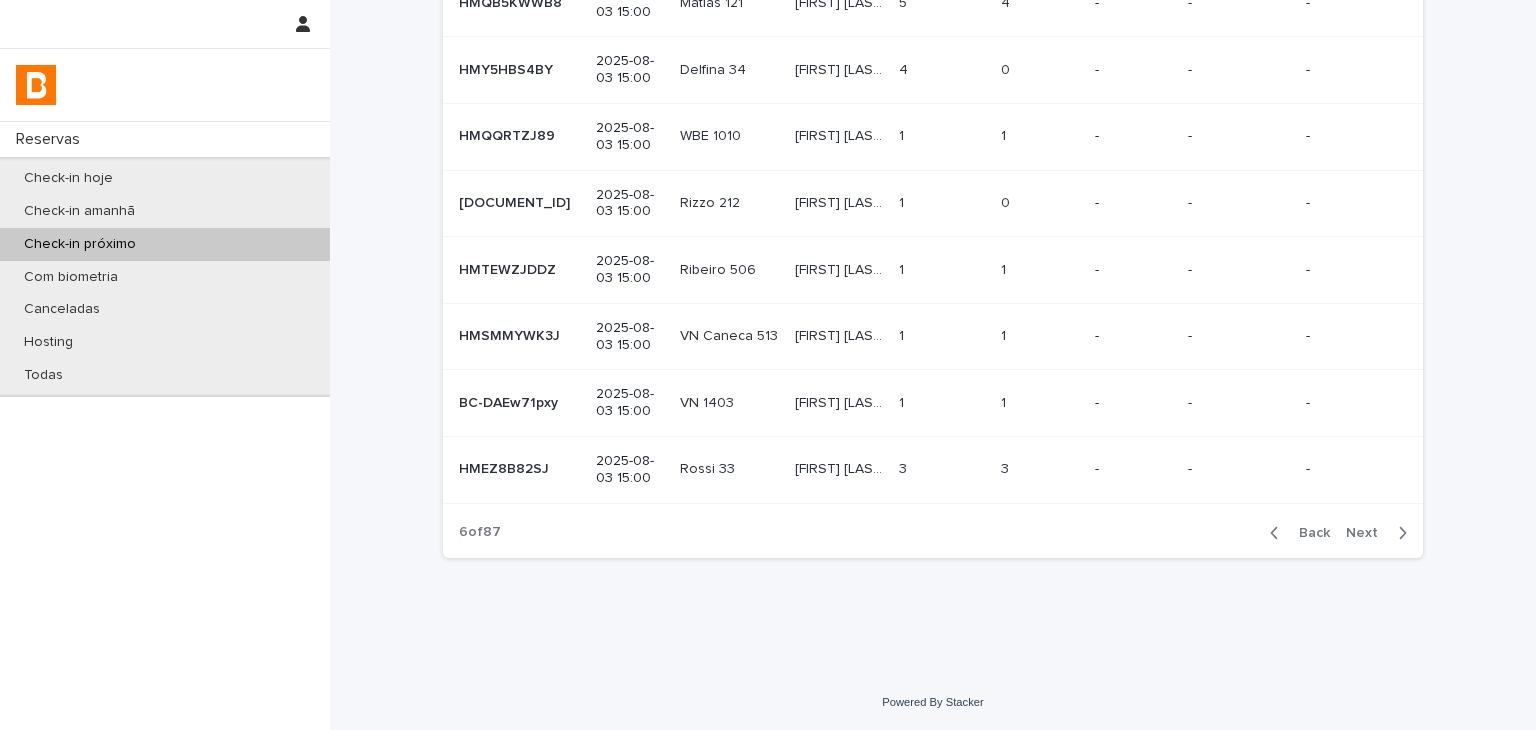 scroll, scrollTop: 356, scrollLeft: 0, axis: vertical 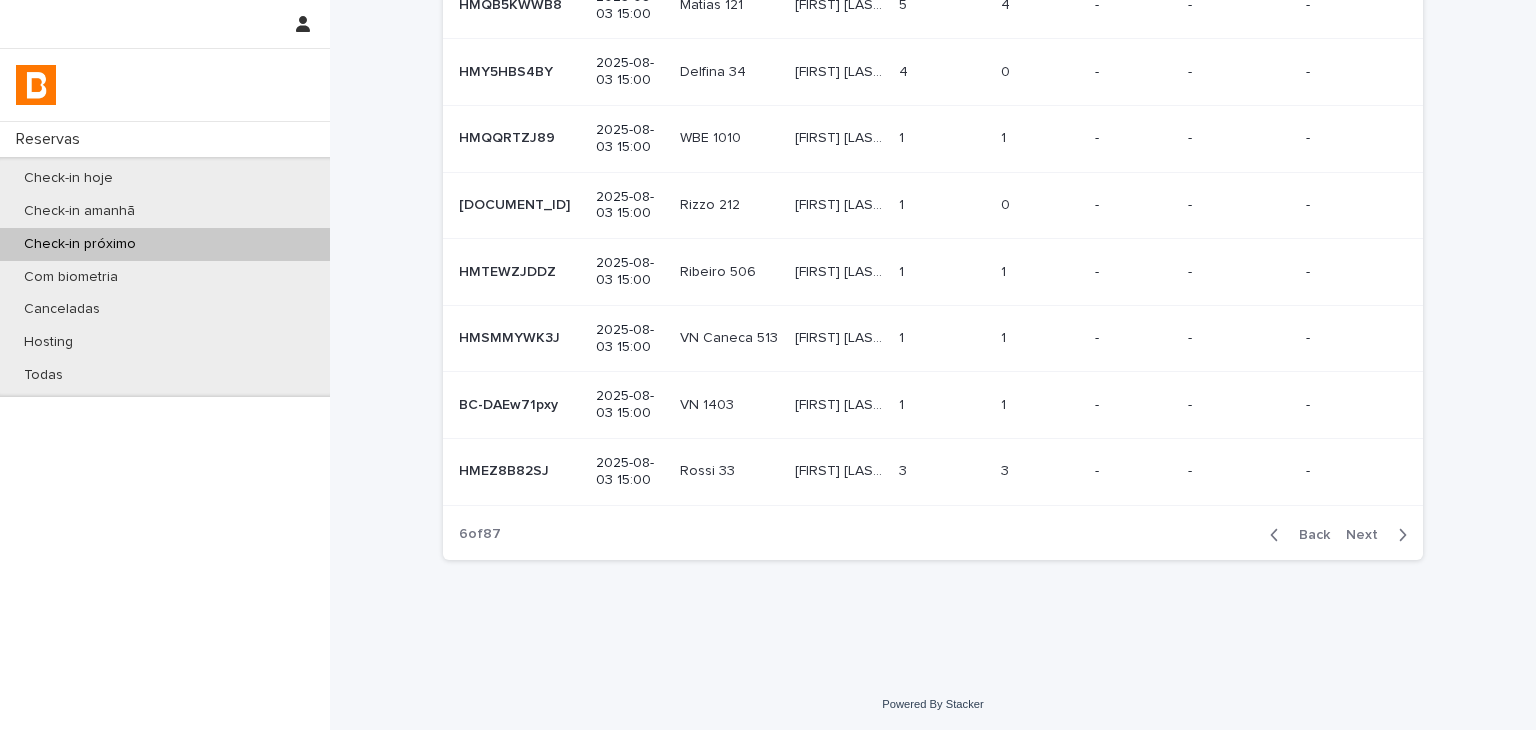 click at bounding box center [1398, 535] 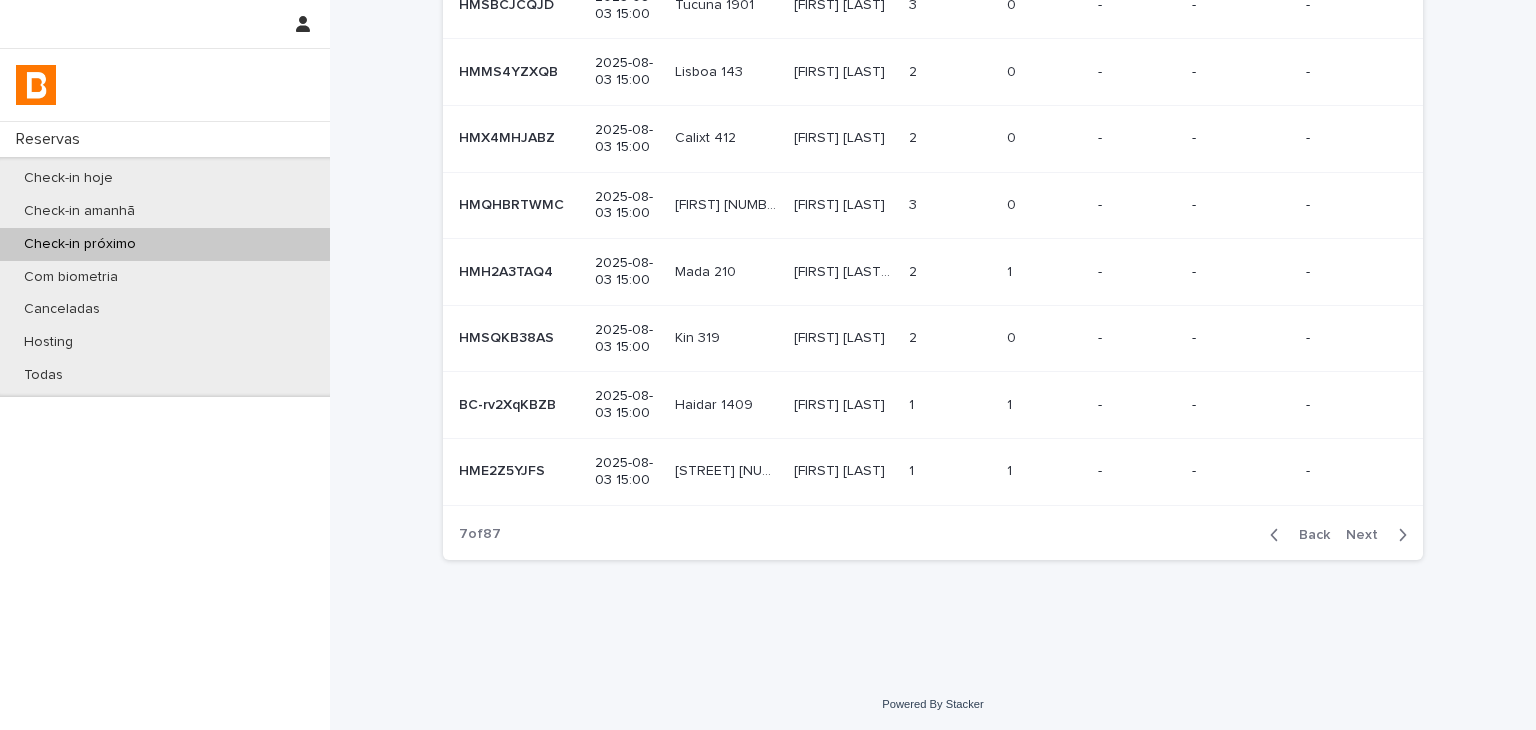 click on "Next" at bounding box center [1380, 535] 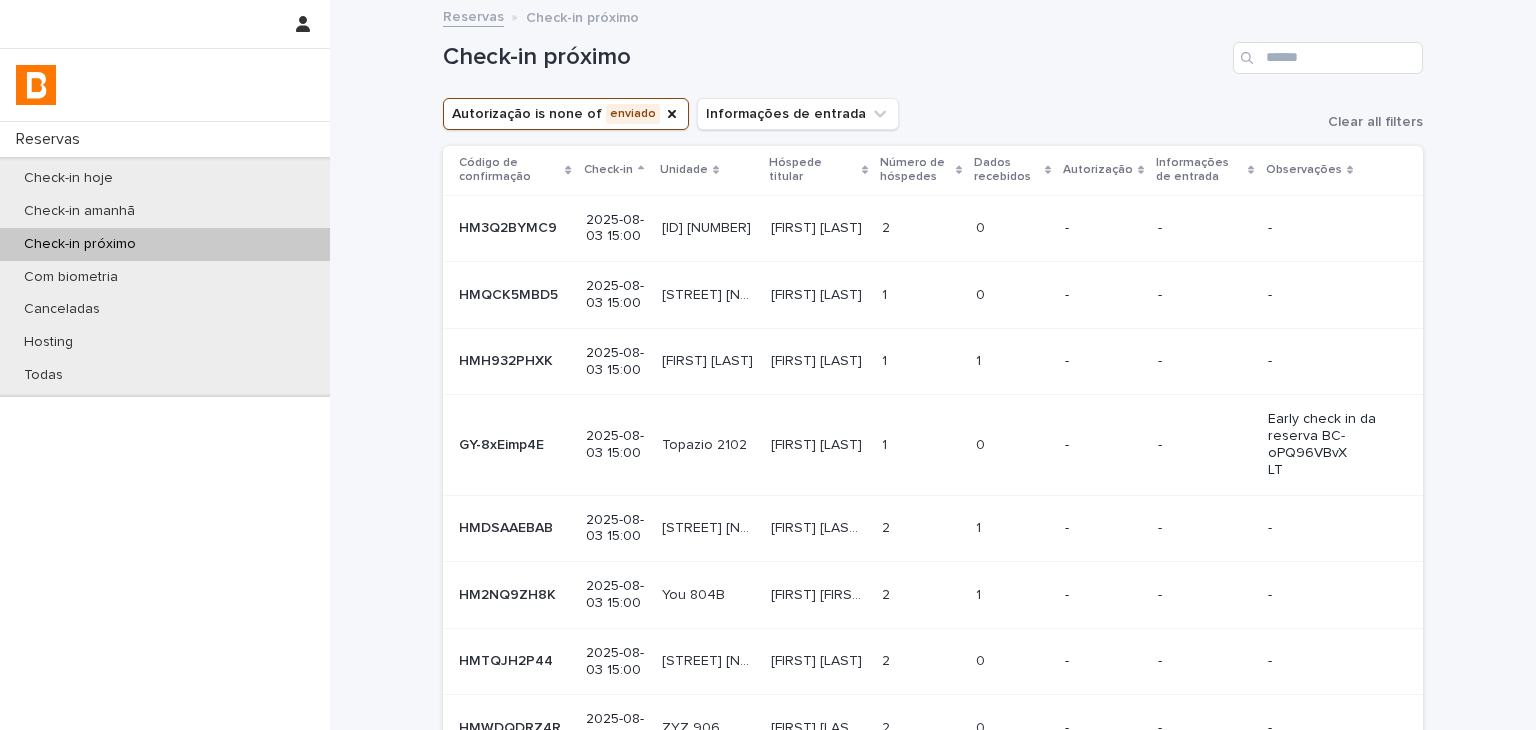 scroll, scrollTop: 389, scrollLeft: 0, axis: vertical 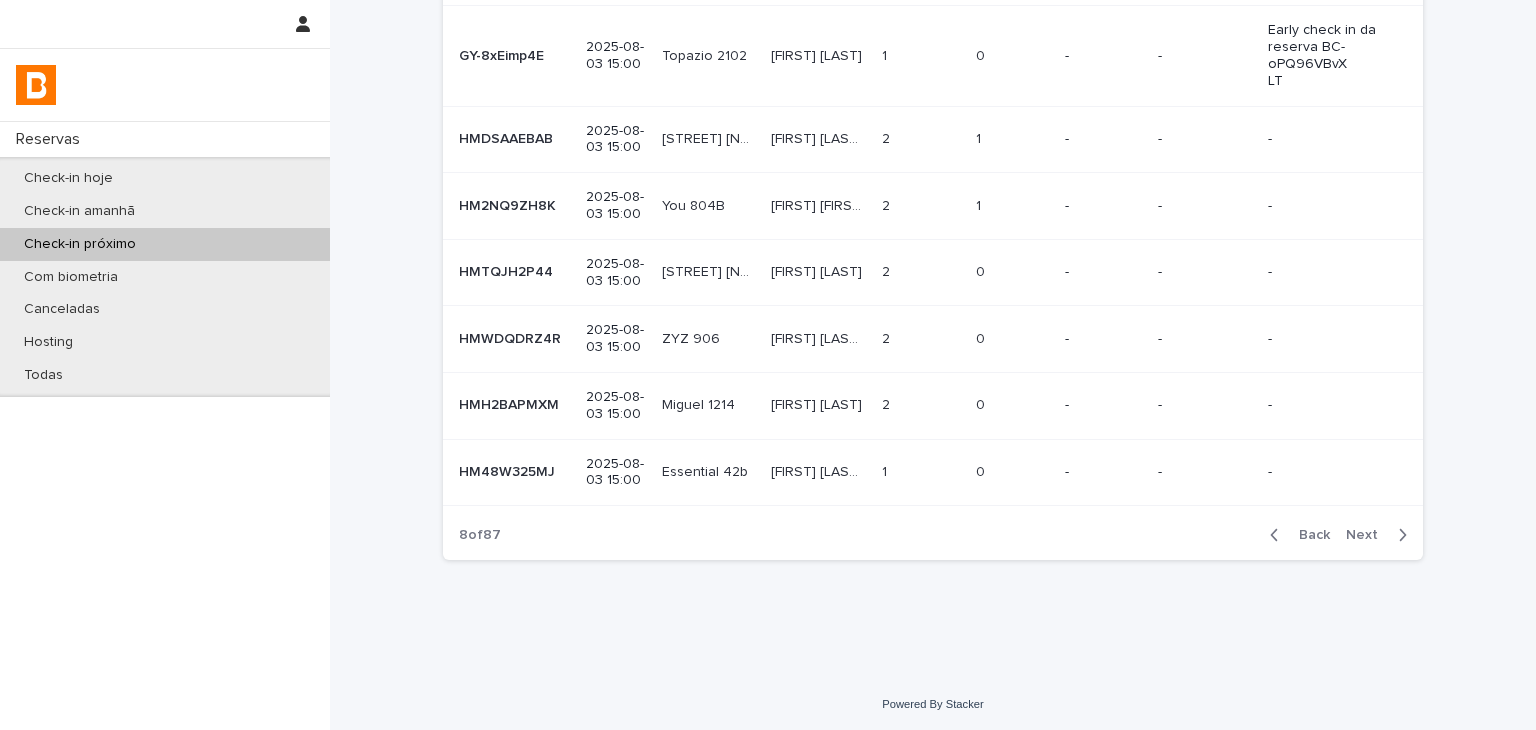 click on "Next" at bounding box center (1368, 535) 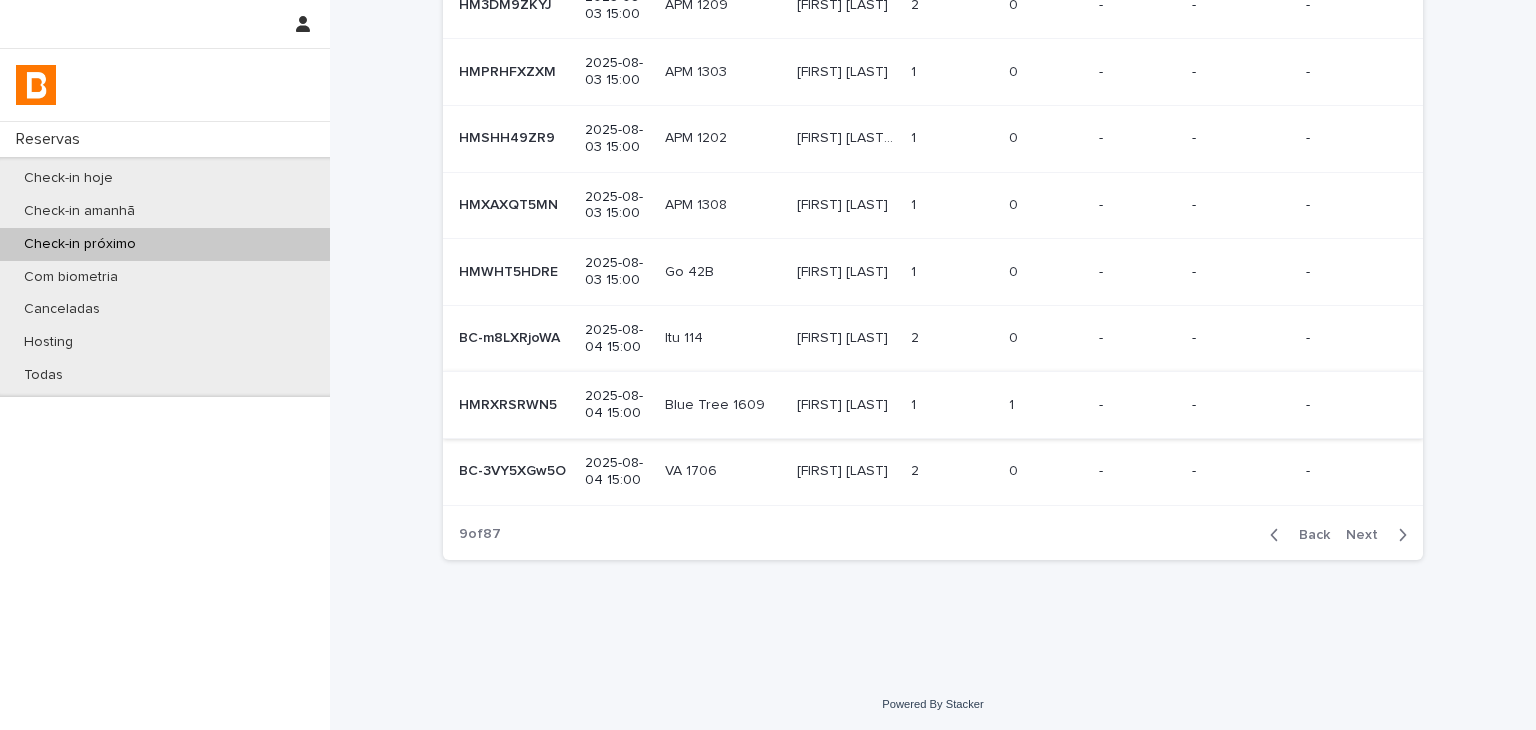 scroll, scrollTop: 56, scrollLeft: 0, axis: vertical 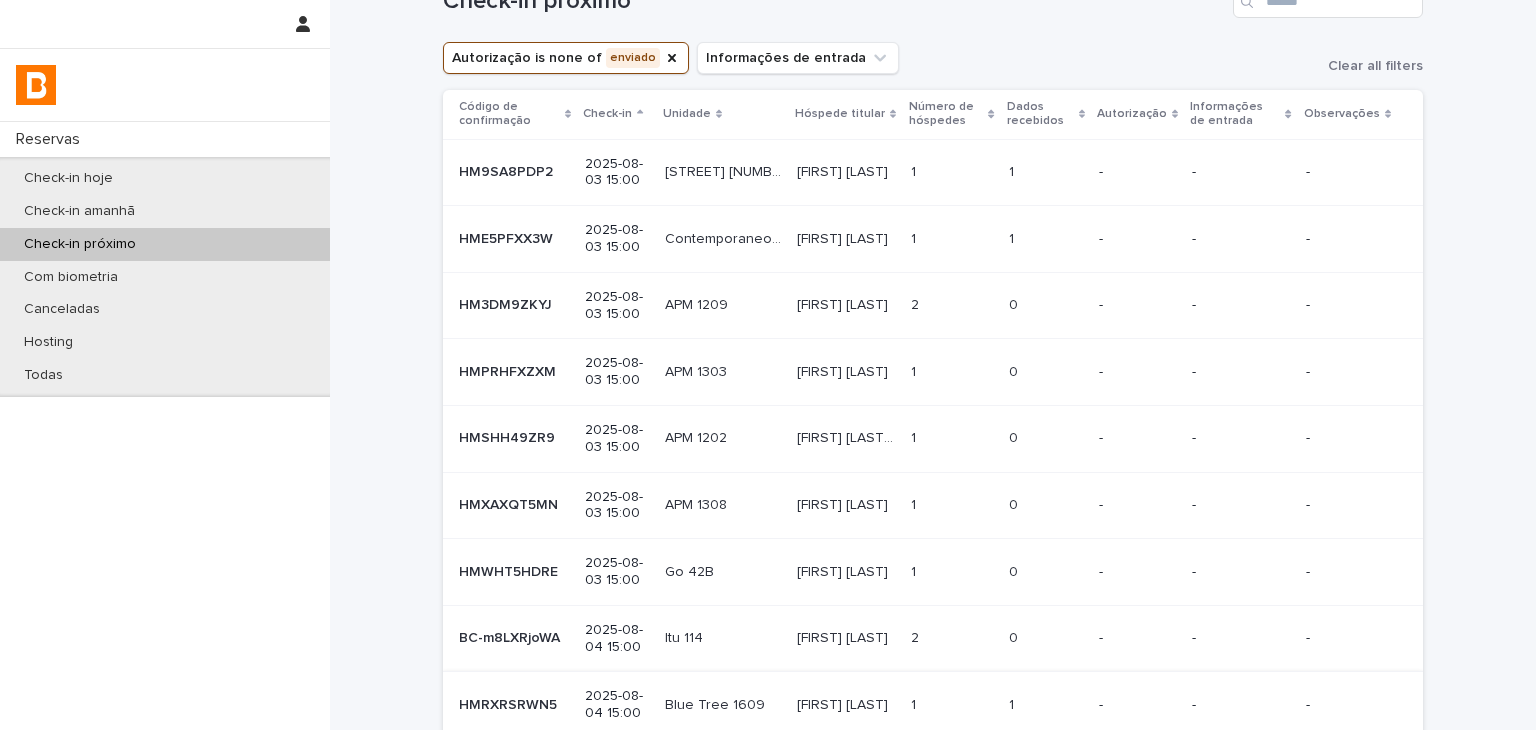 click at bounding box center [952, 638] 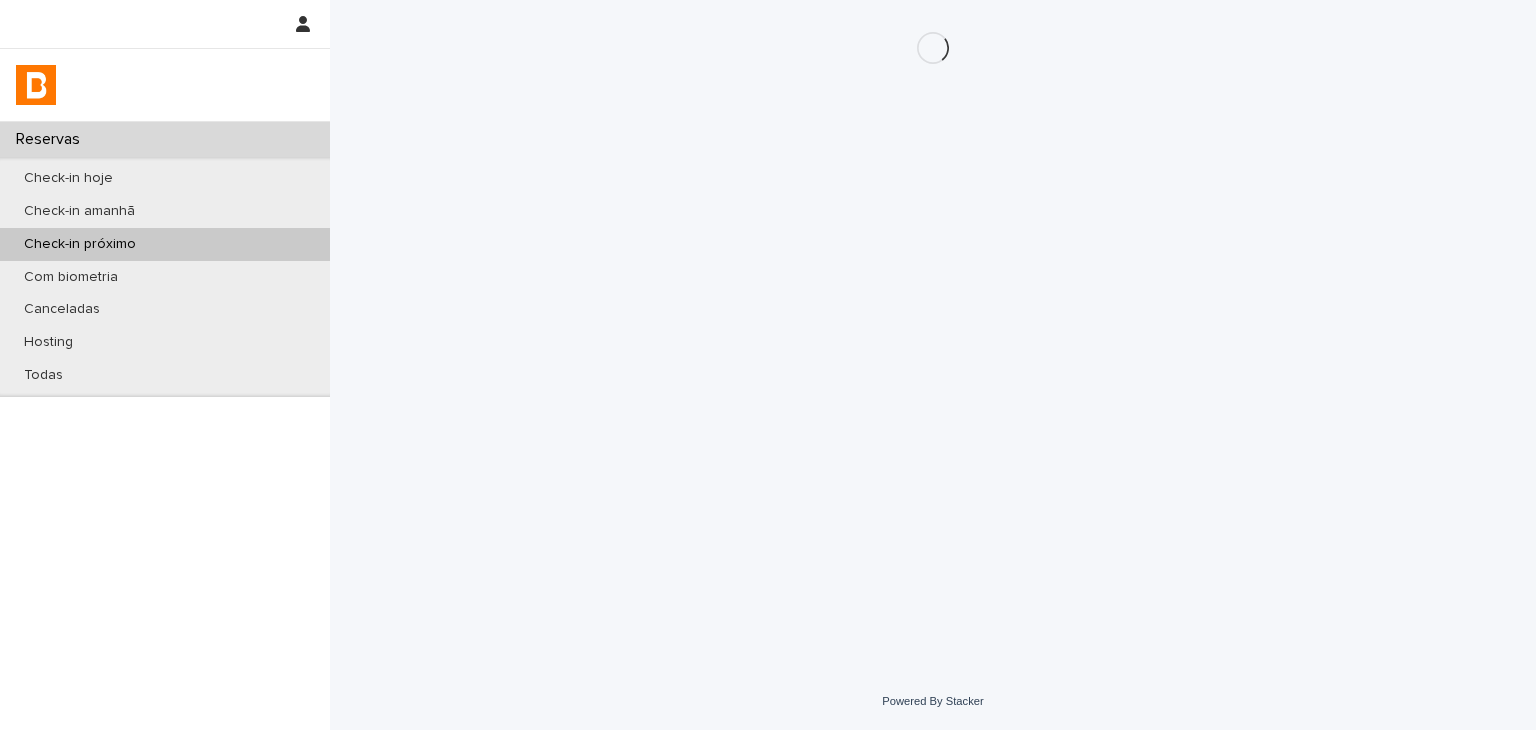 scroll, scrollTop: 0, scrollLeft: 0, axis: both 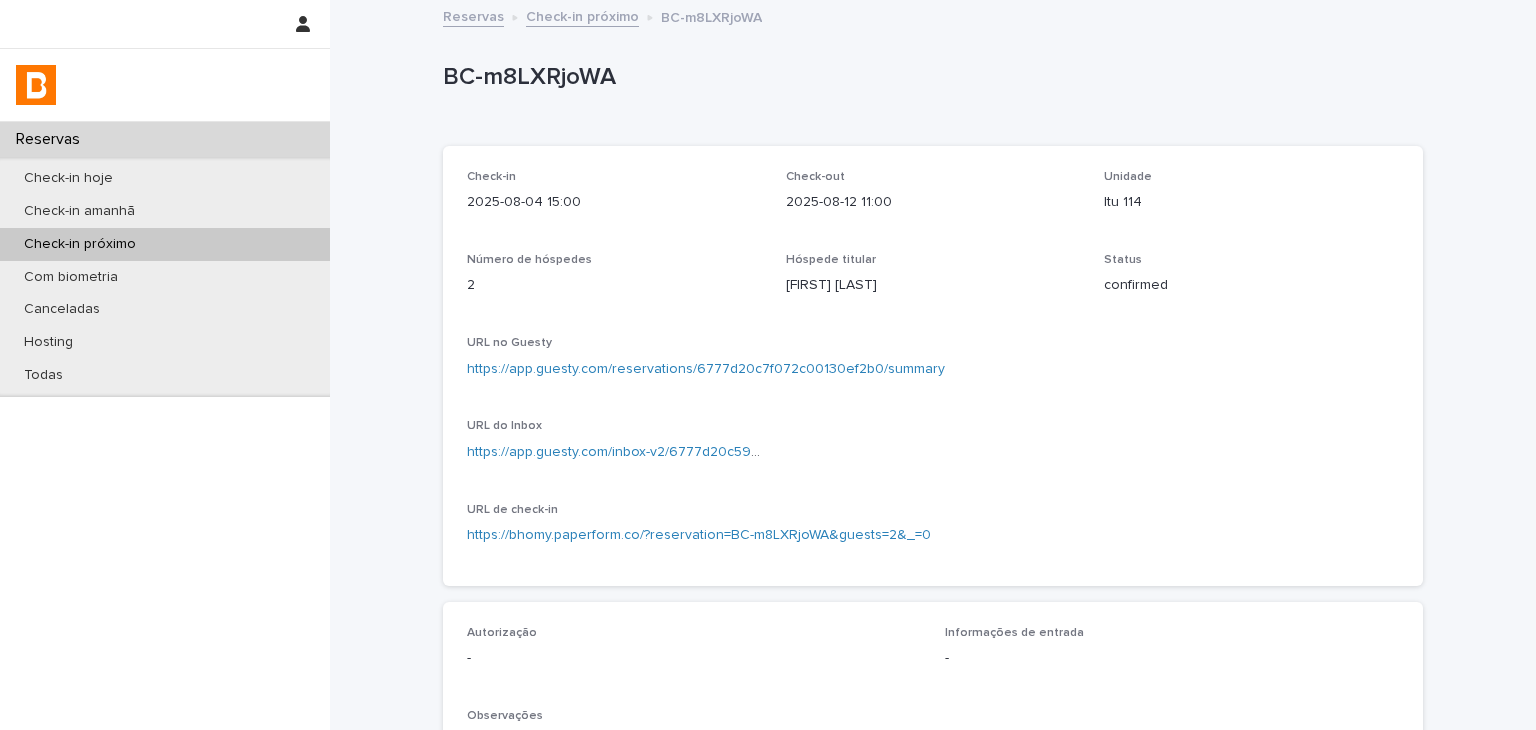 click on "https://app.guesty.com/reservations/6777d20c7f072c00130ef2b0/summary" at bounding box center [706, 369] 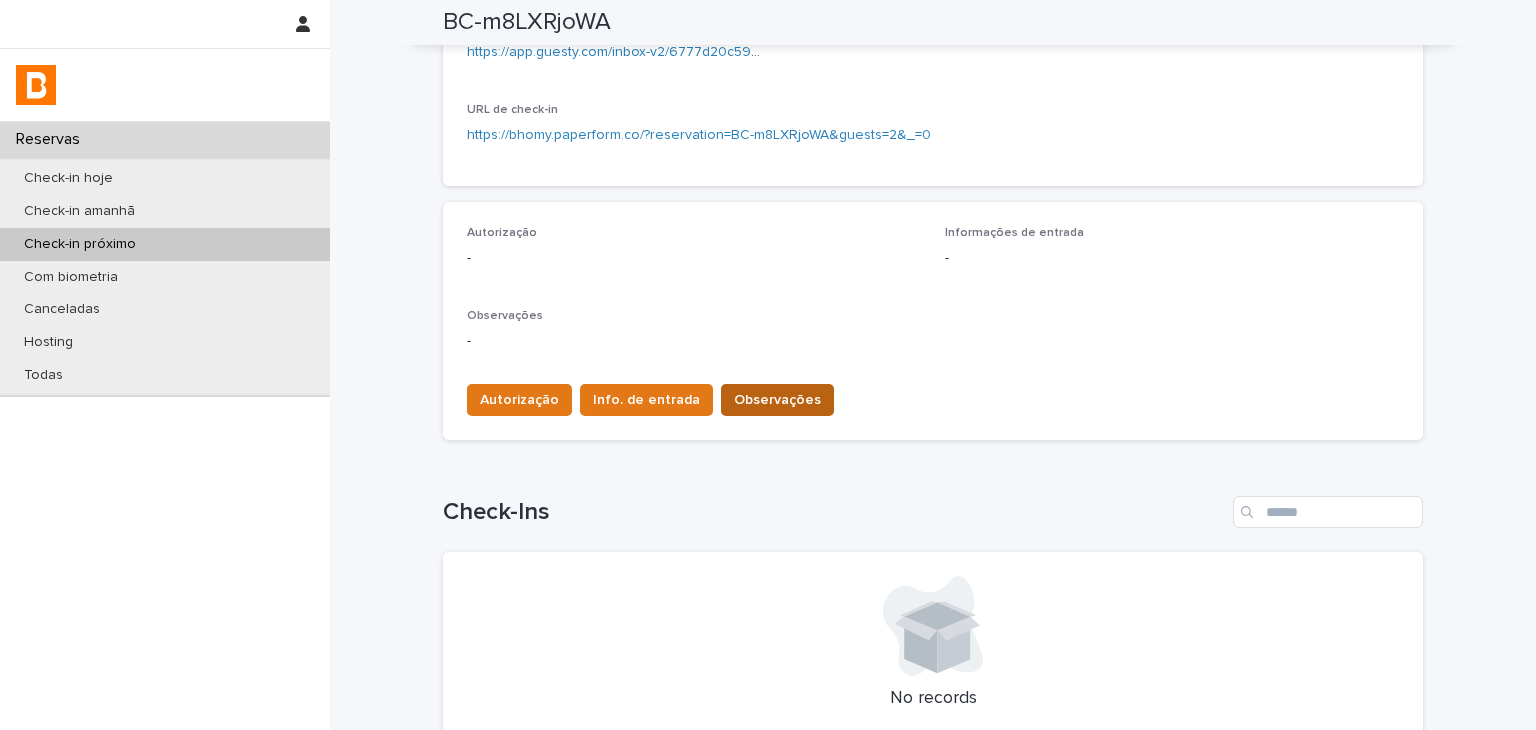 click on "Autorização Info. de entrada Observações" at bounding box center [933, 396] 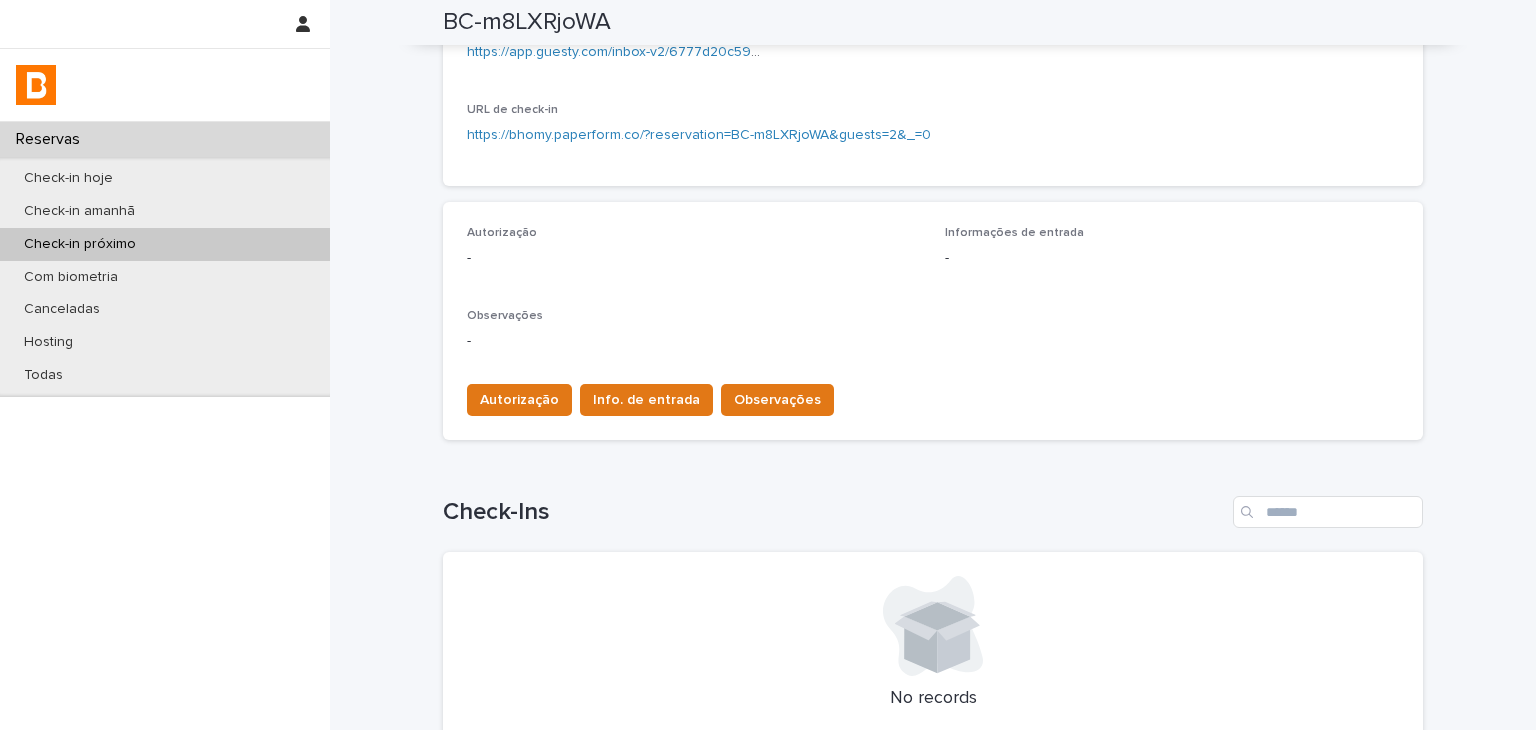 click on "Autorização Info. de entrada Observações" at bounding box center (933, 396) 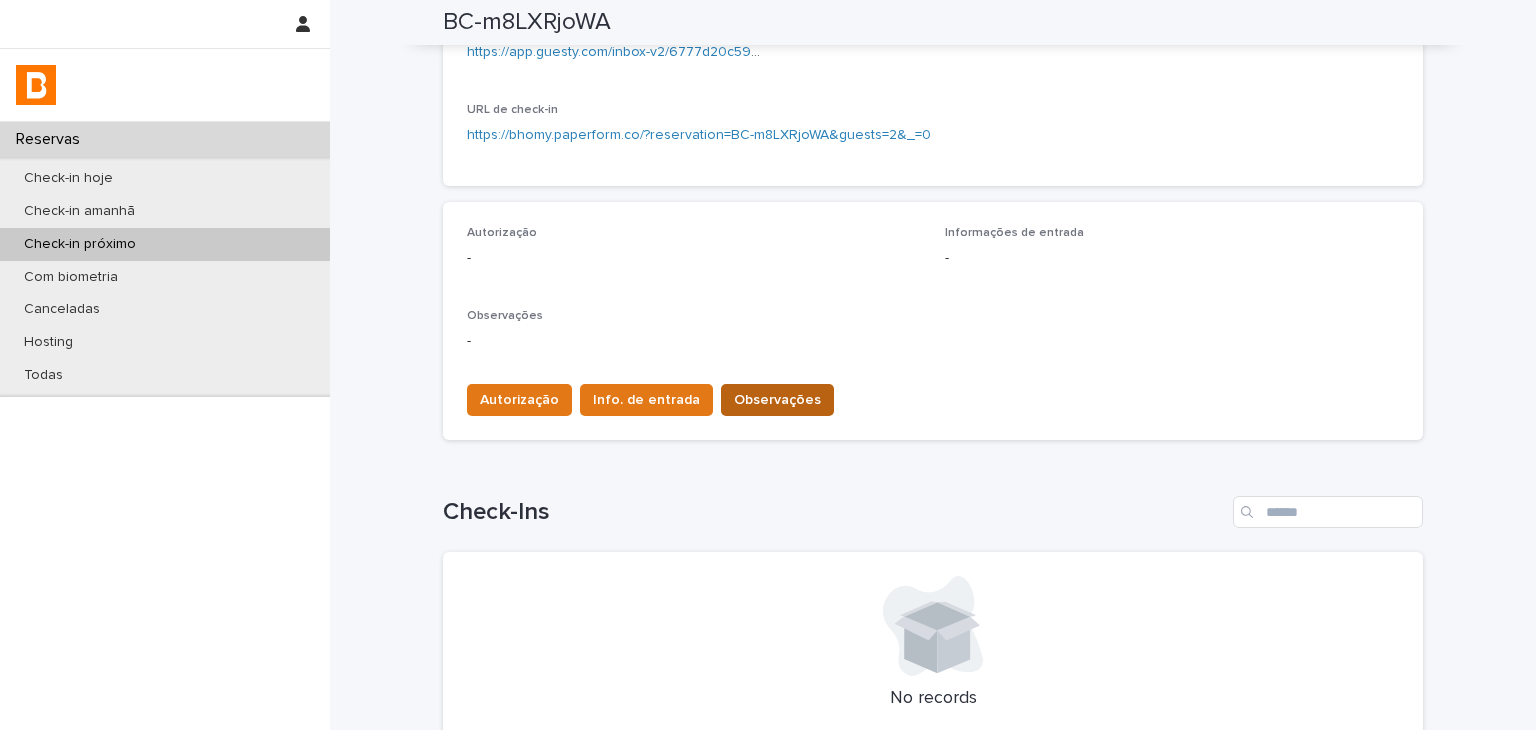 click on "Observações" at bounding box center (777, 400) 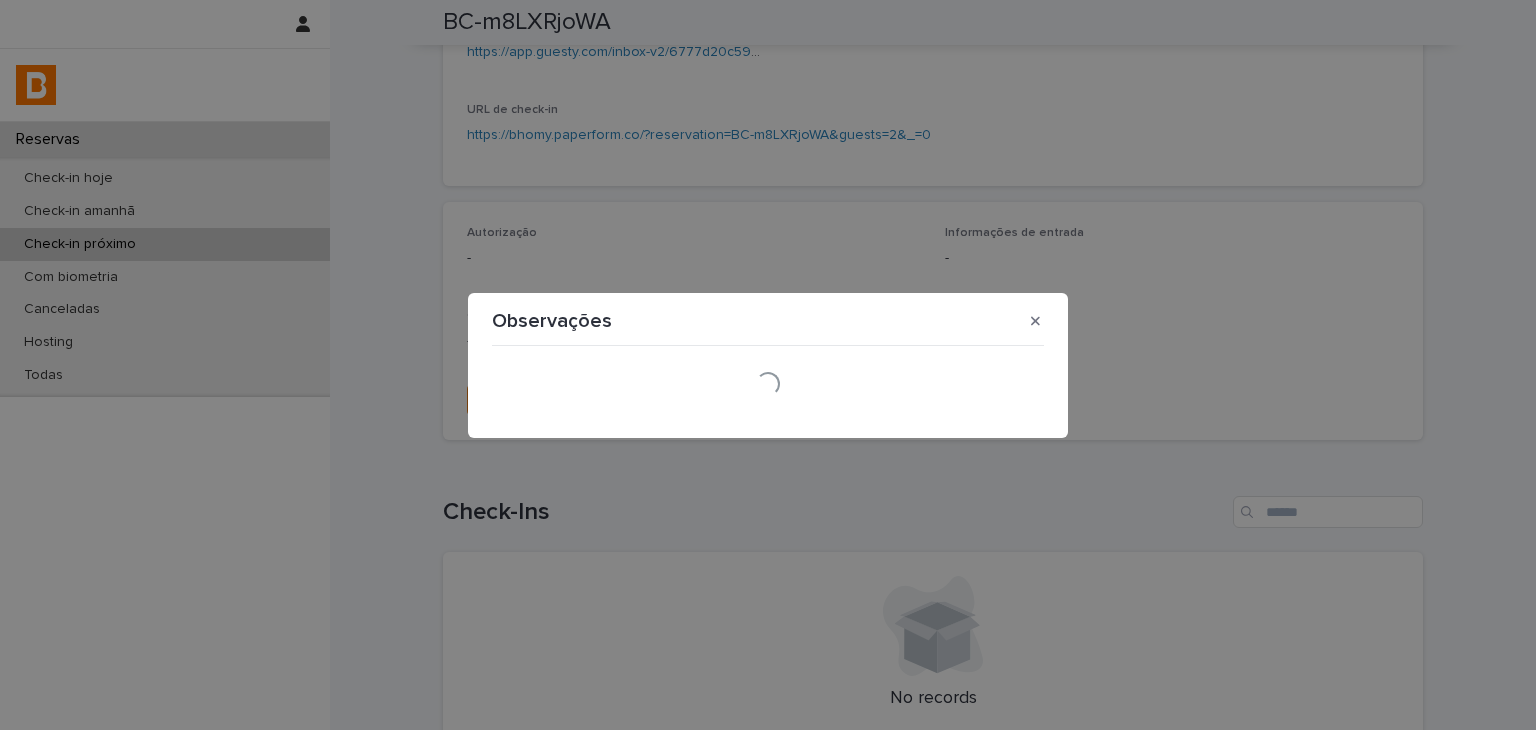 click on "Loading..." at bounding box center [768, 384] 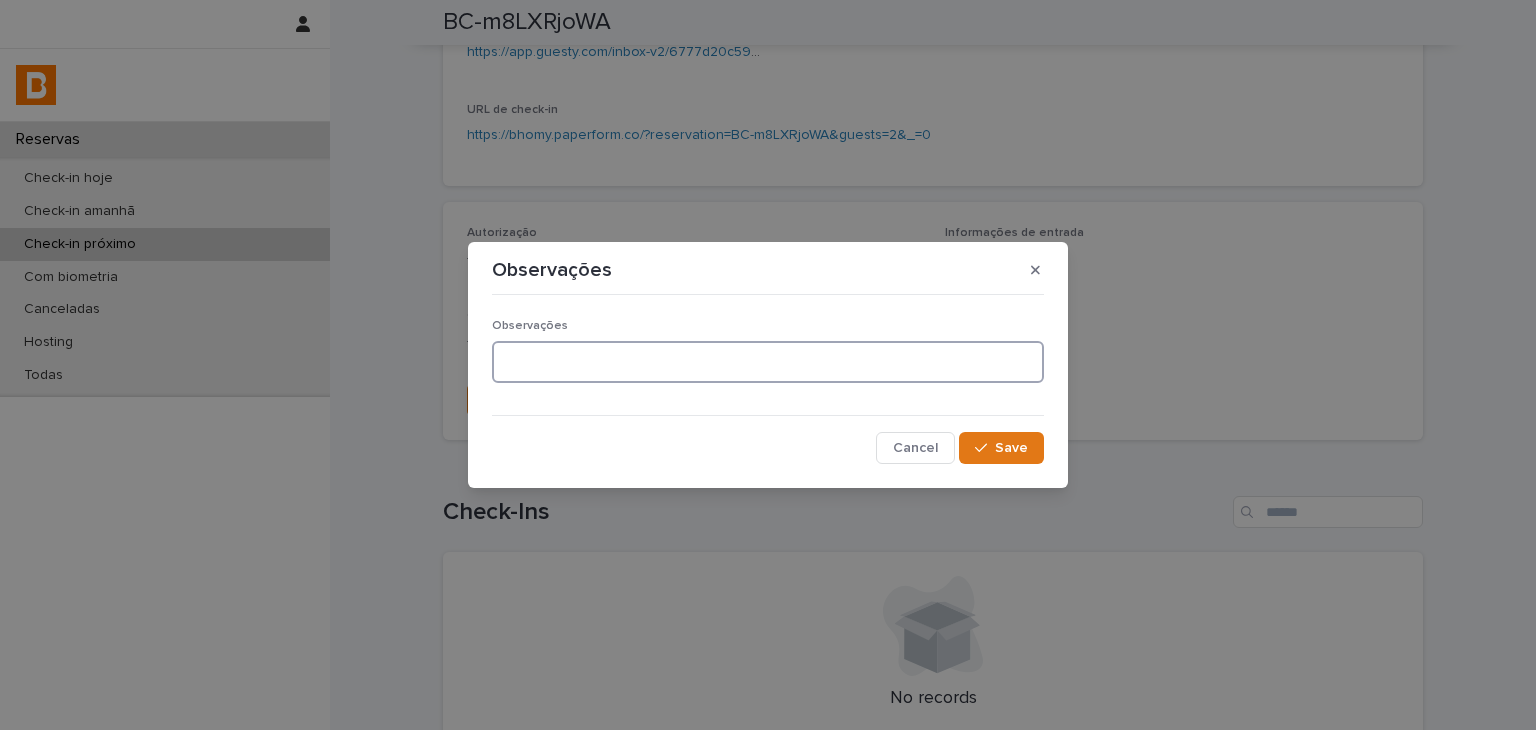 click at bounding box center [768, 362] 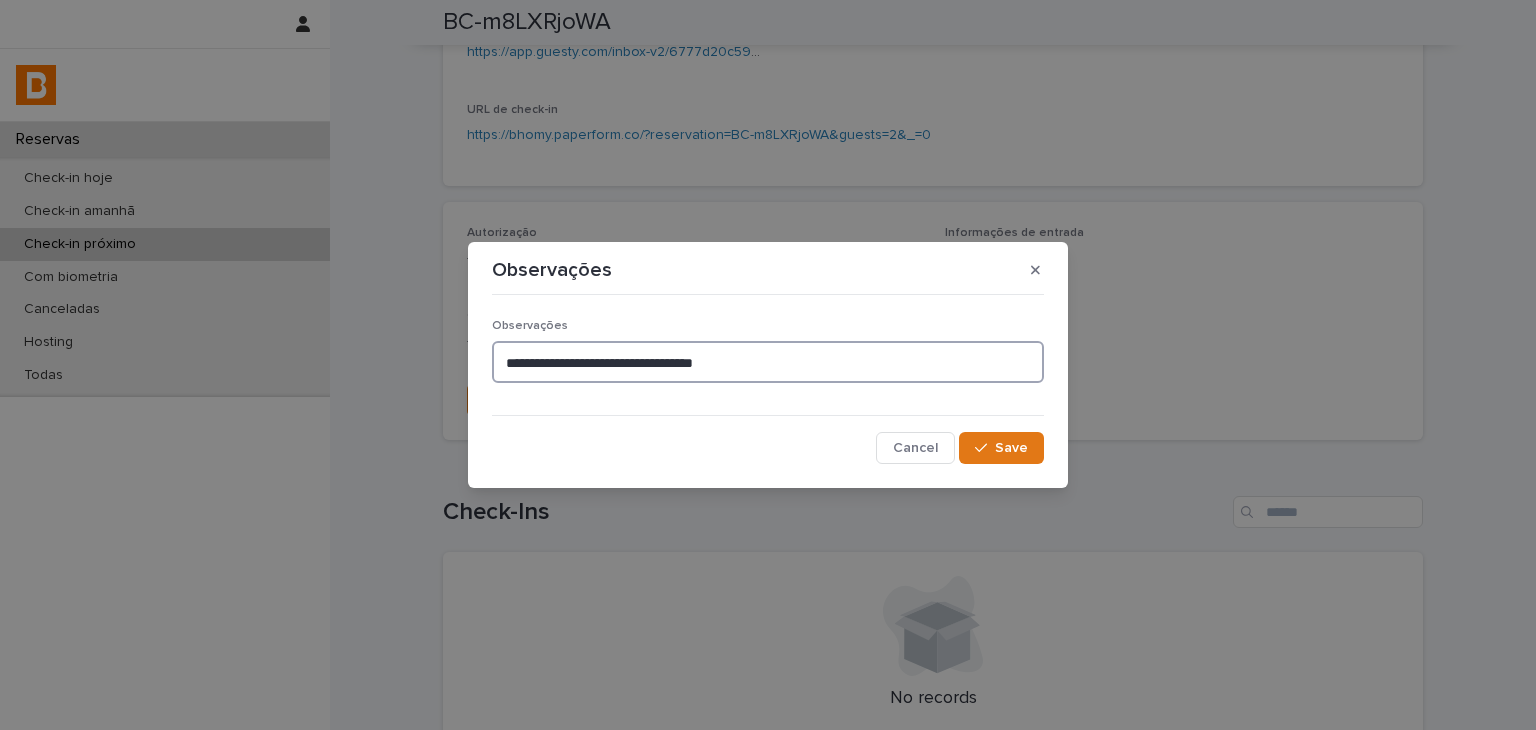 drag, startPoint x: 876, startPoint y: 369, endPoint x: 456, endPoint y: 390, distance: 420.52466 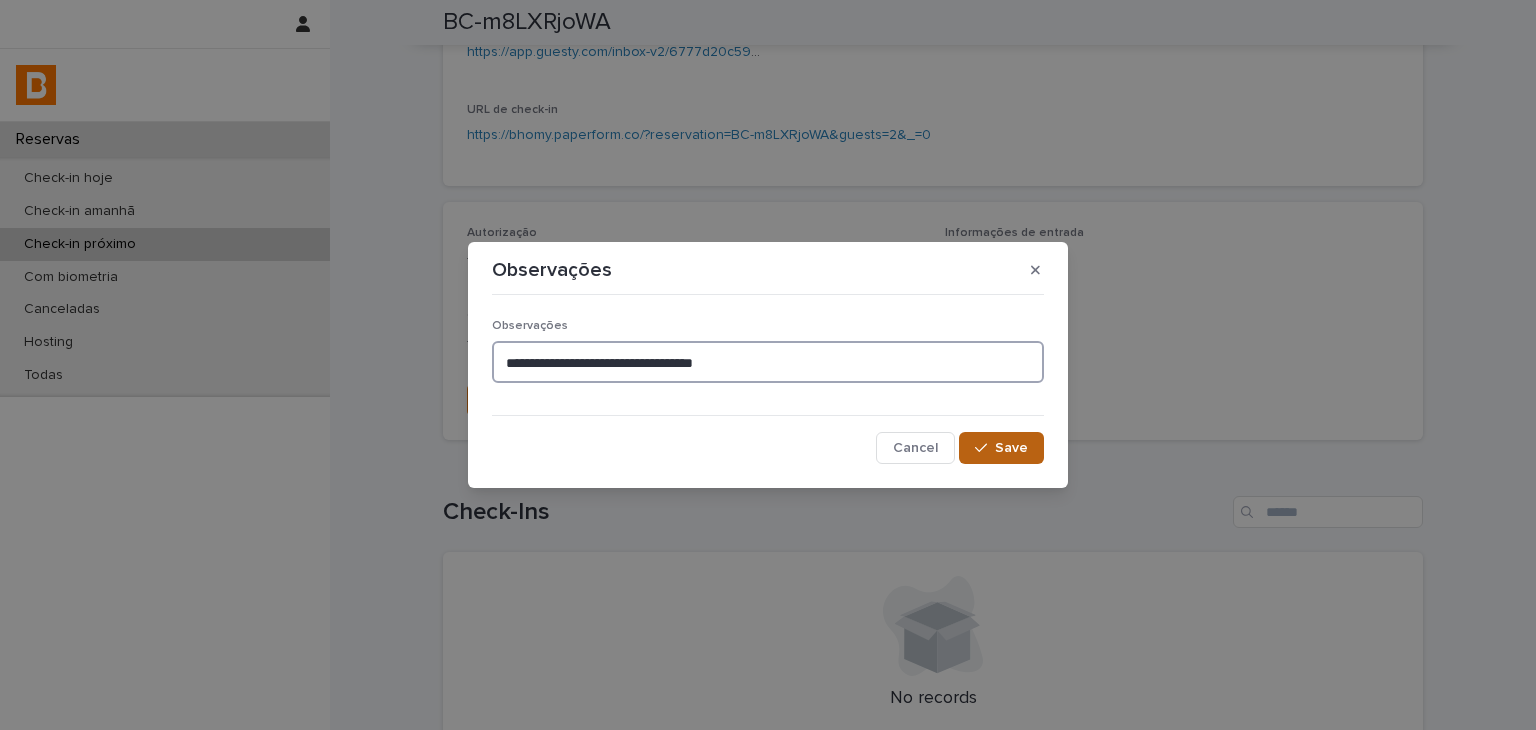type on "**********" 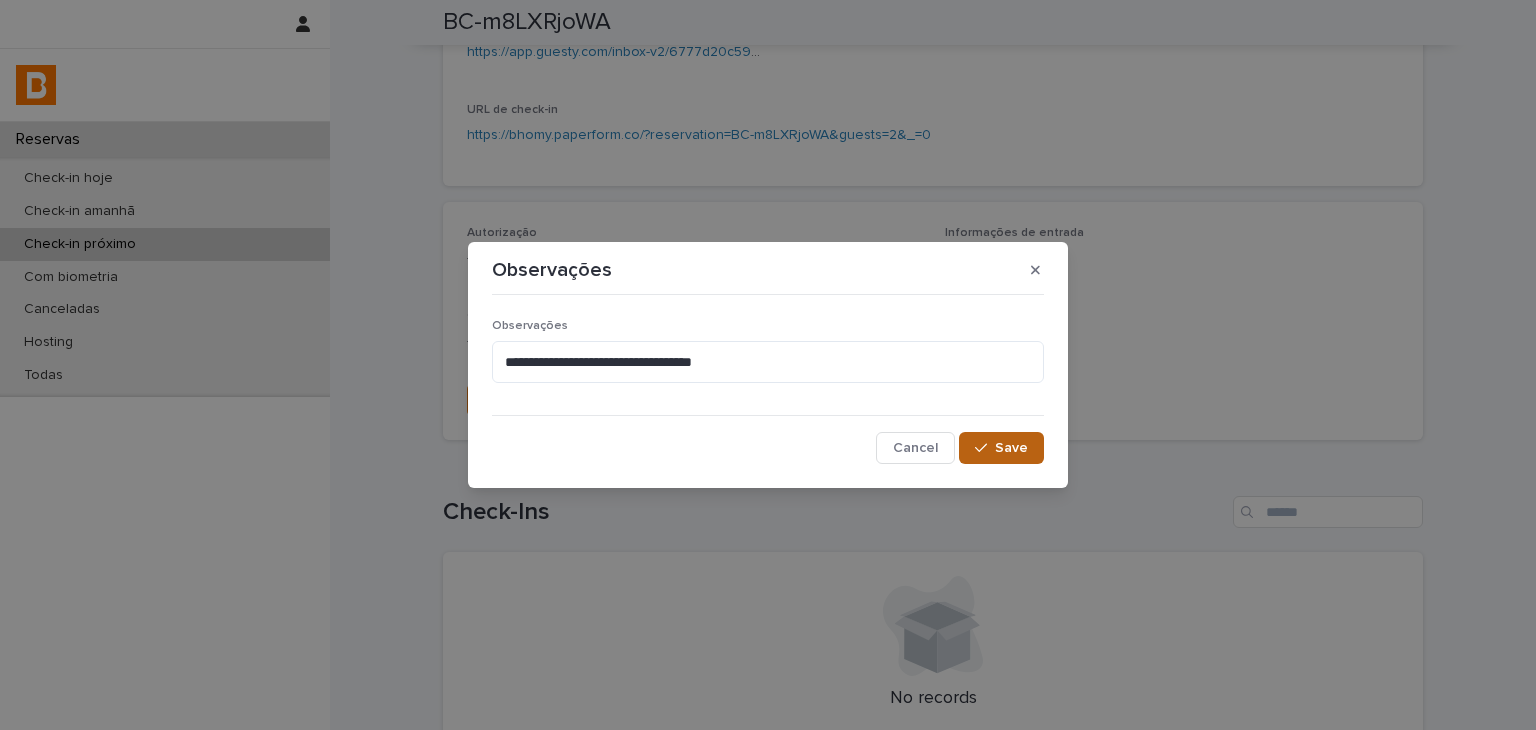 click at bounding box center (985, 448) 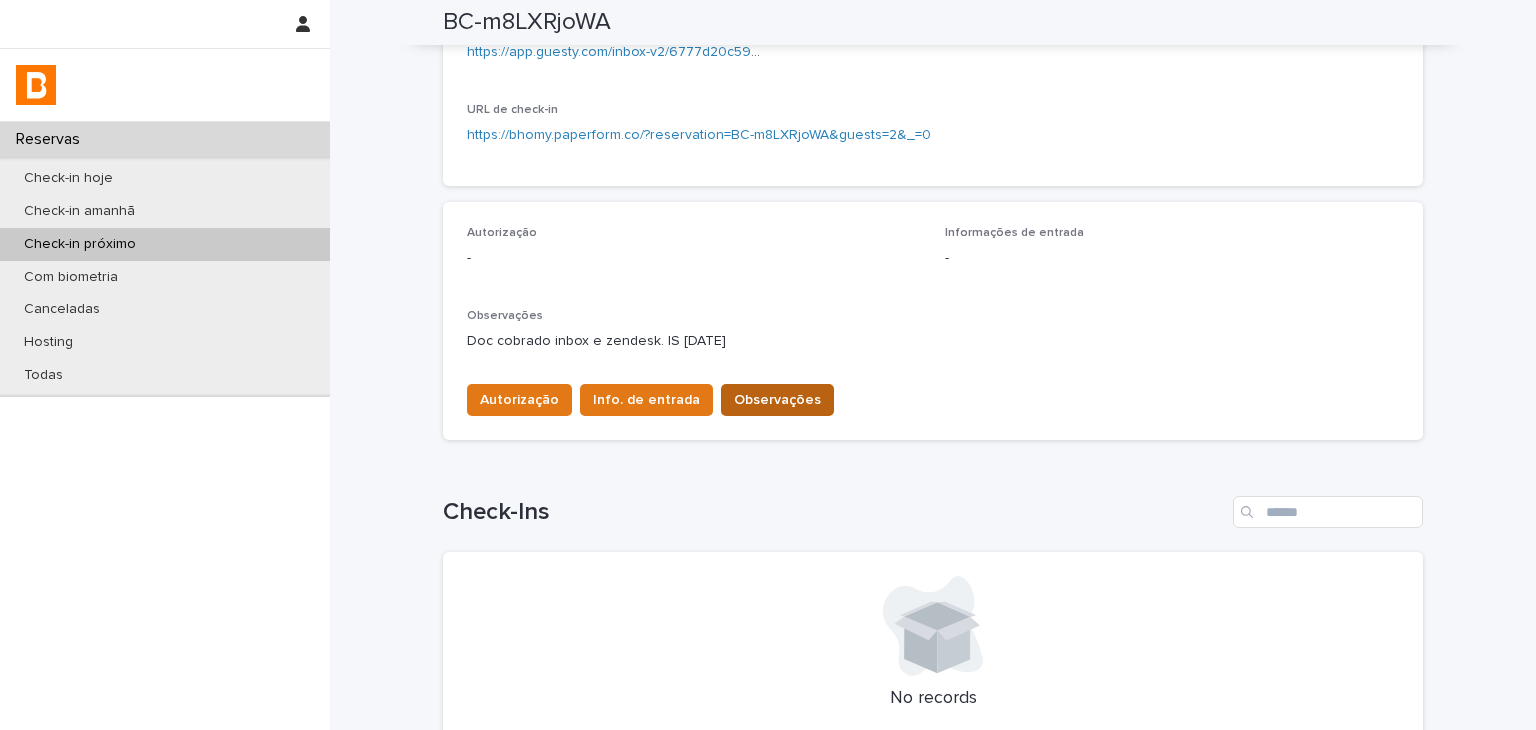click on "Observações" at bounding box center [777, 400] 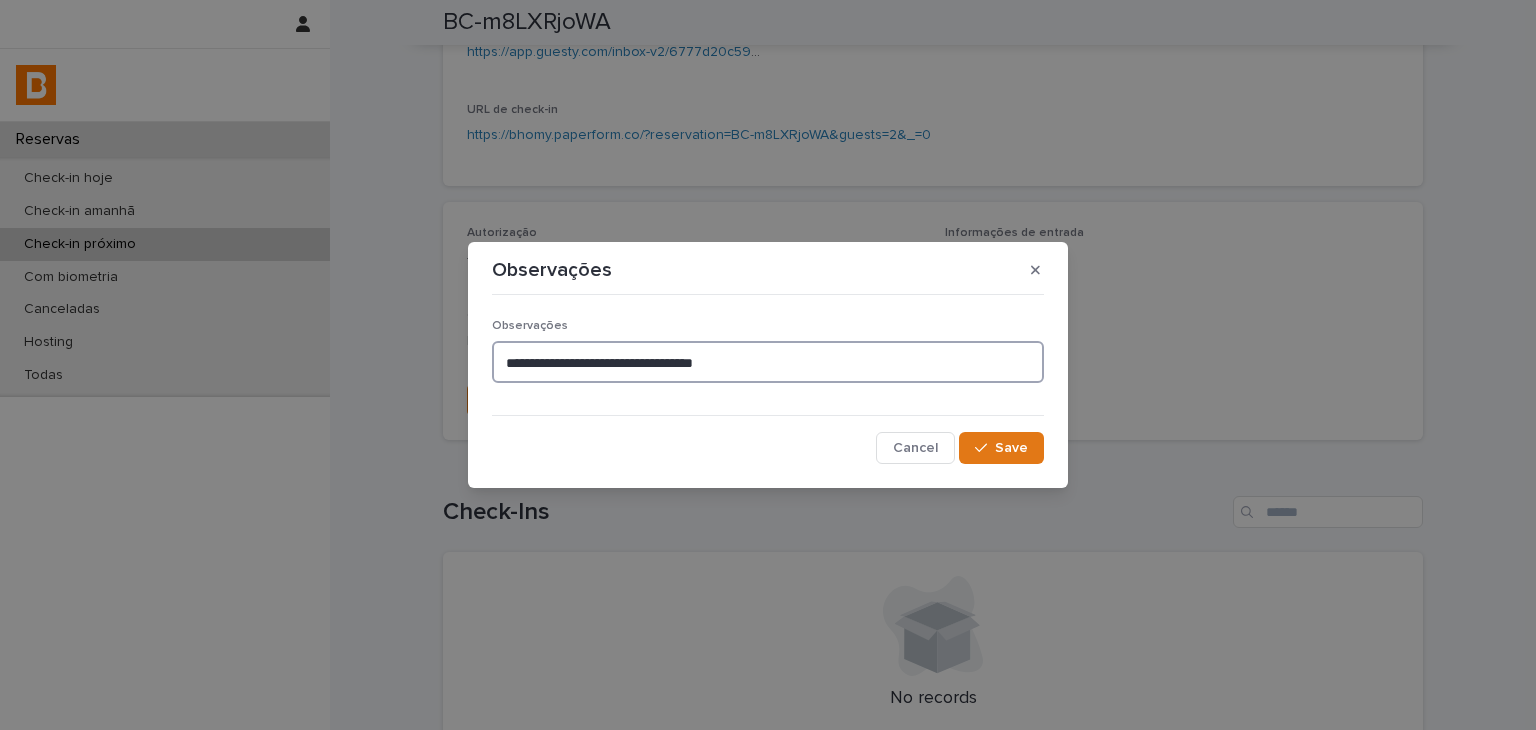 click on "**********" at bounding box center [768, 362] 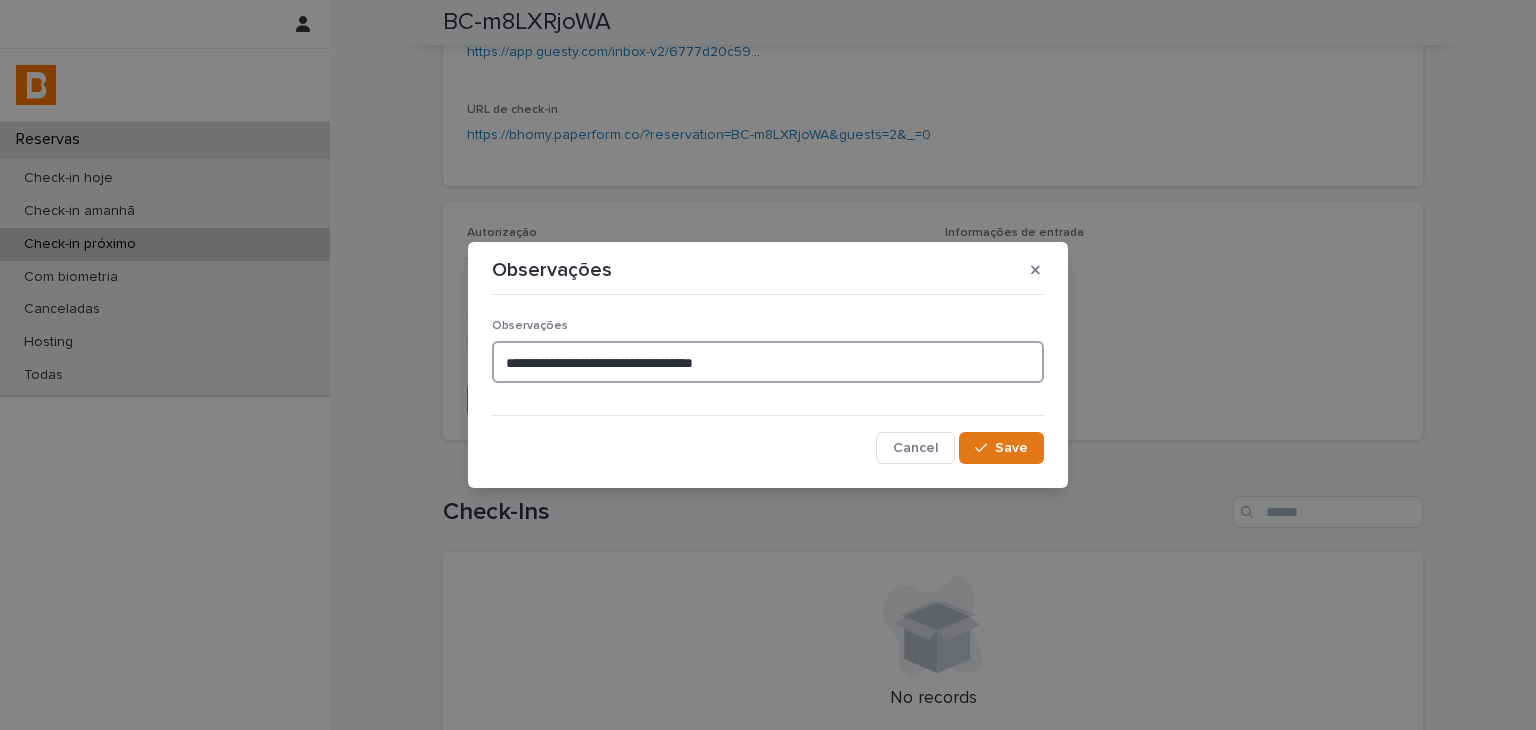 click on "**********" at bounding box center [768, 362] 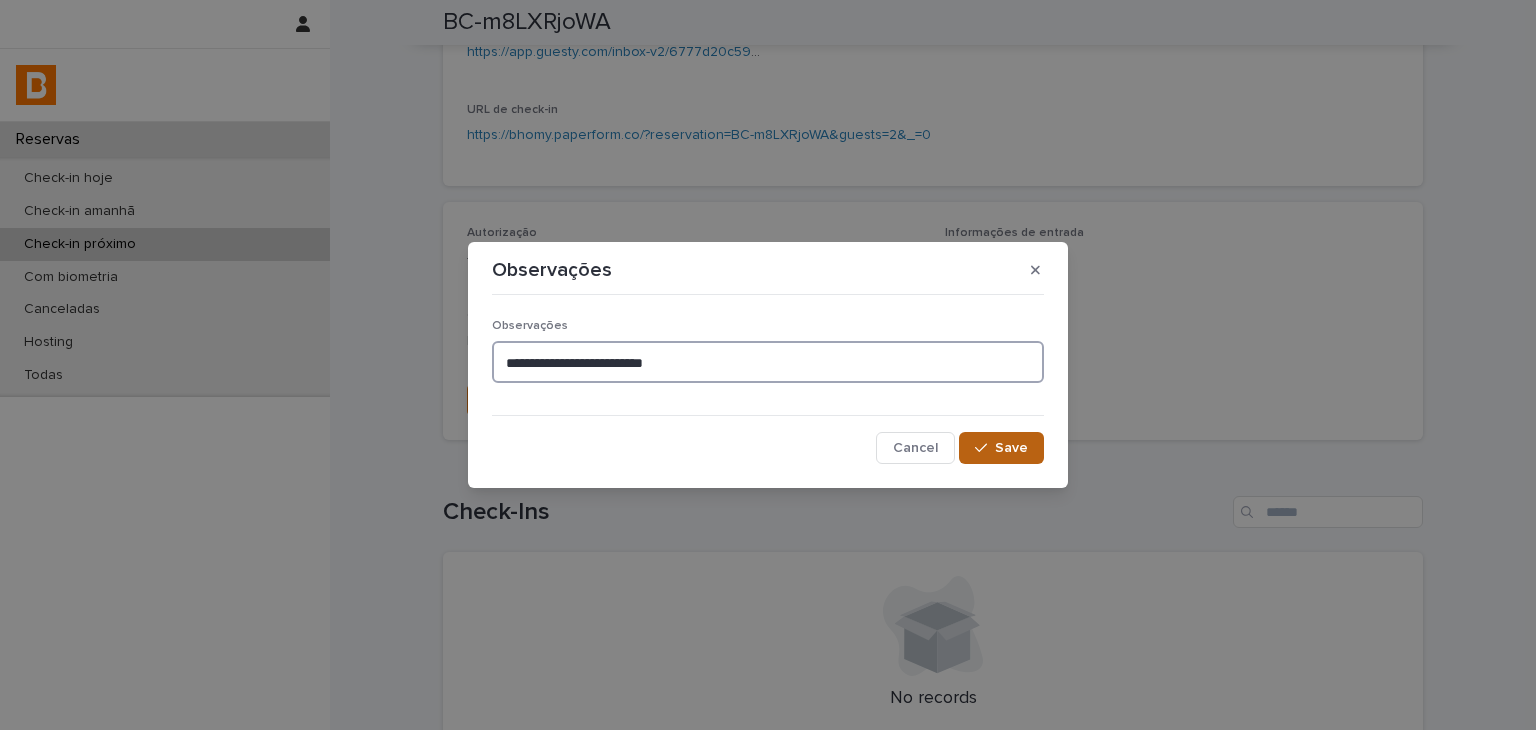 type on "**********" 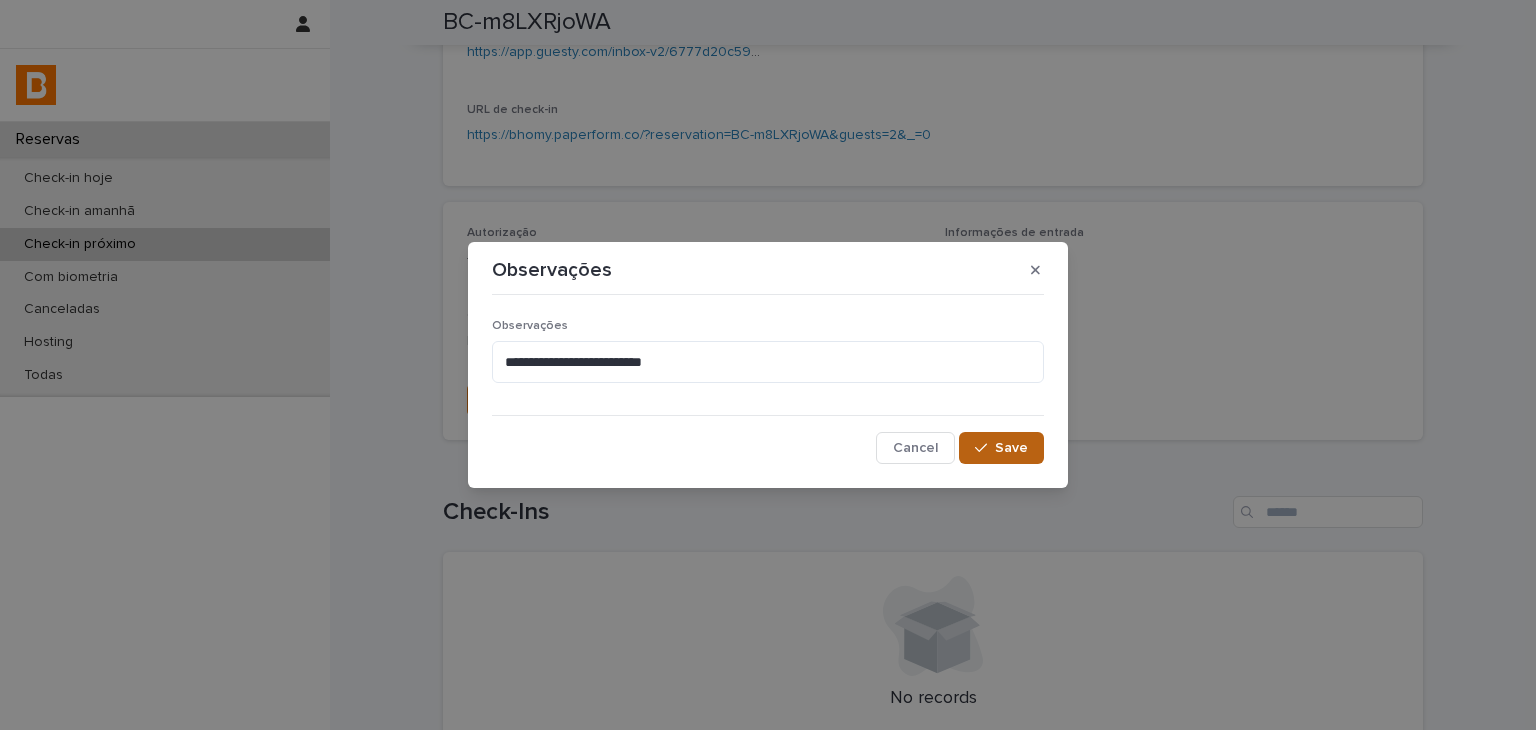 click 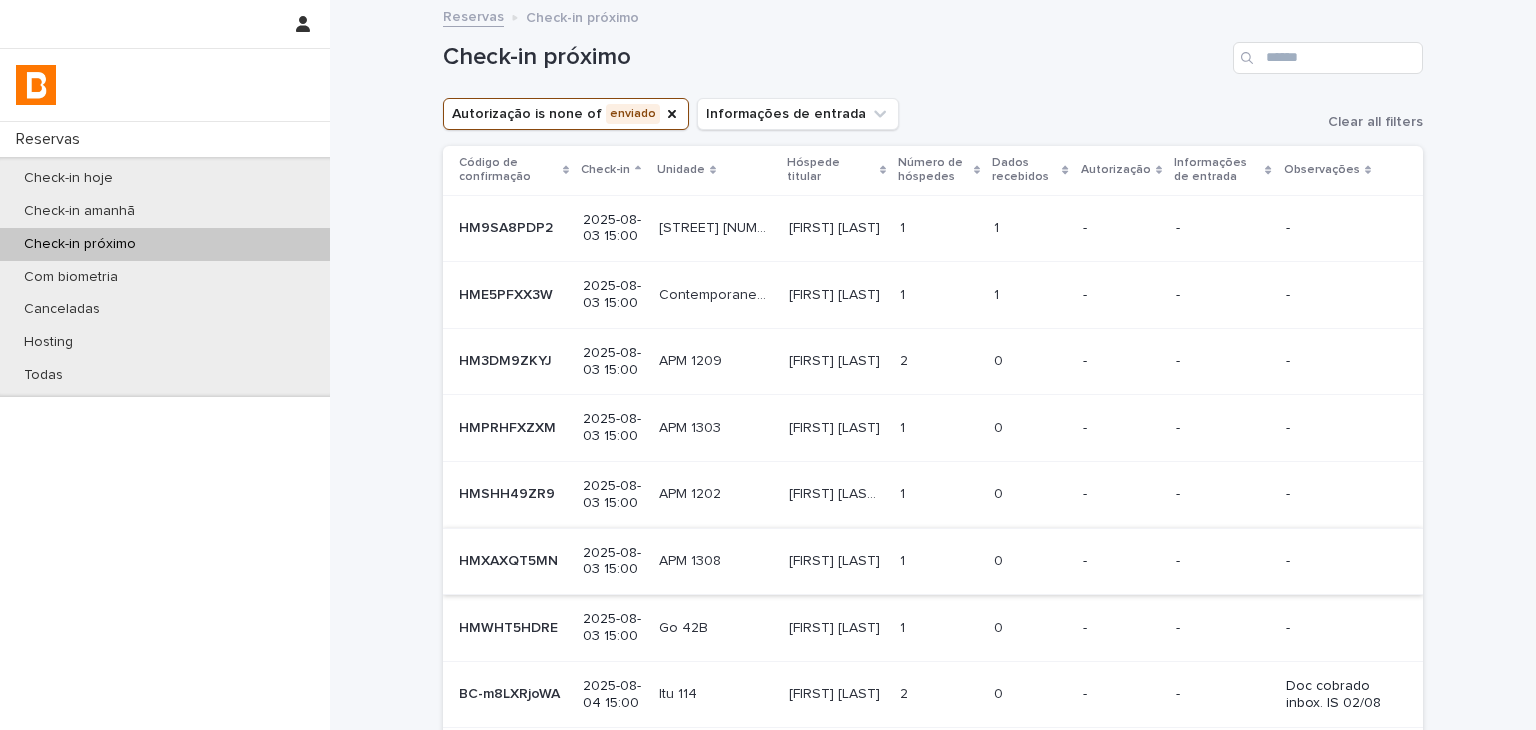 scroll, scrollTop: 200, scrollLeft: 0, axis: vertical 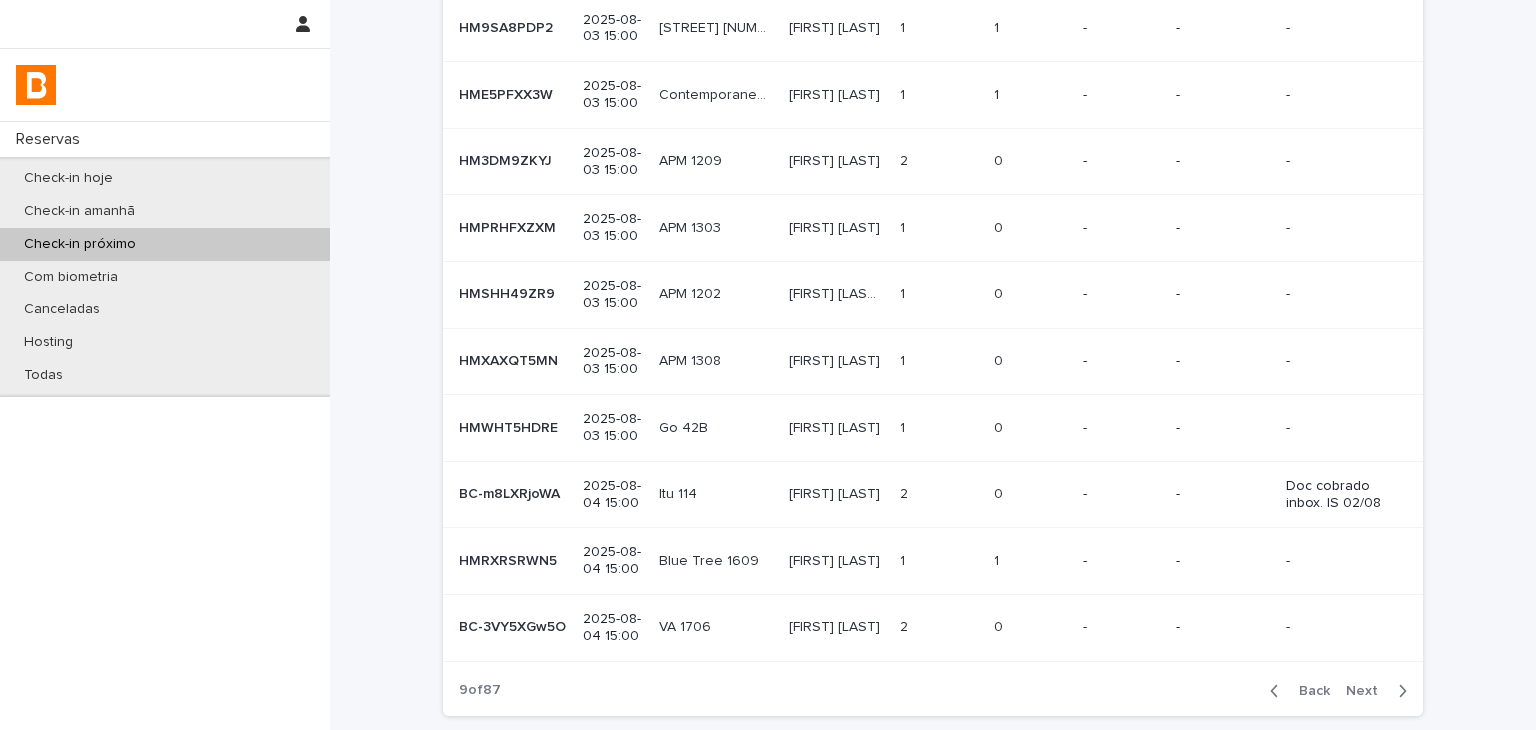 click on "-" at bounding box center (1121, 559) 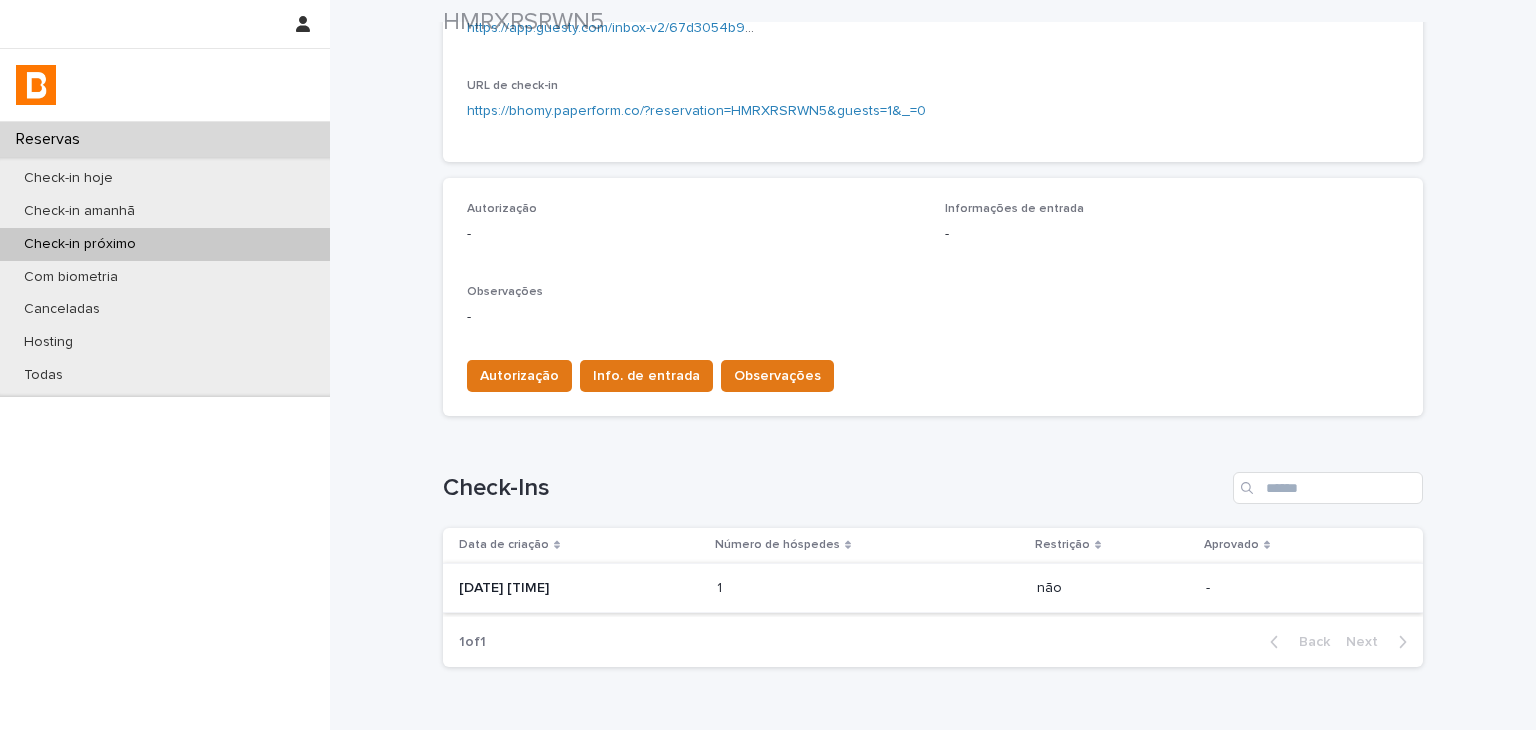 scroll, scrollTop: 478, scrollLeft: 0, axis: vertical 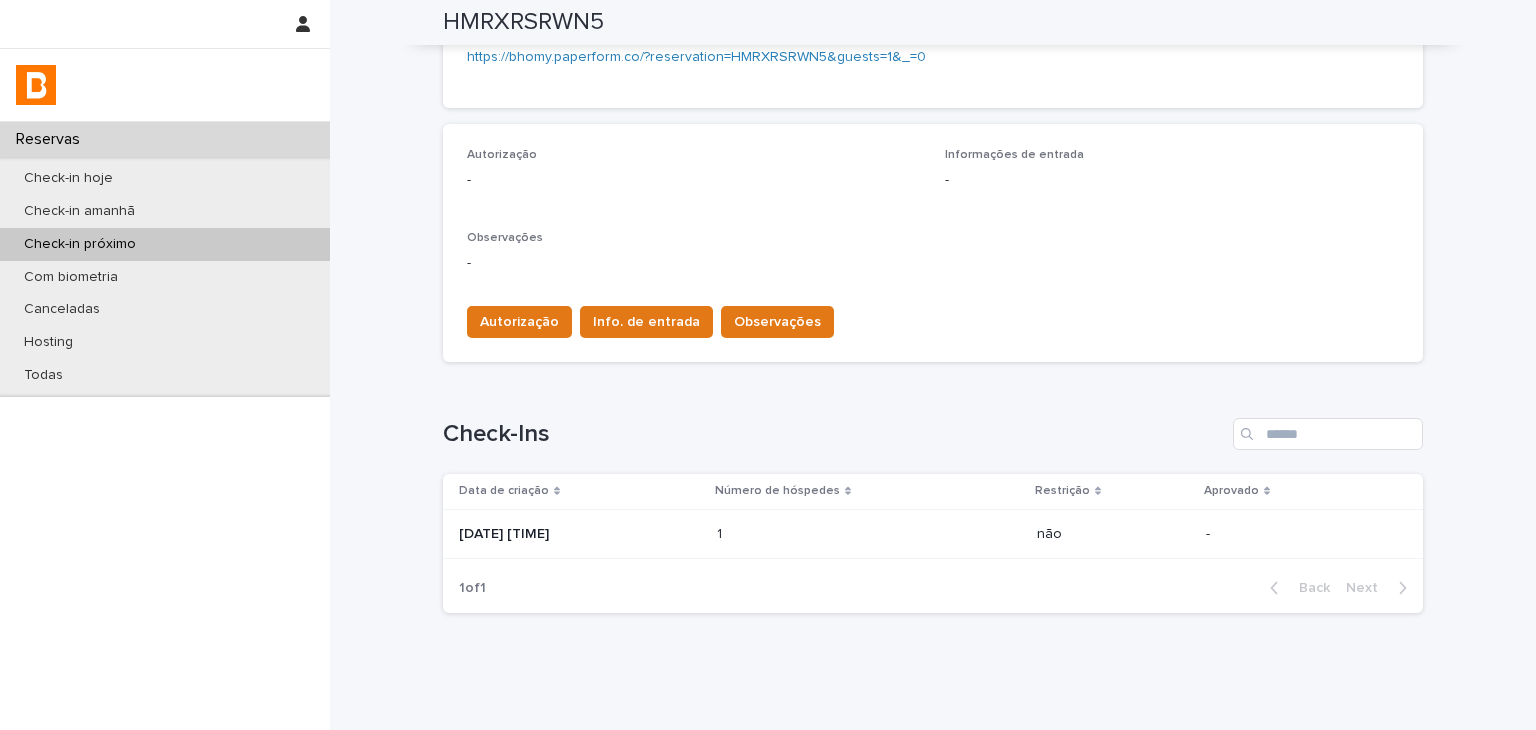 click on "1 1" at bounding box center [869, 534] 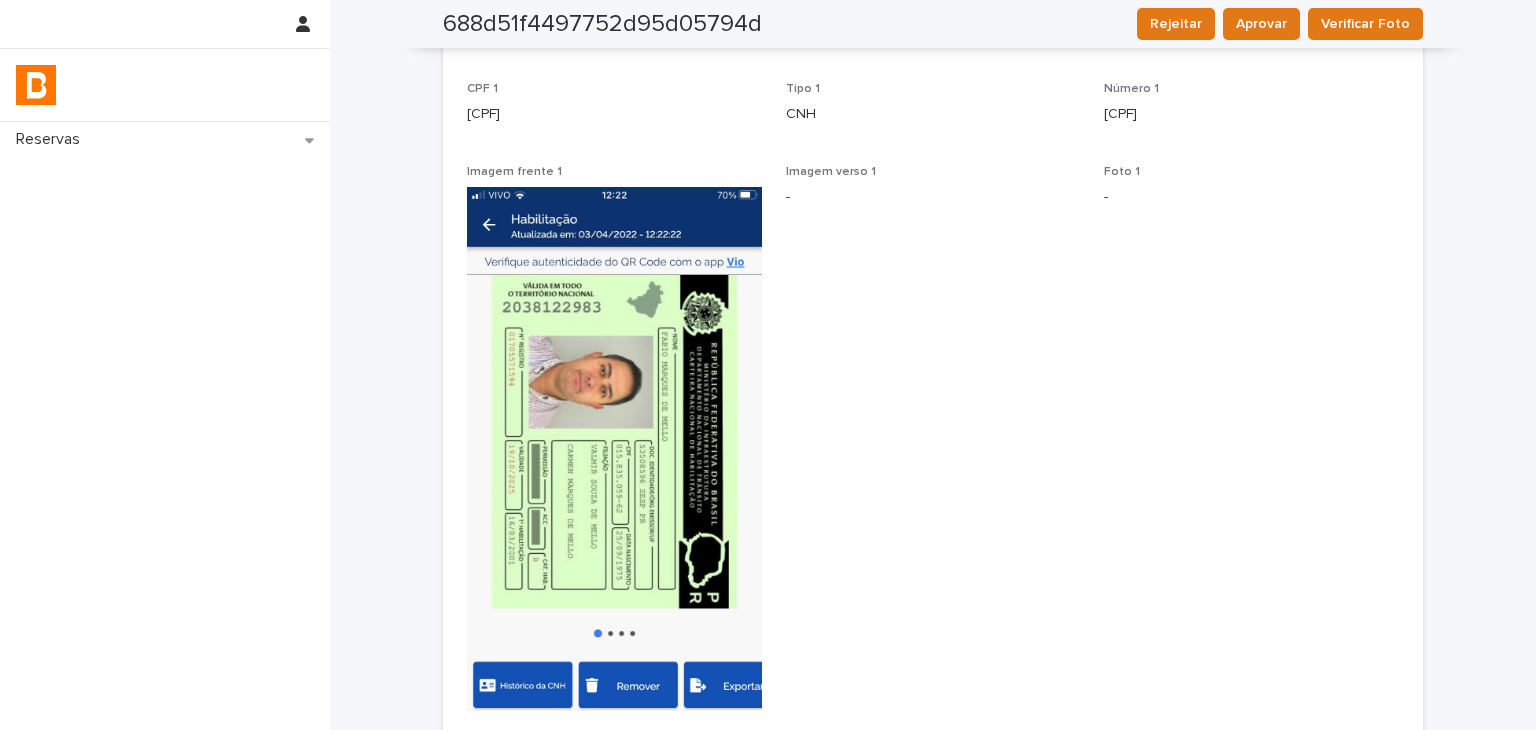 scroll, scrollTop: 746, scrollLeft: 0, axis: vertical 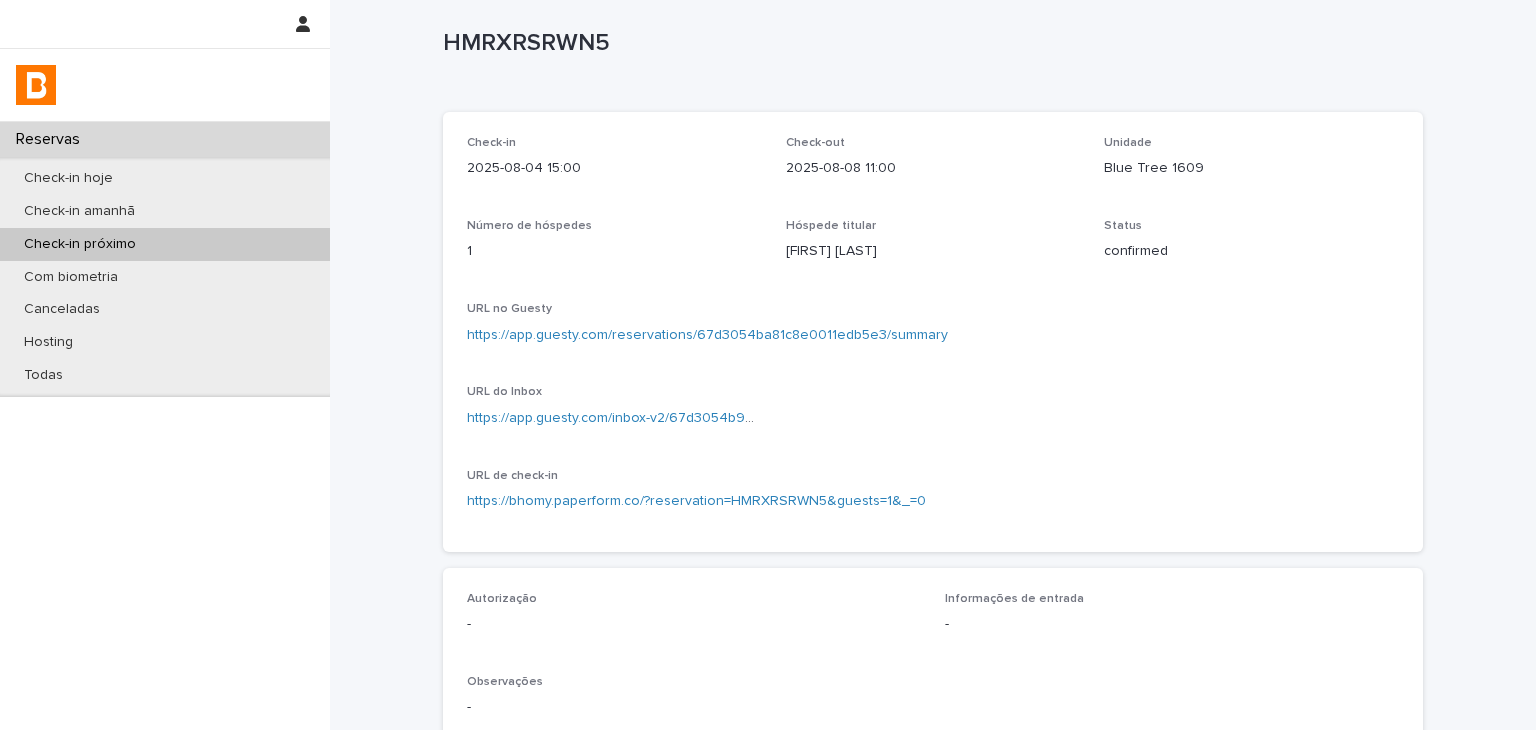 click on "https://app.guesty.com/reservations/67d3054ba81c8e0011edb5e3/summary" at bounding box center (707, 335) 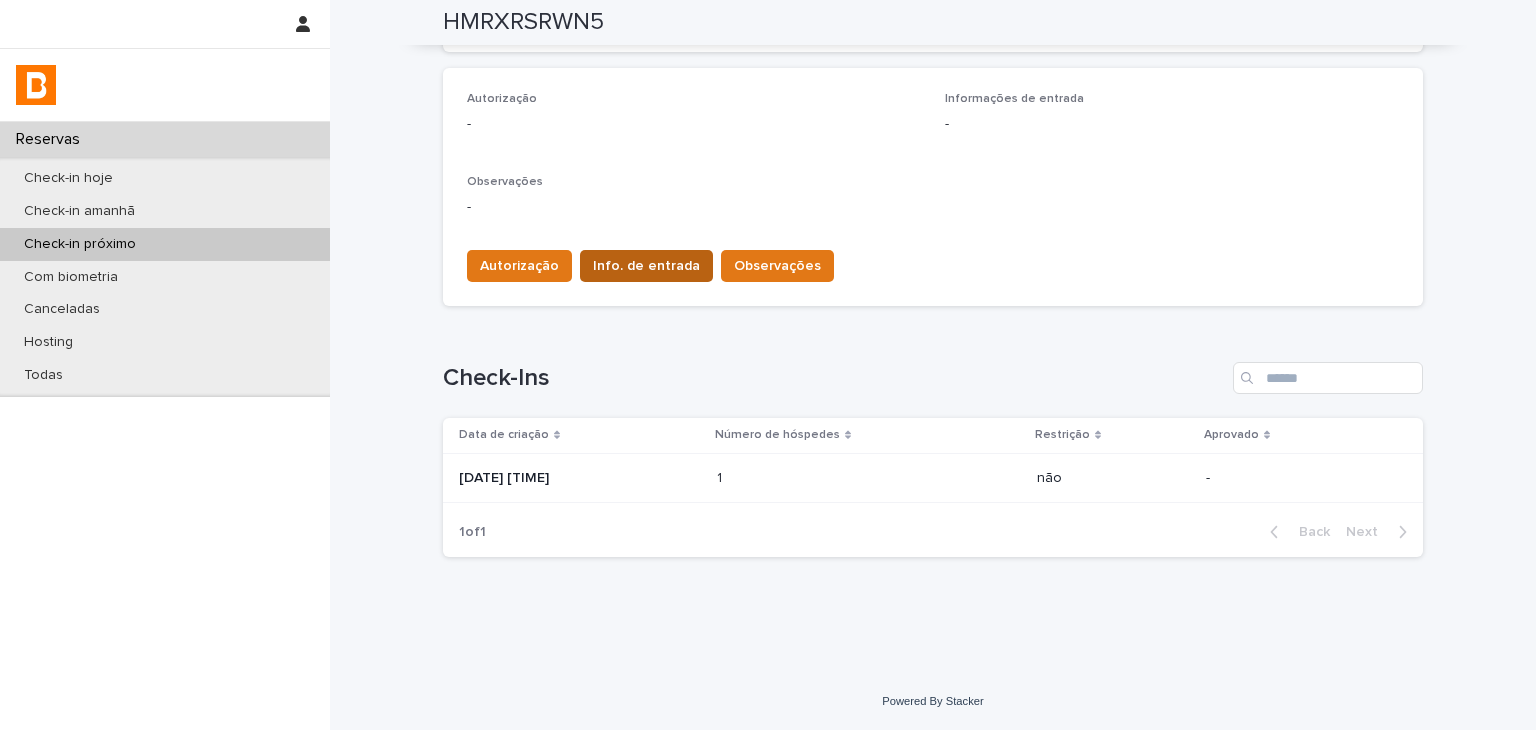 click on "Info. de entrada" at bounding box center [646, 266] 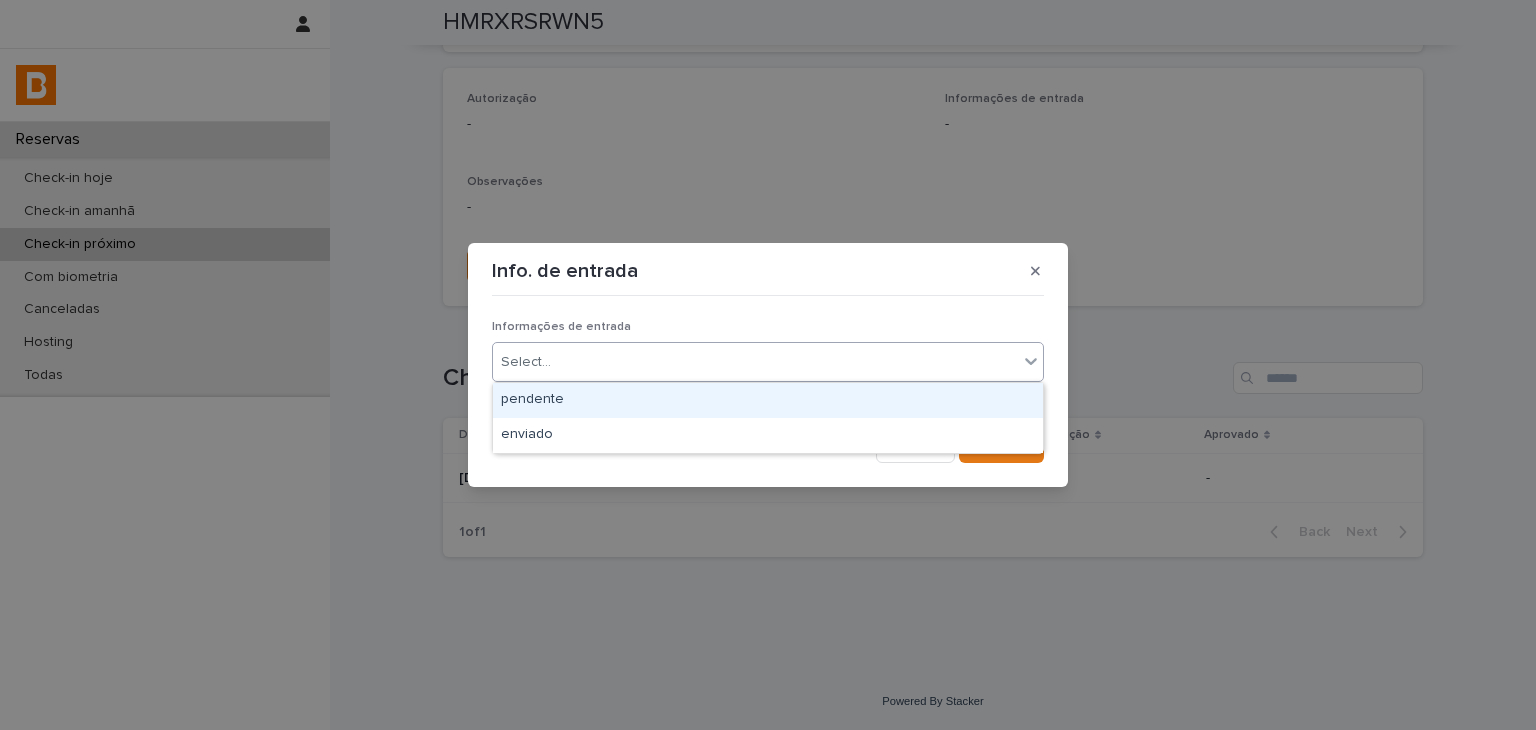 click on "Select..." at bounding box center [755, 362] 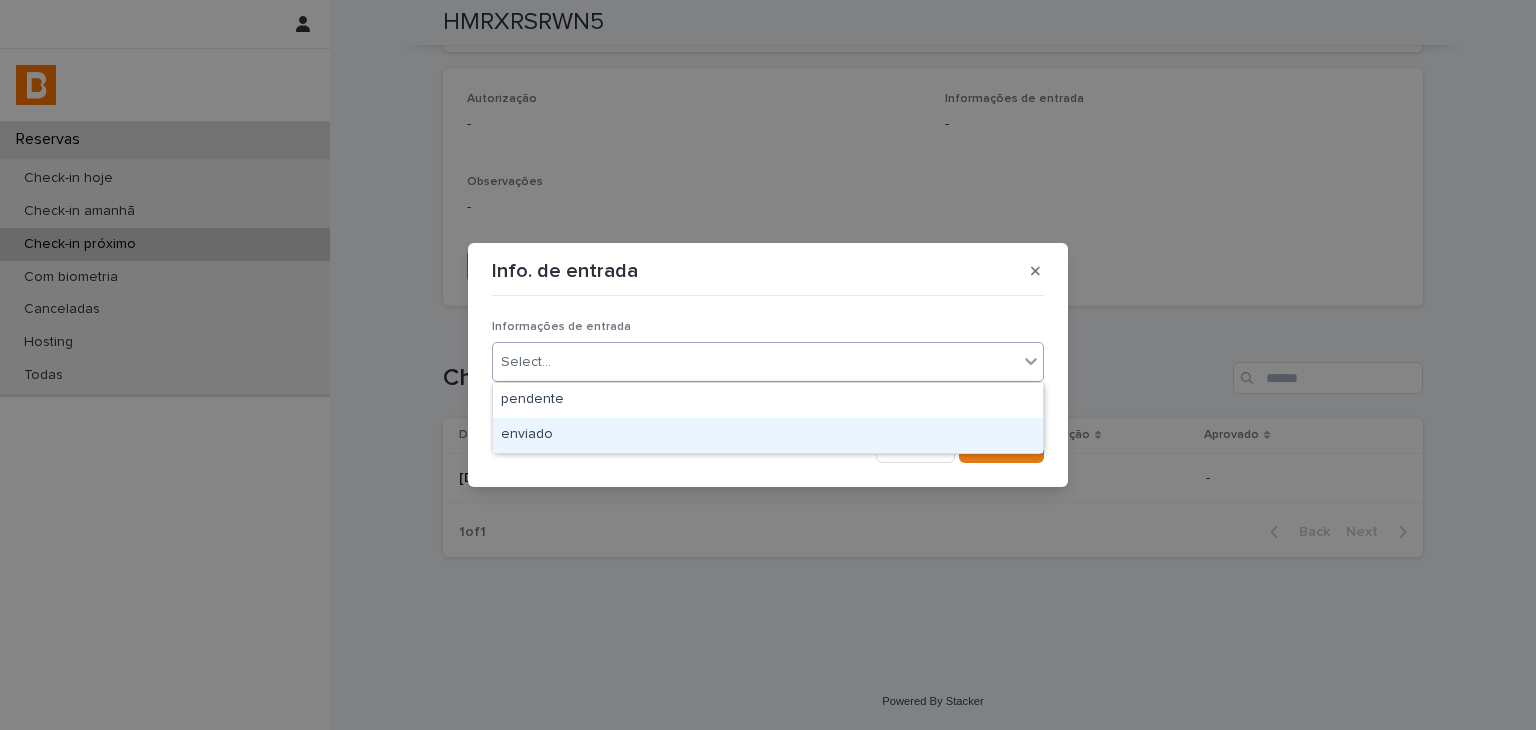 click on "enviado" at bounding box center (768, 435) 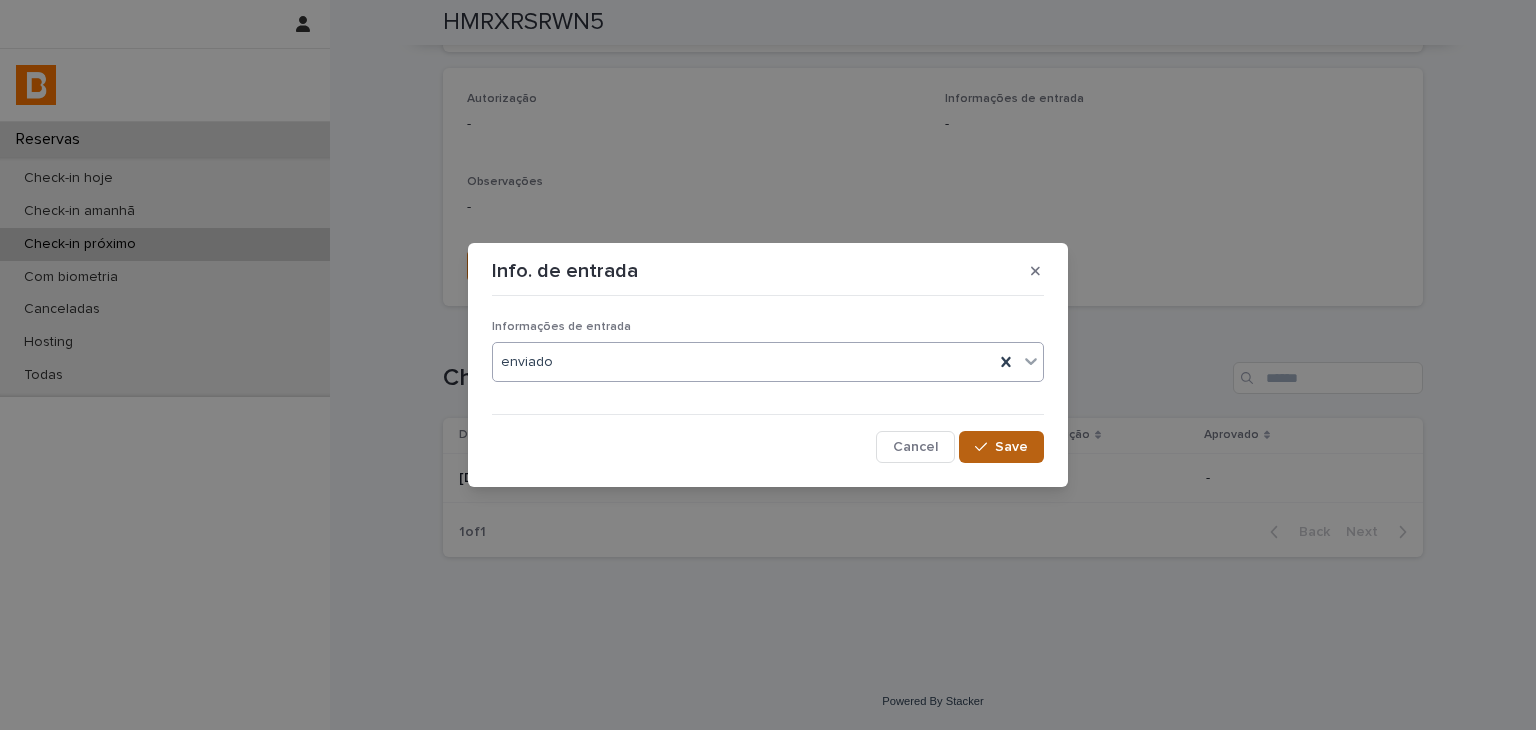click on "Save" at bounding box center (1001, 447) 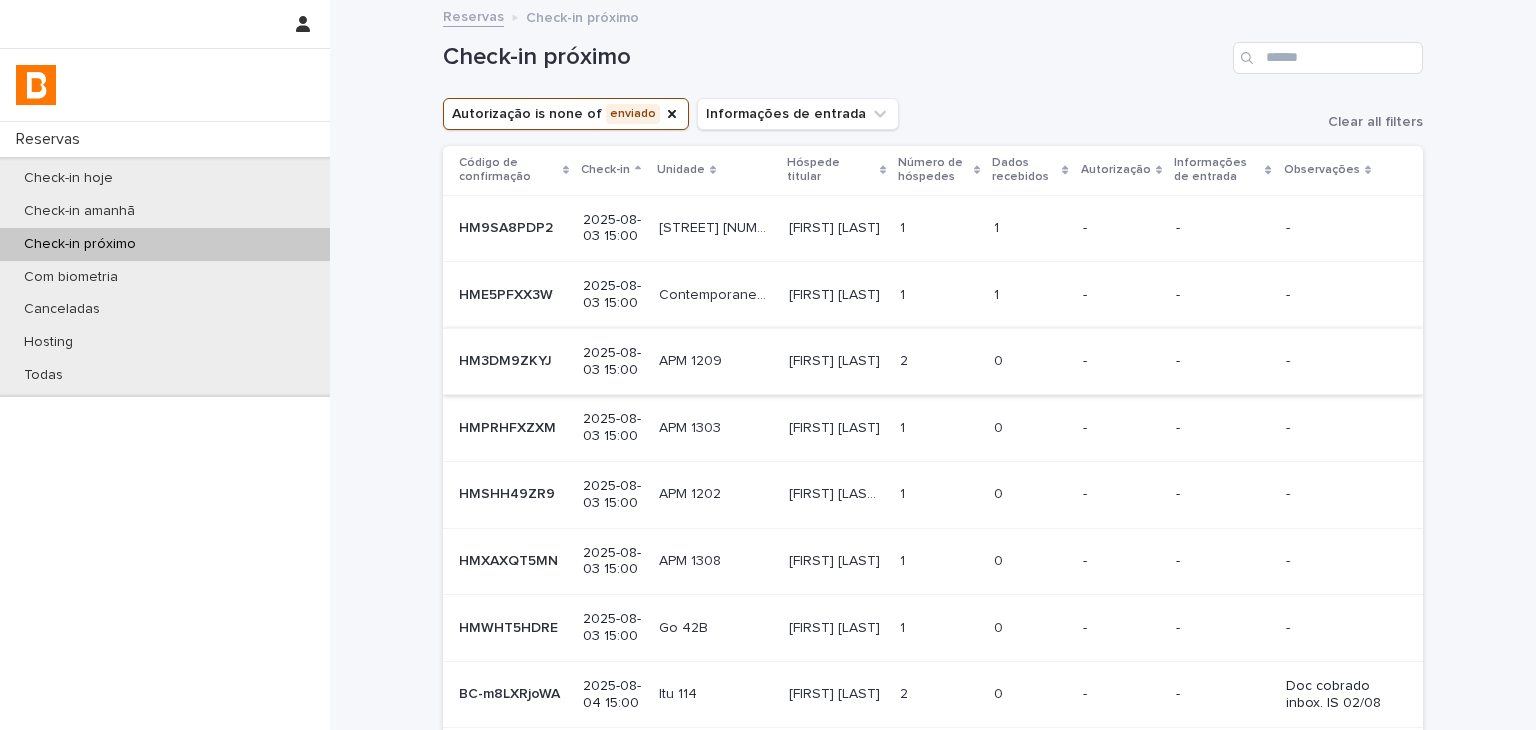 scroll, scrollTop: 356, scrollLeft: 0, axis: vertical 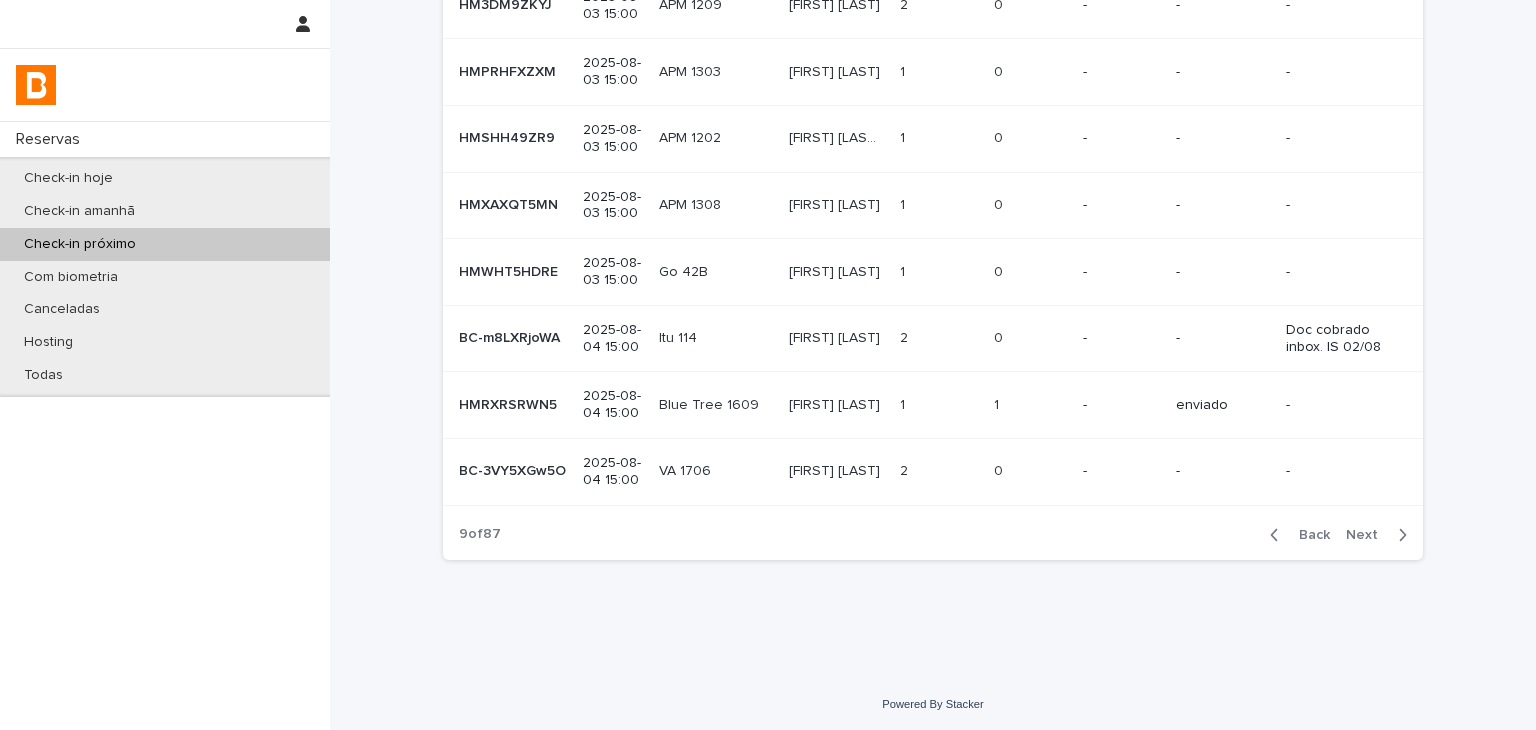 click on "-" at bounding box center [1121, 471] 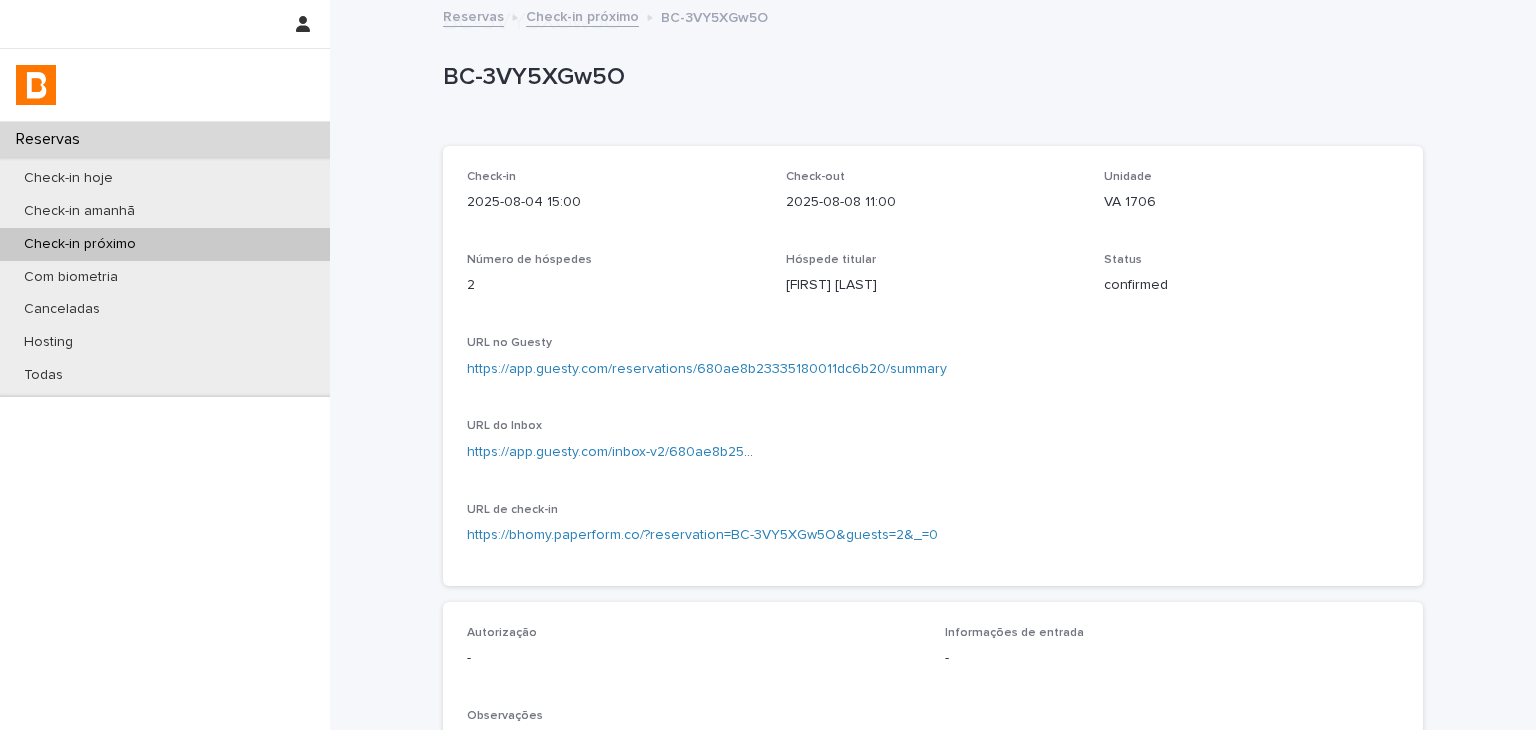 scroll, scrollTop: 300, scrollLeft: 0, axis: vertical 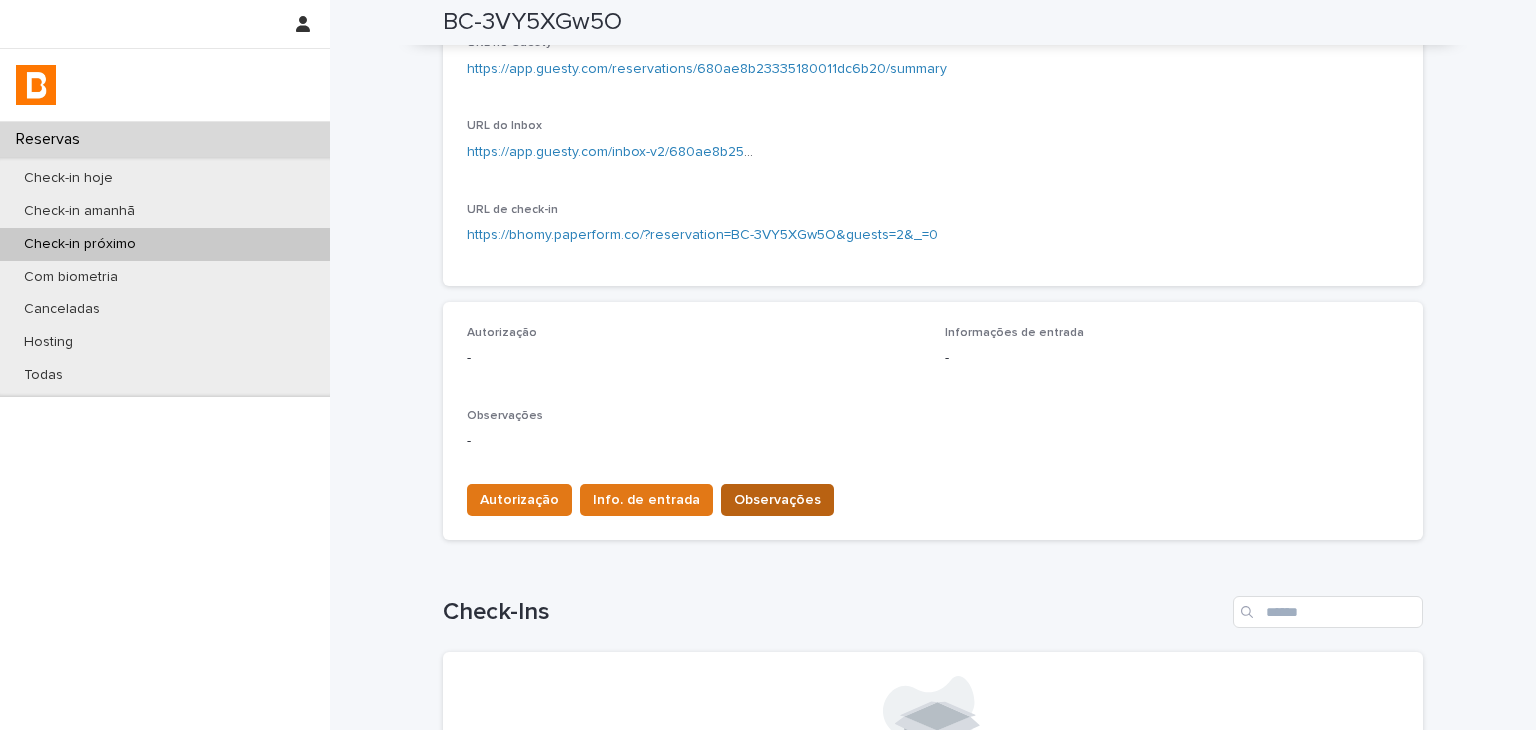 click on "Observações" at bounding box center [777, 500] 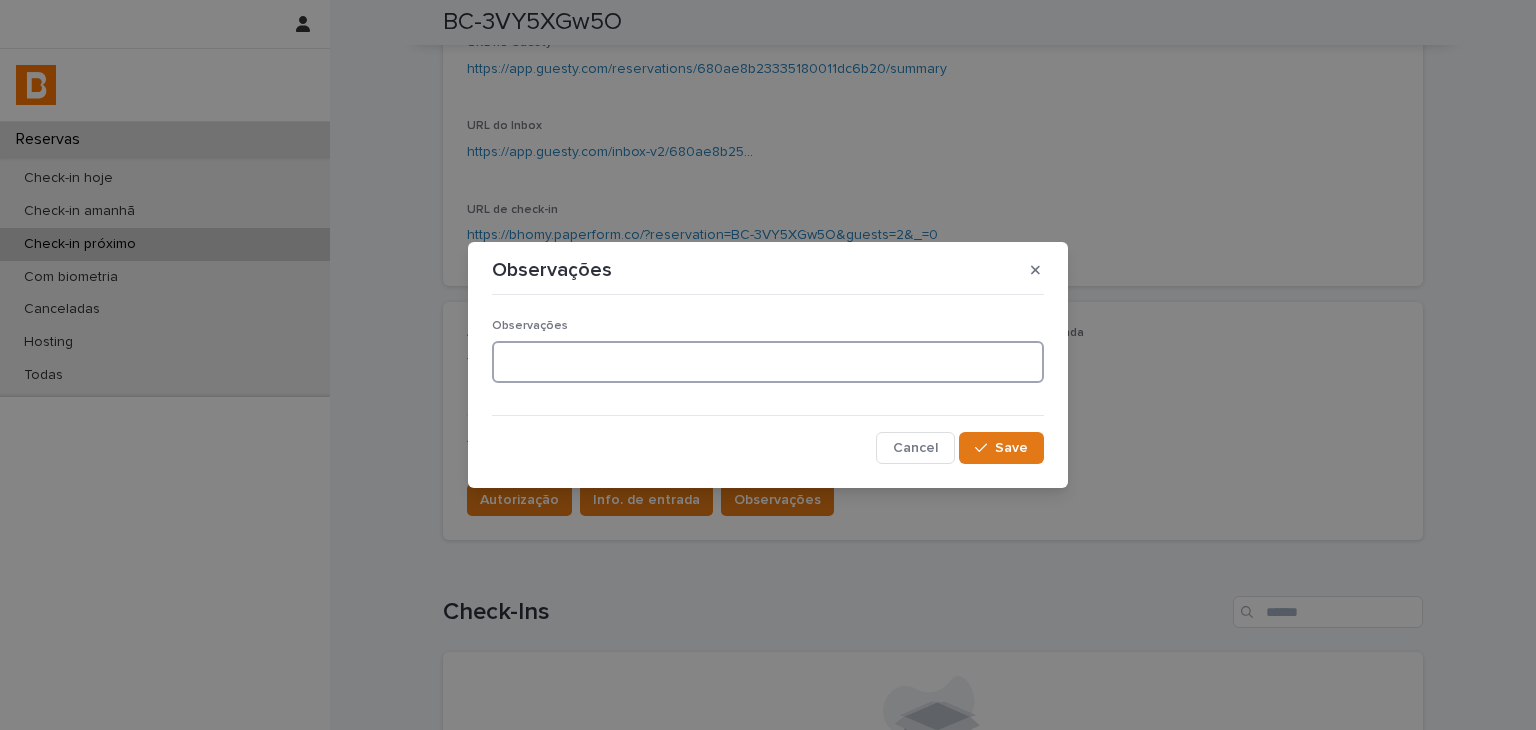 click at bounding box center (768, 362) 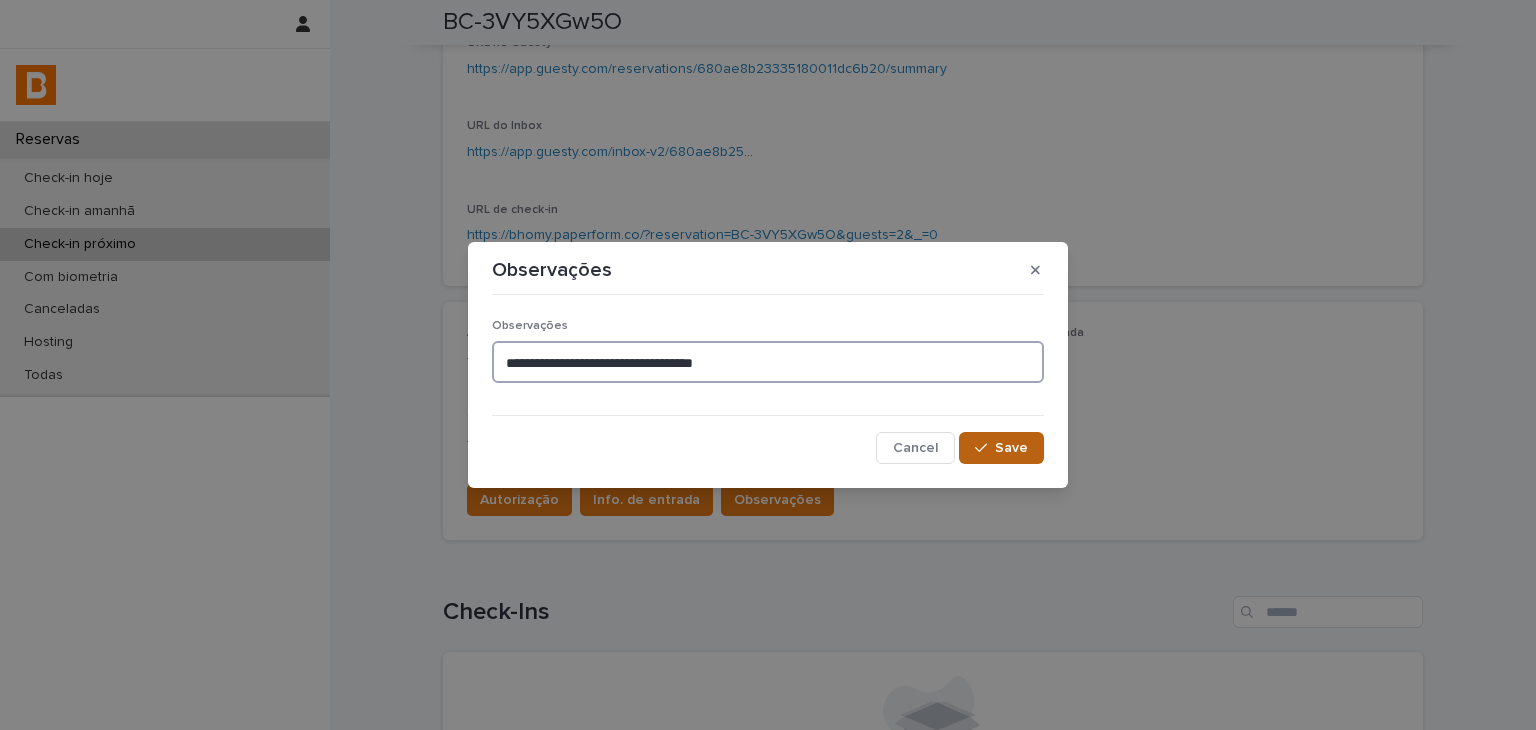 type on "**********" 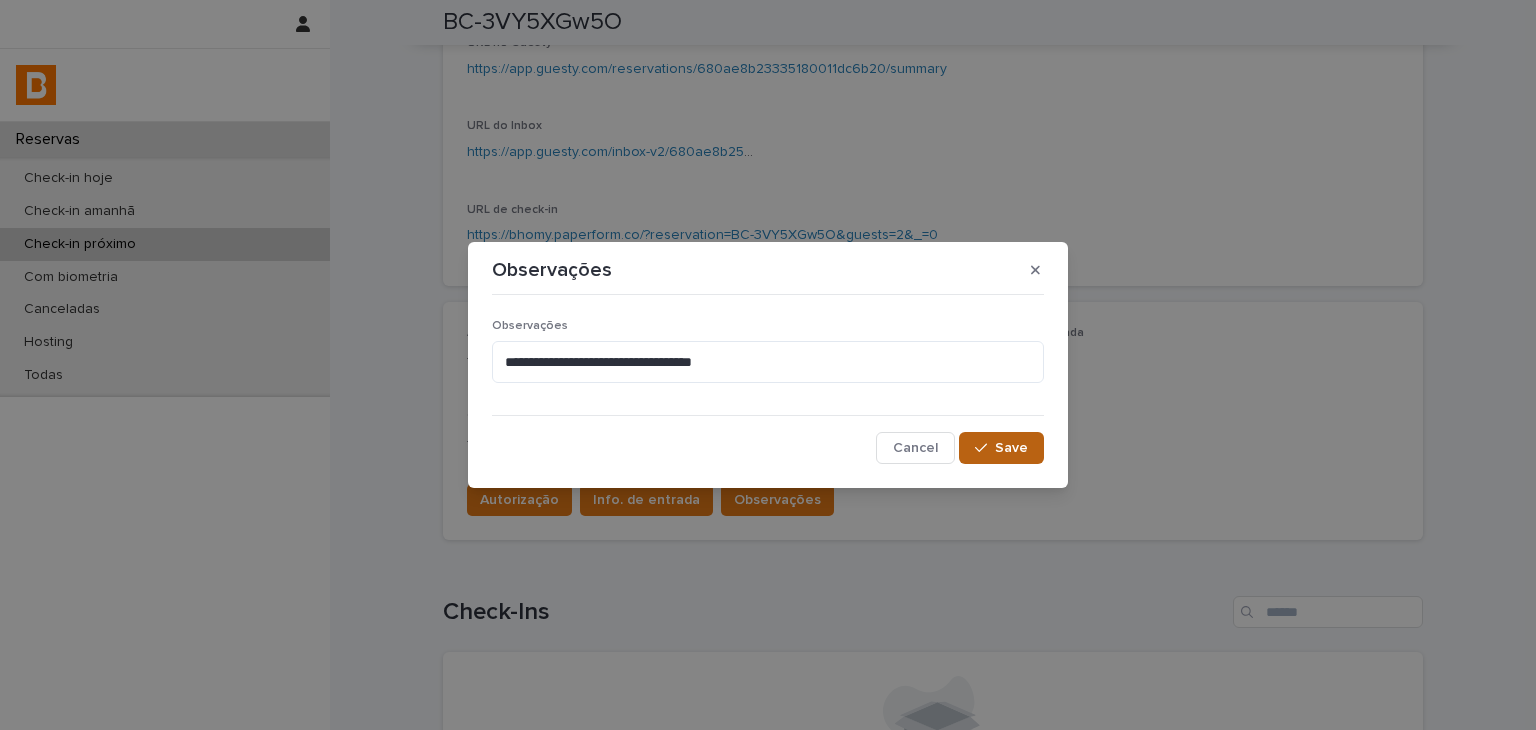 click on "Save" at bounding box center [1011, 448] 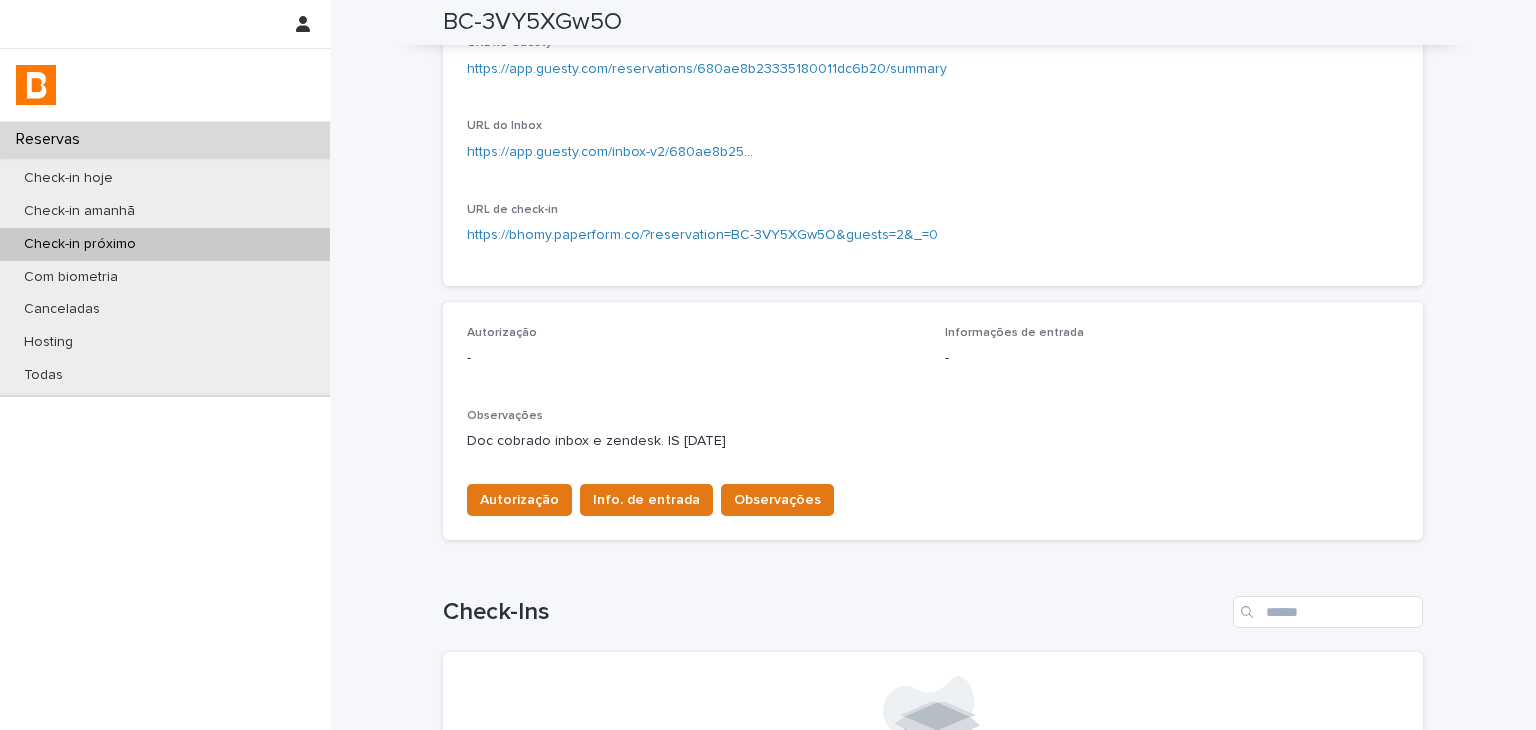 scroll, scrollTop: 0, scrollLeft: 0, axis: both 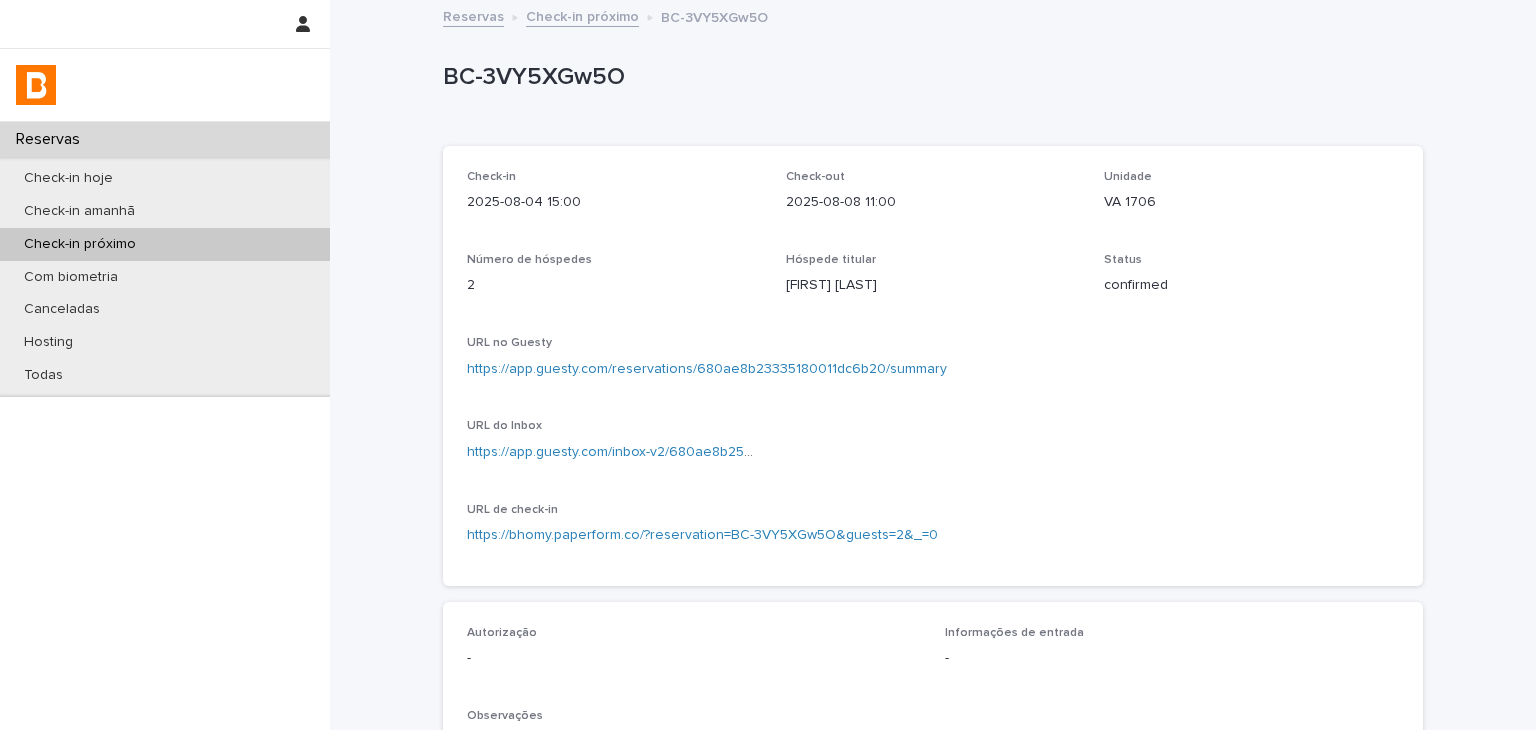 click on "https://app.guesty.com/reservations/680ae8b23335180011dc6b20/summary" at bounding box center [707, 369] 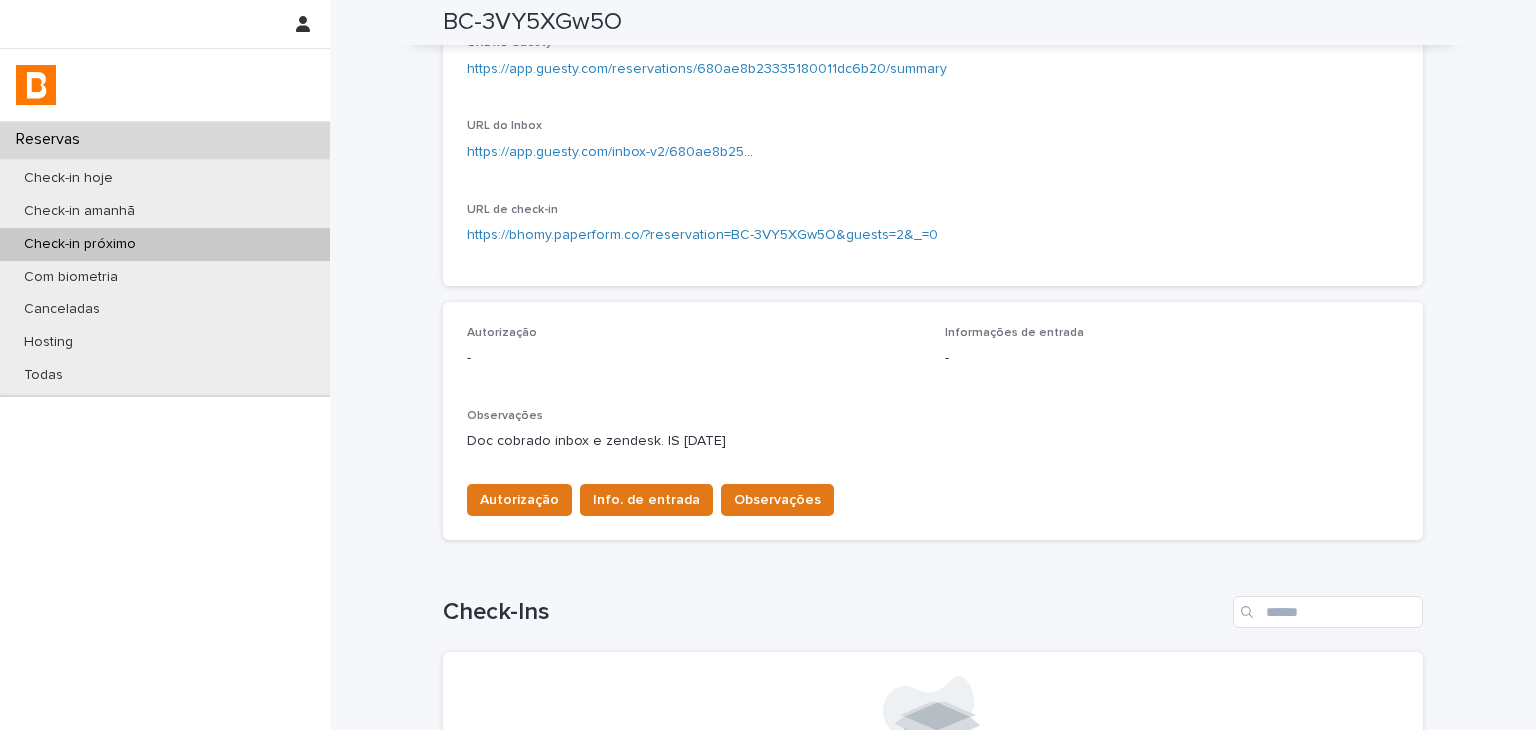 scroll, scrollTop: 400, scrollLeft: 0, axis: vertical 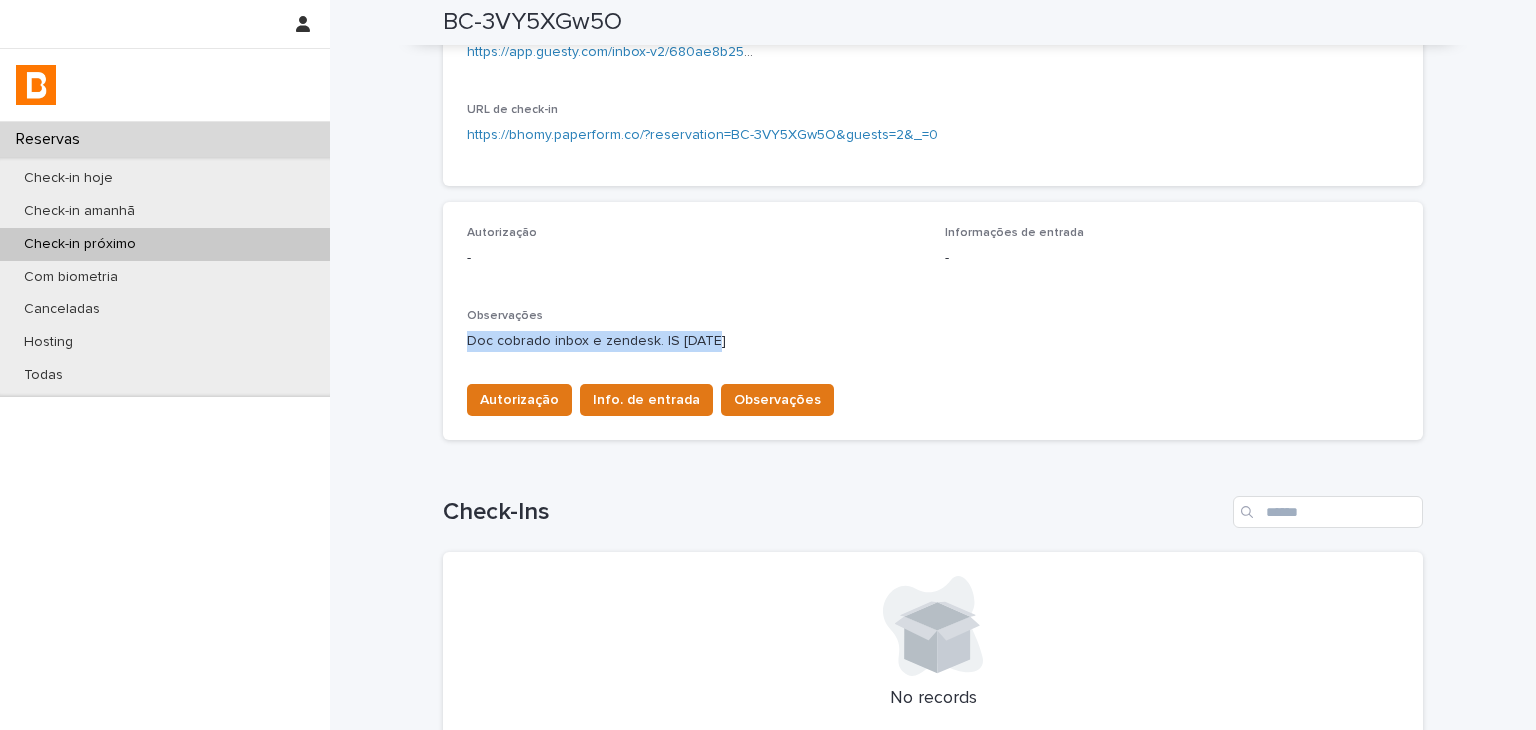 drag, startPoint x: 457, startPoint y: 344, endPoint x: 790, endPoint y: 343, distance: 333.0015 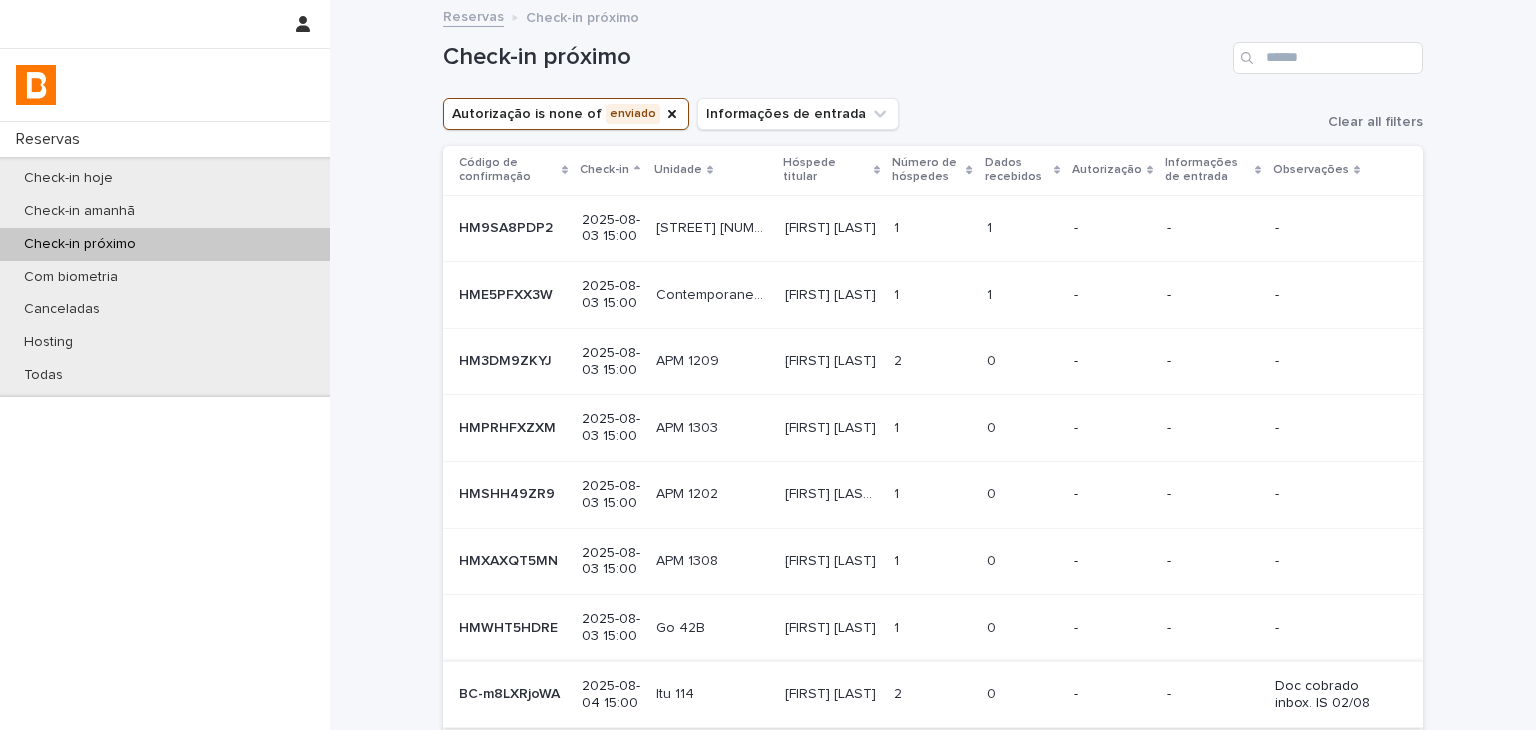 scroll, scrollTop: 372, scrollLeft: 0, axis: vertical 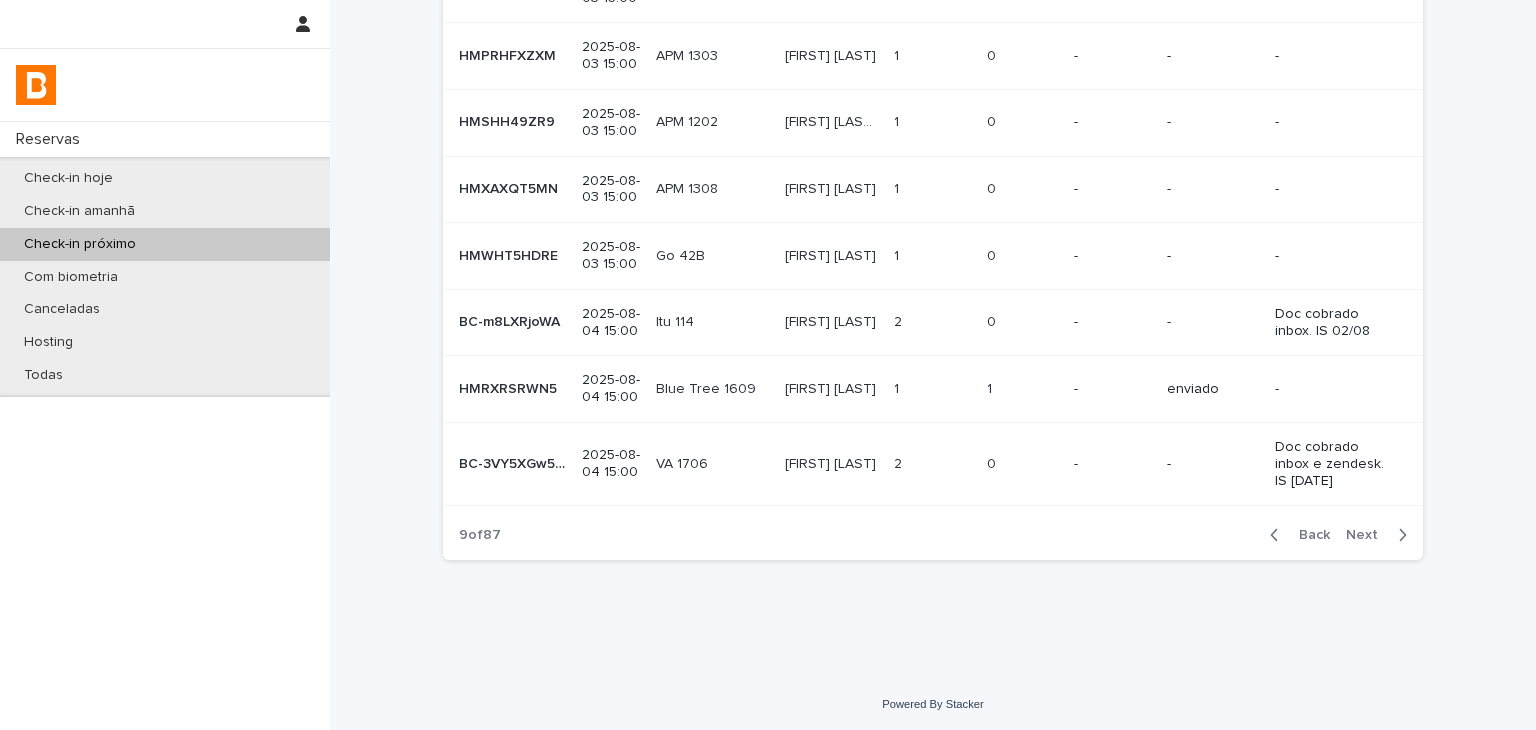click on "Next" at bounding box center [1380, 535] 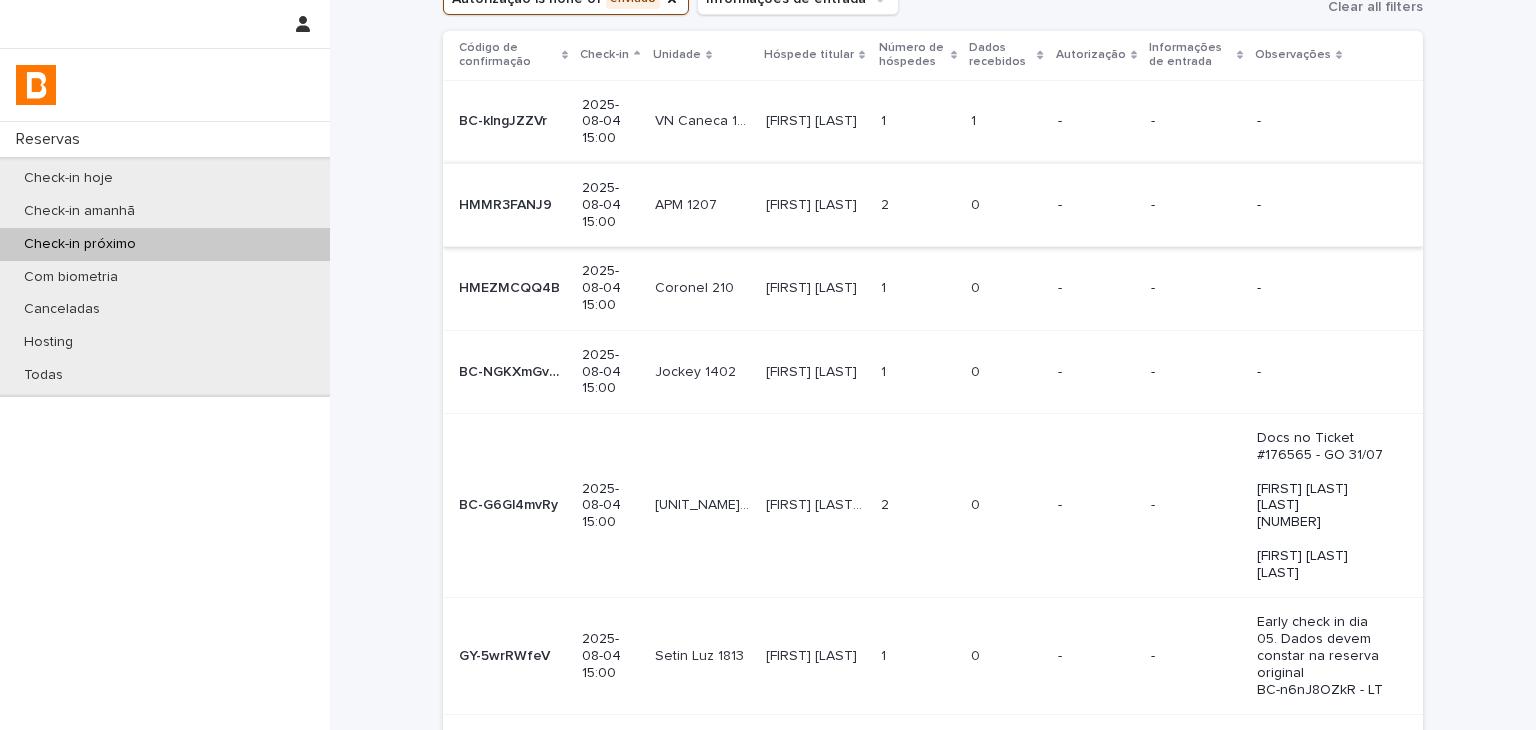scroll, scrollTop: 15, scrollLeft: 0, axis: vertical 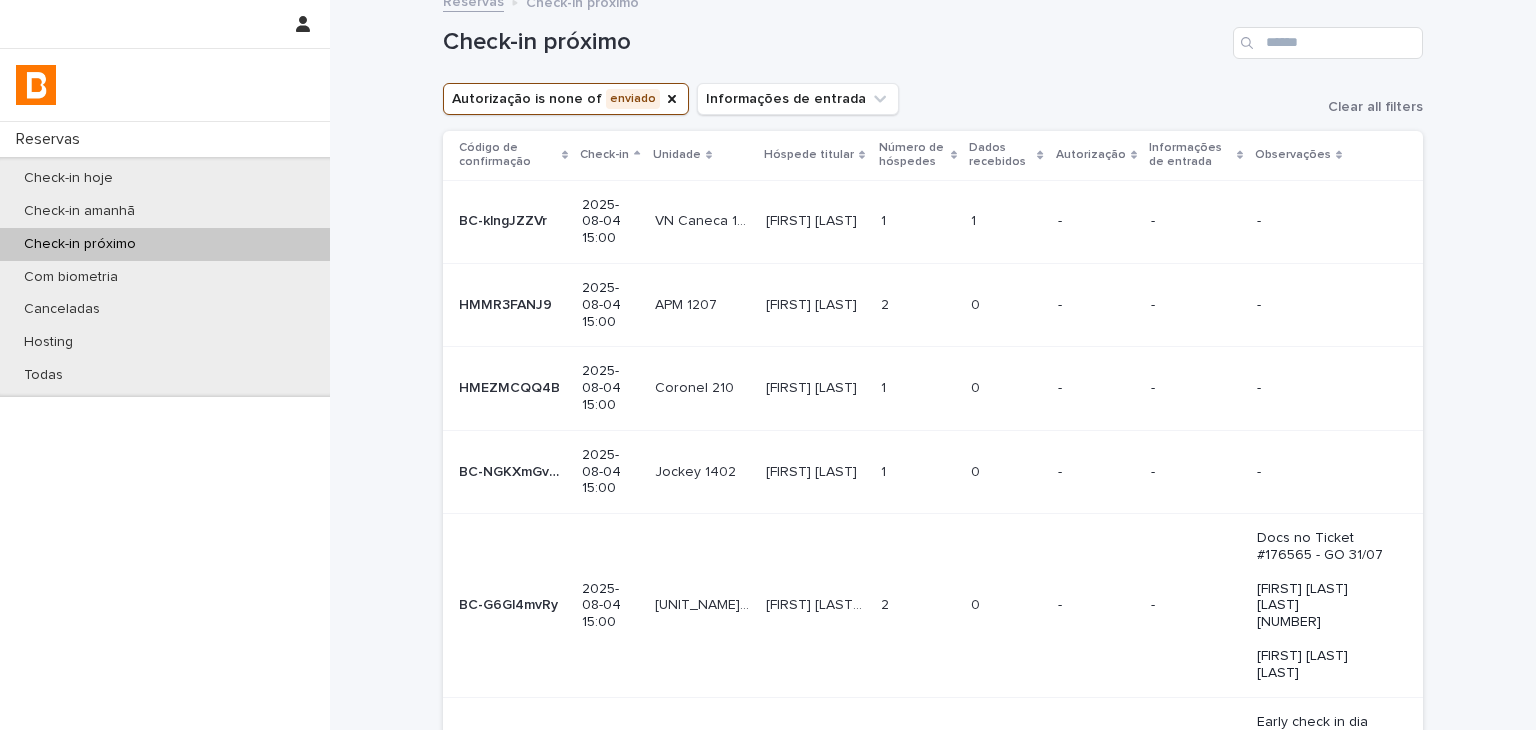 click on "-" at bounding box center [1096, 221] 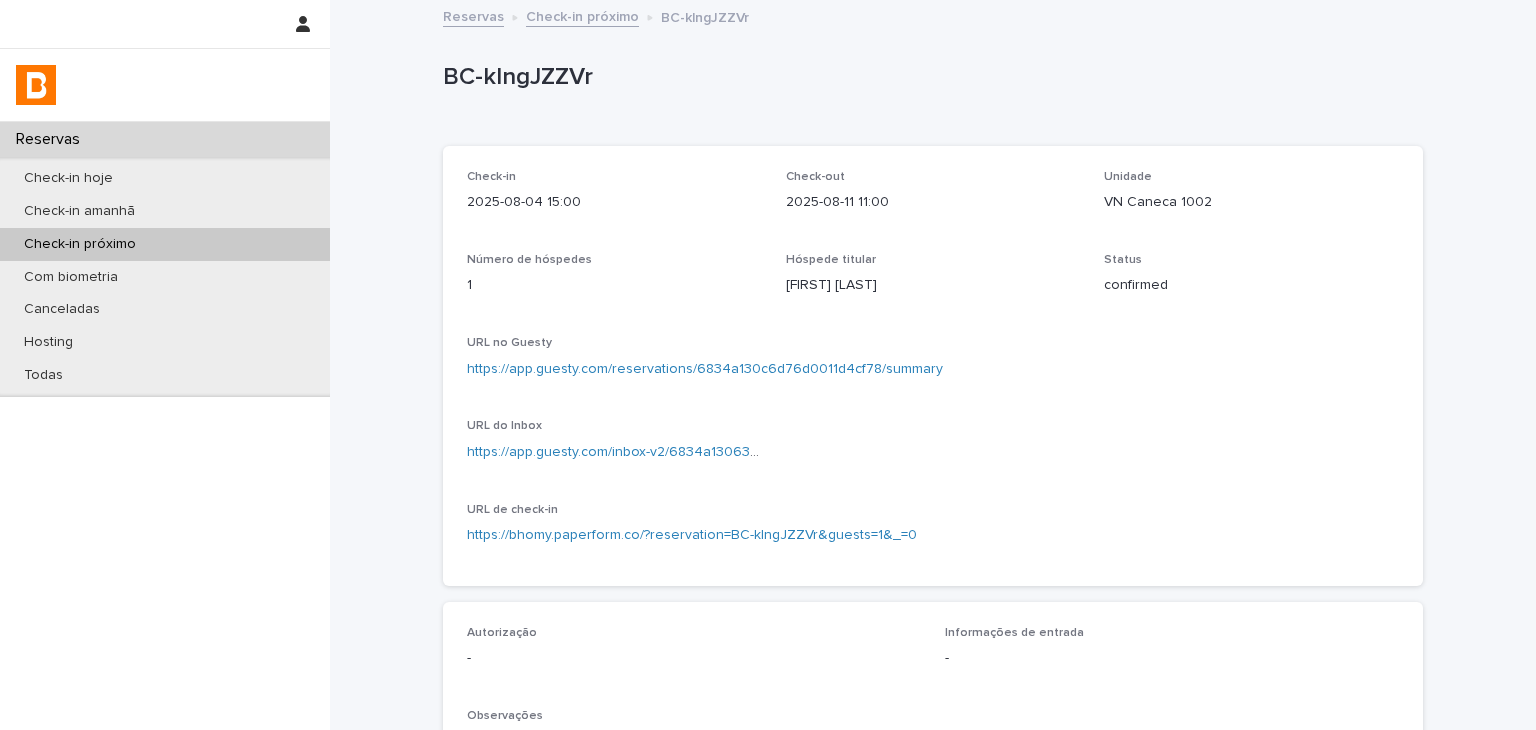 scroll, scrollTop: 478, scrollLeft: 0, axis: vertical 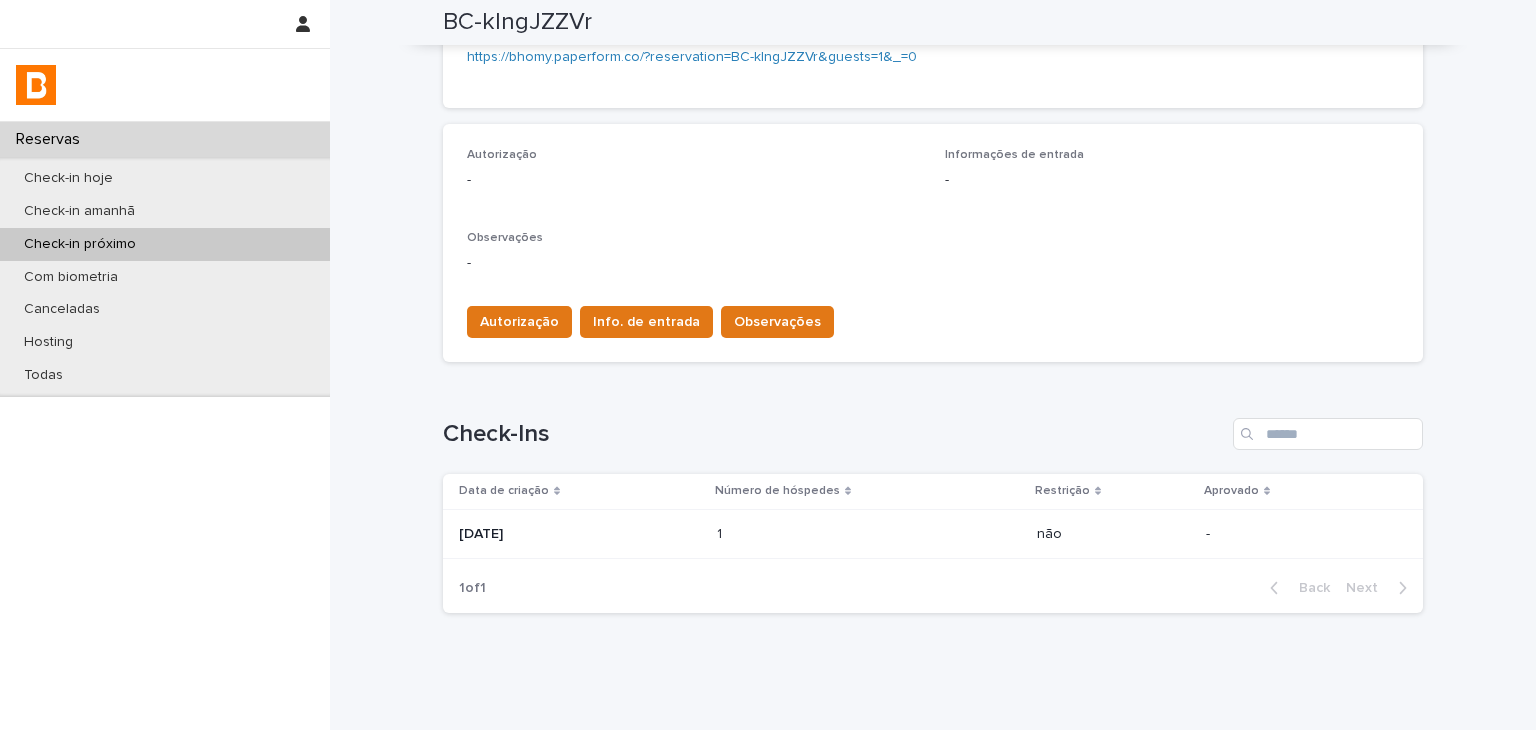 click at bounding box center [804, 534] 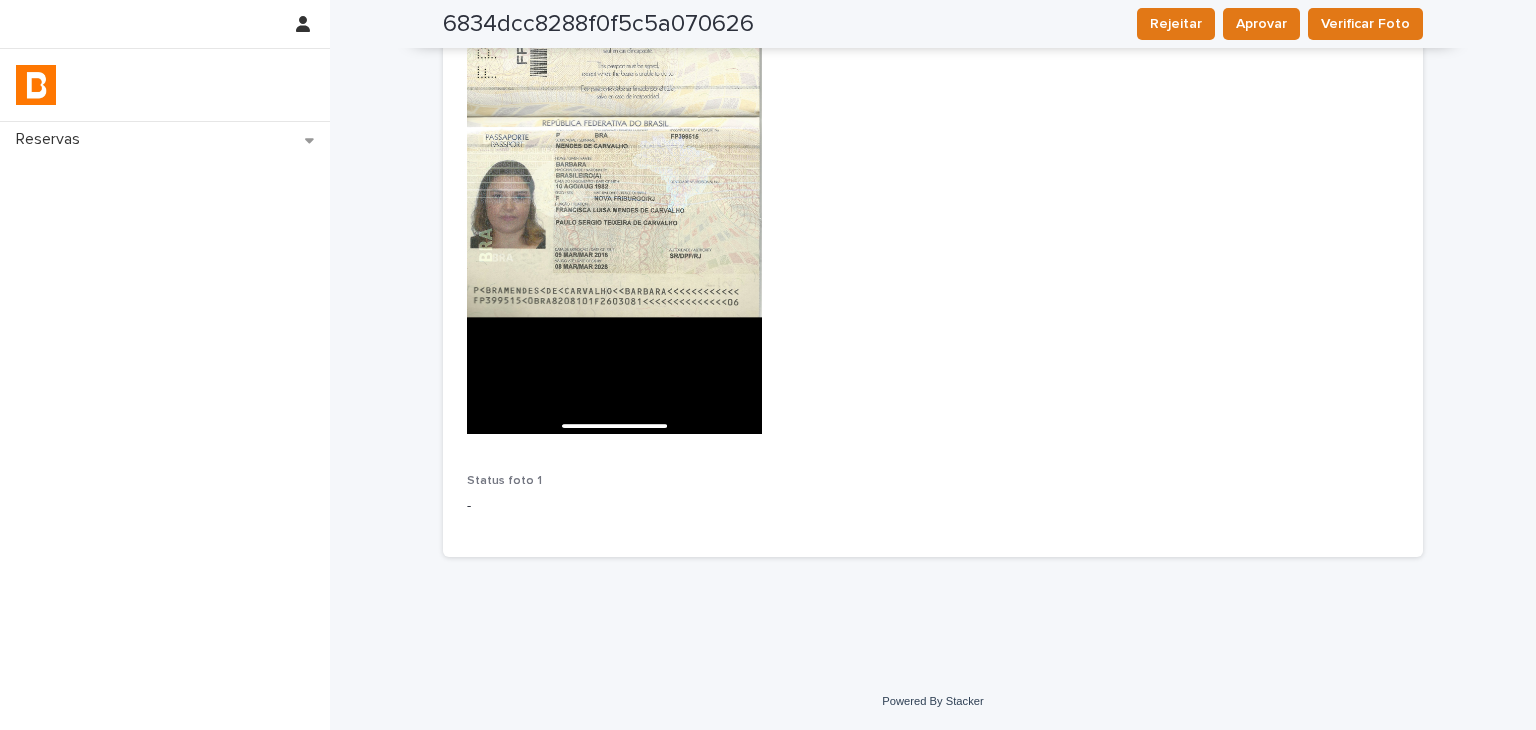 scroll, scrollTop: 291, scrollLeft: 0, axis: vertical 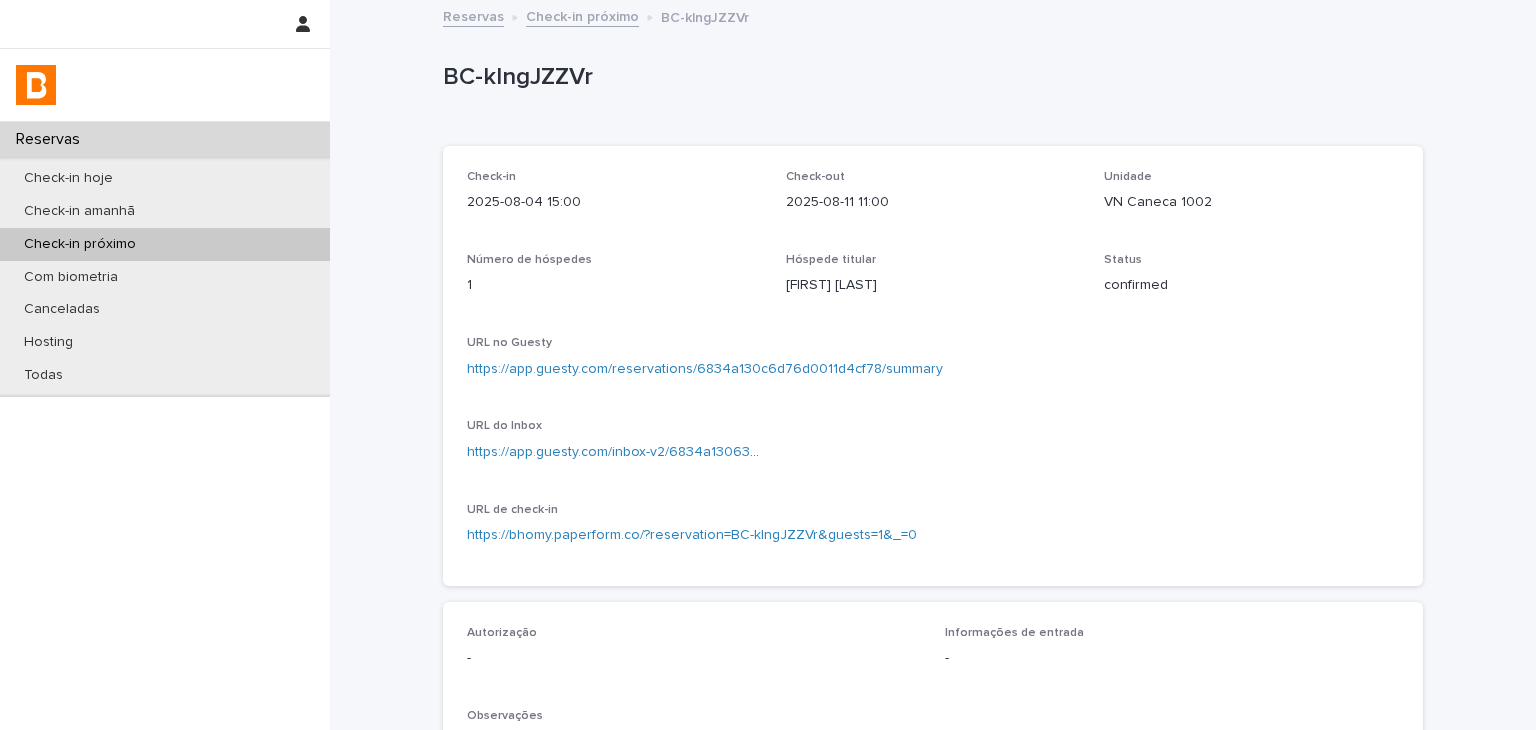 click on "https://app.guesty.com/reservations/6834a130c6d76d0011d4cf78/summary" at bounding box center [705, 369] 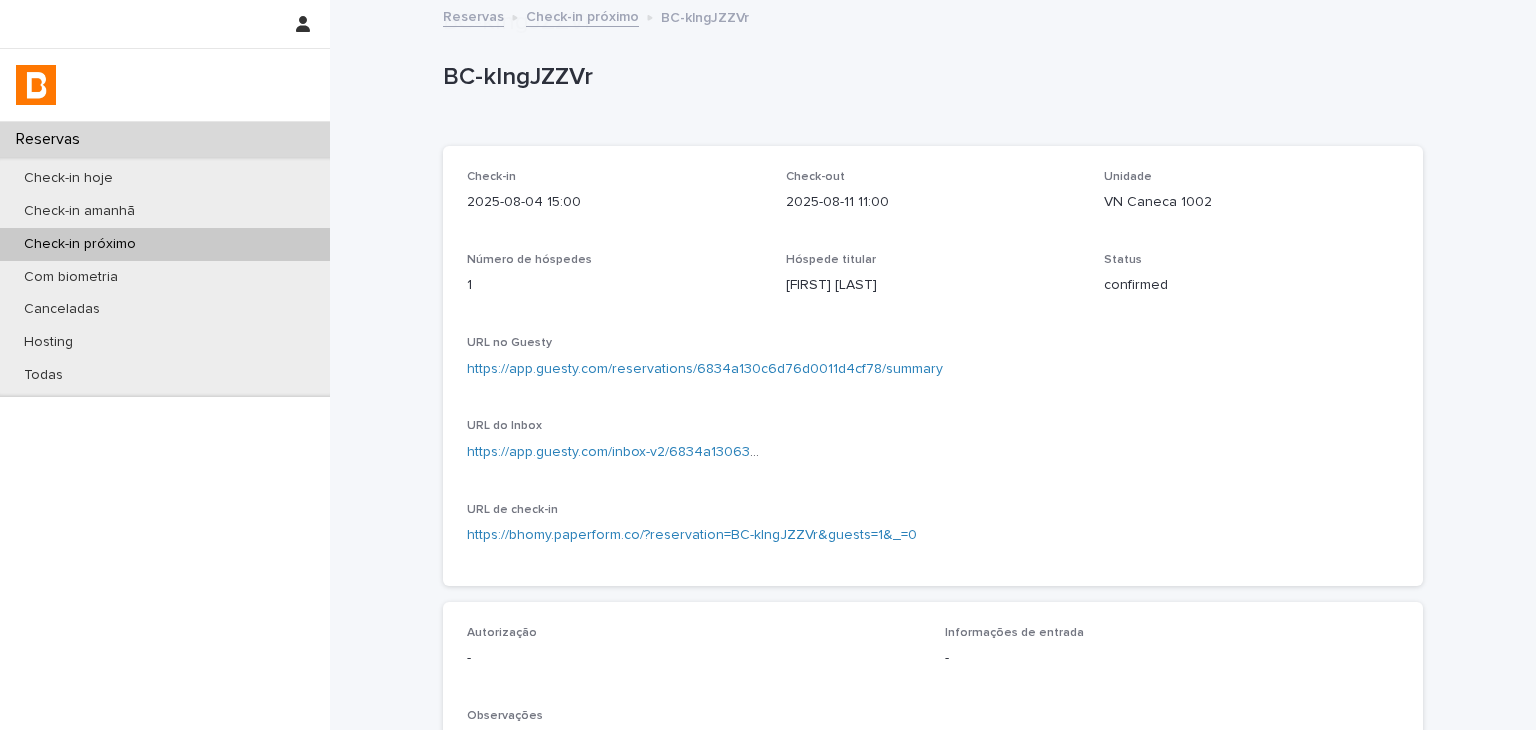 scroll, scrollTop: 400, scrollLeft: 0, axis: vertical 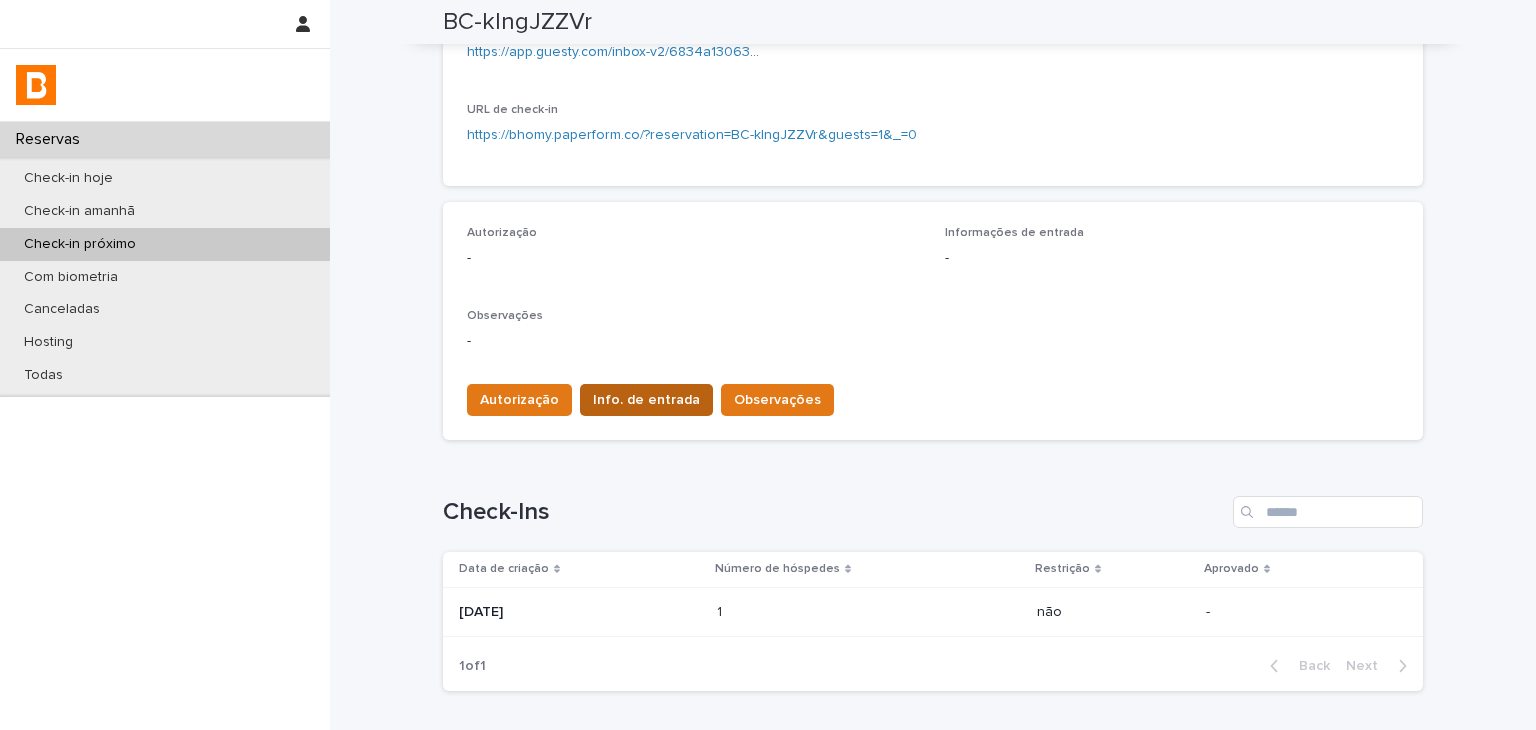 click on "Info. de entrada" at bounding box center (646, 400) 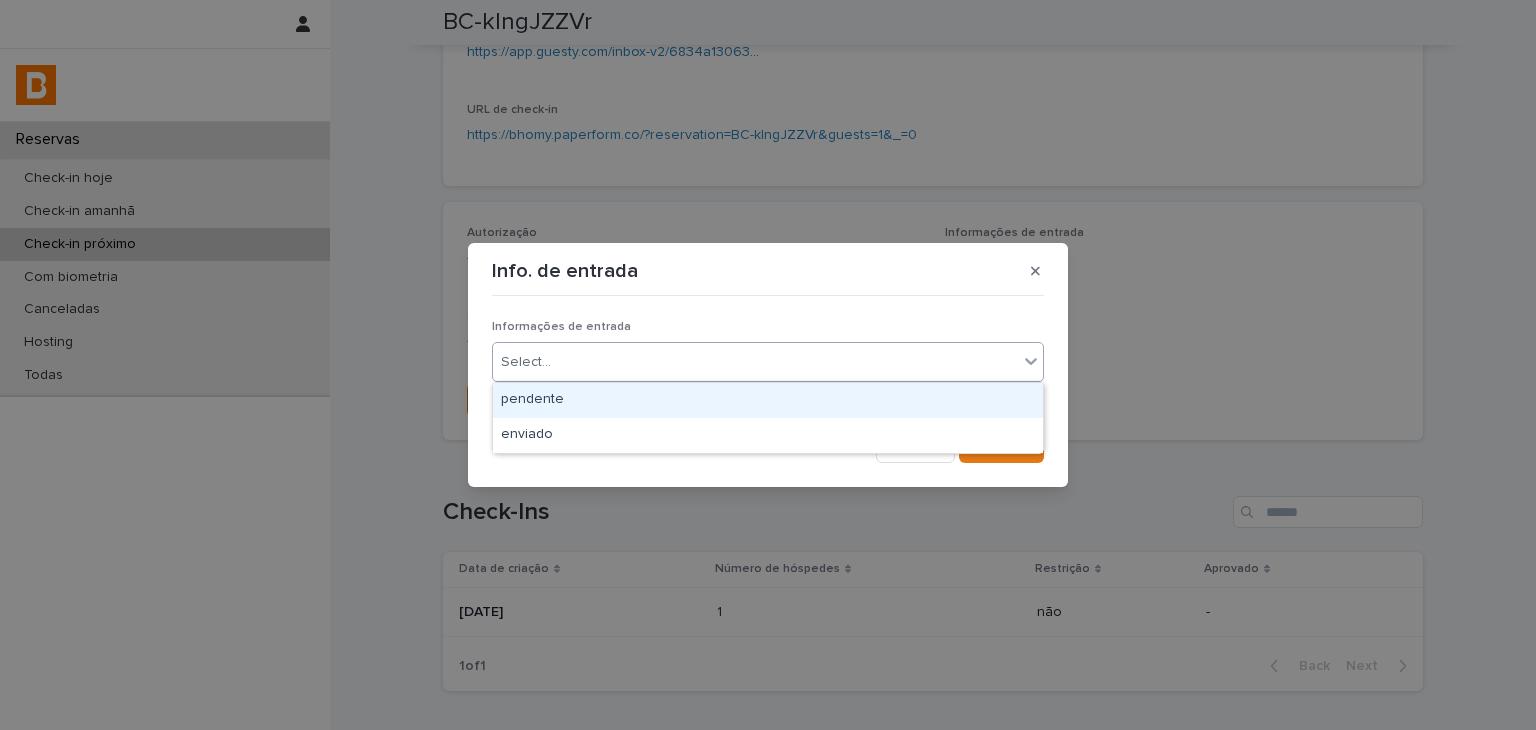 drag, startPoint x: 638, startPoint y: 377, endPoint x: 629, endPoint y: 412, distance: 36.138622 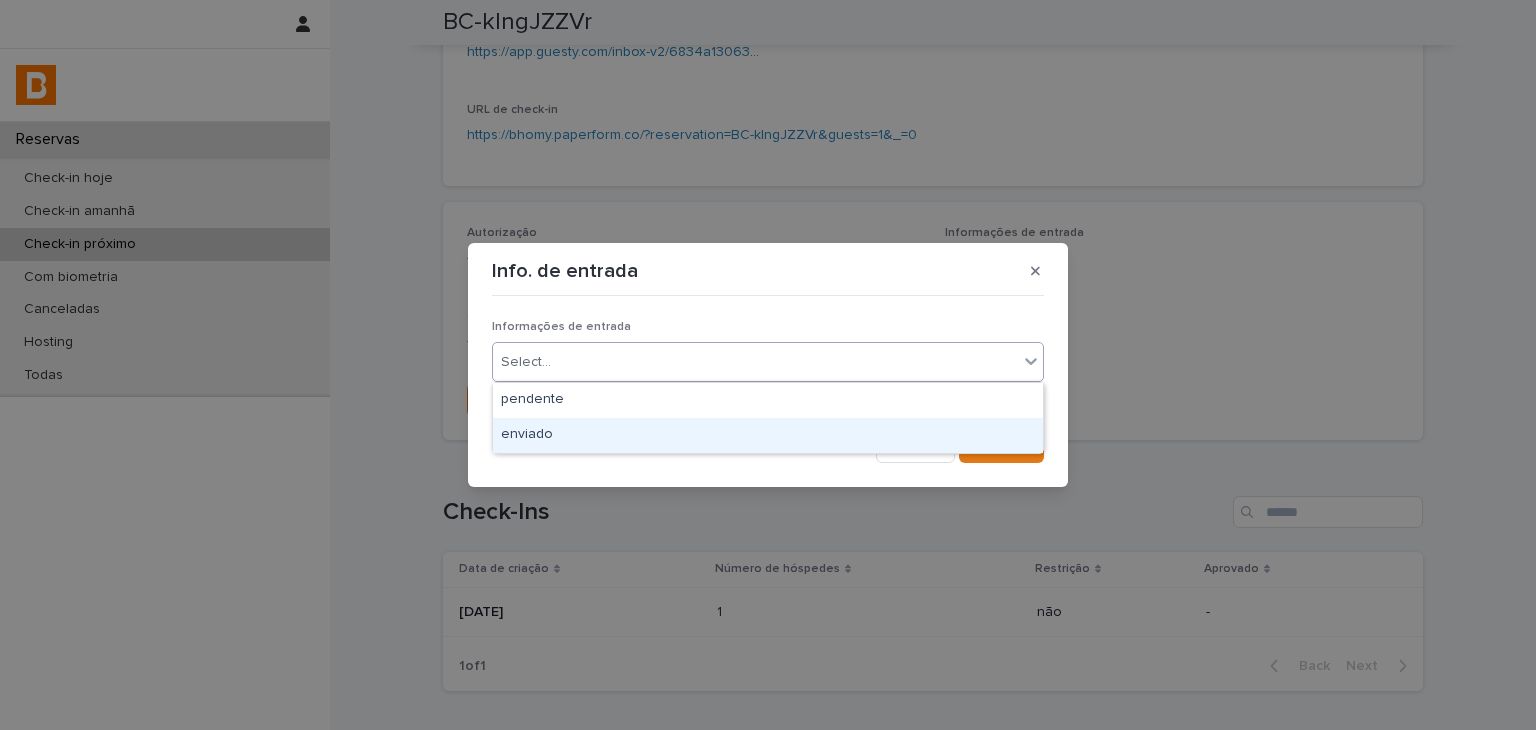 click on "enviado" at bounding box center (768, 435) 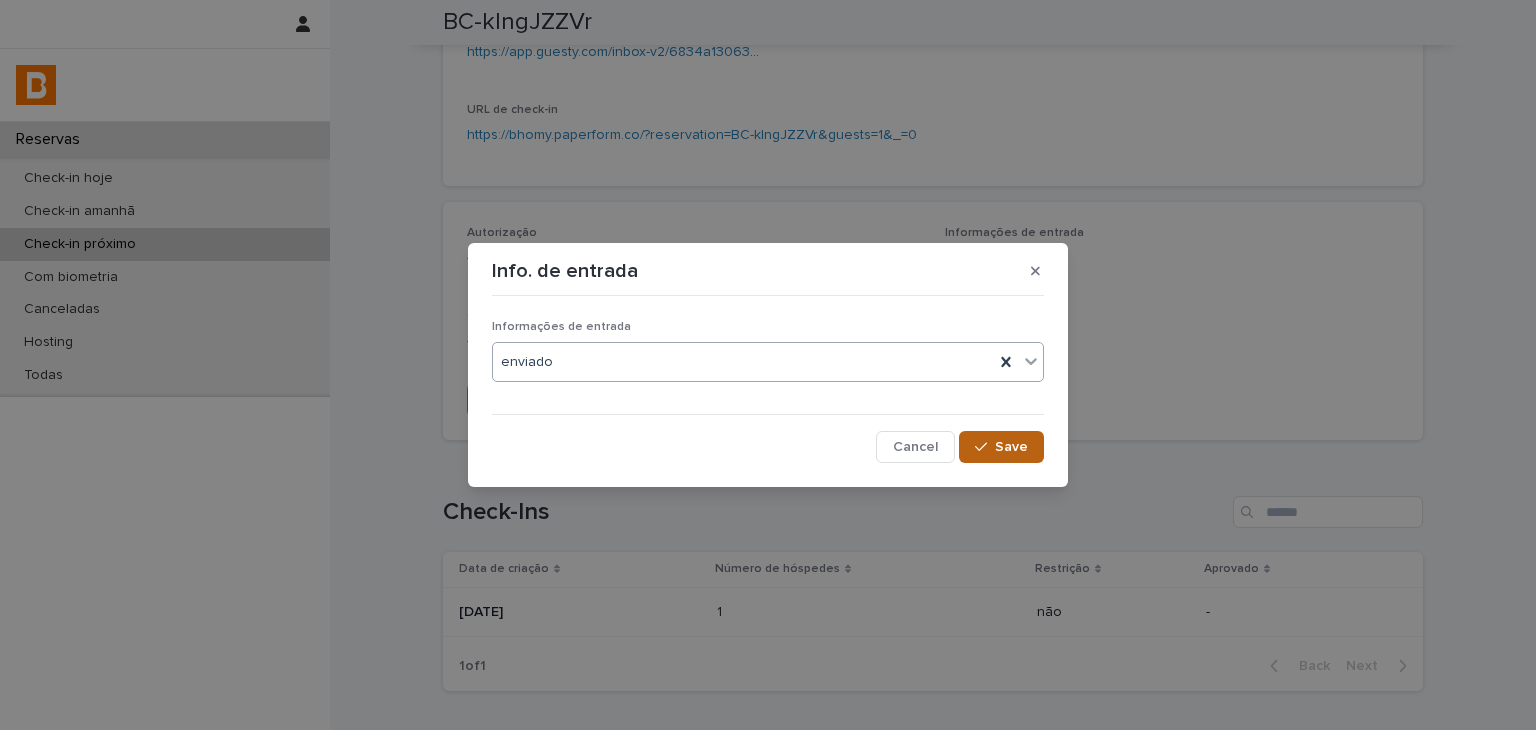 drag, startPoint x: 1019, startPoint y: 445, endPoint x: 875, endPoint y: 69, distance: 402.63135 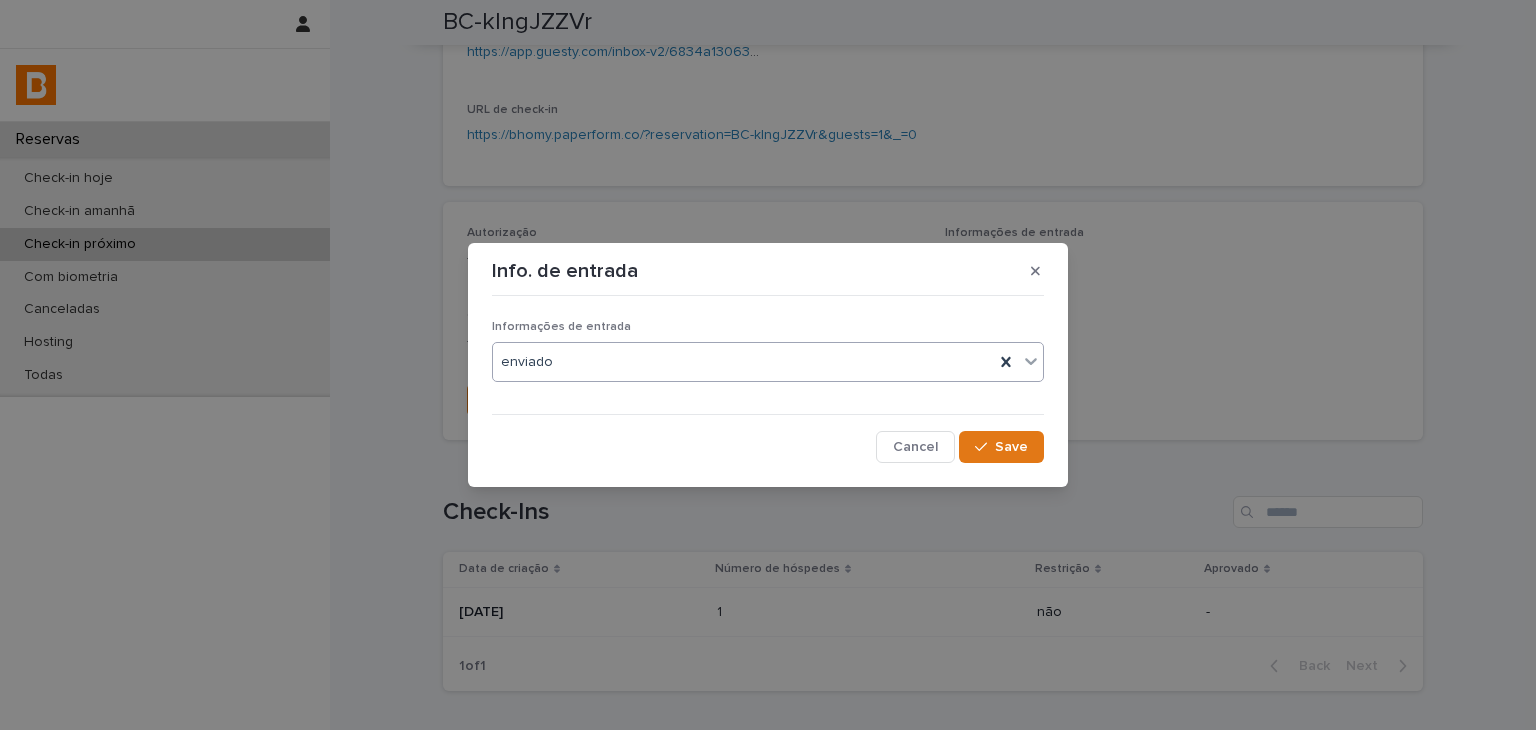 click on "Save" at bounding box center [1011, 447] 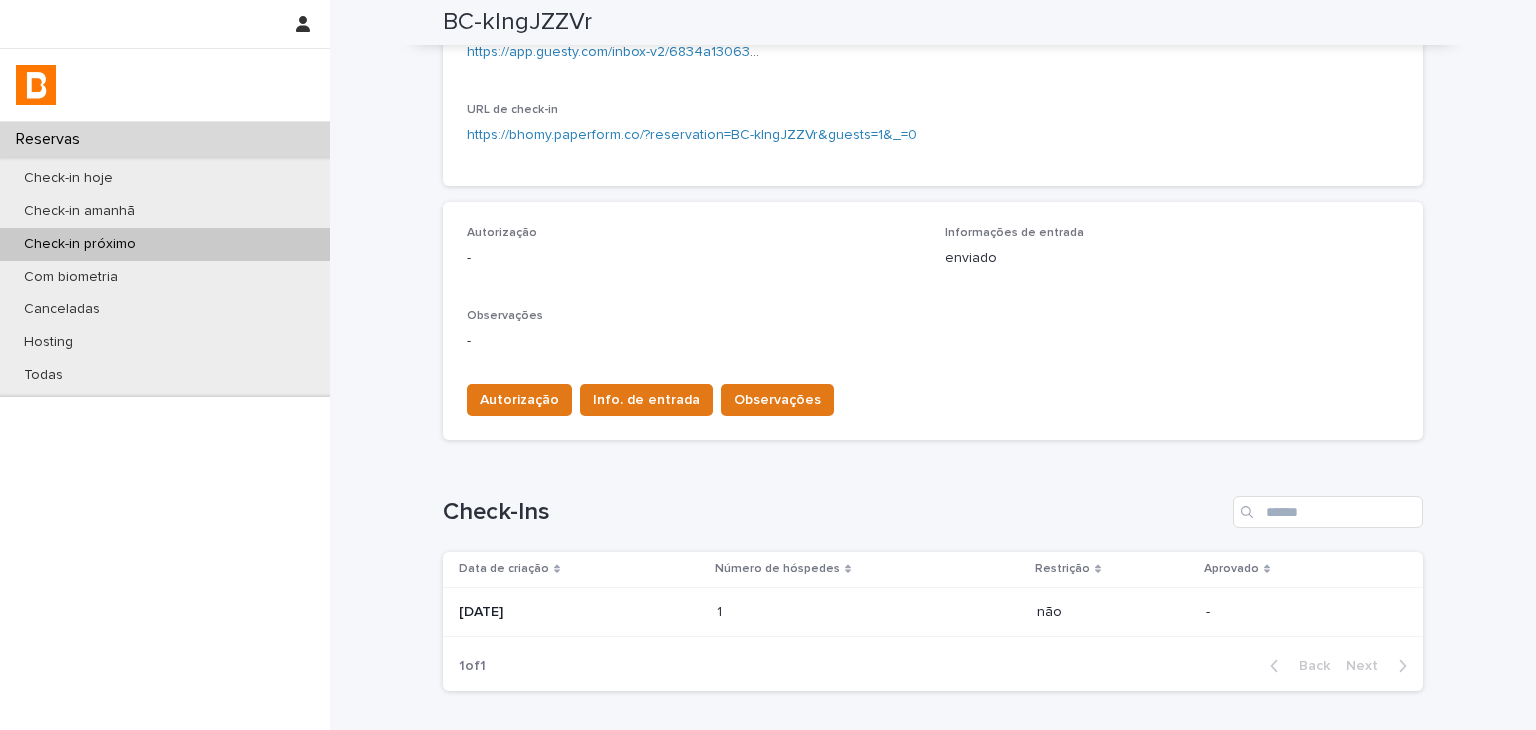 scroll, scrollTop: 100, scrollLeft: 0, axis: vertical 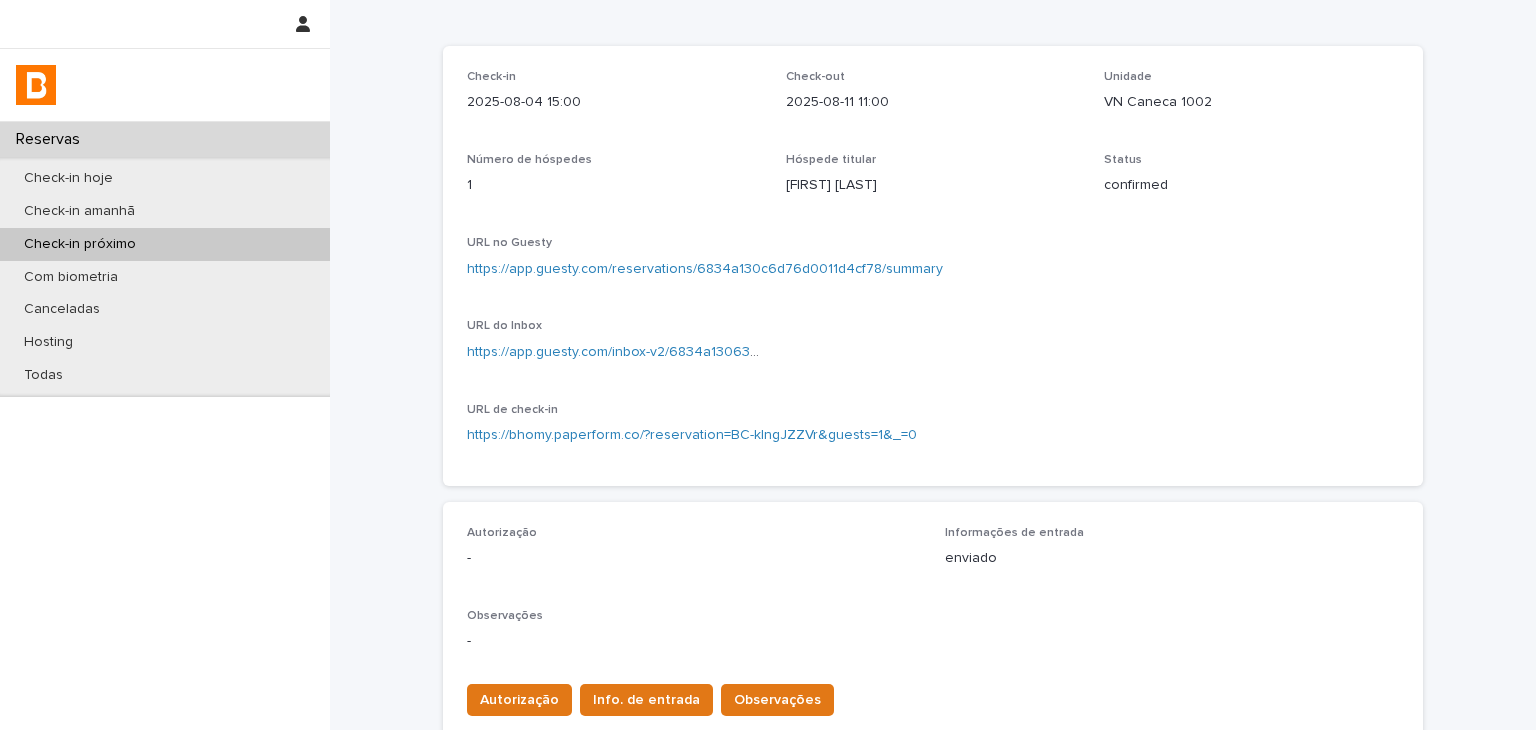 click on "https://app.guesty.com/reservations/6834a130c6d76d0011d4cf78/summary" at bounding box center [705, 269] 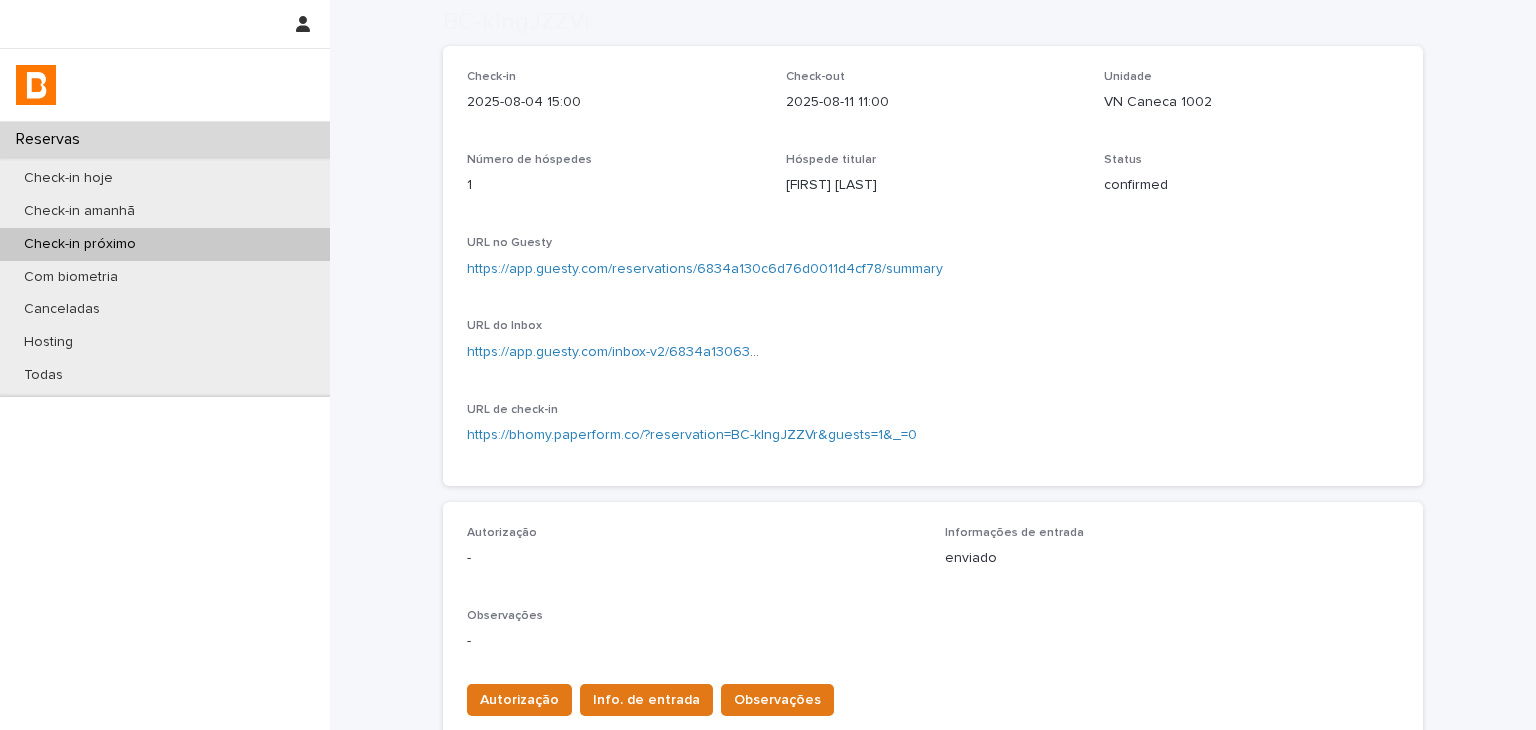scroll, scrollTop: 300, scrollLeft: 0, axis: vertical 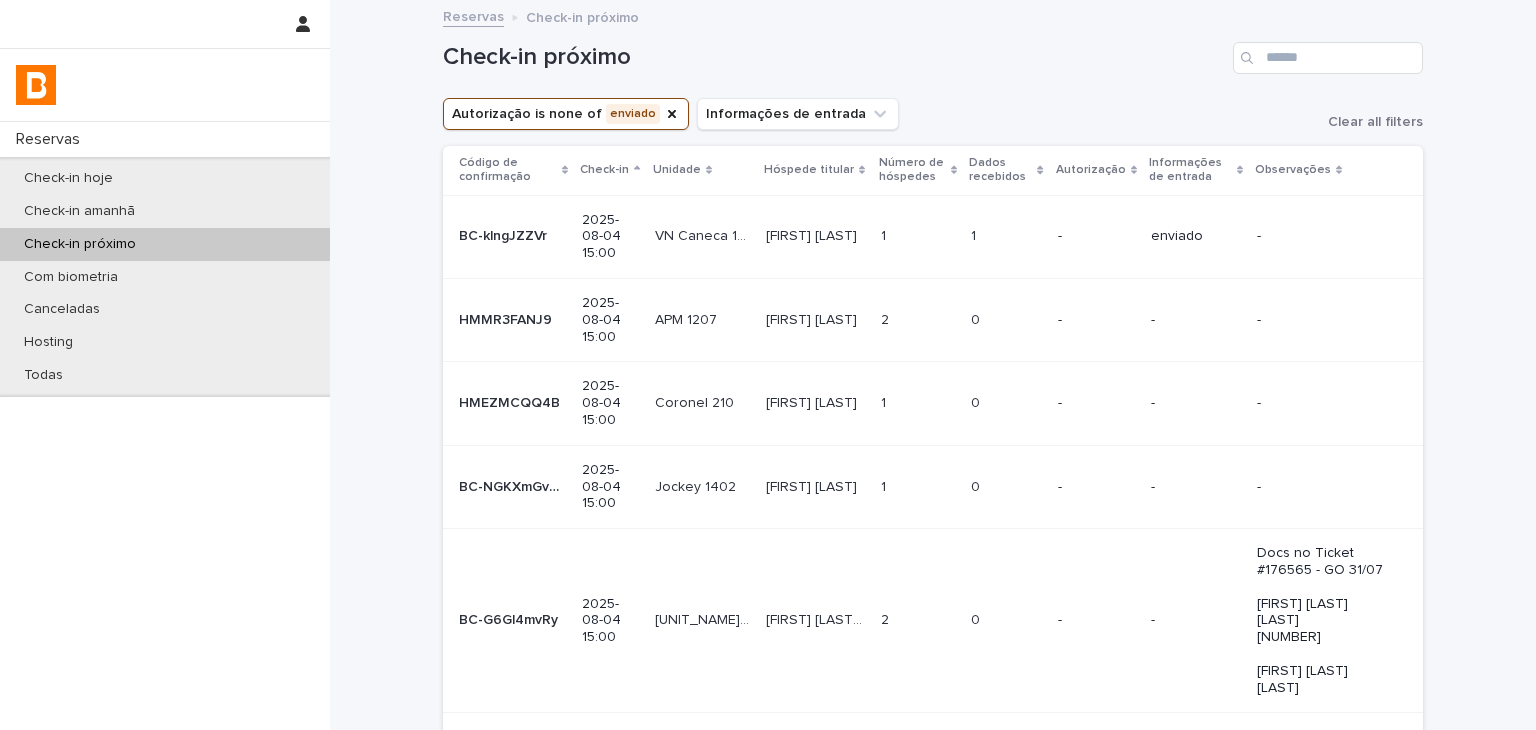 click on "-" at bounding box center (1096, 319) 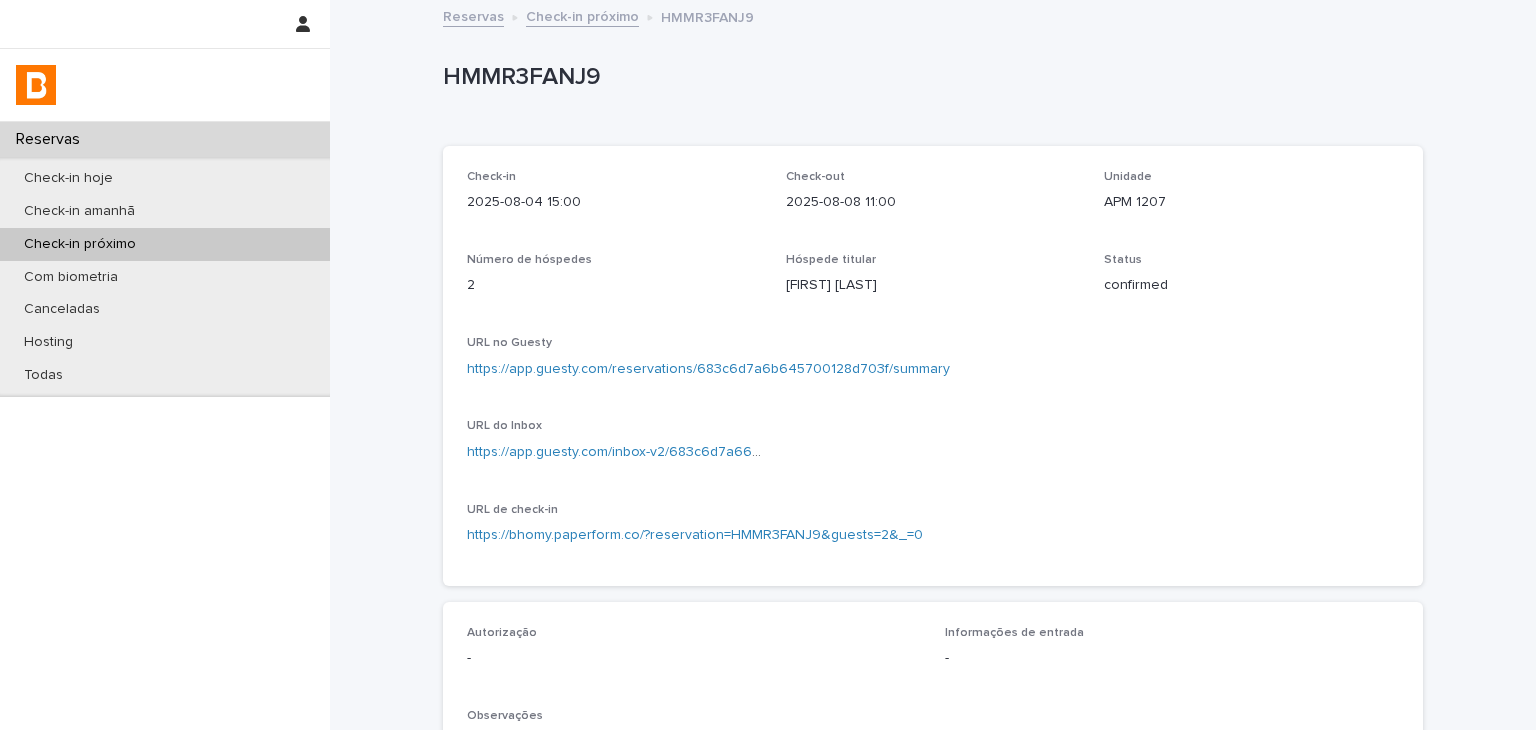 click on "https://app.guesty.com/reservations/683c6d7a6b645700128d703f/summary" at bounding box center [708, 369] 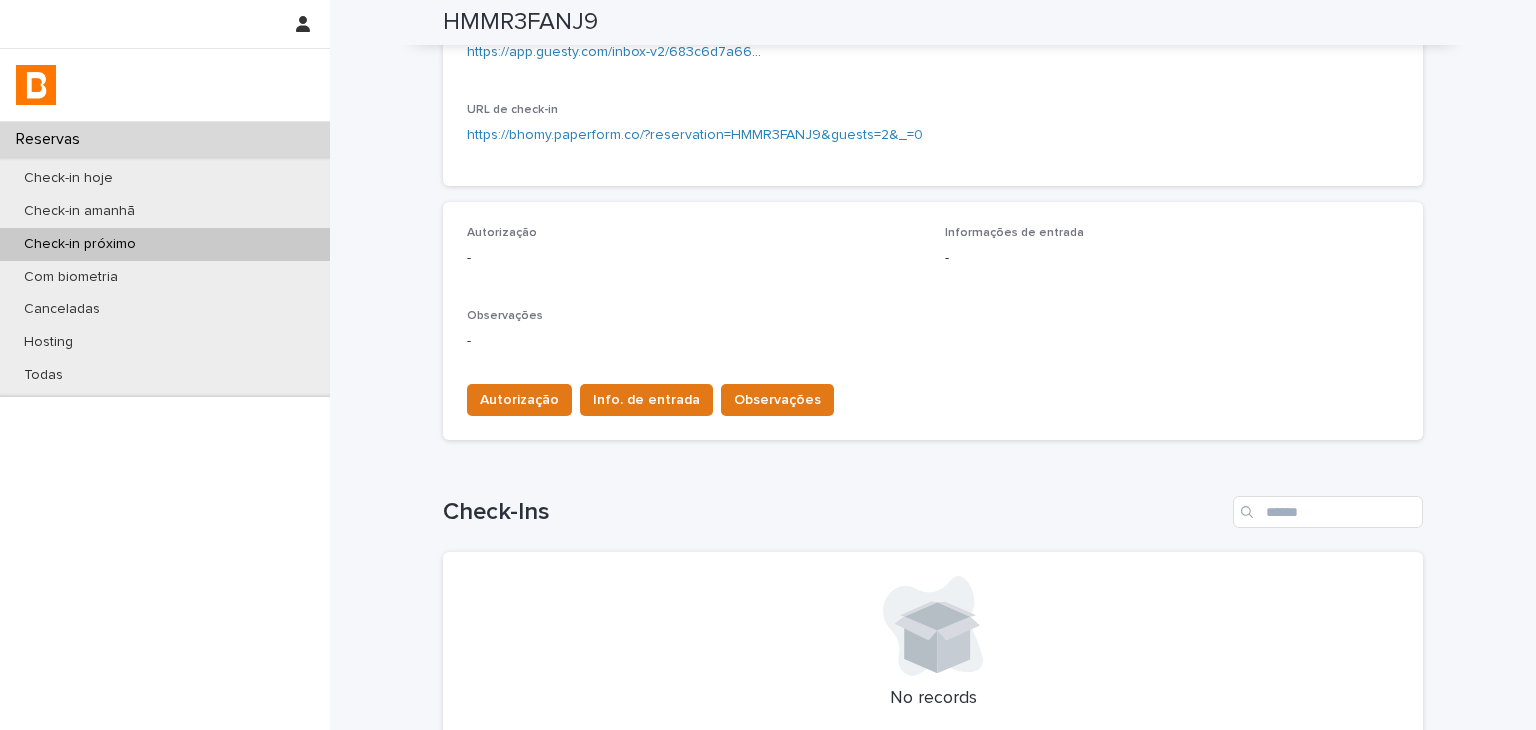 scroll, scrollTop: 100, scrollLeft: 0, axis: vertical 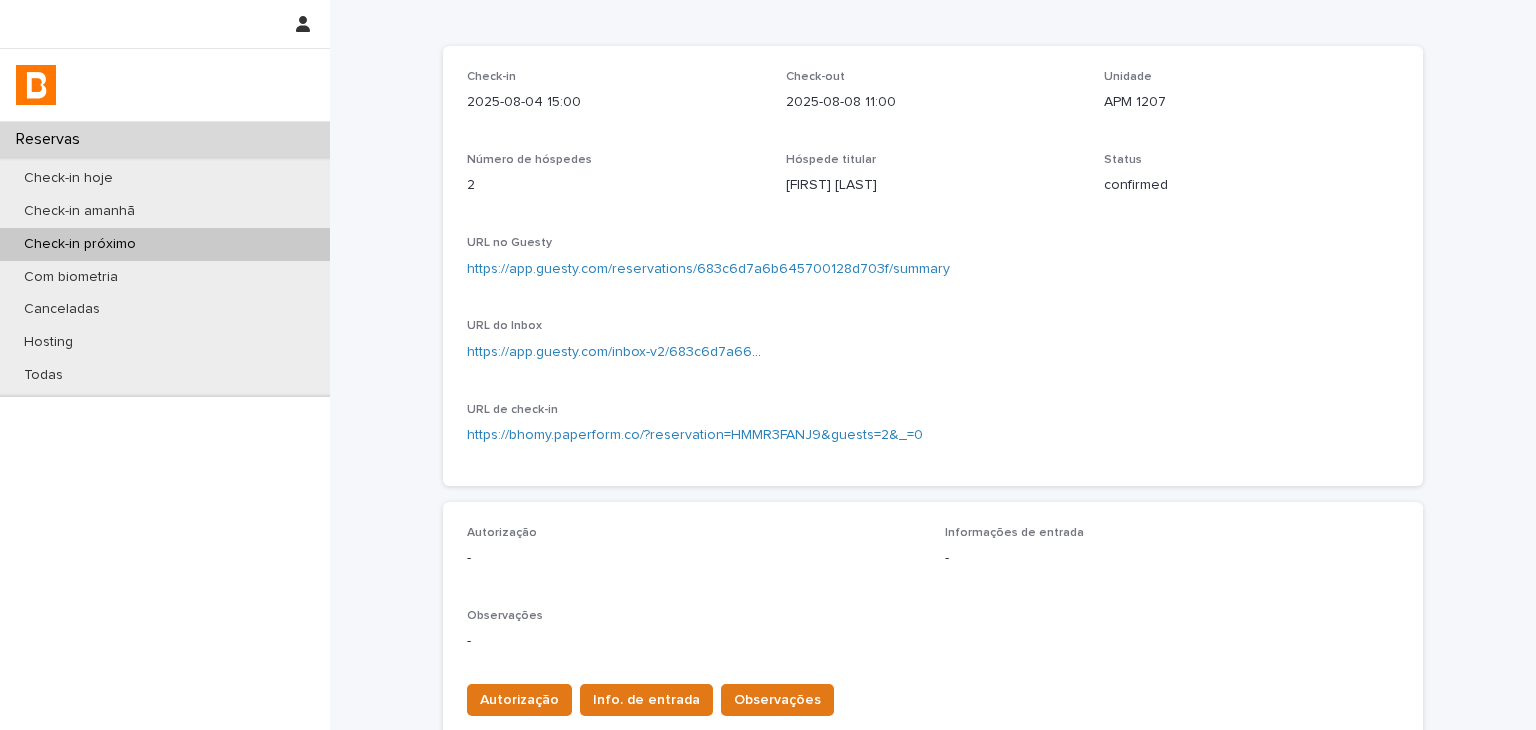 click on "https://app.guesty.com/reservations/683c6d7a6b645700128d703f/summary" at bounding box center [708, 269] 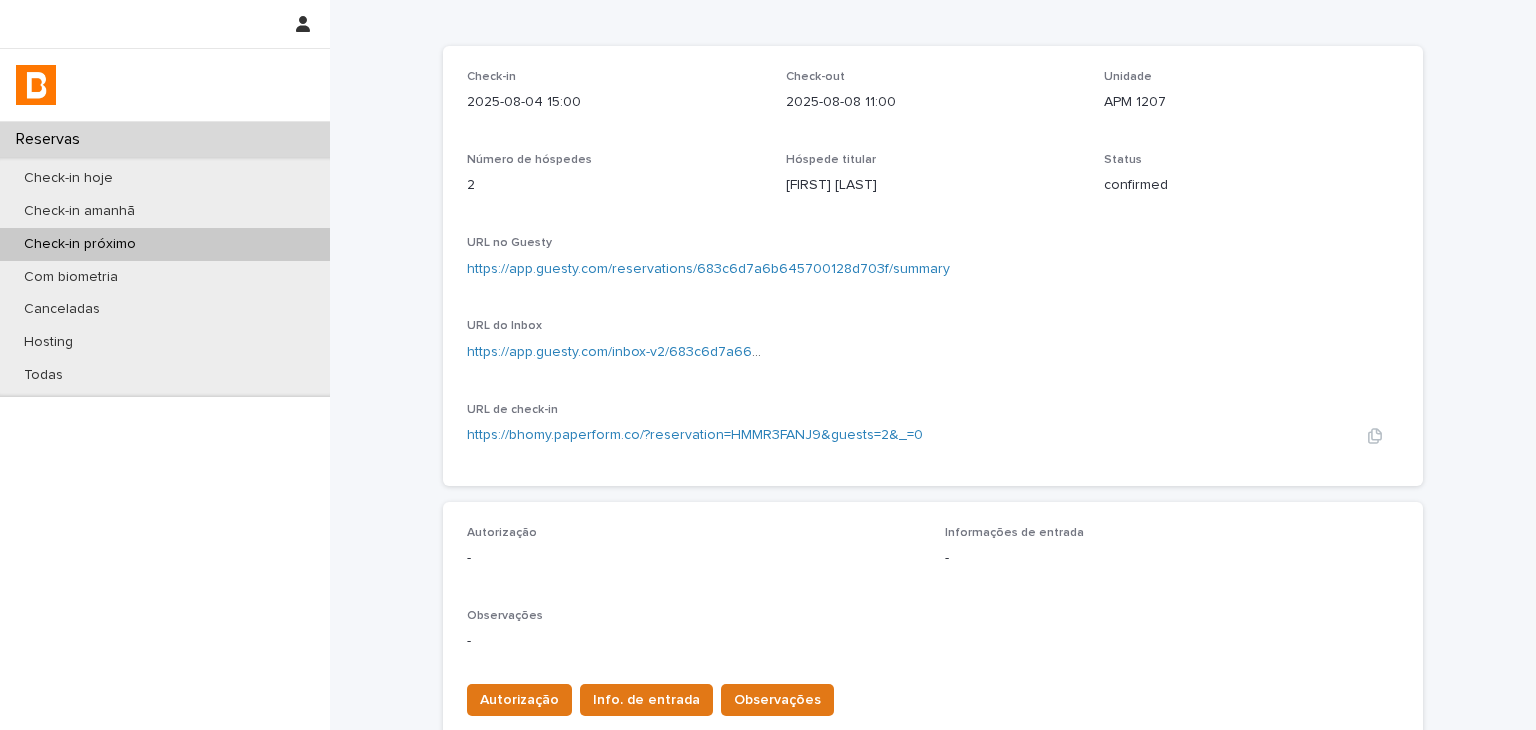 scroll, scrollTop: 400, scrollLeft: 0, axis: vertical 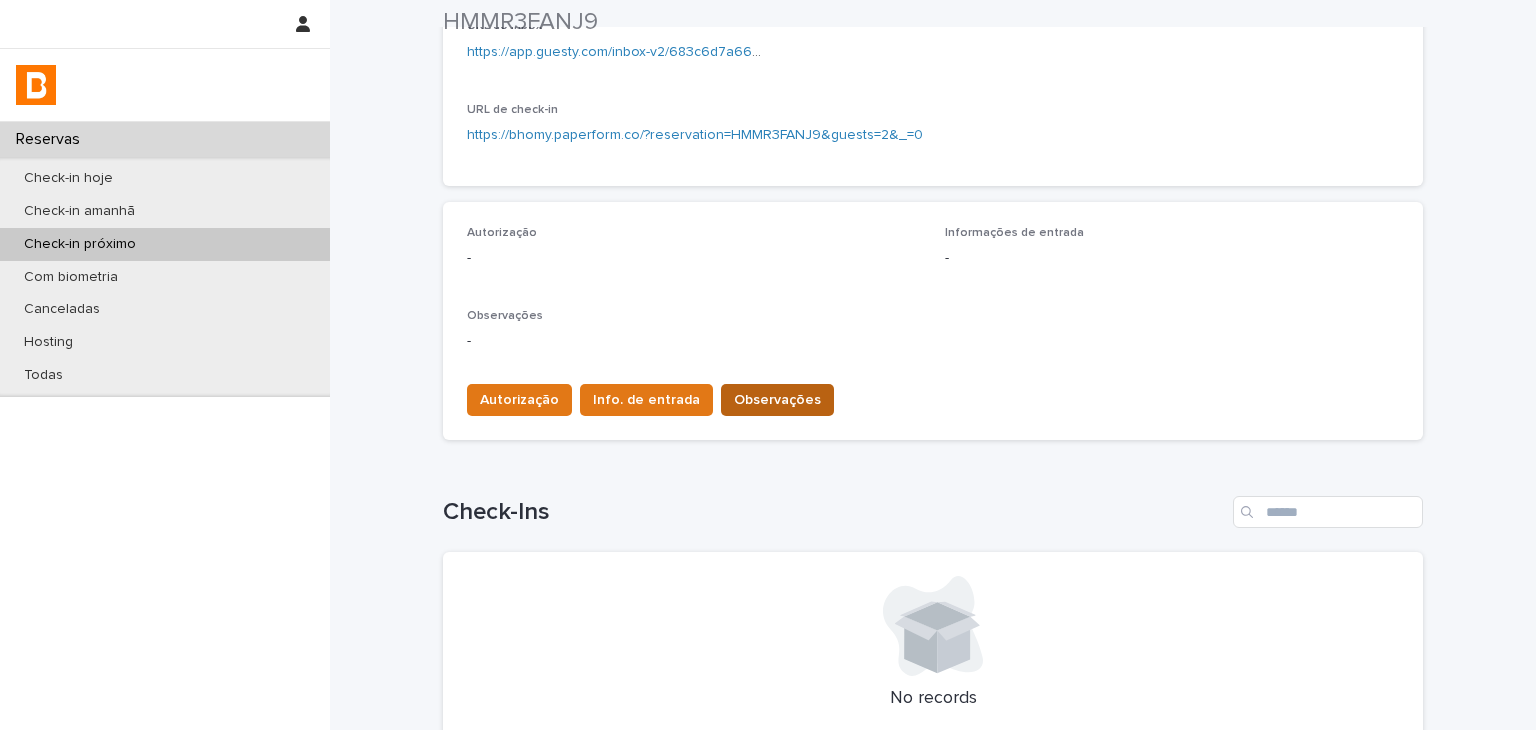 click on "Observações" at bounding box center (777, 400) 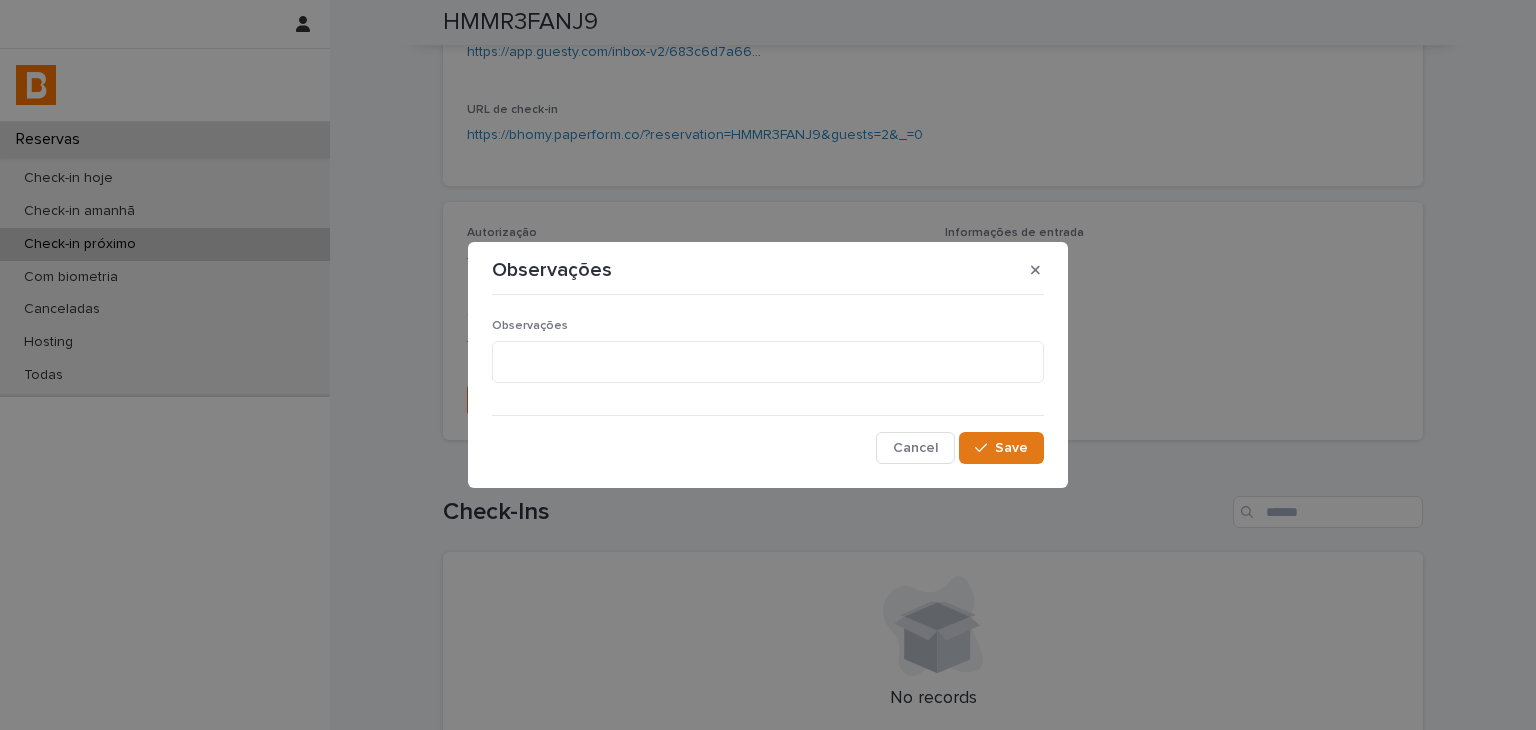 click on "Observações" at bounding box center (768, 359) 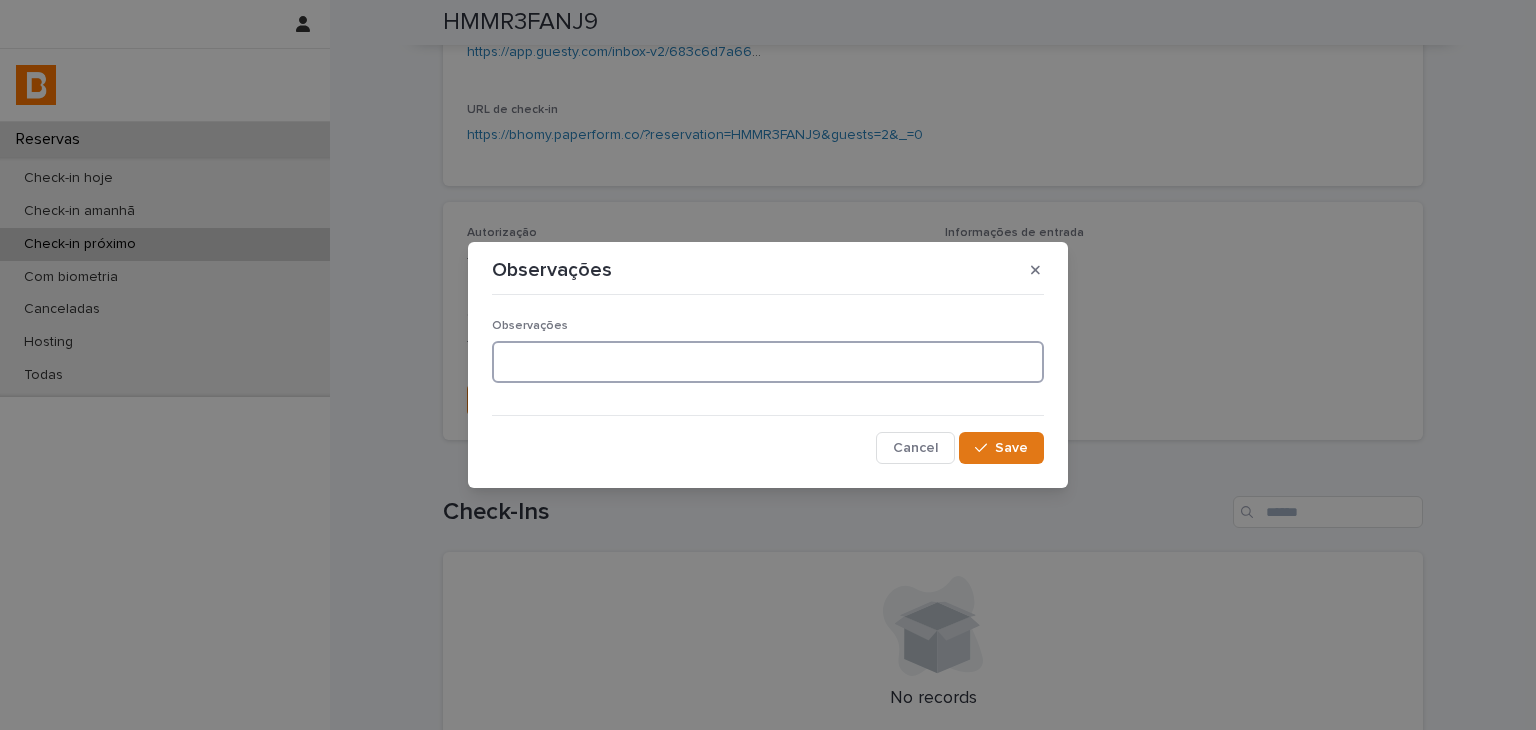 click at bounding box center [768, 362] 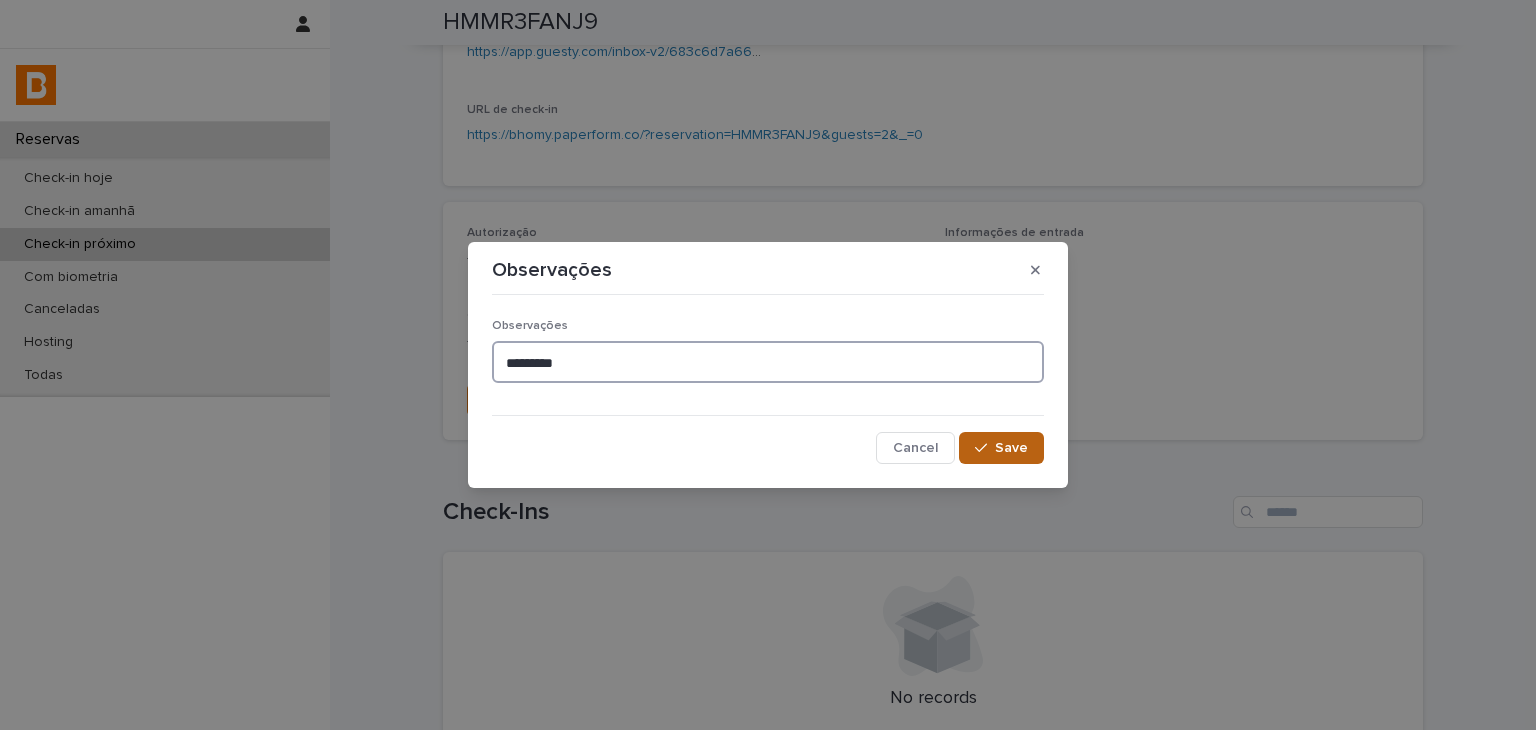 type on "*********" 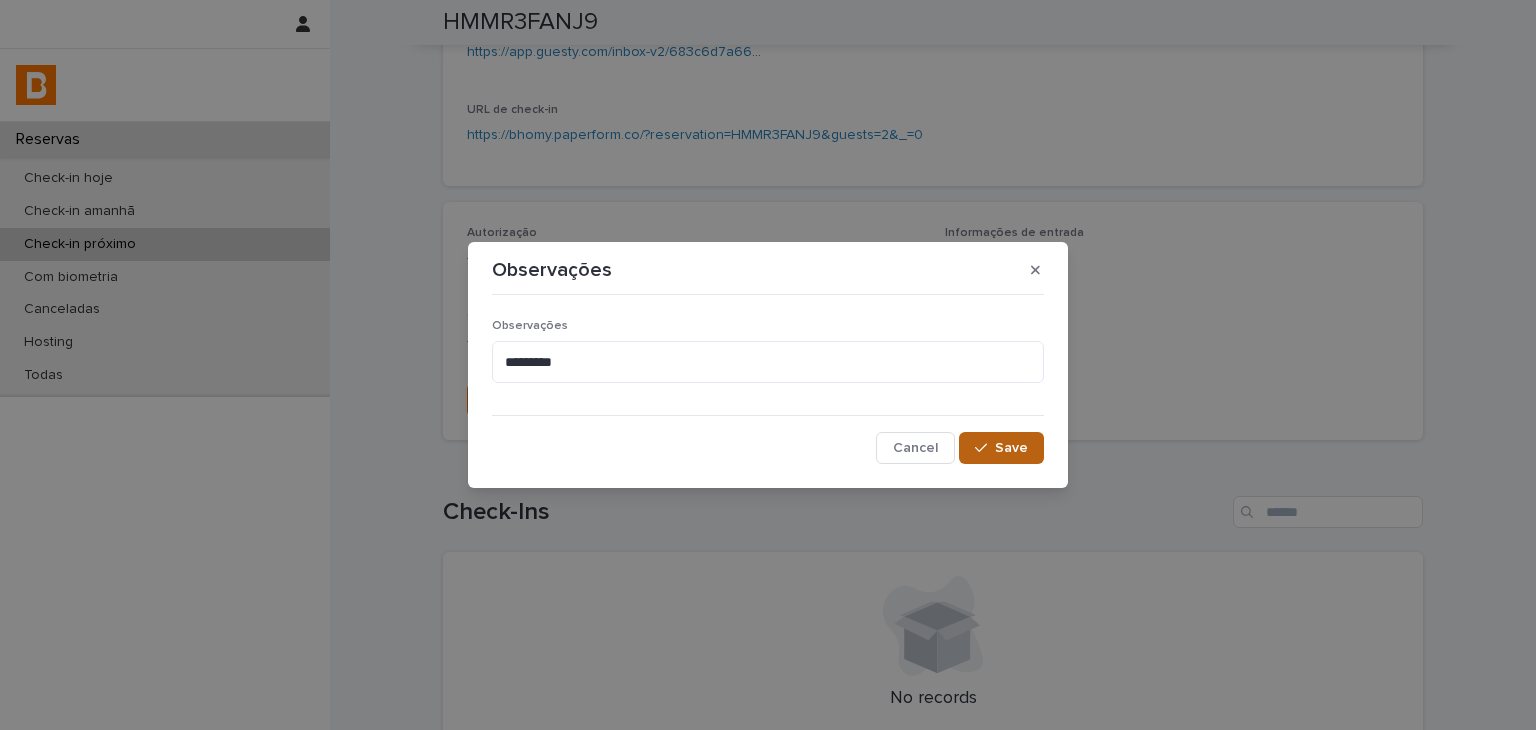 click 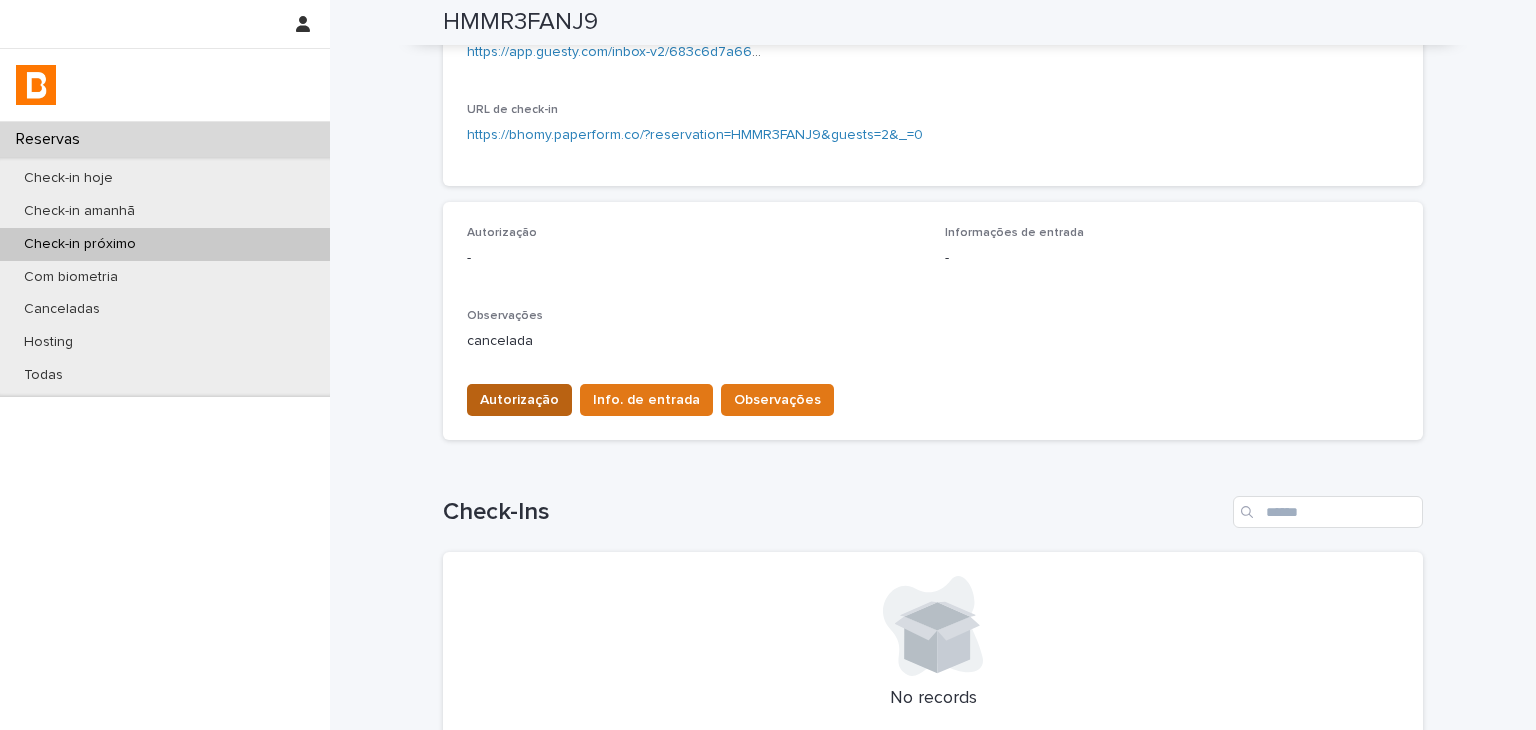 click on "Autorização" at bounding box center (519, 400) 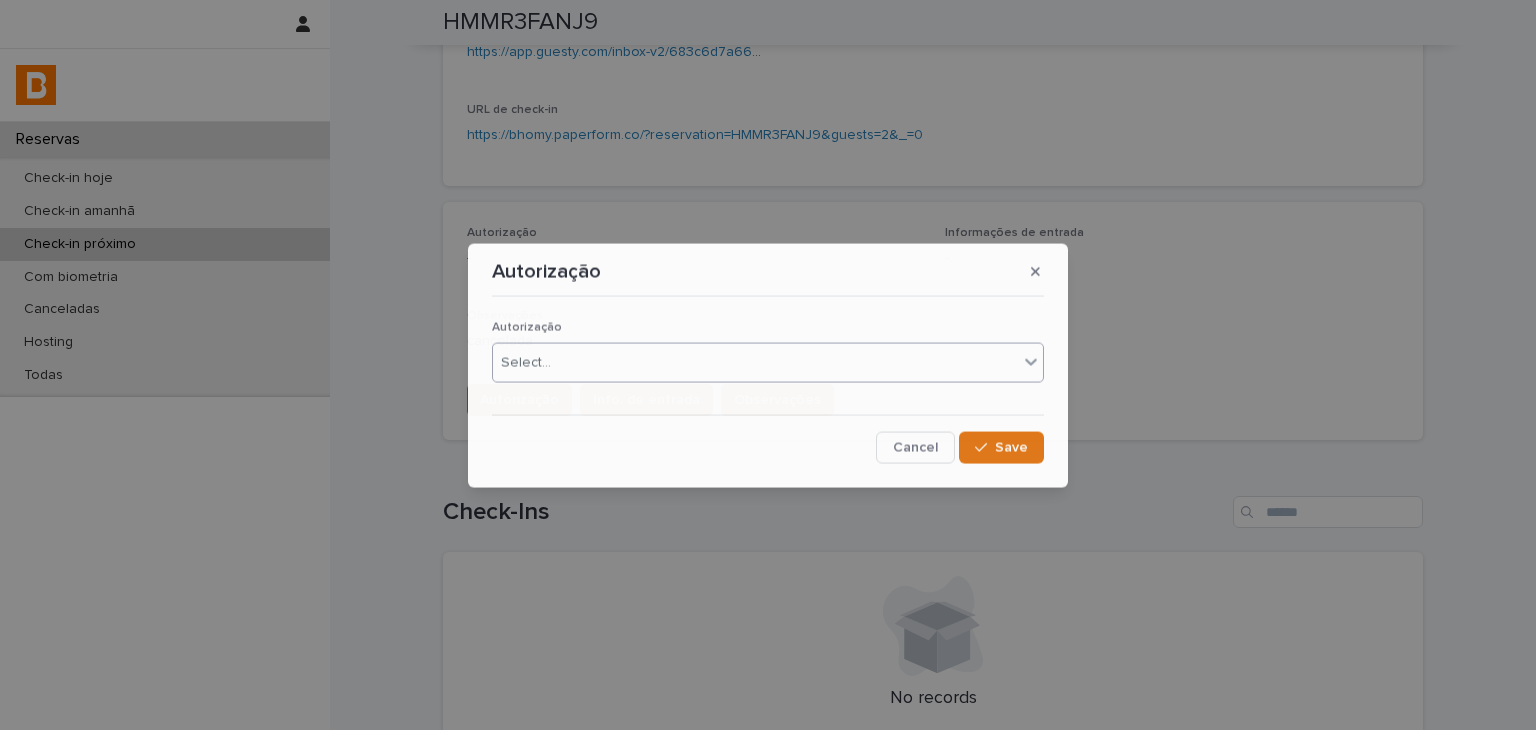 click on "Select..." at bounding box center (526, 362) 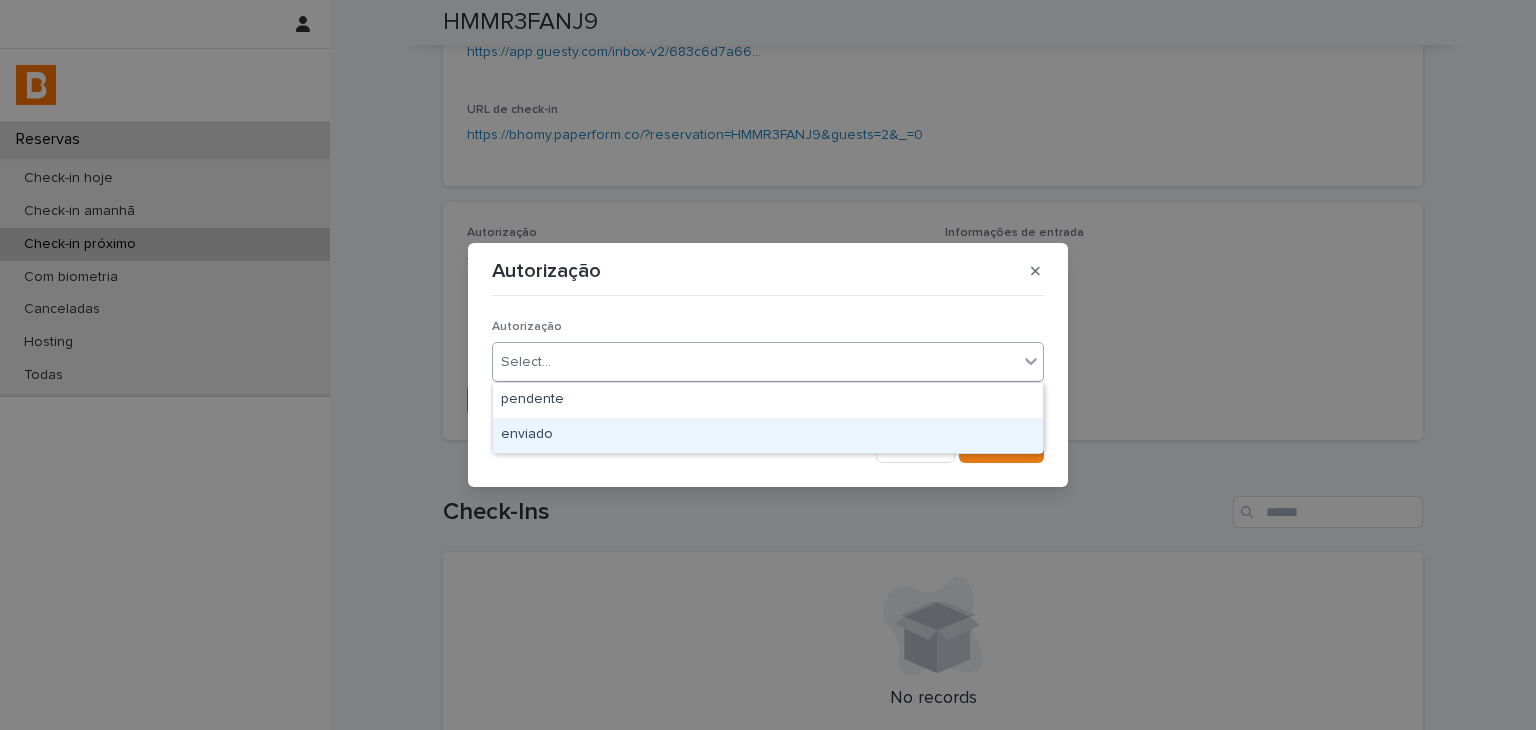 click on "enviado" at bounding box center [768, 435] 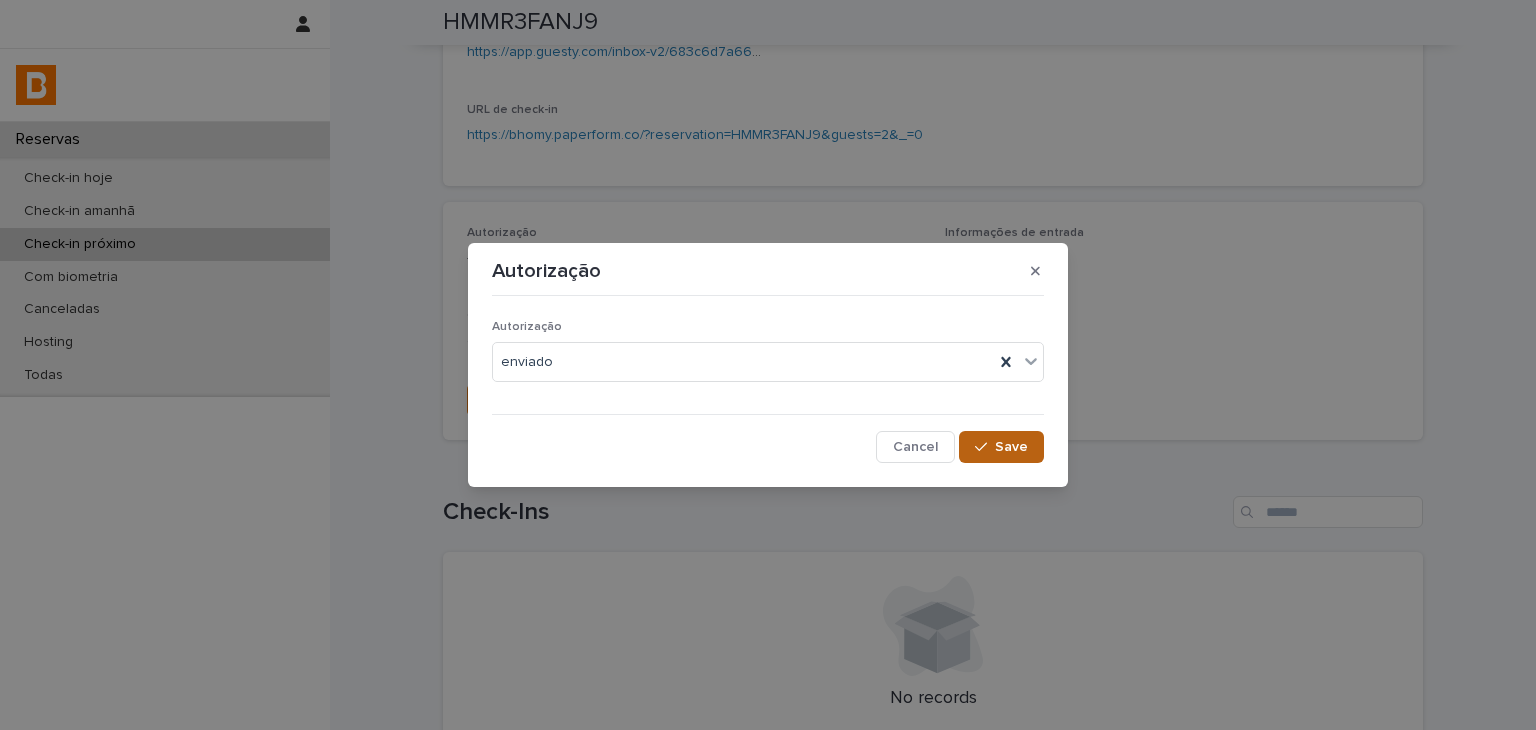click 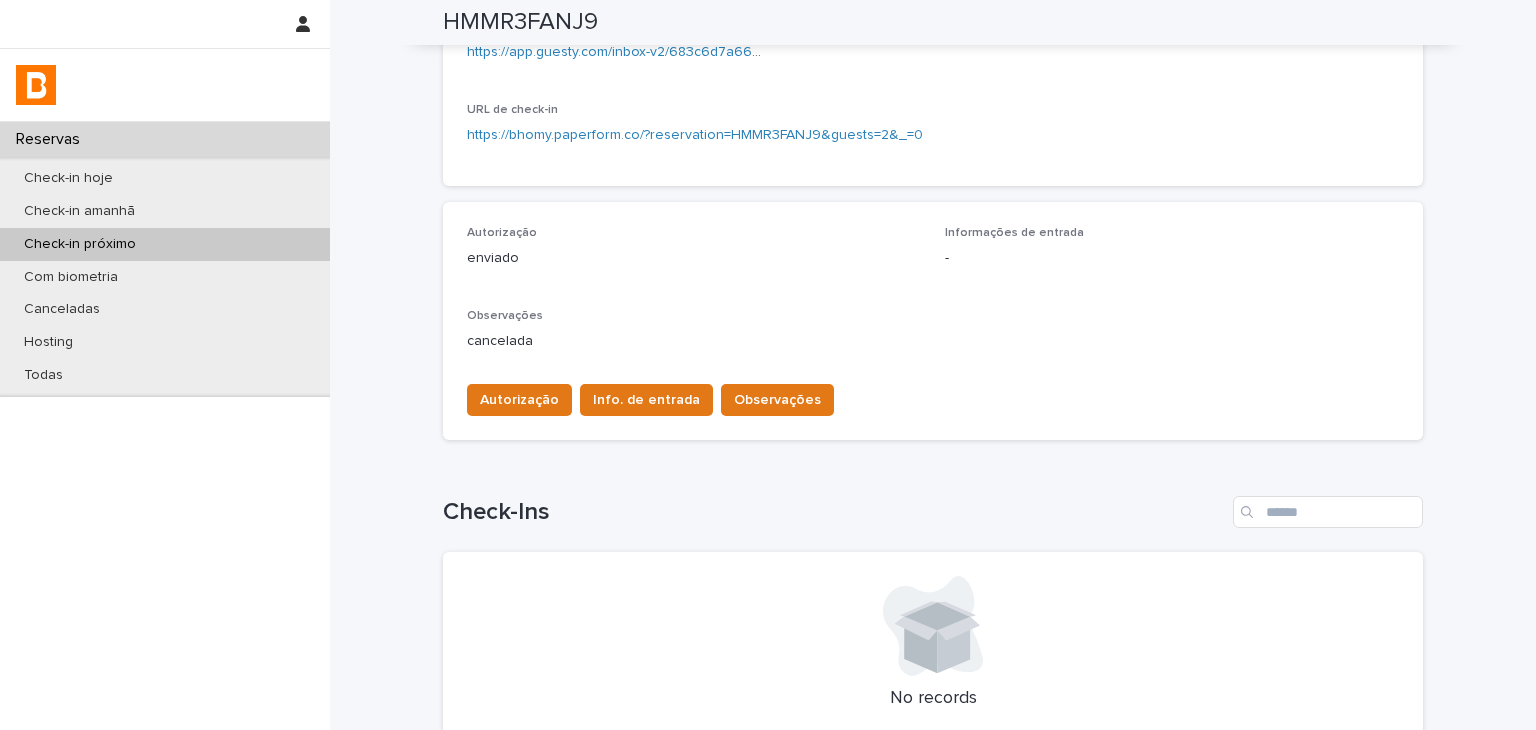 drag, startPoint x: 1420, startPoint y: 377, endPoint x: 1158, endPoint y: 401, distance: 263.09695 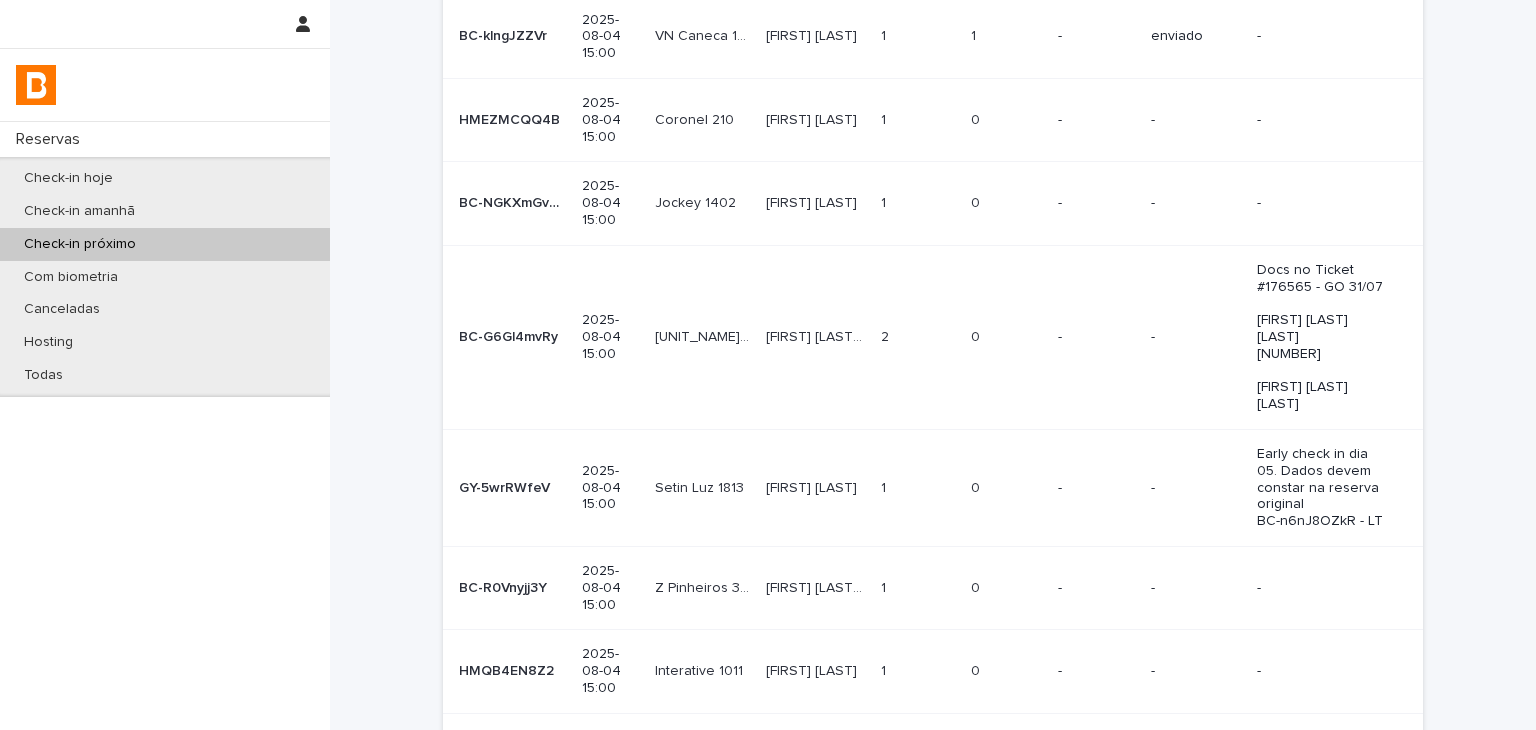 scroll, scrollTop: 0, scrollLeft: 0, axis: both 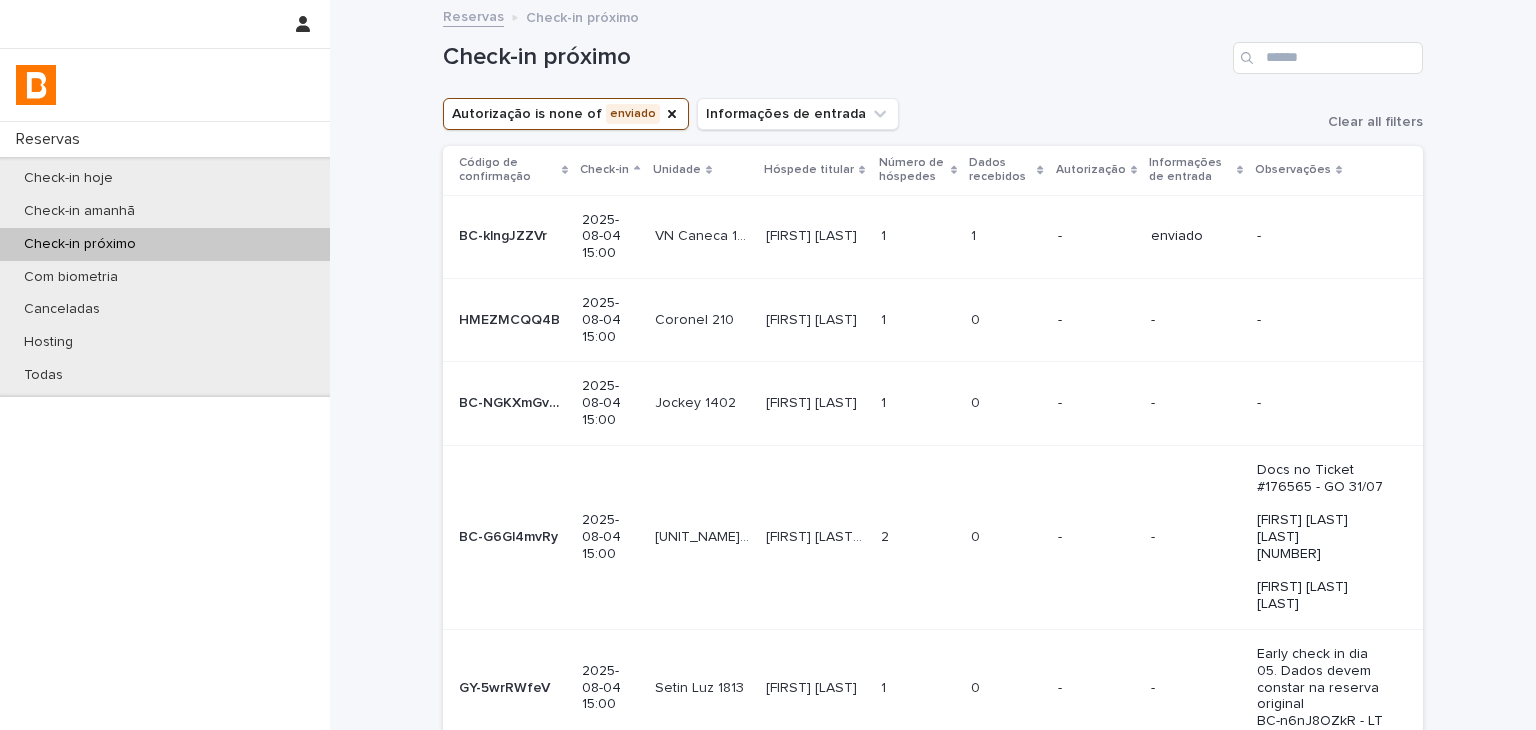 click on "-" at bounding box center (1096, 319) 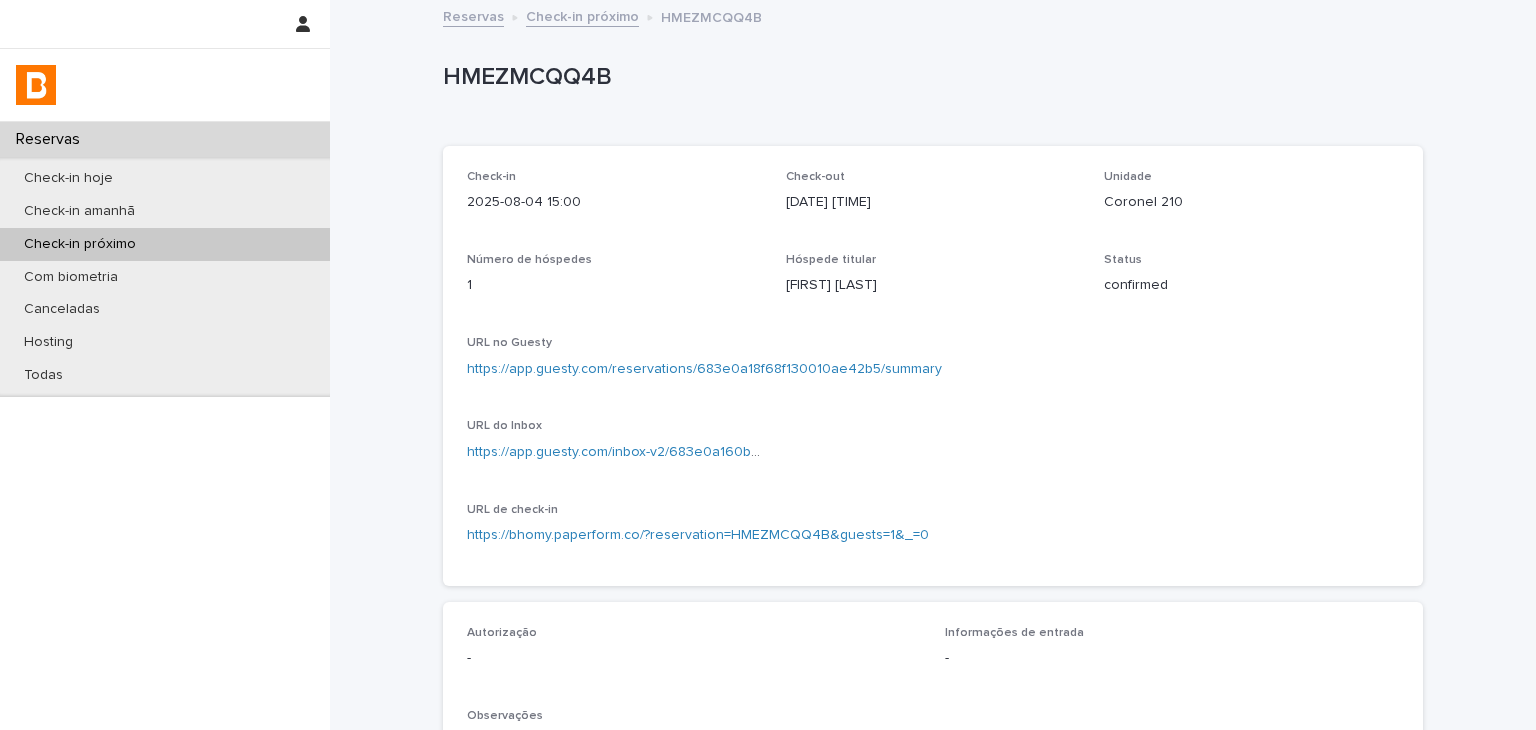 scroll, scrollTop: 500, scrollLeft: 0, axis: vertical 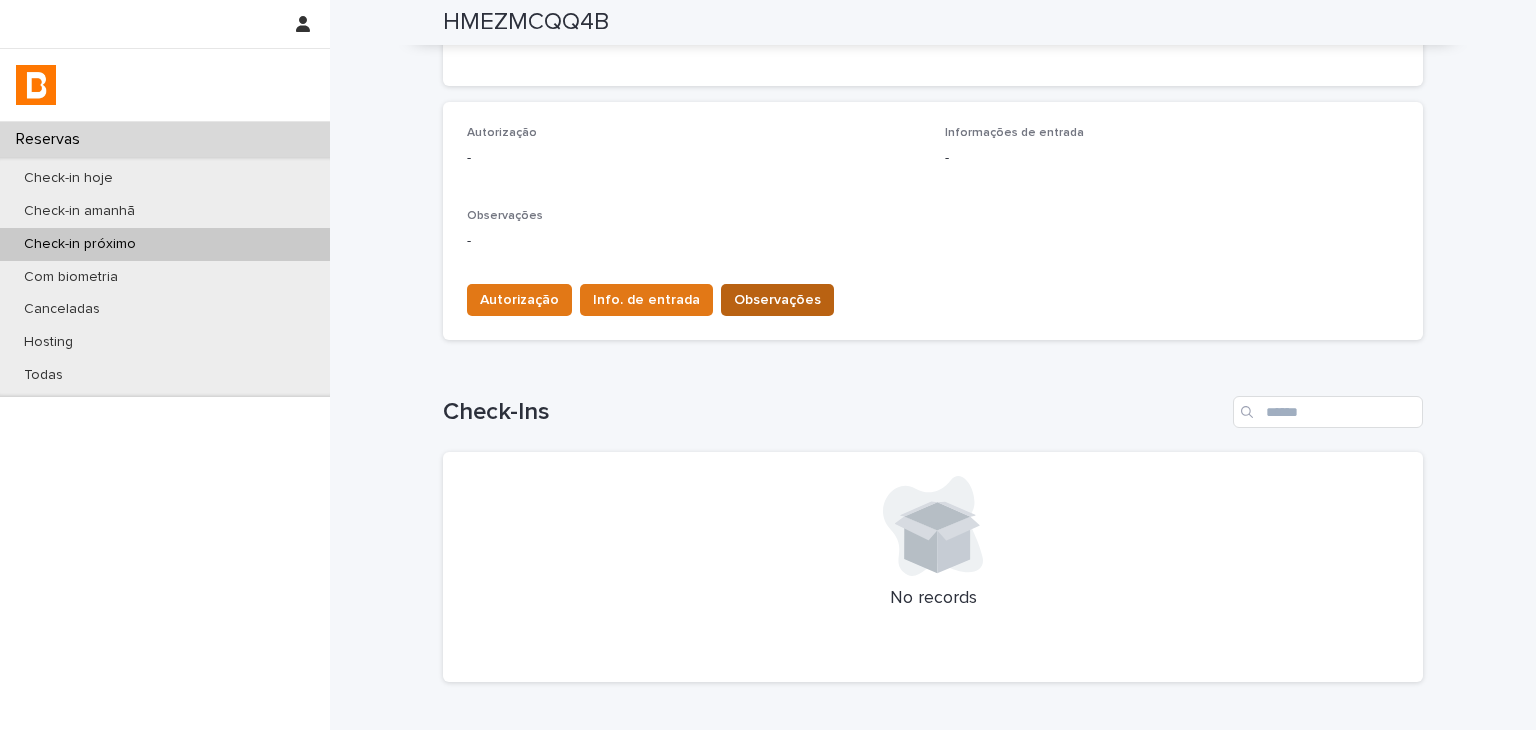 click on "Observações" at bounding box center (777, 300) 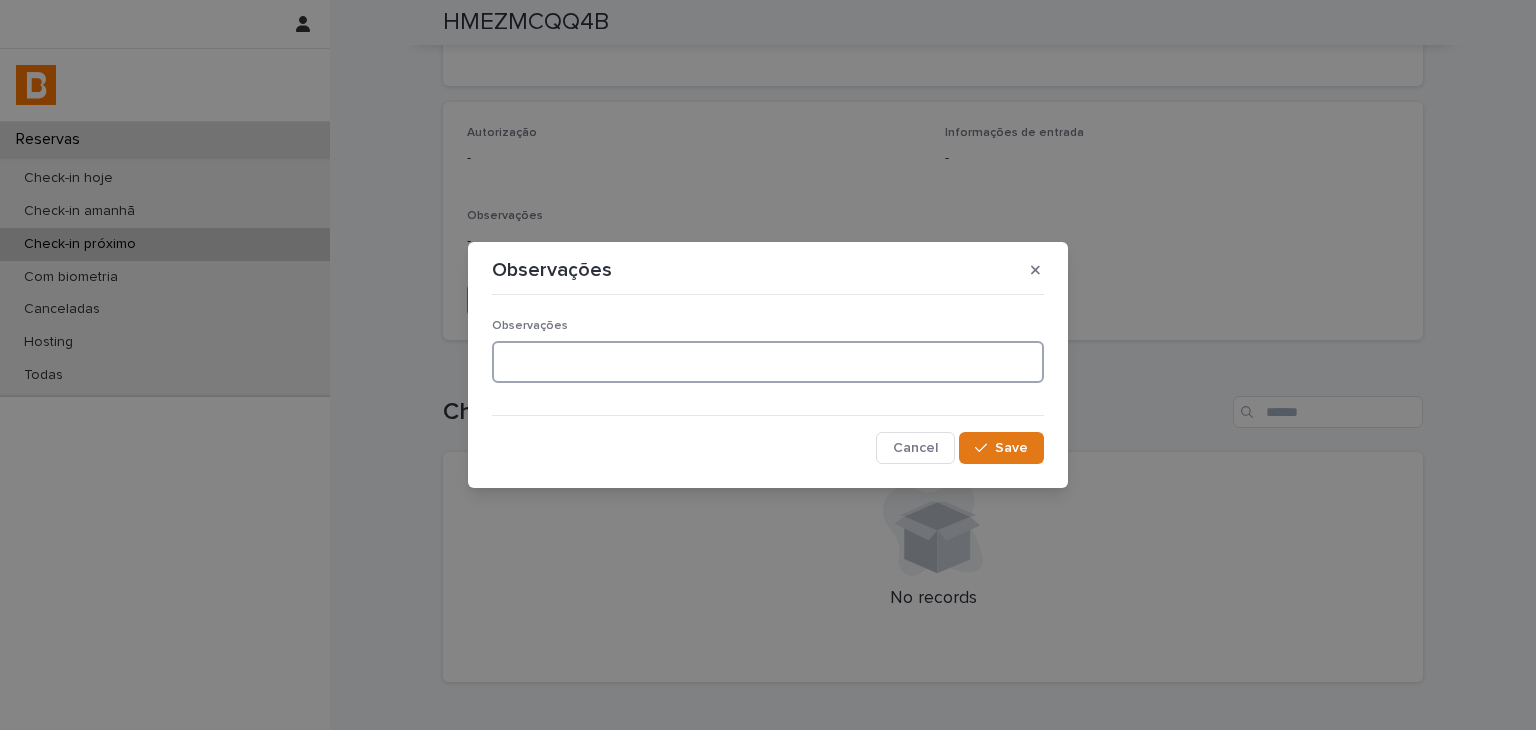 click at bounding box center (768, 362) 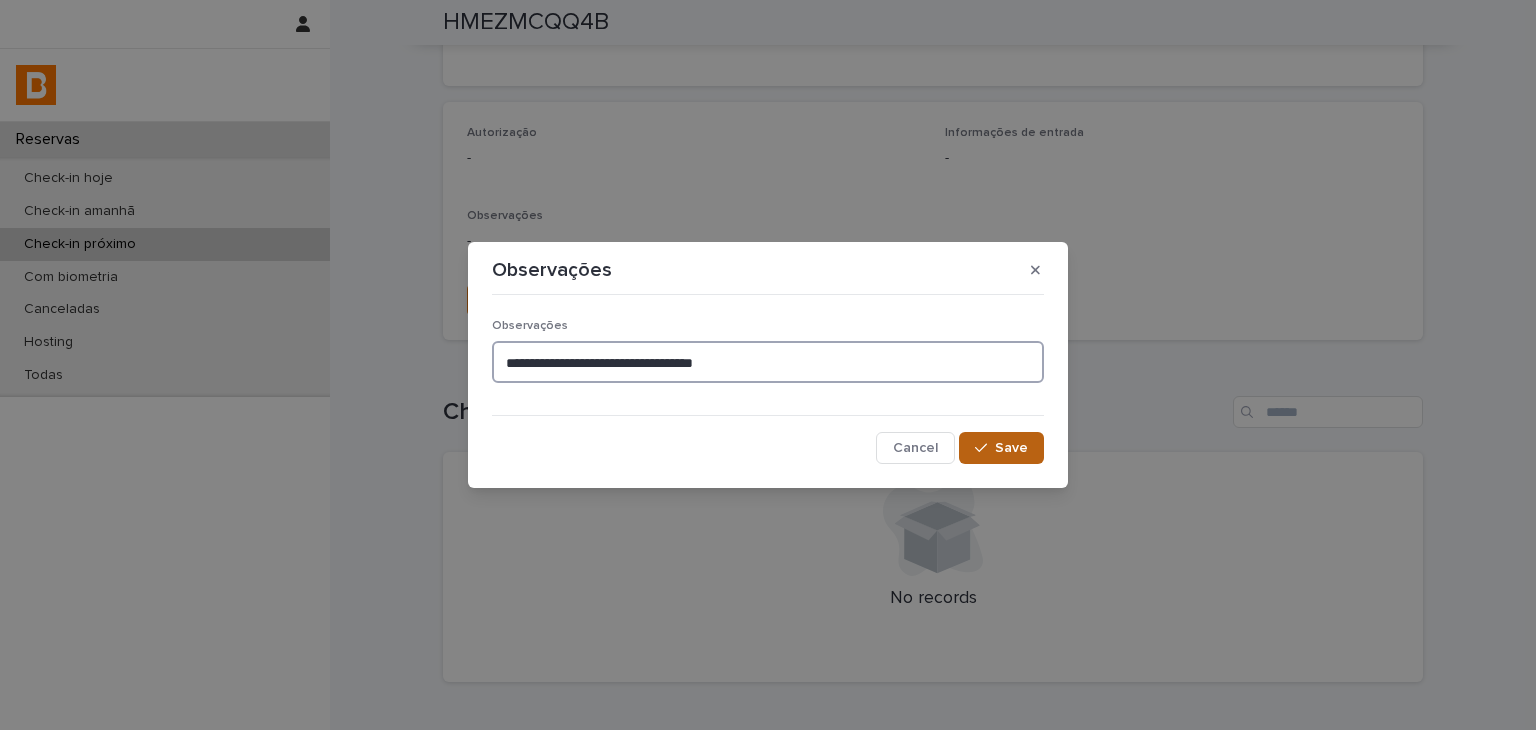 type on "**********" 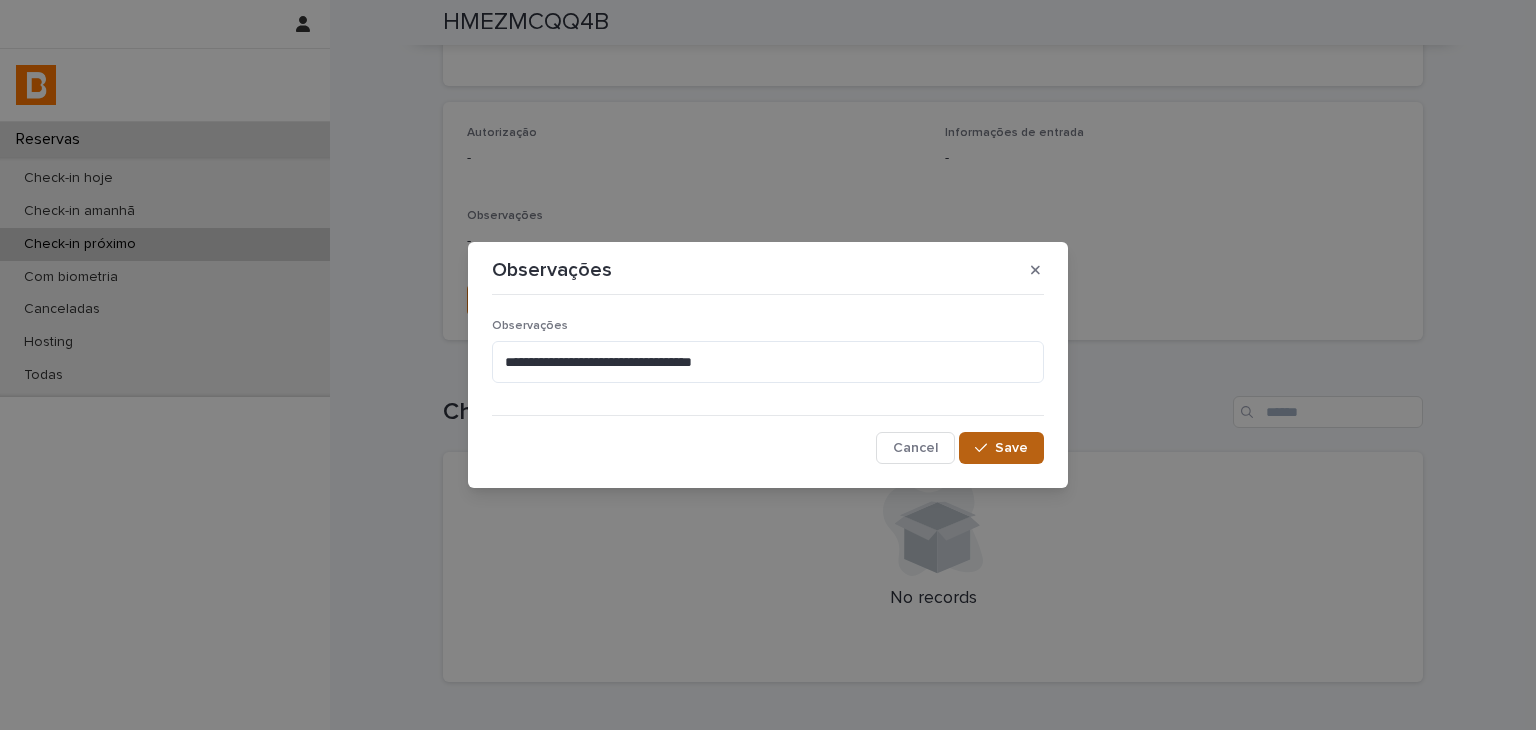 click on "Save" at bounding box center (1001, 448) 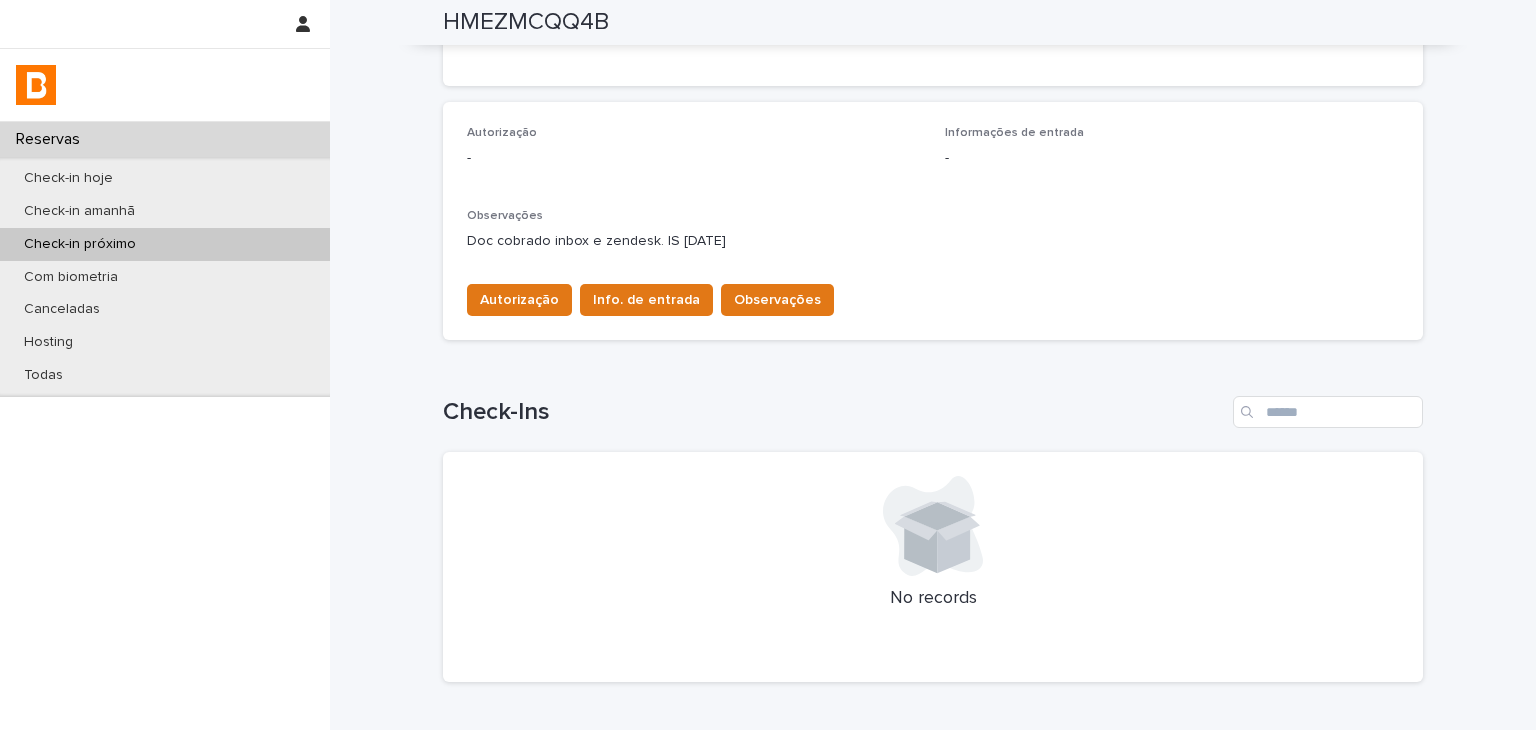 scroll, scrollTop: 200, scrollLeft: 0, axis: vertical 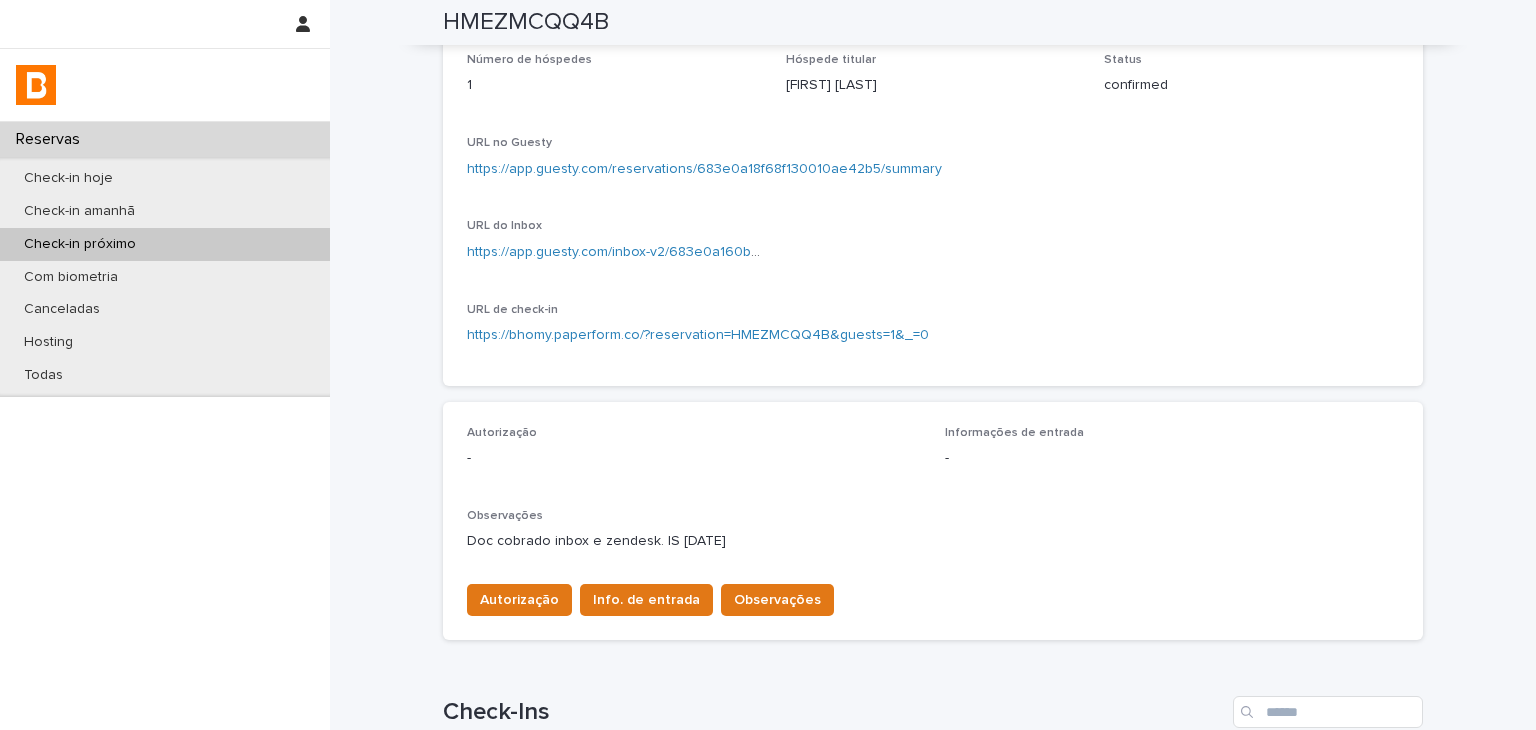 click on "https://app.guesty.com/reservations/683e0a18f68f130010ae42b5/summary" at bounding box center [933, 169] 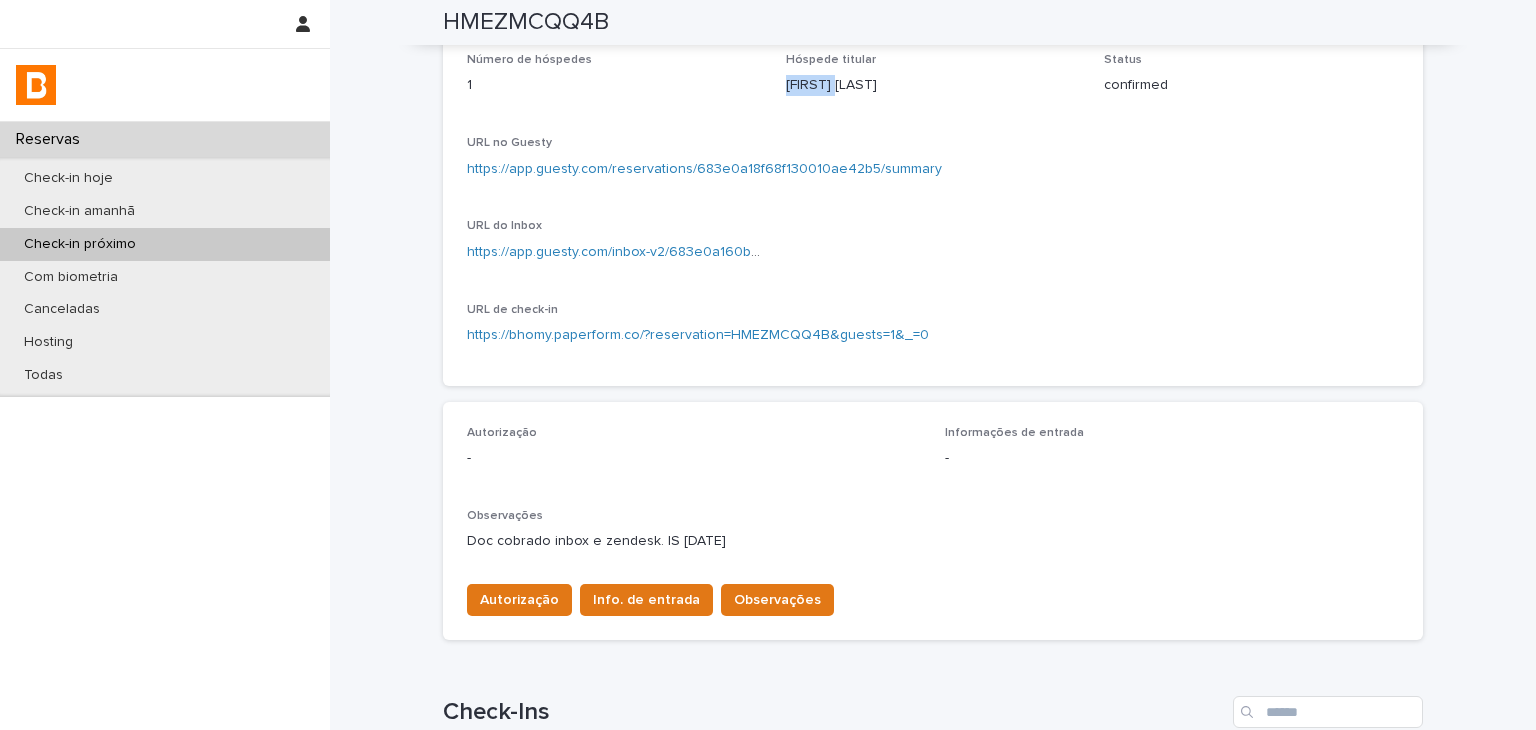 click on "[FIRST] [LAST]" at bounding box center (933, 85) 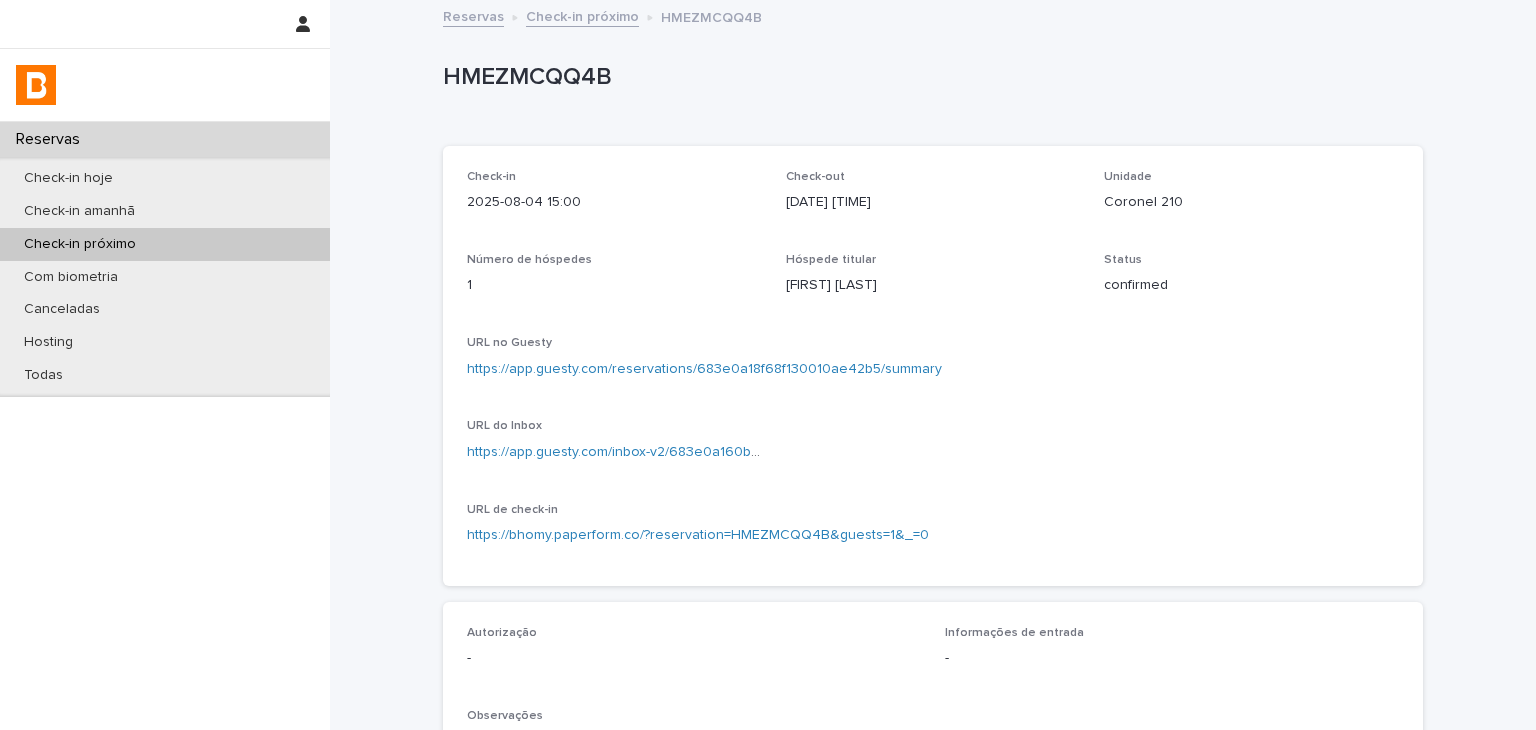 click on "Coronel 210" at bounding box center [1251, 202] 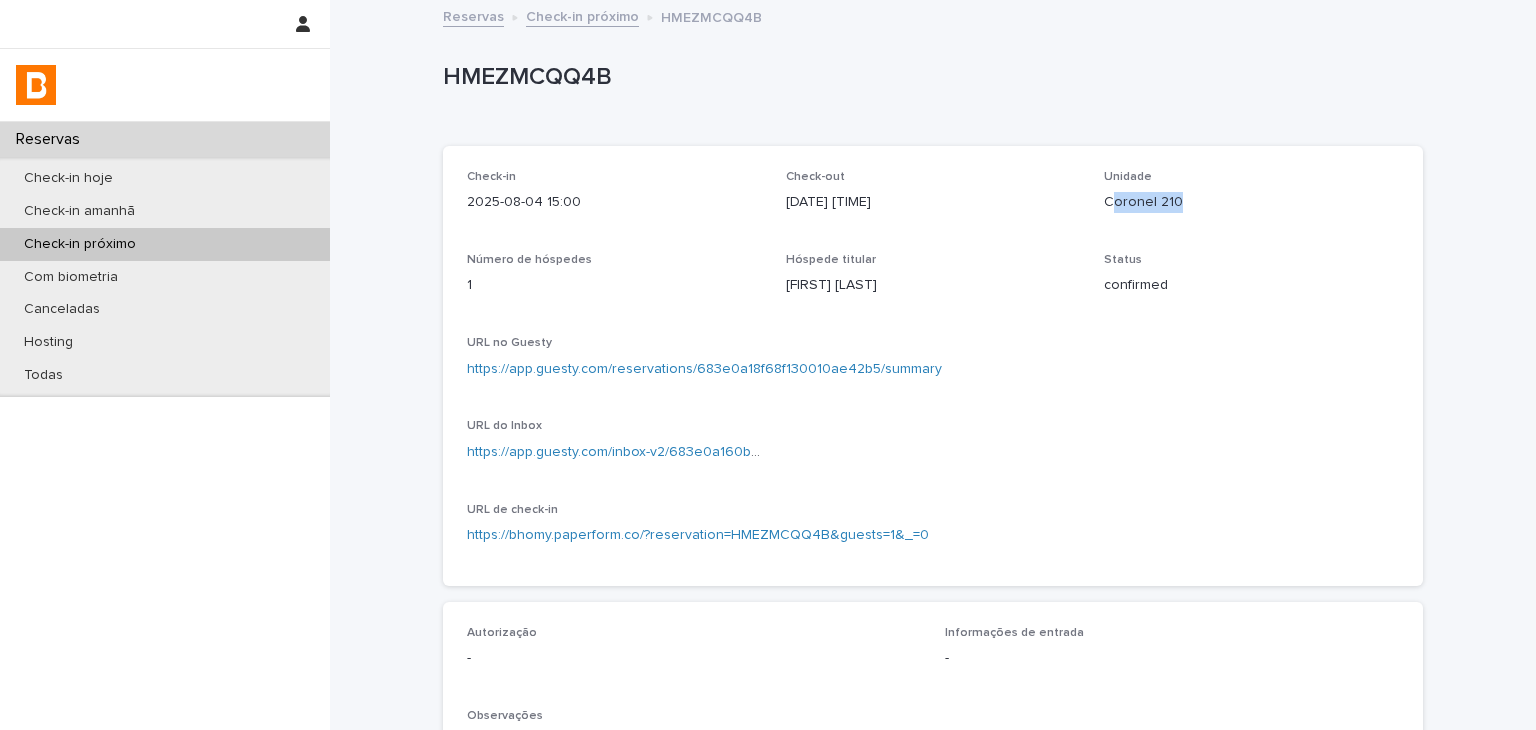 drag, startPoint x: 1112, startPoint y: 203, endPoint x: 1192, endPoint y: 204, distance: 80.00625 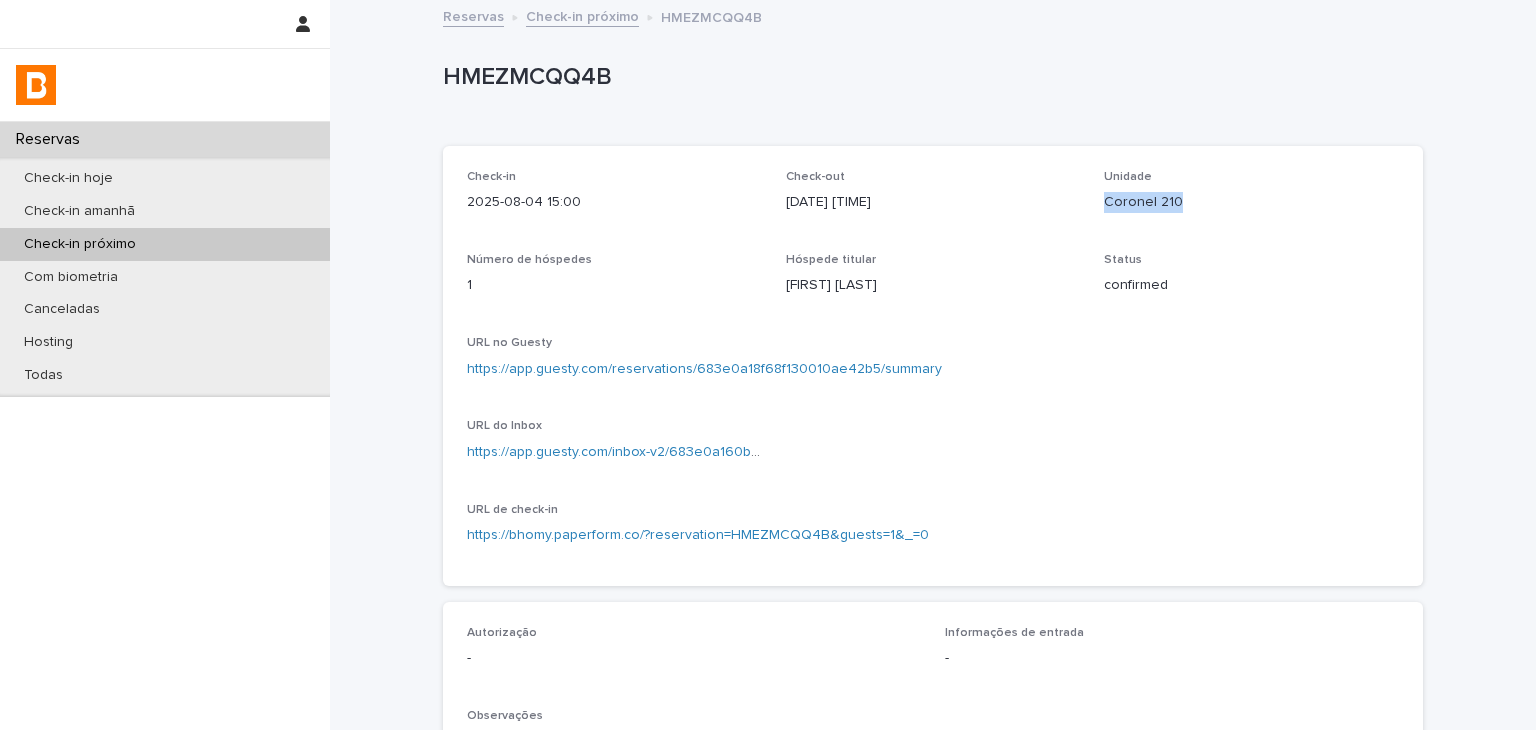 drag, startPoint x: 1105, startPoint y: 201, endPoint x: 1185, endPoint y: 196, distance: 80.1561 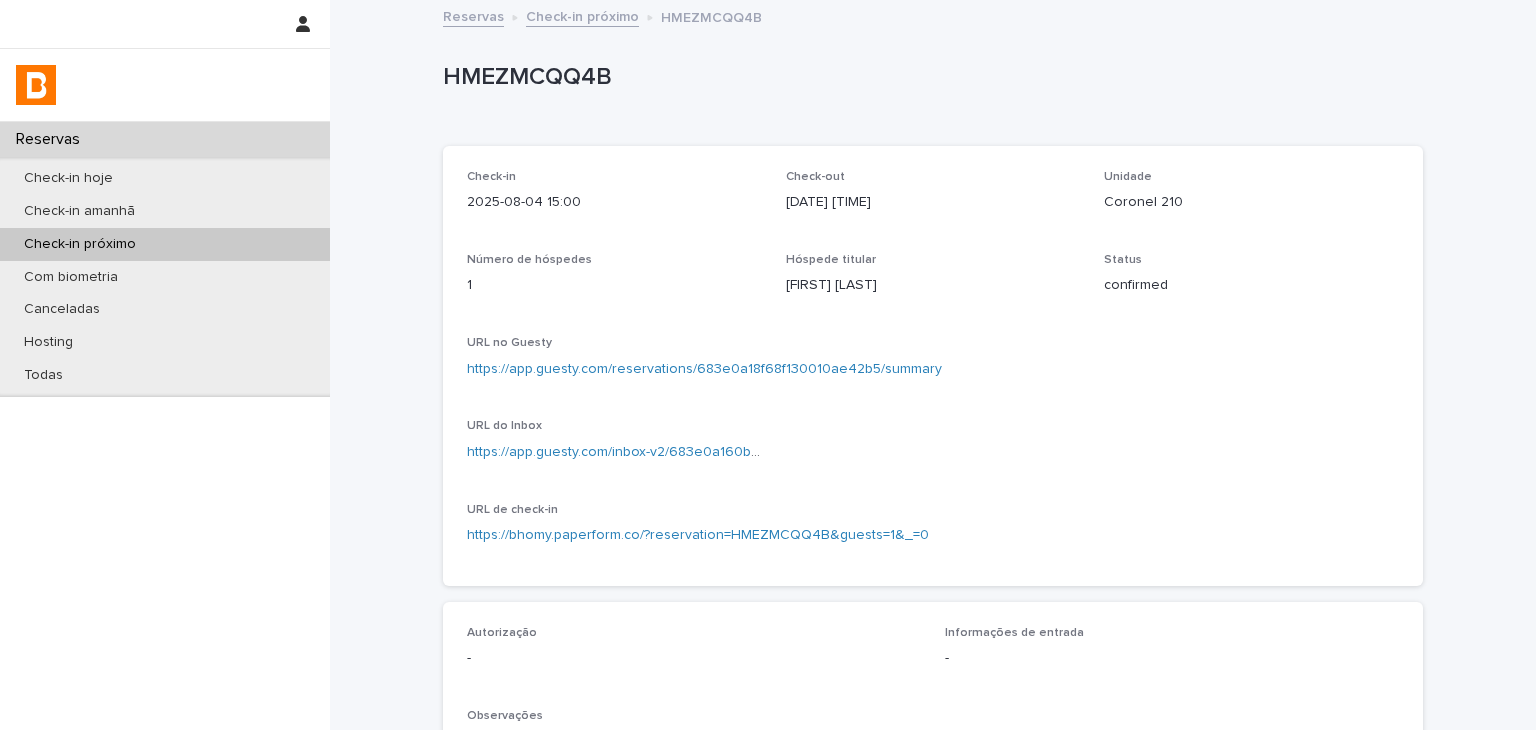 click on "HMEZMCQQ4B" at bounding box center [929, 77] 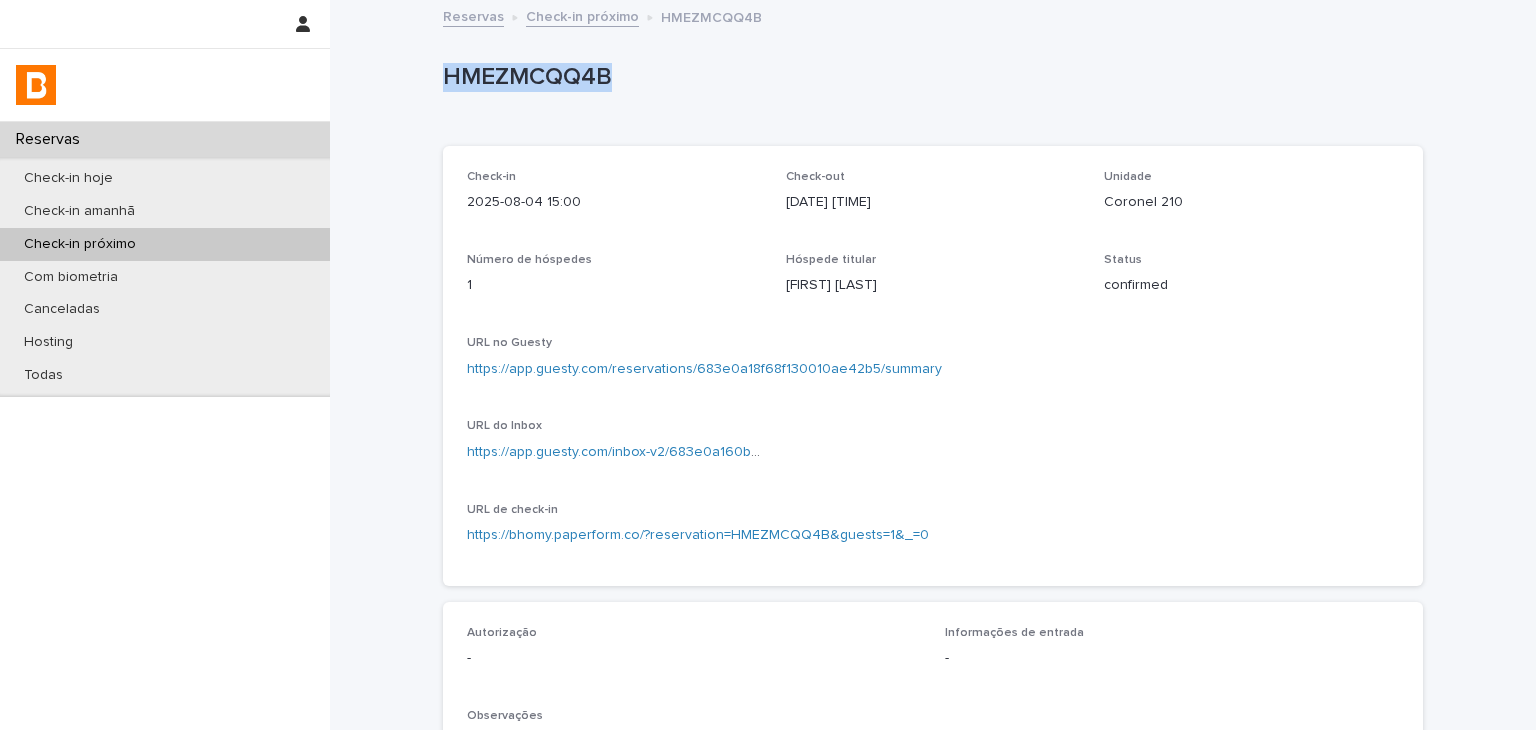 click on "HMEZMCQQ4B" at bounding box center [929, 77] 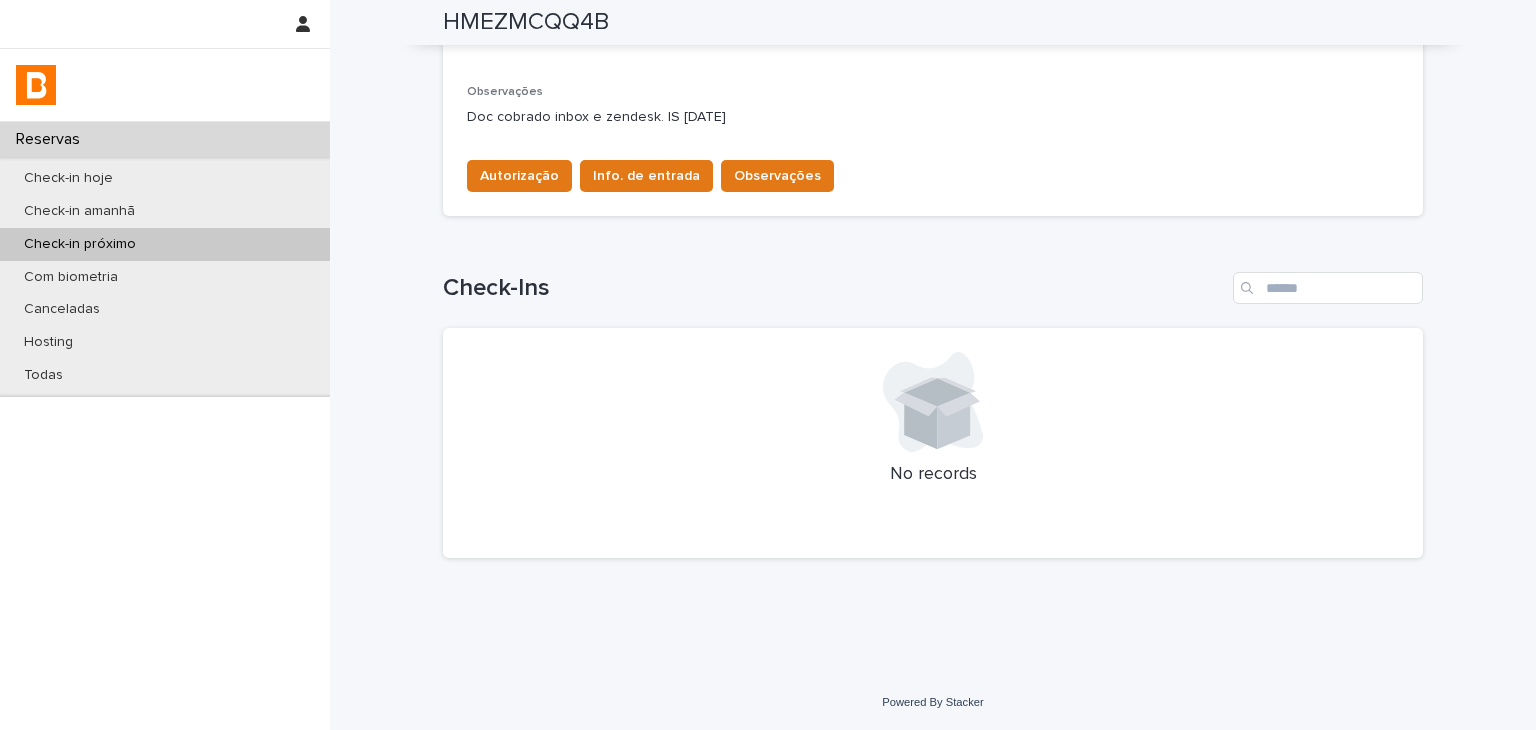 scroll, scrollTop: 124, scrollLeft: 0, axis: vertical 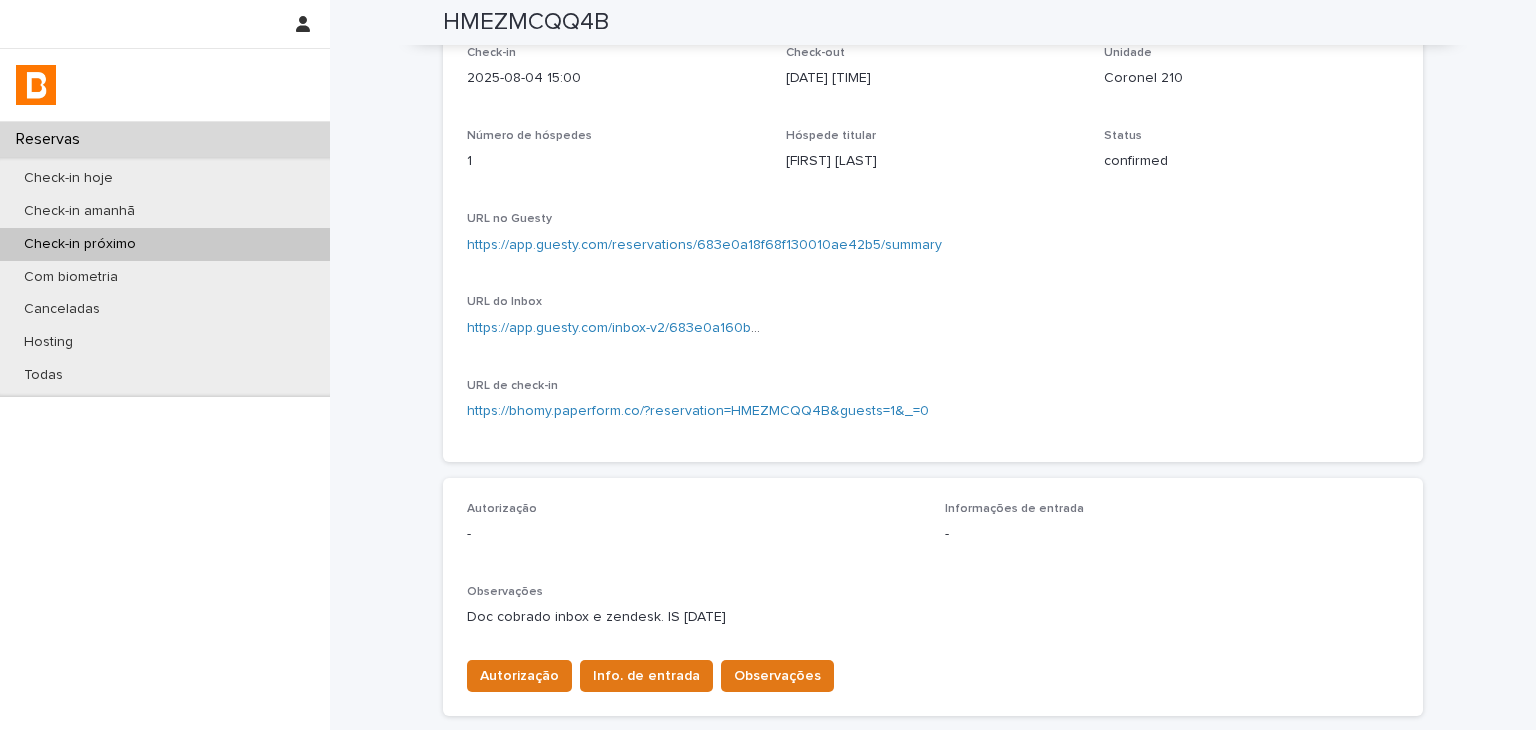 click on "Doc cobrado inbox e zendesk. IS [DATE]" at bounding box center [933, 617] 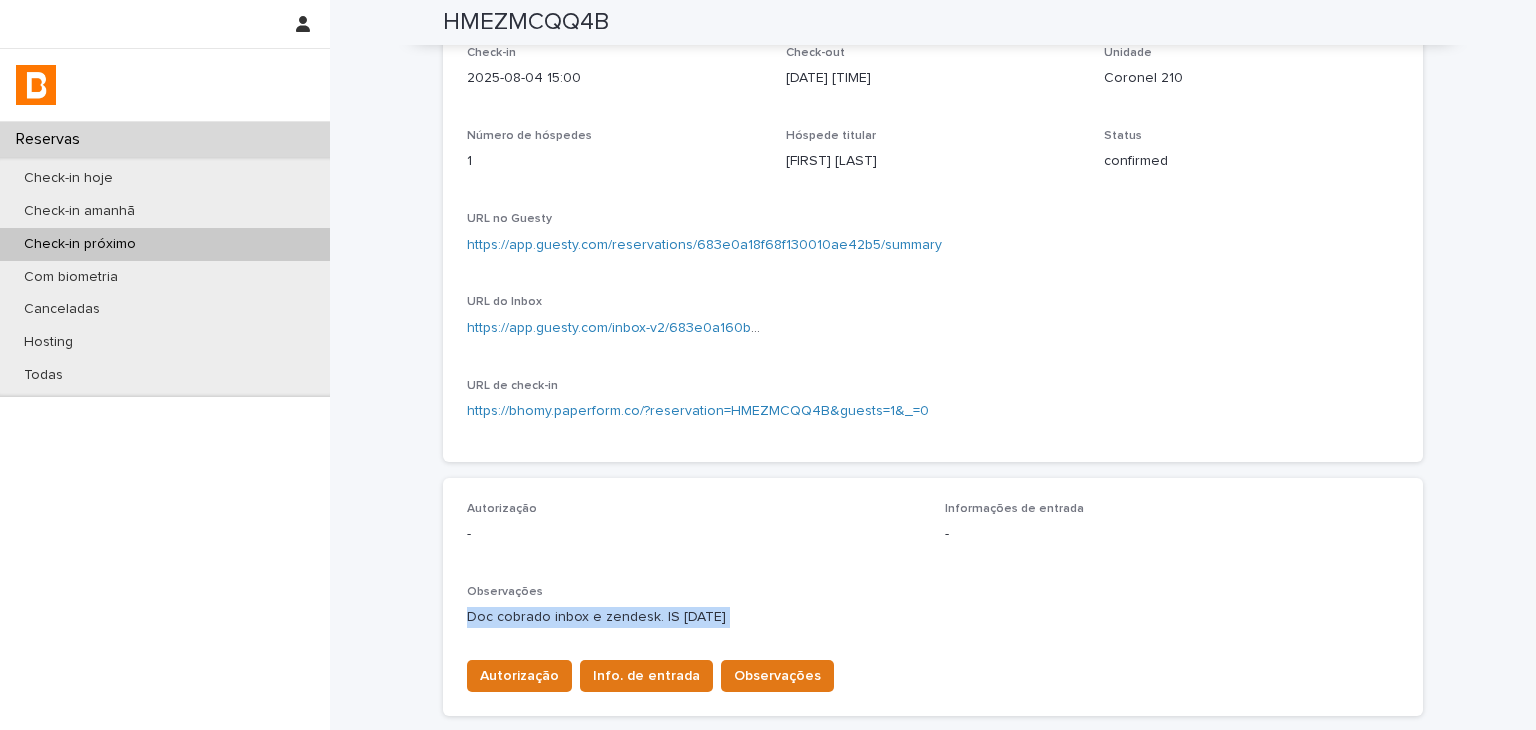drag, startPoint x: 468, startPoint y: 612, endPoint x: 707, endPoint y: 611, distance: 239.00209 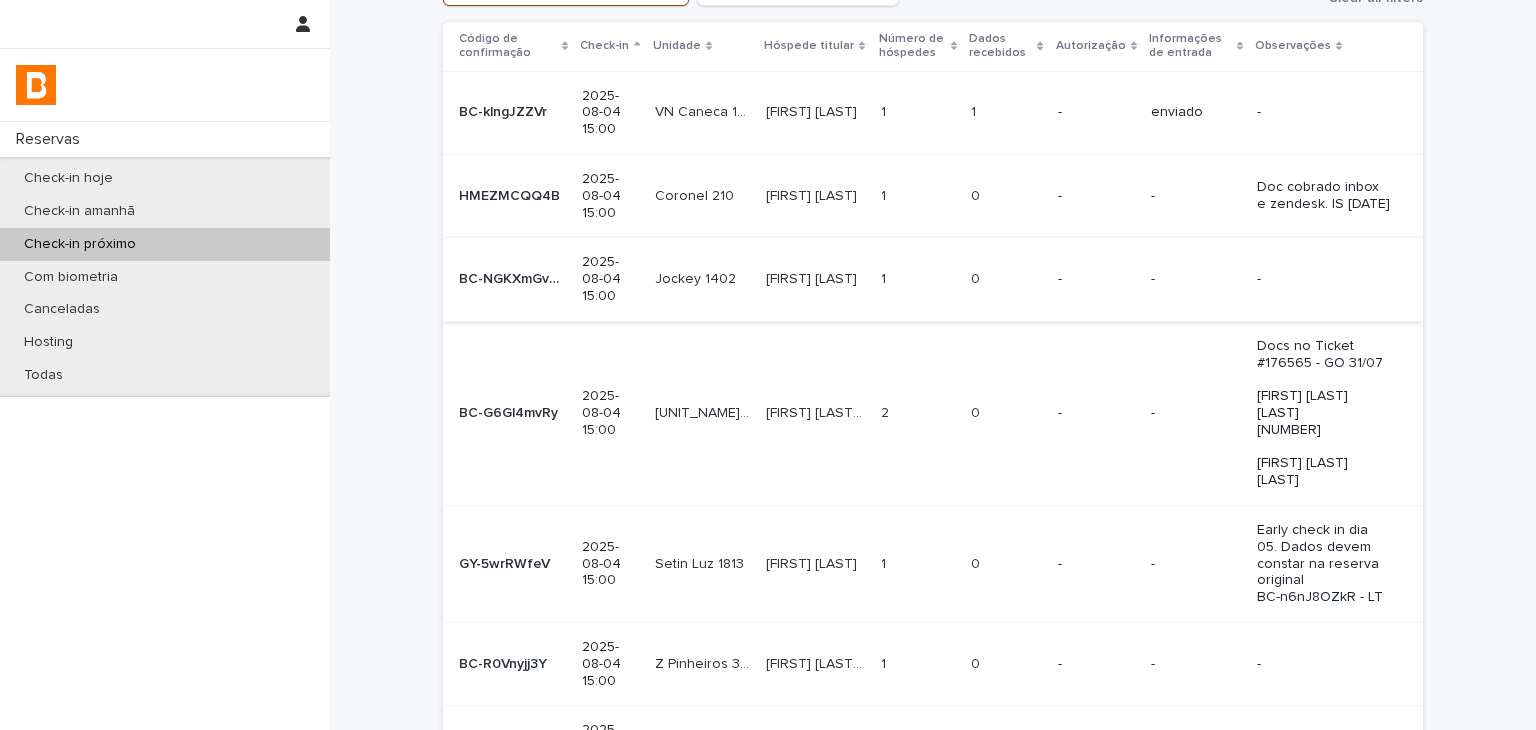 scroll, scrollTop: 0, scrollLeft: 0, axis: both 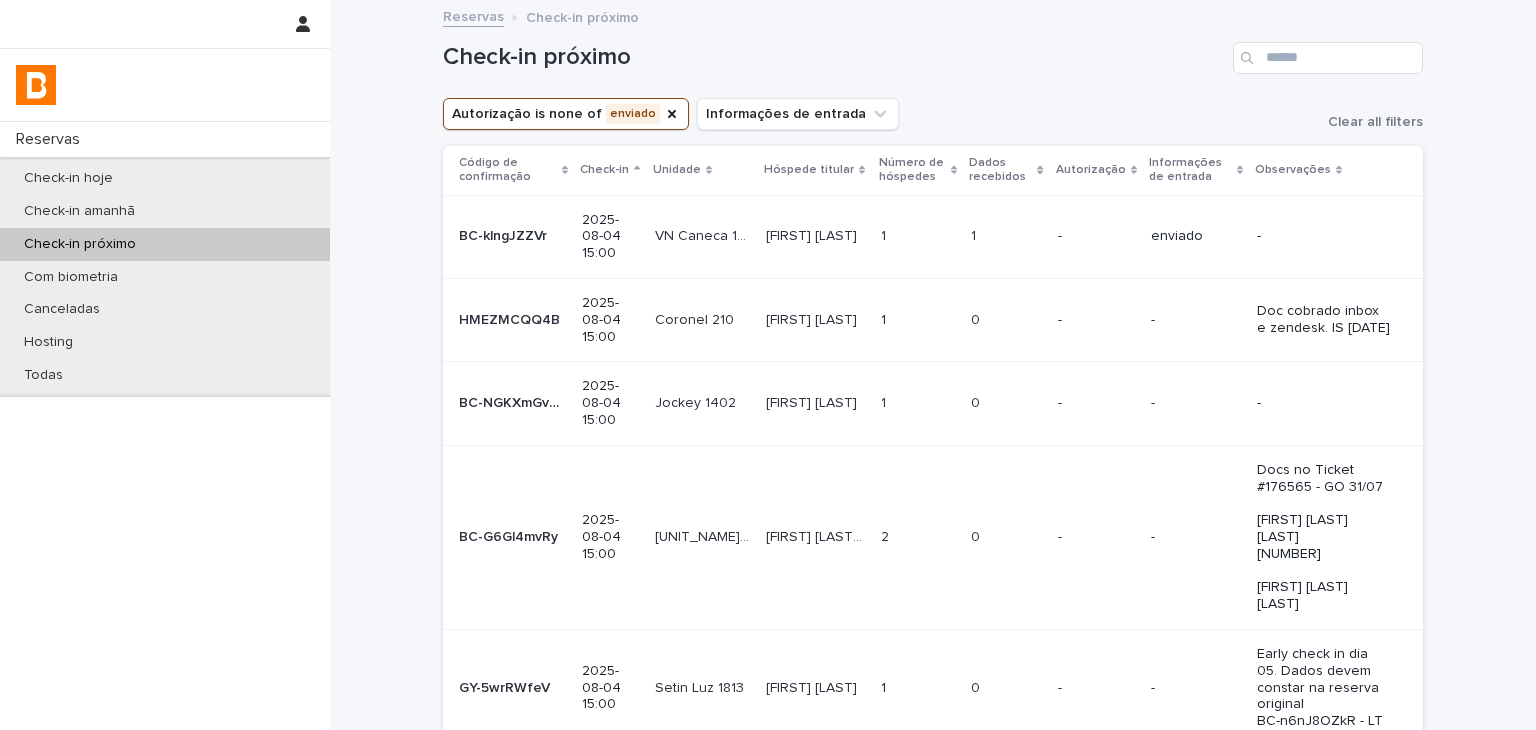 click at bounding box center (1006, 403) 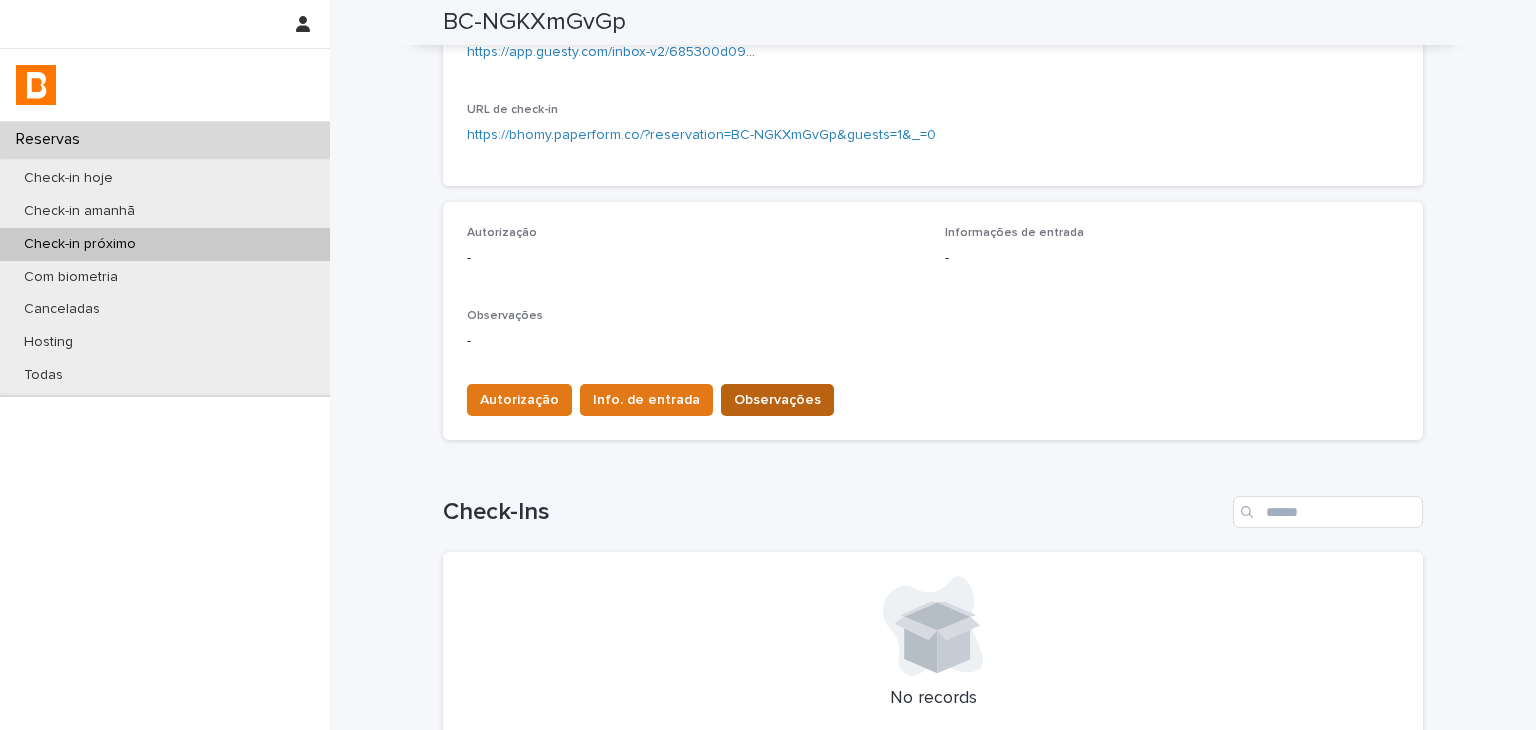 scroll, scrollTop: 500, scrollLeft: 0, axis: vertical 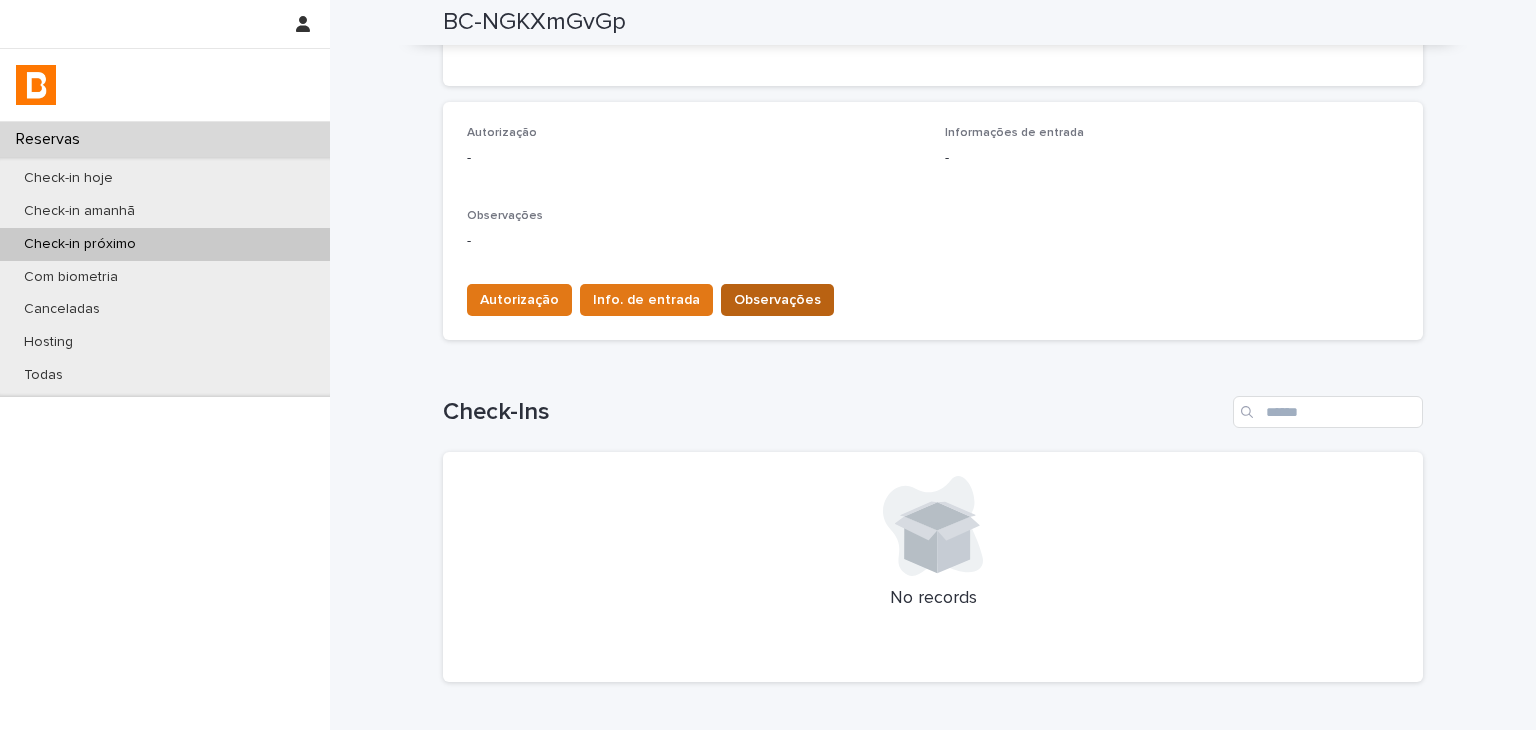 click on "Observações" at bounding box center [777, 300] 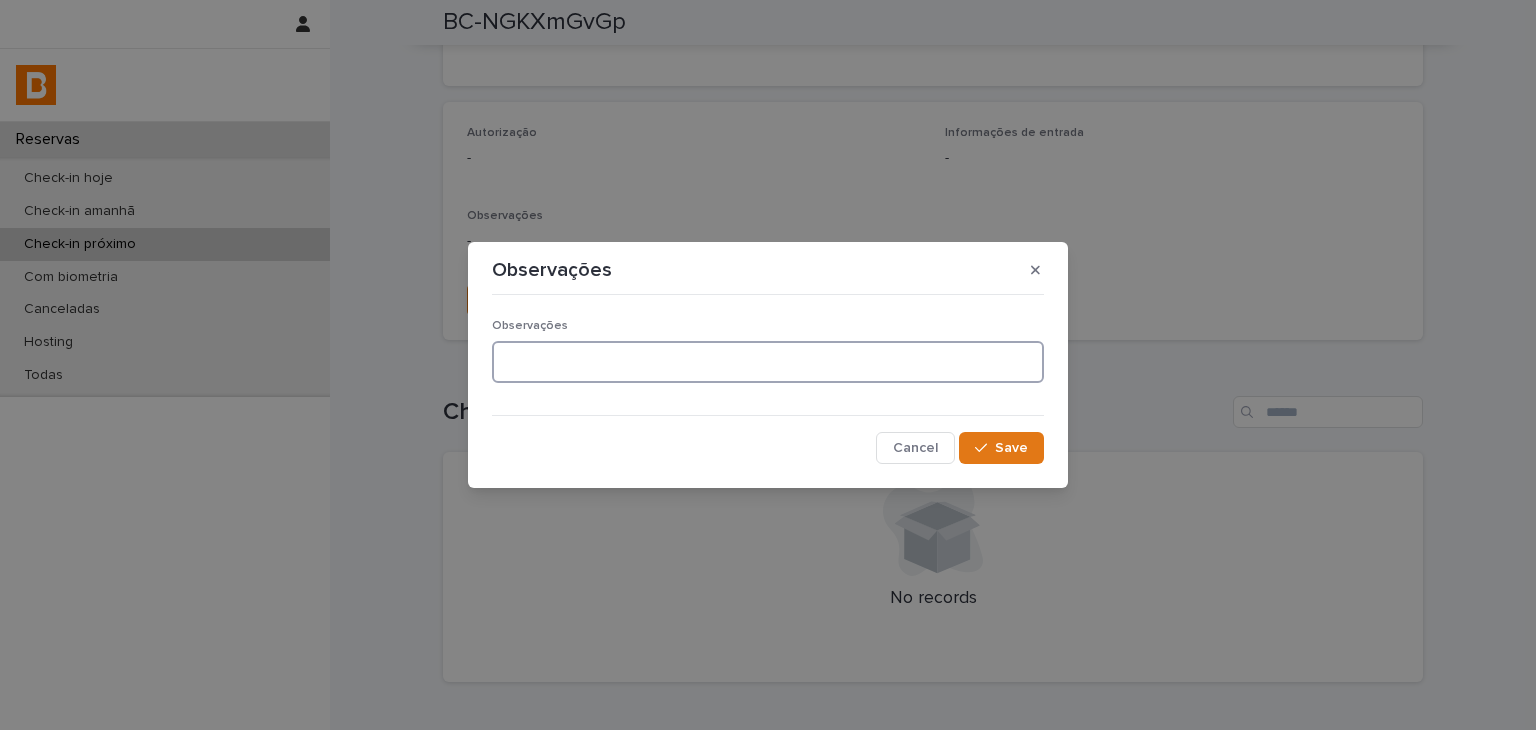 click at bounding box center [768, 362] 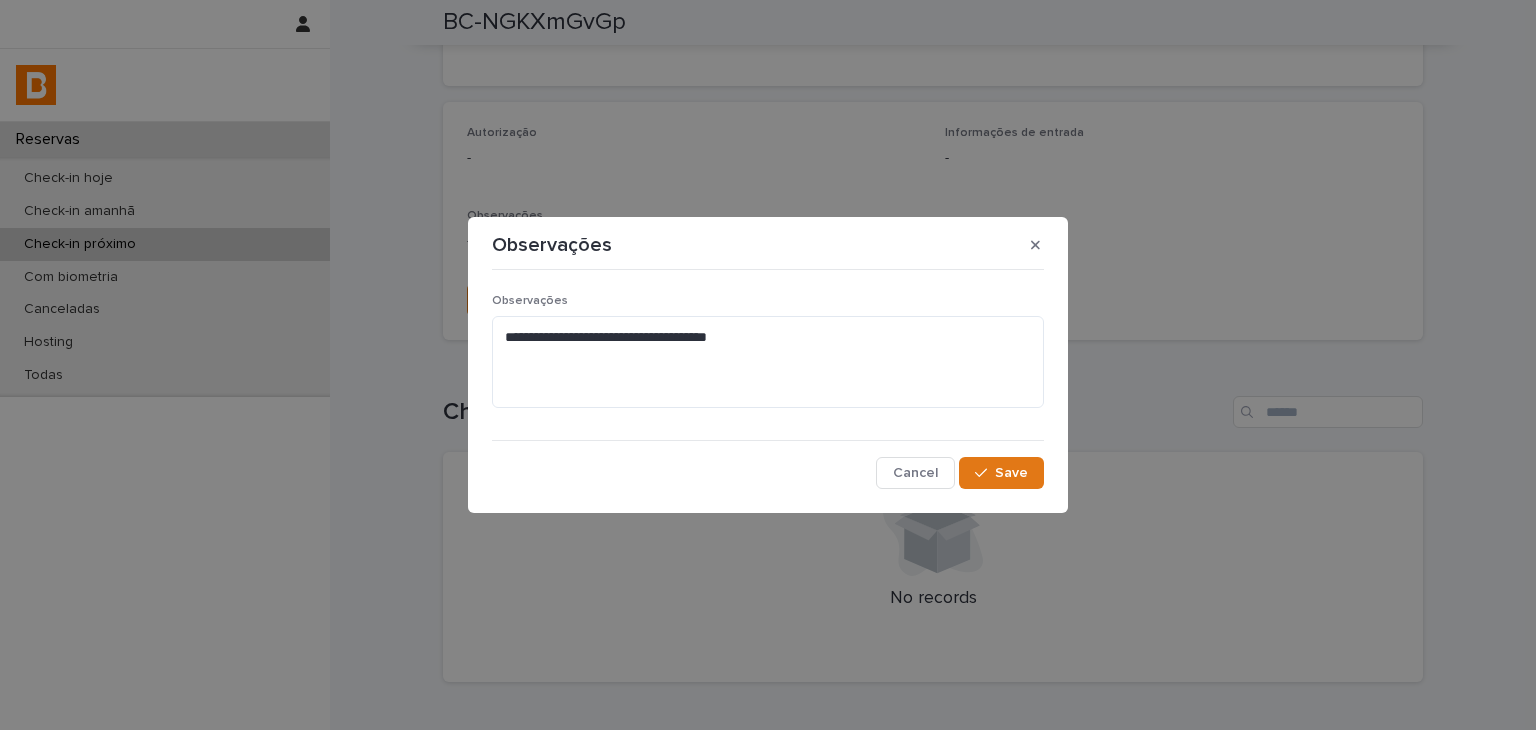 click on "**********" at bounding box center (768, 384) 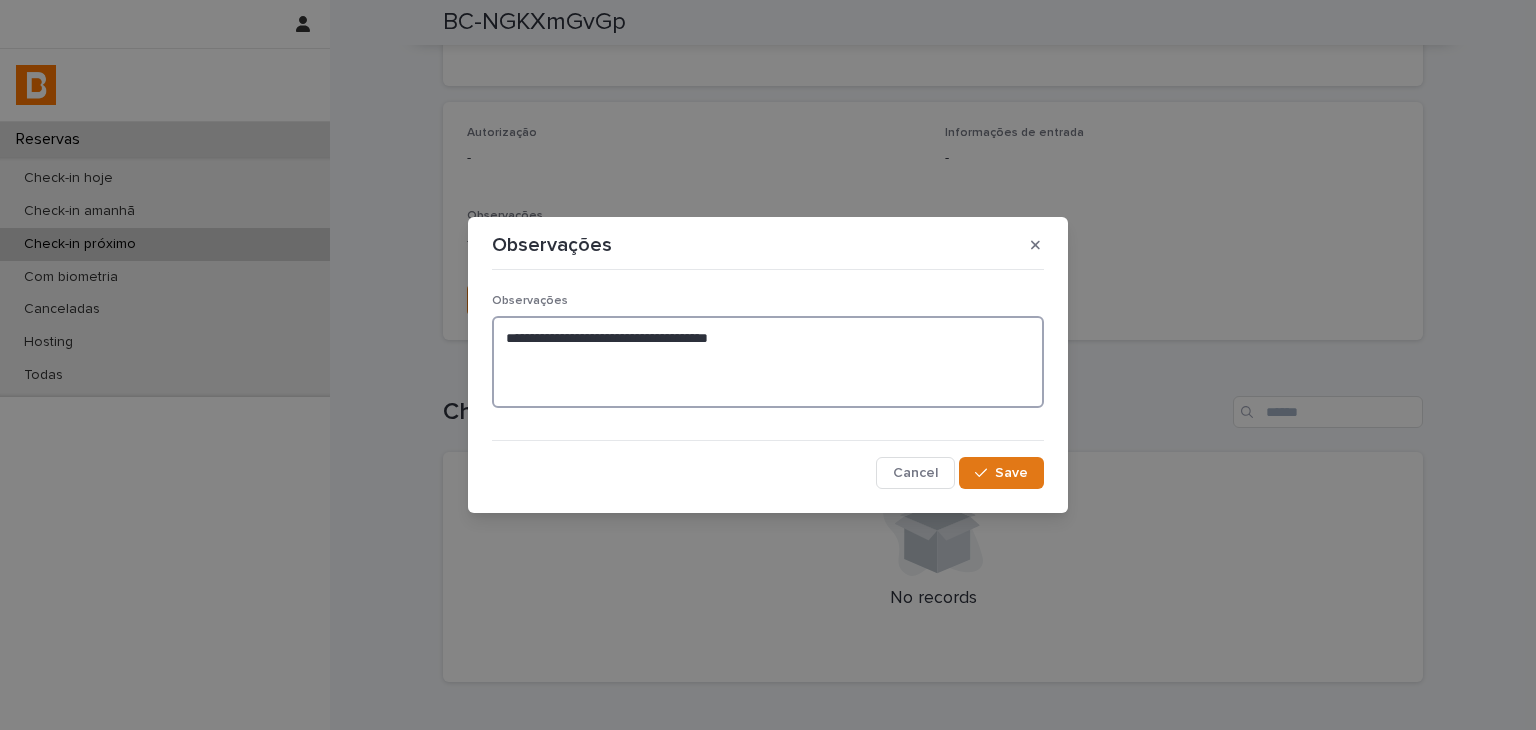 click on "**********" at bounding box center [768, 362] 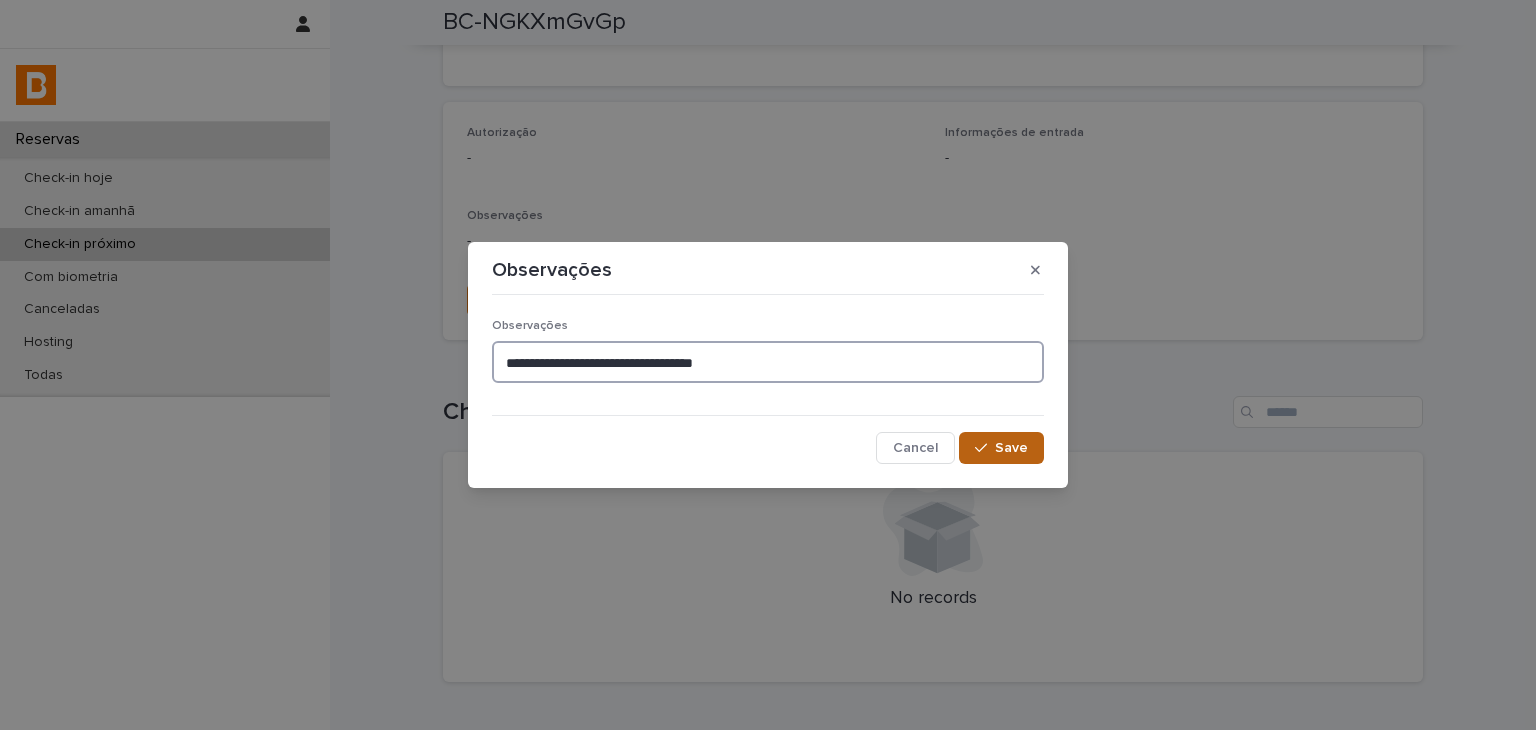 type on "**********" 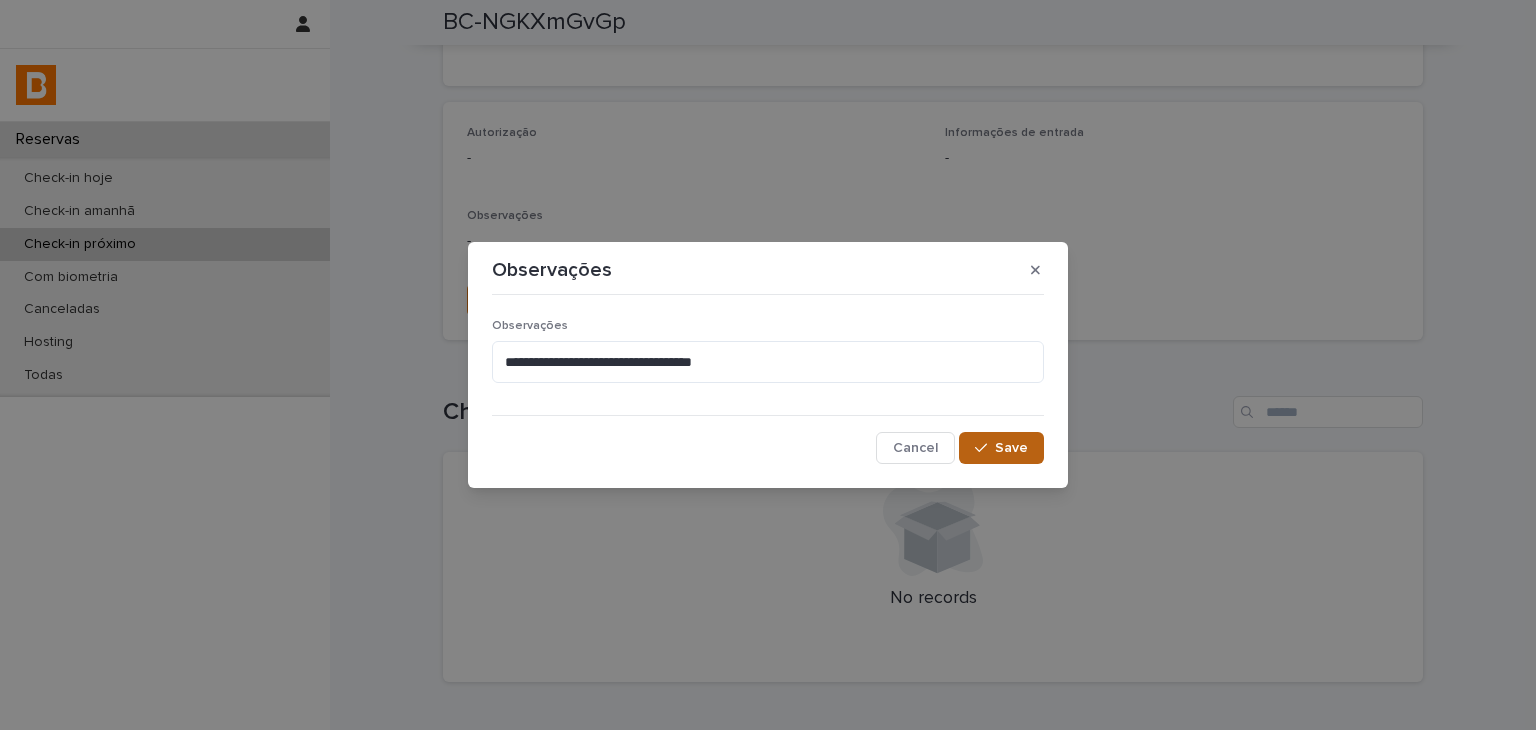 click on "Save" at bounding box center [1001, 448] 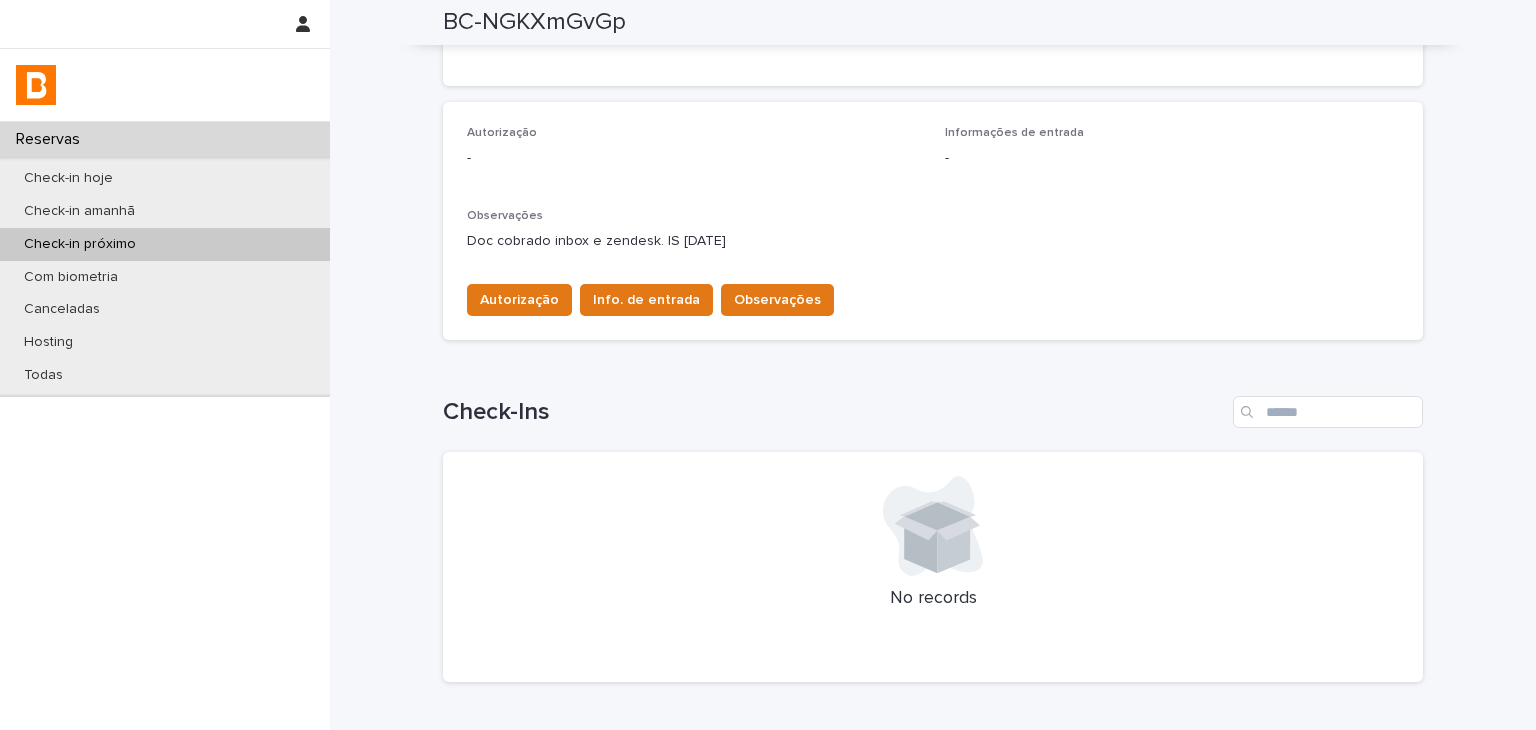 scroll, scrollTop: 0, scrollLeft: 0, axis: both 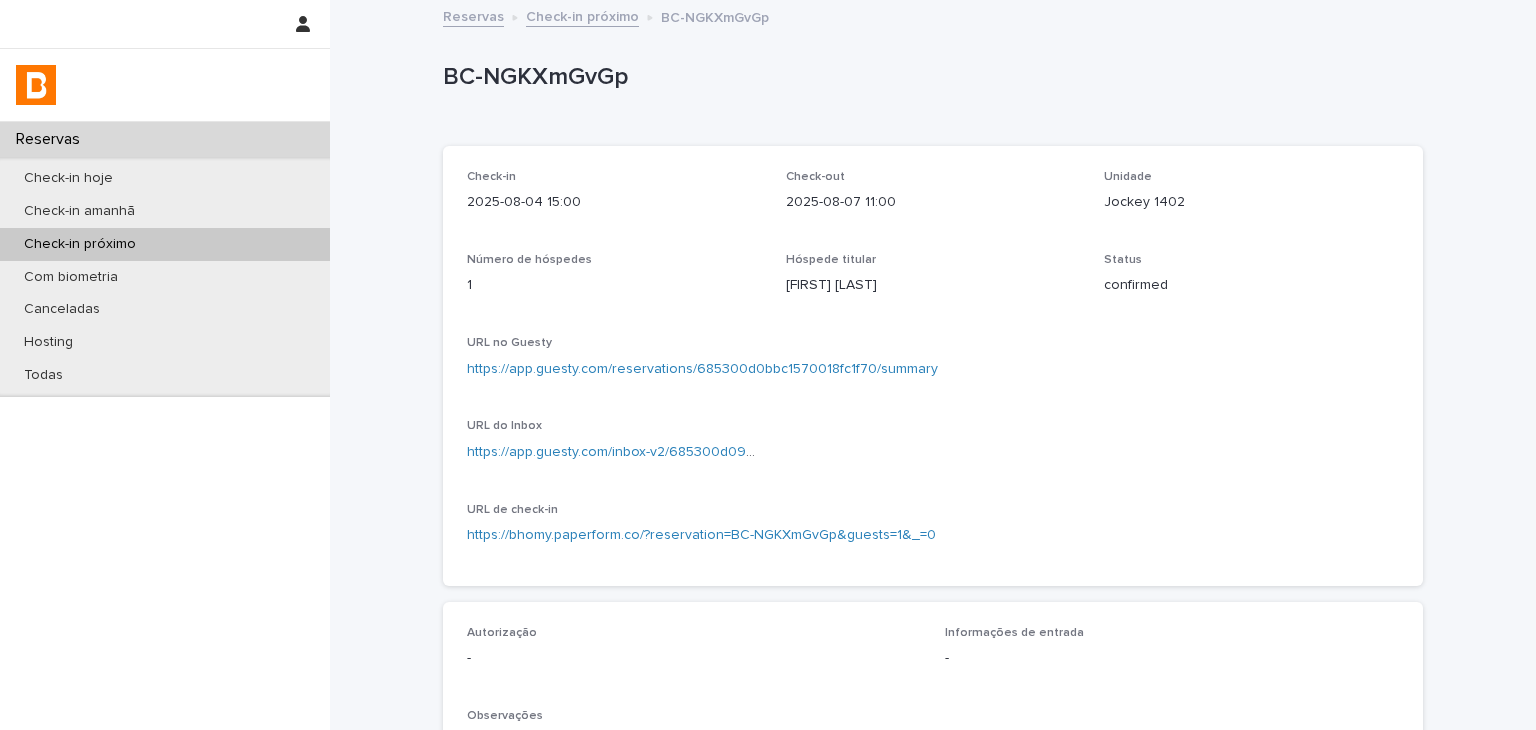 click on "https://app.guesty.com/reservations/685300d0bbc1570018fc1f70/summary" at bounding box center (702, 369) 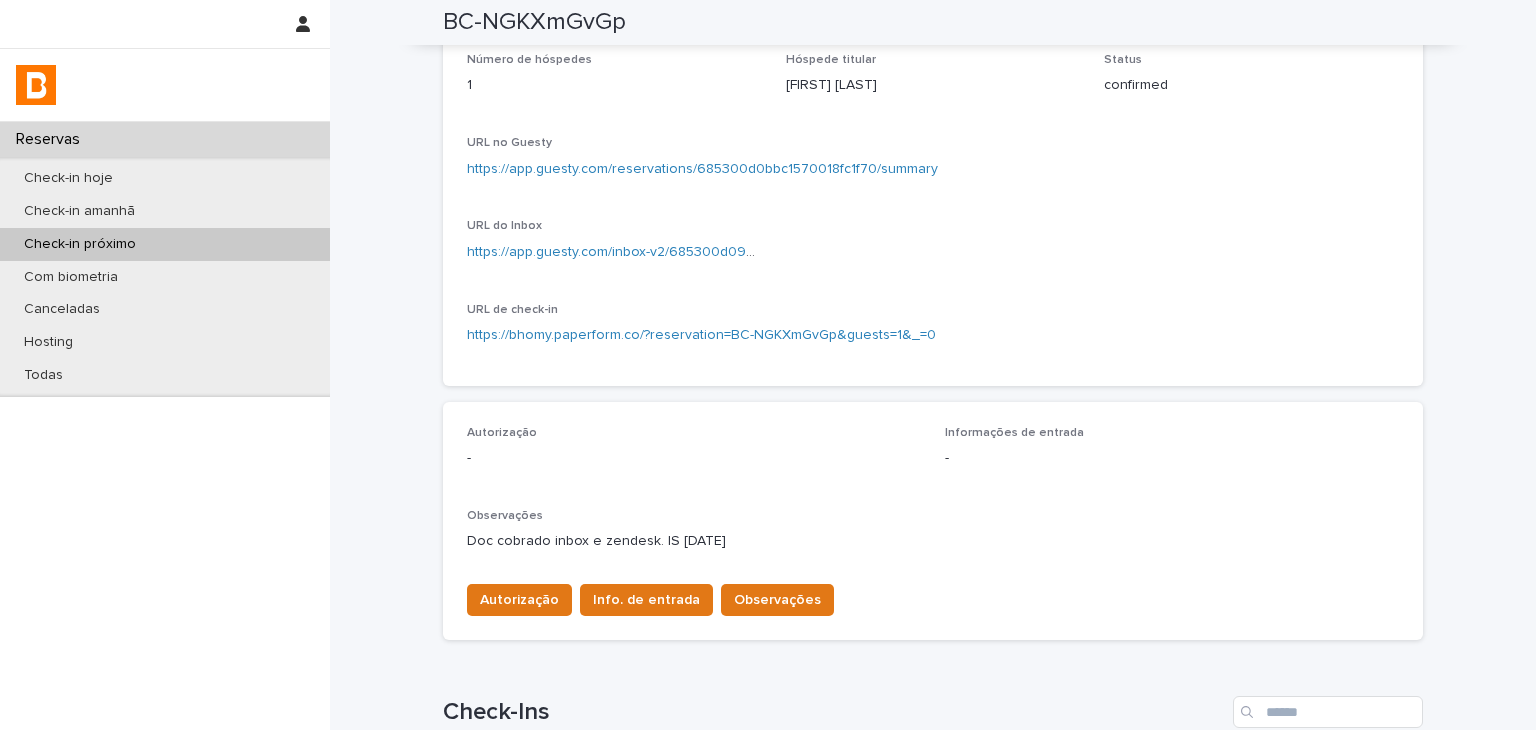 click on "Doc cobrado inbox e zendesk. IS [DATE]" at bounding box center (933, 541) 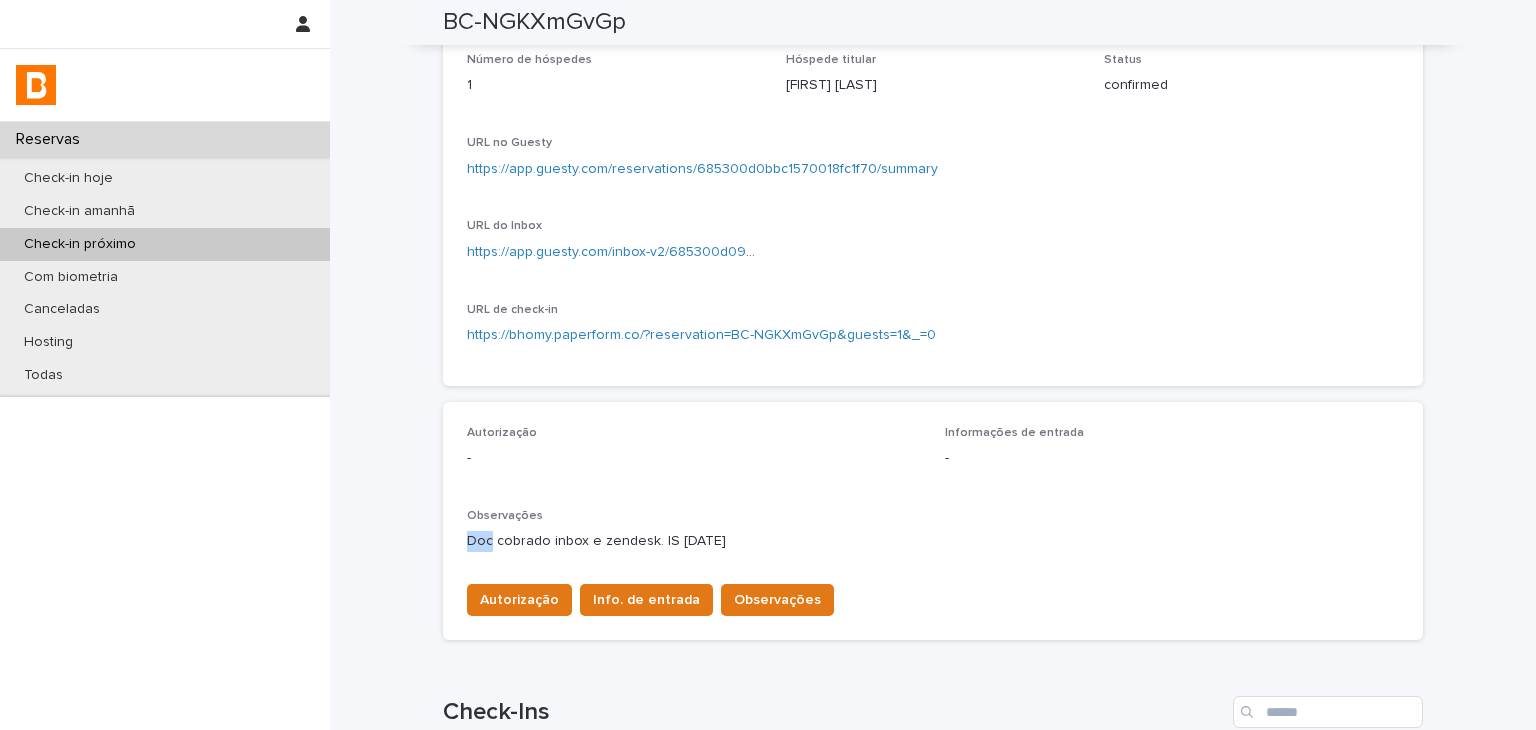 drag, startPoint x: 476, startPoint y: 534, endPoint x: 813, endPoint y: 526, distance: 337.09494 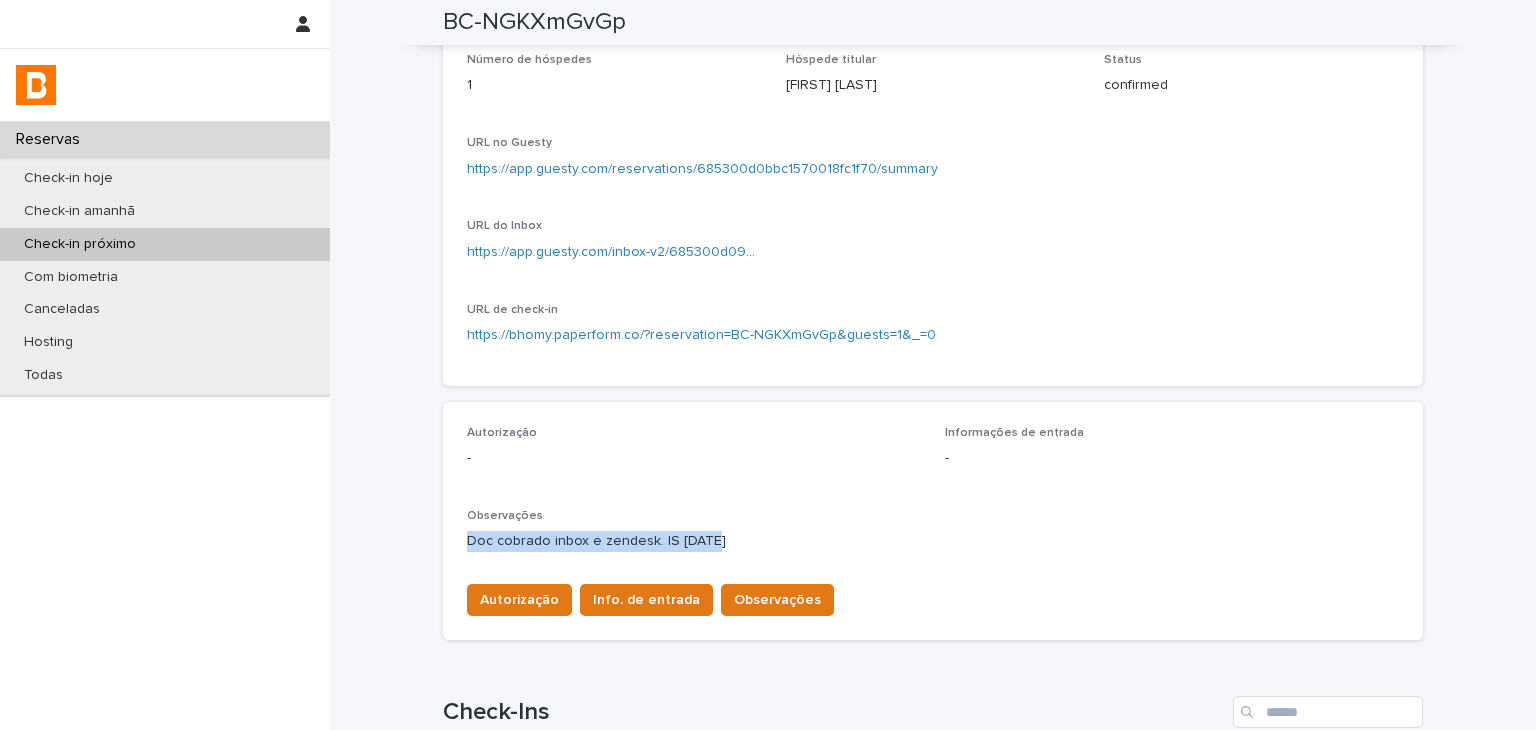 drag, startPoint x: 464, startPoint y: 538, endPoint x: 690, endPoint y: 533, distance: 226.0553 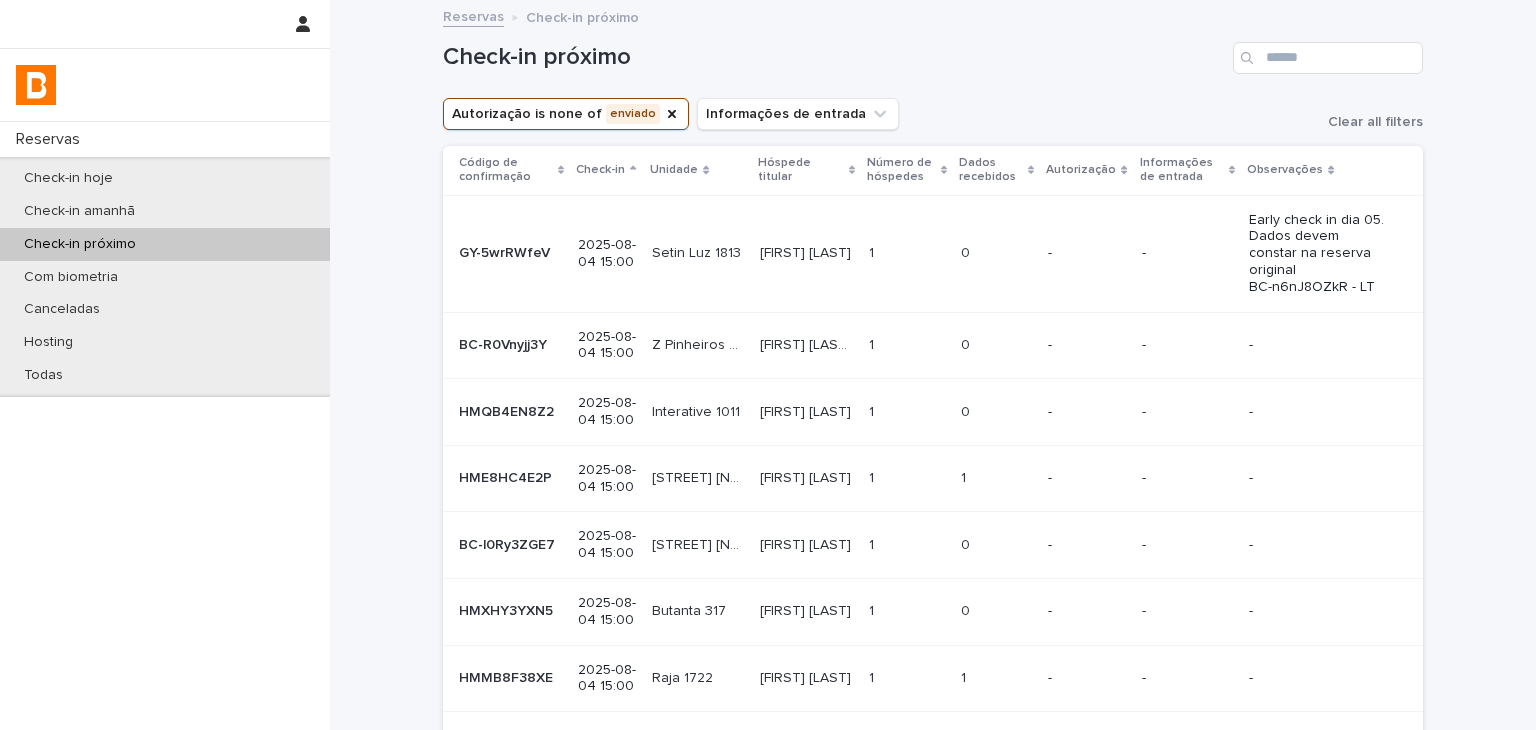 scroll, scrollTop: 389, scrollLeft: 0, axis: vertical 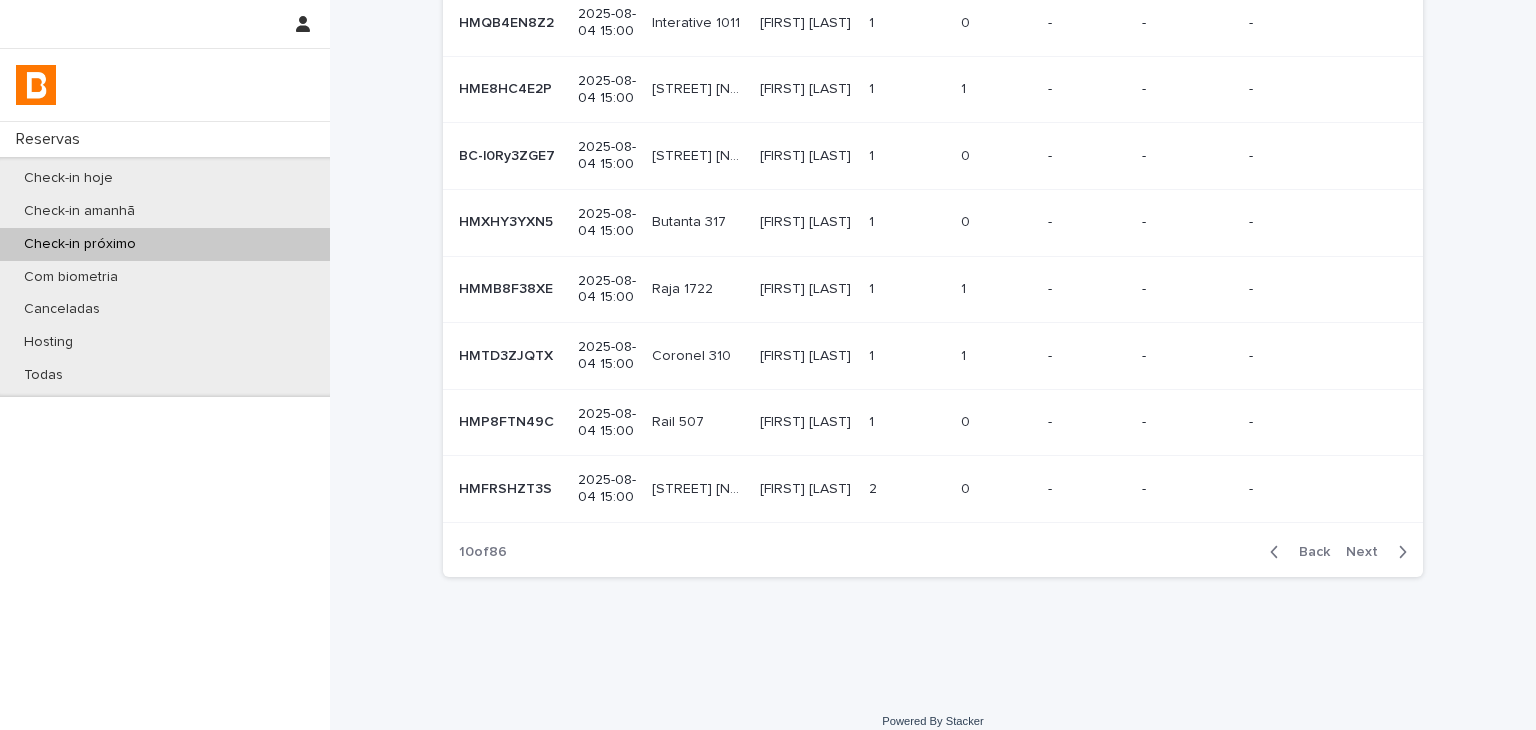 click on "Back" at bounding box center [1308, 552] 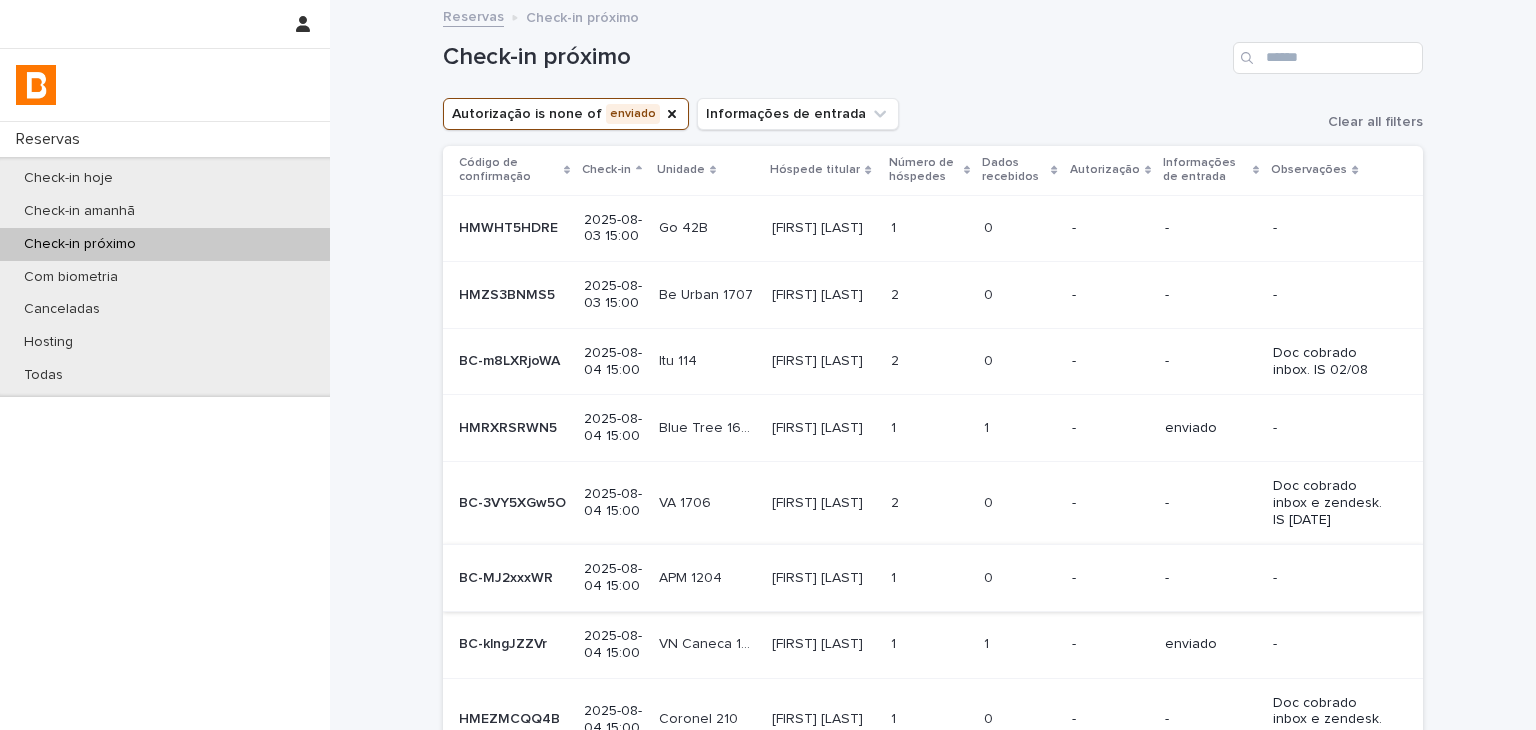 scroll, scrollTop: 490, scrollLeft: 0, axis: vertical 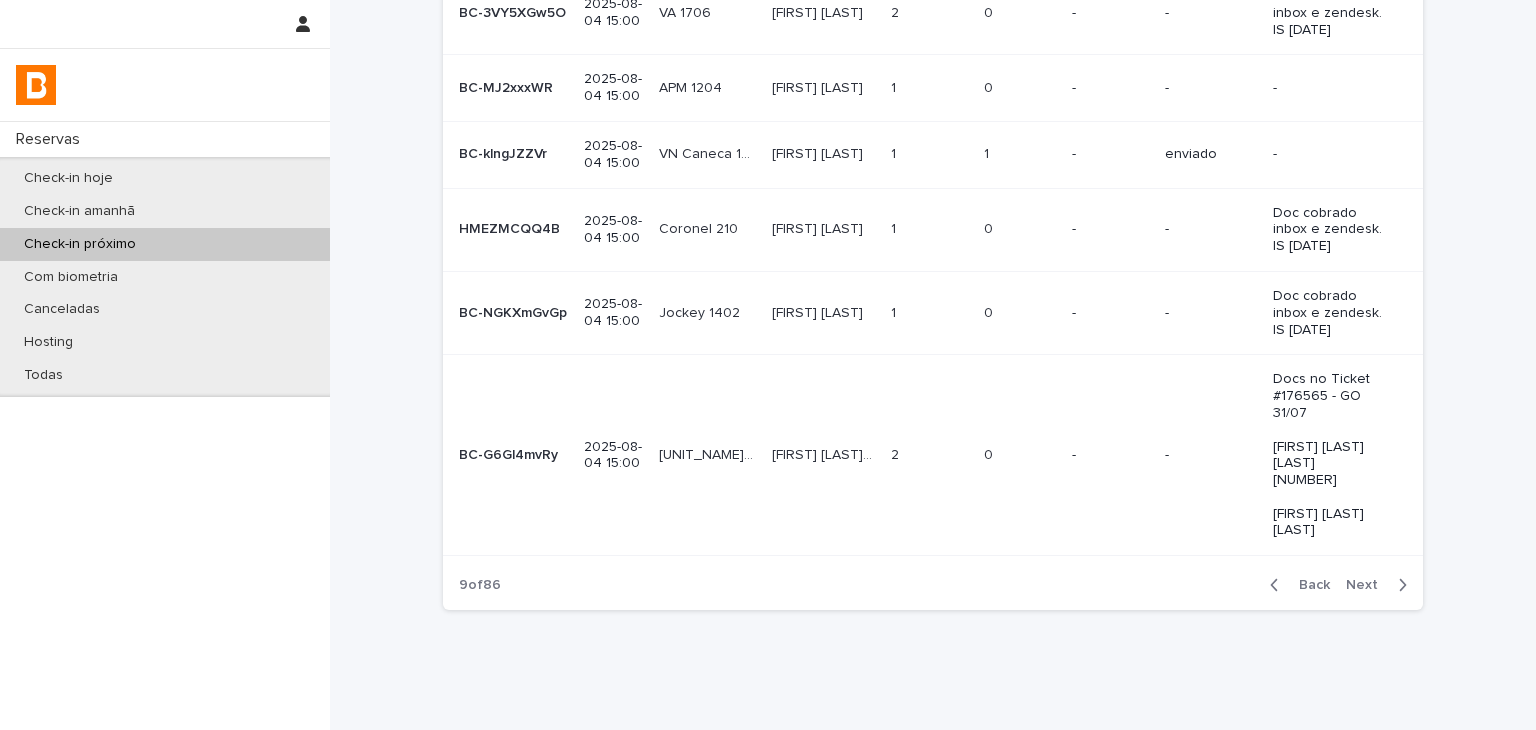 click on "Back" at bounding box center [1308, 585] 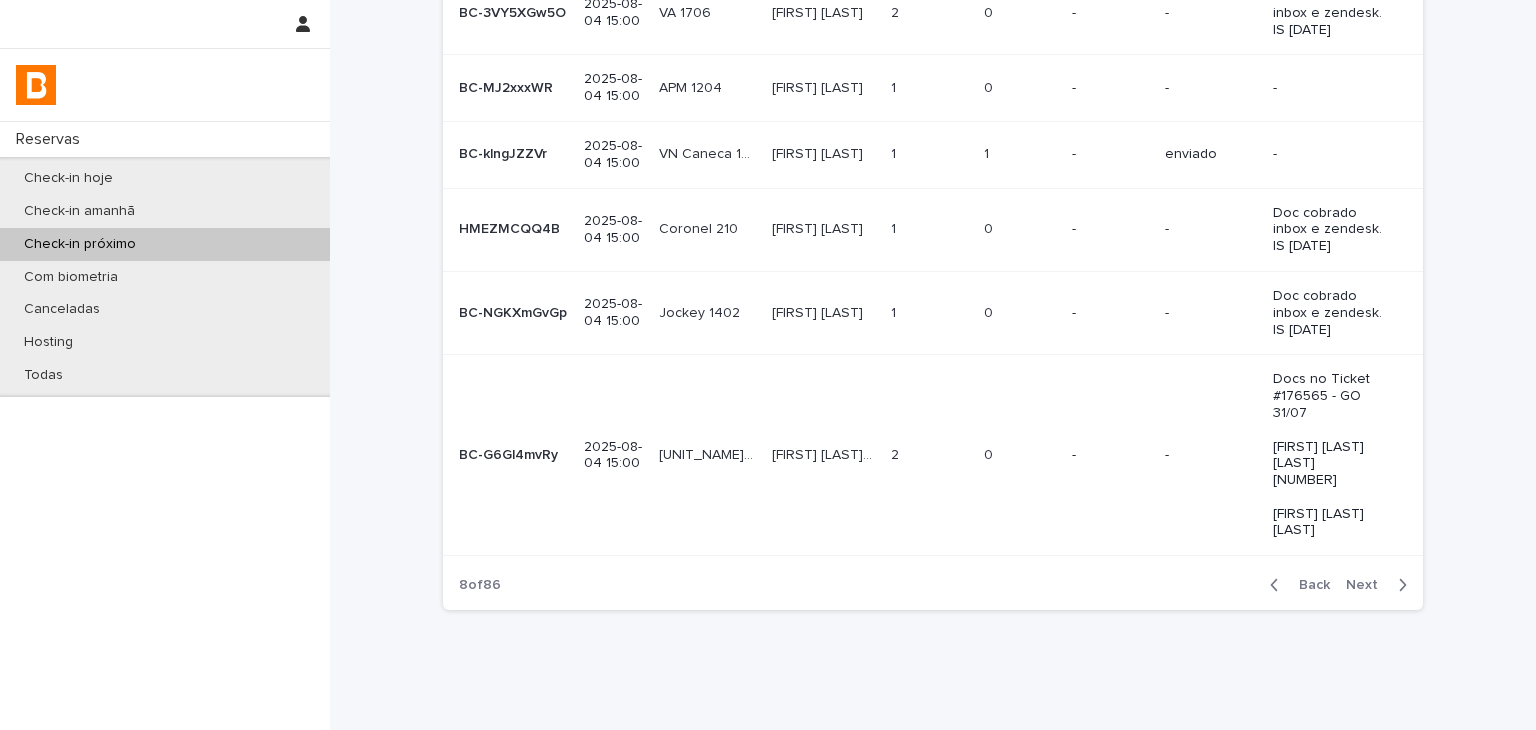 scroll, scrollTop: 356, scrollLeft: 0, axis: vertical 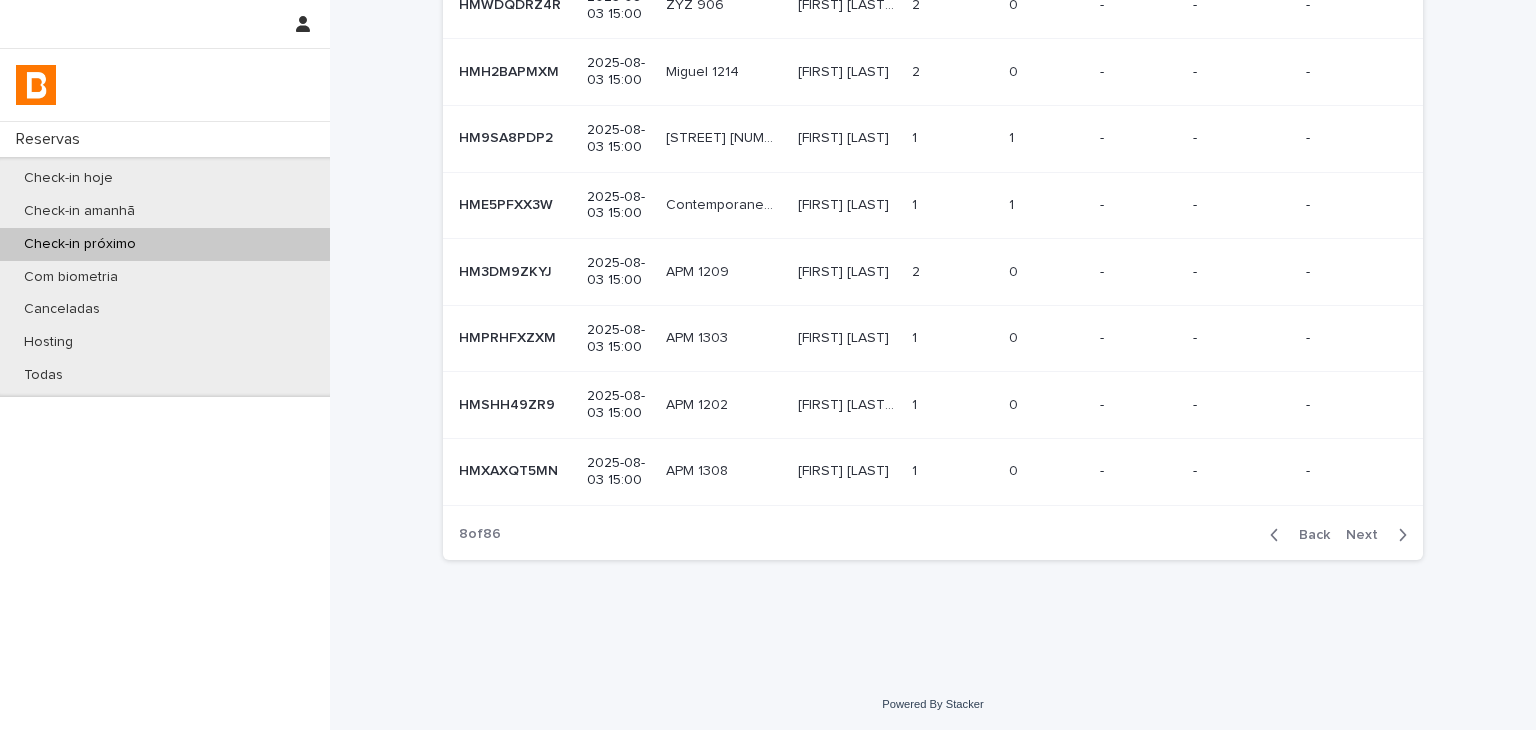 click on "Next" at bounding box center [1368, 535] 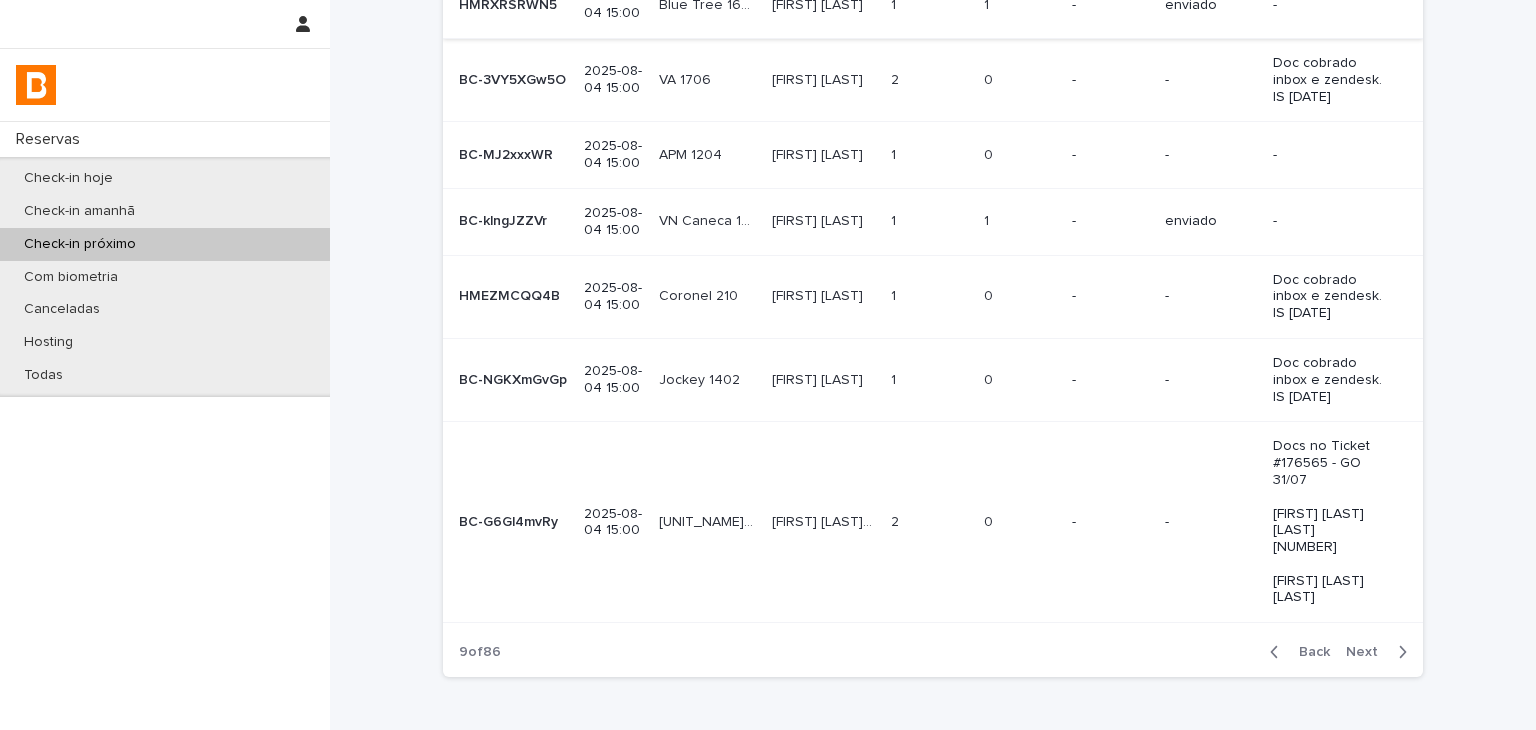 scroll, scrollTop: 0, scrollLeft: 0, axis: both 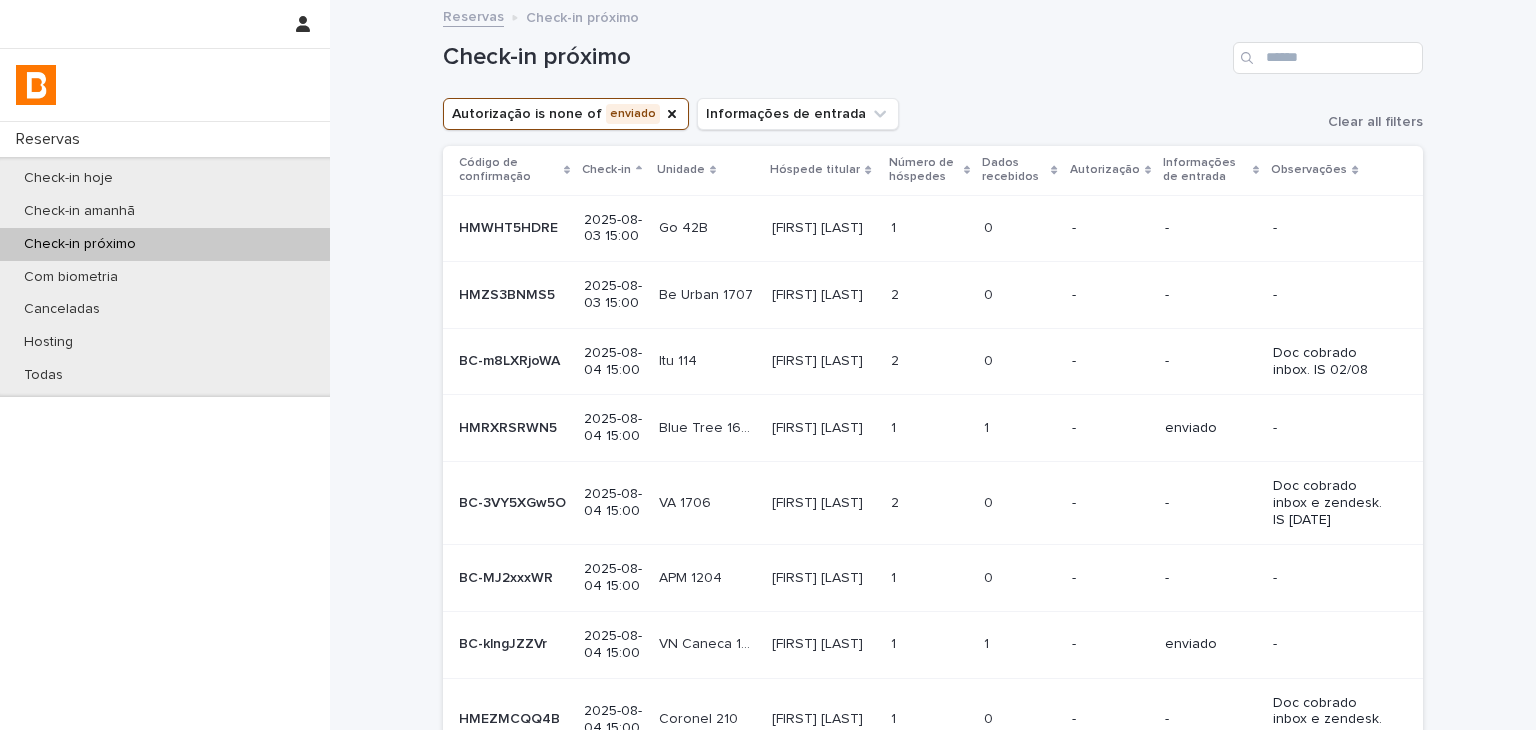 click on "Check-in próximo Autorização is none of enviado Informações de entrada Clear all filters Código de confirmação Check-in Unidade Hóspede titular Número de hóspedes Dados recebidos Autorização Informações de entrada Observações [DOCUMENT_ID] [DOCUMENT_ID] [DATE] [TIME] [UNIT_NAME] [UNIT_NUMBER] [UNIT_NAME] [UNIT_NUMBER] [FIRST] [LAST] [FIRST] [LAST] [NUMBER] [NUMBER] [NUMBER] [NUMBER] - - - [DOCUMENT_ID] [DOCUMENT_ID] [DATE] [TIME] [UNIT_NAME] [UNIT_NUMBER] [UNIT_NAME] [UNIT_NUMBER] [FIRST] [LAST] [FIRST] [LAST] [NUMBER] [NUMBER] [NUMBER] [NUMBER] - - - [DOCUMENT_ID] [DOCUMENT_ID] [DATE] [TIME] [UNIT_NAME] [UNIT_NUMBER] [UNIT_NAME] [UNIT_NUMBER] [FIRST] [LAST] [FIRST] [LAST] [NUMBER] [NUMBER] [NUMBER] [NUMBER] - - Doc cobrado inbox. IS [DATE] [DOCUMENT_ID] [DOCUMENT_ID] [DATE] [TIME] [UNIT_NAME] [UNIT_NUMBER] [UNIT_NAME] [UNIT_NUMBER] [FIRST] [LAST] [FIRST] [LAST] [NUMBER] [NUMBER] [NUMBER] [NUMBER] - enviado - [DOCUMENT_ID] [DOCUMENT_ID] [DATE] [TIME] [UNIT_NAME] [UNIT_NUMBER] [UNIT_NAME] [UNIT_NUMBER] [FIRST] [LAST] [FIRST] [LAST] [NUMBER] [NUMBER] [NUMBER] [NUMBER] - - Doc cobrado inbox e zendesk. IS [DATE] [DOCUMENT_ID] [DOCUMENT_ID] [DATE] [TIME] [UNIT_NAME] [UNIT_NUMBER] [UNIT_NAME] [UNIT_NUMBER]" at bounding box center [933, 609] 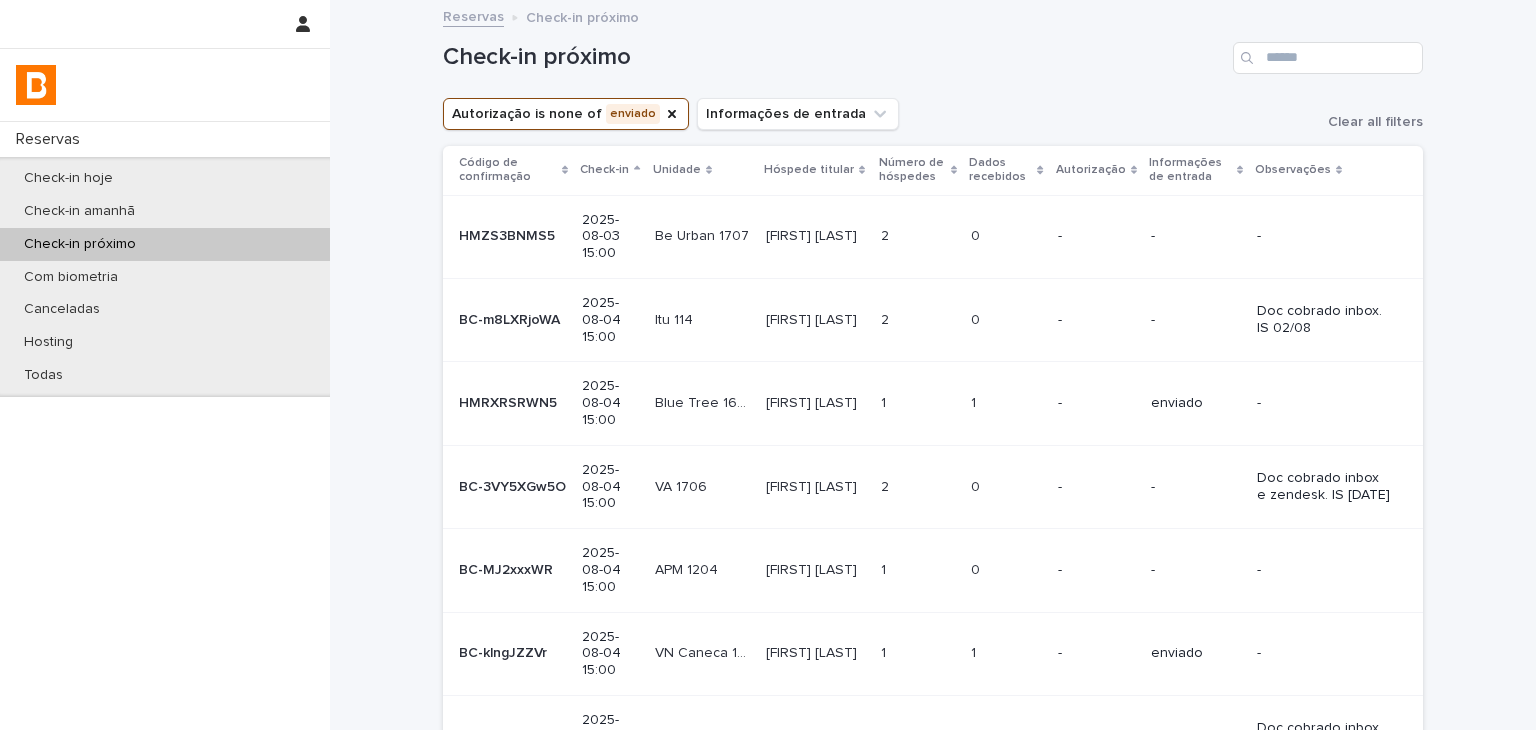 click on "-" at bounding box center (1096, 570) 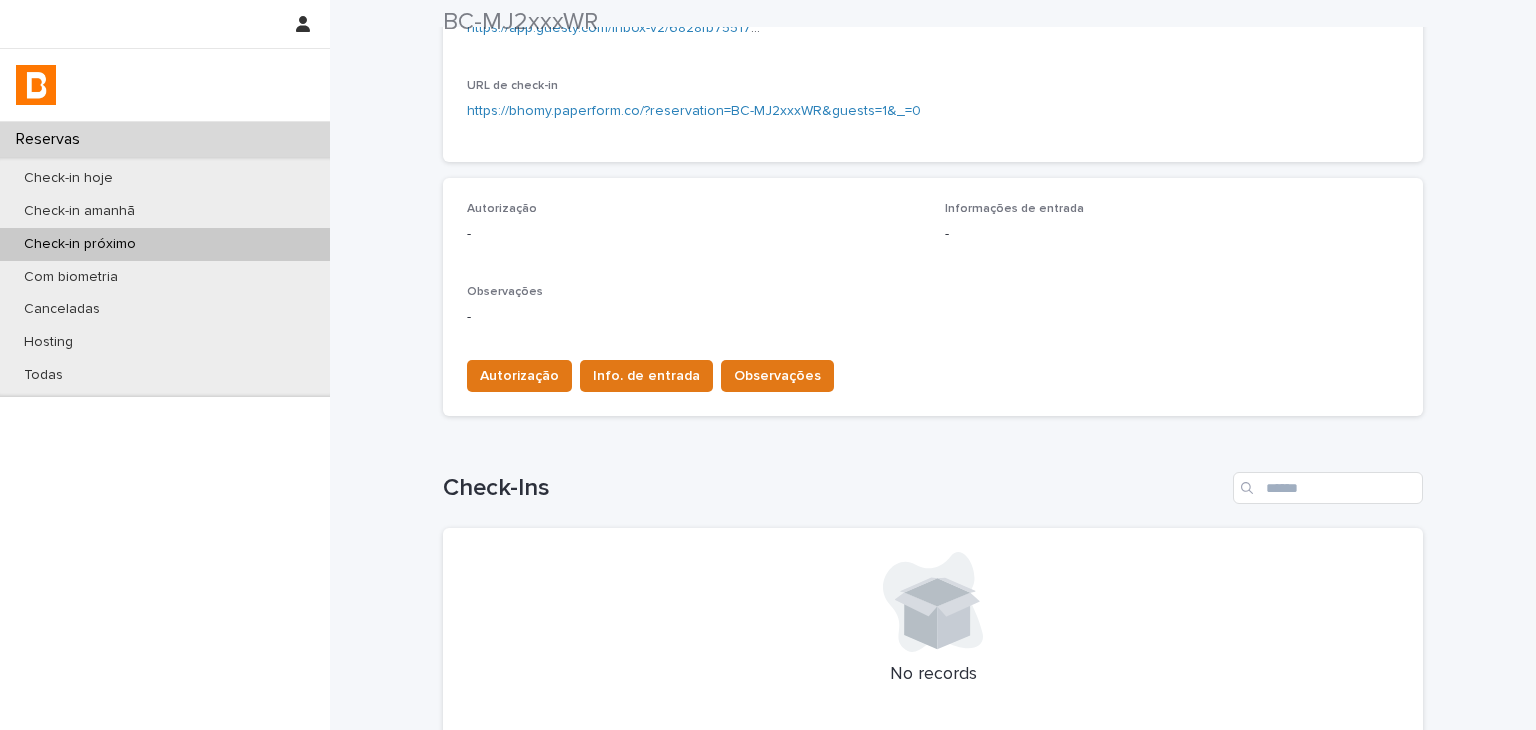 scroll, scrollTop: 524, scrollLeft: 0, axis: vertical 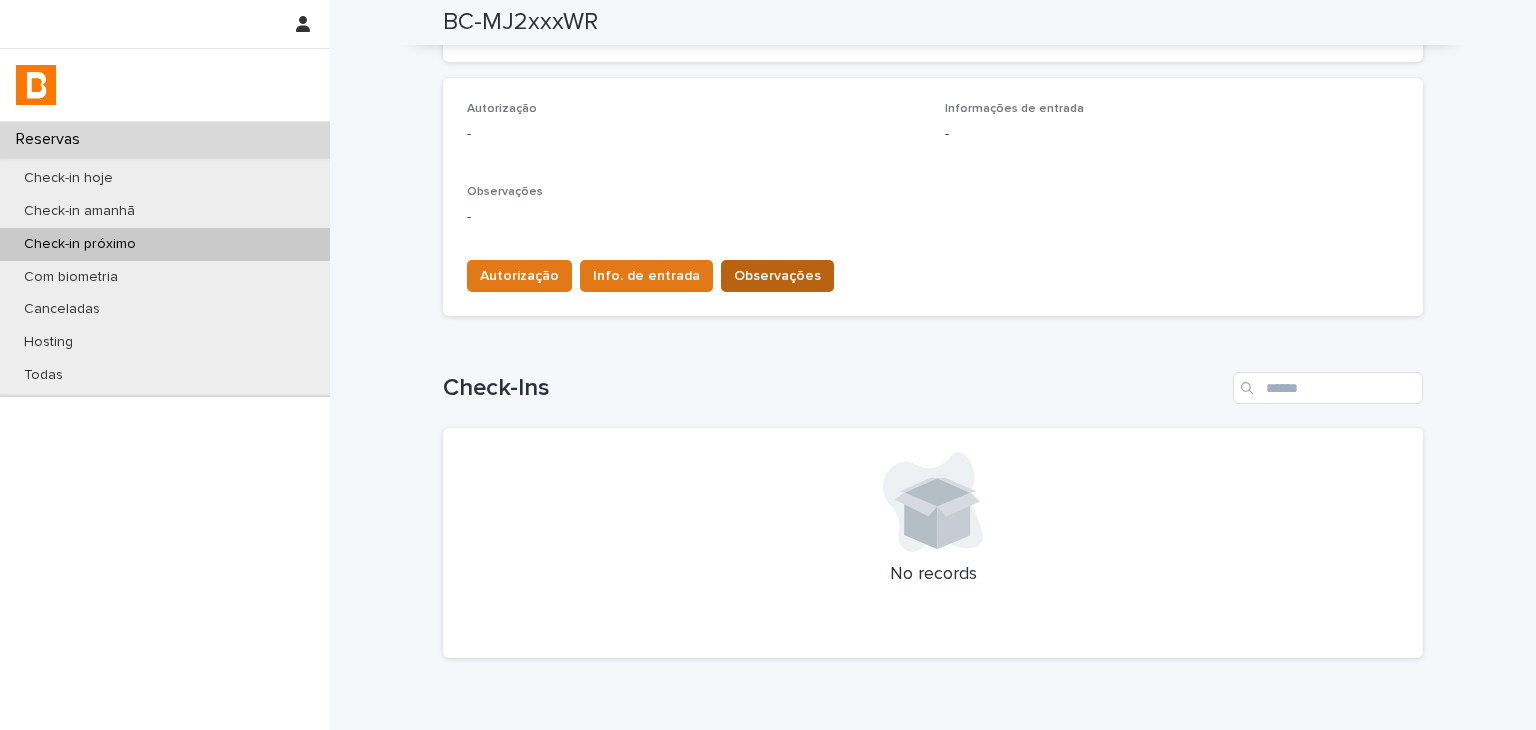 click on "Observações" at bounding box center (777, 276) 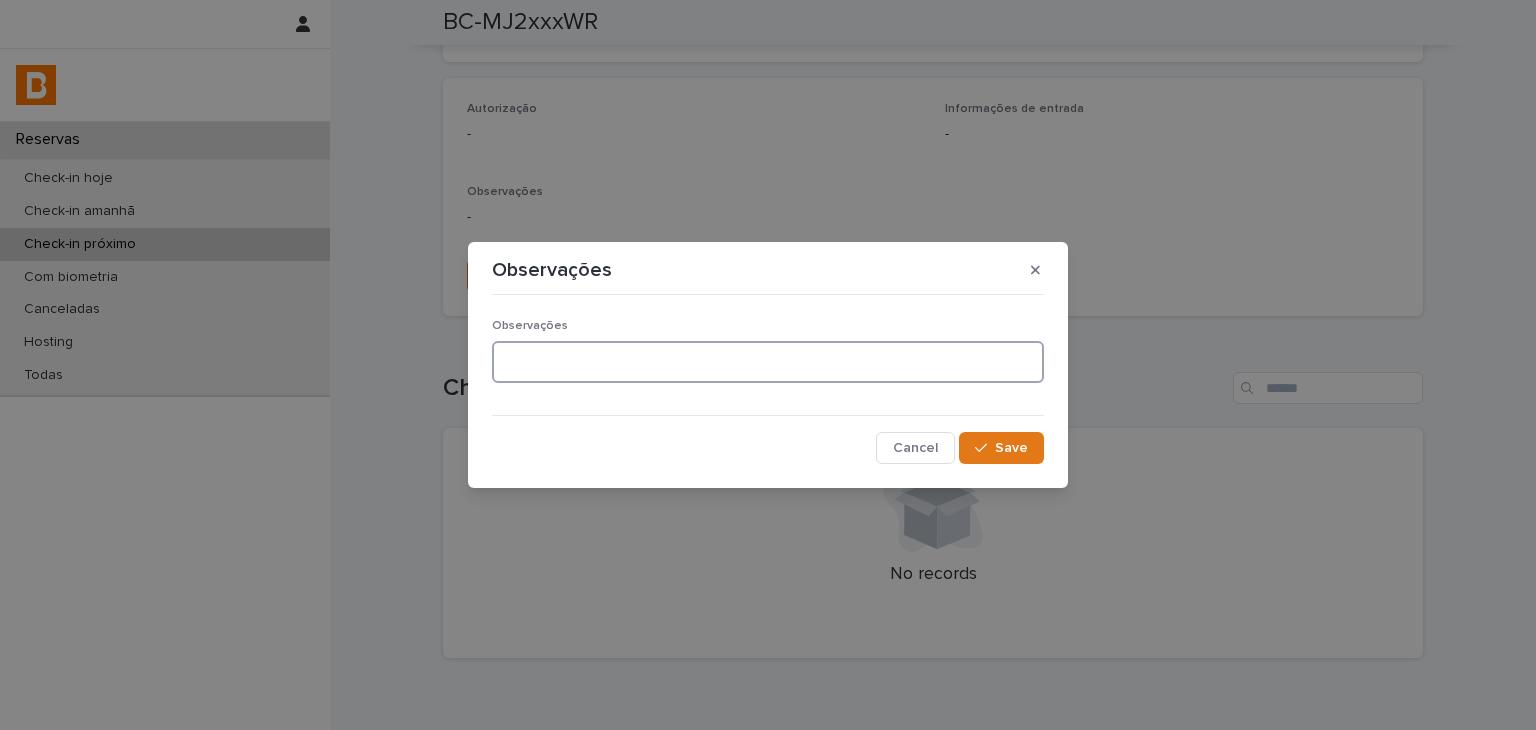 click at bounding box center [768, 362] 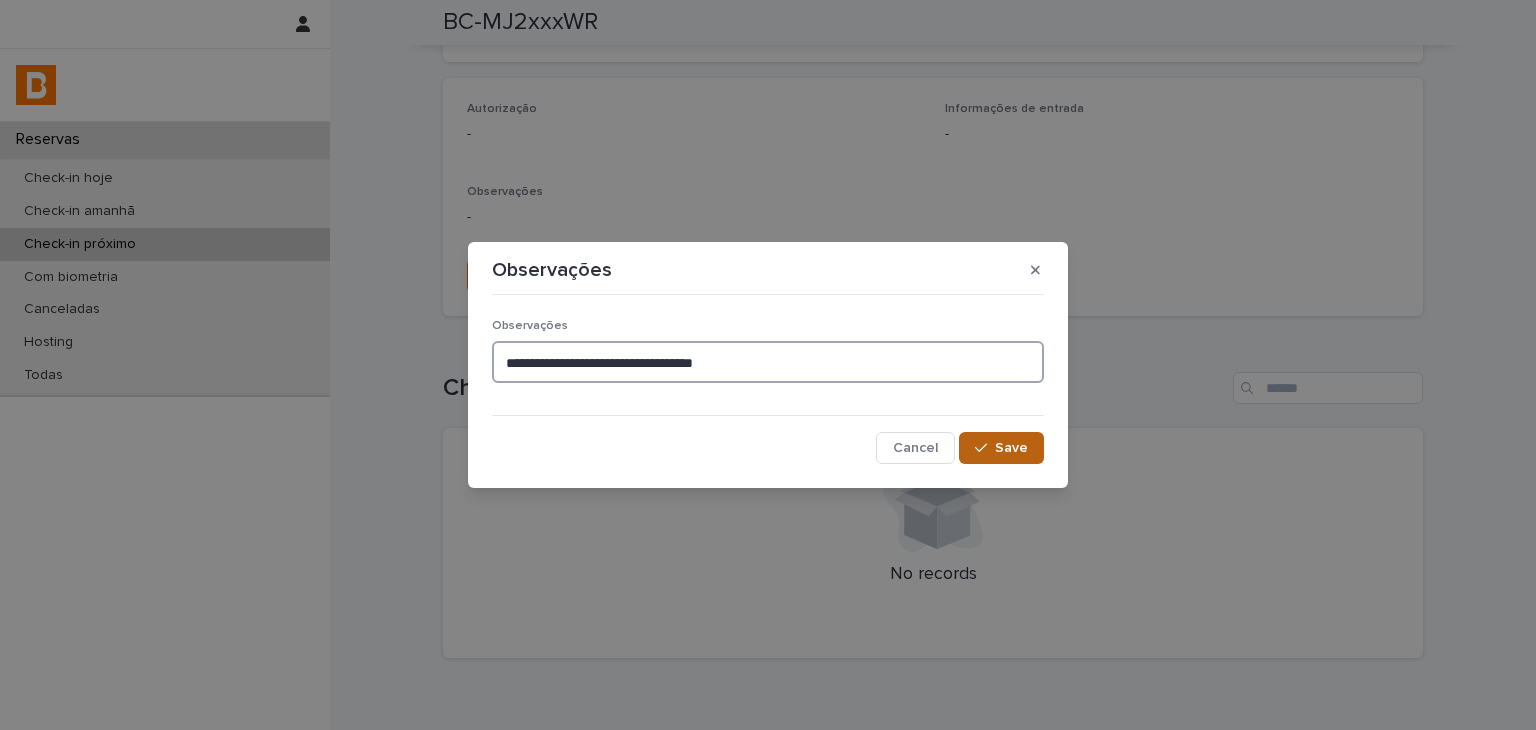 type on "**********" 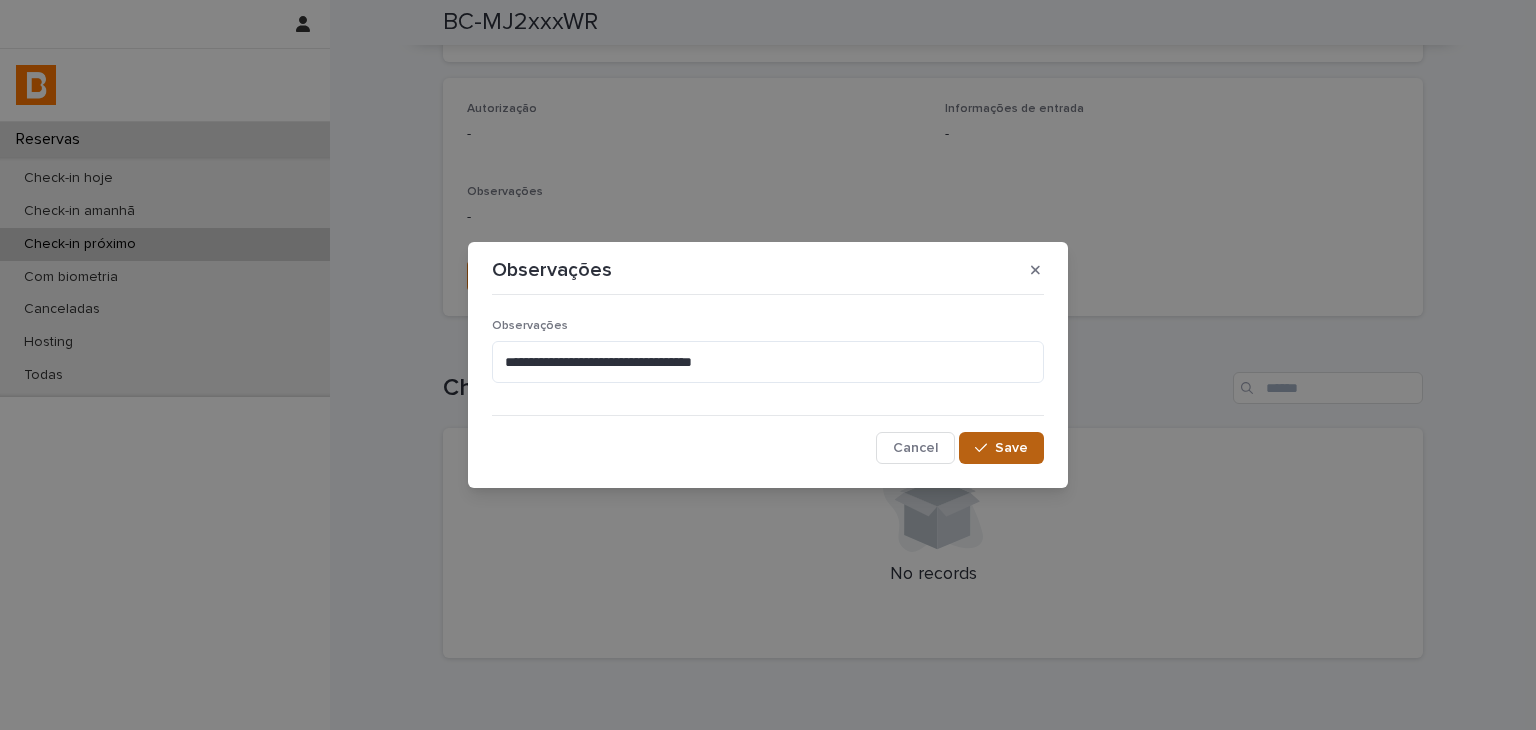 click on "Save" at bounding box center [1011, 448] 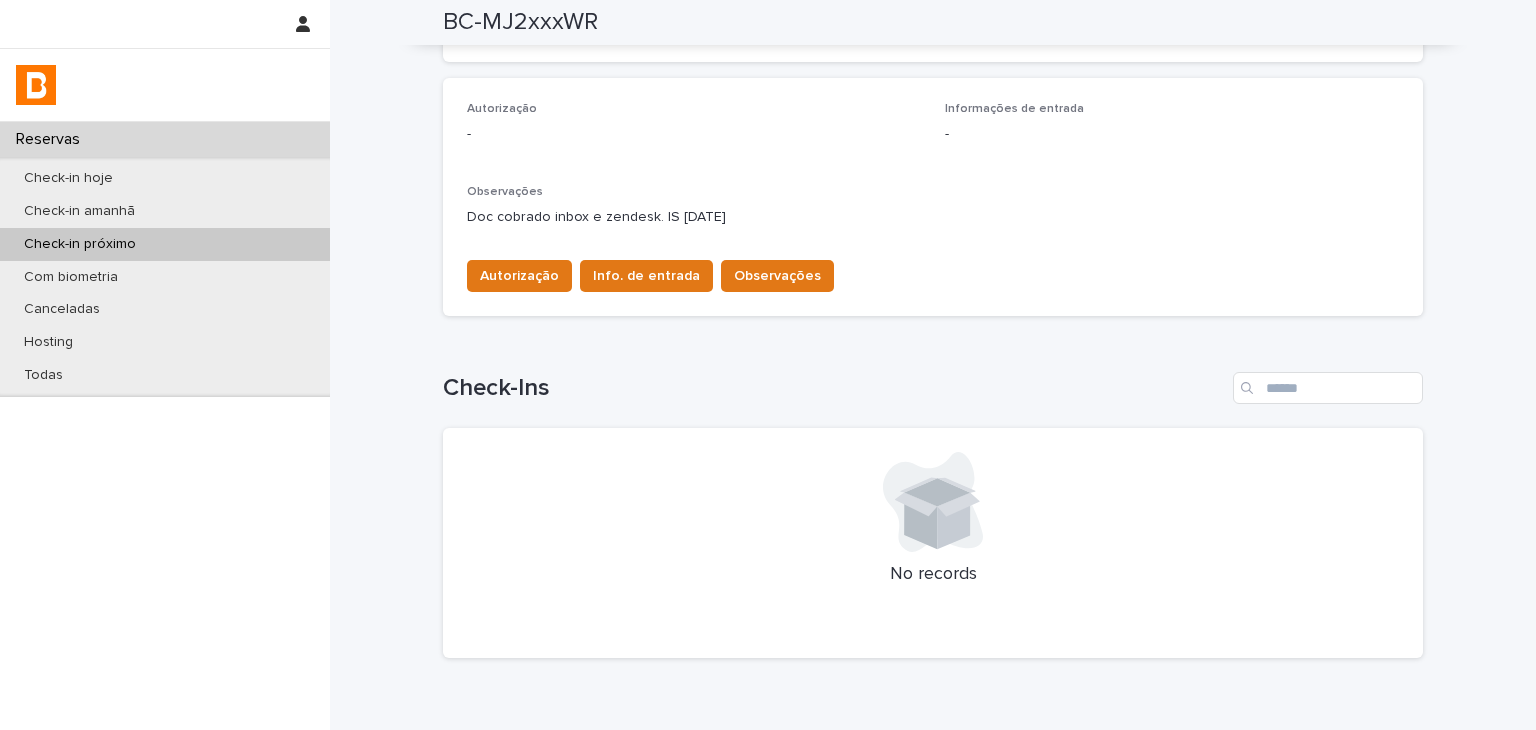 scroll, scrollTop: 224, scrollLeft: 0, axis: vertical 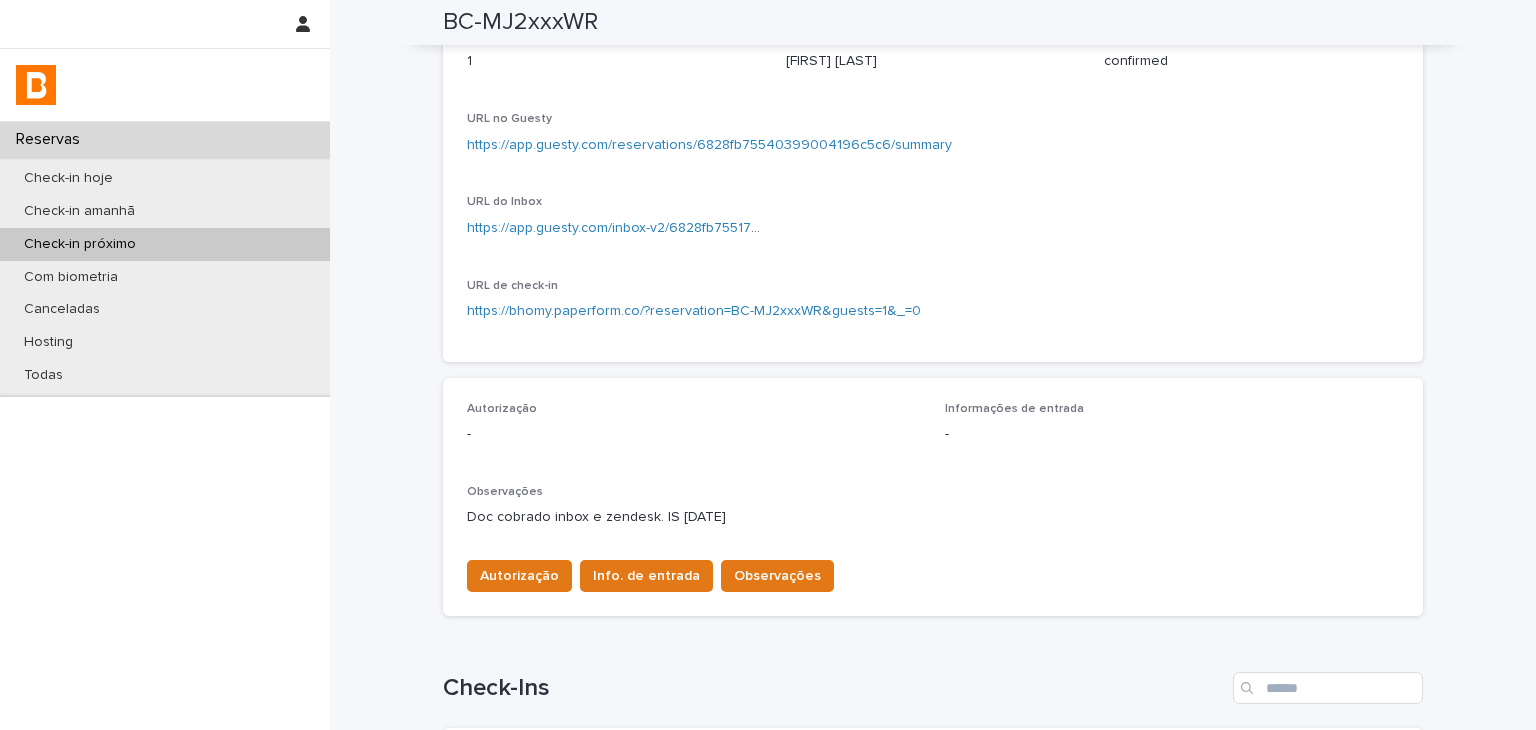click on "https://app.guesty.com/reservations/6828fb75540399004196c5c6/summary" at bounding box center [933, 145] 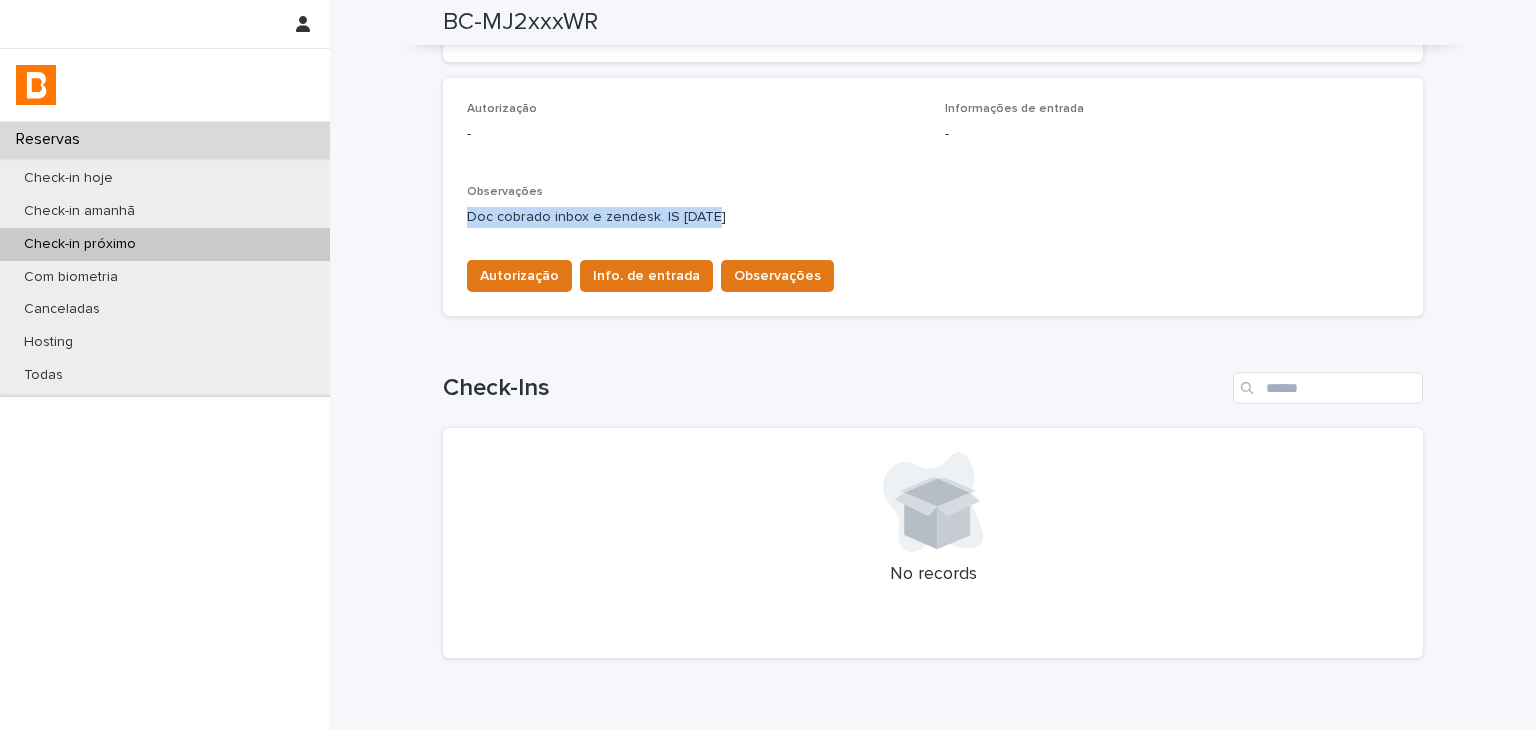 drag, startPoint x: 445, startPoint y: 213, endPoint x: 745, endPoint y: 212, distance: 300.00168 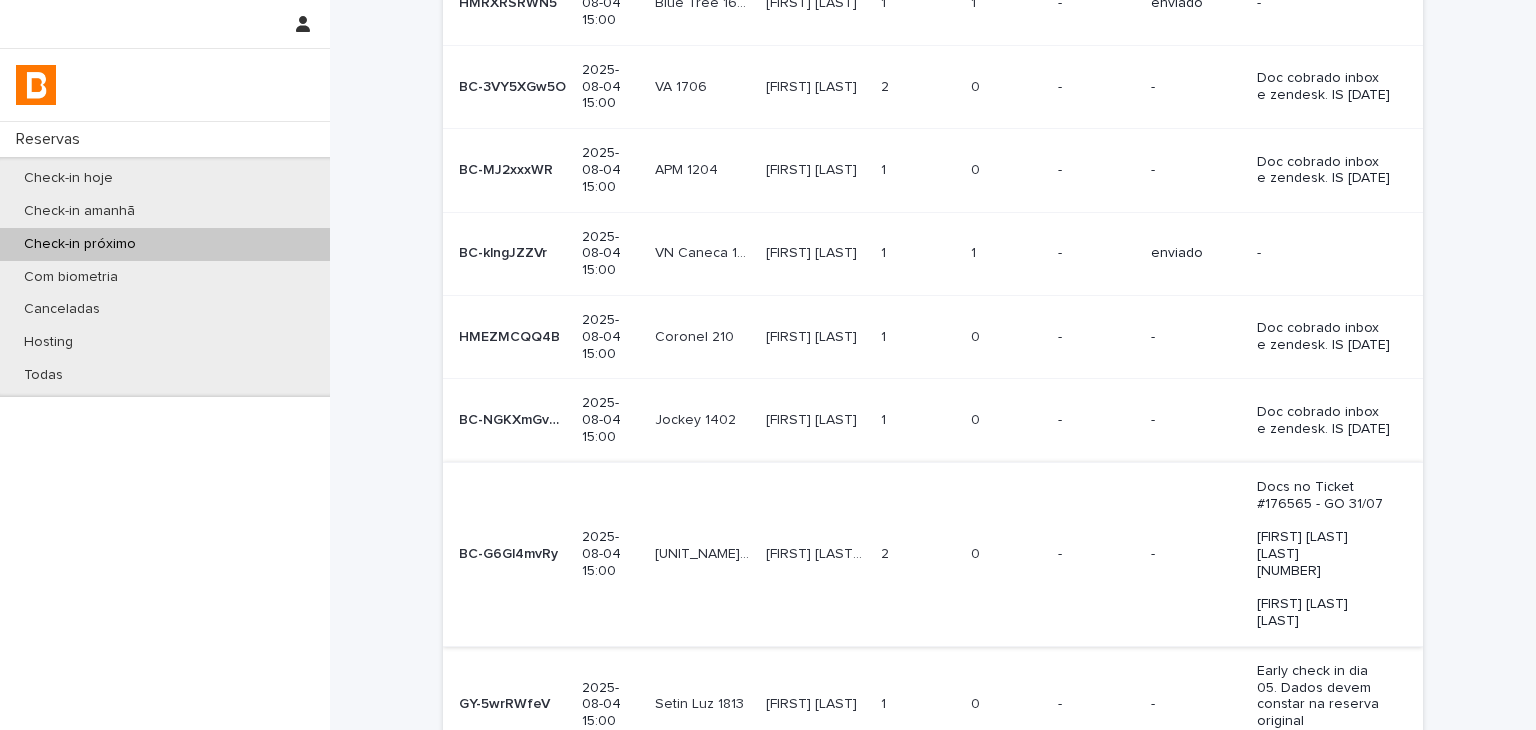 scroll, scrollTop: 500, scrollLeft: 0, axis: vertical 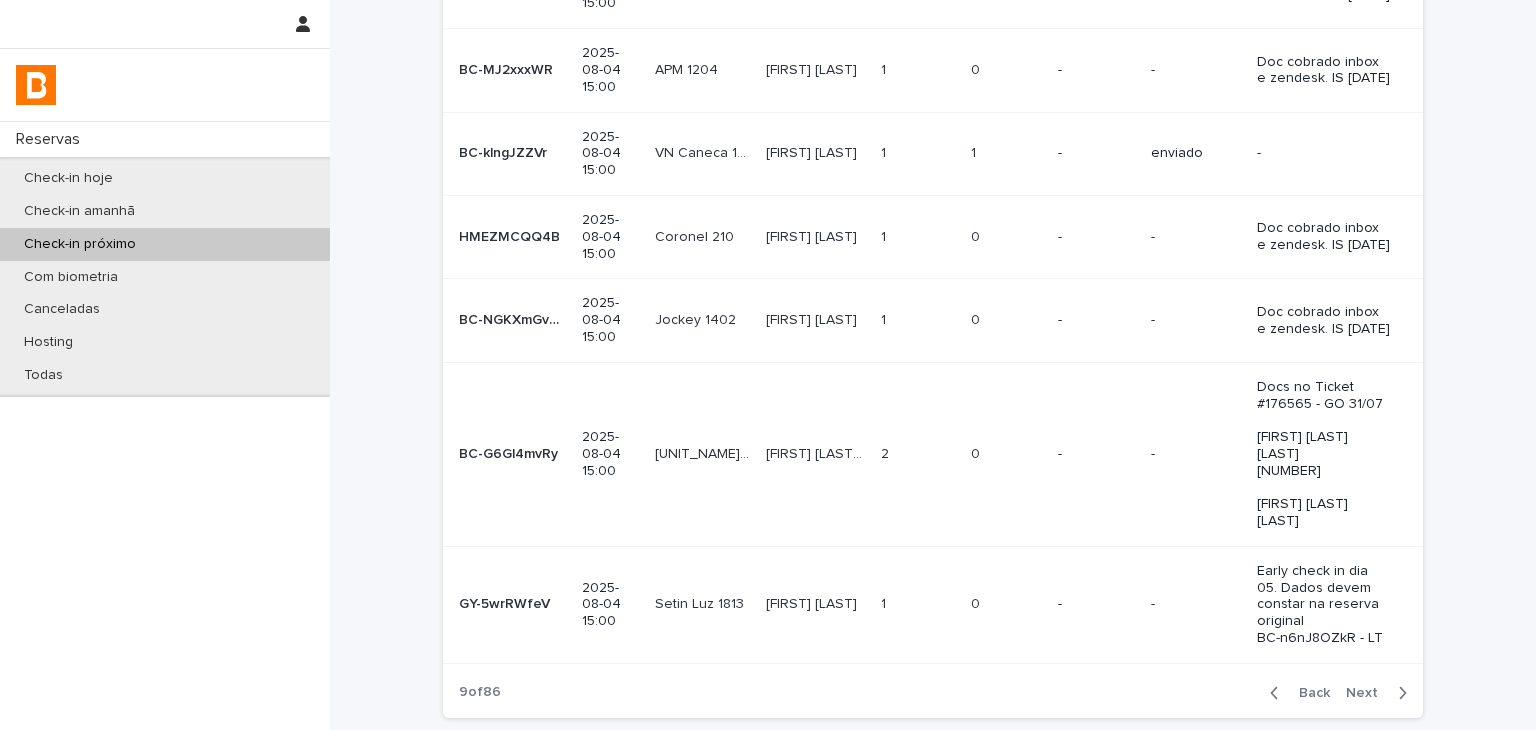 click on "0 0" at bounding box center (1006, 454) 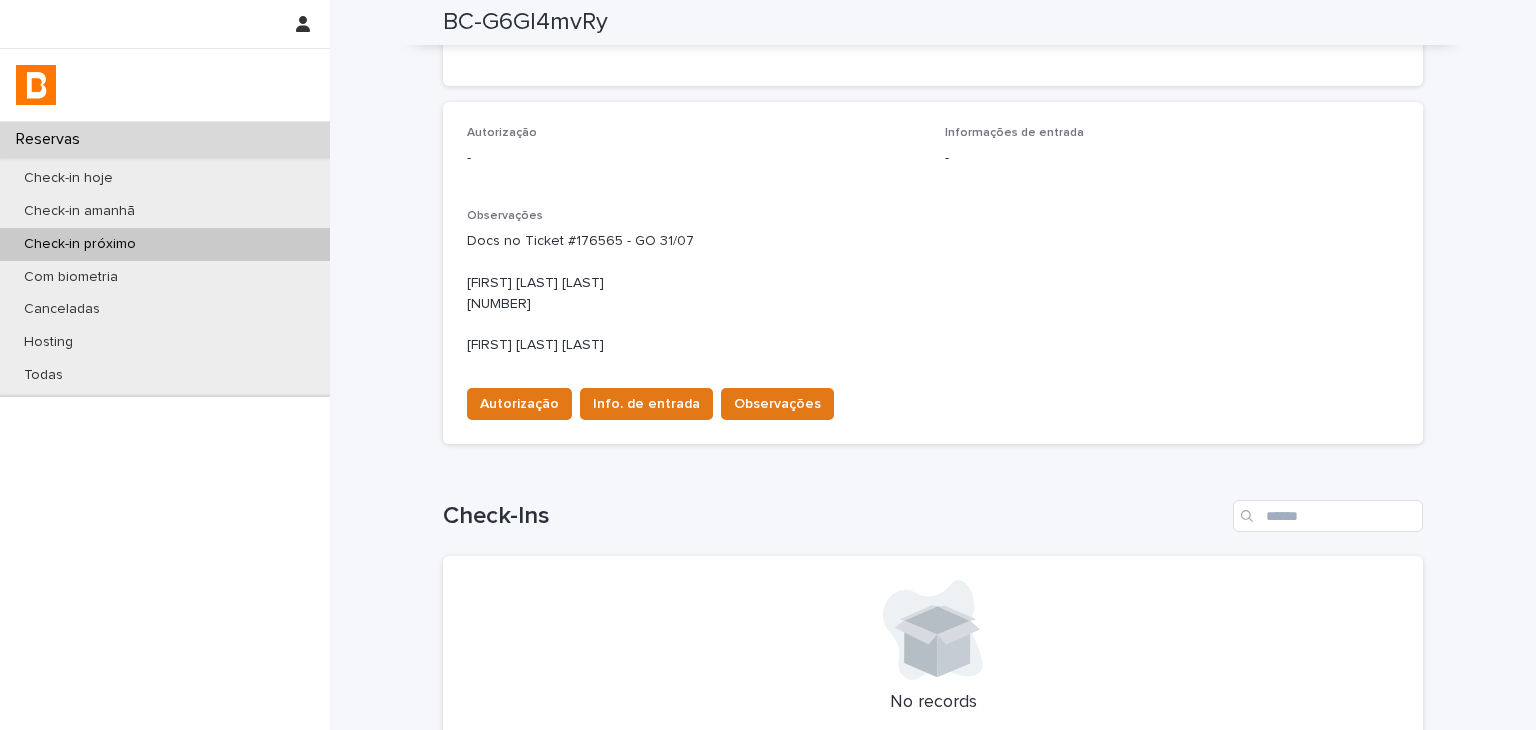 scroll, scrollTop: 200, scrollLeft: 0, axis: vertical 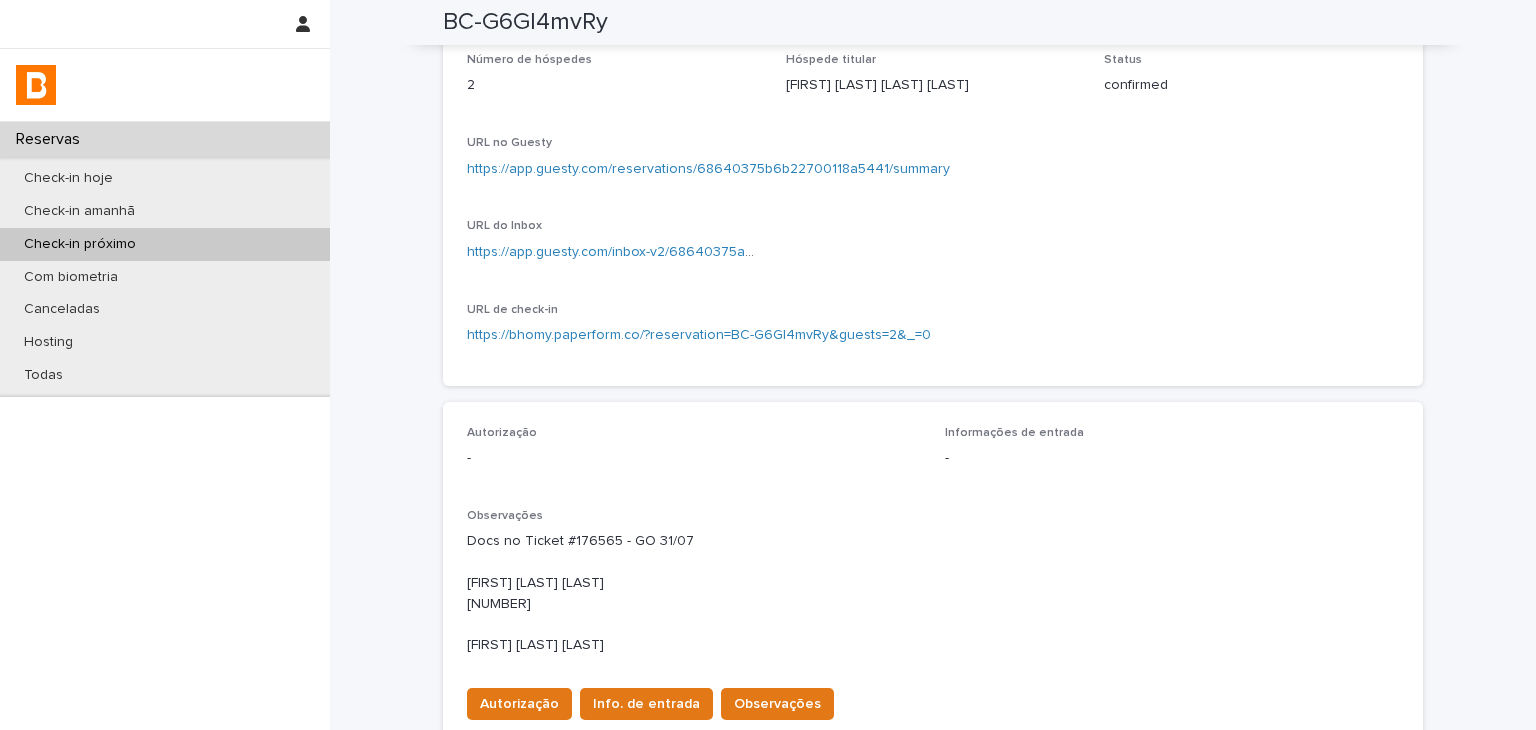 click on "https://app.guesty.com/reservations/68640375b6b22700118a5441/summary" at bounding box center (708, 169) 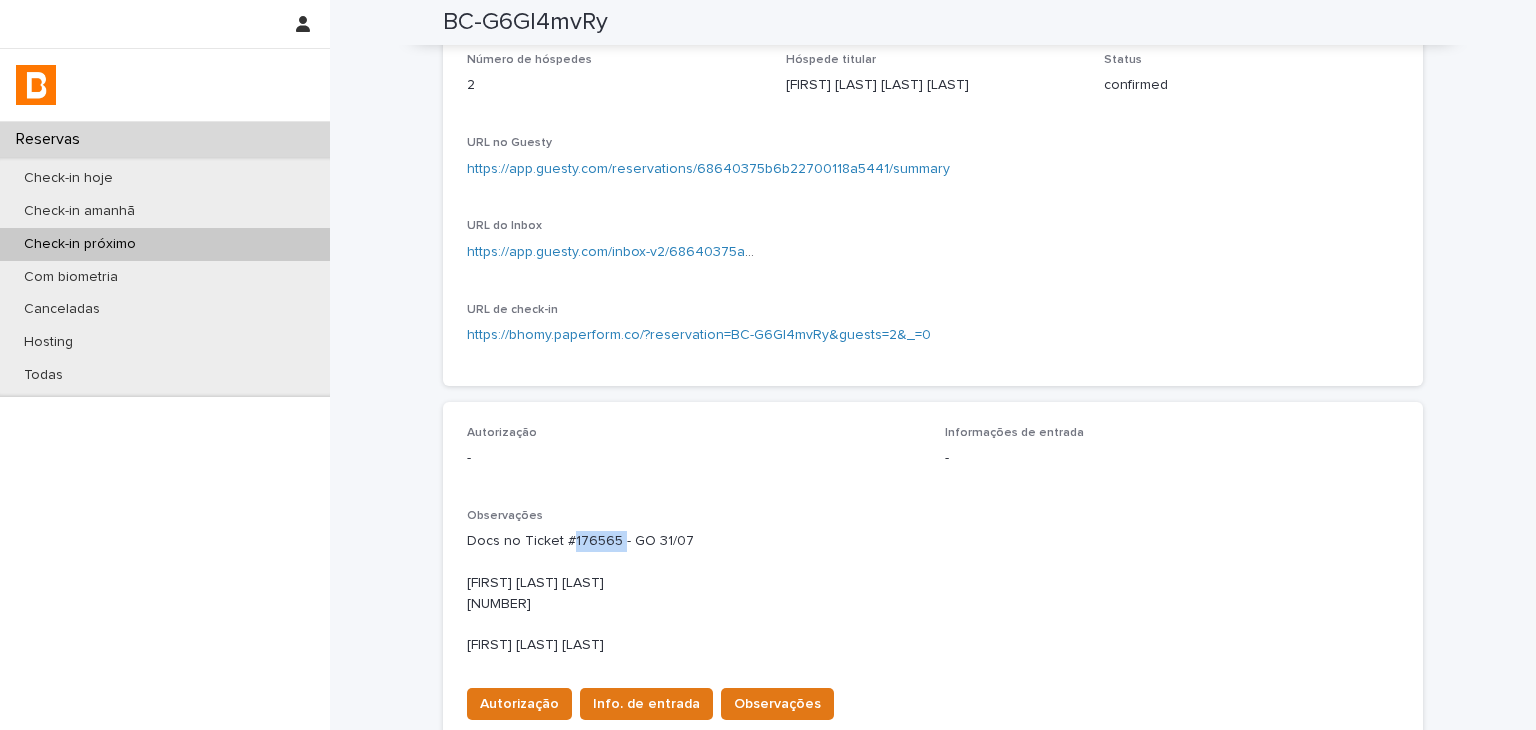 click on "Docs no Ticket #176565 - GO 31/07
[FIRST] [LAST] [LAST]
[NUMBER]
[FIRST] [LAST] [LAST]" at bounding box center (933, 593) 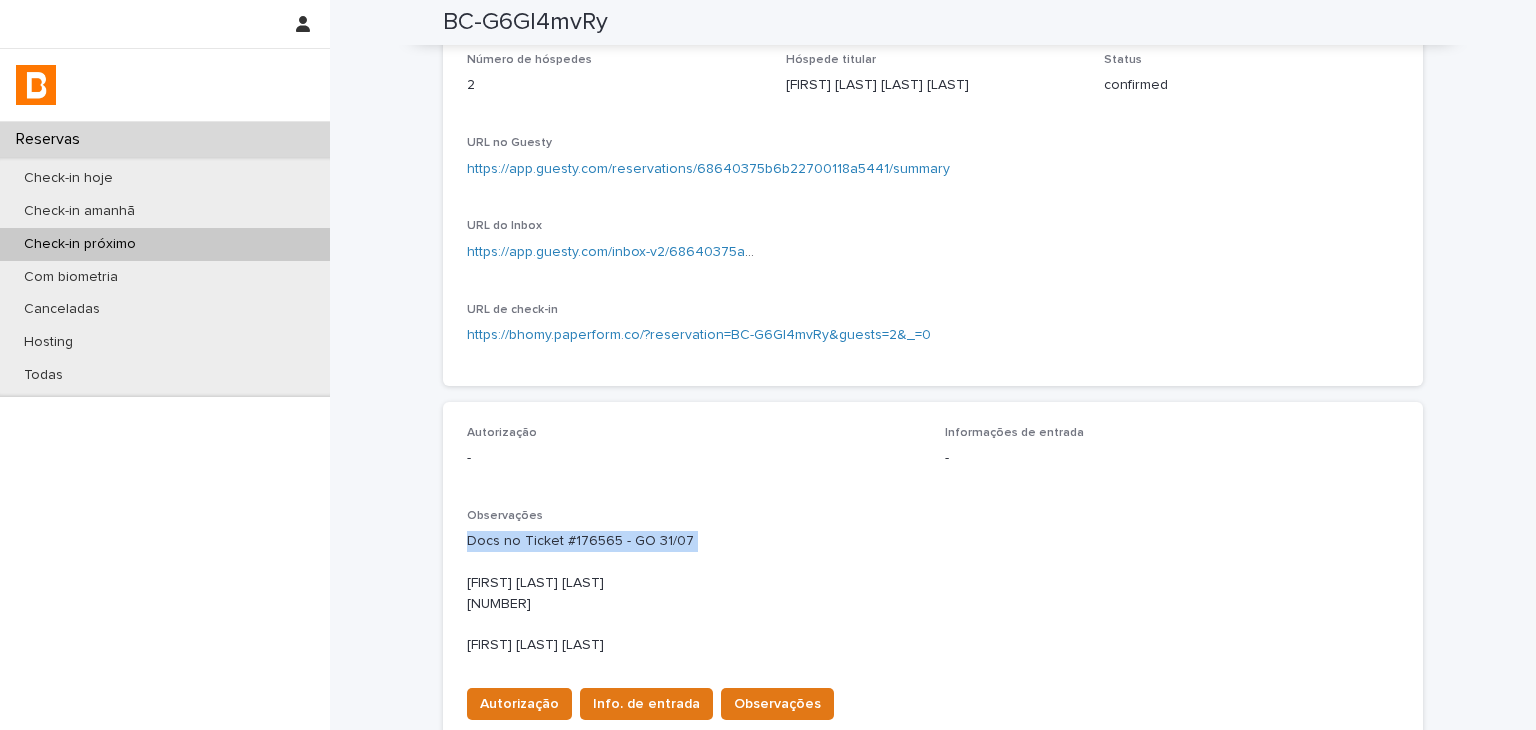 click on "Docs no Ticket #176565 - GO 31/07
[FIRST] [LAST] [LAST]
[NUMBER]
[FIRST] [LAST] [LAST]" at bounding box center (933, 593) 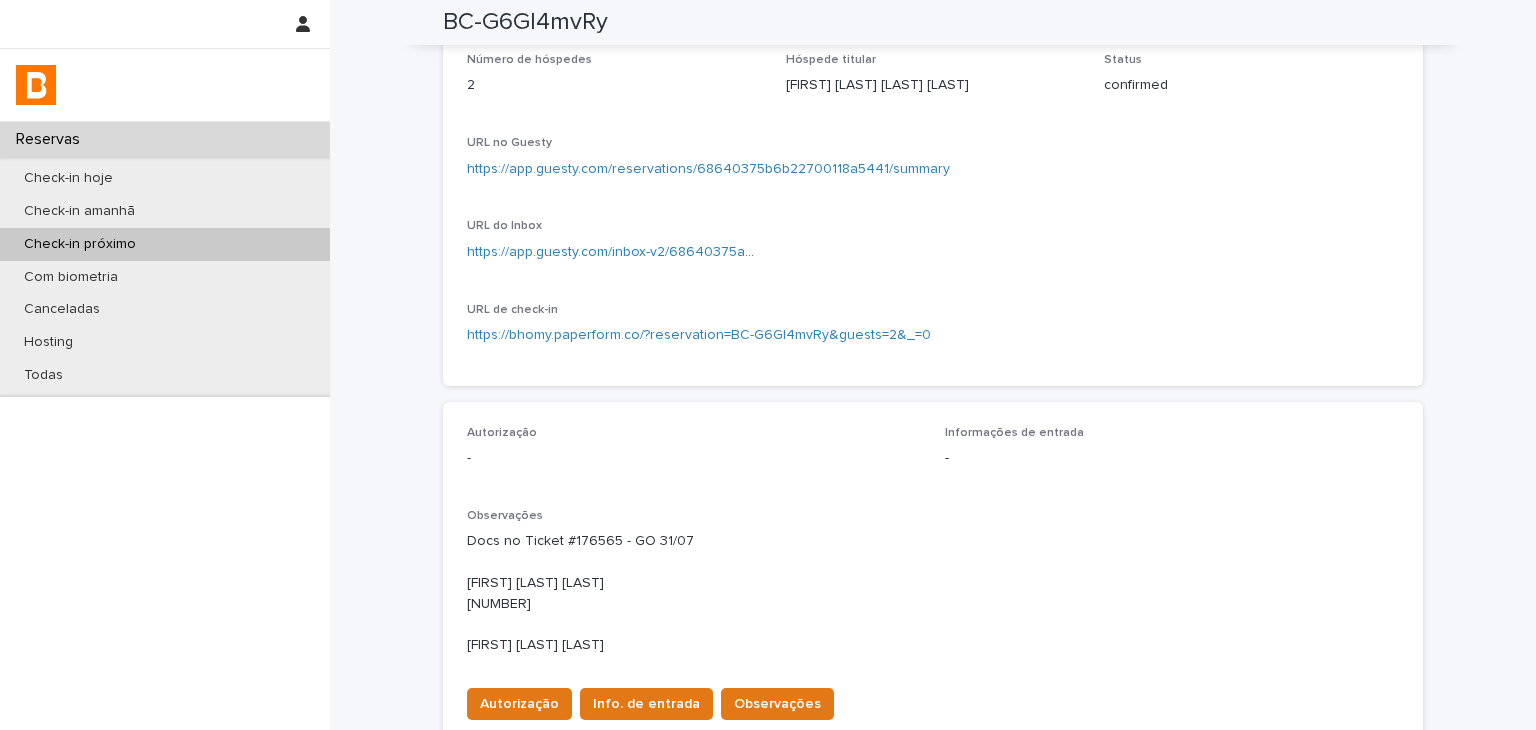 click on "Docs no Ticket #176565 - GO 31/07
[FIRST] [LAST] [LAST]
[NUMBER]
[FIRST] [LAST] [LAST]" at bounding box center (933, 593) 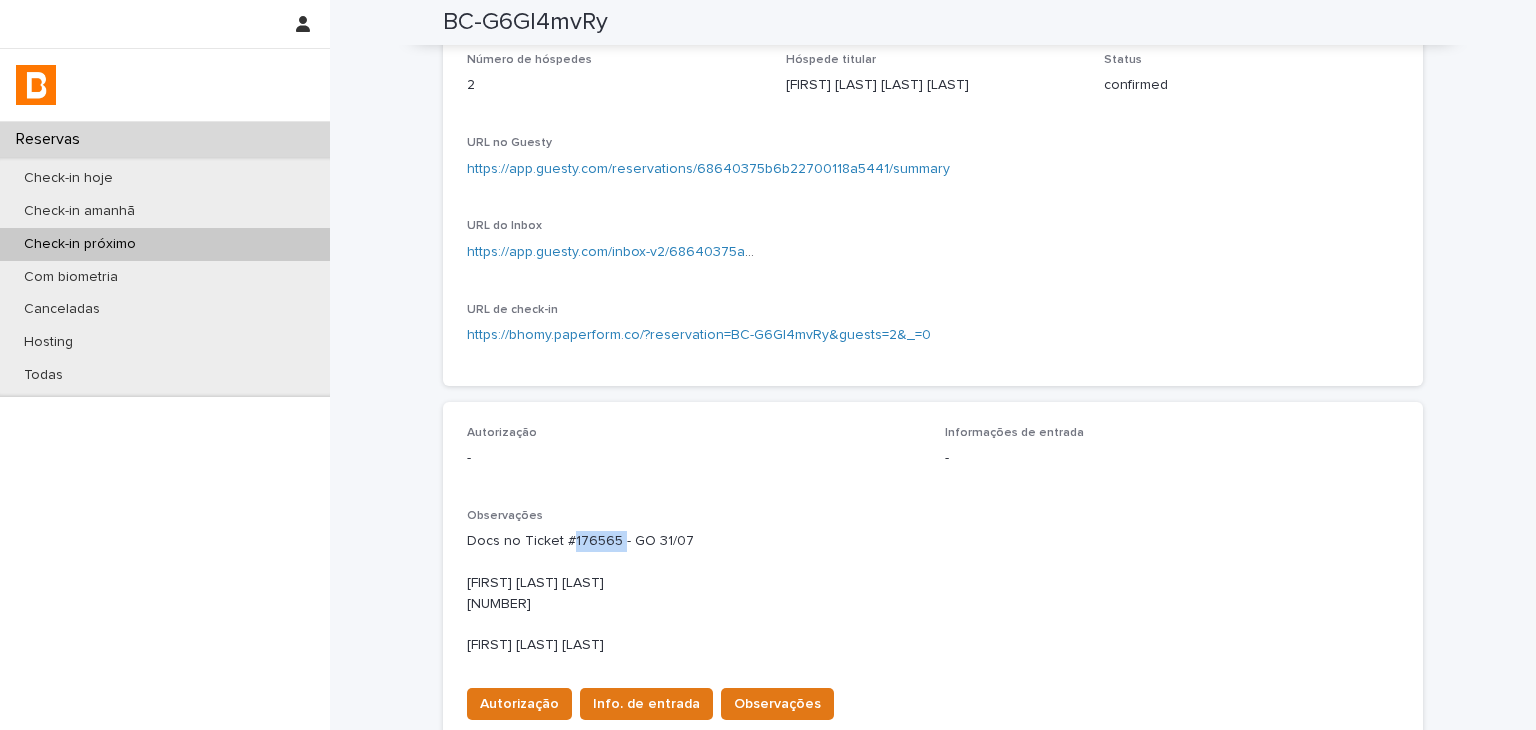 click on "Docs no Ticket #176565 - GO 31/07
[FIRST] [LAST] [LAST]
[NUMBER]
[FIRST] [LAST] [LAST]" at bounding box center (933, 593) 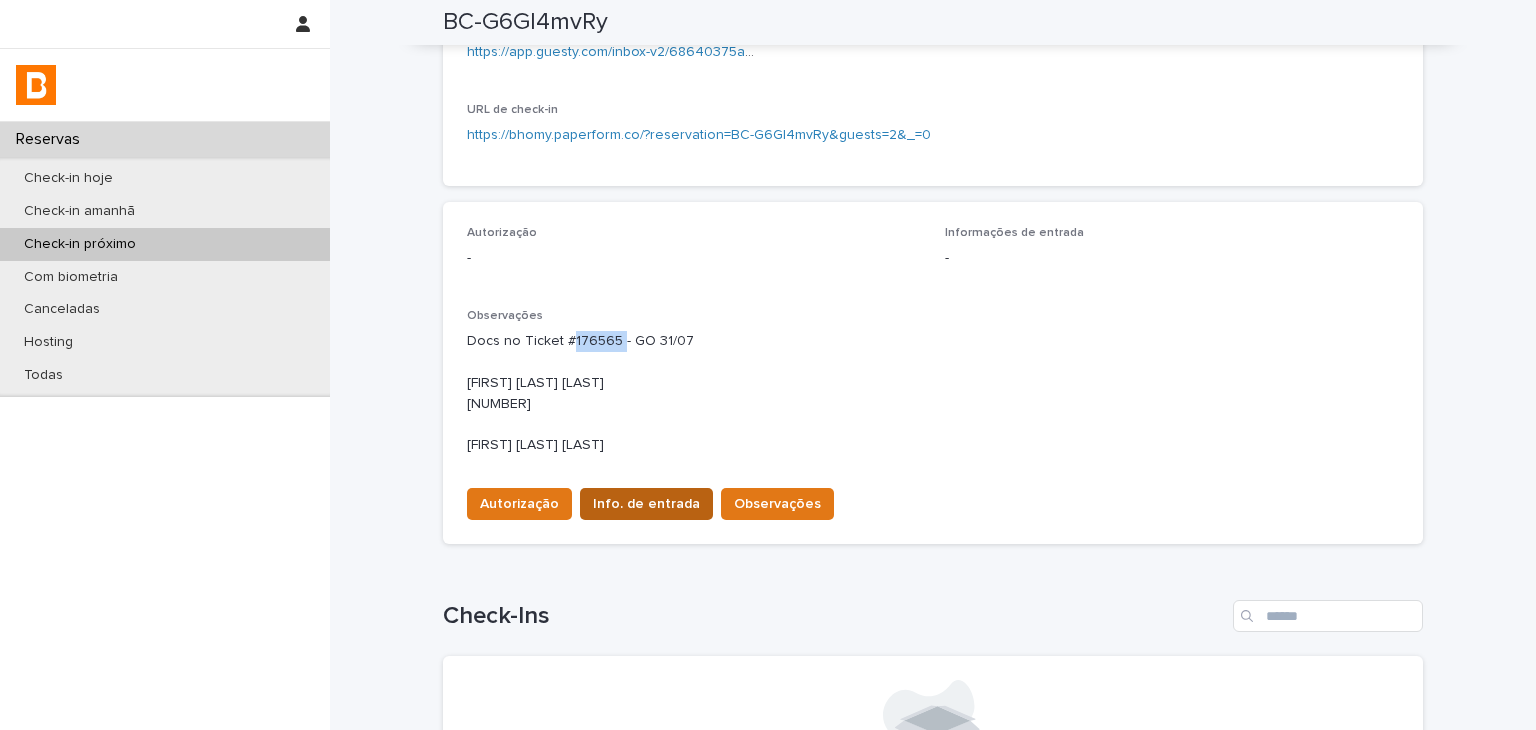 click on "Info. de entrada" at bounding box center [646, 504] 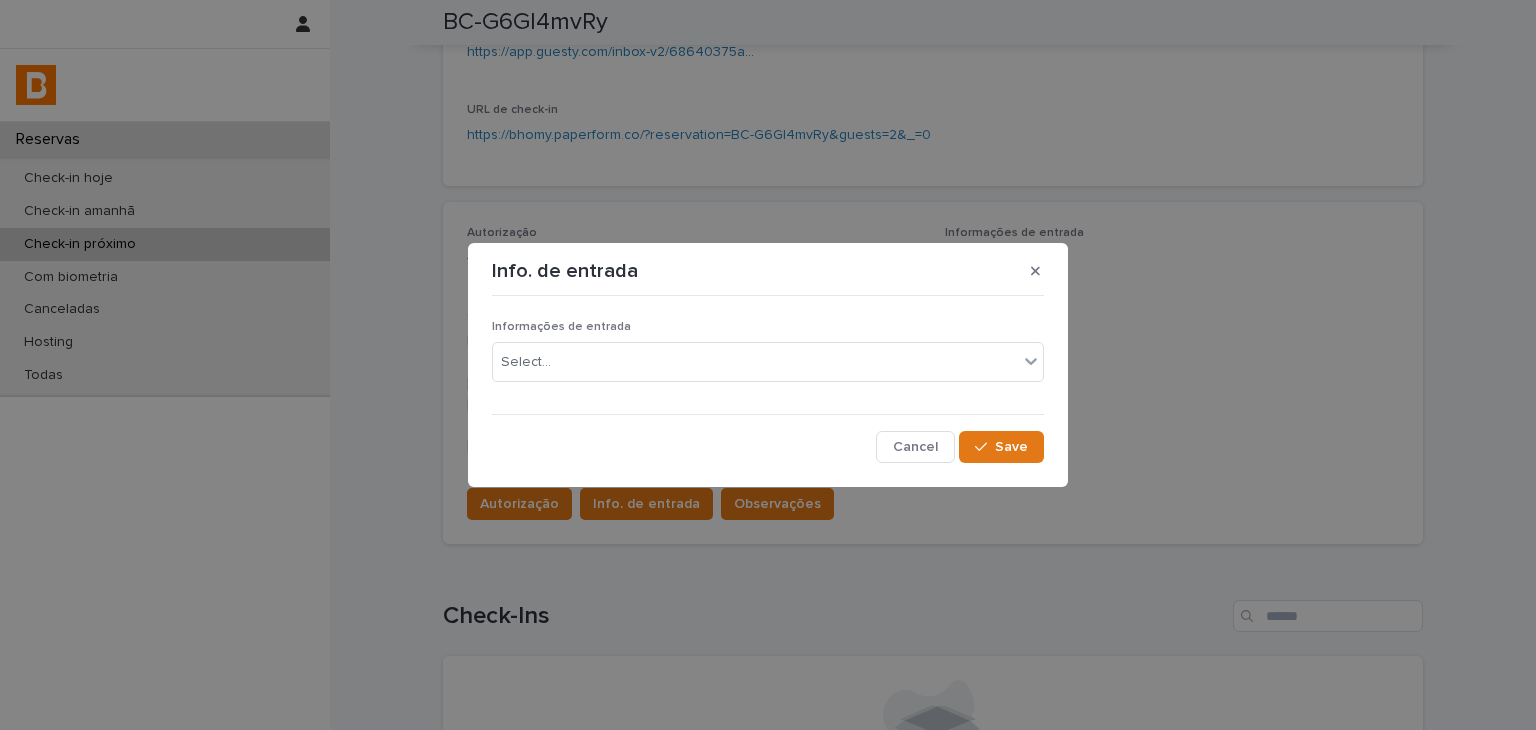 click on "Informações de entrada Select... Cancel Save" at bounding box center (768, 383) 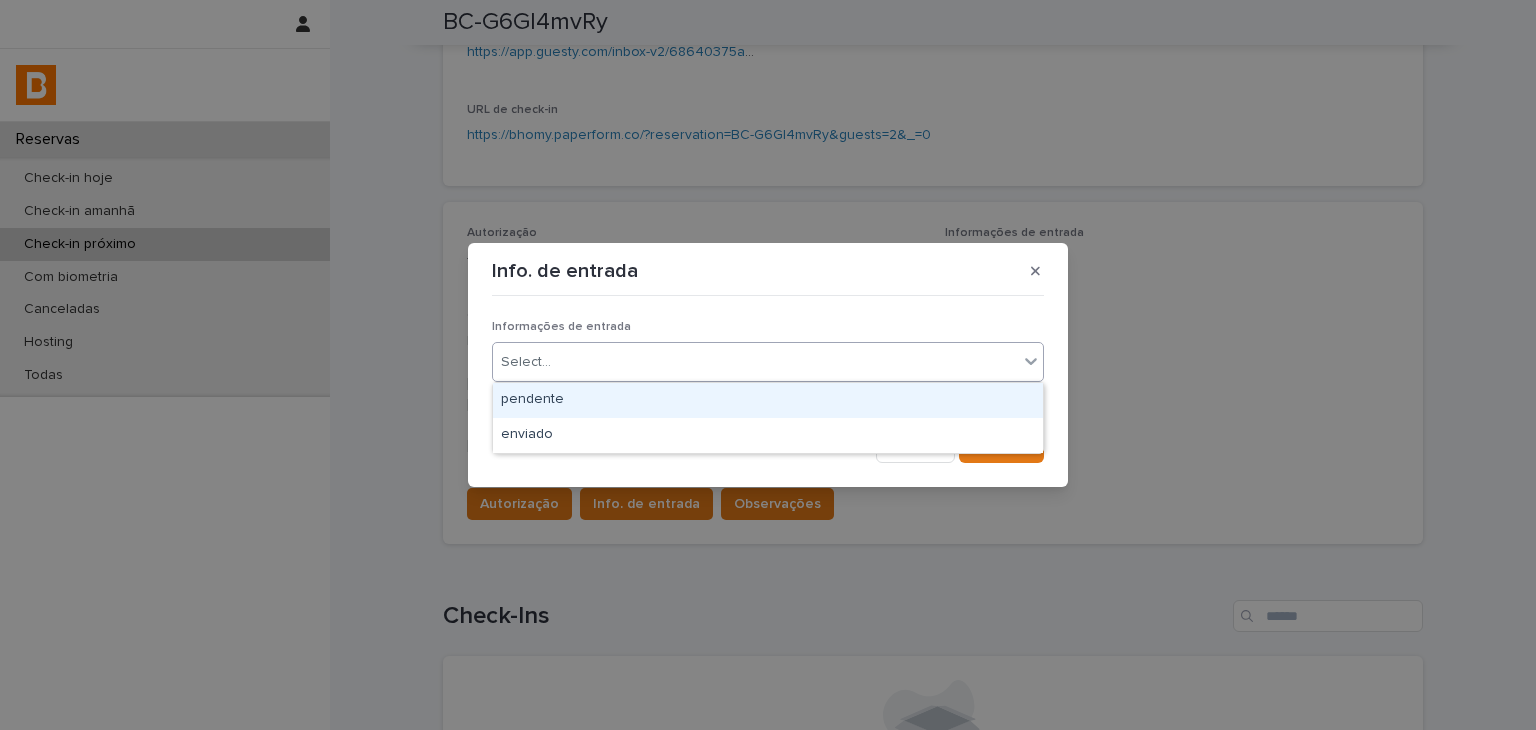 click on "Select..." at bounding box center [768, 362] 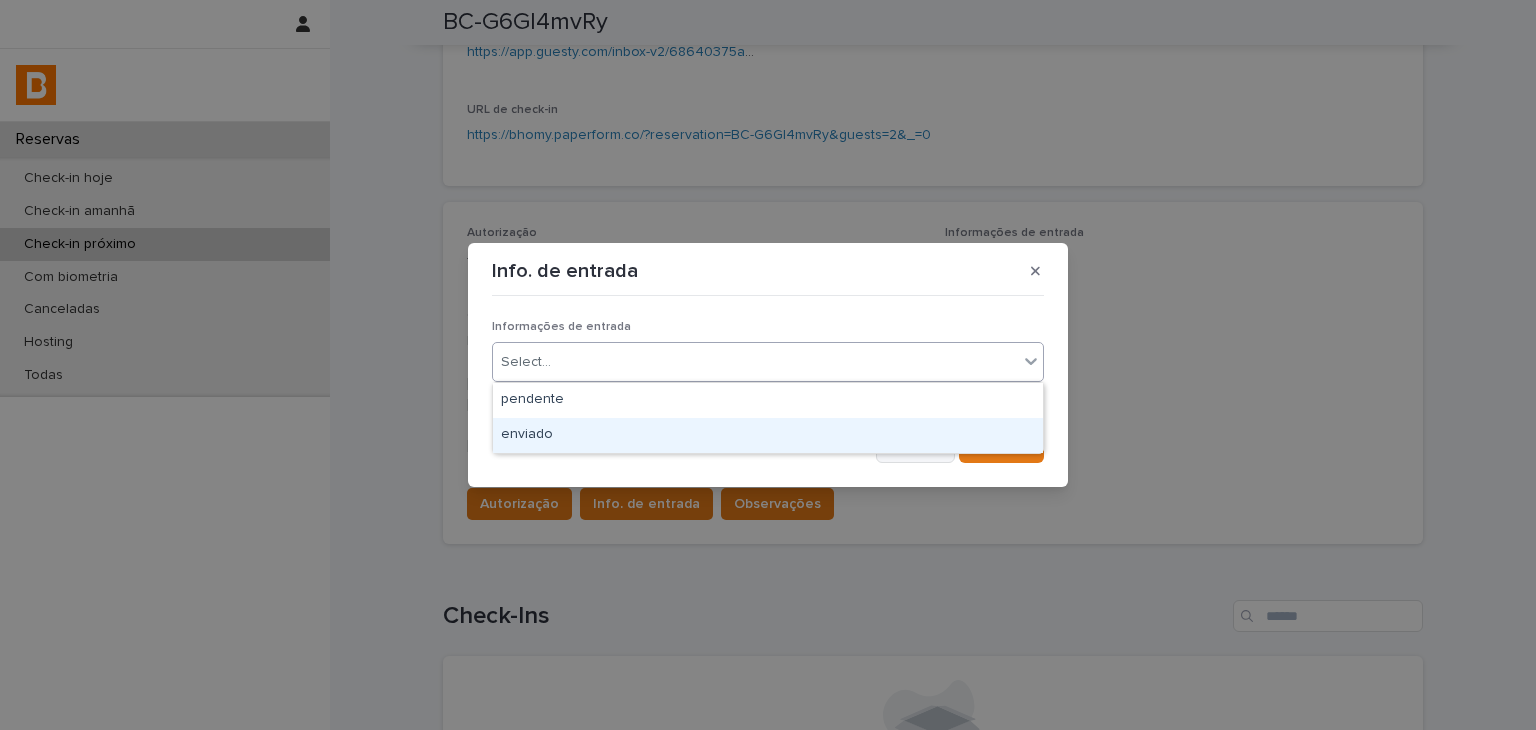 click on "enviado" at bounding box center [768, 435] 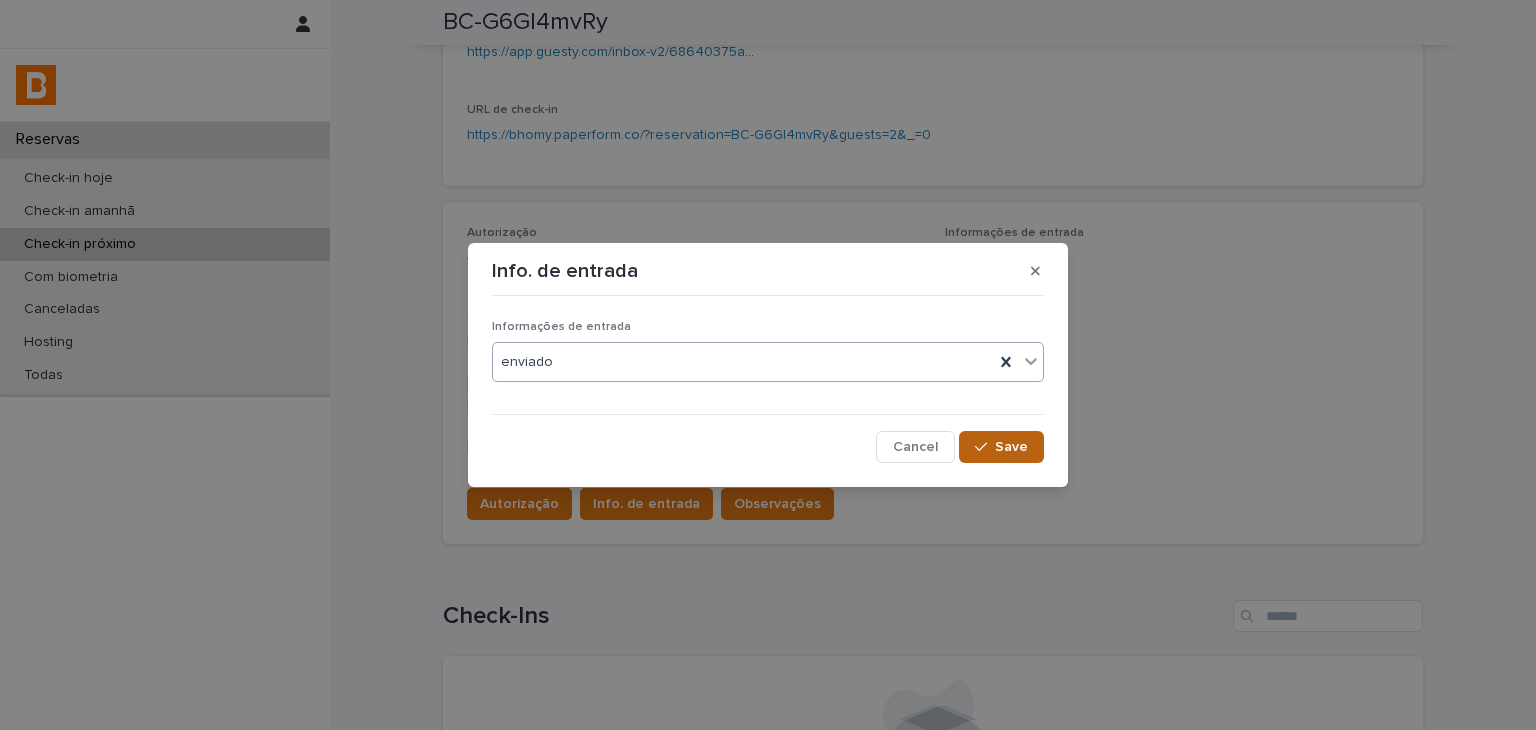 drag, startPoint x: 1024, startPoint y: 442, endPoint x: 1040, endPoint y: 437, distance: 16.763054 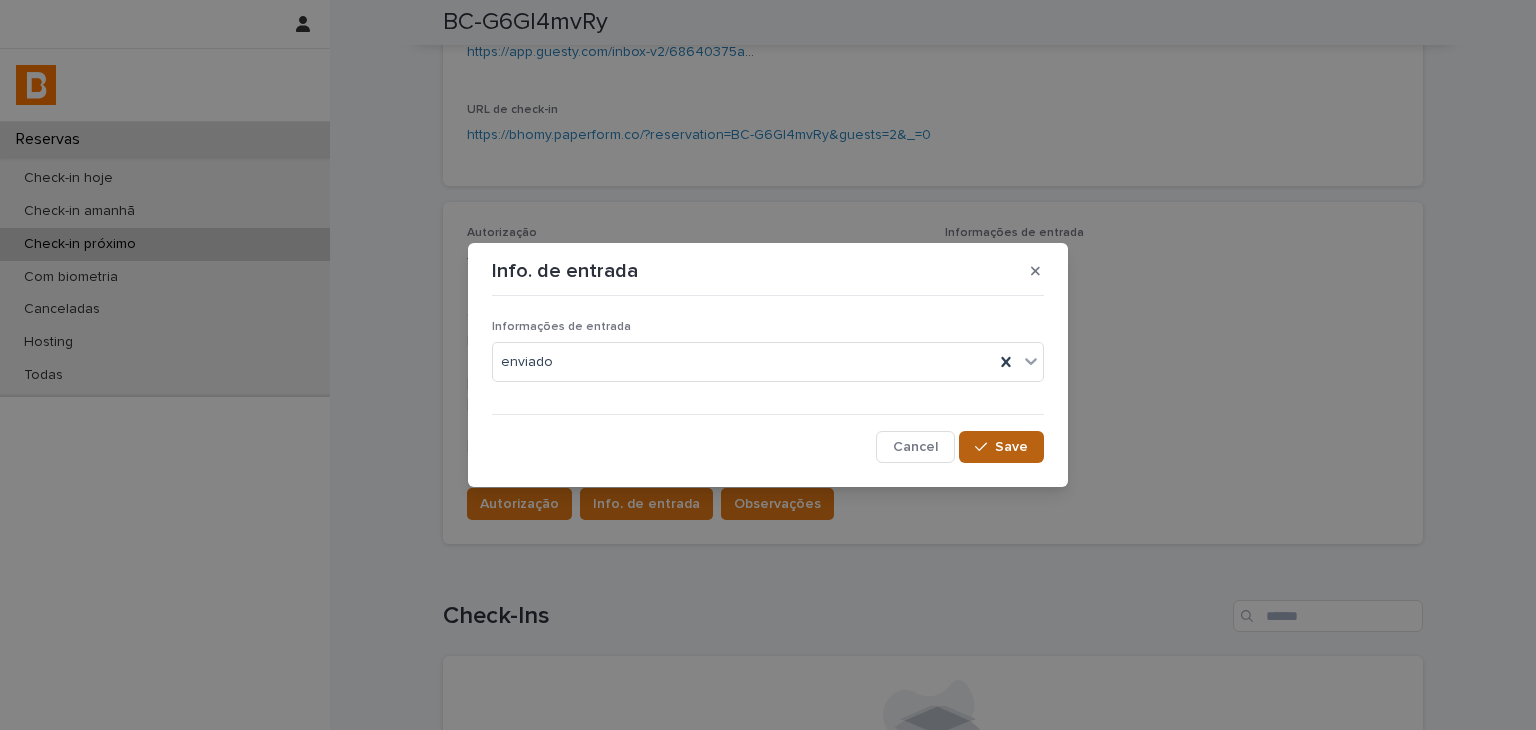 click on "Save" at bounding box center (1001, 447) 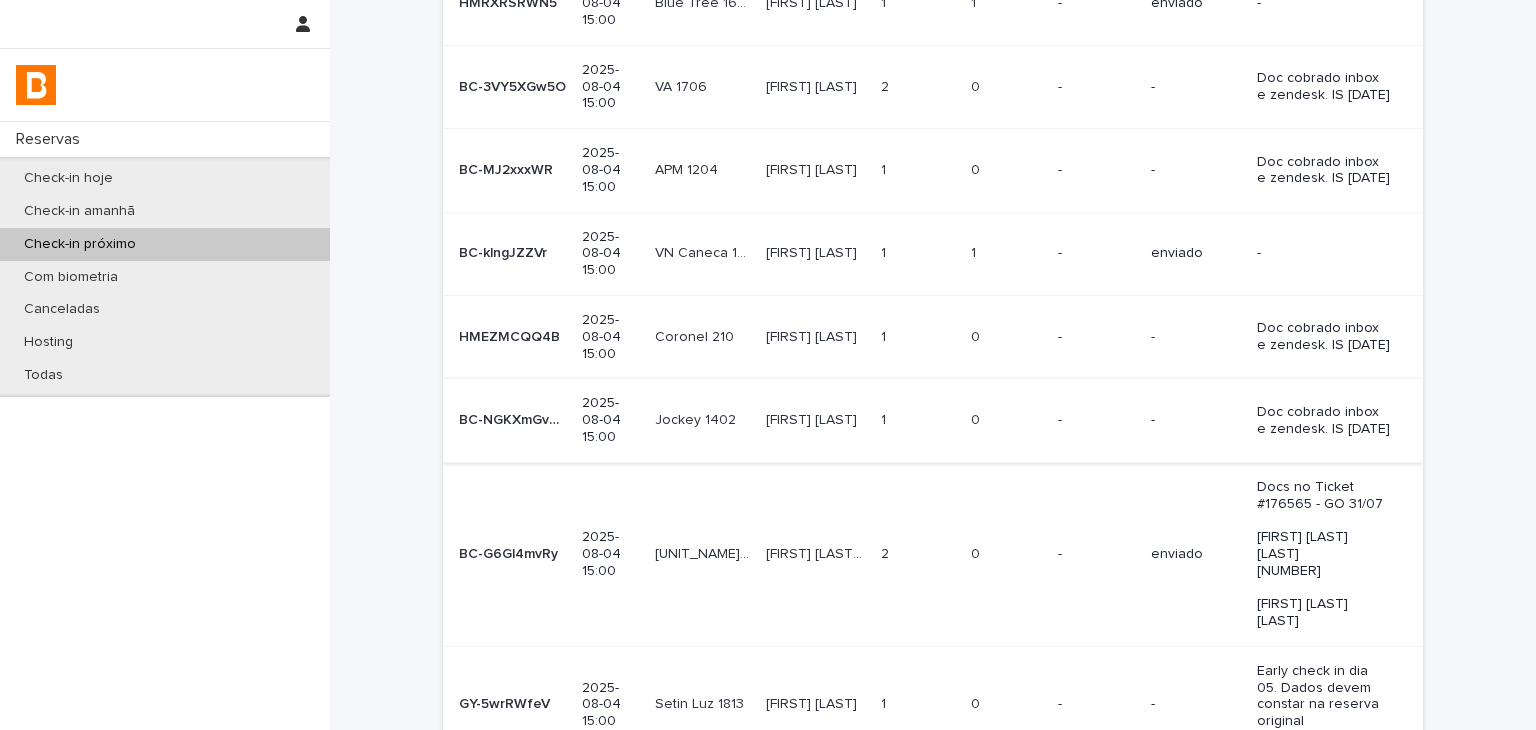 scroll, scrollTop: 500, scrollLeft: 0, axis: vertical 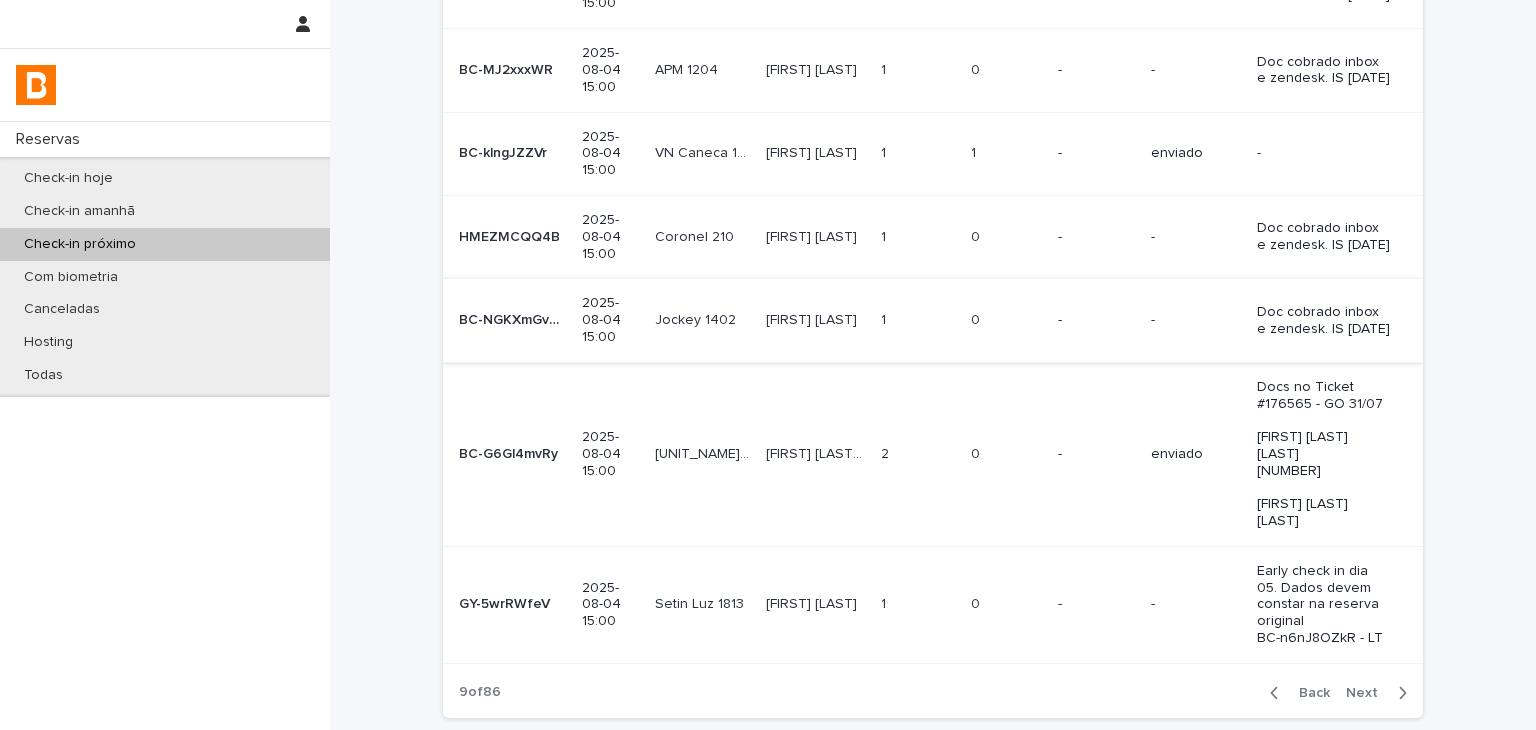 click on "0 0" at bounding box center (1006, 604) 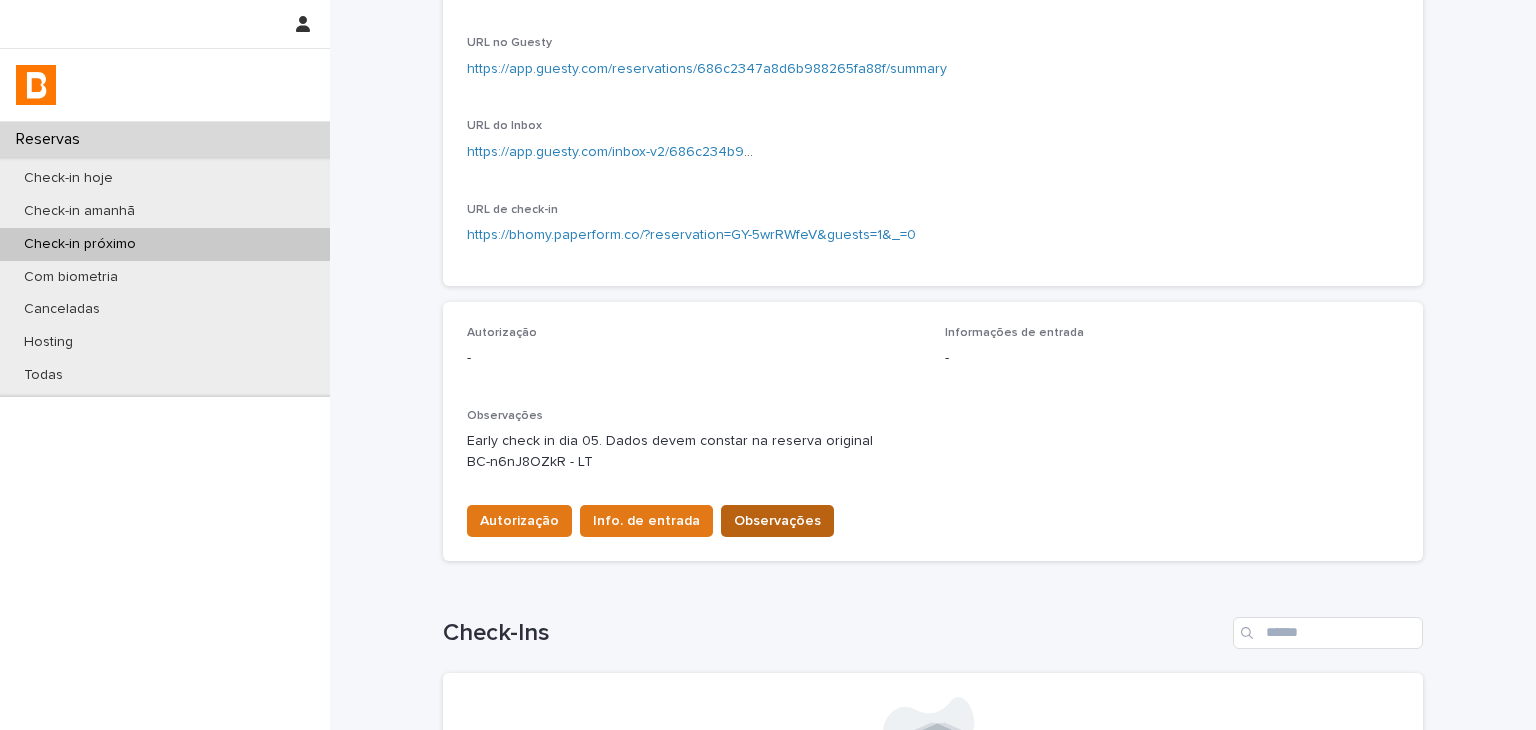 scroll, scrollTop: 400, scrollLeft: 0, axis: vertical 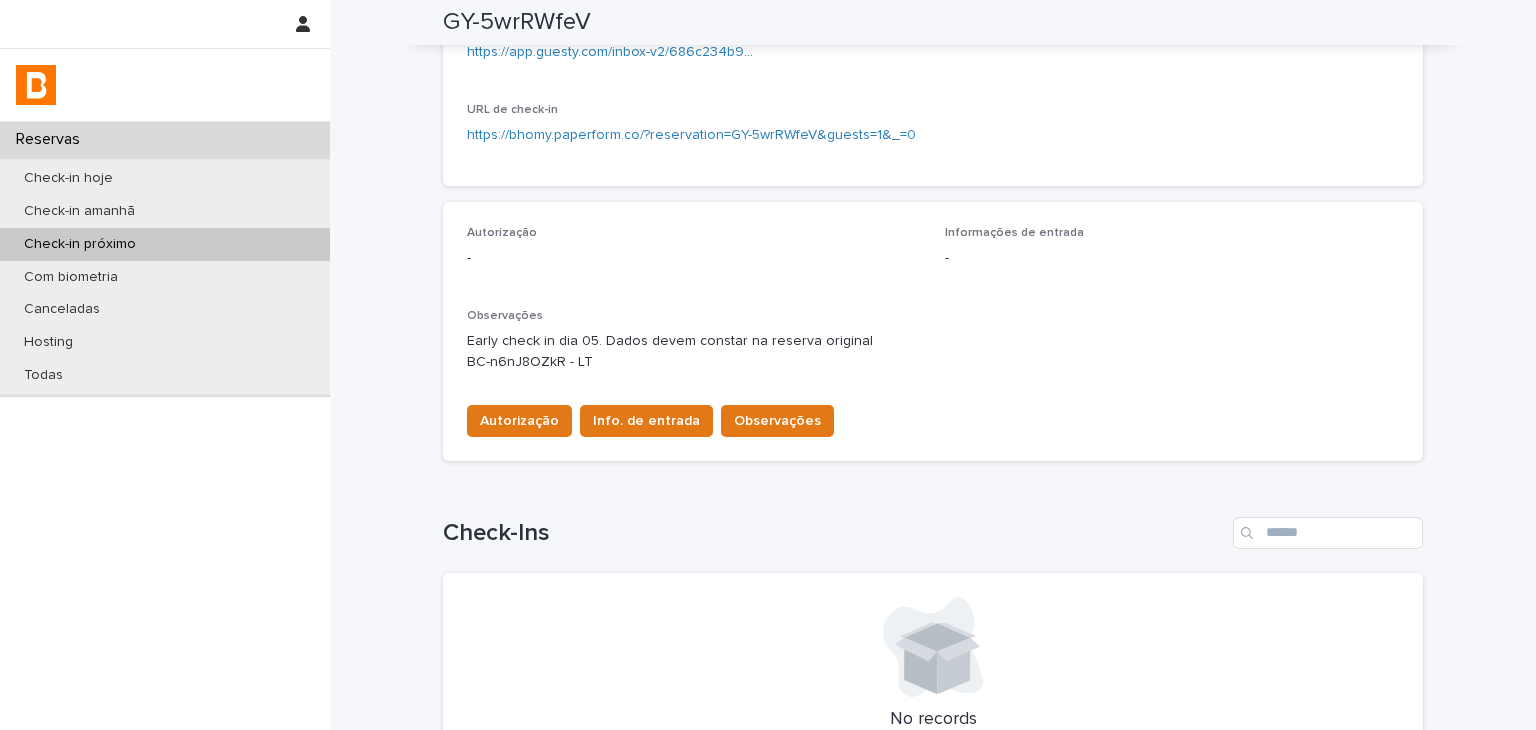 click on "Early check in dia 05. Dados devem constar na reserva original
BC-n6nJ8OZkR - LT" at bounding box center (933, 352) 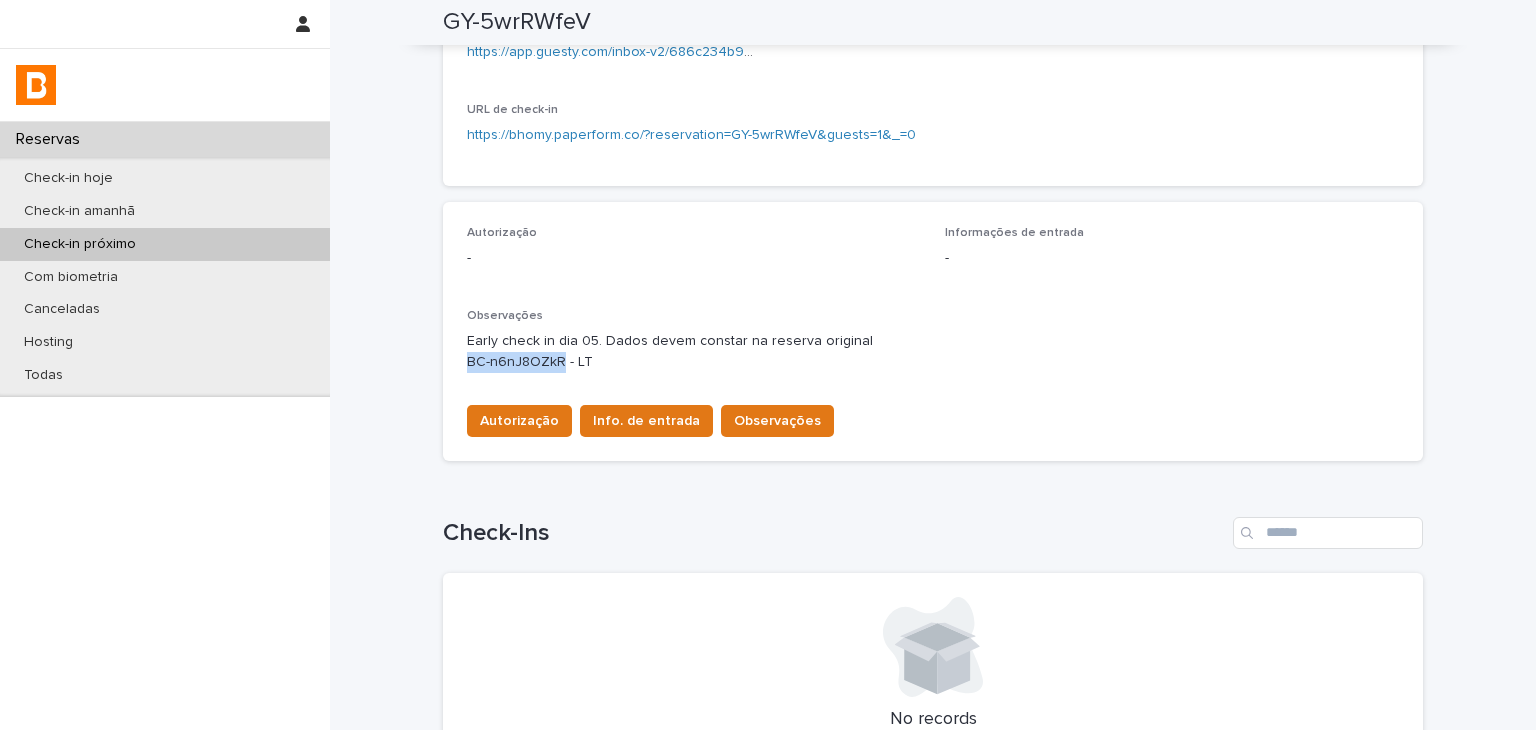 drag, startPoint x: 468, startPoint y: 353, endPoint x: 539, endPoint y: 366, distance: 72.18033 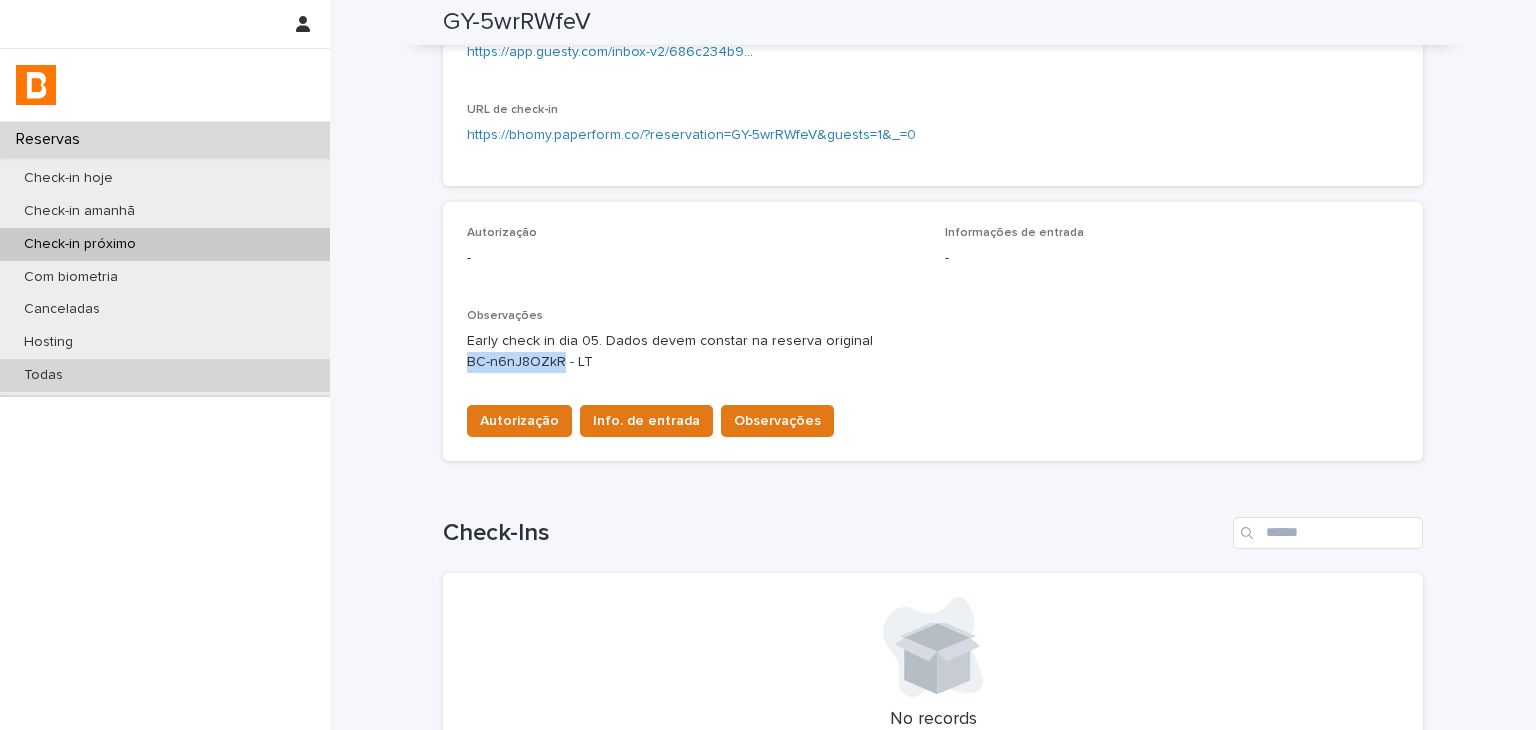 click on "Todas" at bounding box center [165, 375] 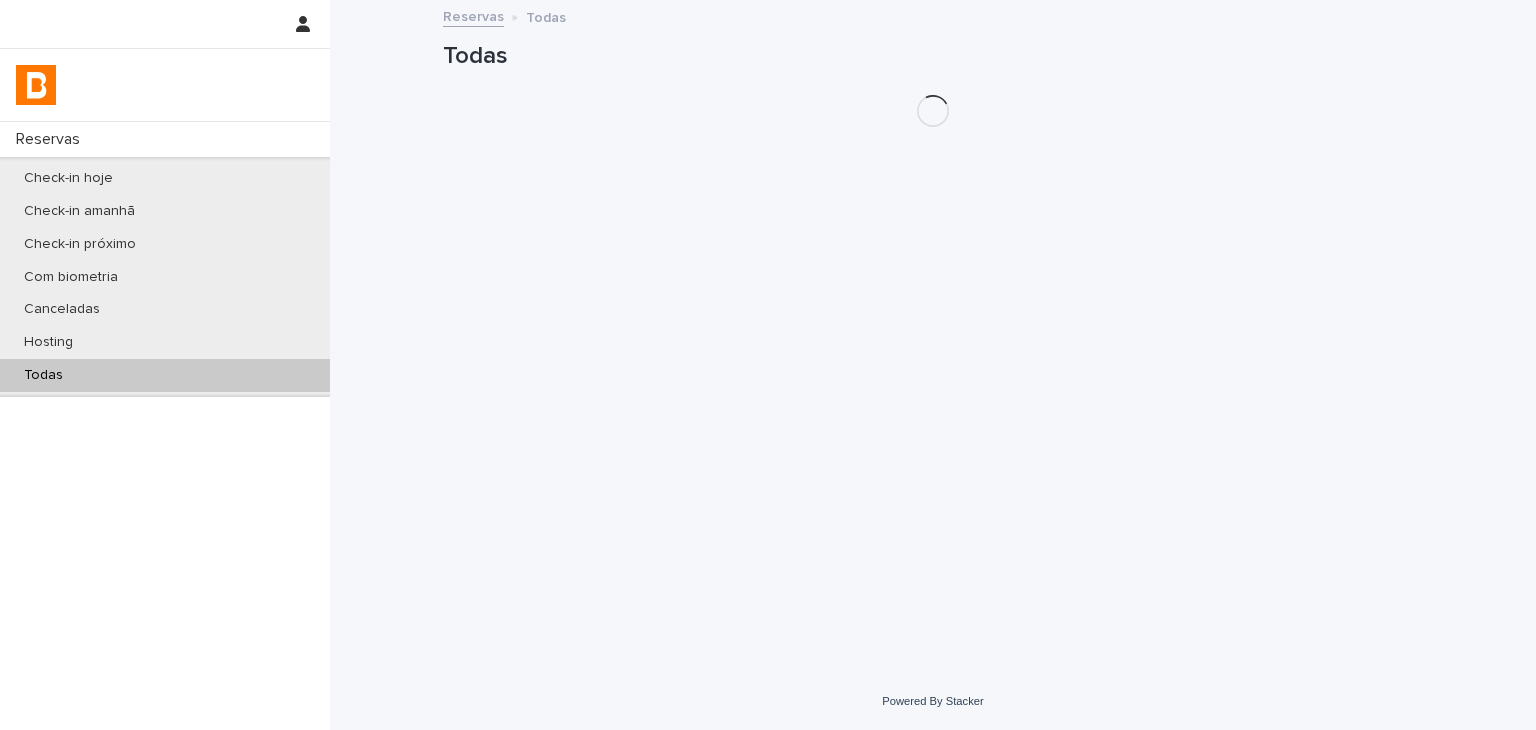scroll, scrollTop: 0, scrollLeft: 0, axis: both 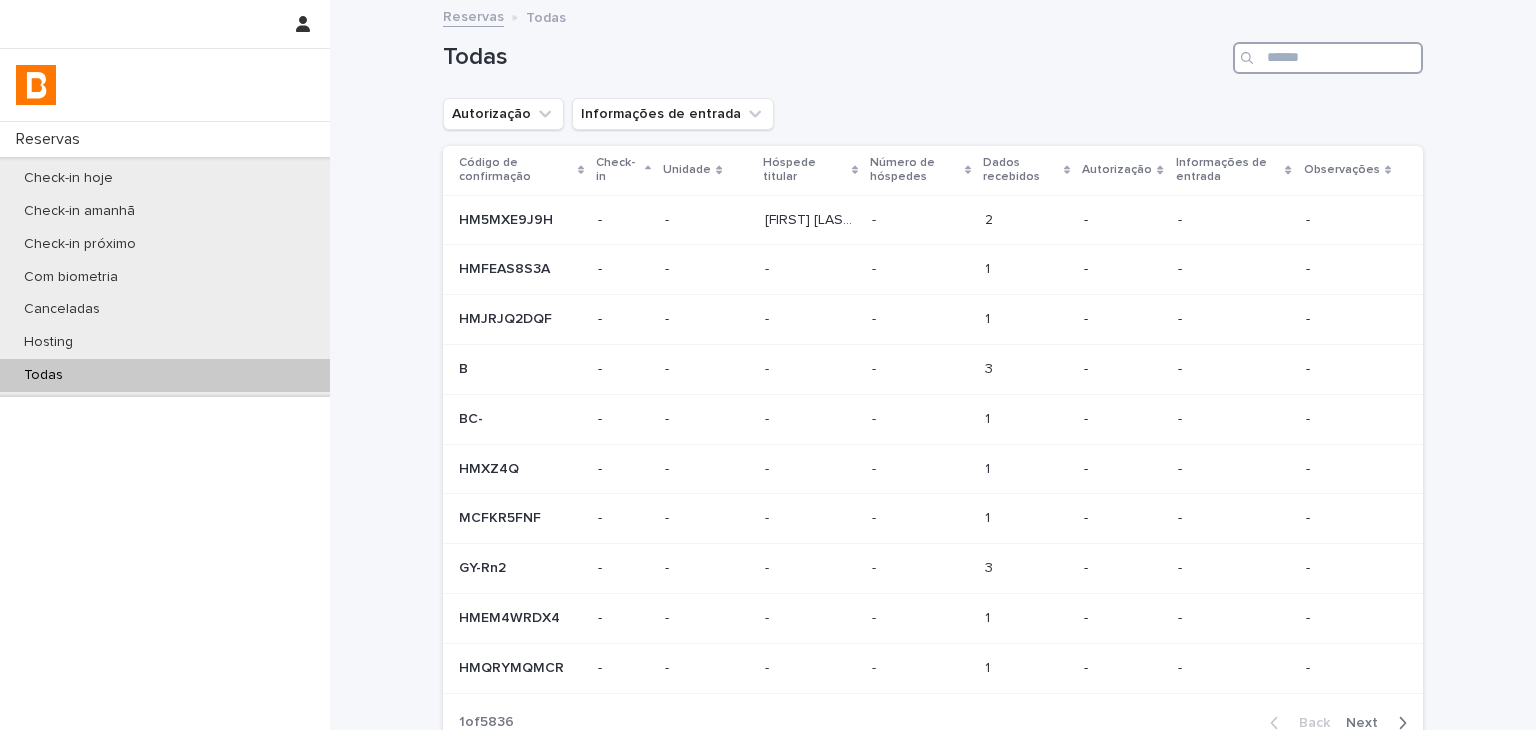 click at bounding box center (1328, 58) 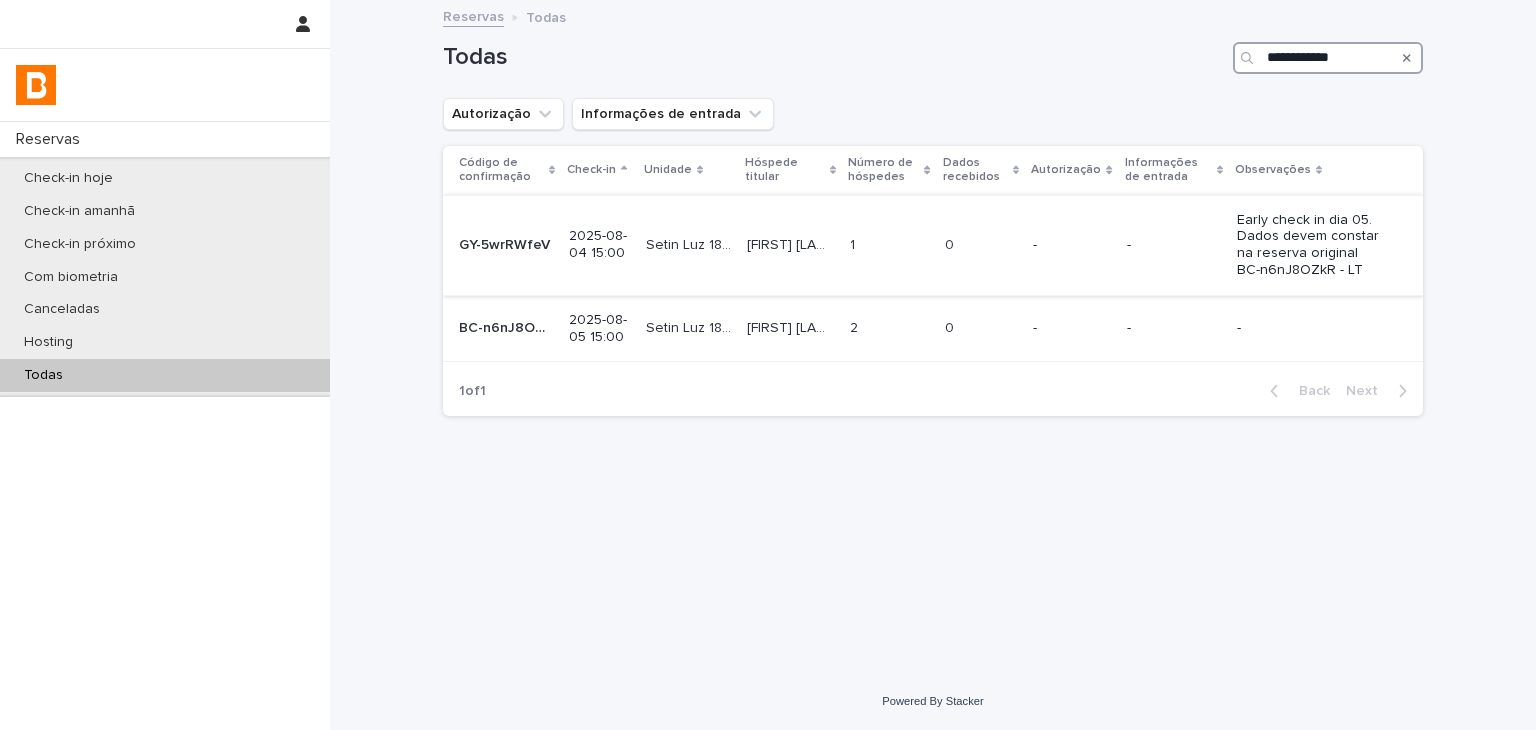 type on "**********" 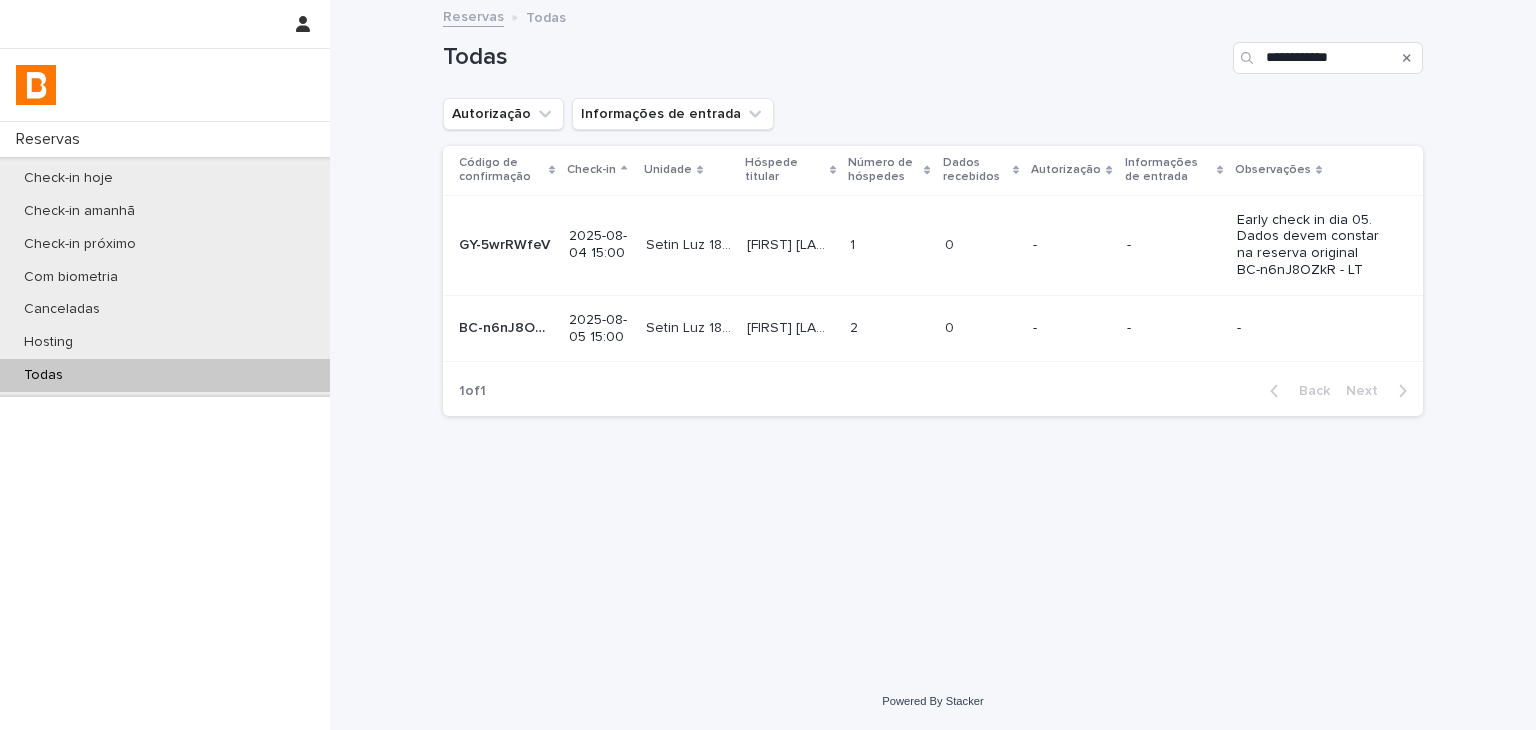 click on "0 0" at bounding box center [981, 245] 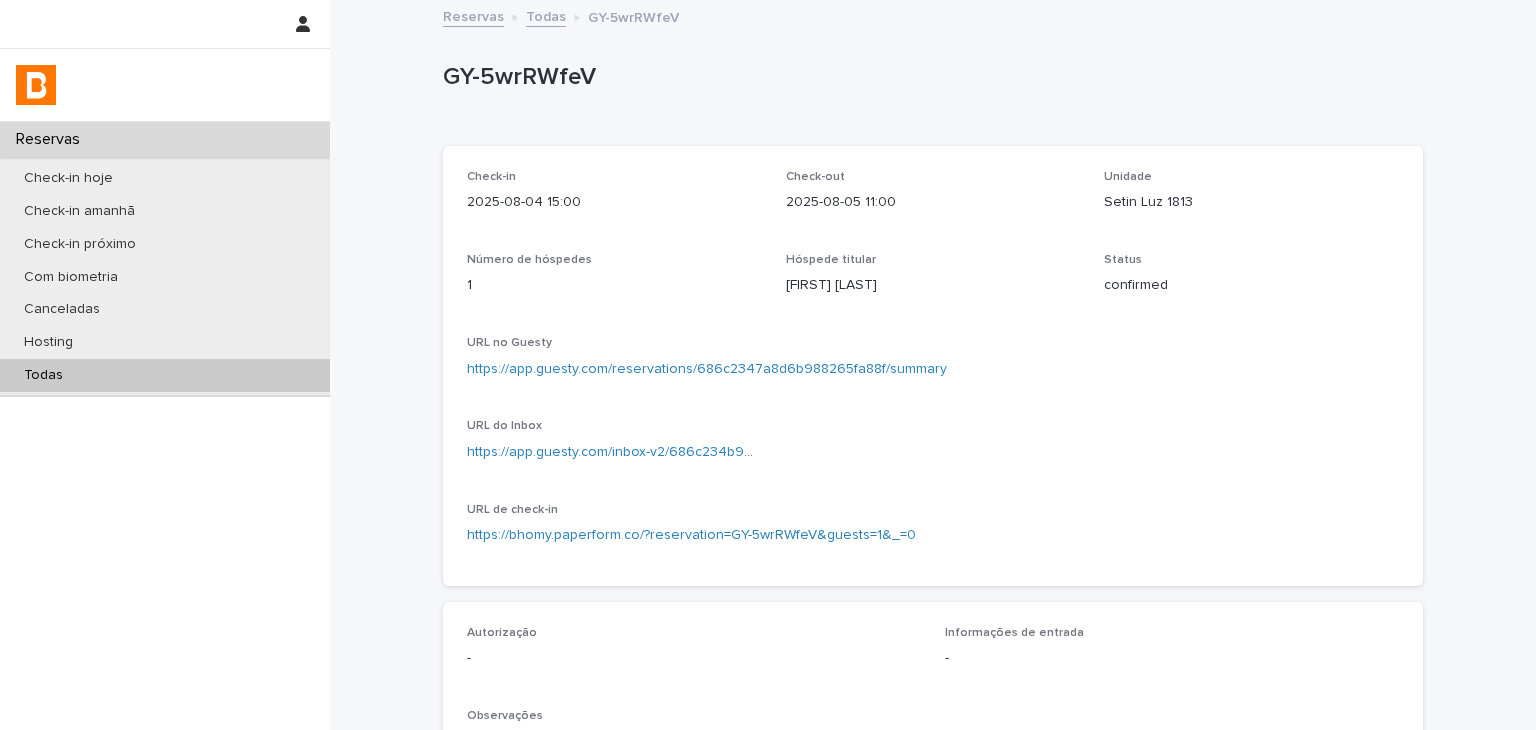 scroll, scrollTop: 500, scrollLeft: 0, axis: vertical 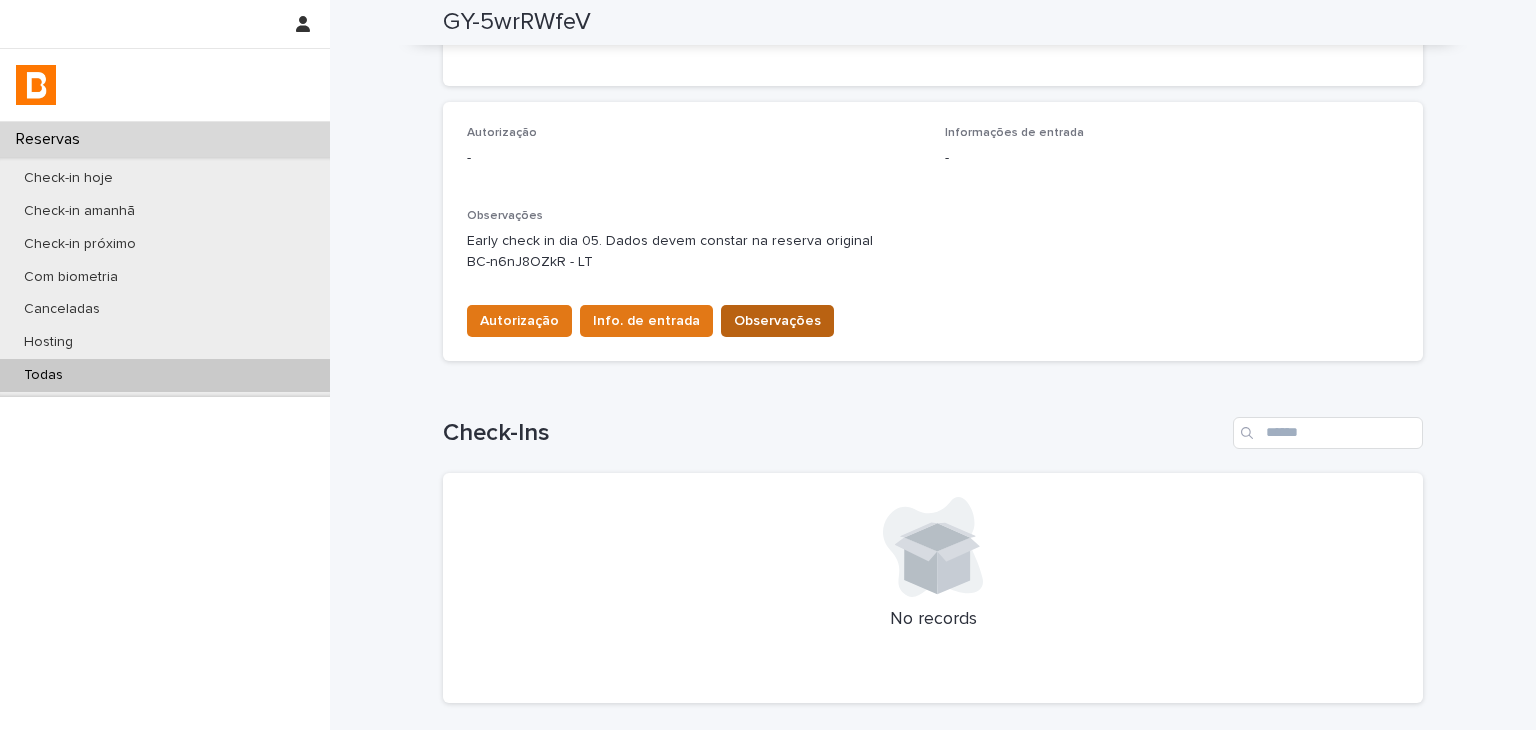 click on "Observações" at bounding box center (777, 321) 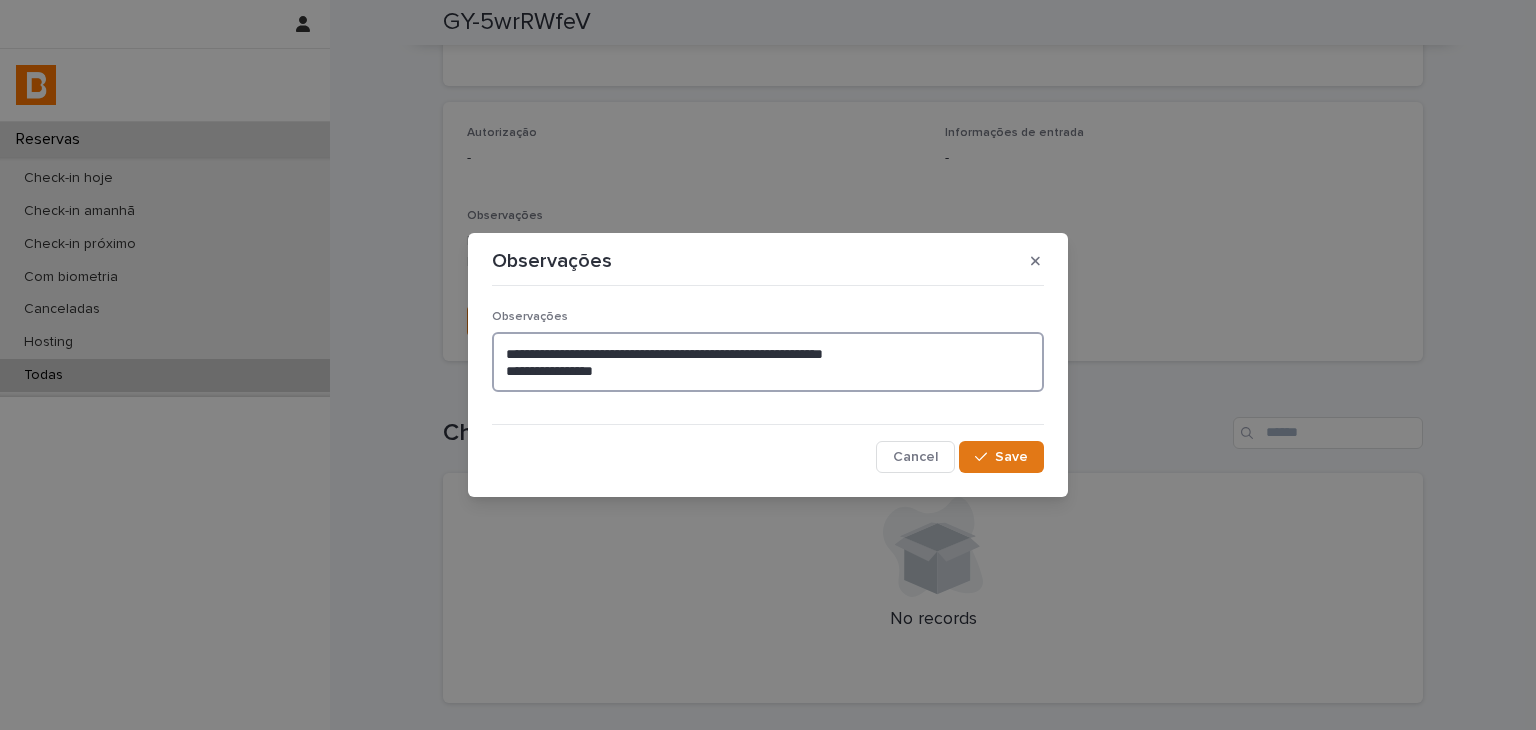 drag, startPoint x: 958, startPoint y: 360, endPoint x: 427, endPoint y: 369, distance: 531.0763 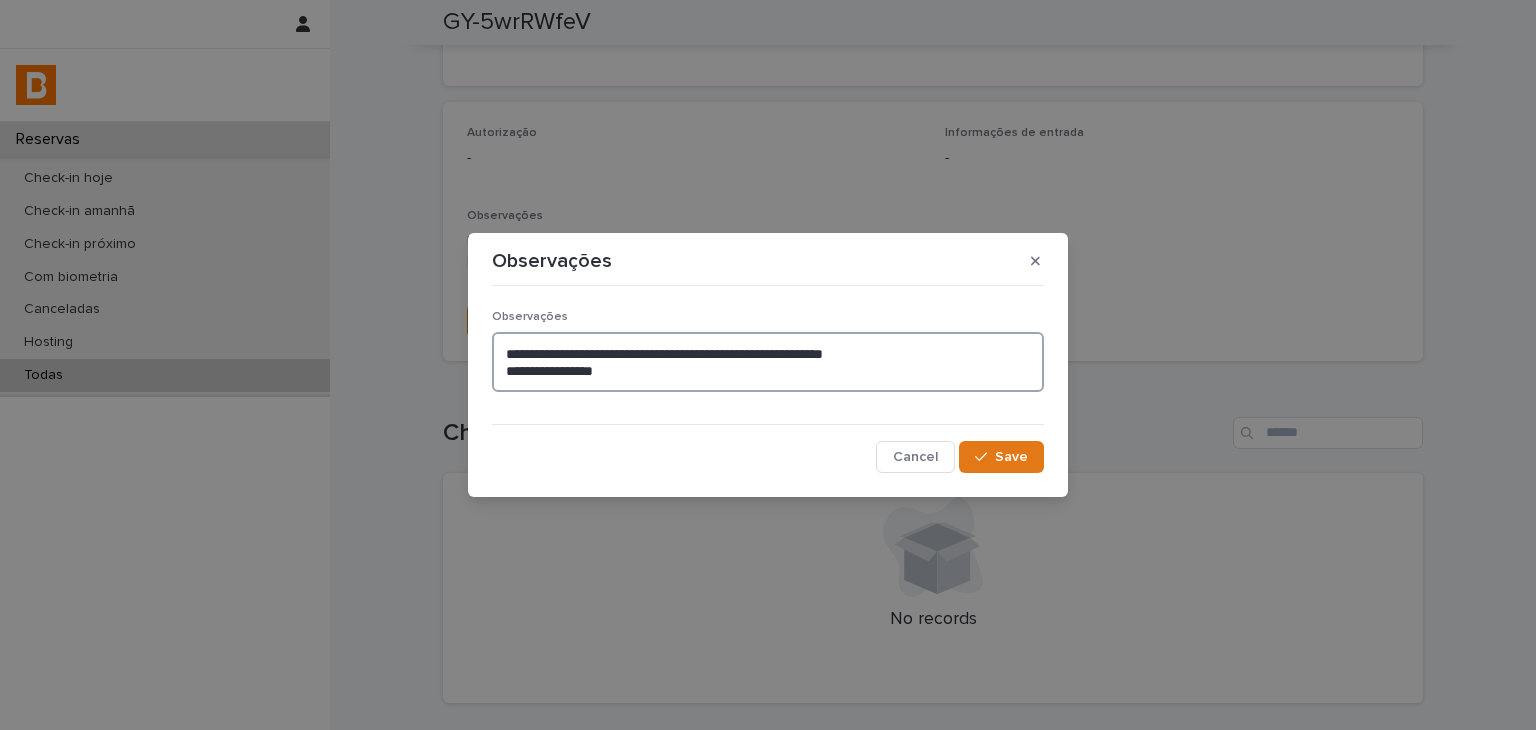 drag, startPoint x: 798, startPoint y: 352, endPoint x: 331, endPoint y: 355, distance: 467.00964 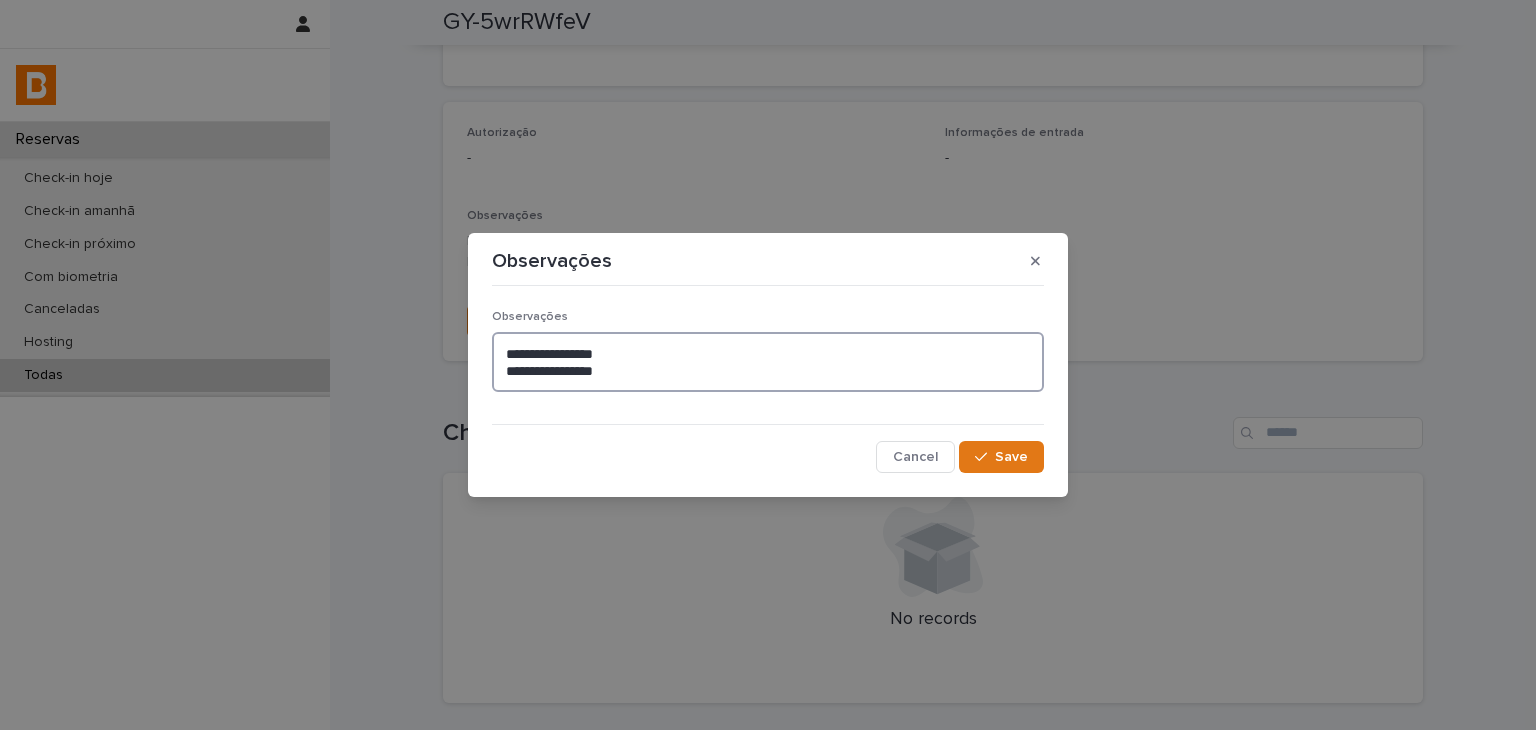 click on "**********" at bounding box center (768, 362) 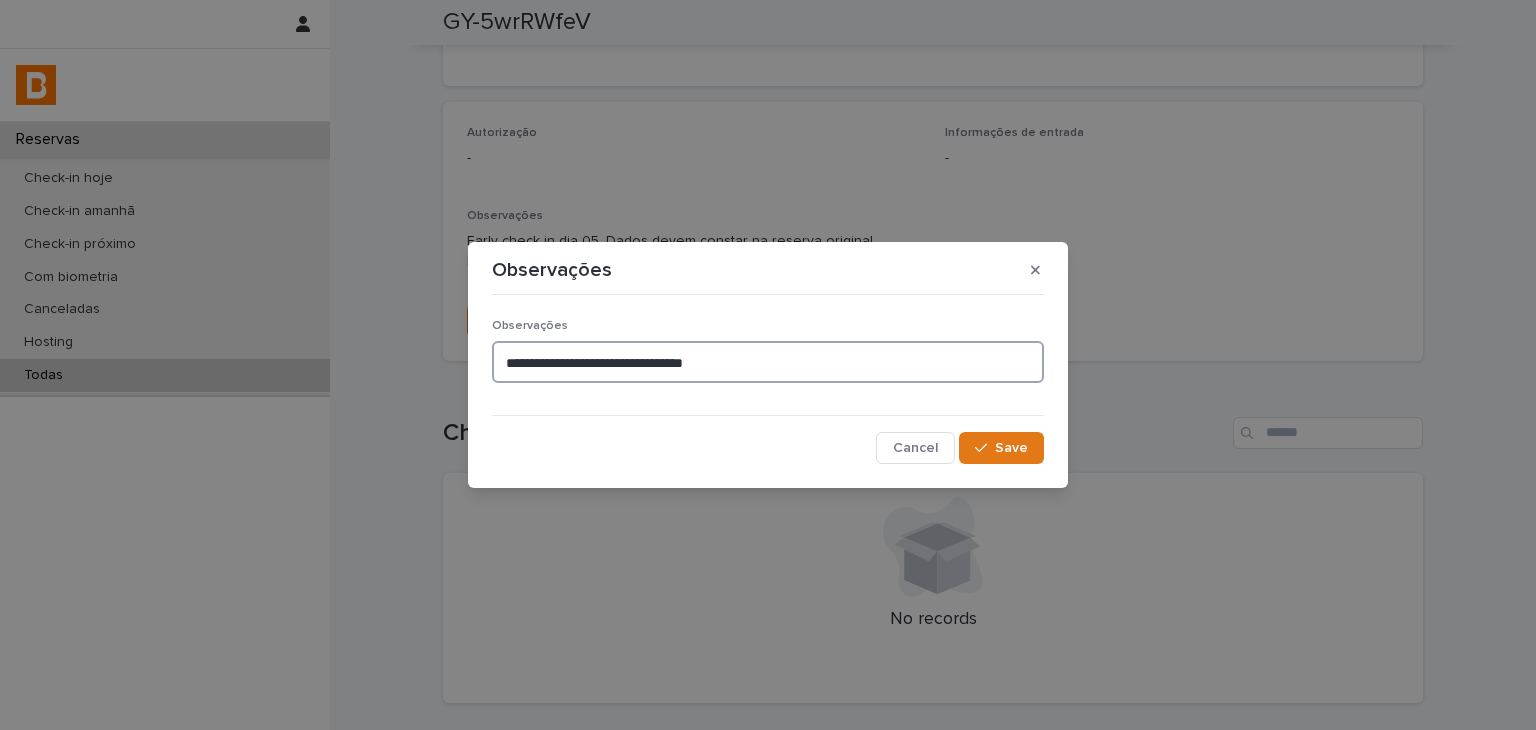 click on "**********" at bounding box center [768, 362] 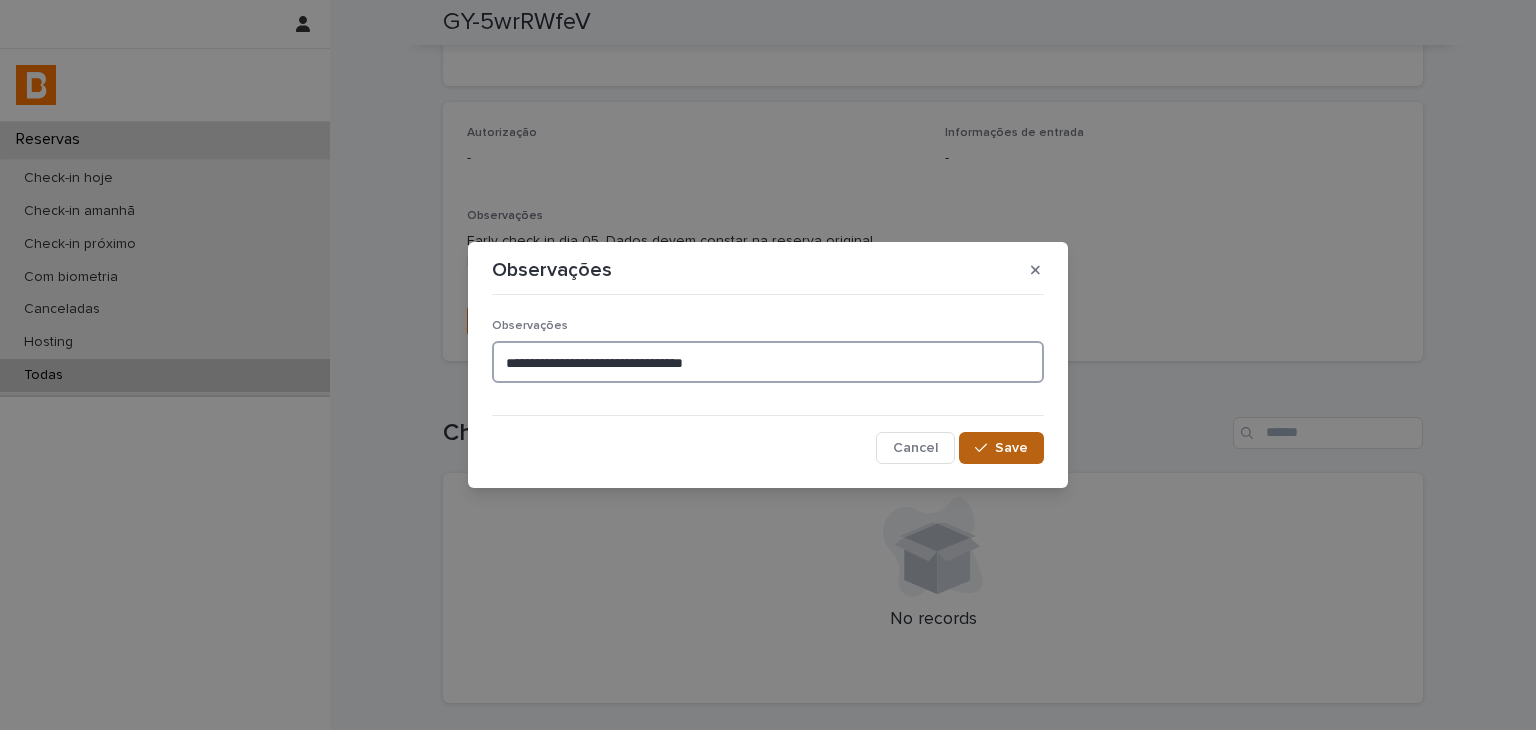 type on "**********" 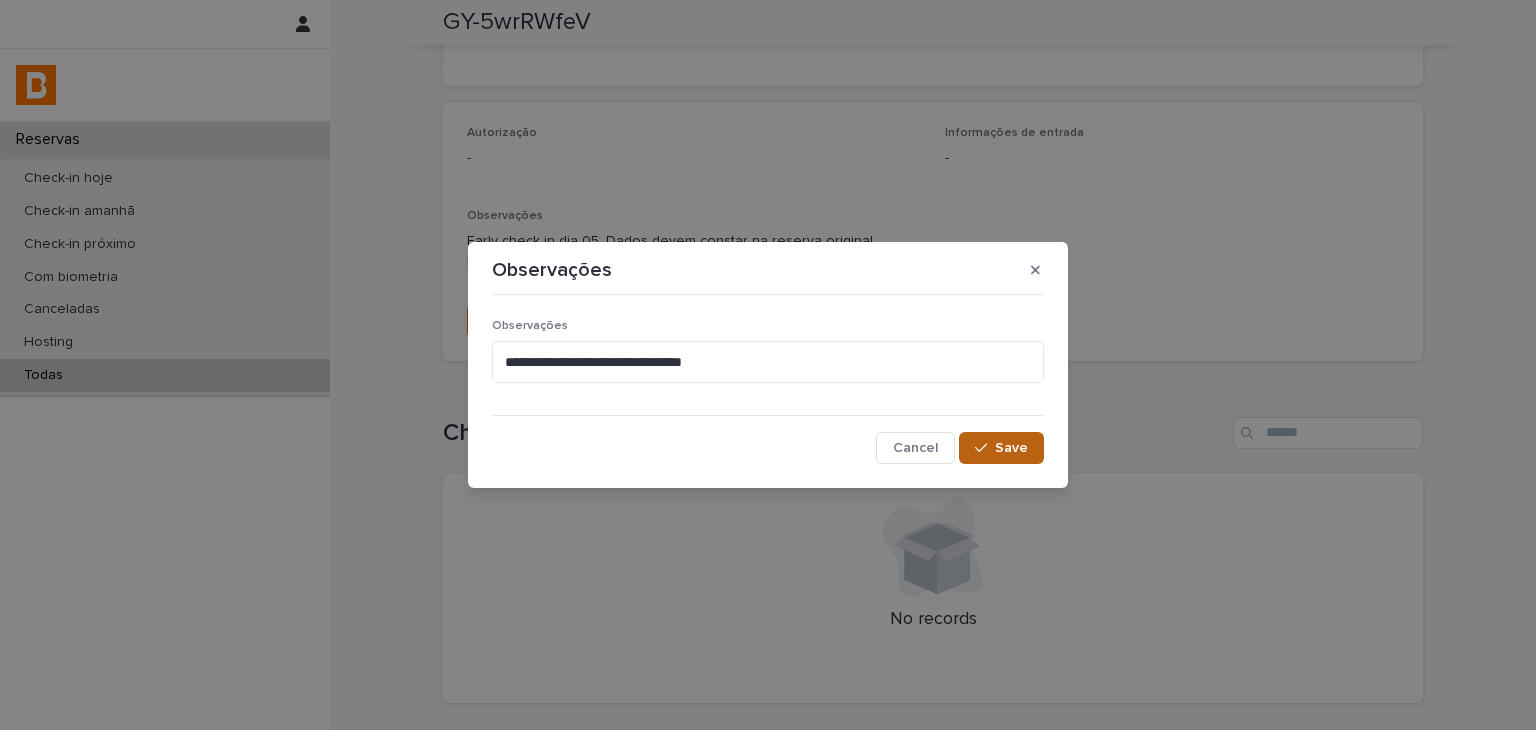 click at bounding box center [985, 448] 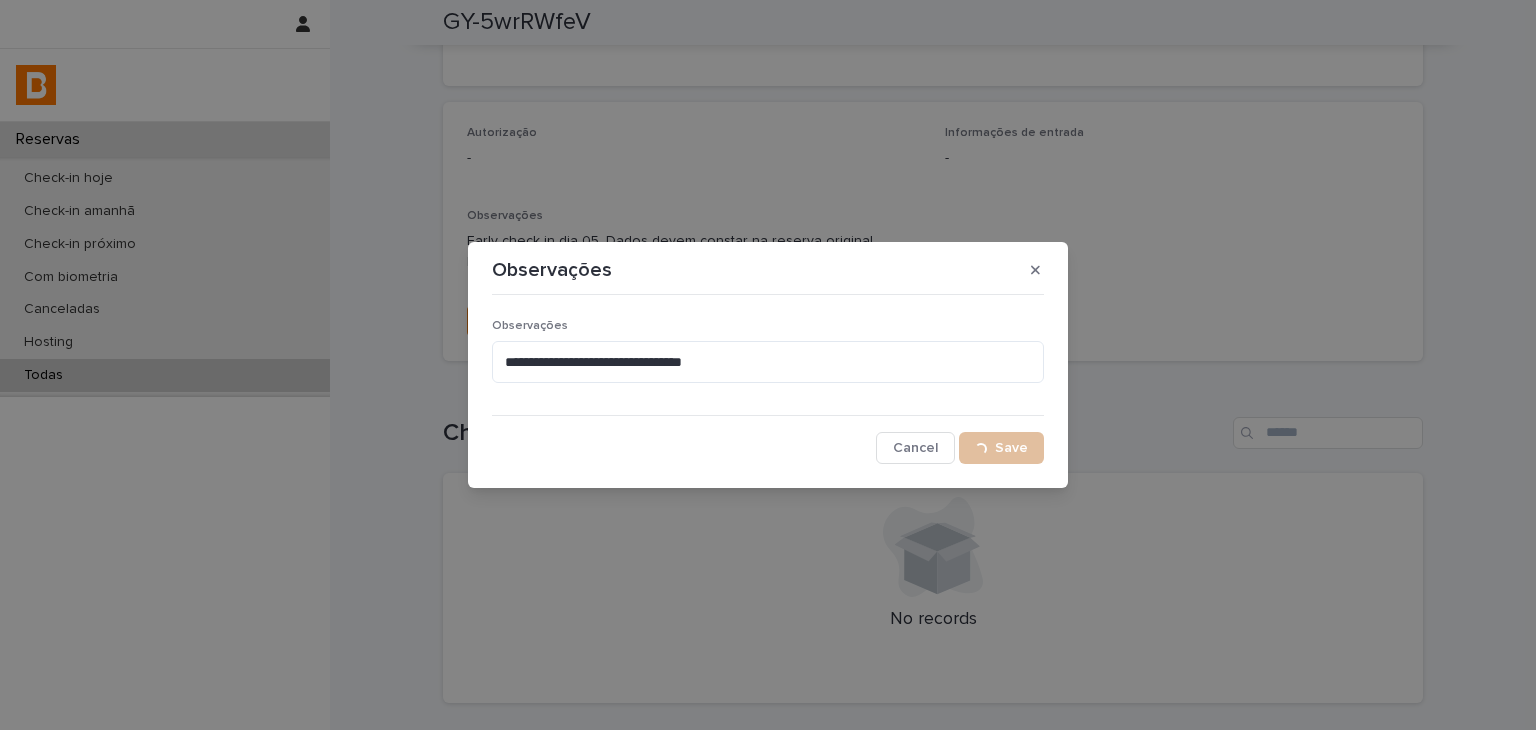 scroll, scrollTop: 489, scrollLeft: 0, axis: vertical 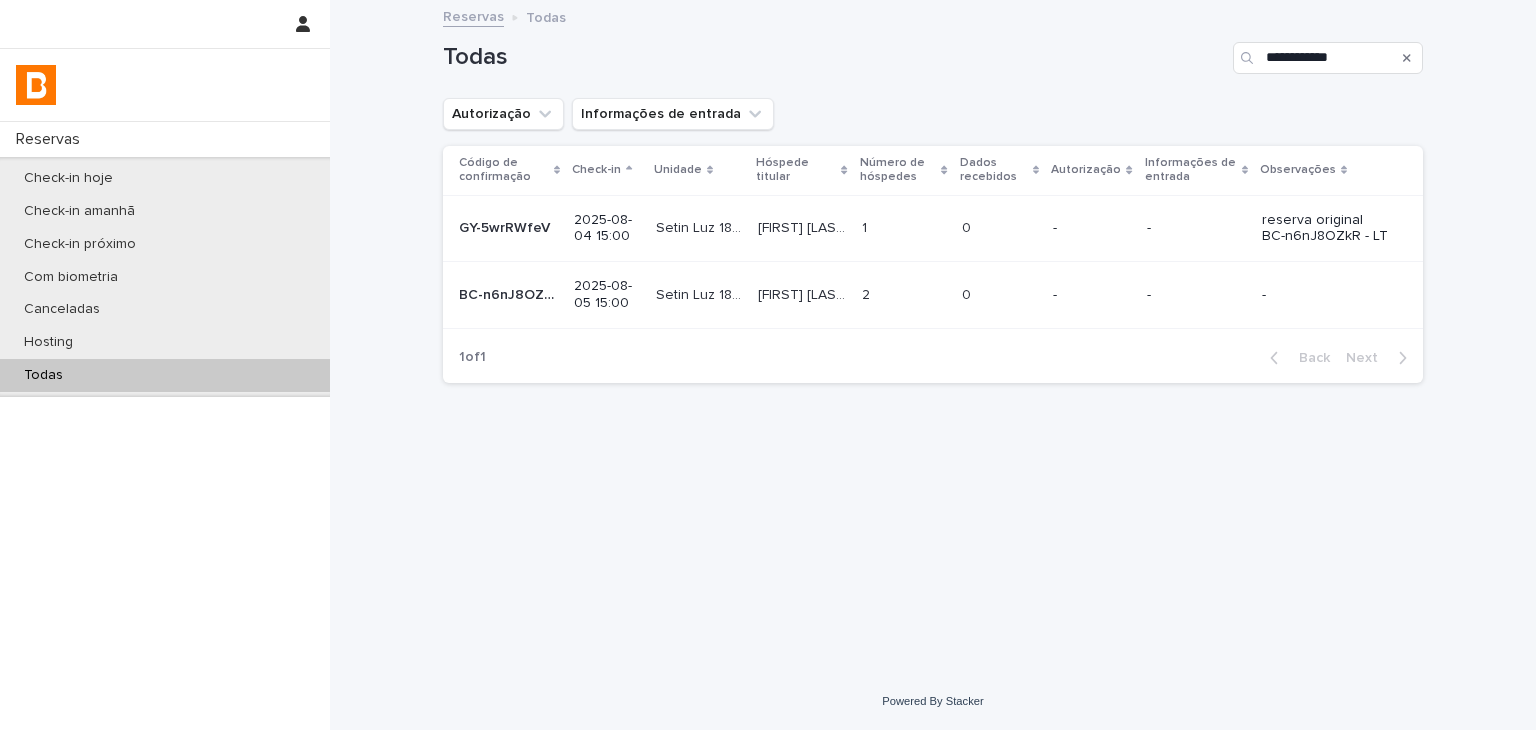 click on "2 2" at bounding box center [904, 295] 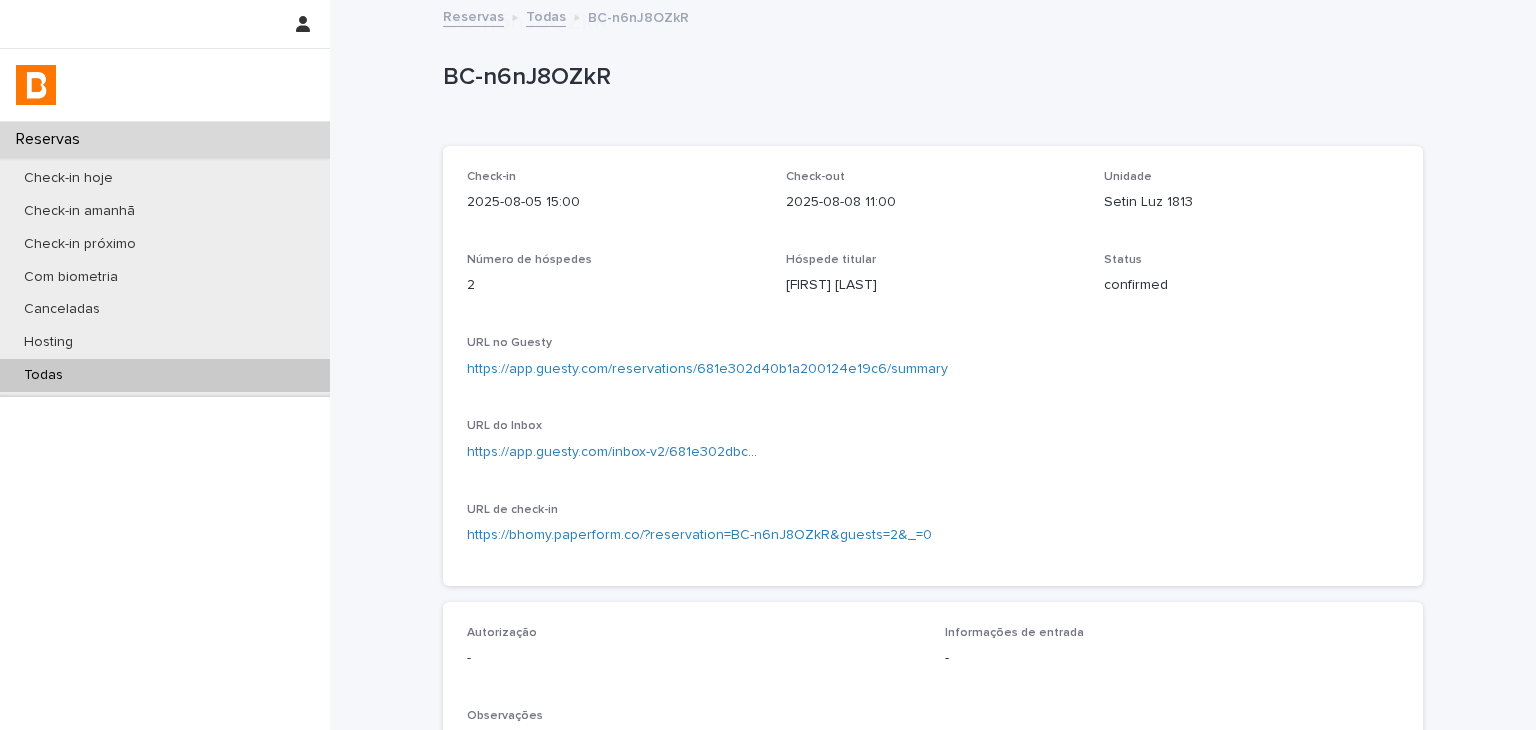 scroll, scrollTop: 500, scrollLeft: 0, axis: vertical 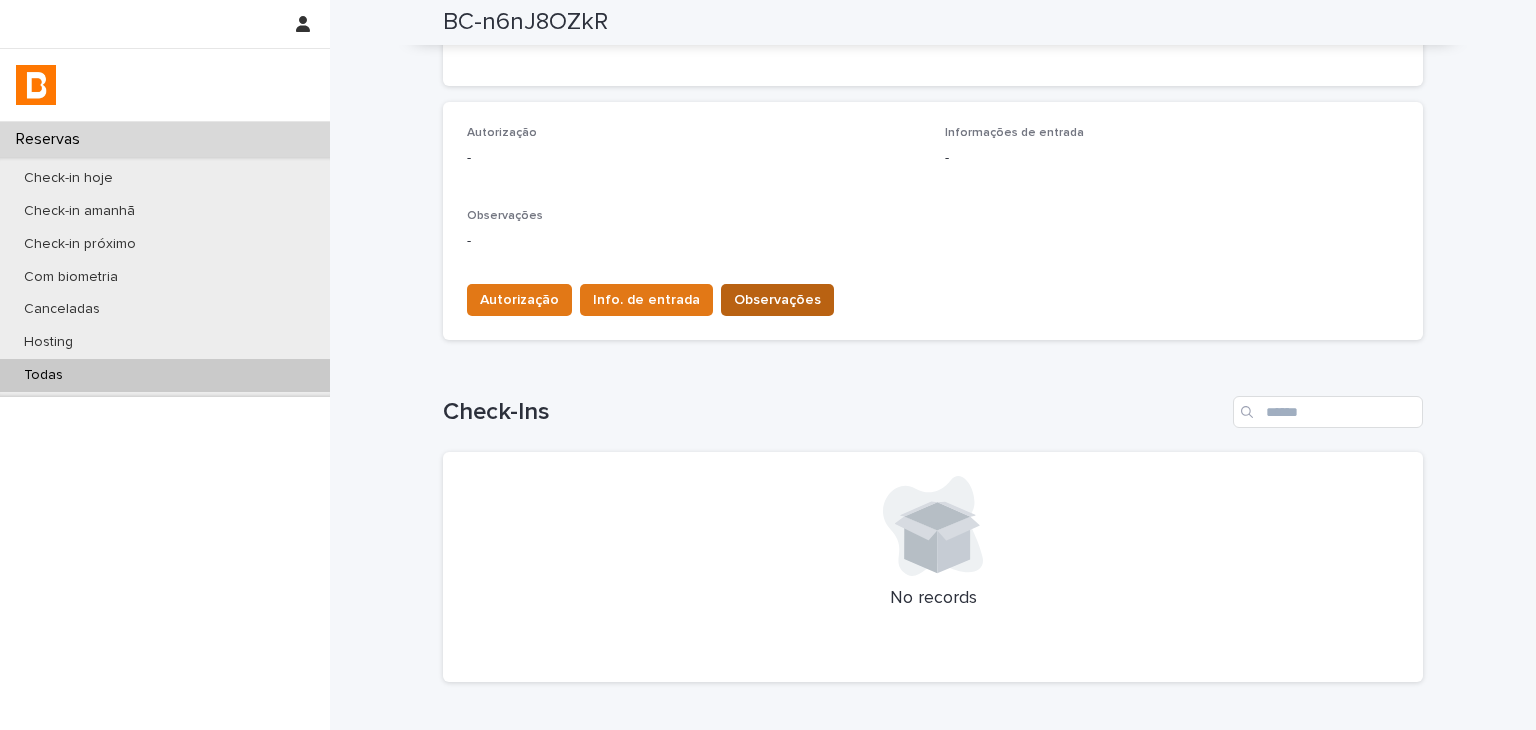 click on "Observações" at bounding box center [777, 300] 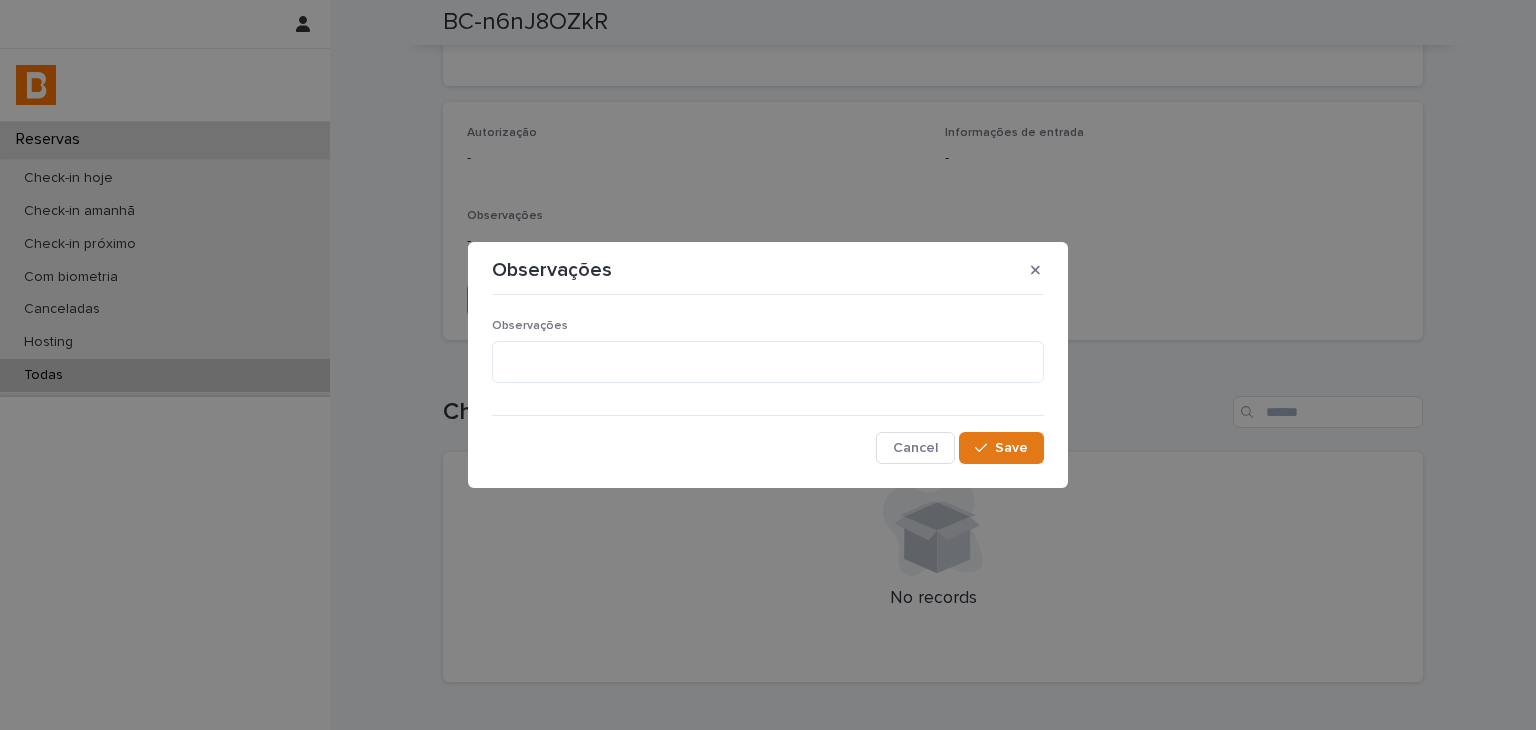 click on "Observações" at bounding box center (768, 359) 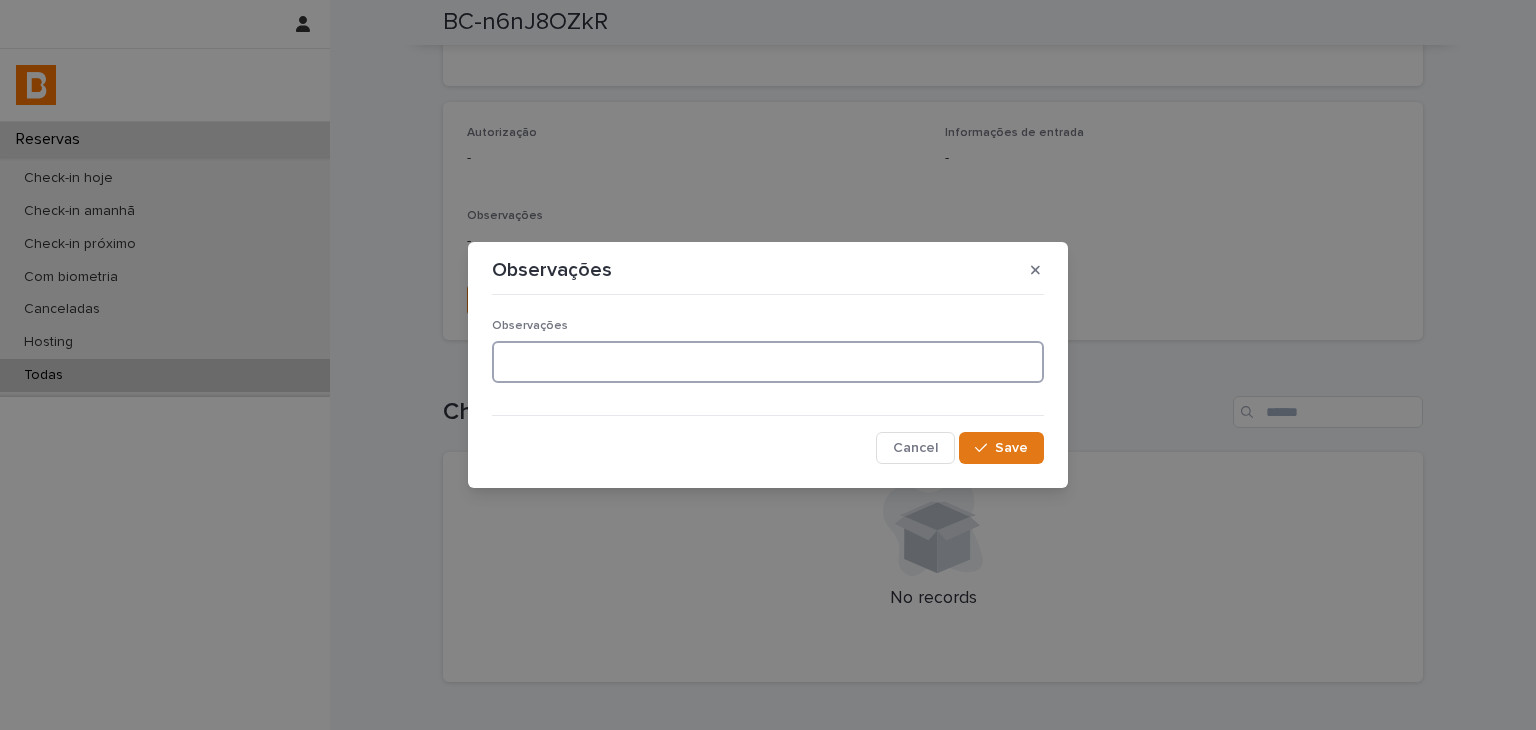 drag, startPoint x: 668, startPoint y: 380, endPoint x: 656, endPoint y: 361, distance: 22.472204 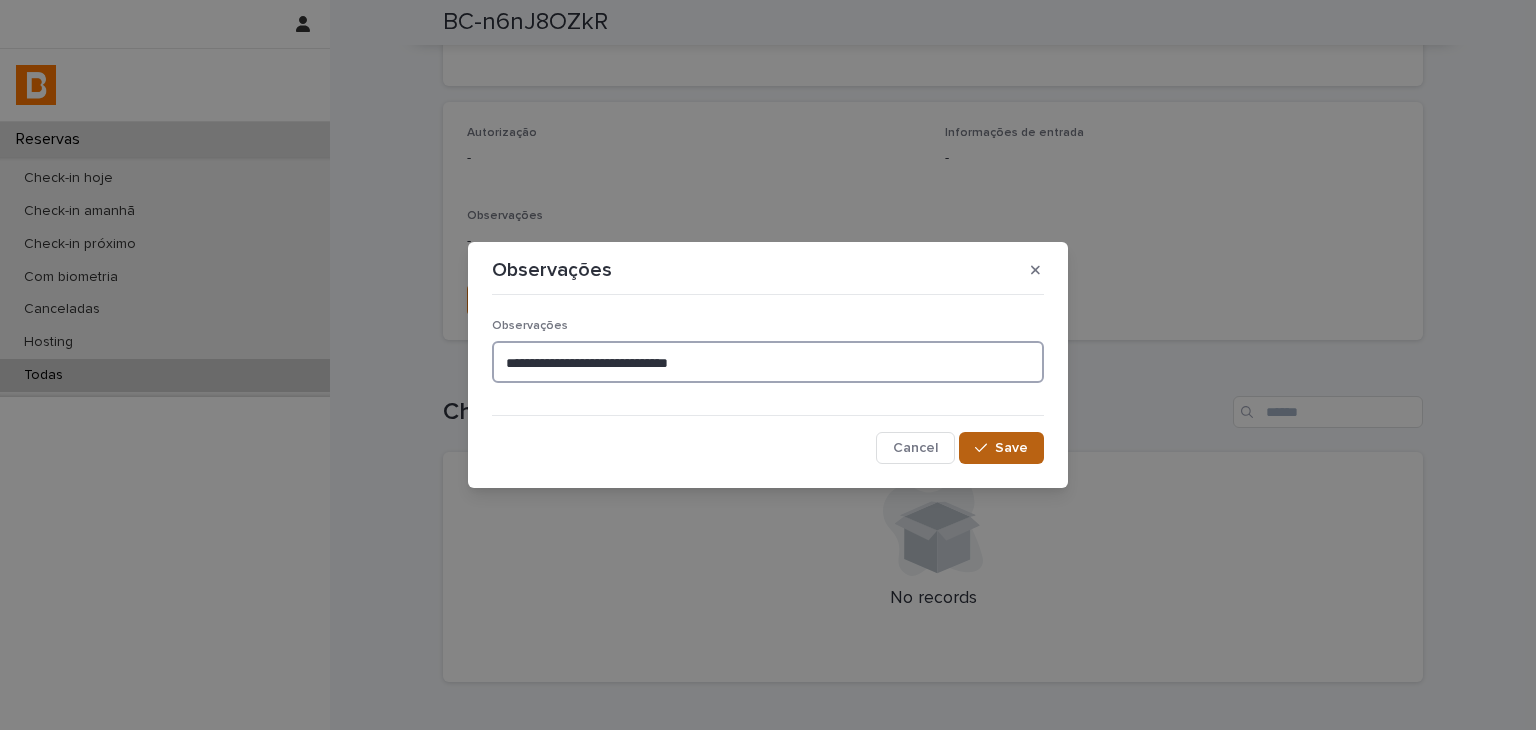 type on "**********" 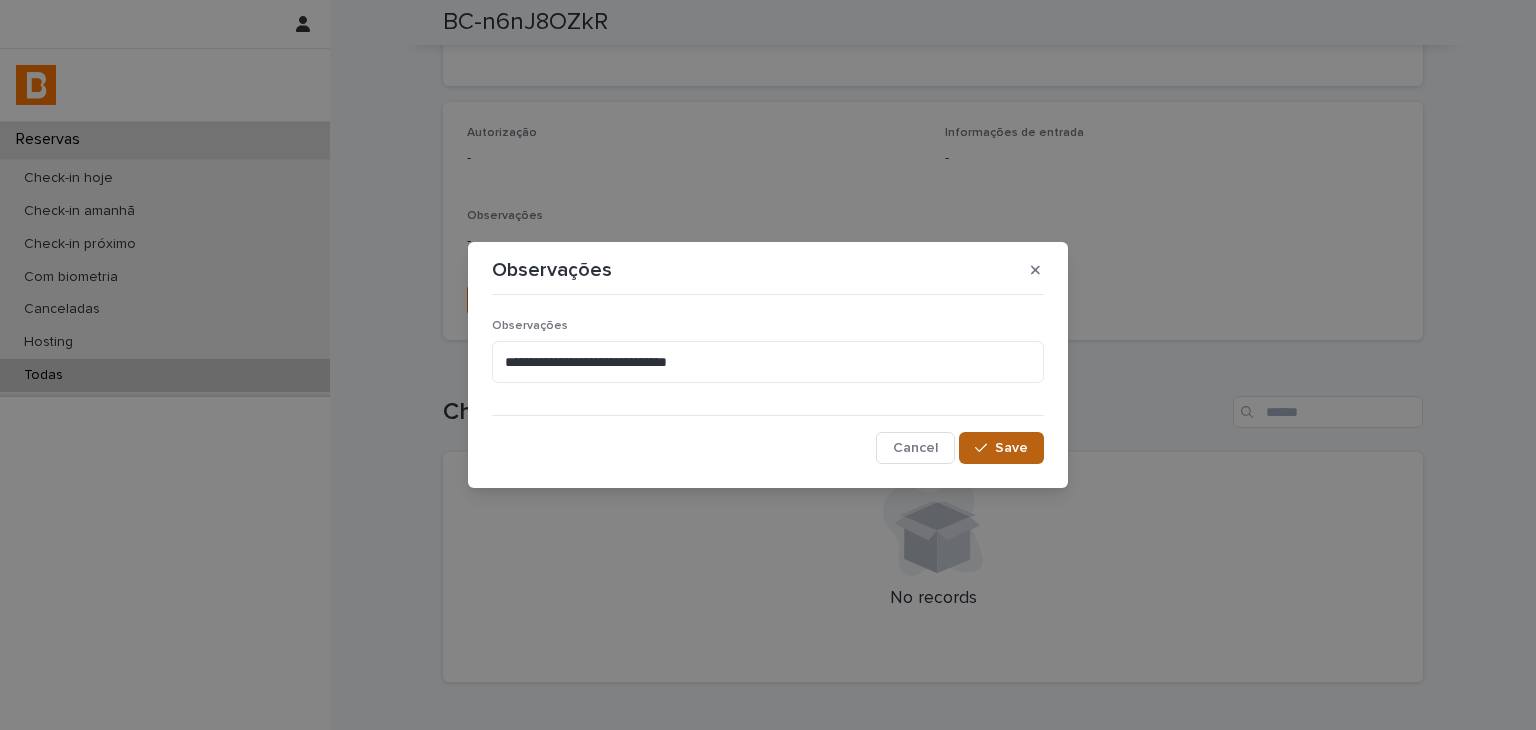 click on "Save" at bounding box center (1001, 448) 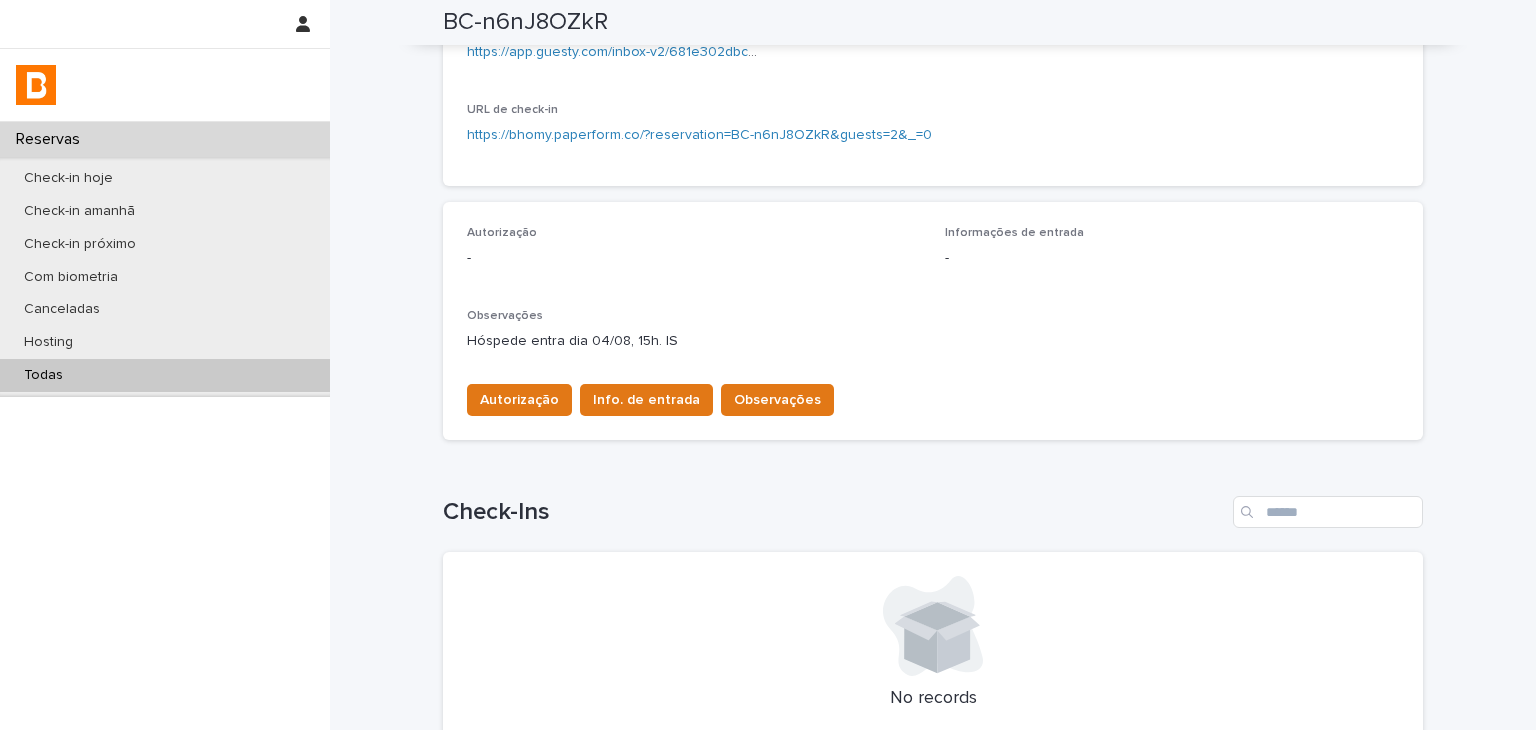 scroll, scrollTop: 100, scrollLeft: 0, axis: vertical 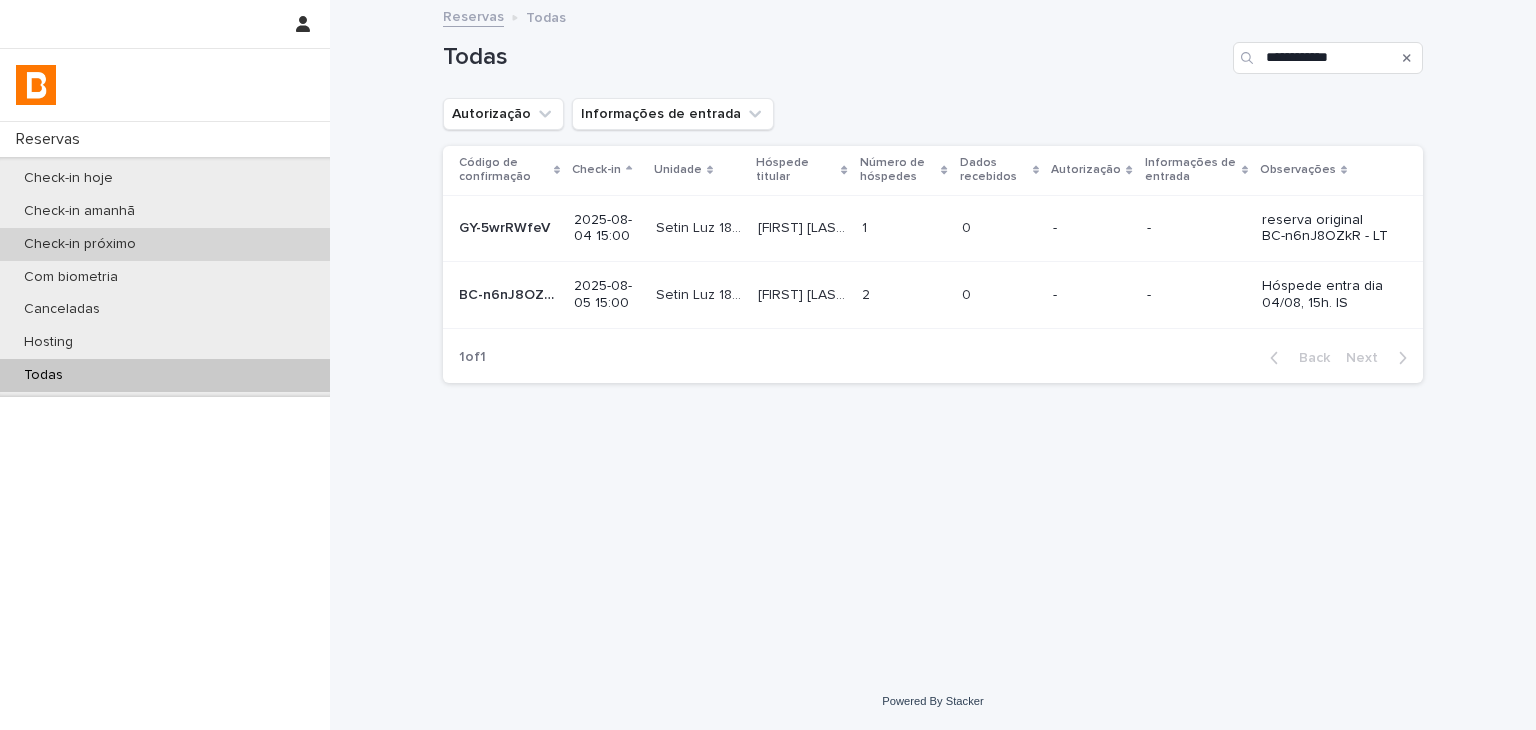 click on "Check-in próximo" at bounding box center [165, 244] 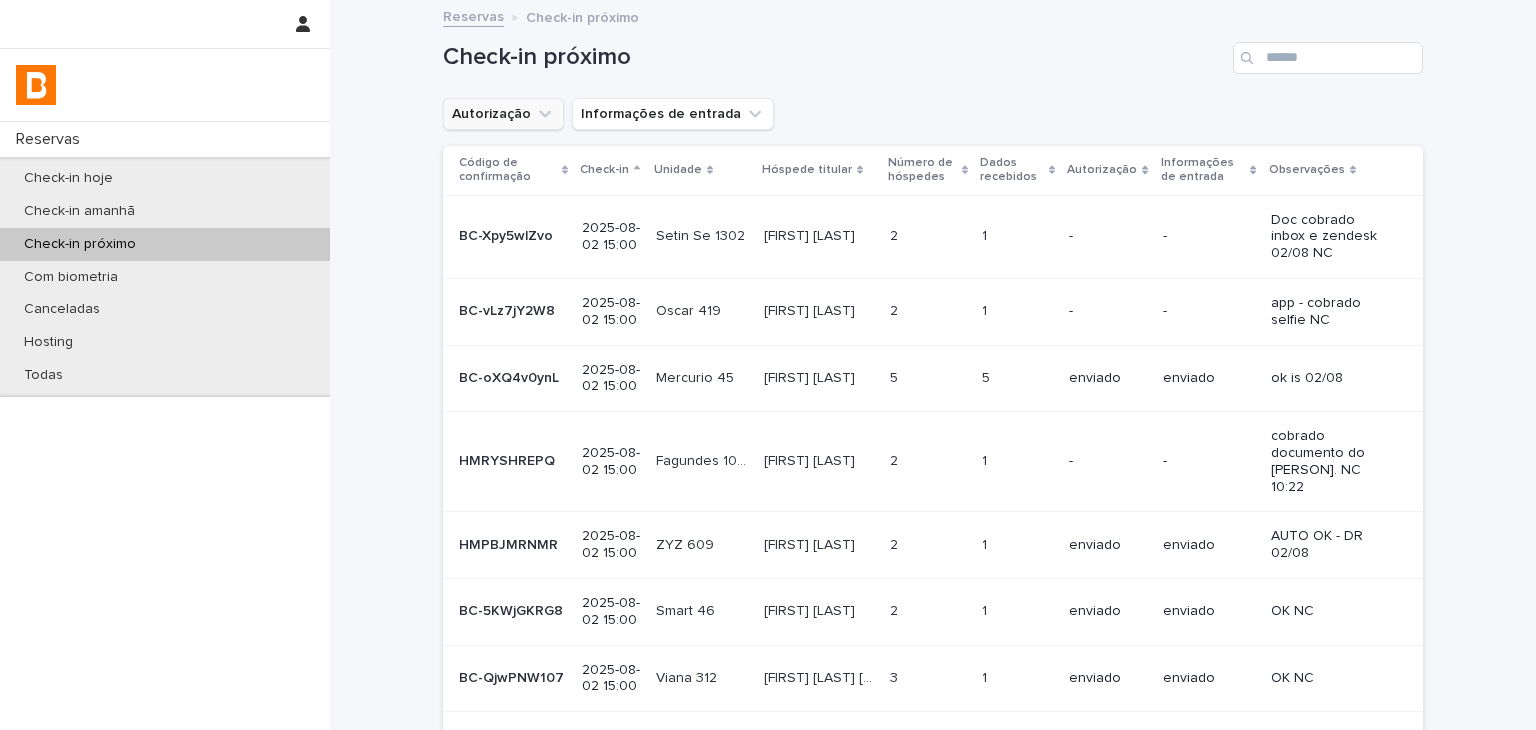 click on "Autorização" at bounding box center [503, 114] 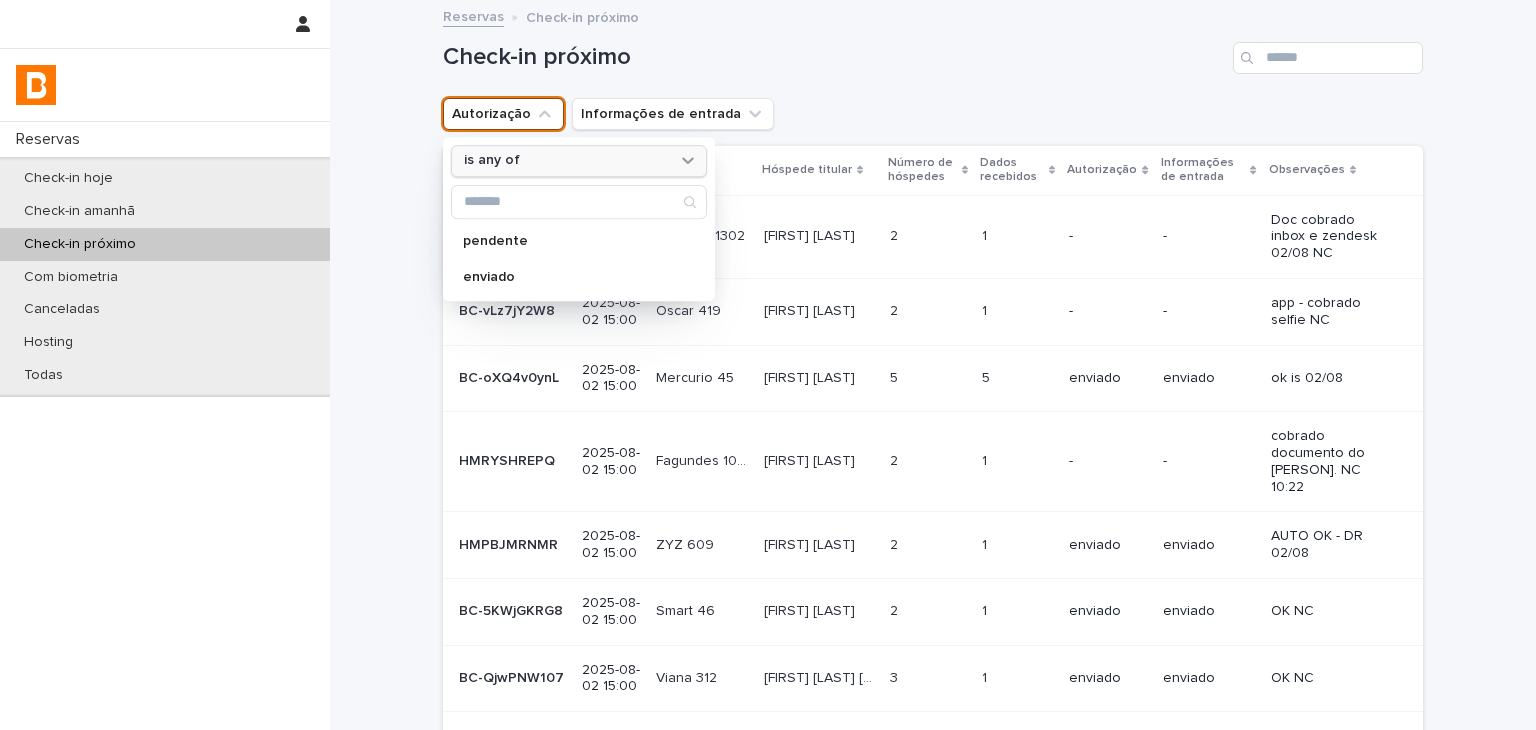 click on "is any of" at bounding box center (566, 161) 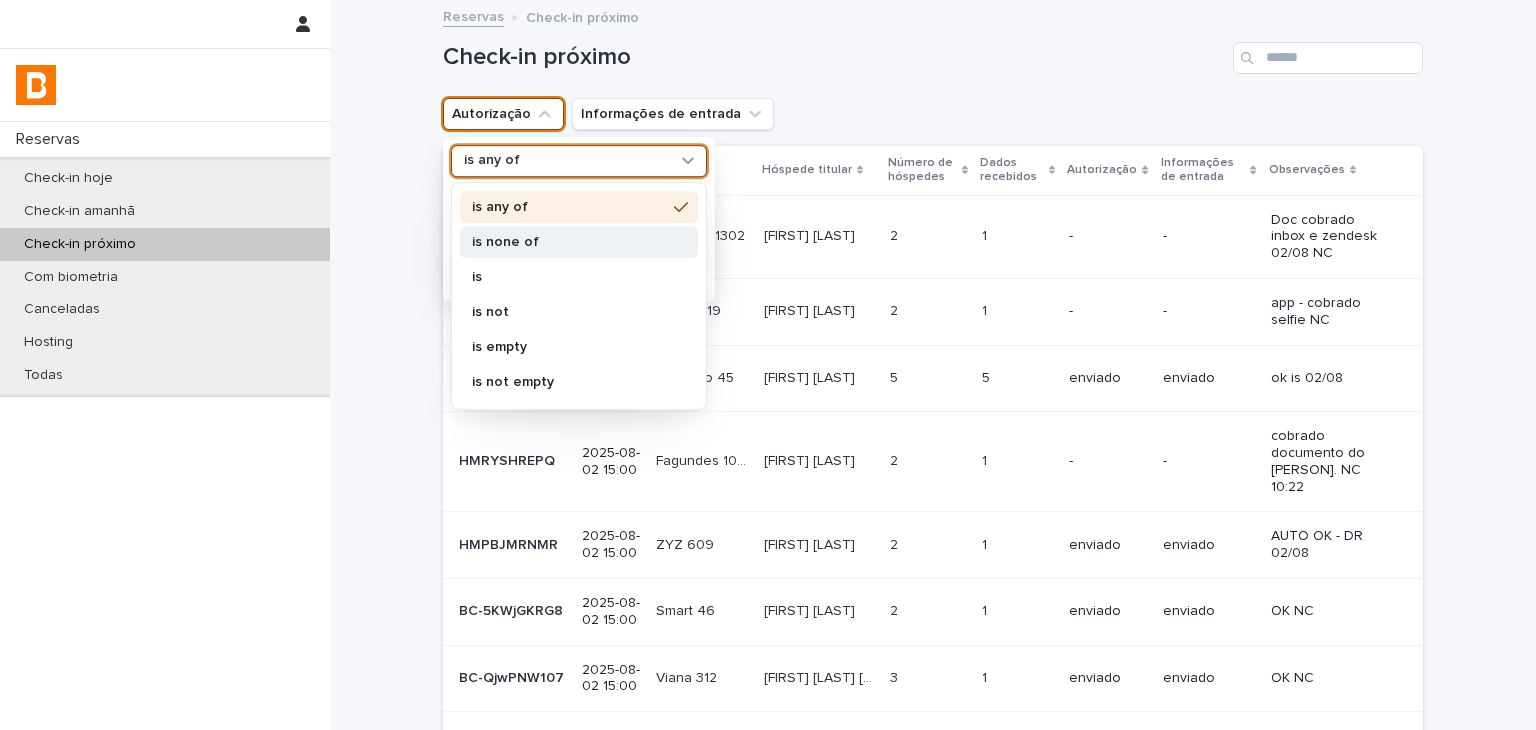 click on "is none of" at bounding box center (569, 242) 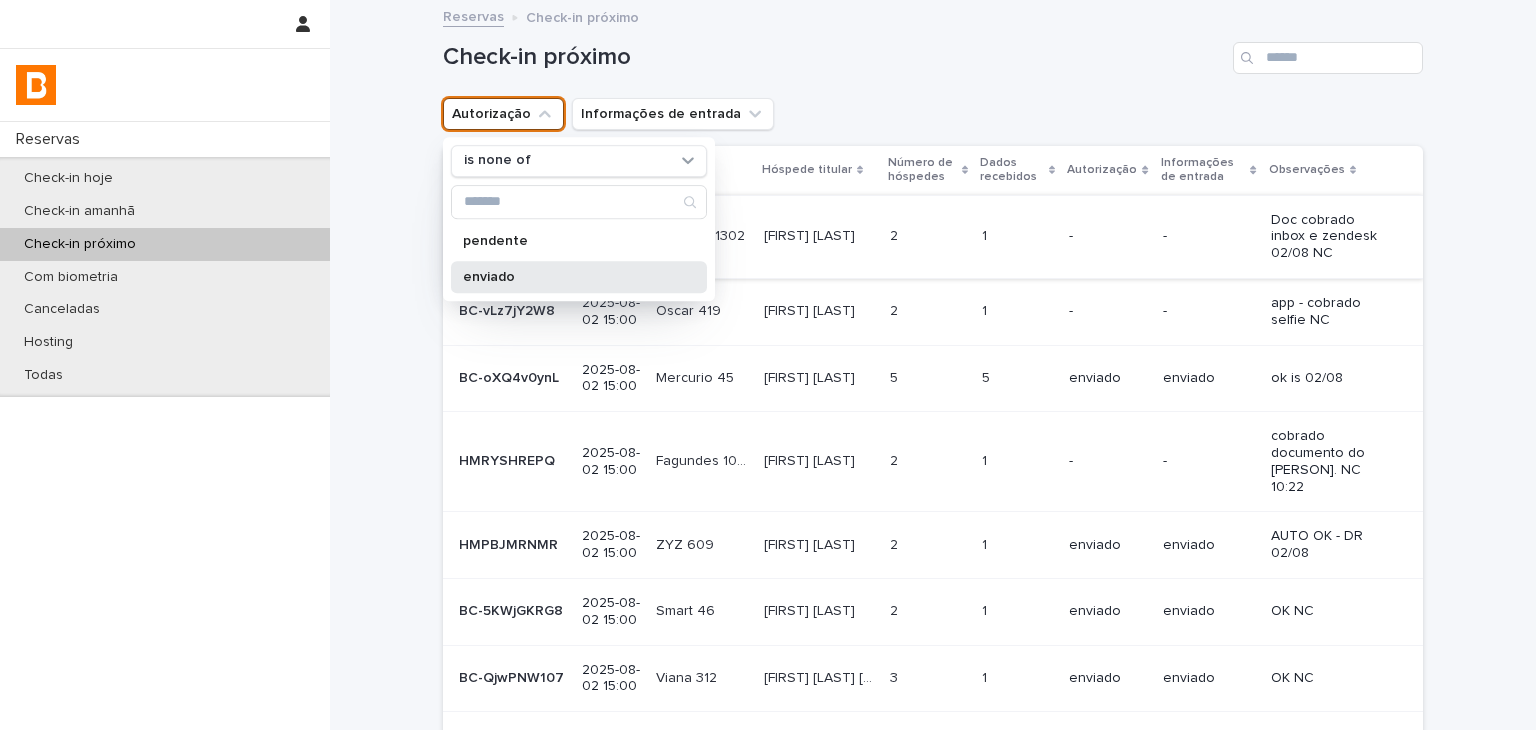 drag, startPoint x: 542, startPoint y: 283, endPoint x: 725, endPoint y: 222, distance: 192.89894 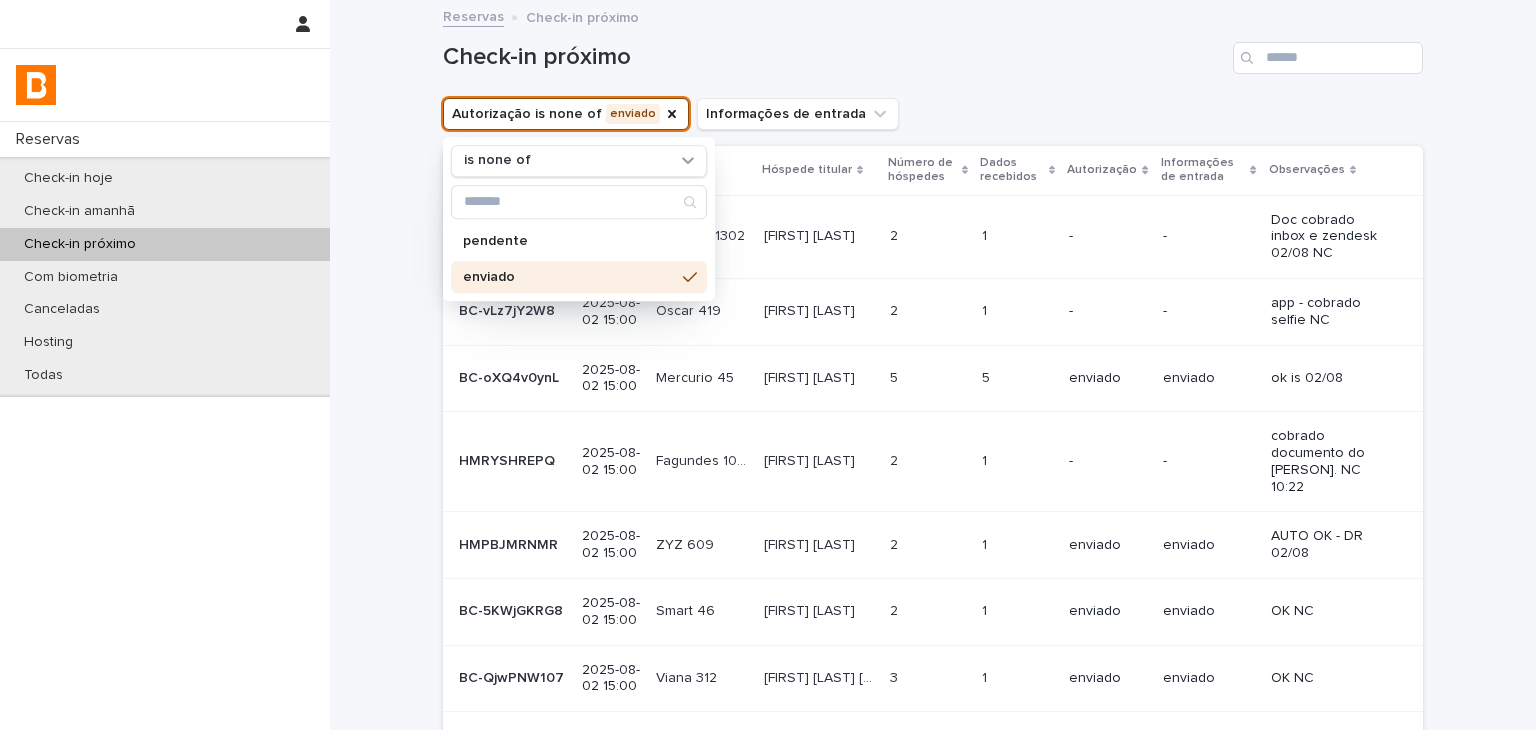 click on "Check-in próximo" at bounding box center [834, 57] 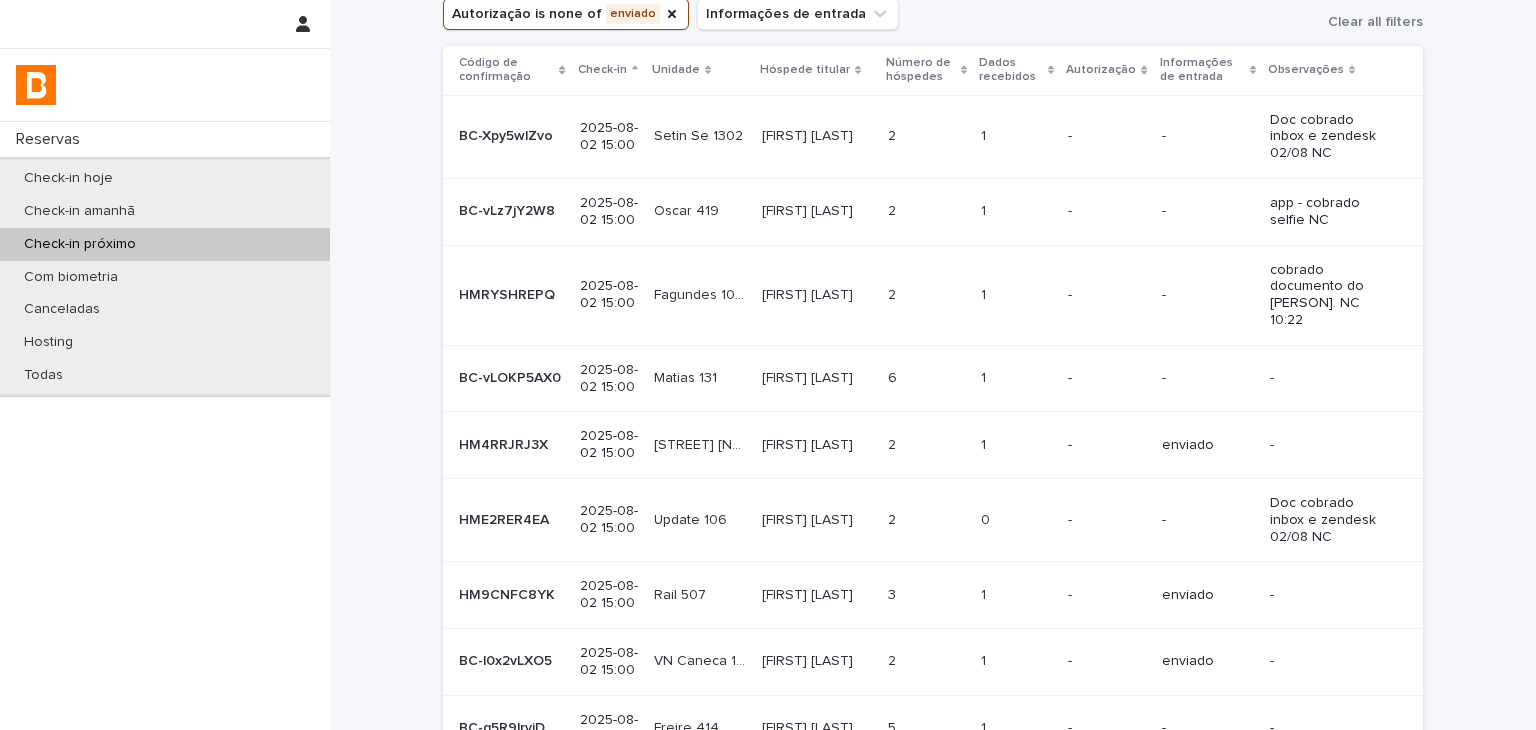 scroll, scrollTop: 400, scrollLeft: 0, axis: vertical 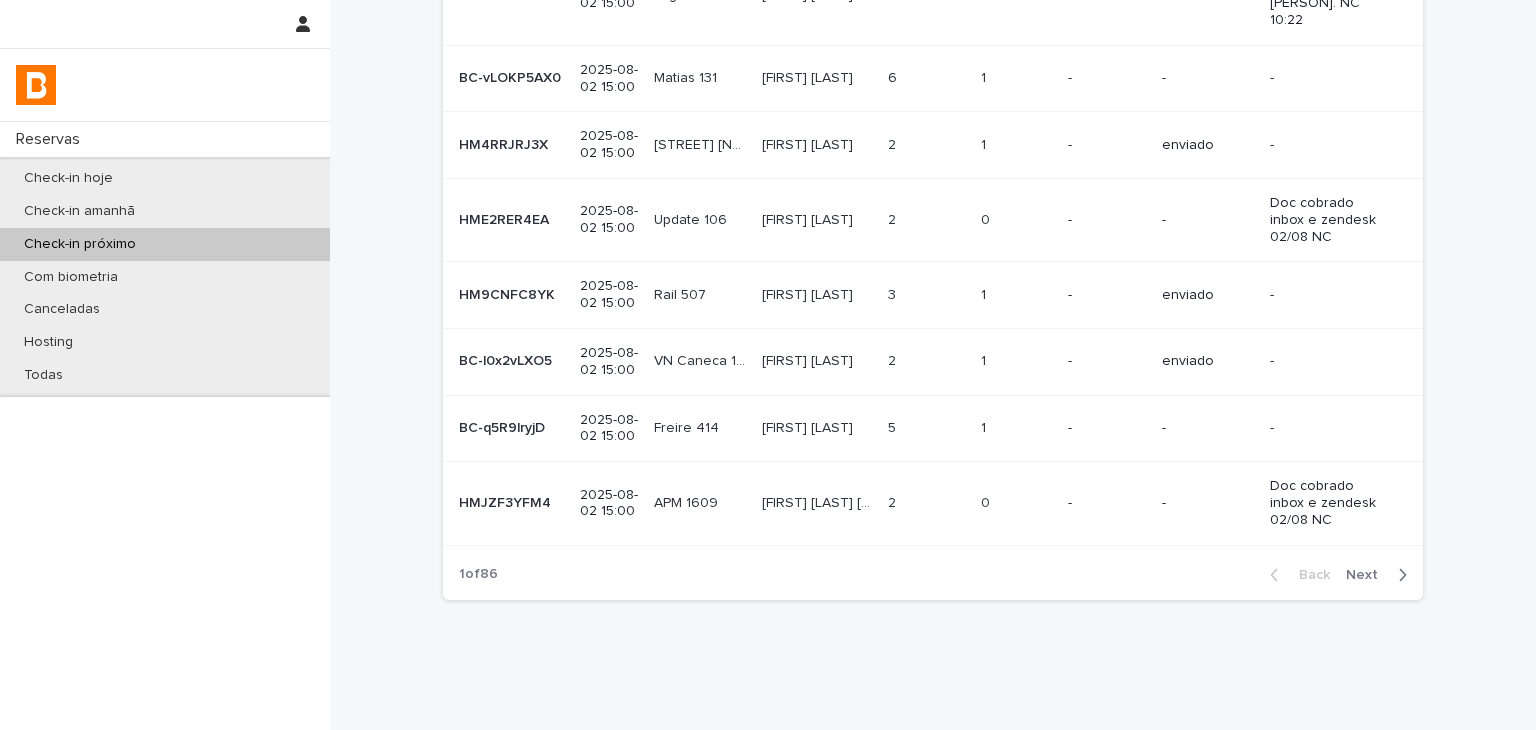 click on "Back Next" at bounding box center (1338, 575) 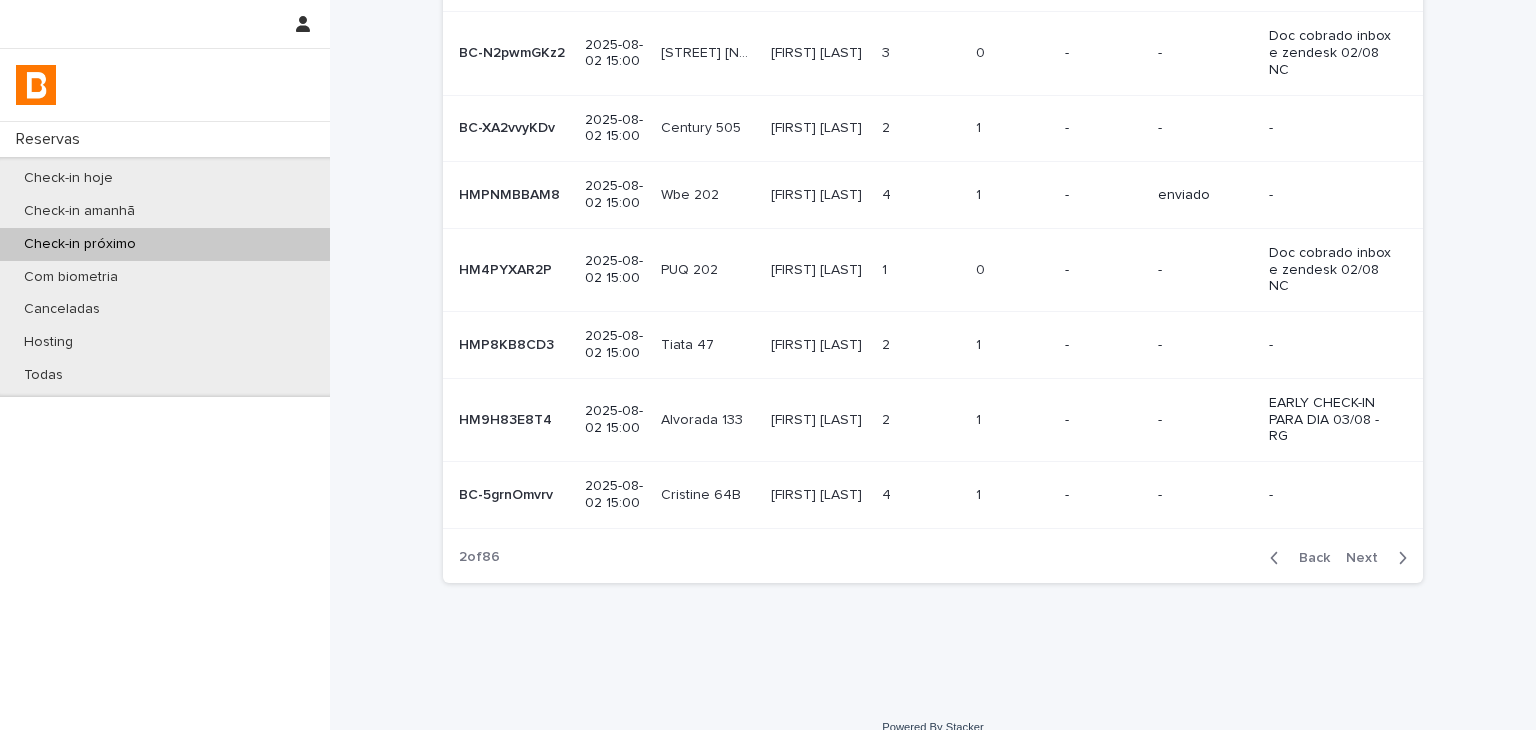 click on "Back Next" at bounding box center [1338, 558] 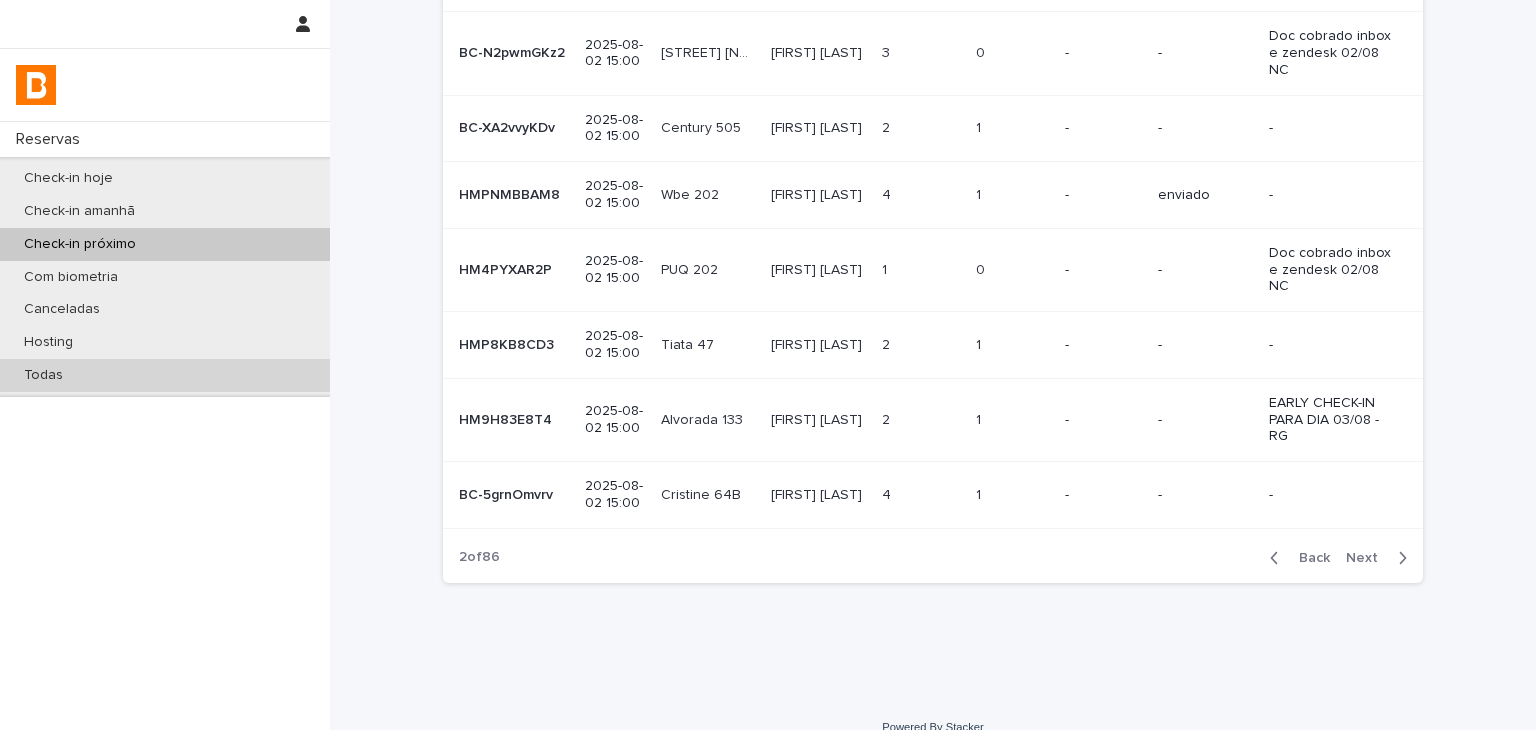 click on "Todas" at bounding box center [165, 375] 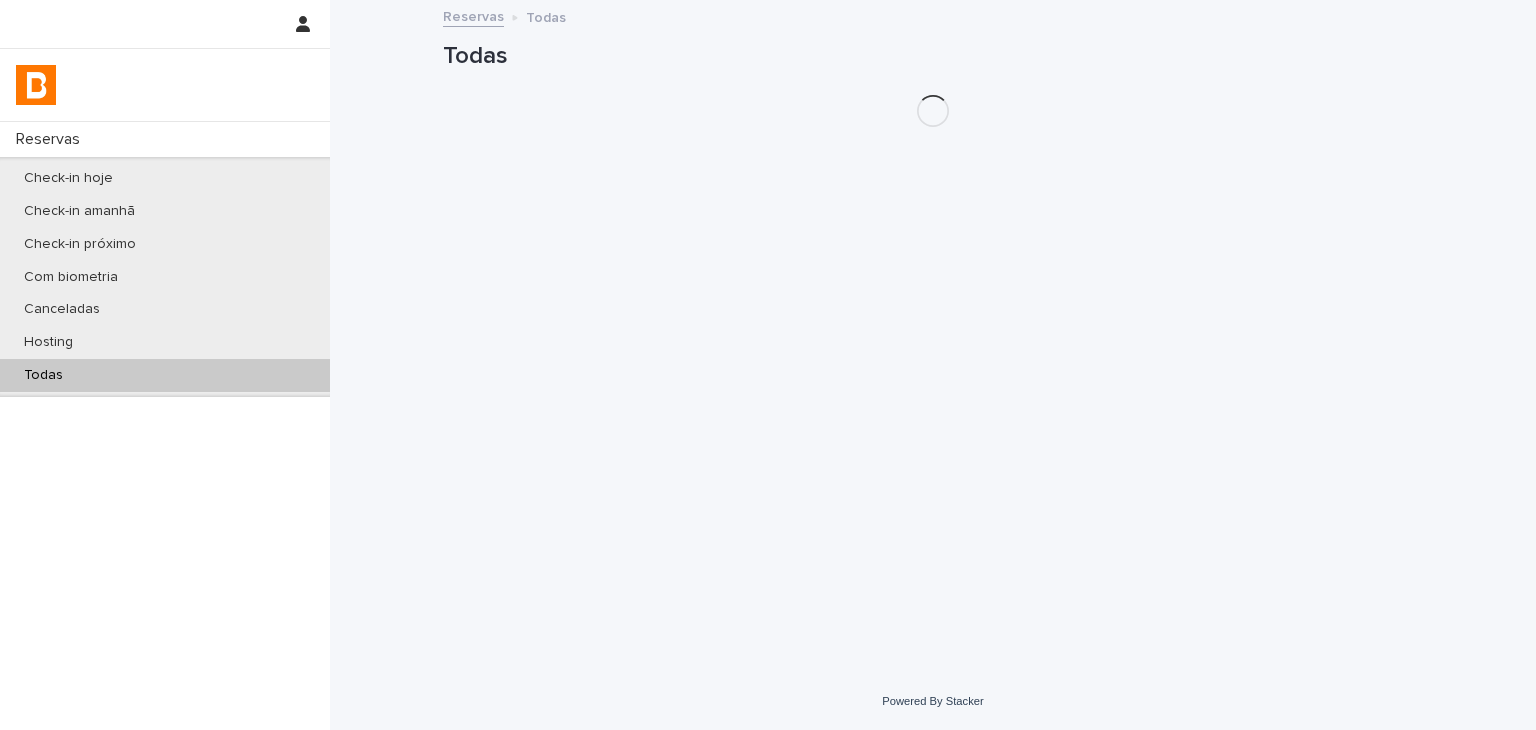scroll, scrollTop: 0, scrollLeft: 0, axis: both 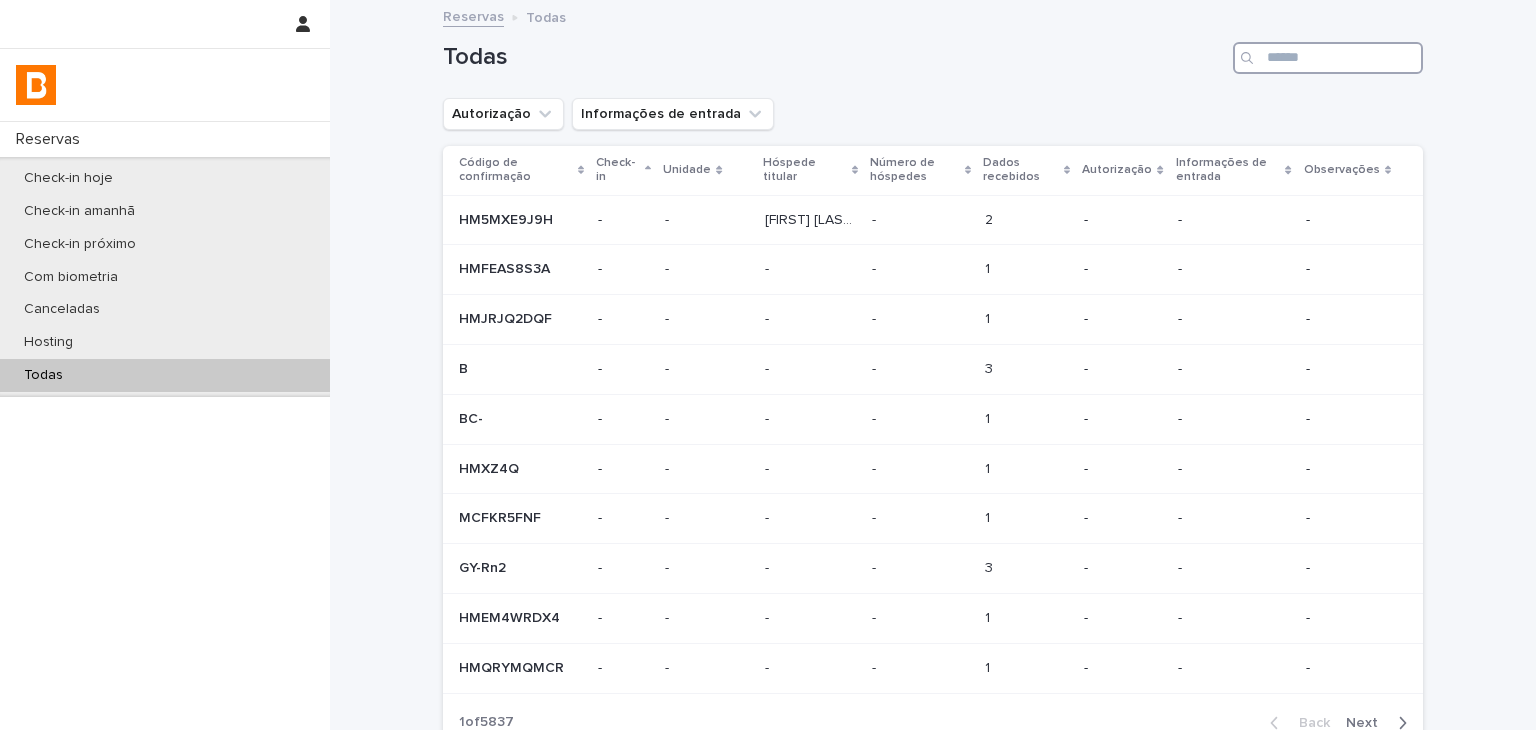 click at bounding box center [1328, 58] 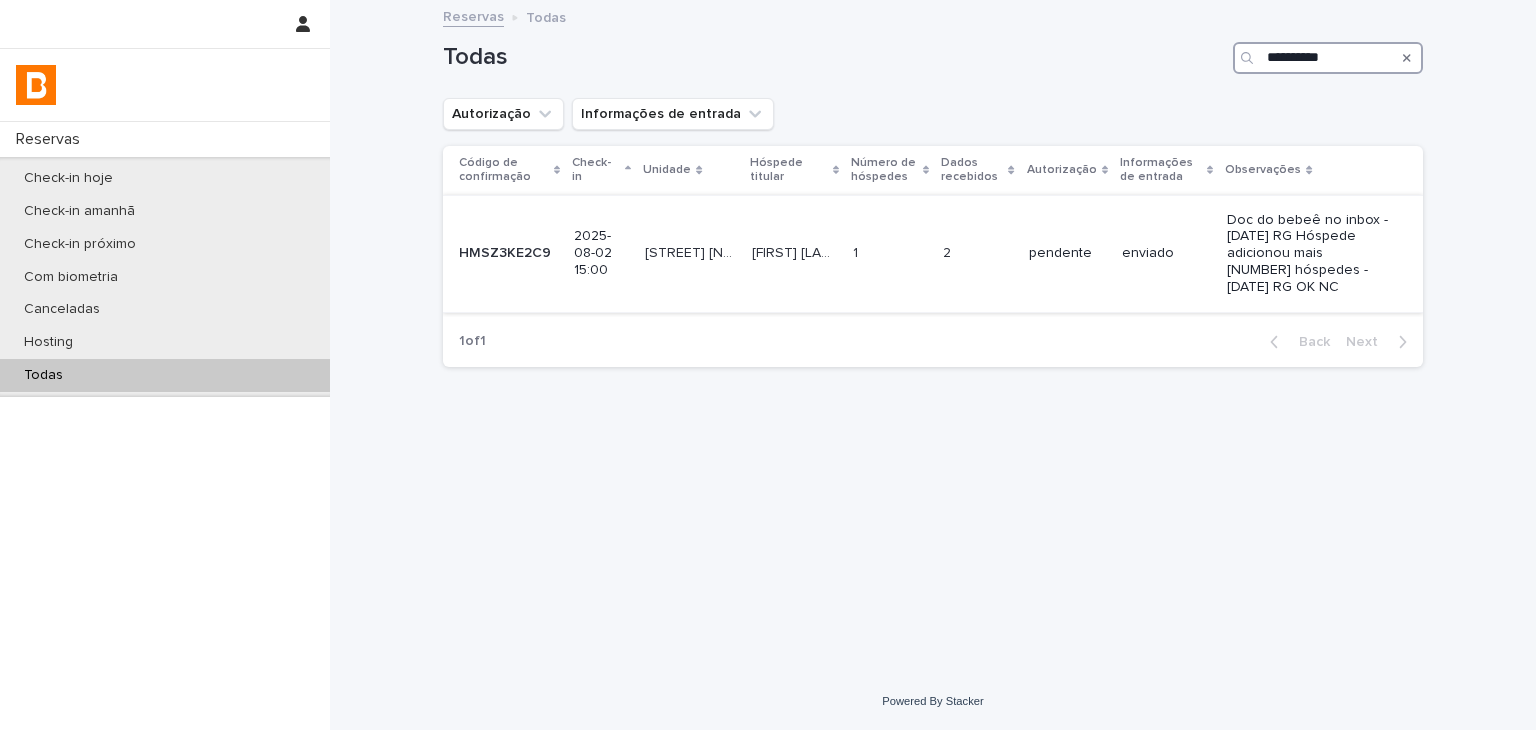 type on "**********" 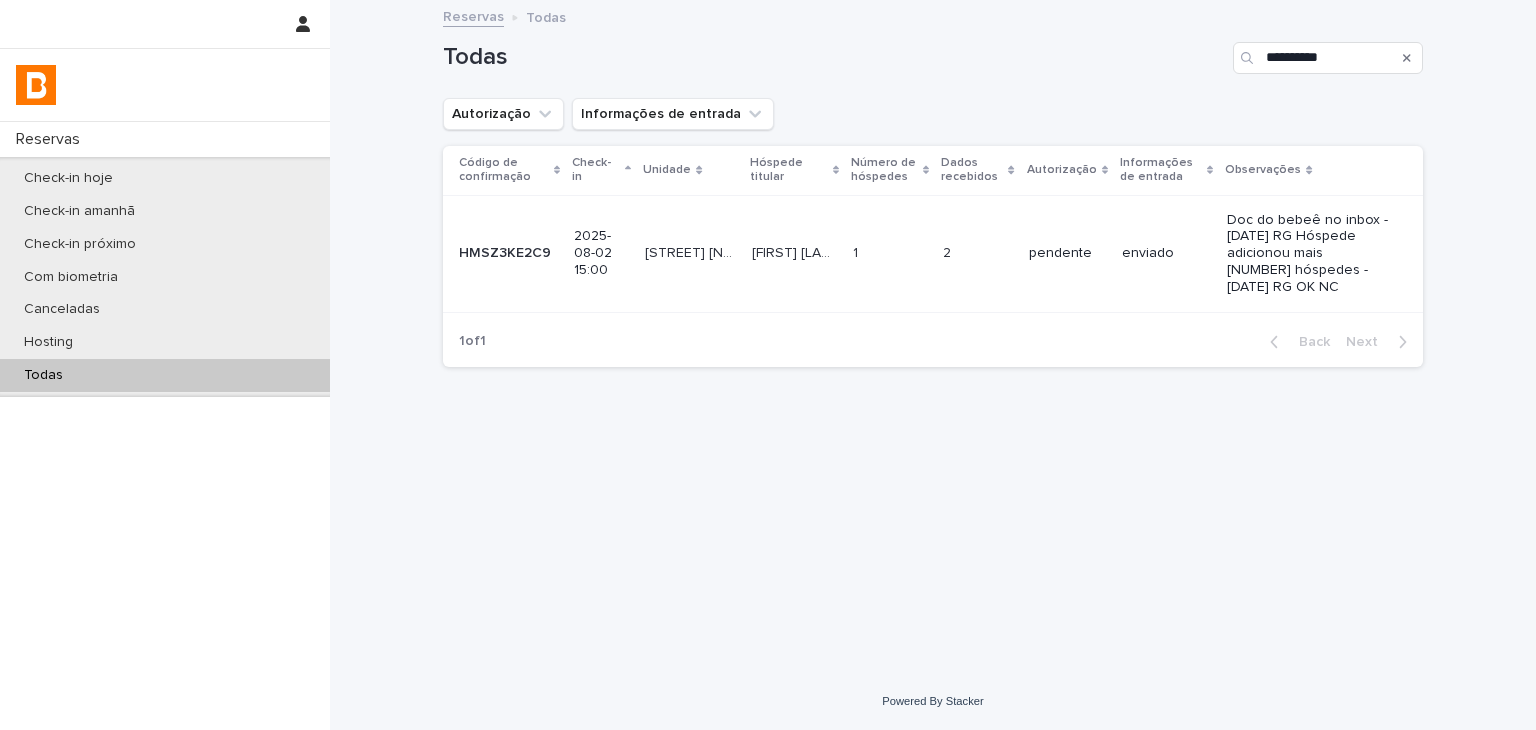 click on "Doc do bebeê no inbox - [DATE] RG Hóspede adicionou mais [NUMBER] hóspedes - [DATE] RG OK NC" at bounding box center [1309, 254] 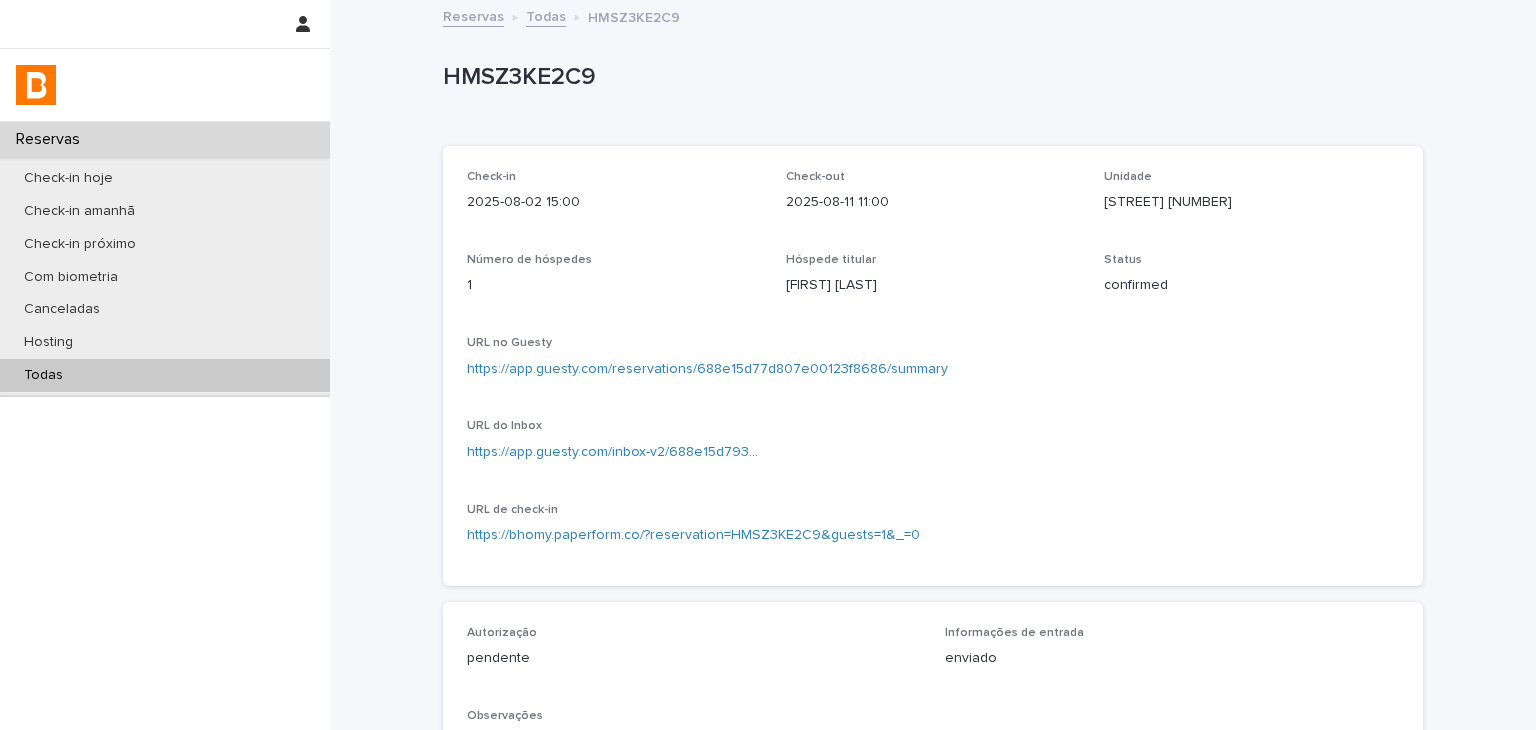 scroll, scrollTop: 544, scrollLeft: 0, axis: vertical 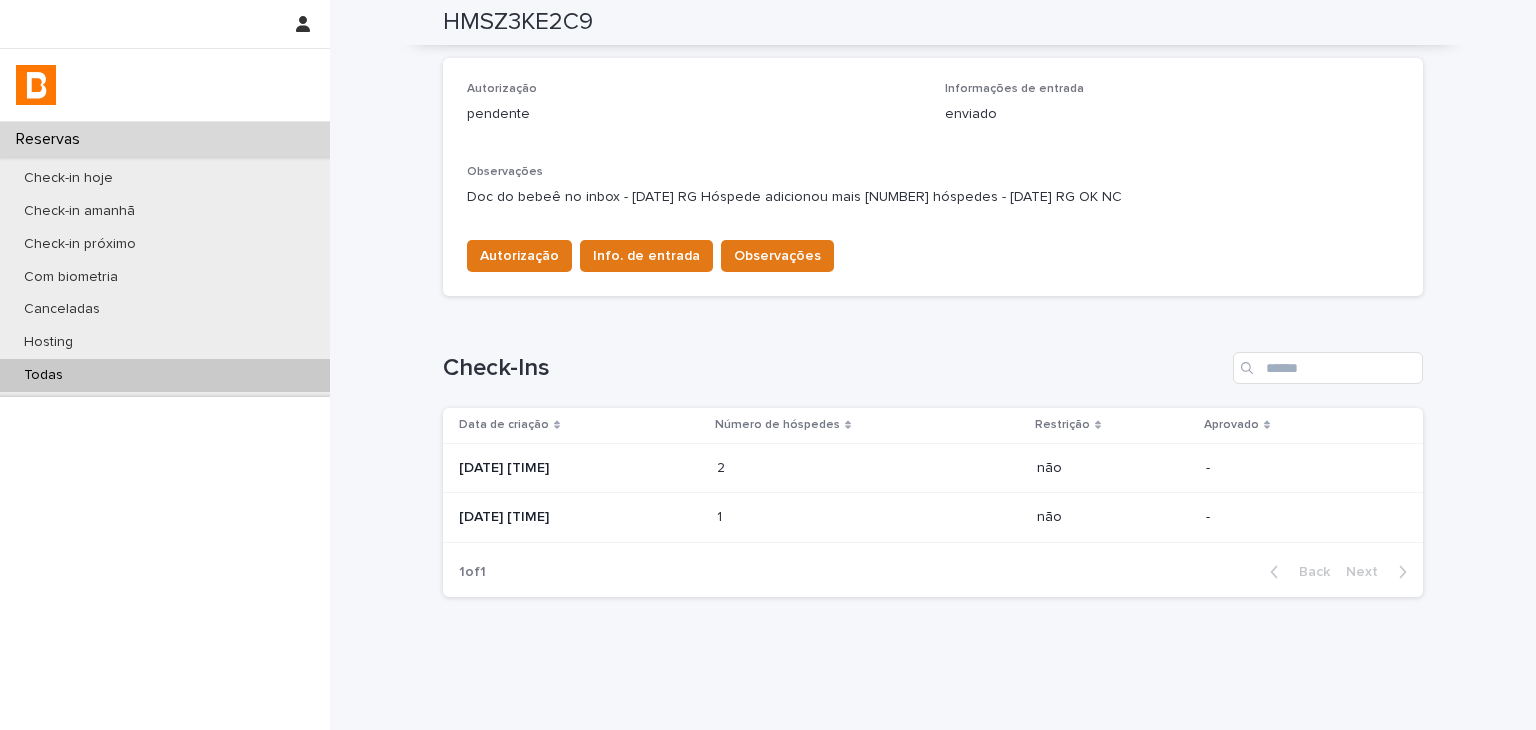 click on "2 2" at bounding box center [869, 468] 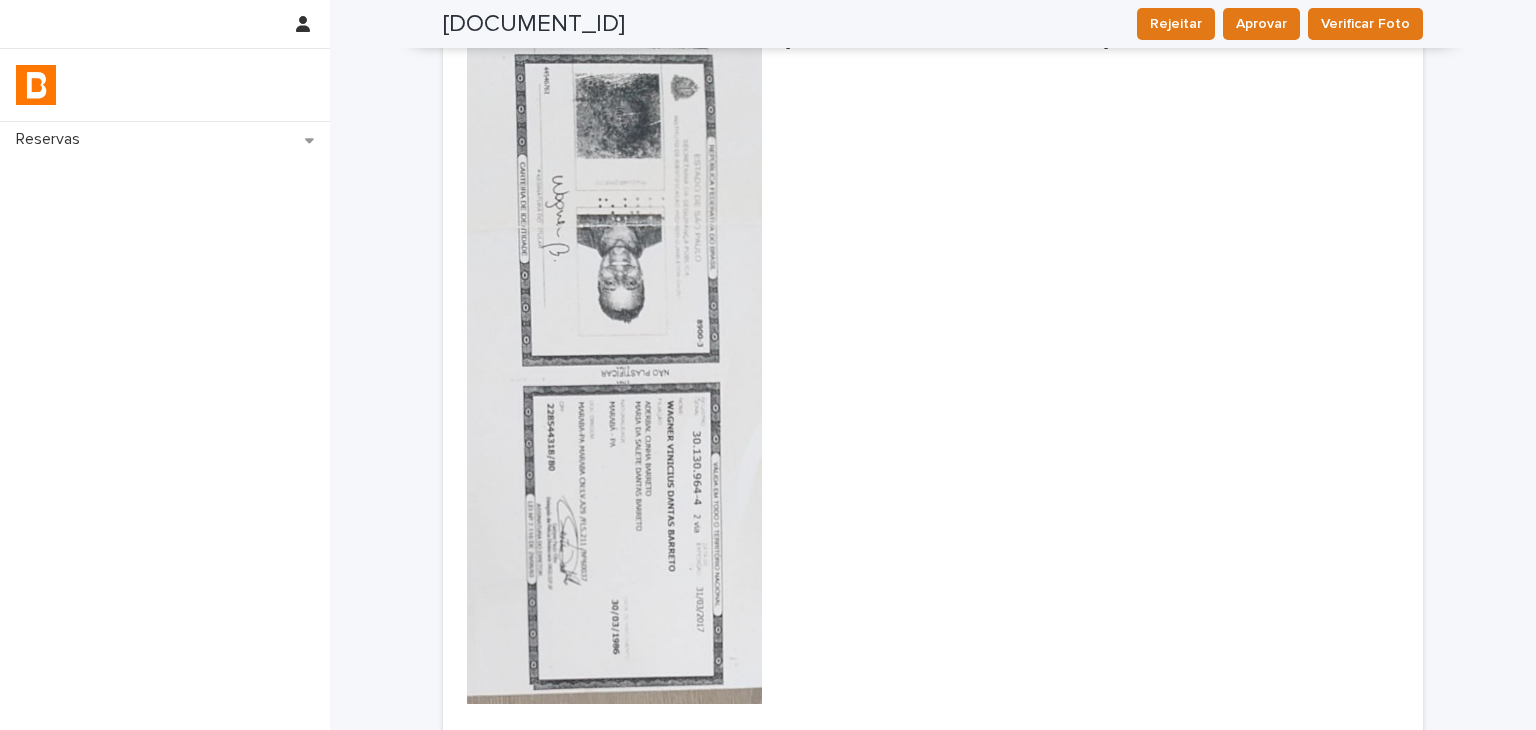 scroll, scrollTop: 49, scrollLeft: 0, axis: vertical 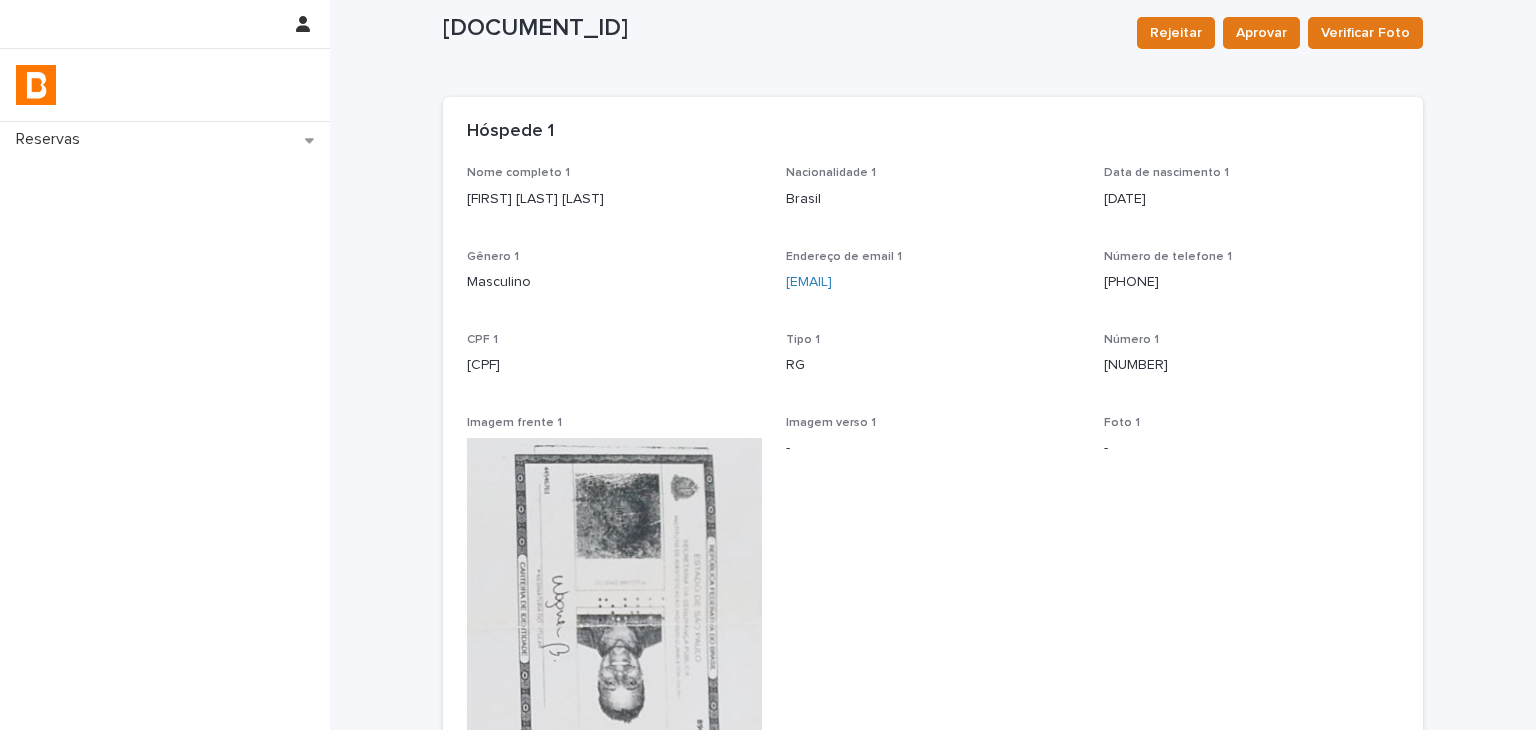 drag, startPoint x: 576, startPoint y: 199, endPoint x: 658, endPoint y: 193, distance: 82.219215 